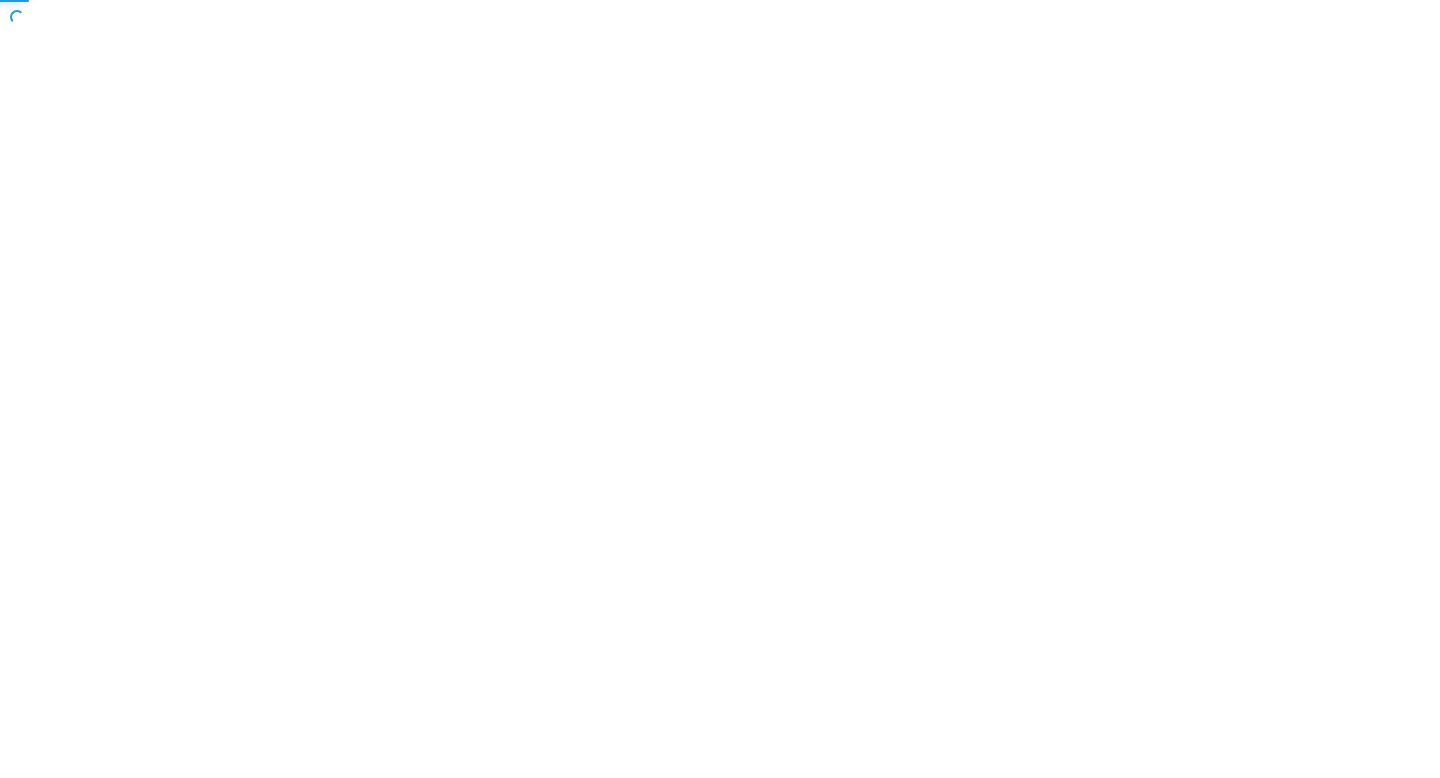 scroll, scrollTop: 0, scrollLeft: 0, axis: both 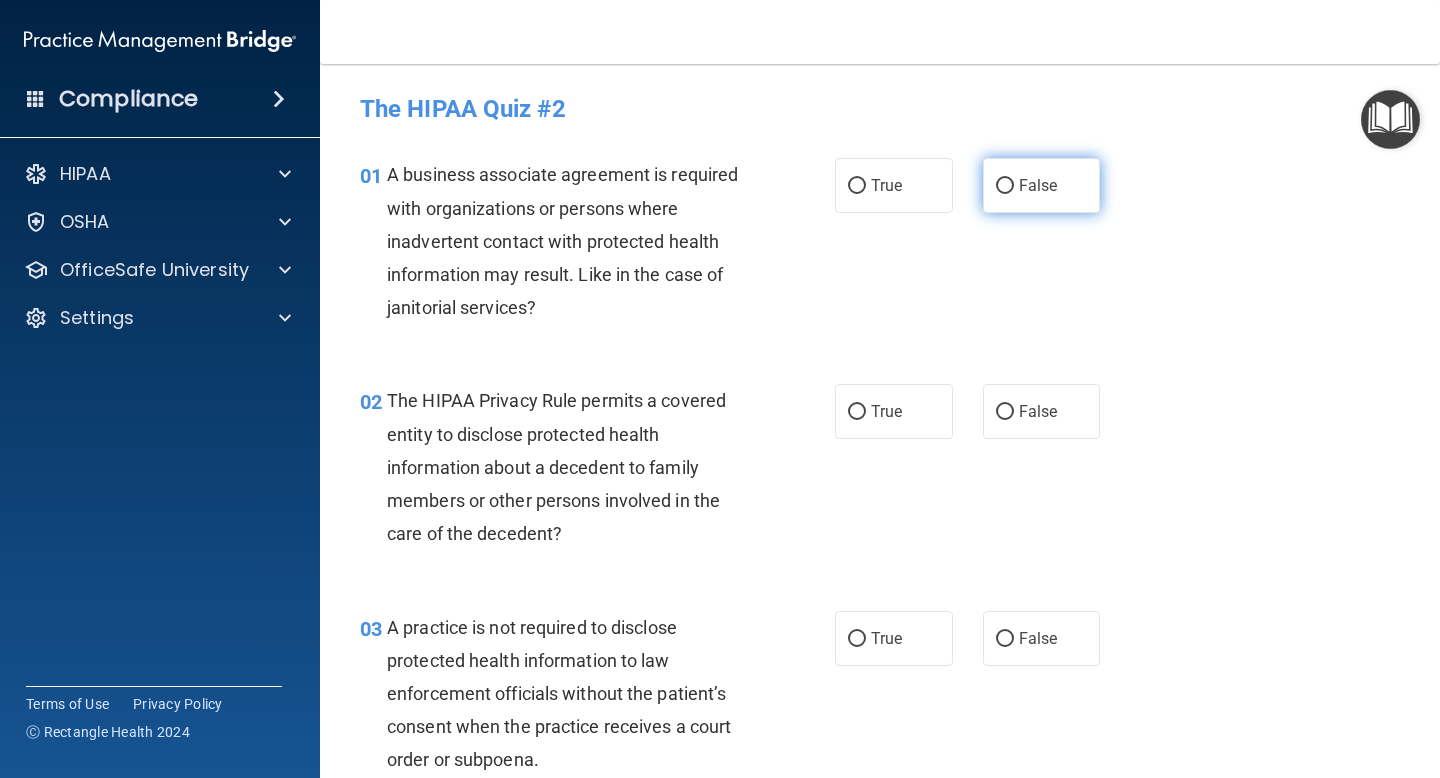 click on "False" at bounding box center [1005, 186] 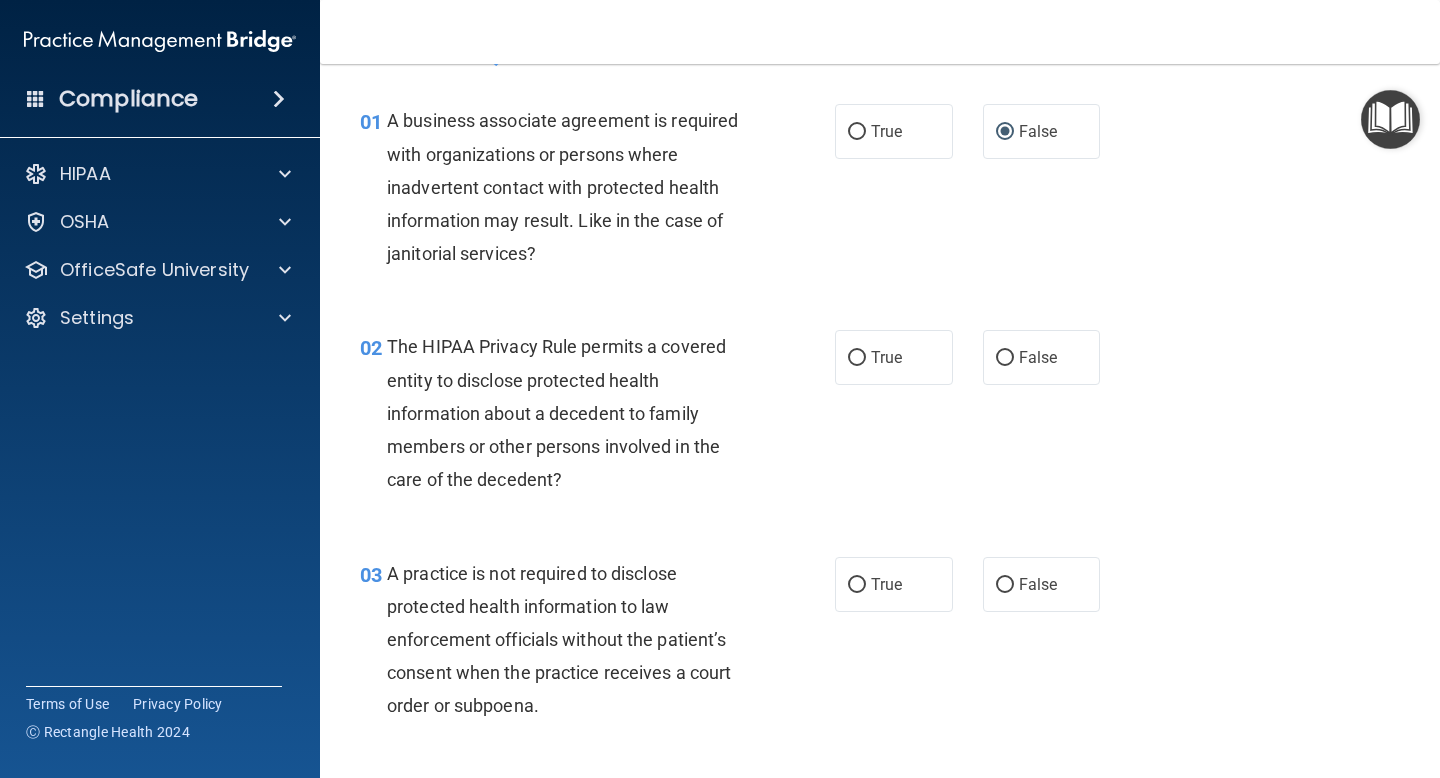 scroll, scrollTop: 0, scrollLeft: 0, axis: both 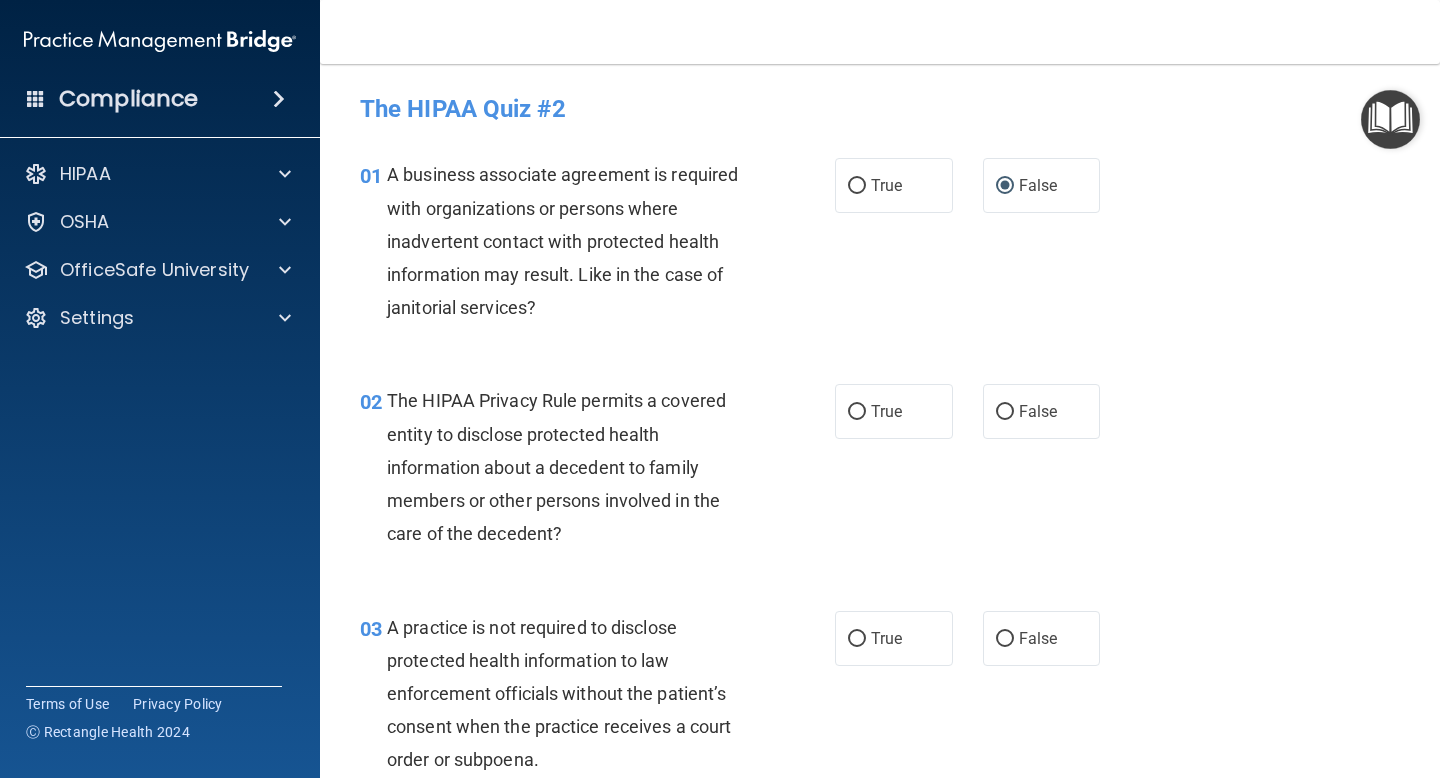 click on "Compliance" at bounding box center [160, 99] 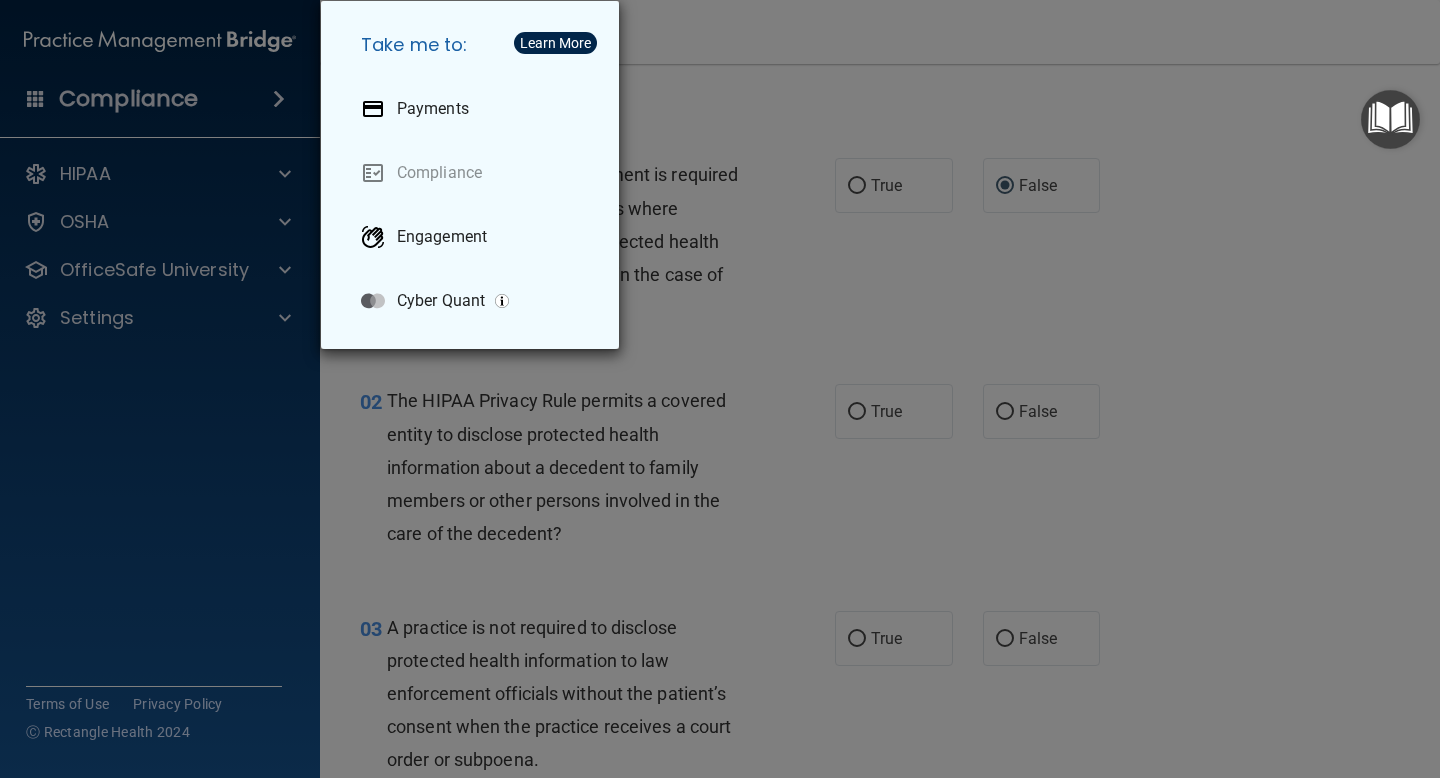 click on "Take me to:             Payments                   Compliance                     Engagement                     Cyber Quant" at bounding box center (720, 389) 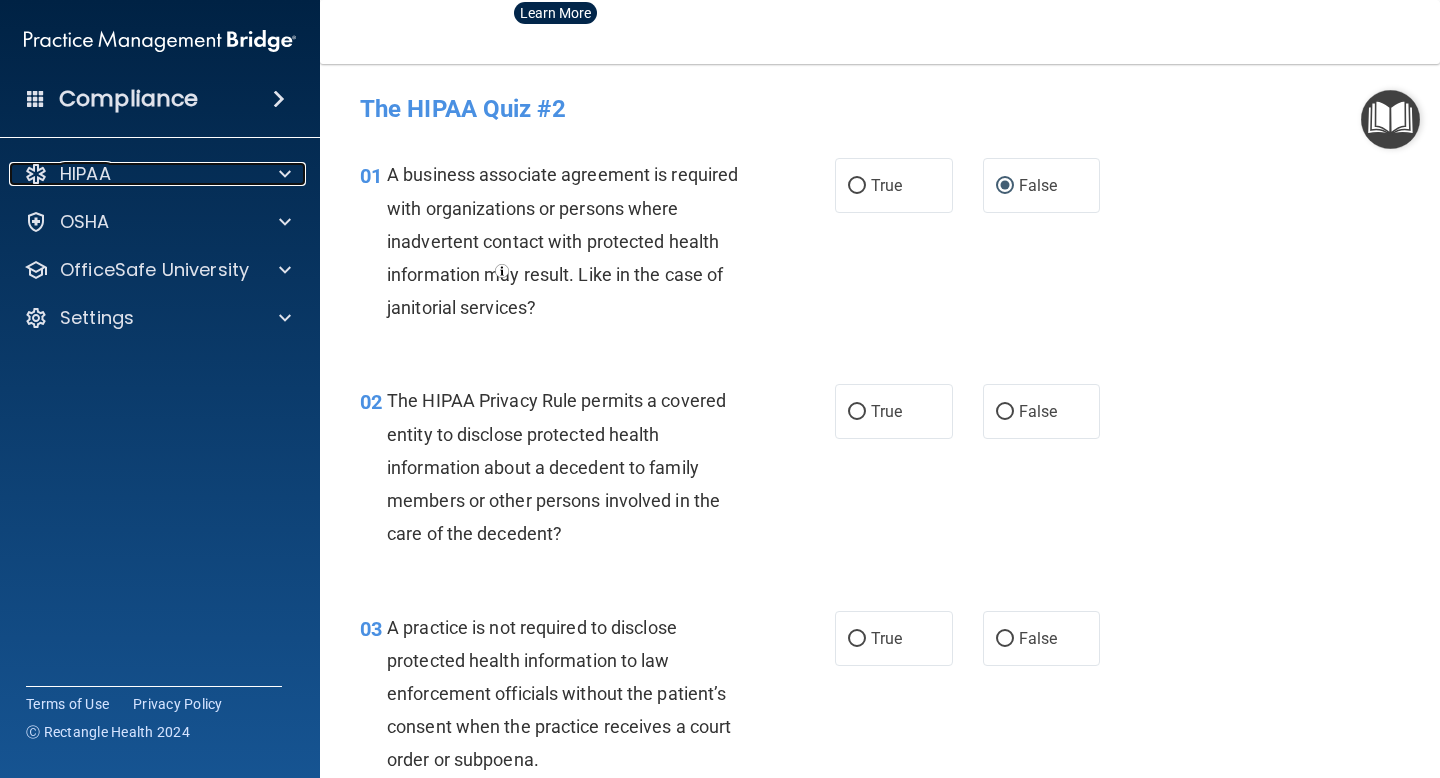 click on "HIPAA" at bounding box center [133, 174] 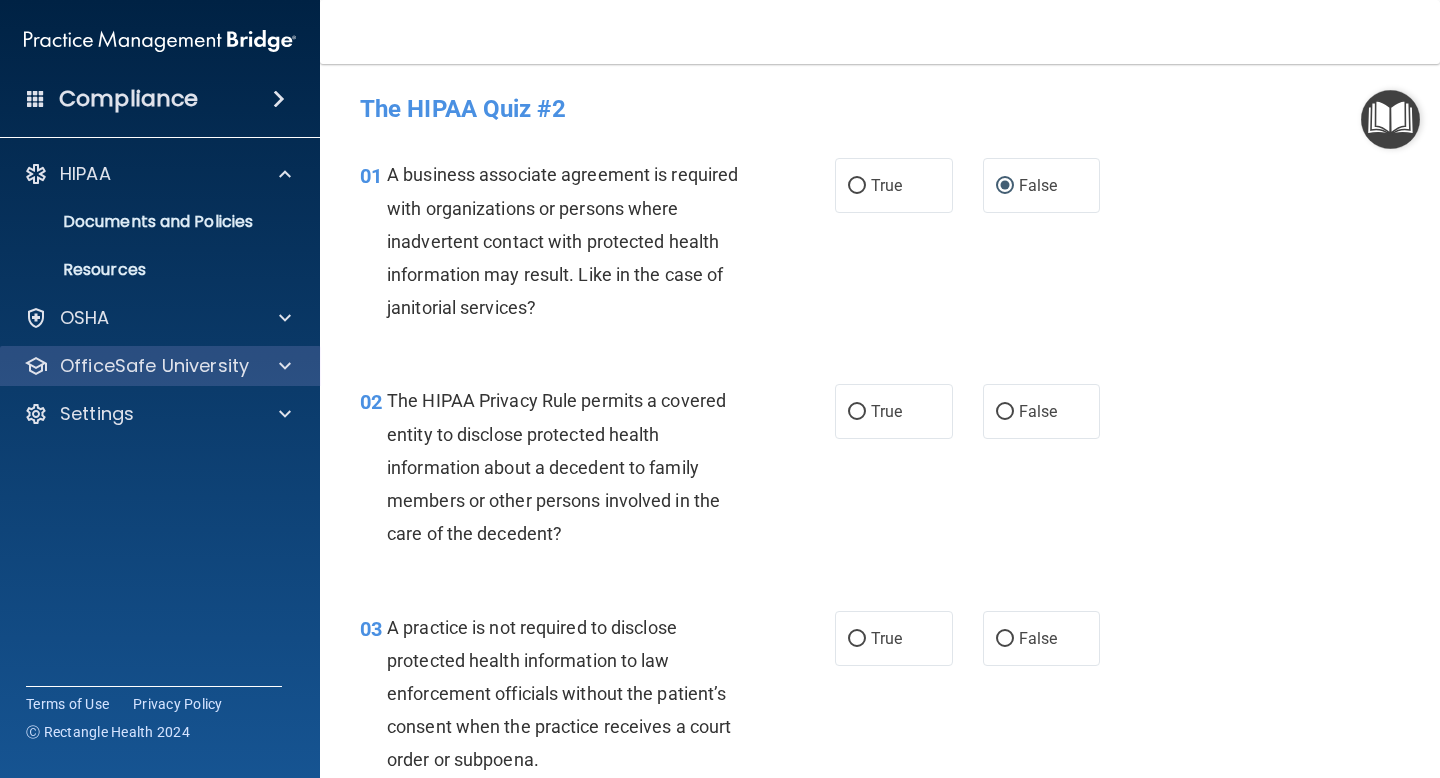click on "OfficeSafe University" at bounding box center (160, 366) 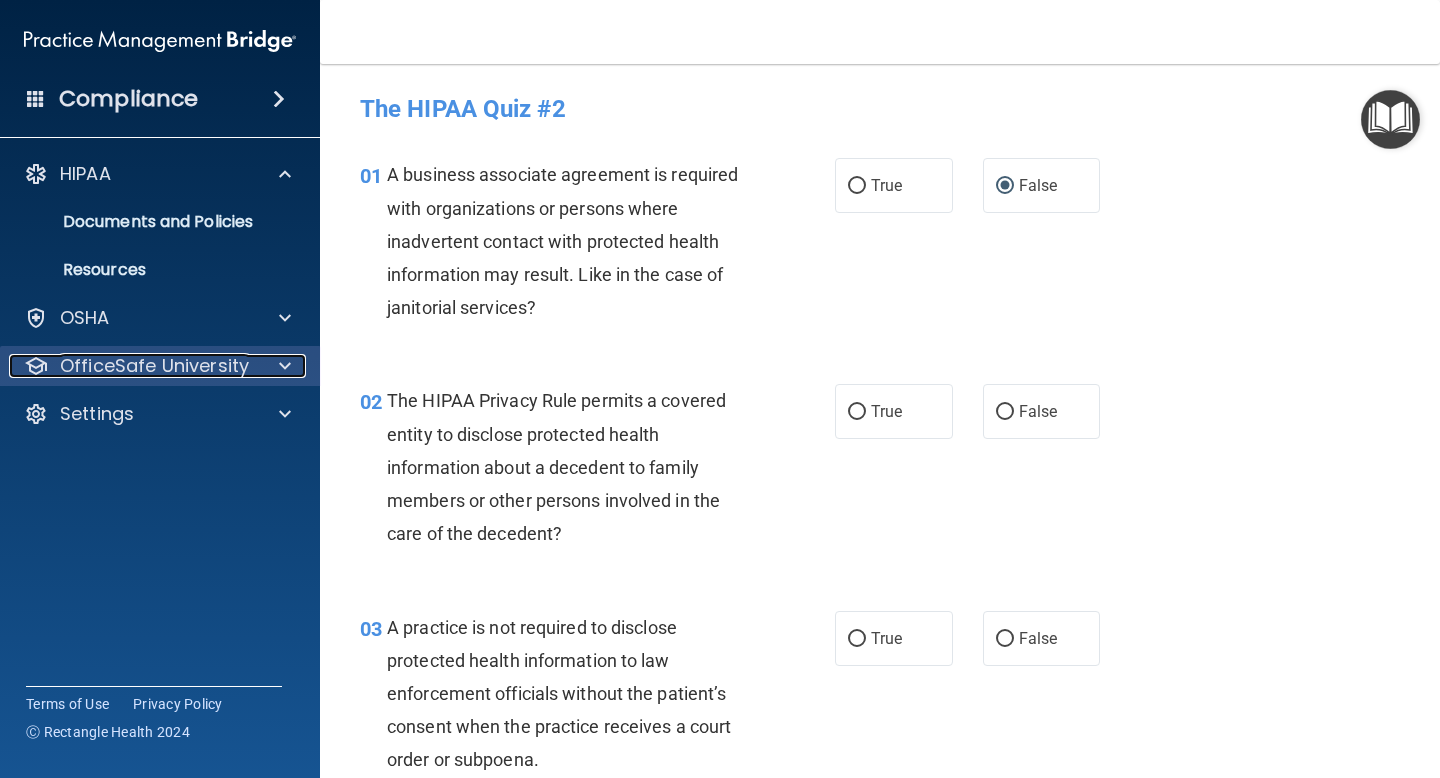 click on "OfficeSafe University" at bounding box center [154, 366] 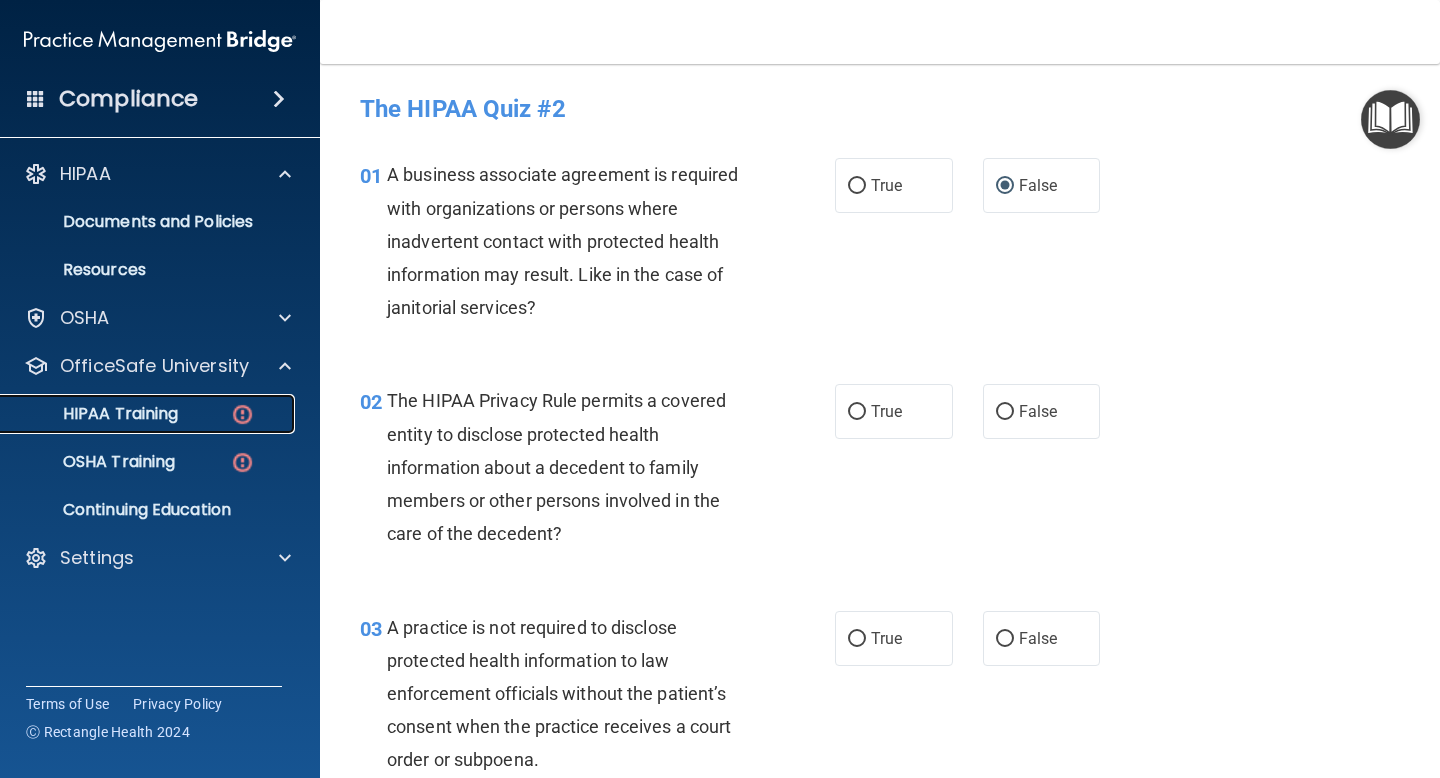 click on "HIPAA Training" at bounding box center (149, 414) 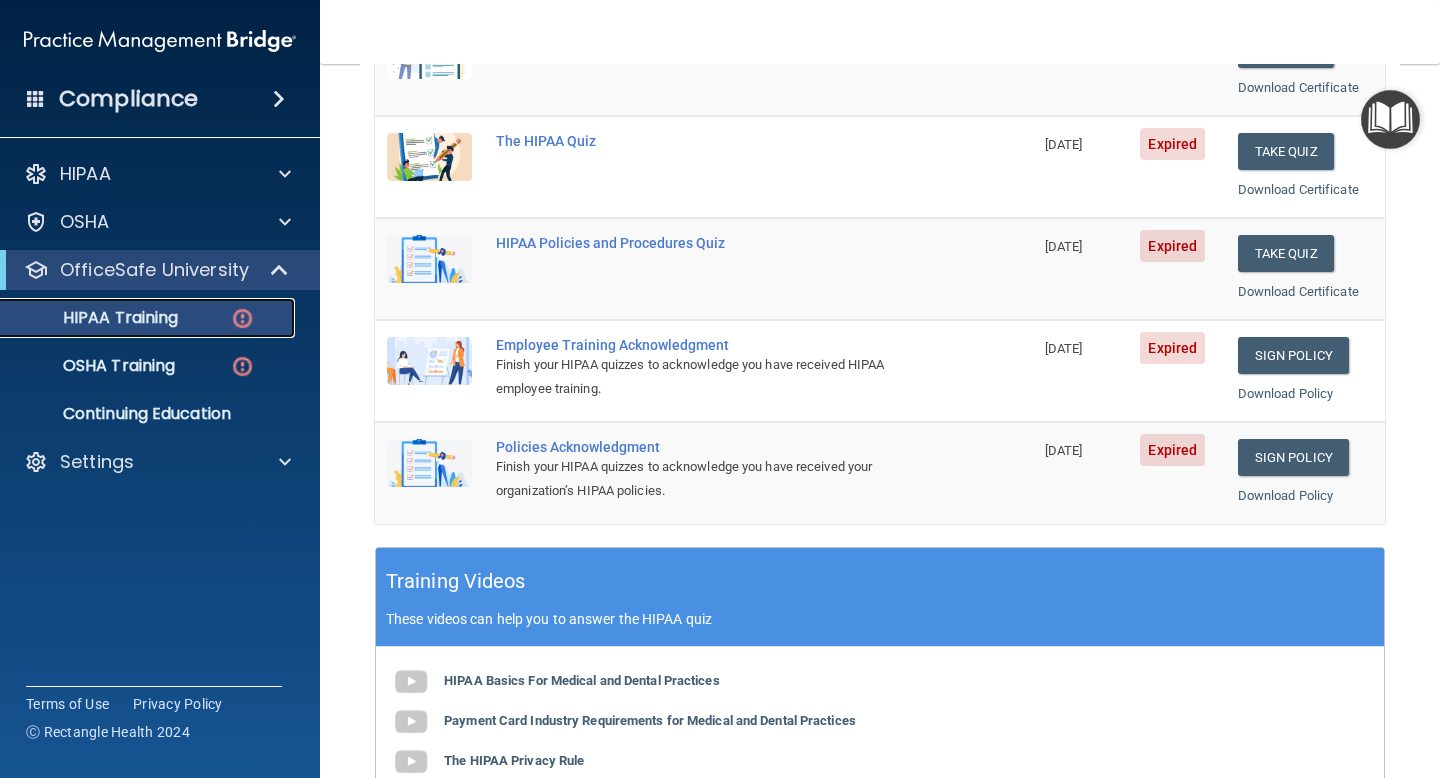 scroll, scrollTop: 309, scrollLeft: 0, axis: vertical 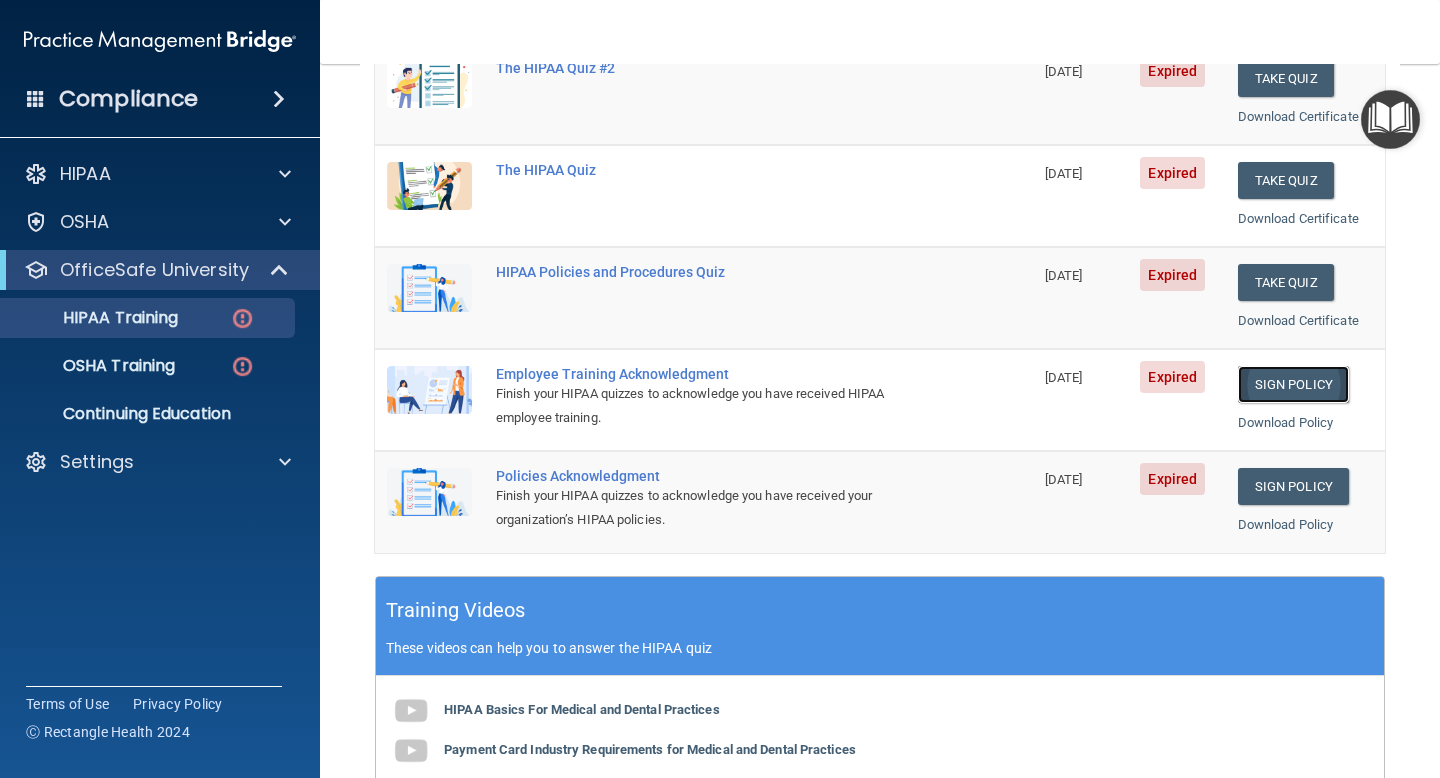 click on "Sign Policy" at bounding box center (1293, 384) 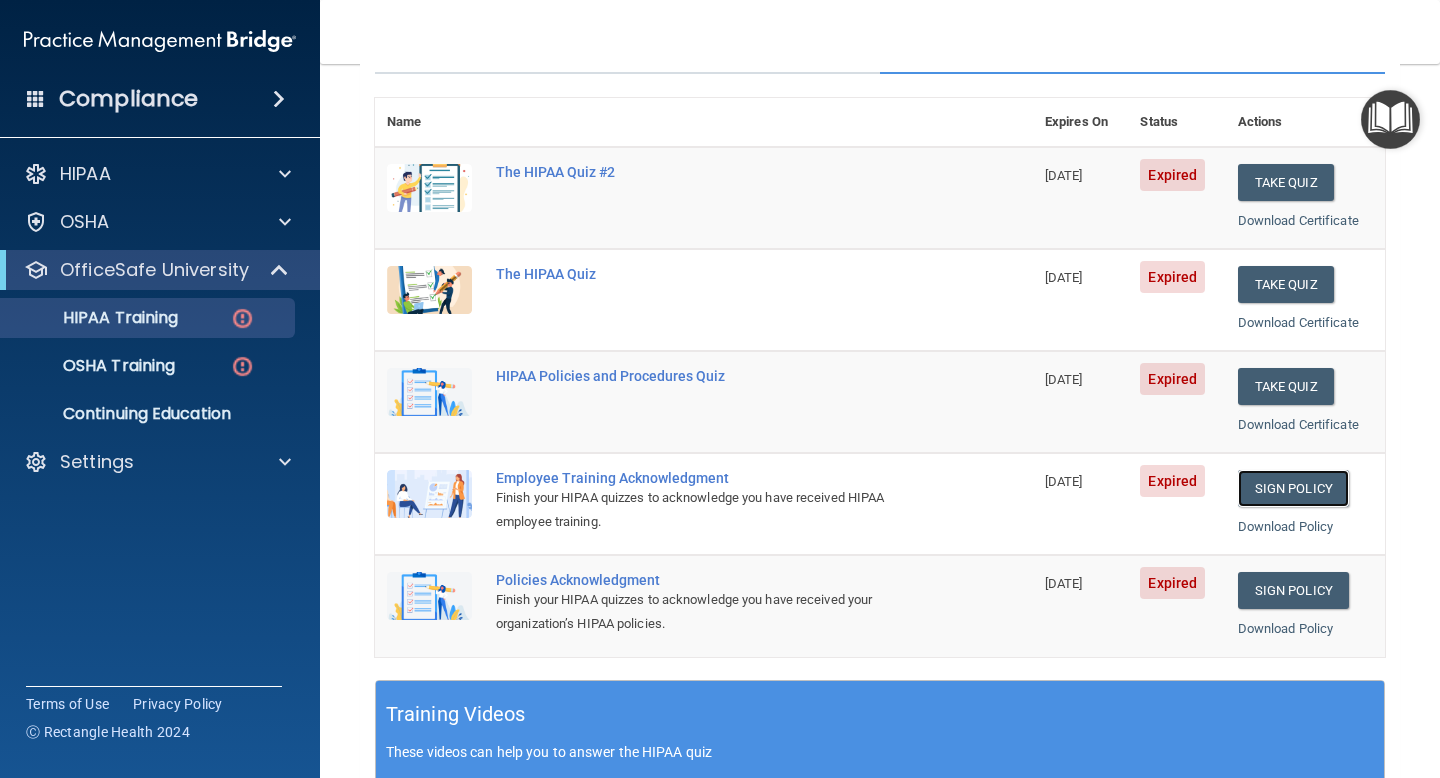 scroll, scrollTop: 201, scrollLeft: 0, axis: vertical 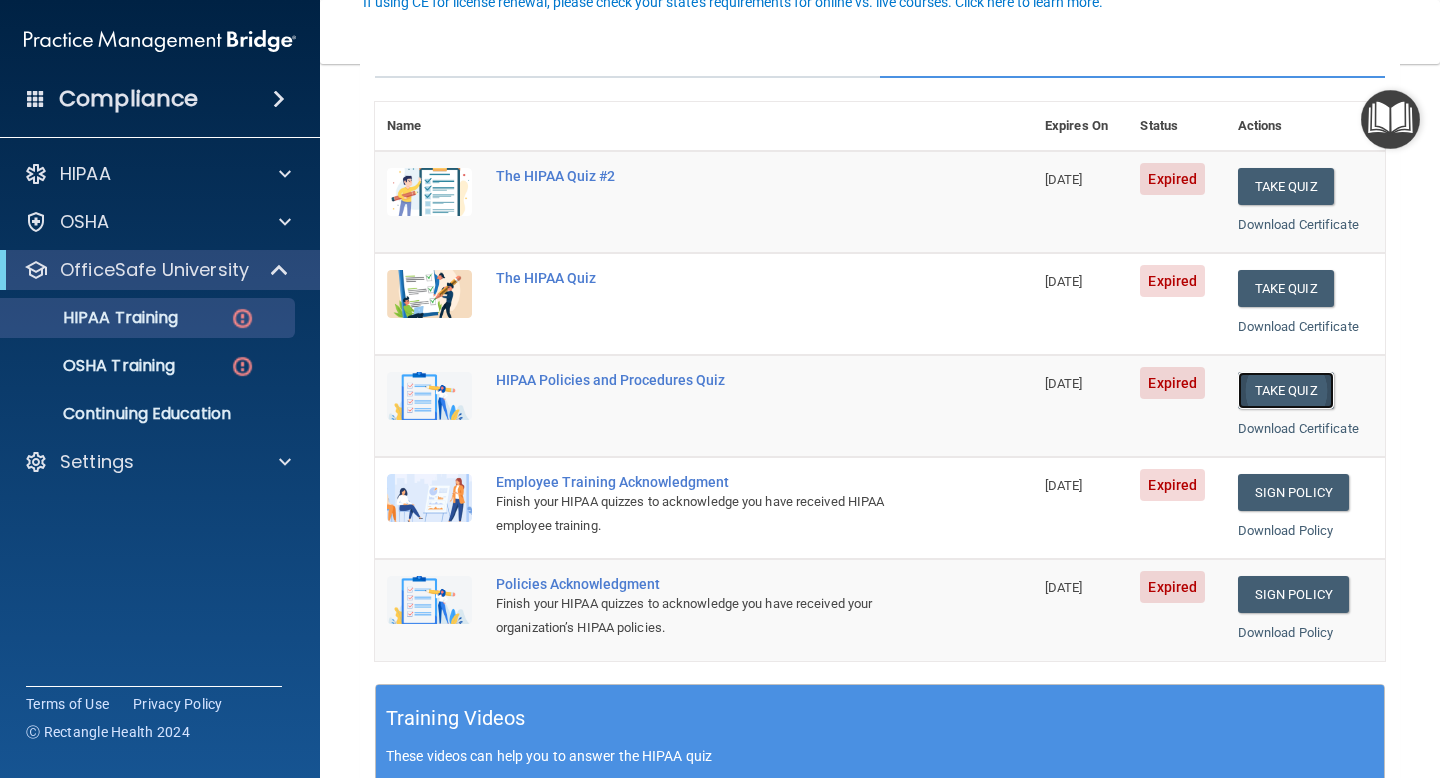 click on "Take Quiz" at bounding box center (1286, 390) 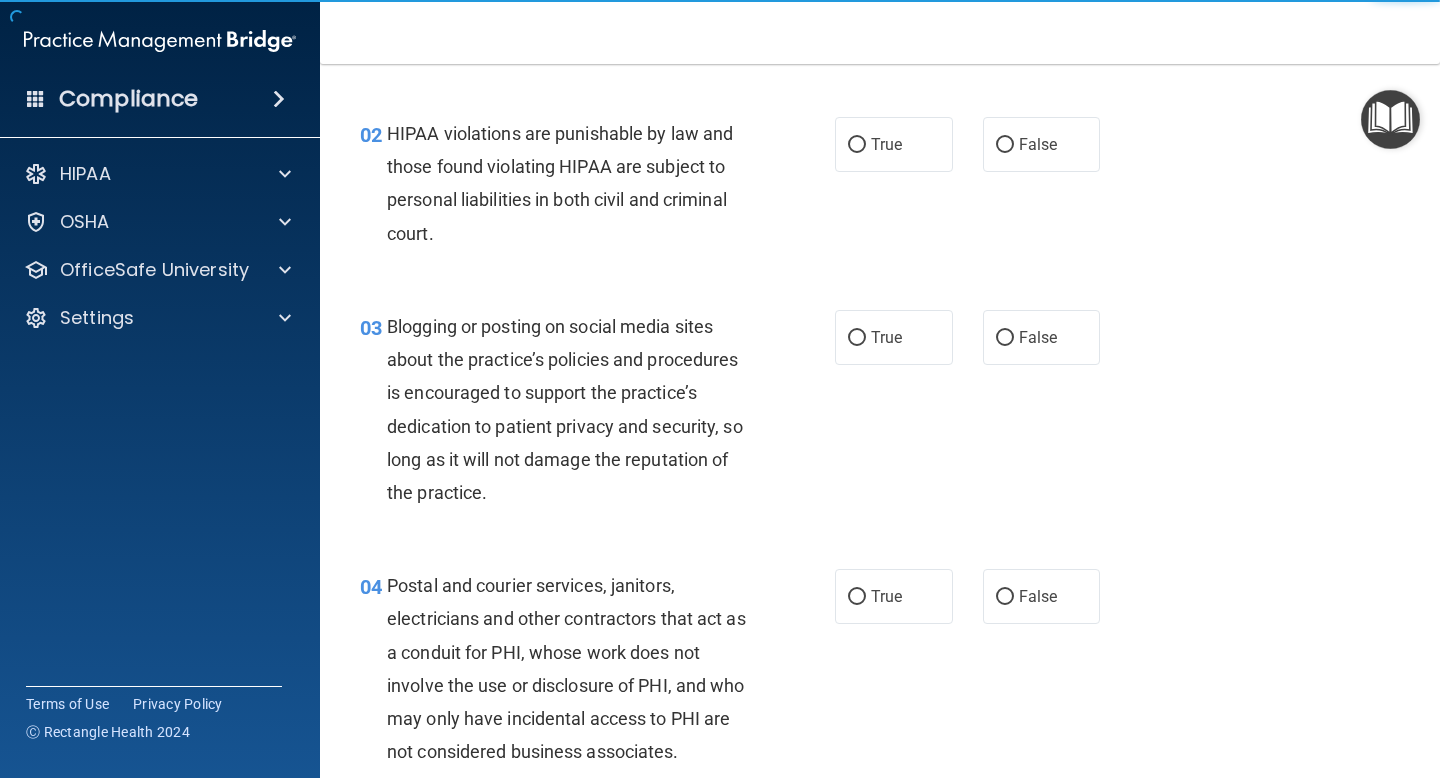 scroll, scrollTop: 0, scrollLeft: 0, axis: both 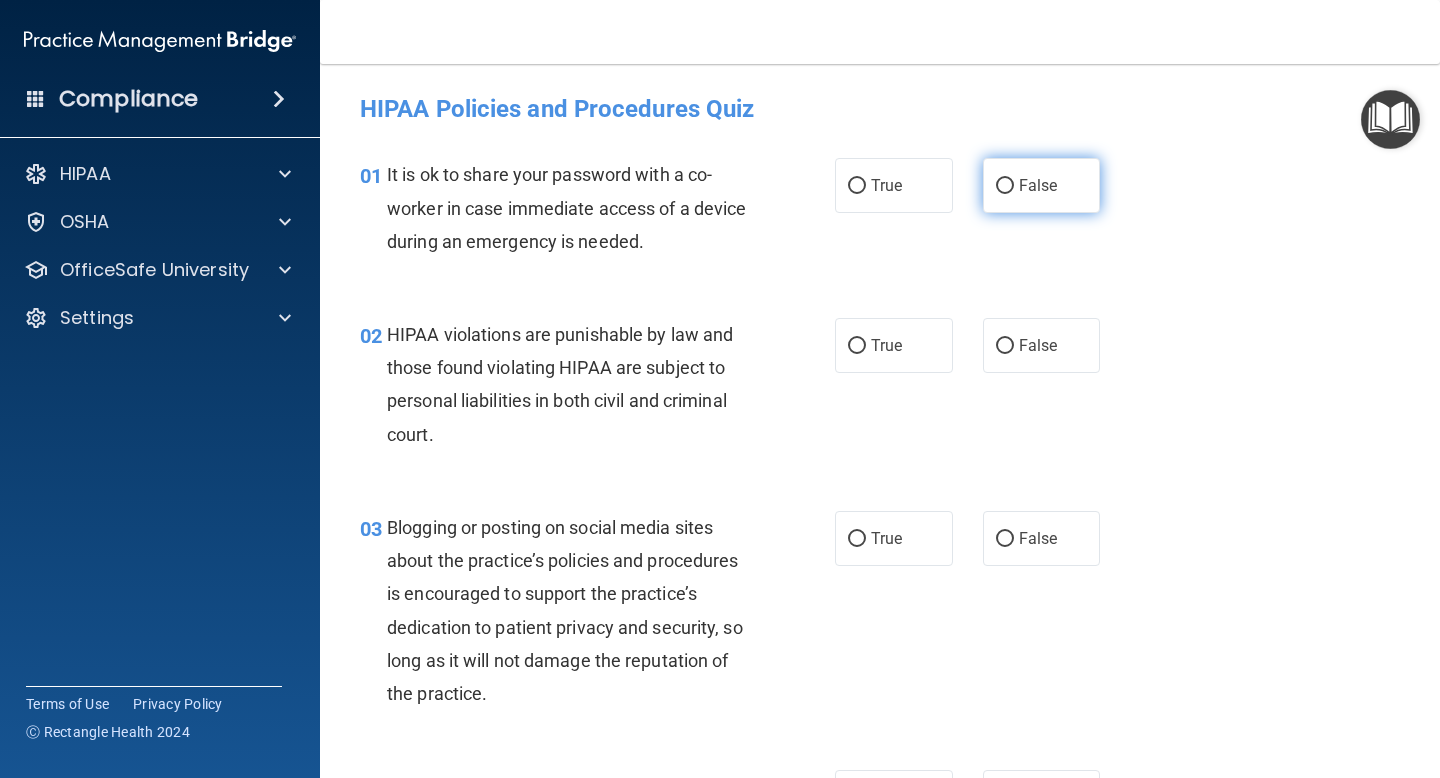 click on "False" at bounding box center [1042, 185] 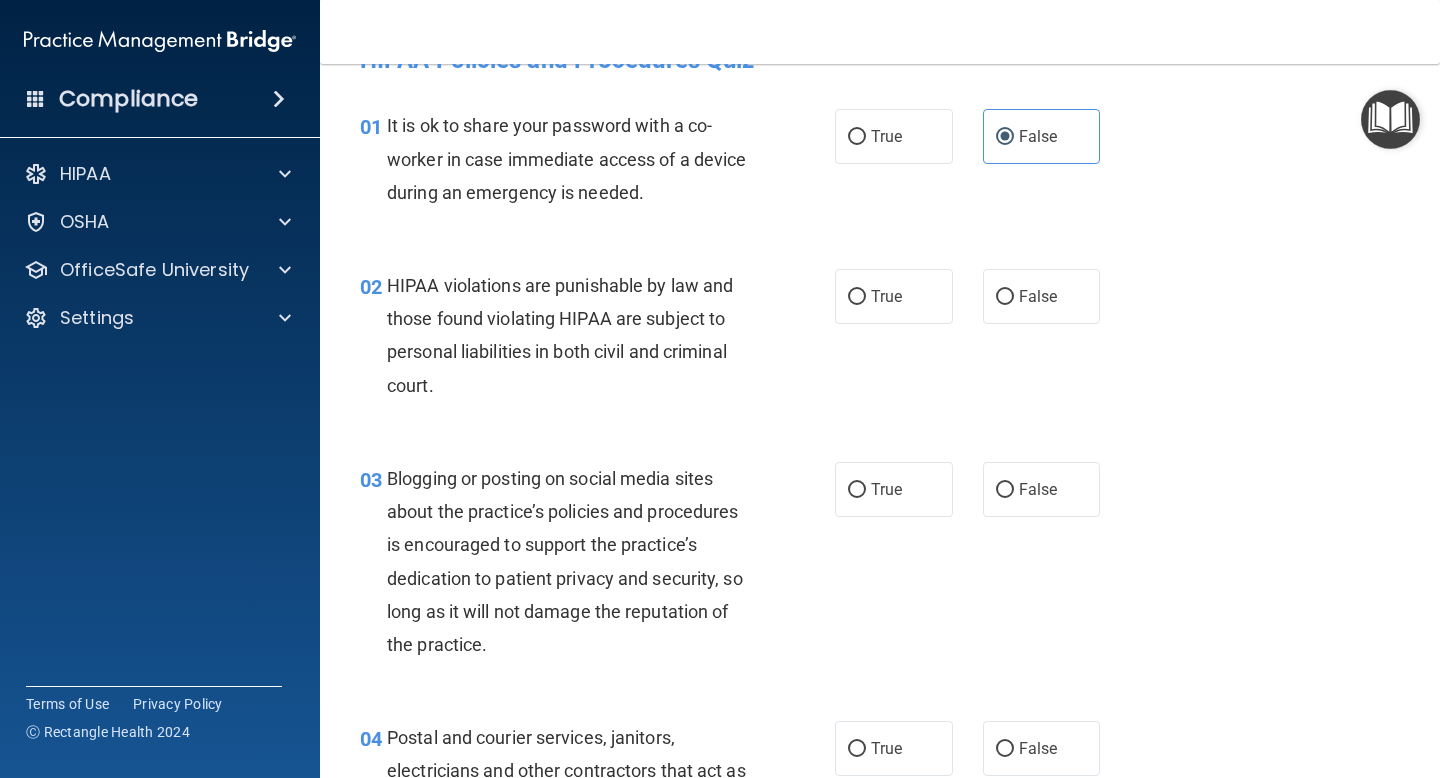 scroll, scrollTop: 53, scrollLeft: 0, axis: vertical 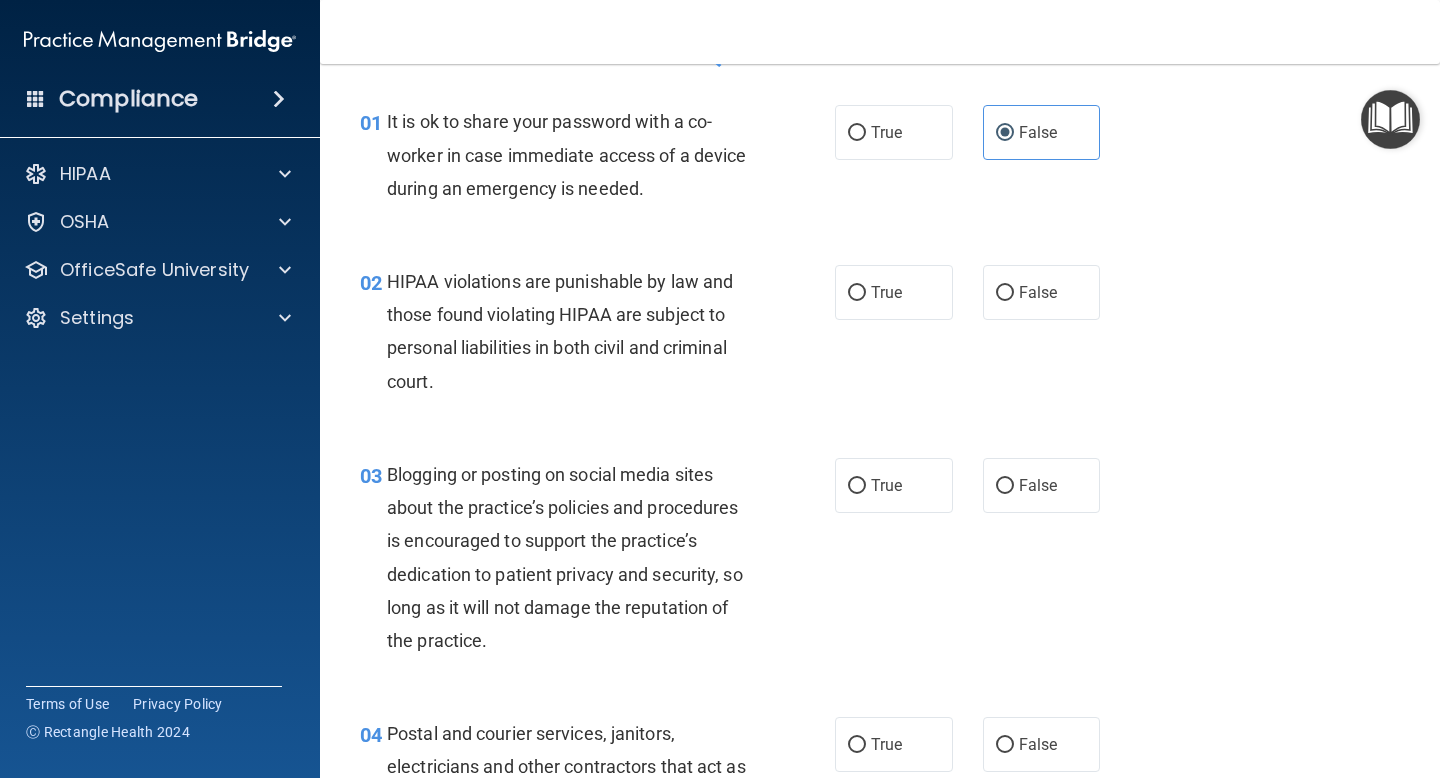 click on "02       HIPAA violations are punishable by law and those found violating HIPAA are subject to personal liabilities in both civil and criminal court.                  True           False" at bounding box center [880, 336] 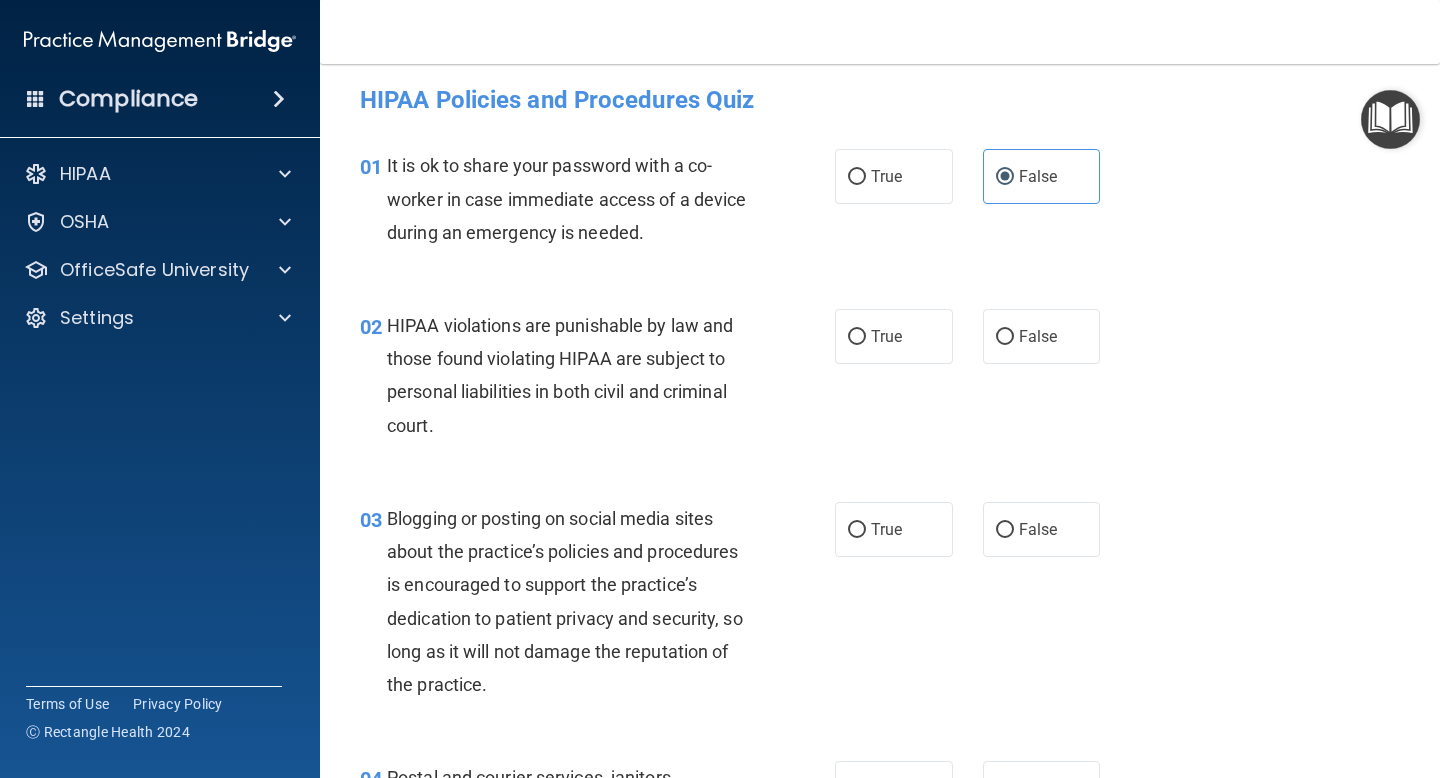 scroll, scrollTop: 51, scrollLeft: 0, axis: vertical 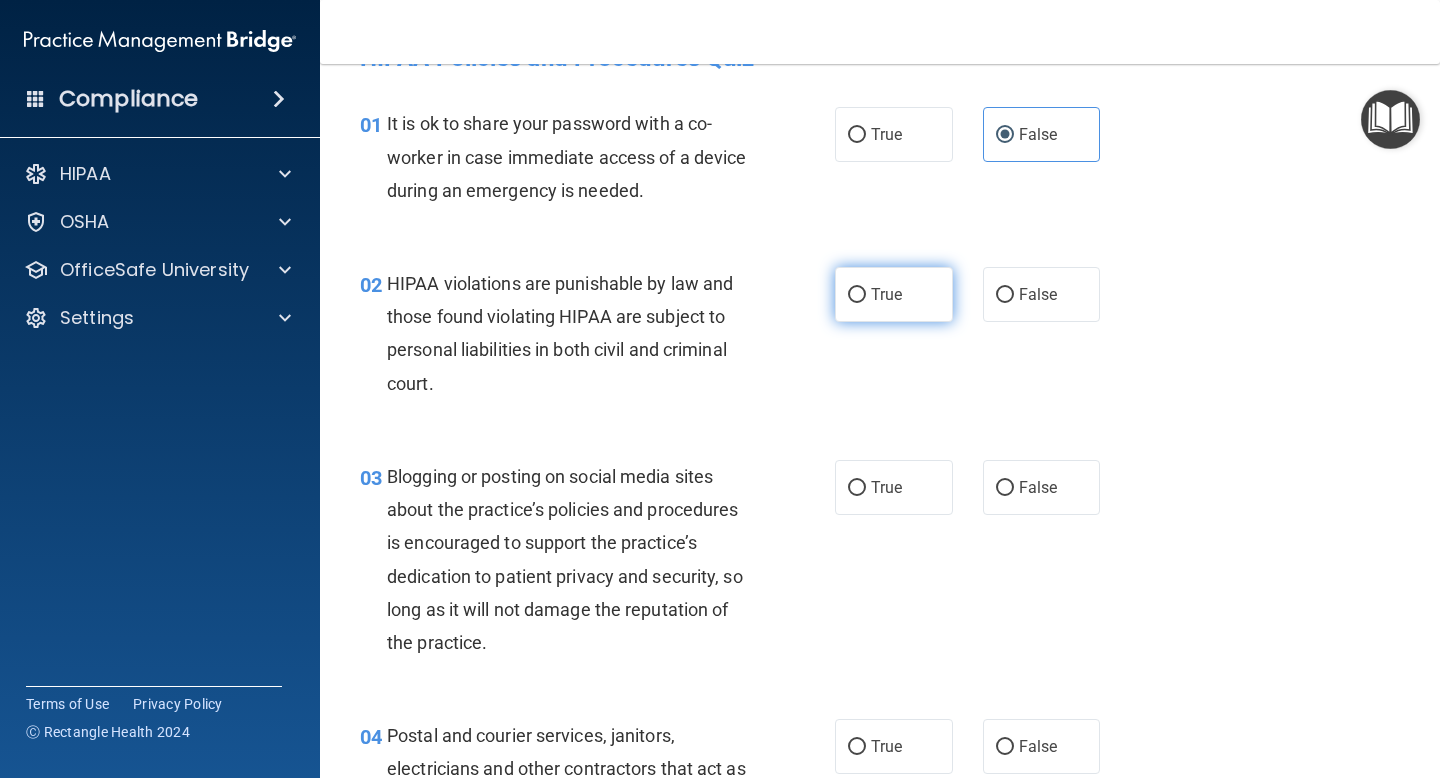 click on "True" at bounding box center (886, 294) 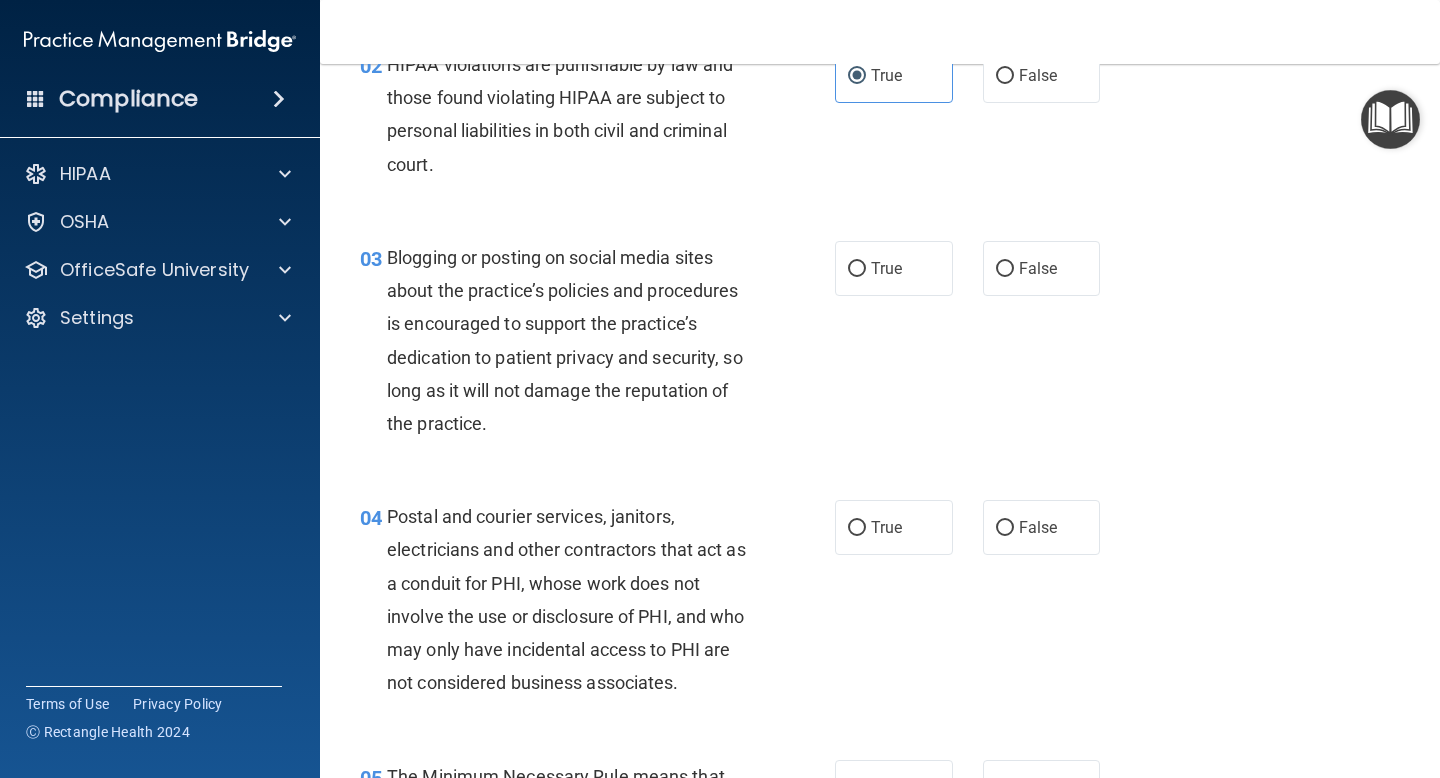 scroll, scrollTop: 272, scrollLeft: 0, axis: vertical 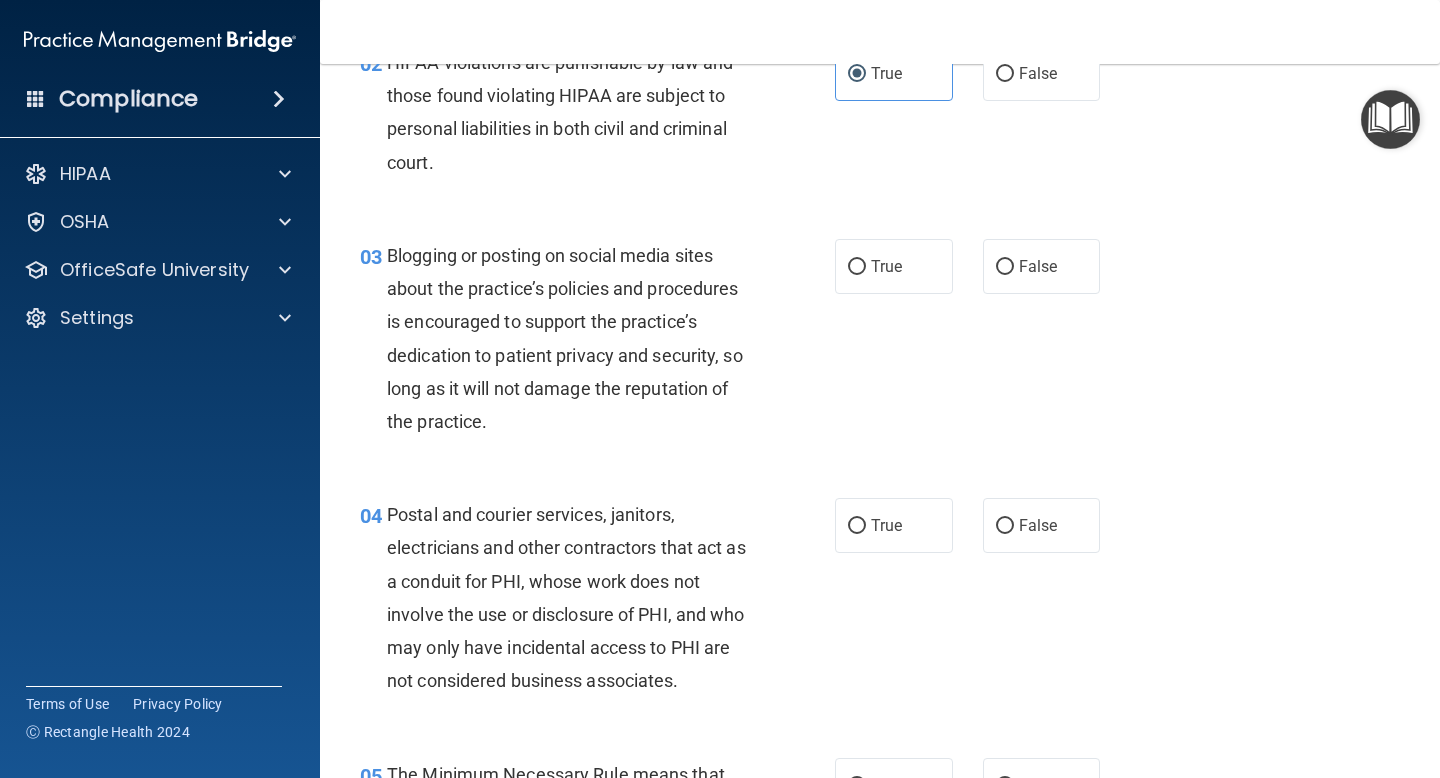 click on "03       Blogging or posting on social media sites about the practice’s policies and procedures is encouraged to support the practice’s dedication to patient privacy and security, so long as it will not damage the reputation of the practice." at bounding box center (597, 343) 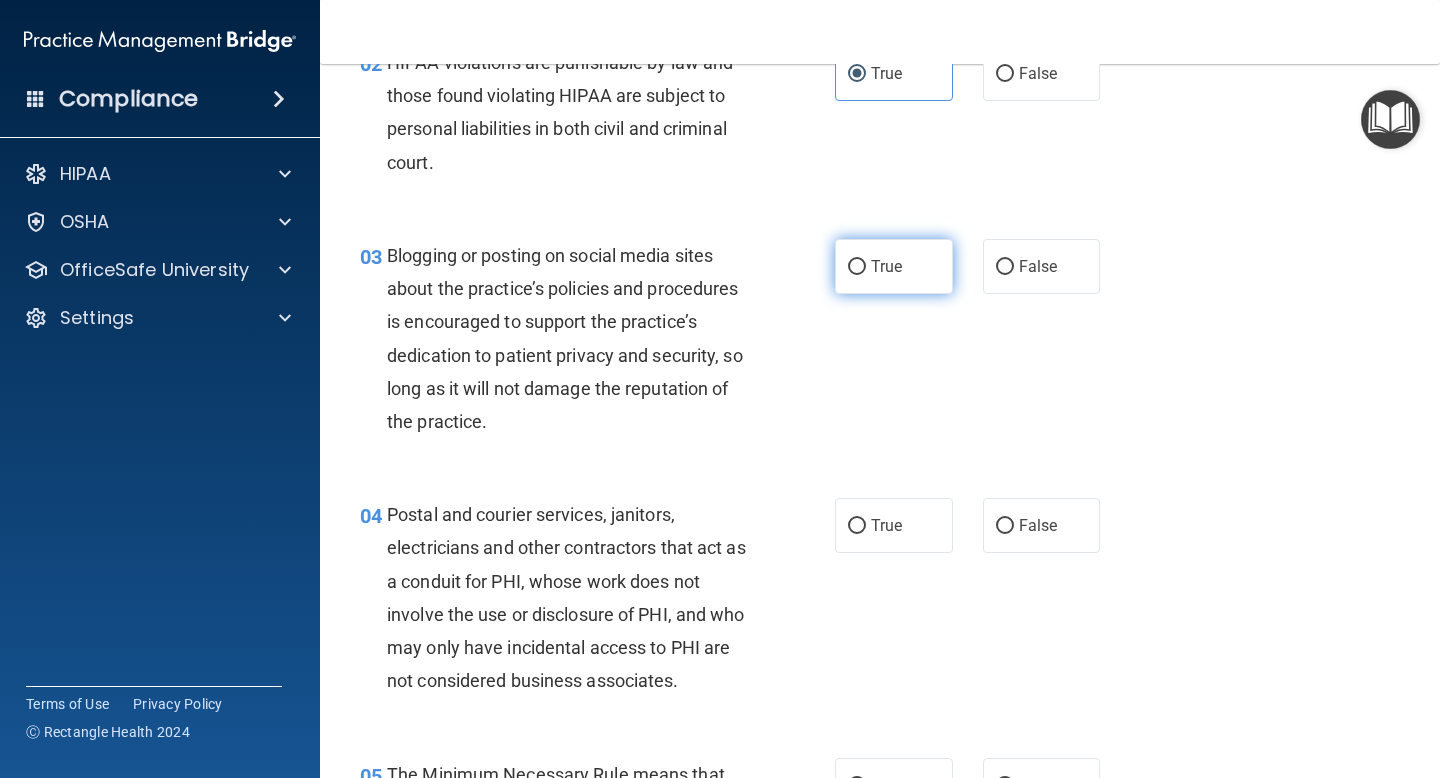 click on "True" at bounding box center (894, 266) 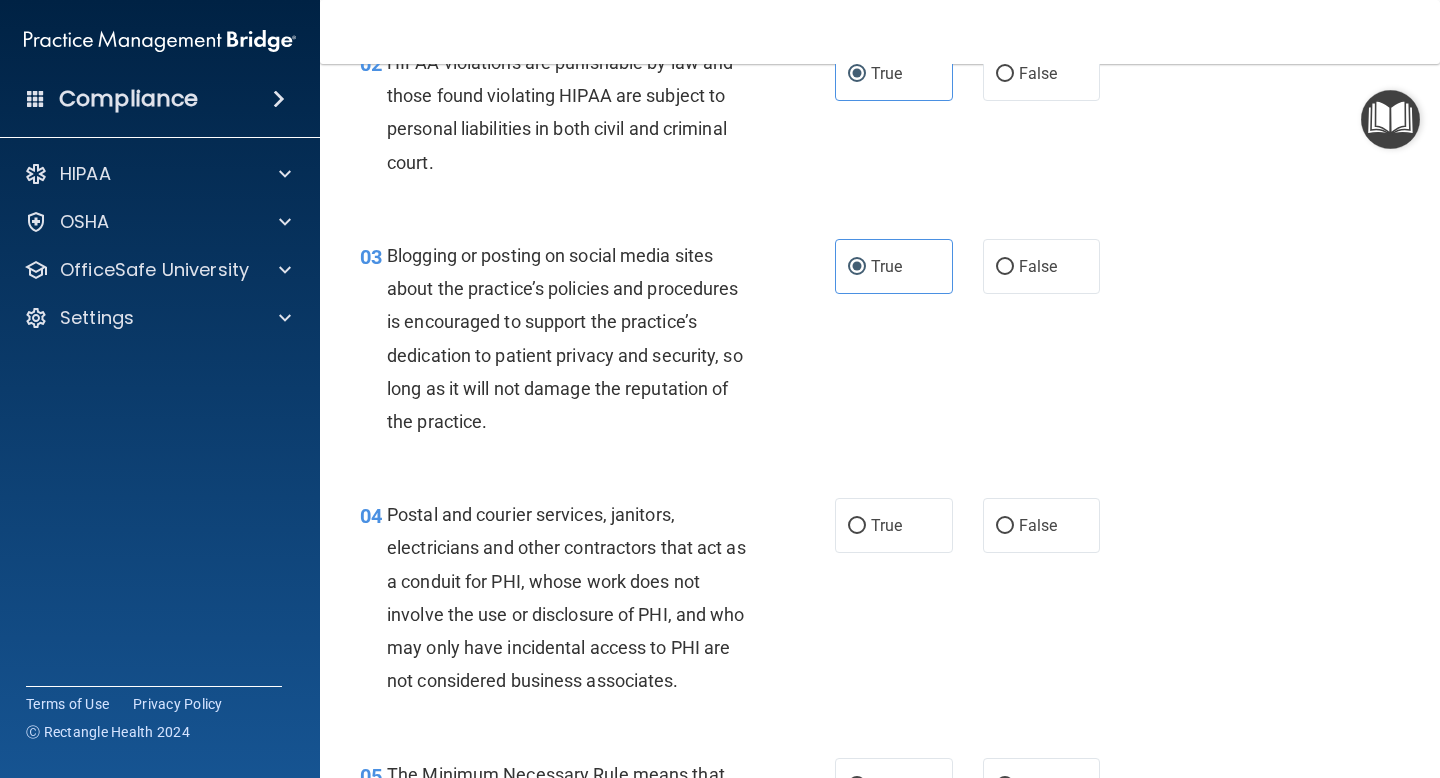 click on "Blogging or posting on social media sites about the practice’s policies and procedures is encouraged to support the practice’s dedication to patient privacy and security, so long as it will not damage the reputation of the practice." at bounding box center [565, 338] 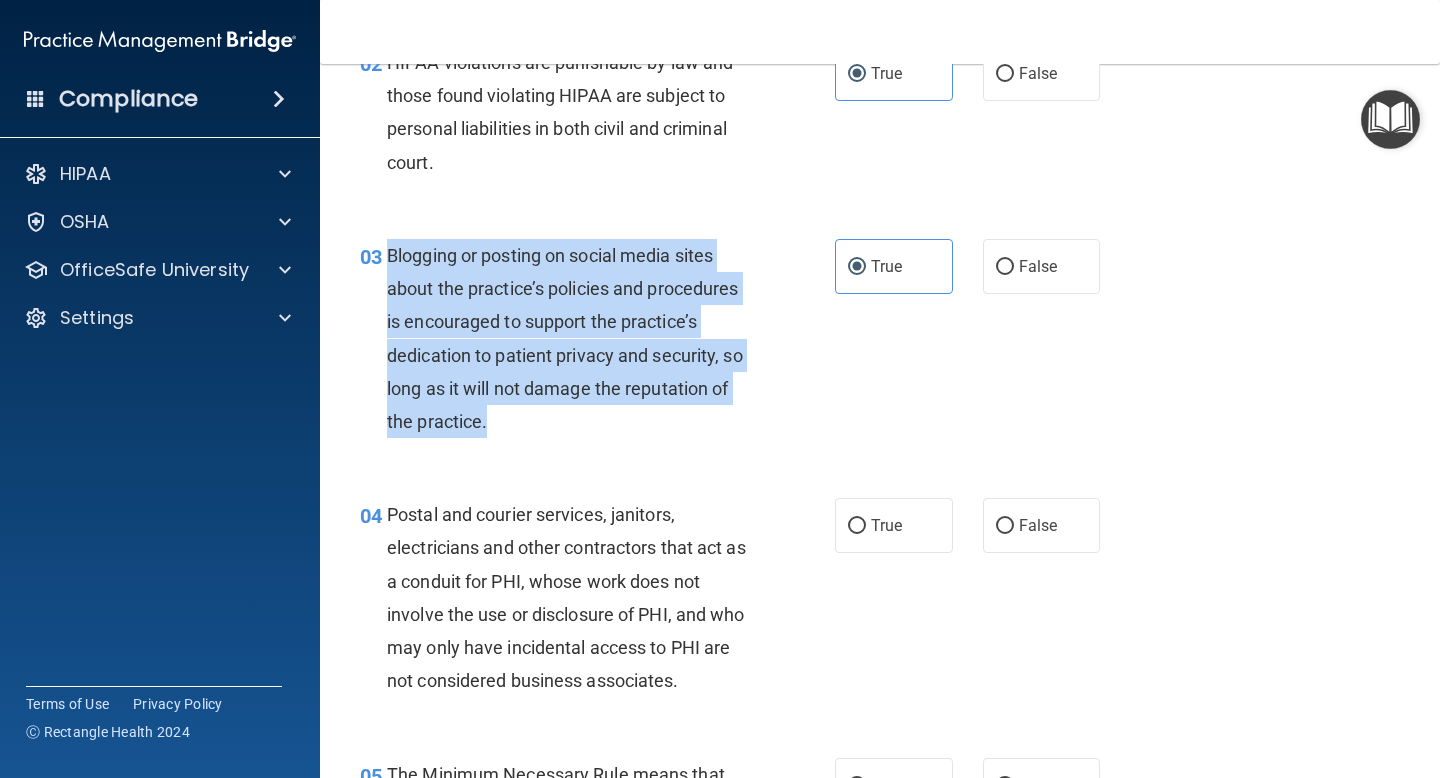 drag, startPoint x: 502, startPoint y: 413, endPoint x: 389, endPoint y: 253, distance: 195.88007 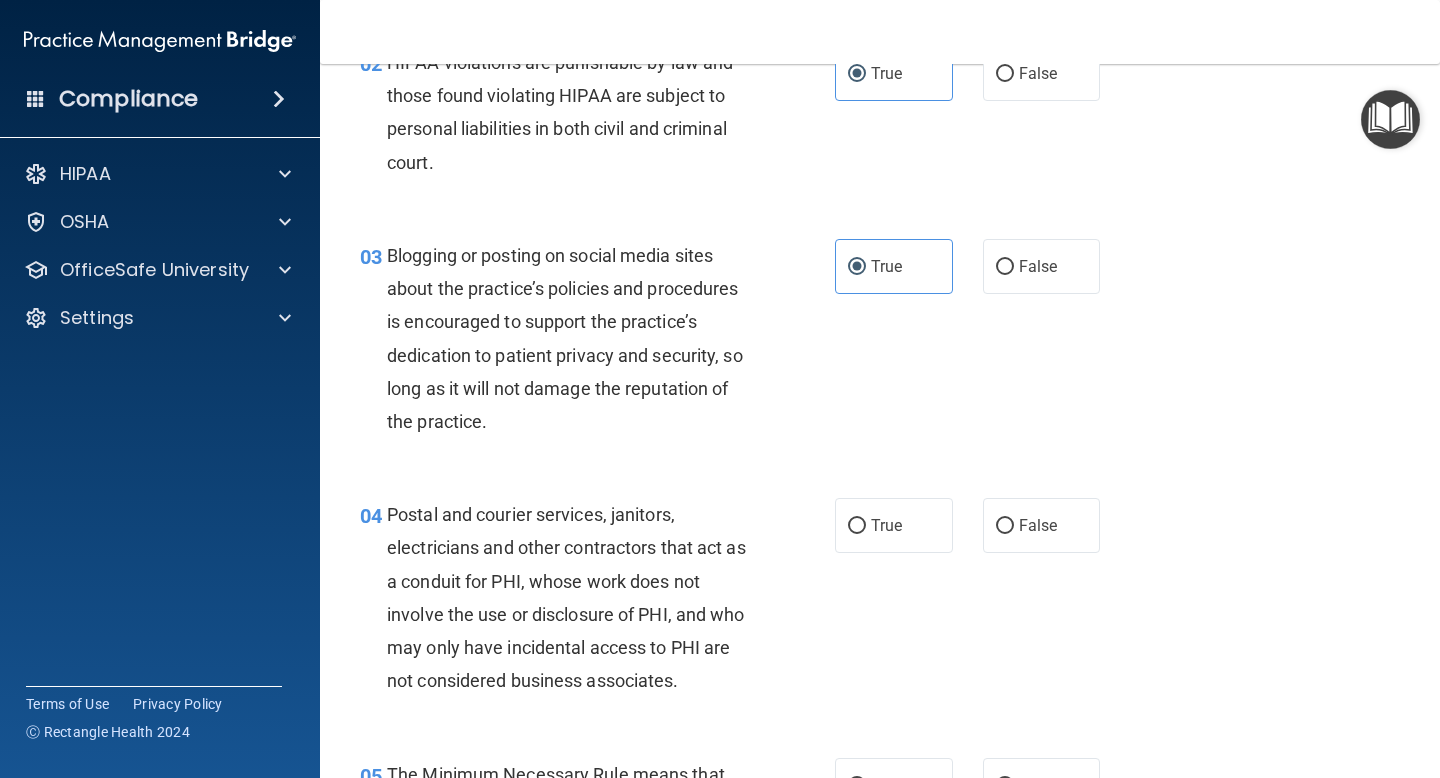 click on "03       Blogging or posting on social media sites about the practice’s policies and procedures is encouraged to support the practice’s dedication to patient privacy and security, so long as it will not damage the reputation of the practice." at bounding box center [597, 343] 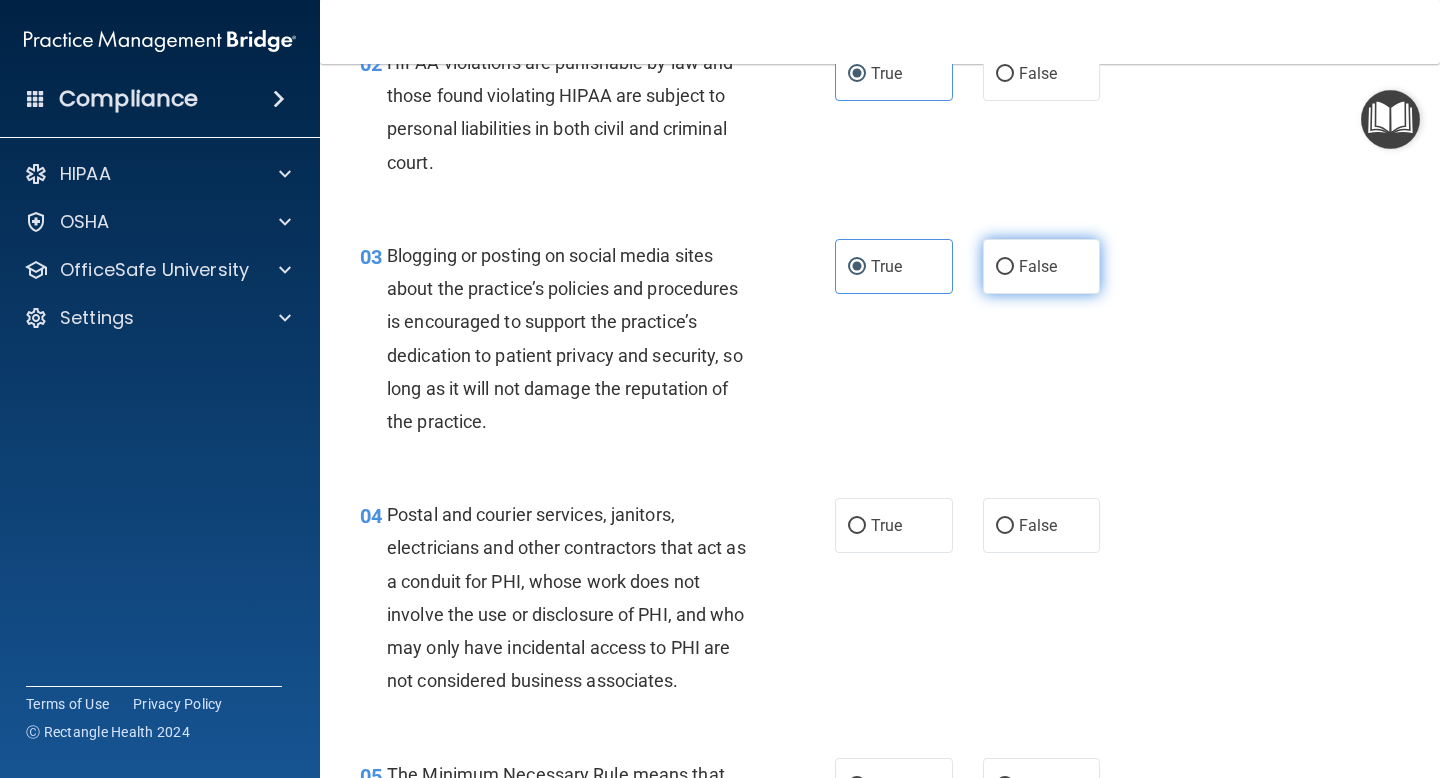 click on "False" at bounding box center [1042, 266] 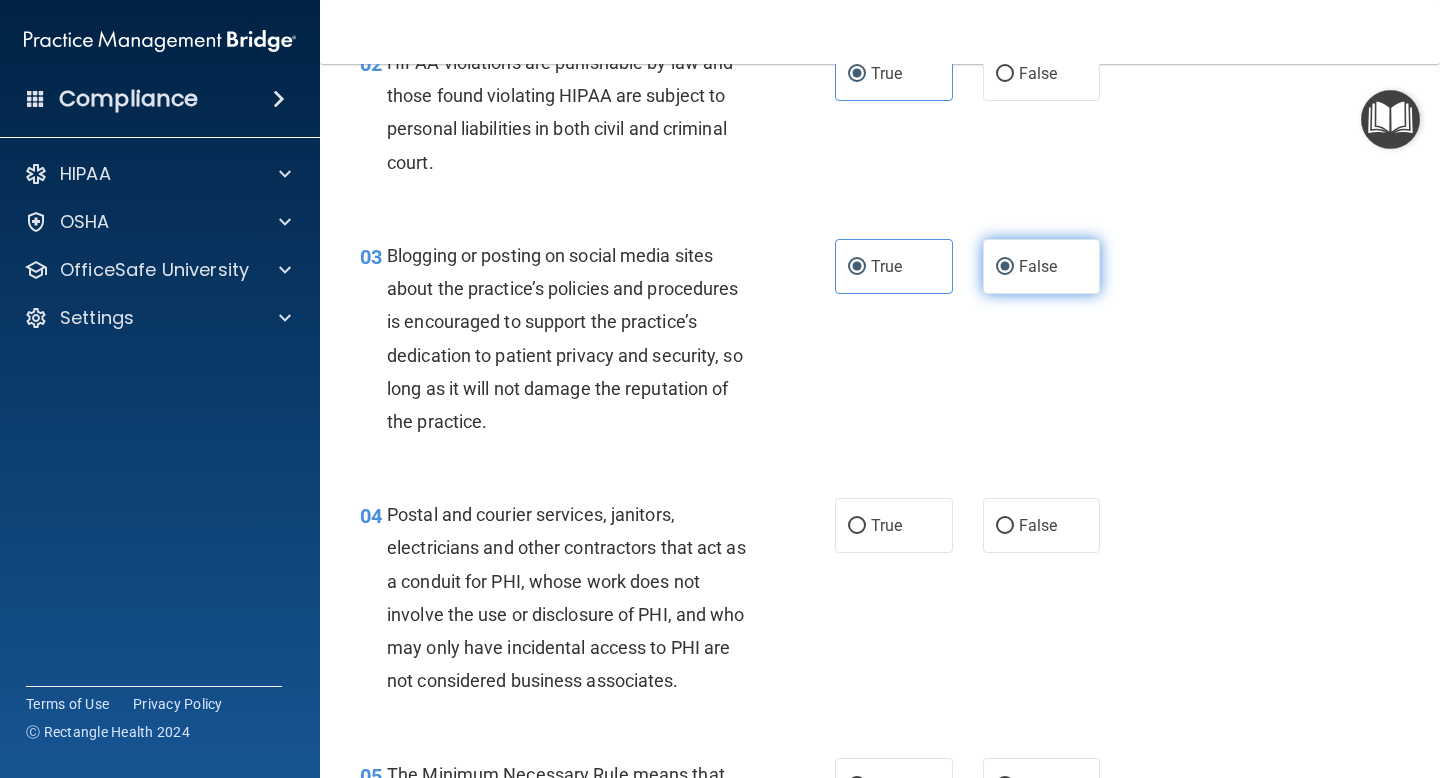 radio on "false" 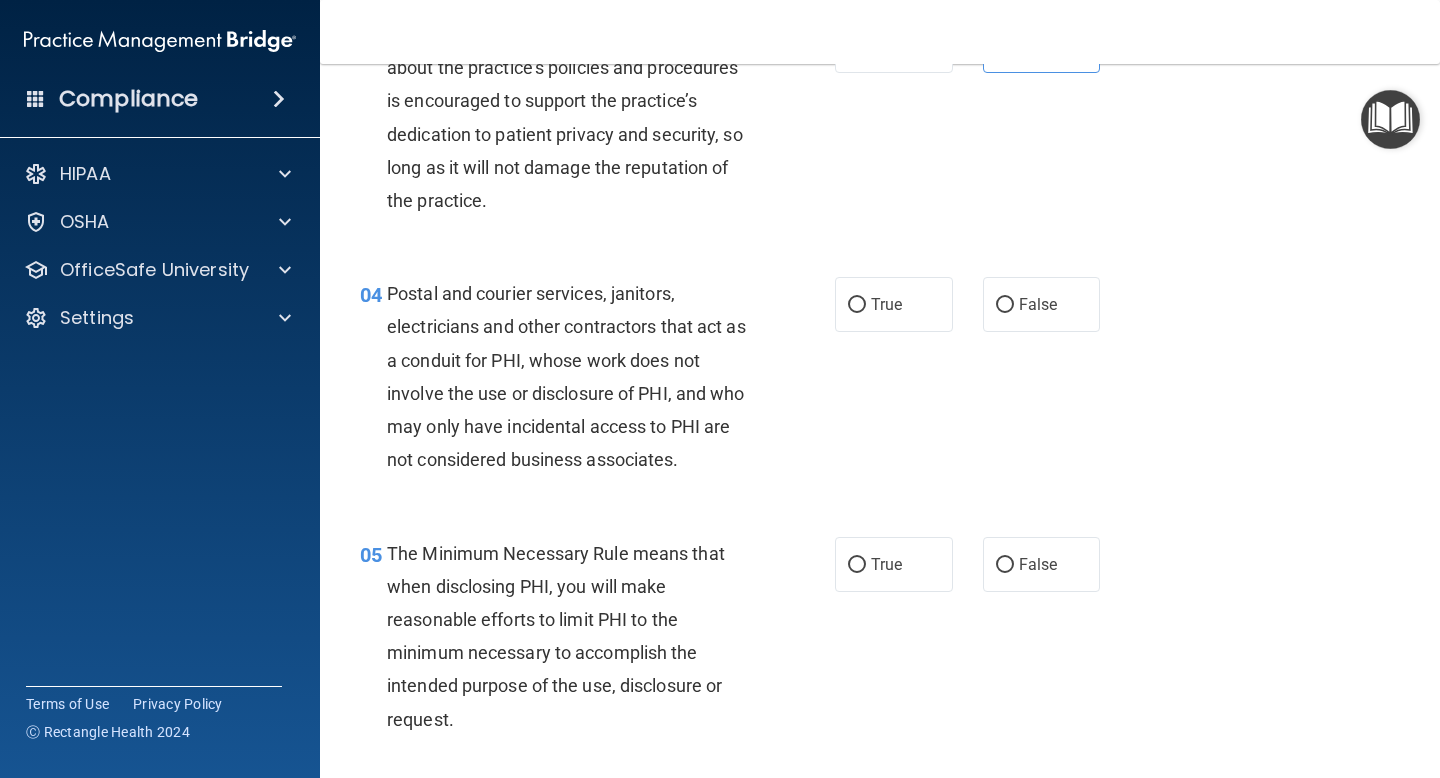 scroll, scrollTop: 494, scrollLeft: 0, axis: vertical 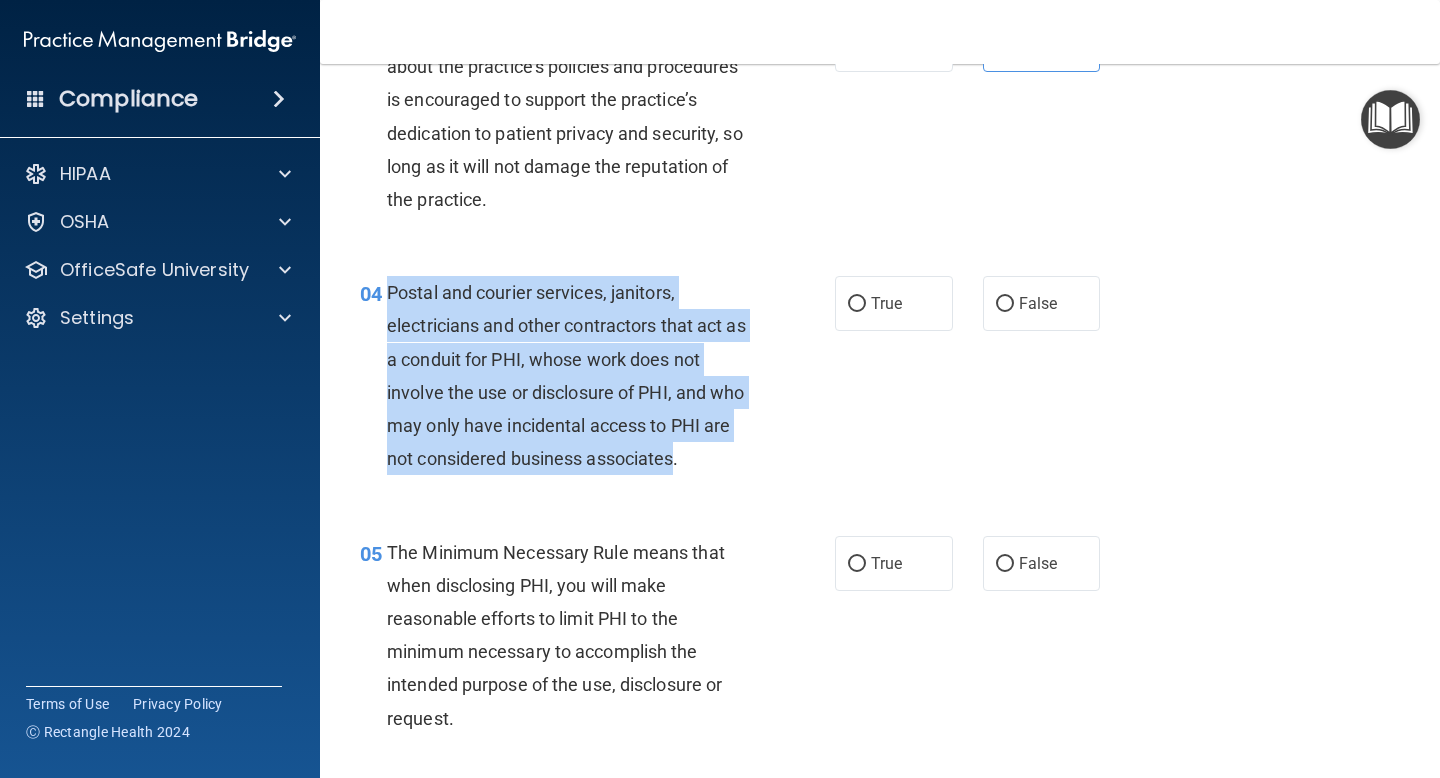 drag, startPoint x: 387, startPoint y: 294, endPoint x: 677, endPoint y: 452, distance: 330.24838 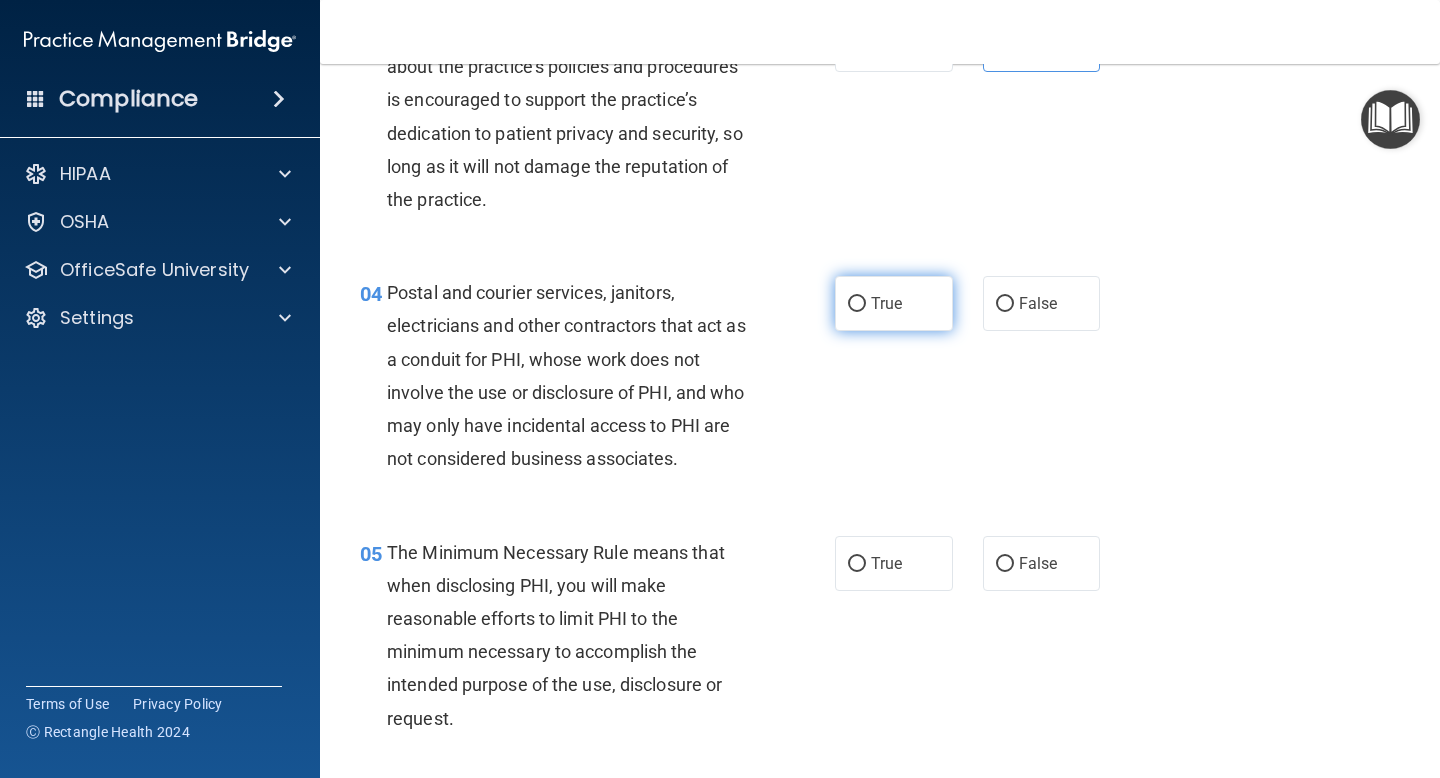 click on "True" at bounding box center (894, 303) 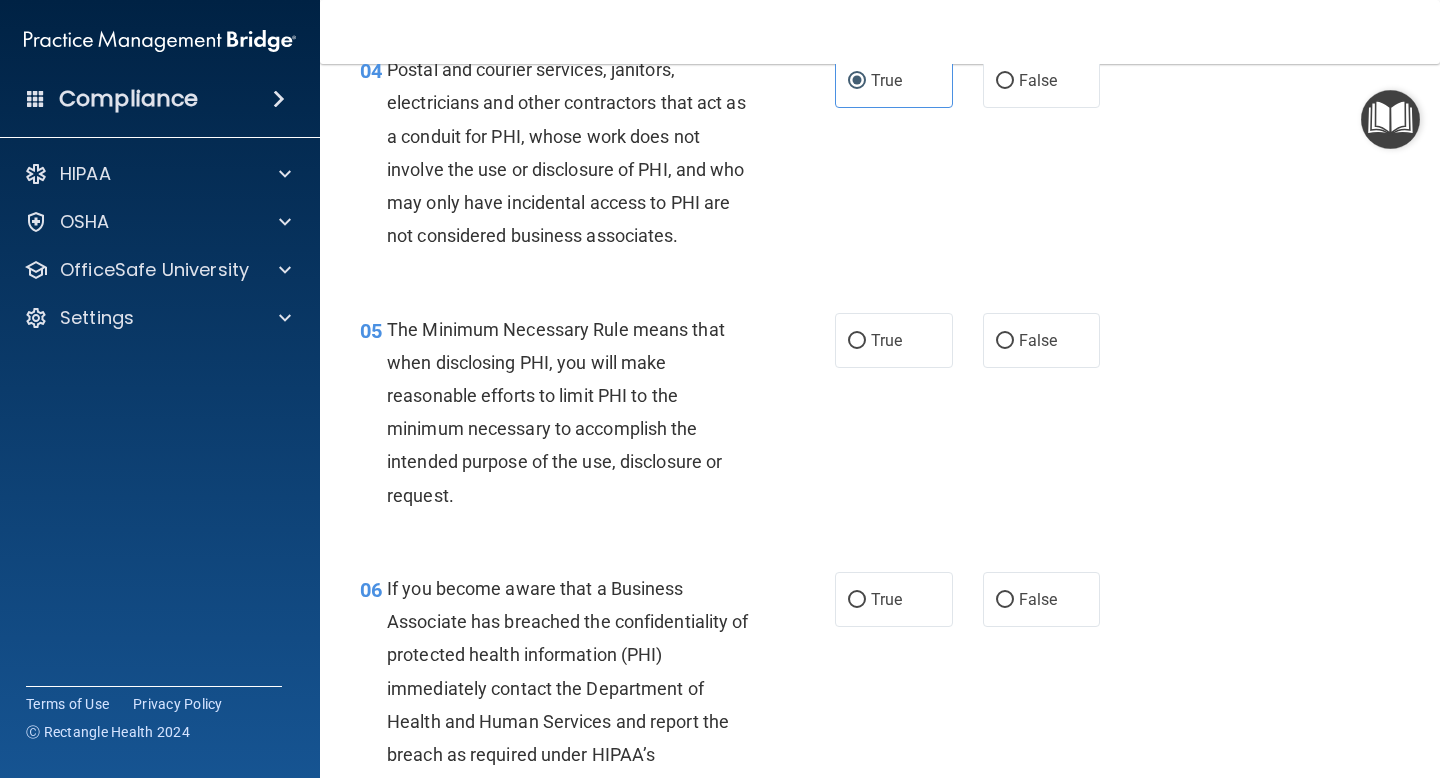 scroll, scrollTop: 733, scrollLeft: 0, axis: vertical 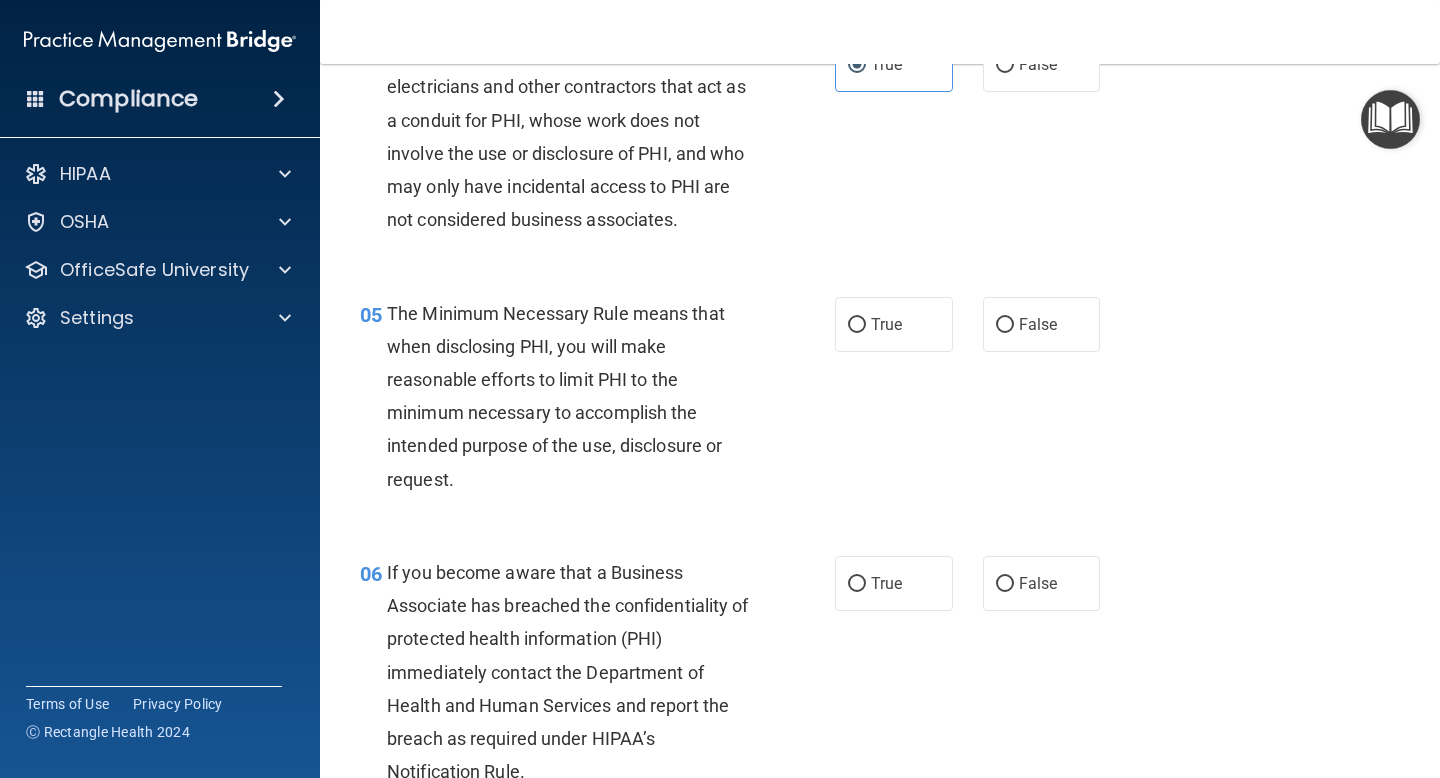 click on "05       The Minimum Necessary Rule means that when disclosing PHI, you will make reasonable efforts to limit PHI to the minimum necessary to accomplish the intended purpose of the use, disclosure or request." at bounding box center [597, 401] 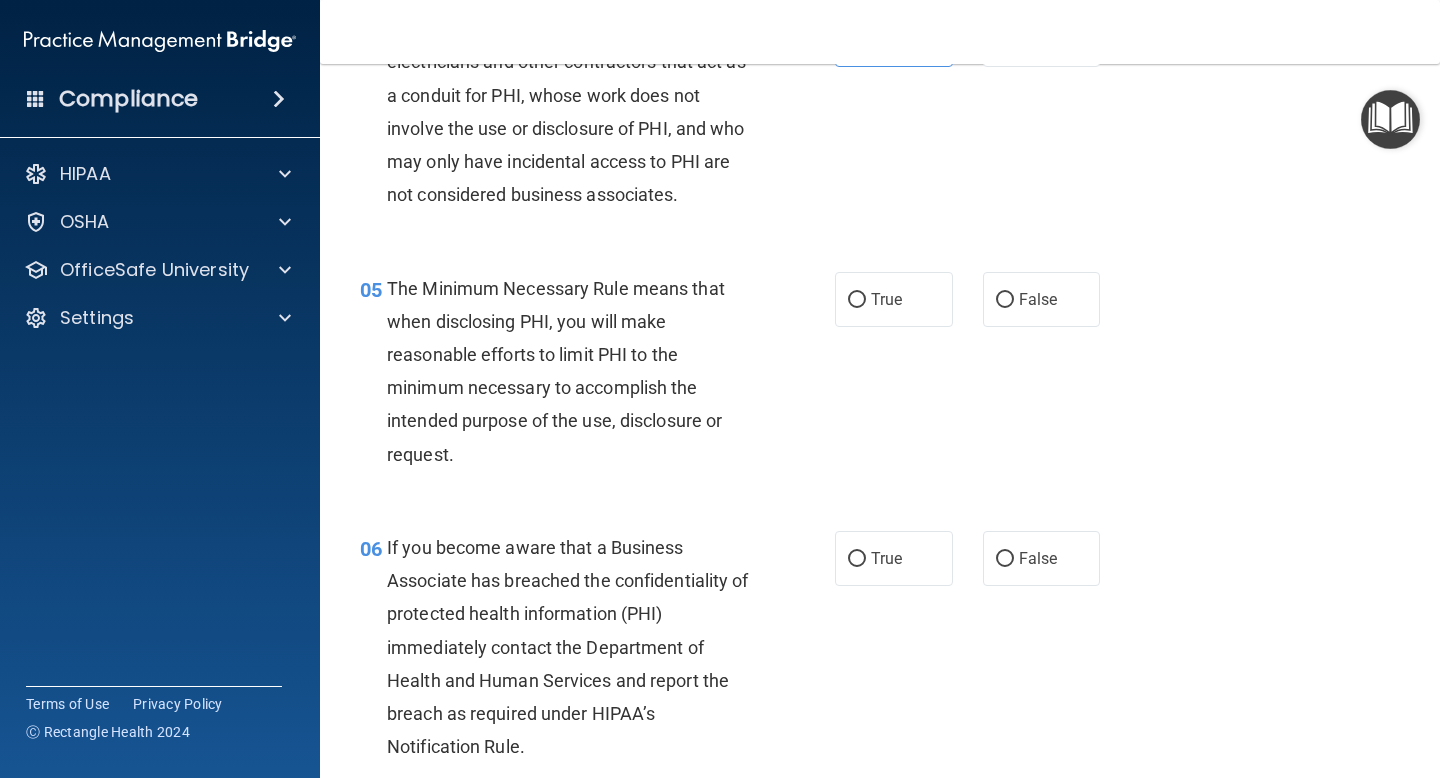scroll, scrollTop: 759, scrollLeft: 0, axis: vertical 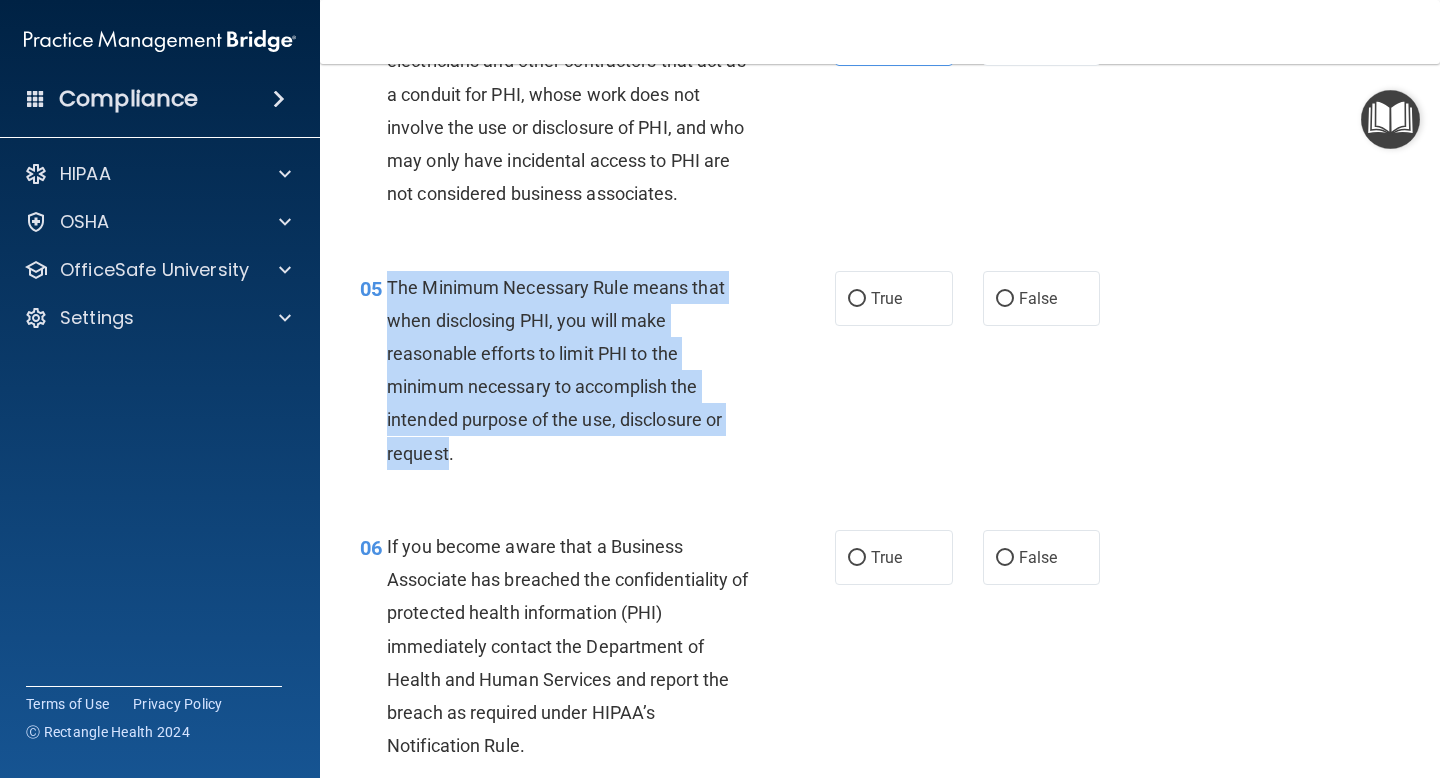 drag, startPoint x: 390, startPoint y: 283, endPoint x: 447, endPoint y: 445, distance: 171.73526 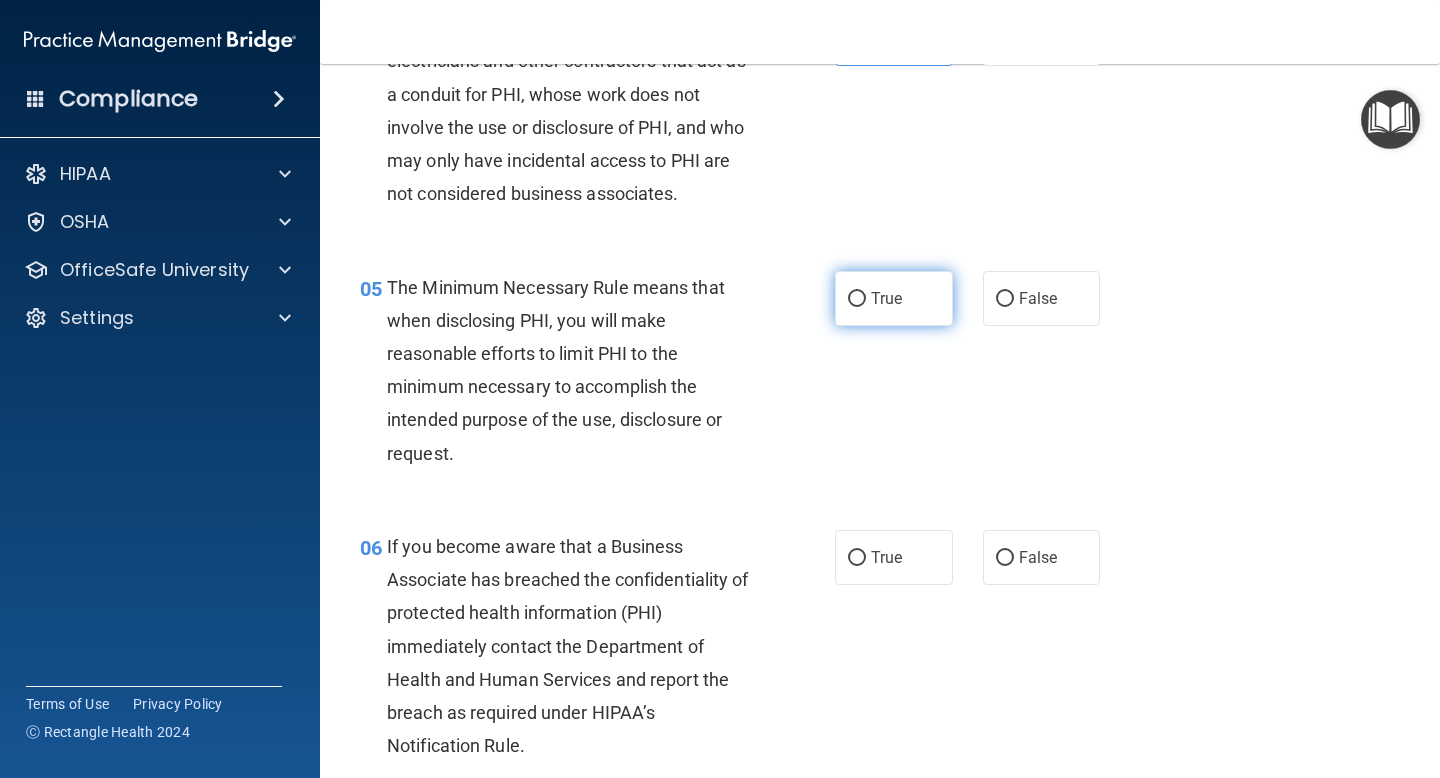 click on "True" at bounding box center [857, 299] 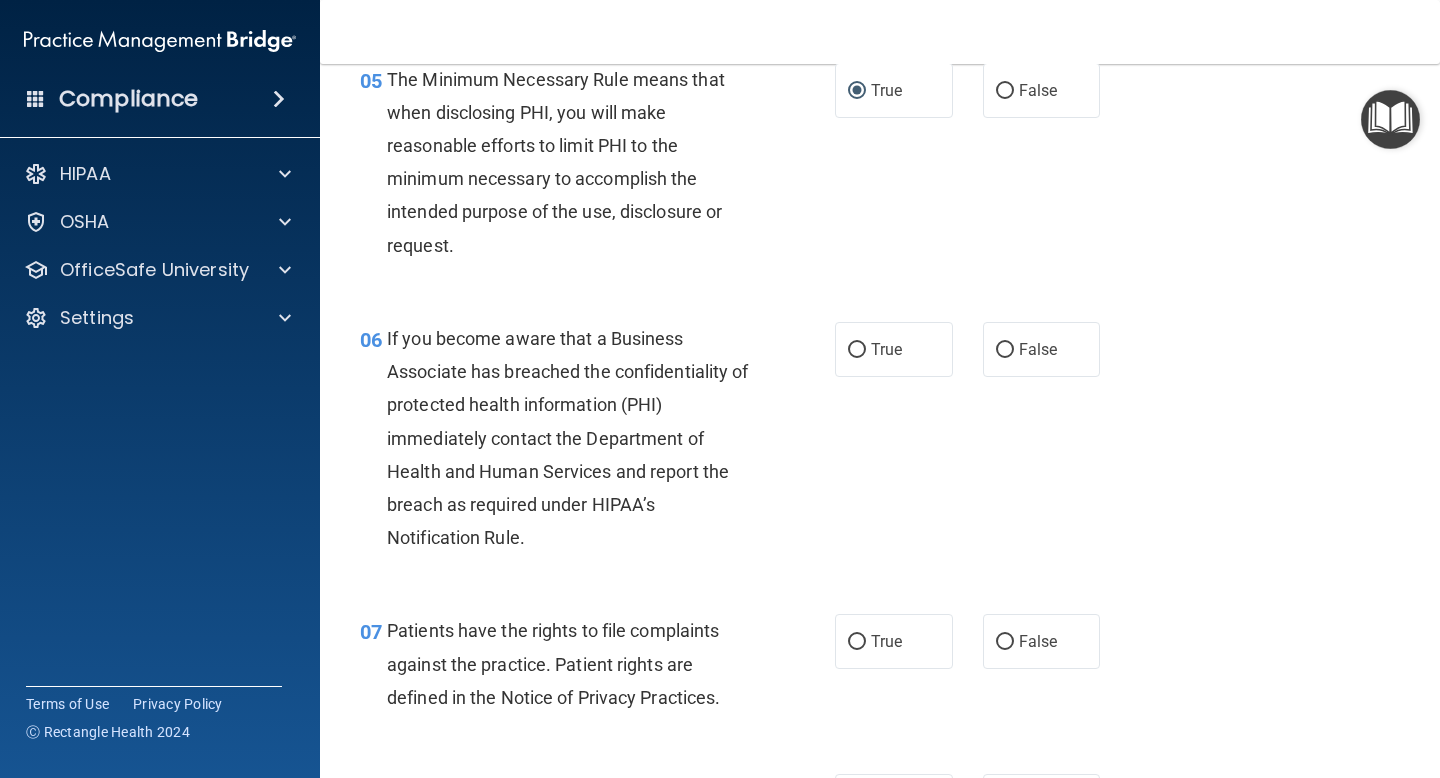 scroll, scrollTop: 974, scrollLeft: 0, axis: vertical 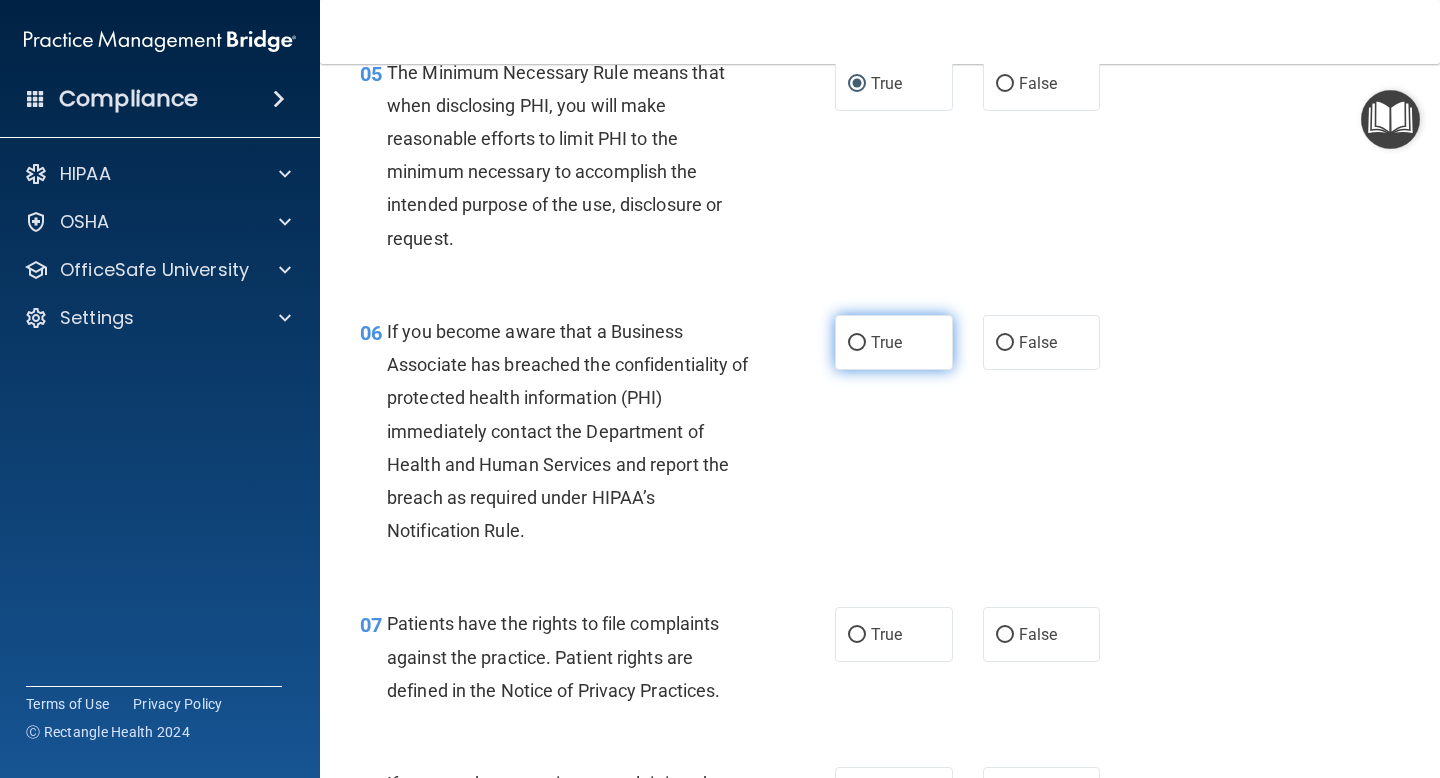 click on "True" at bounding box center [894, 342] 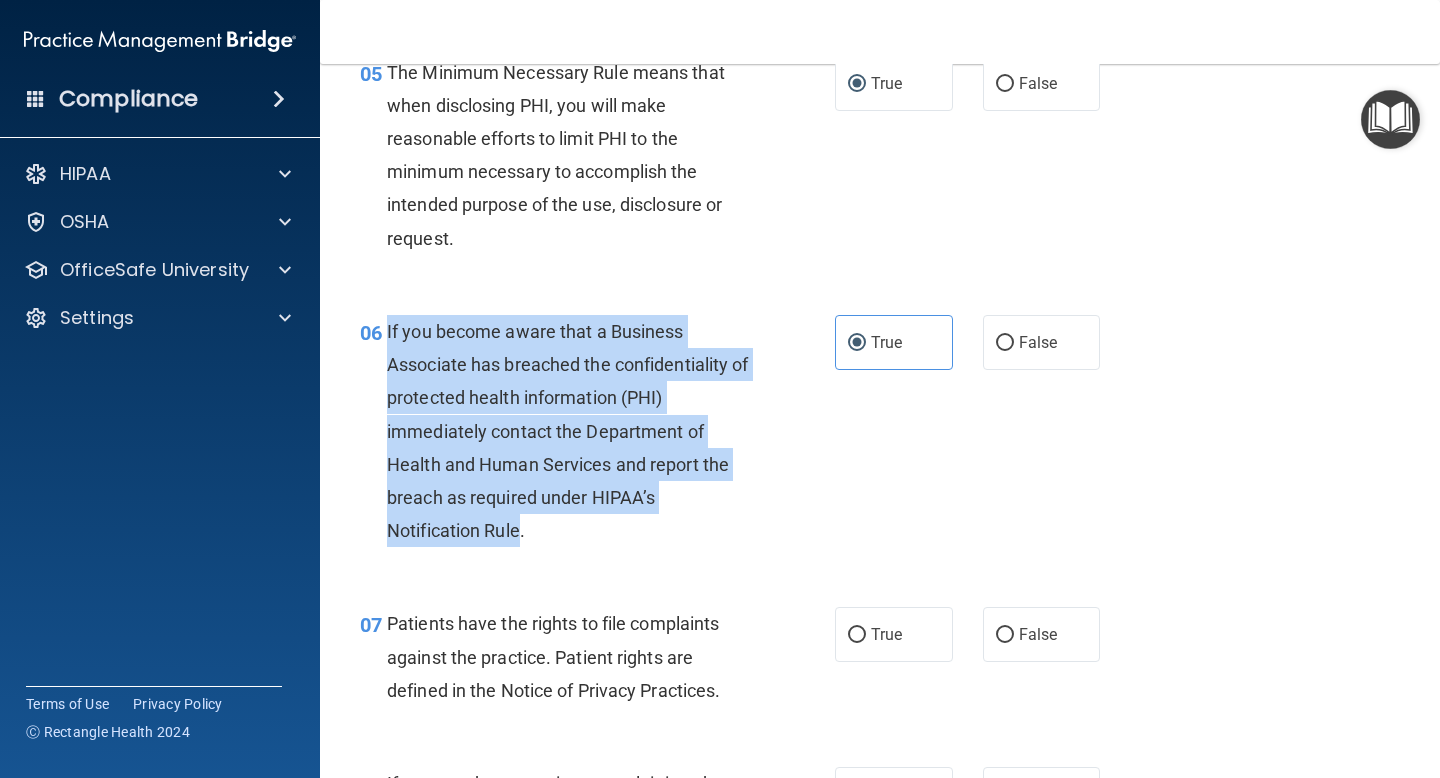 drag, startPoint x: 387, startPoint y: 327, endPoint x: 522, endPoint y: 519, distance: 234.71046 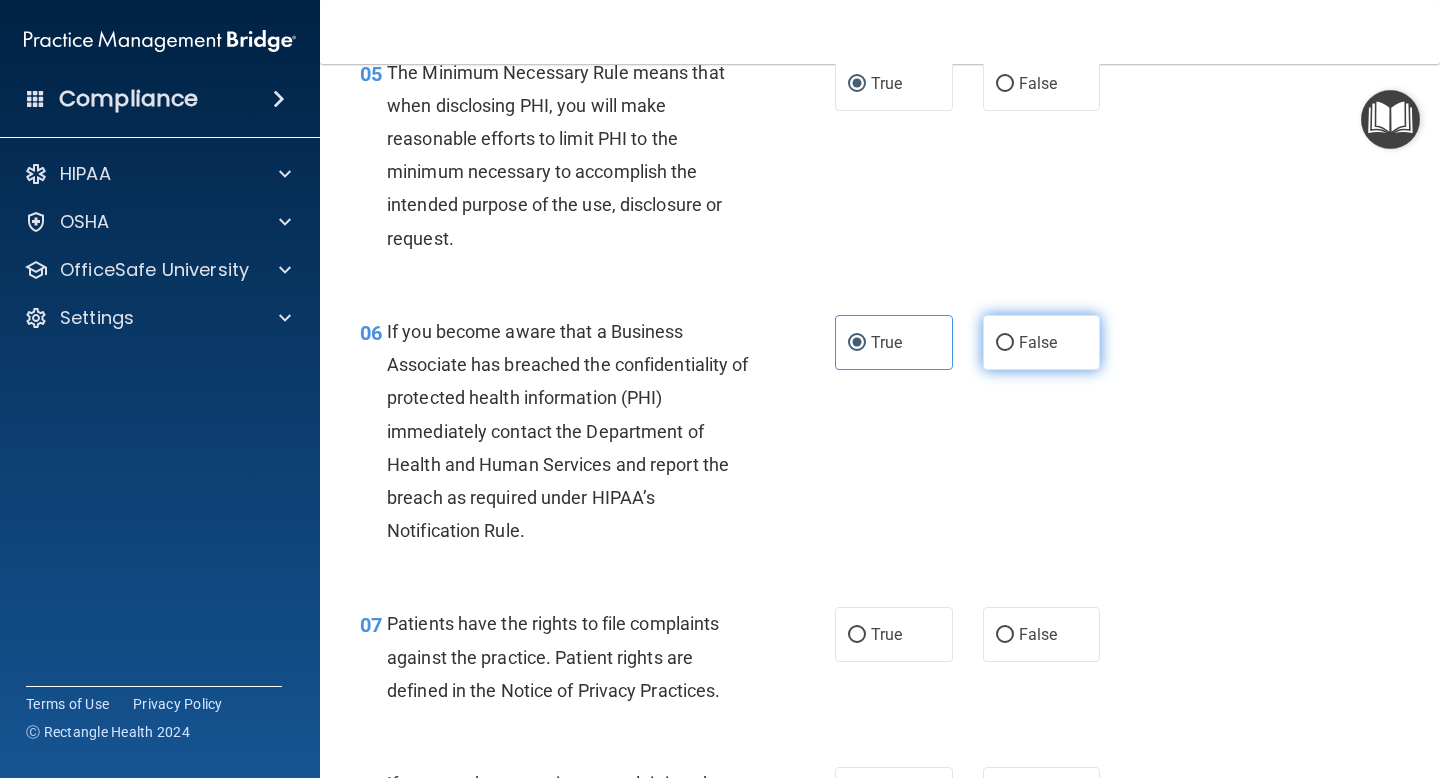 click on "False" at bounding box center (1042, 342) 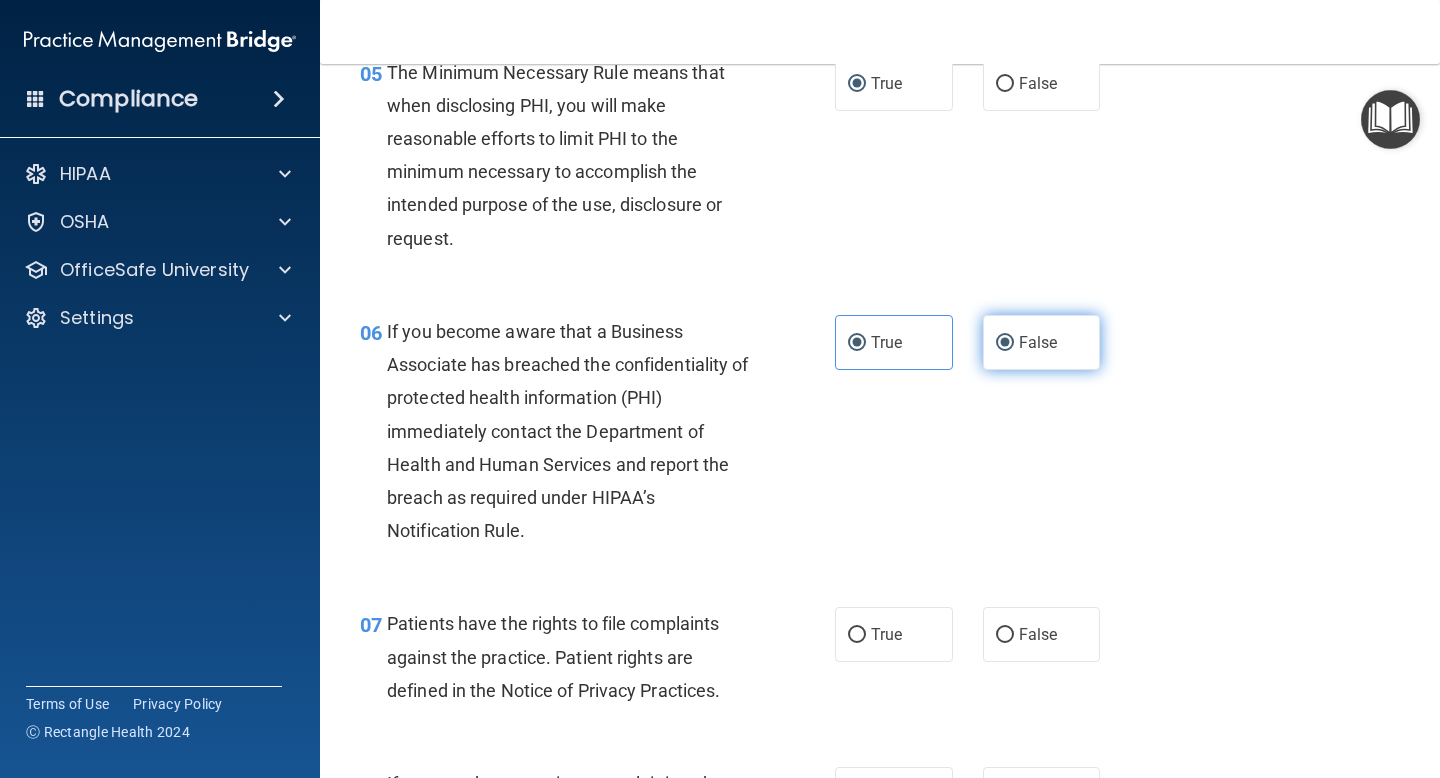 radio on "false" 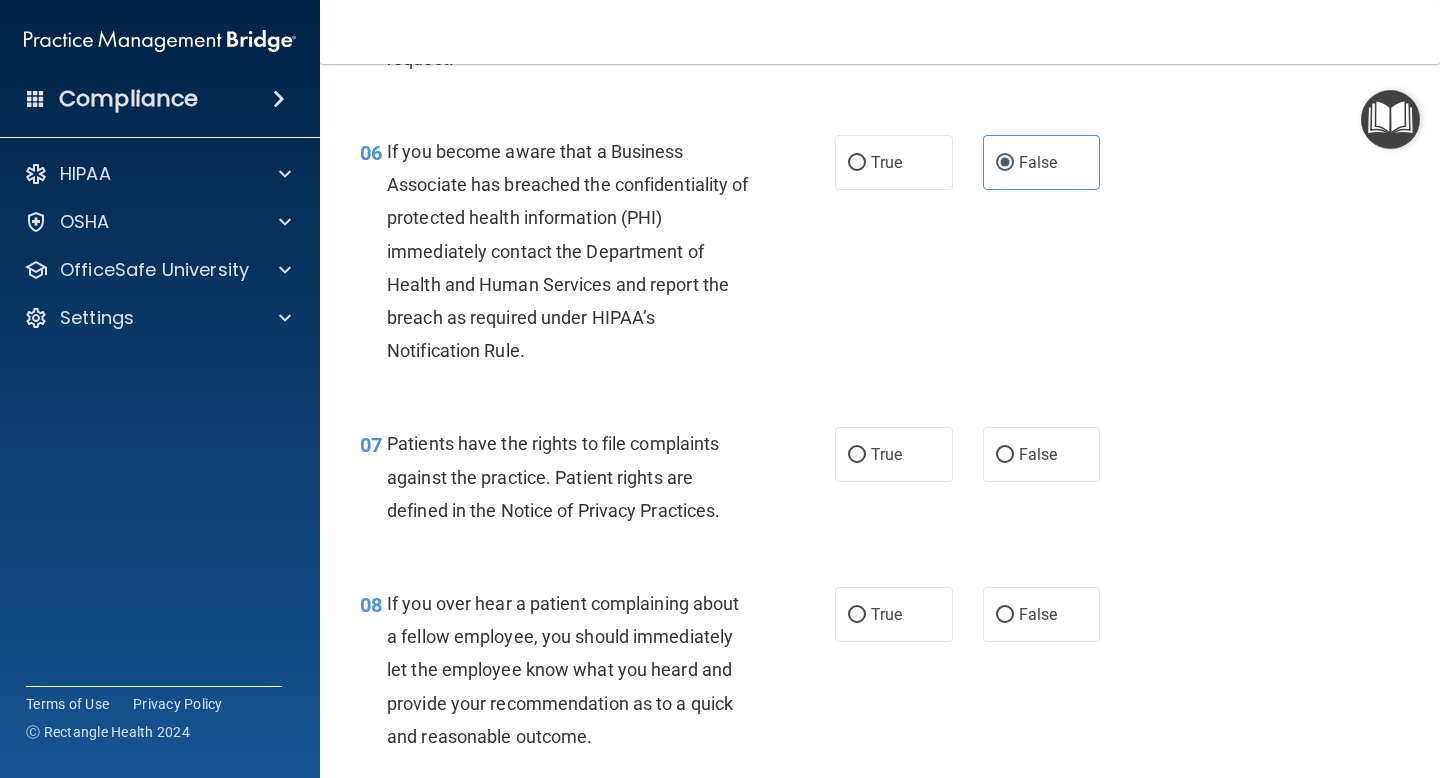 scroll, scrollTop: 1162, scrollLeft: 0, axis: vertical 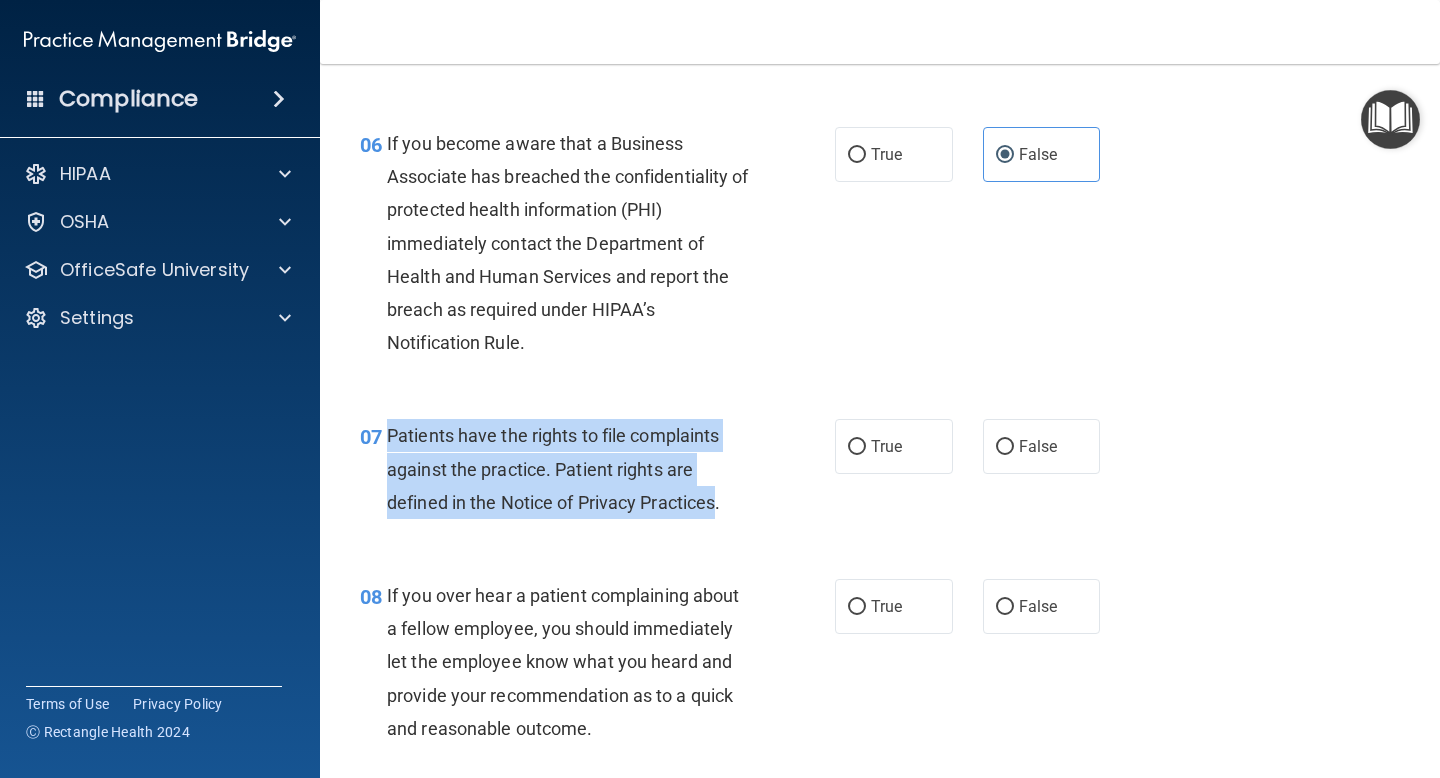 drag, startPoint x: 386, startPoint y: 437, endPoint x: 719, endPoint y: 510, distance: 340.90762 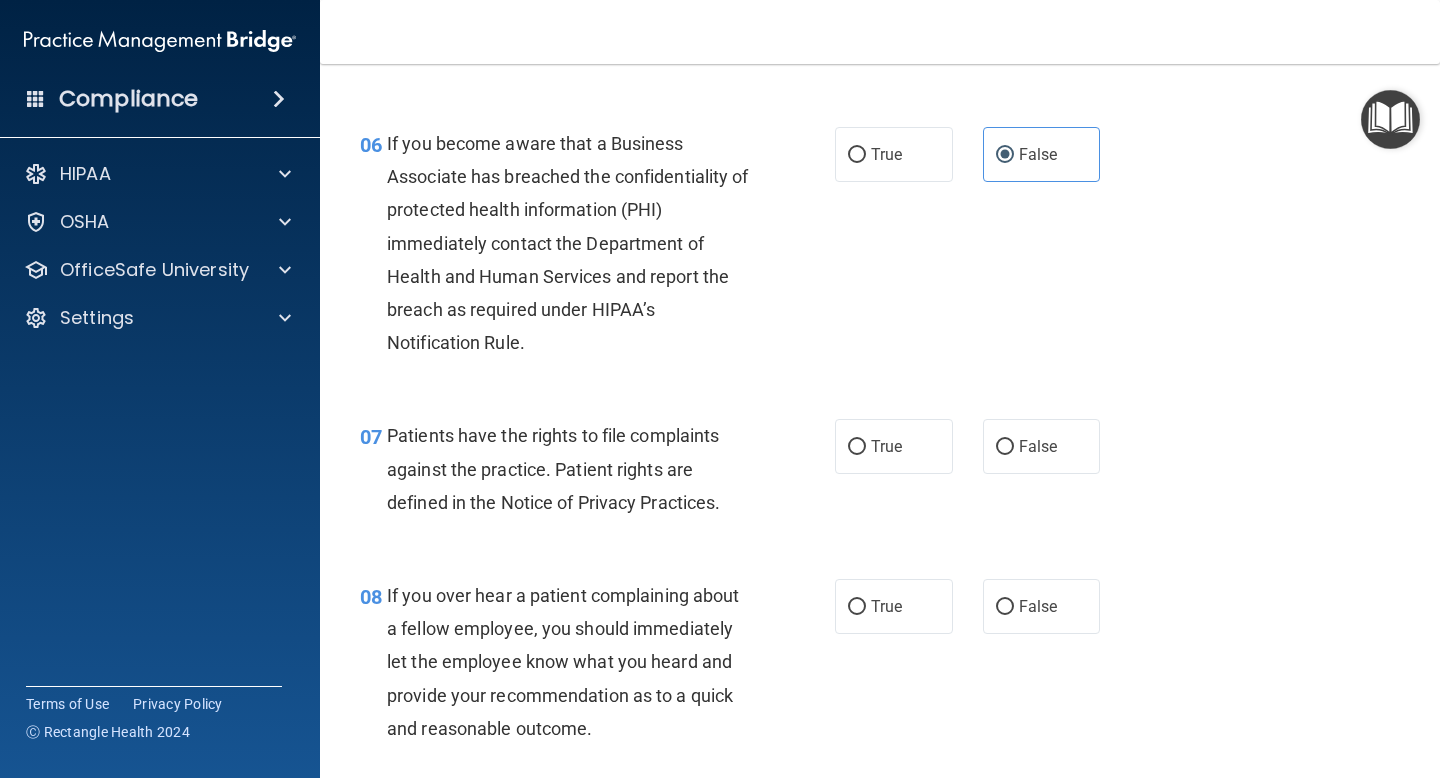 click on "06       If you become aware that a Business Associate has breached the confidentiality of protected health information (PHI) immediately contact the Department of Health and Human Services and report the breach as required under HIPAA’s Notification Rule.                  True           False" at bounding box center [880, 248] 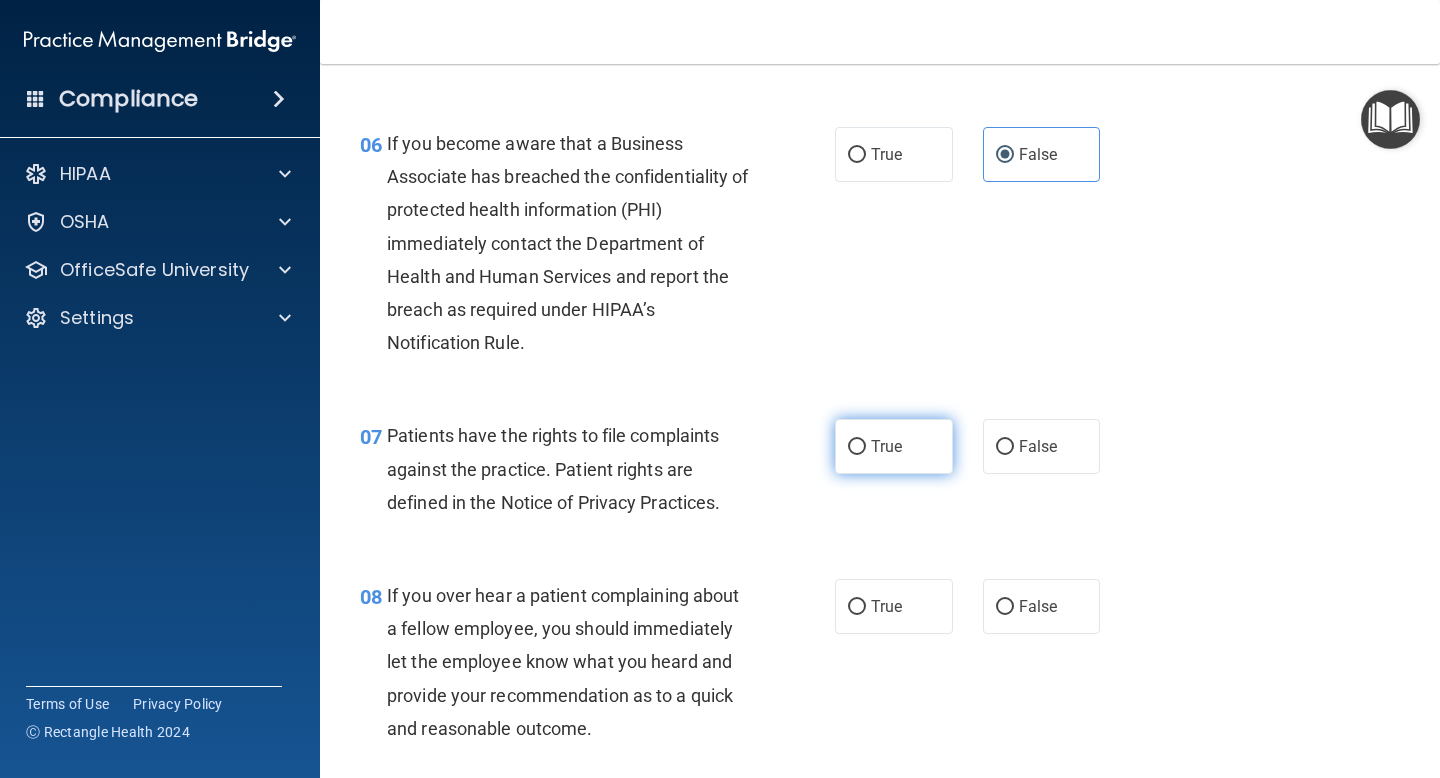 click on "True" at bounding box center [886, 446] 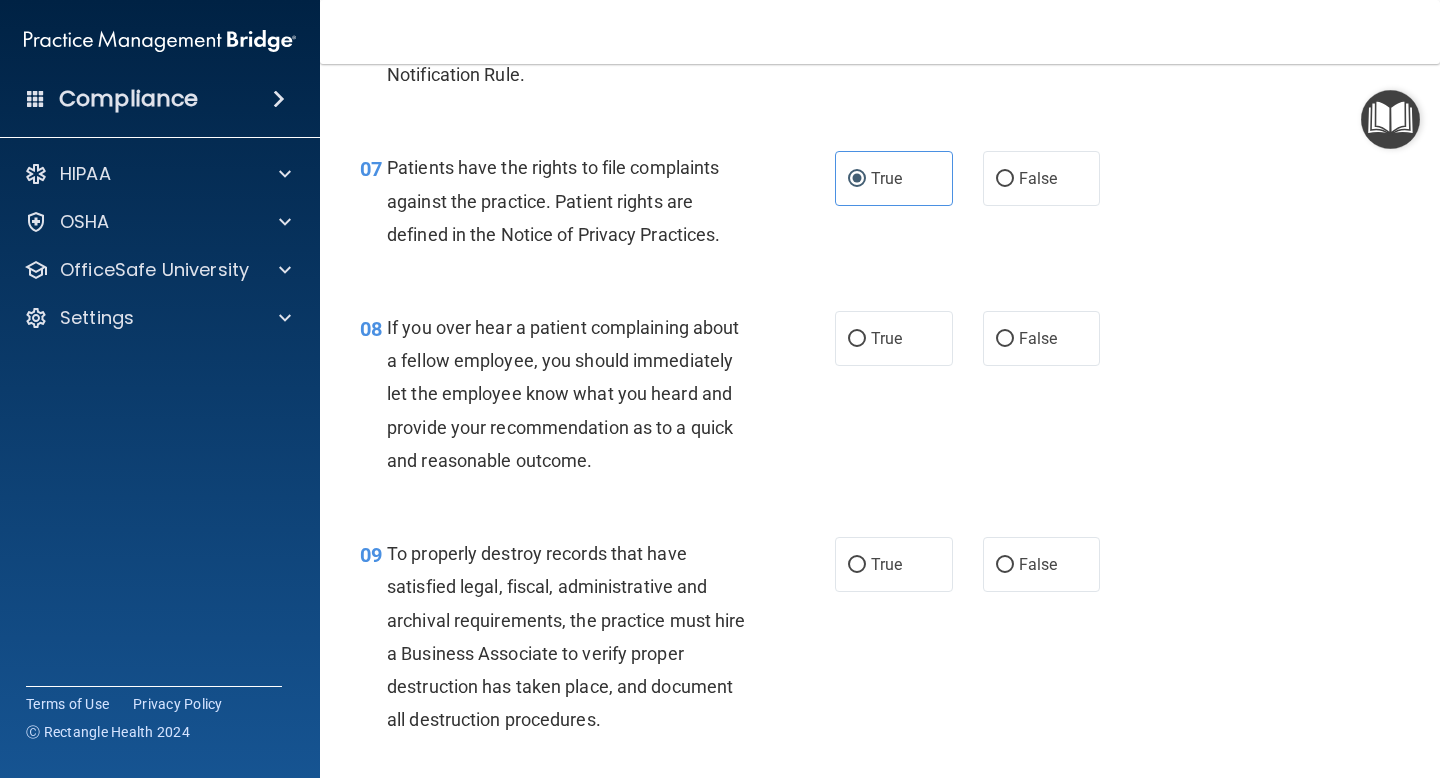 scroll, scrollTop: 1431, scrollLeft: 0, axis: vertical 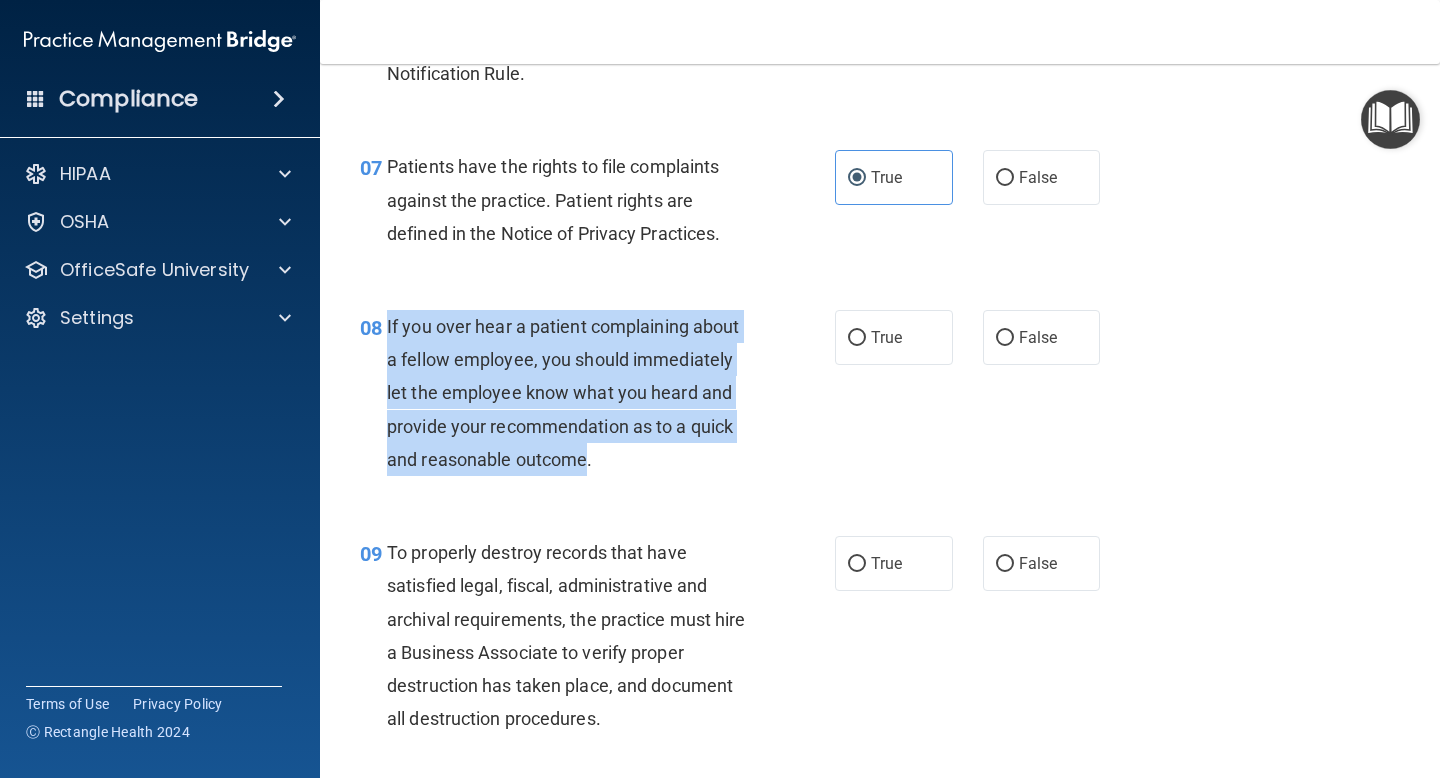 drag, startPoint x: 385, startPoint y: 327, endPoint x: 588, endPoint y: 449, distance: 236.83961 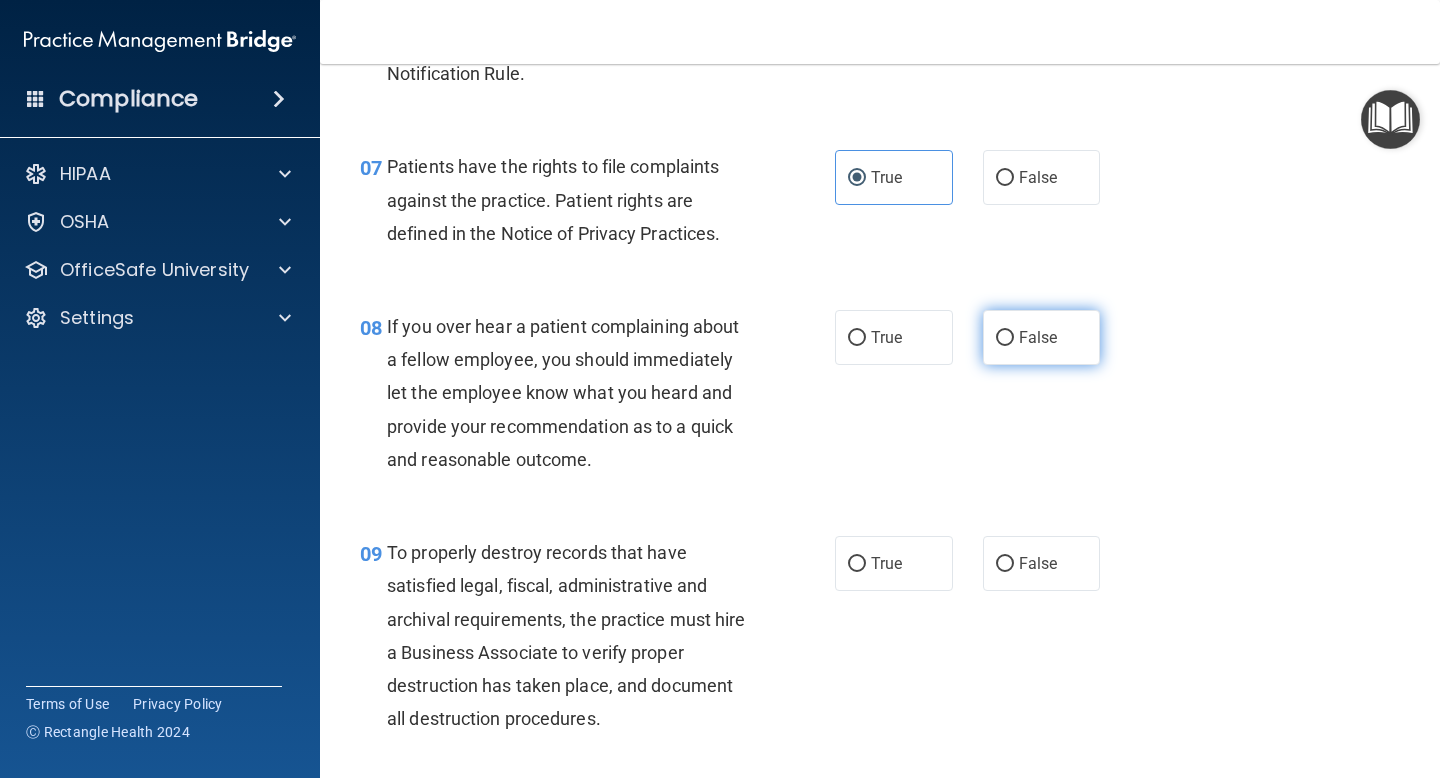 click on "False" at bounding box center (1042, 337) 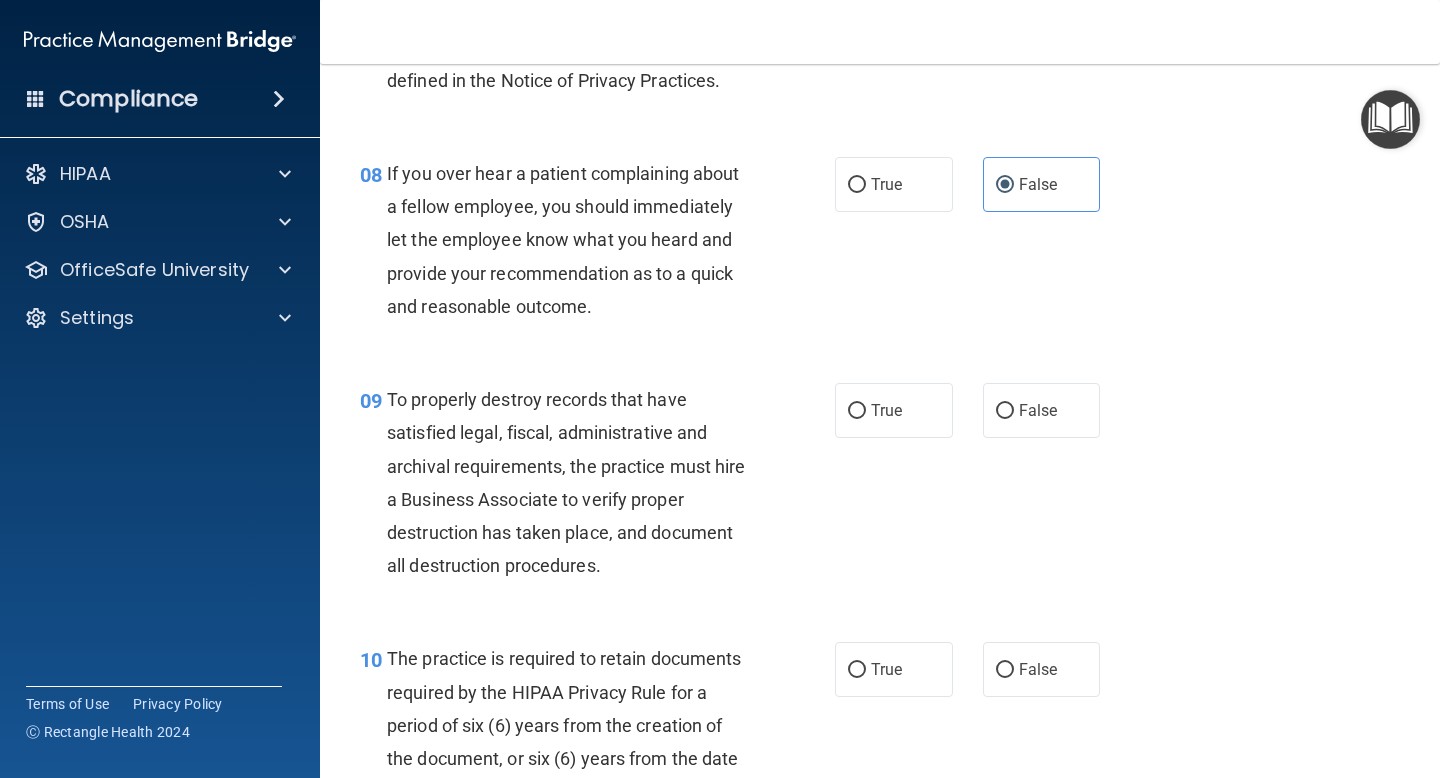 scroll, scrollTop: 1640, scrollLeft: 0, axis: vertical 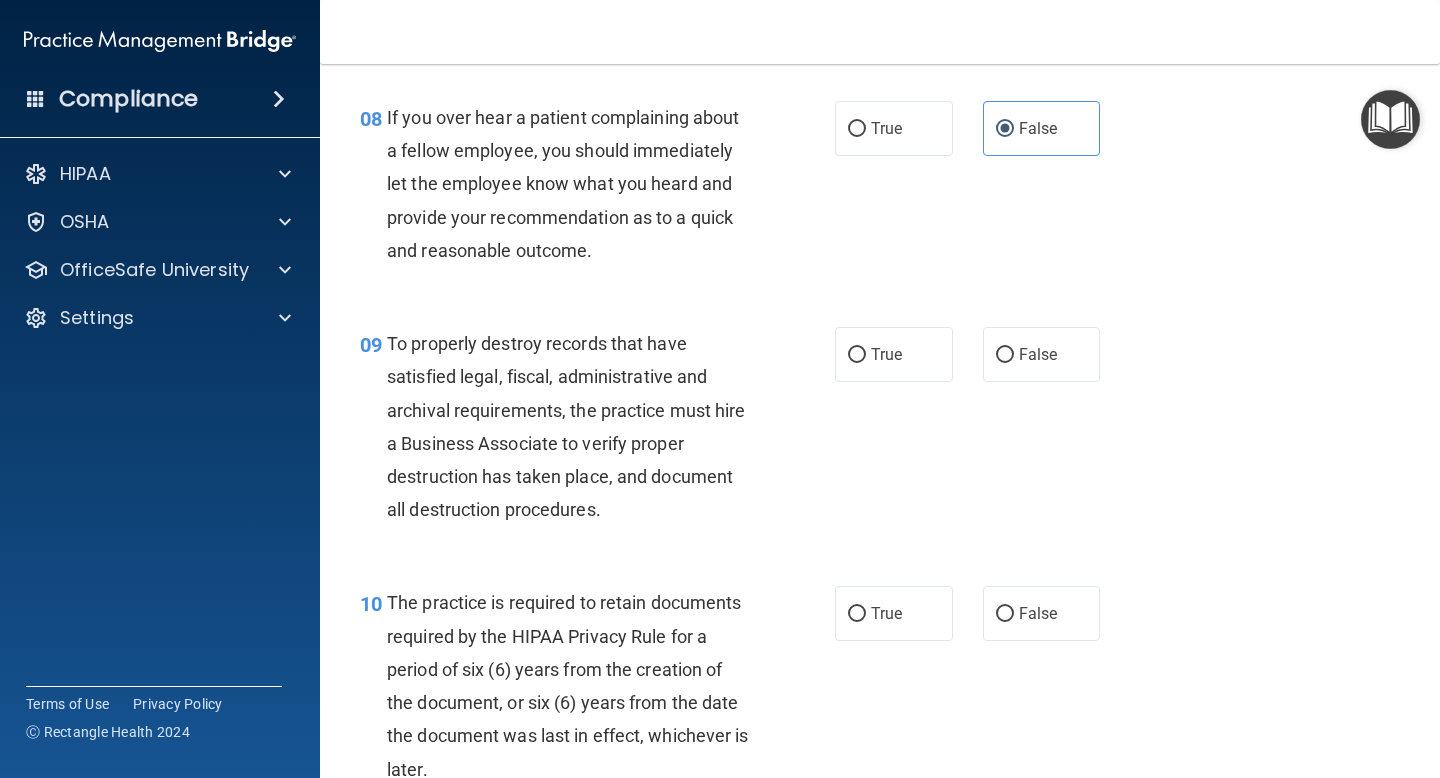 click on "09       To properly destroy records that have satisfied legal, fiscal, administrative and archival requirements, the practice must hire a Business Associate to verify proper destruction has taken place, and document all destruction procedures." at bounding box center (597, 431) 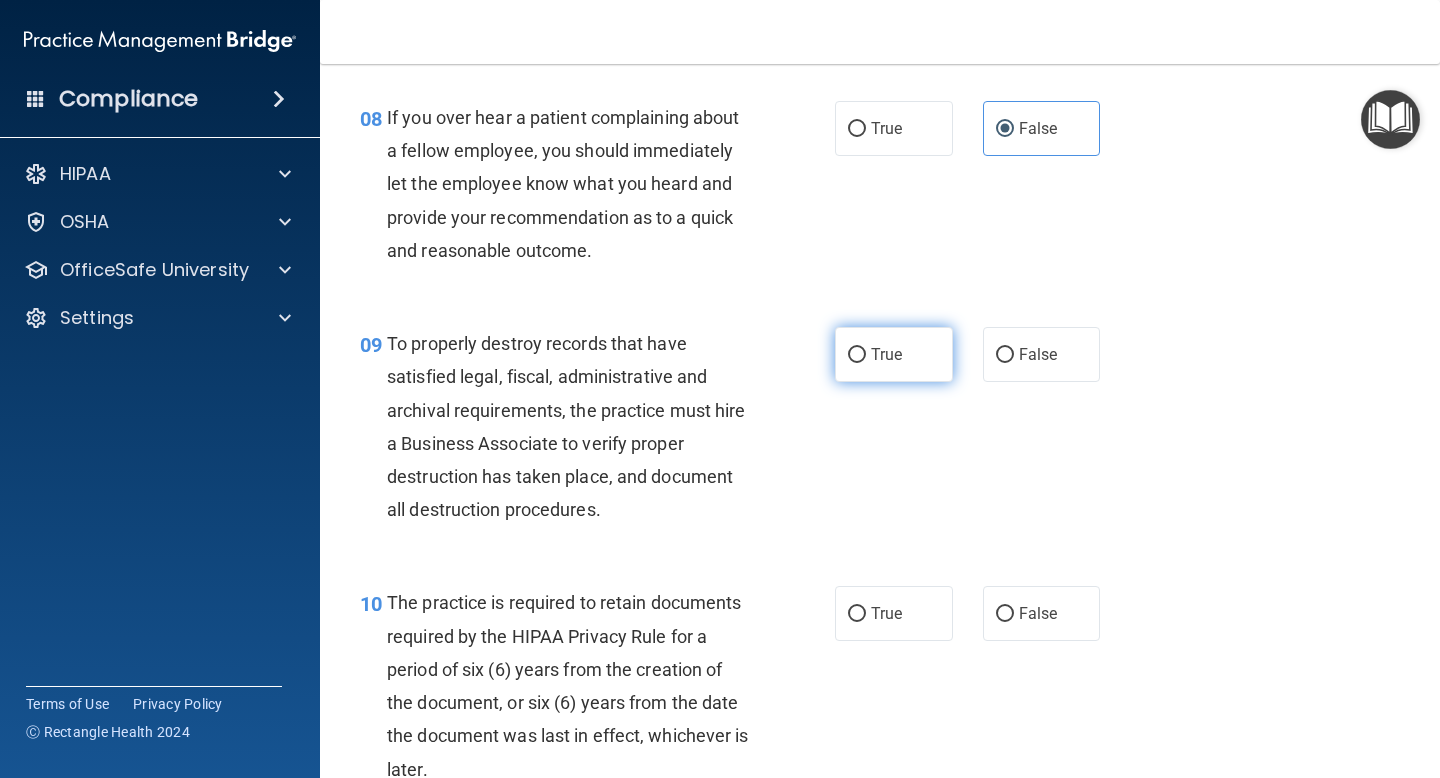 click on "True" at bounding box center (886, 354) 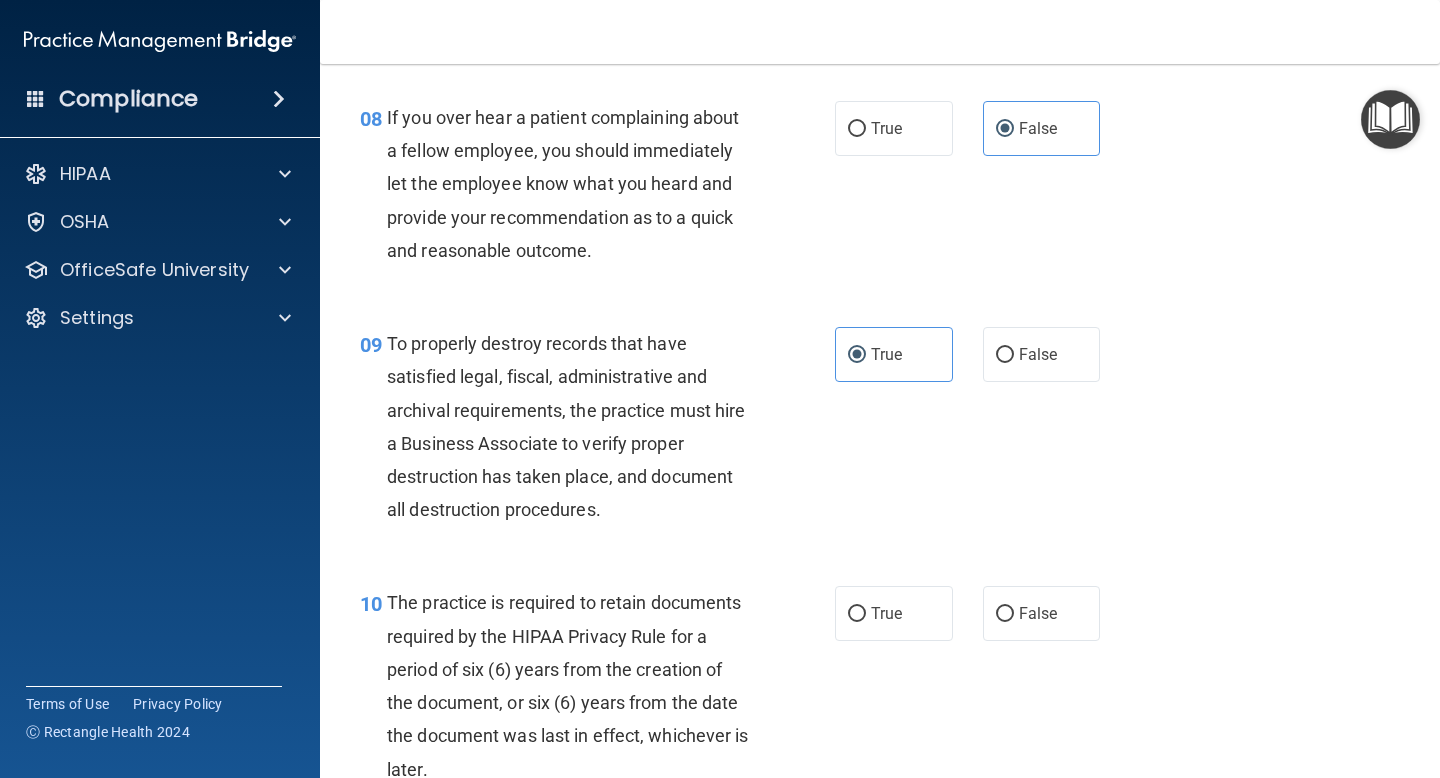 drag, startPoint x: 386, startPoint y: 344, endPoint x: 551, endPoint y: 481, distance: 214.46211 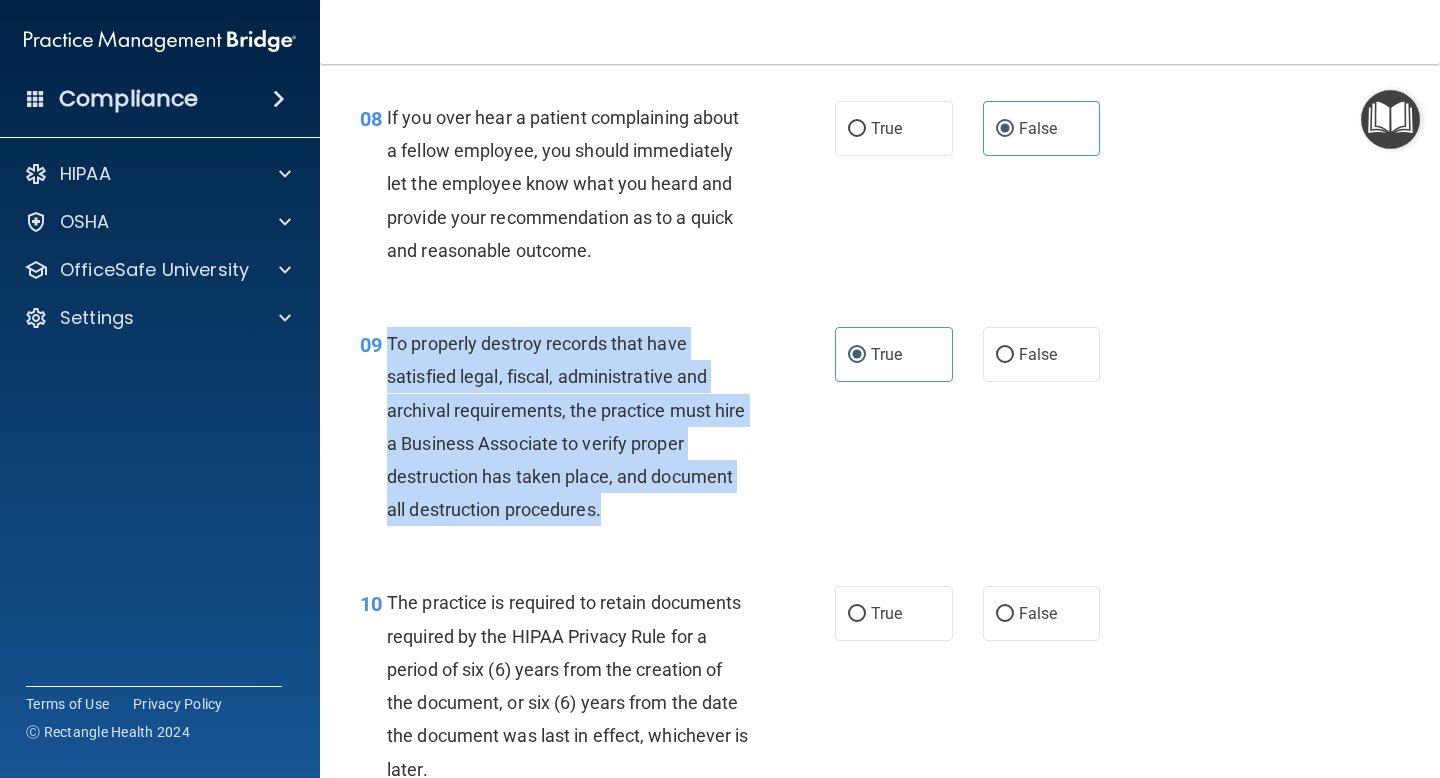 drag, startPoint x: 385, startPoint y: 338, endPoint x: 601, endPoint y: 509, distance: 275.4941 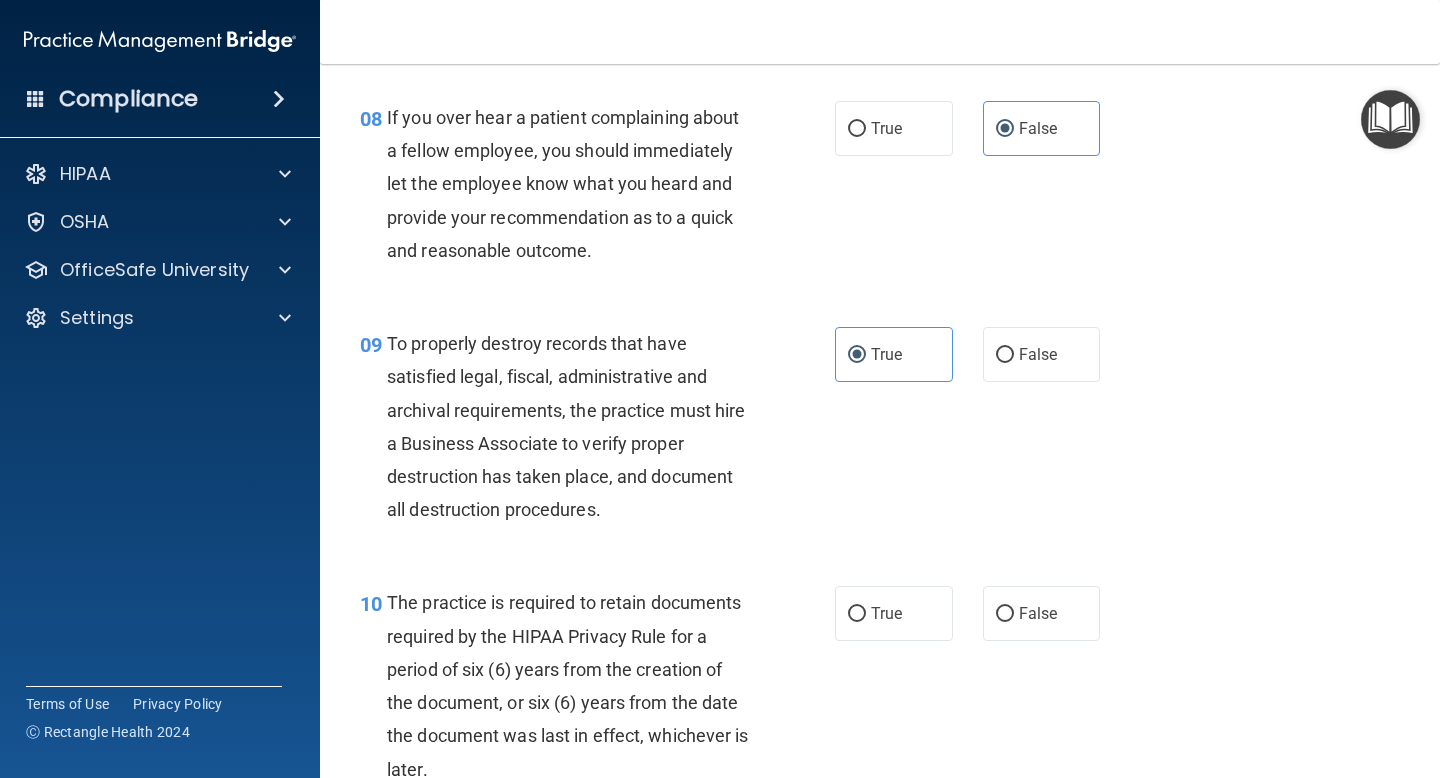 click on "09       To properly destroy records that have satisfied legal, fiscal, administrative and archival requirements, the practice must hire a Business Associate to verify proper destruction has taken place, and document all destruction procedures.                  True           False" at bounding box center [880, 431] 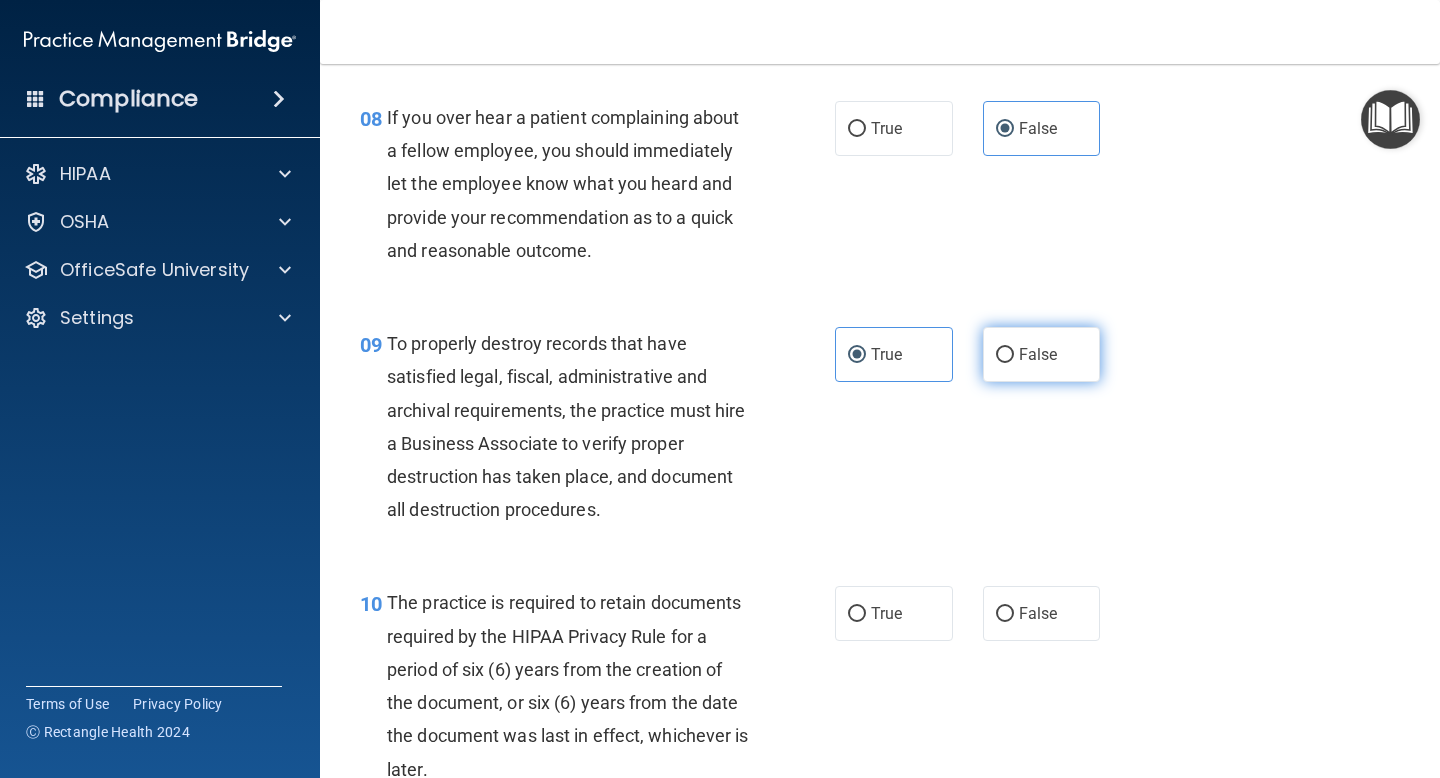click on "False" at bounding box center (1042, 354) 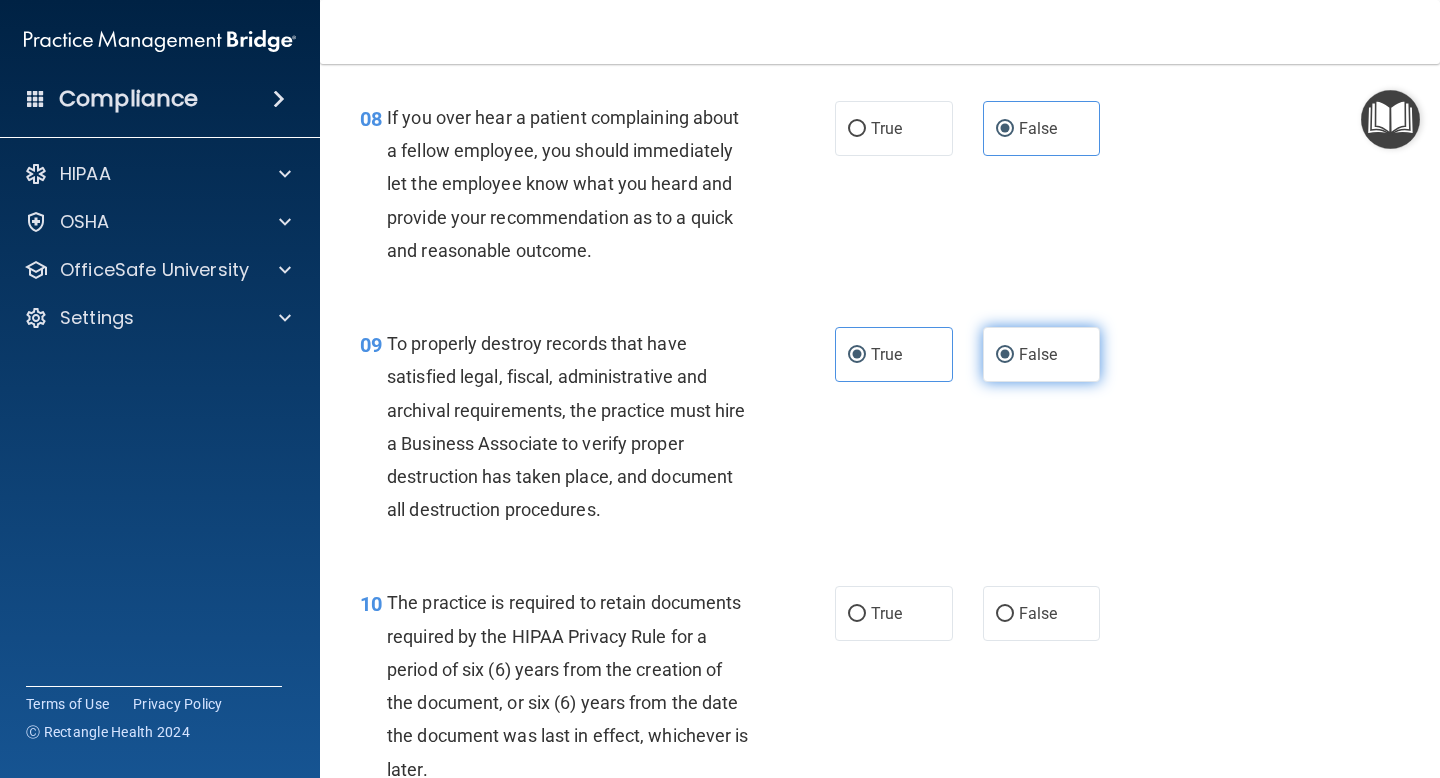 radio on "false" 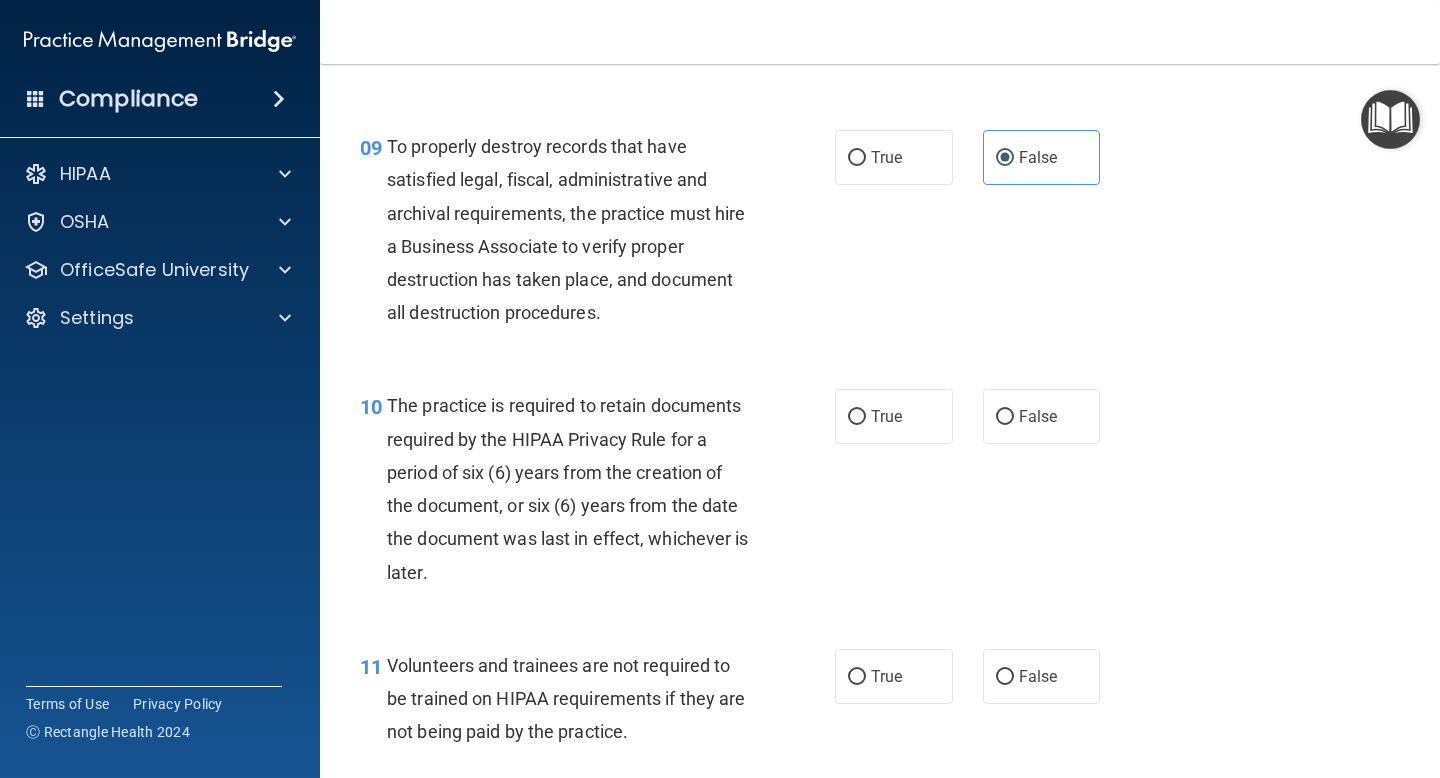 scroll, scrollTop: 1861, scrollLeft: 0, axis: vertical 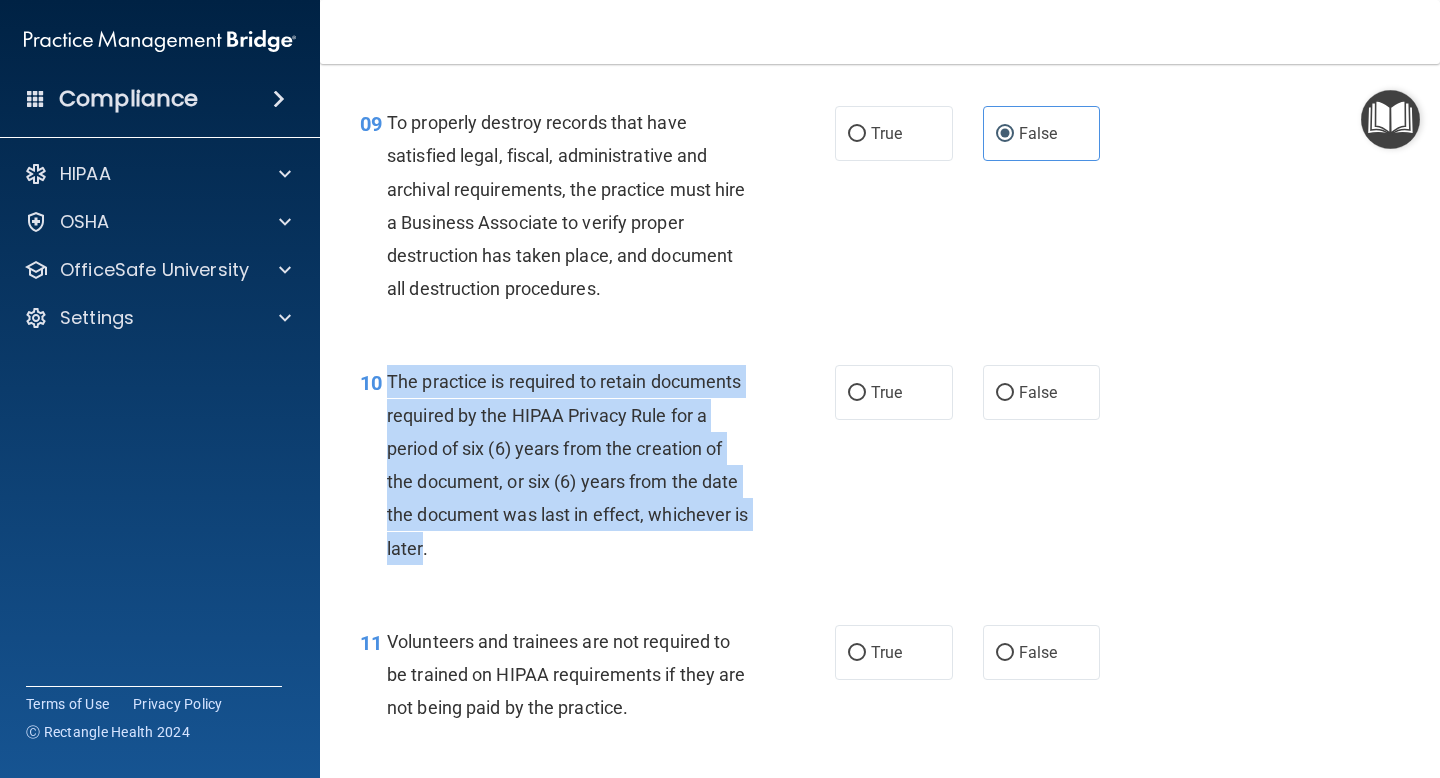 drag, startPoint x: 390, startPoint y: 382, endPoint x: 424, endPoint y: 551, distance: 172.3862 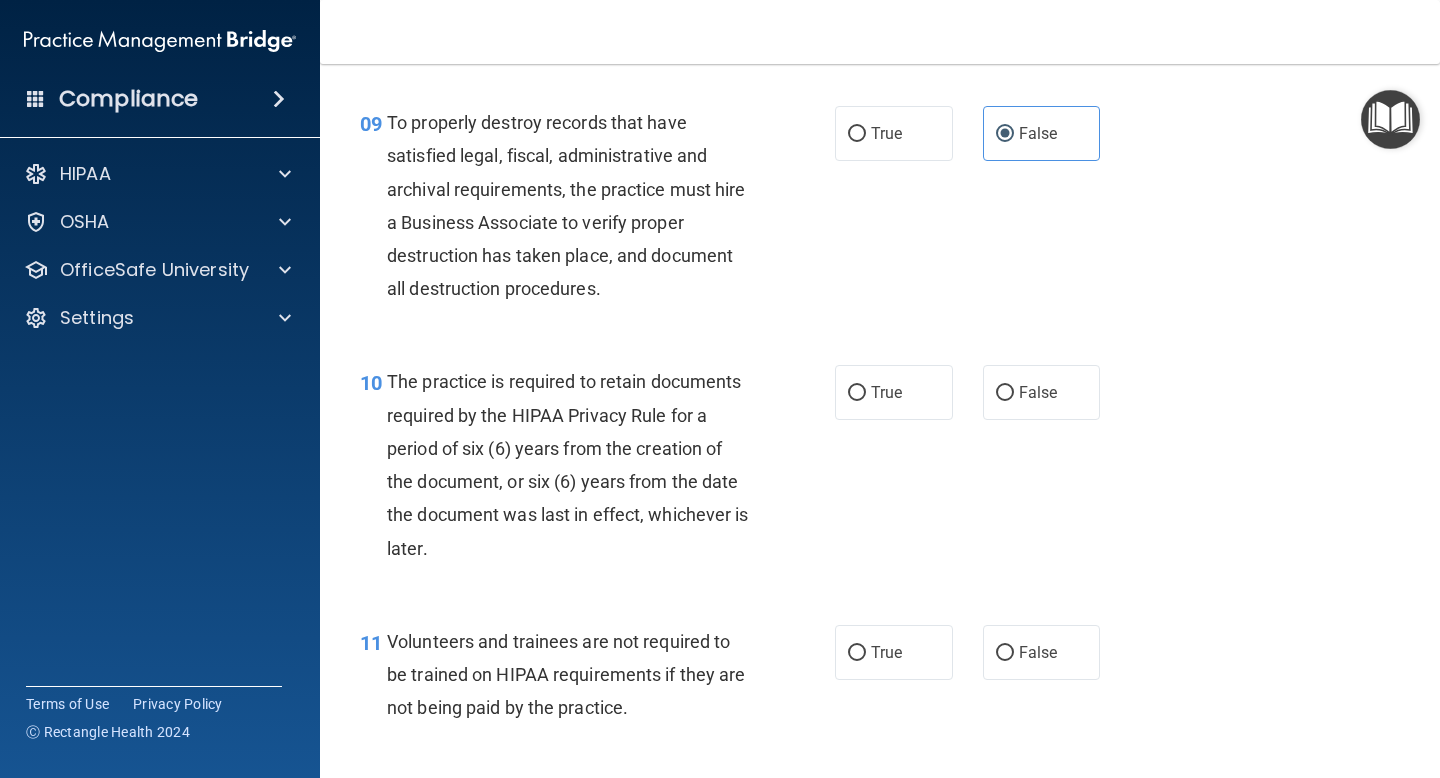 click on "10       The practice is required to retain documents required by the HIPAA Privacy Rule for a period of six (6) years from the creation of the document, or six (6) years from the date the document was last in effect, whichever is later." at bounding box center [597, 469] 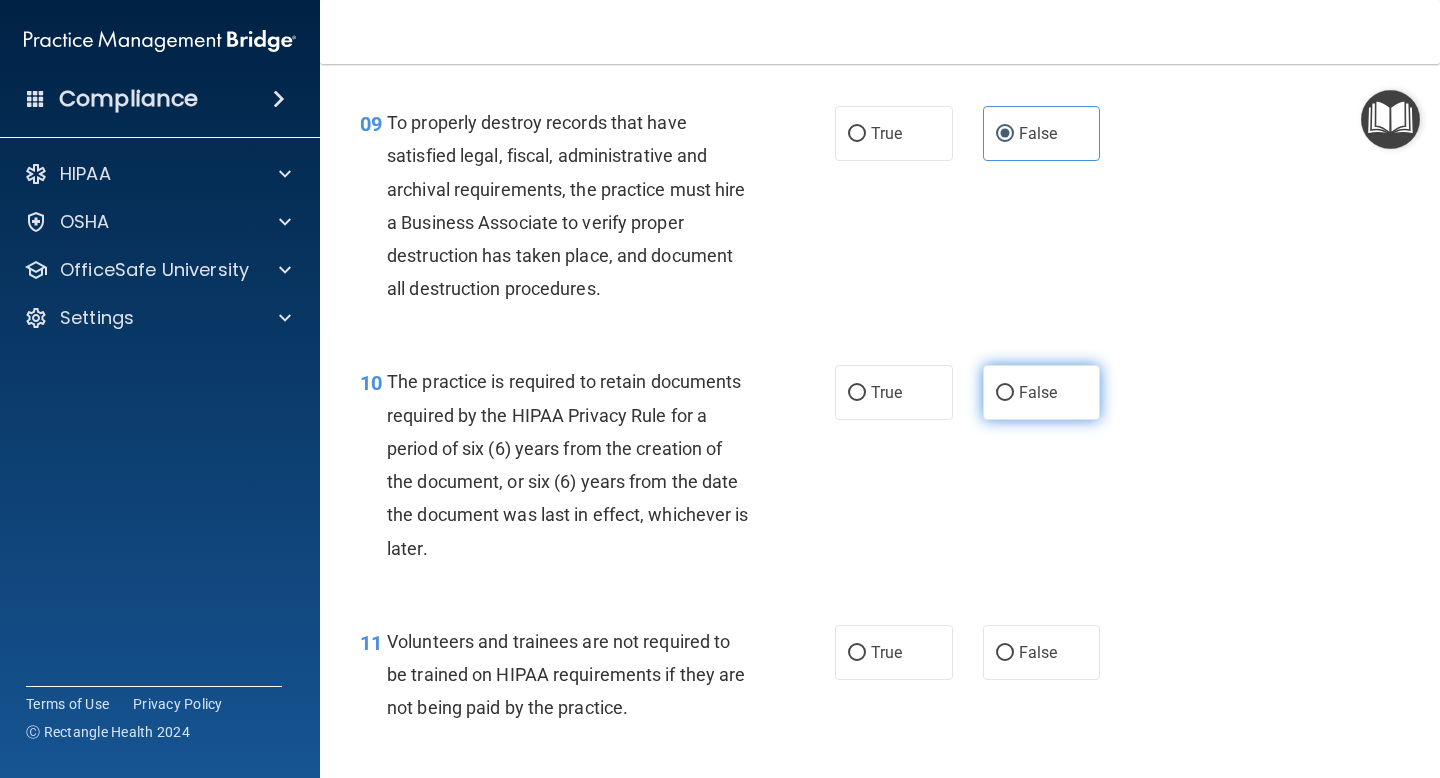 click on "False" at bounding box center [1038, 392] 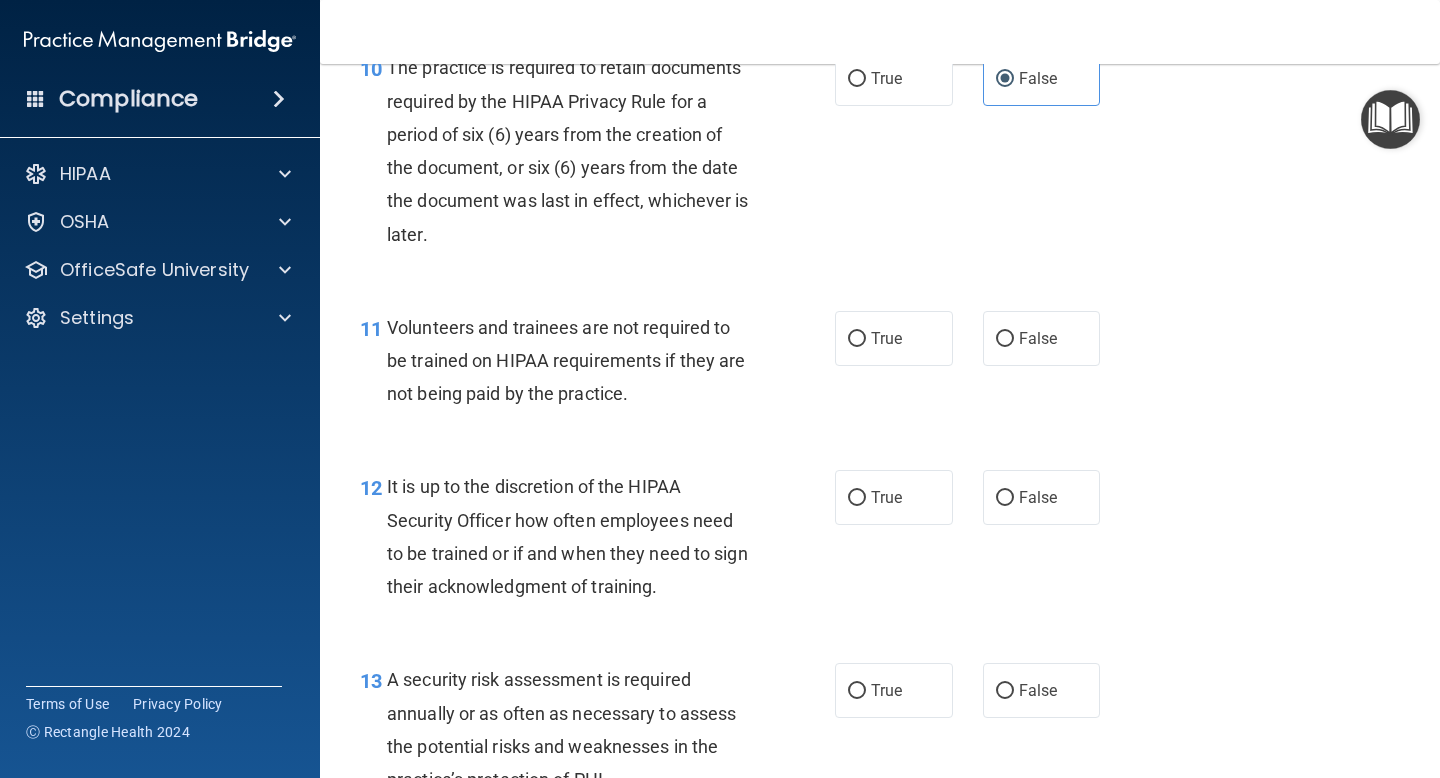 scroll, scrollTop: 2197, scrollLeft: 0, axis: vertical 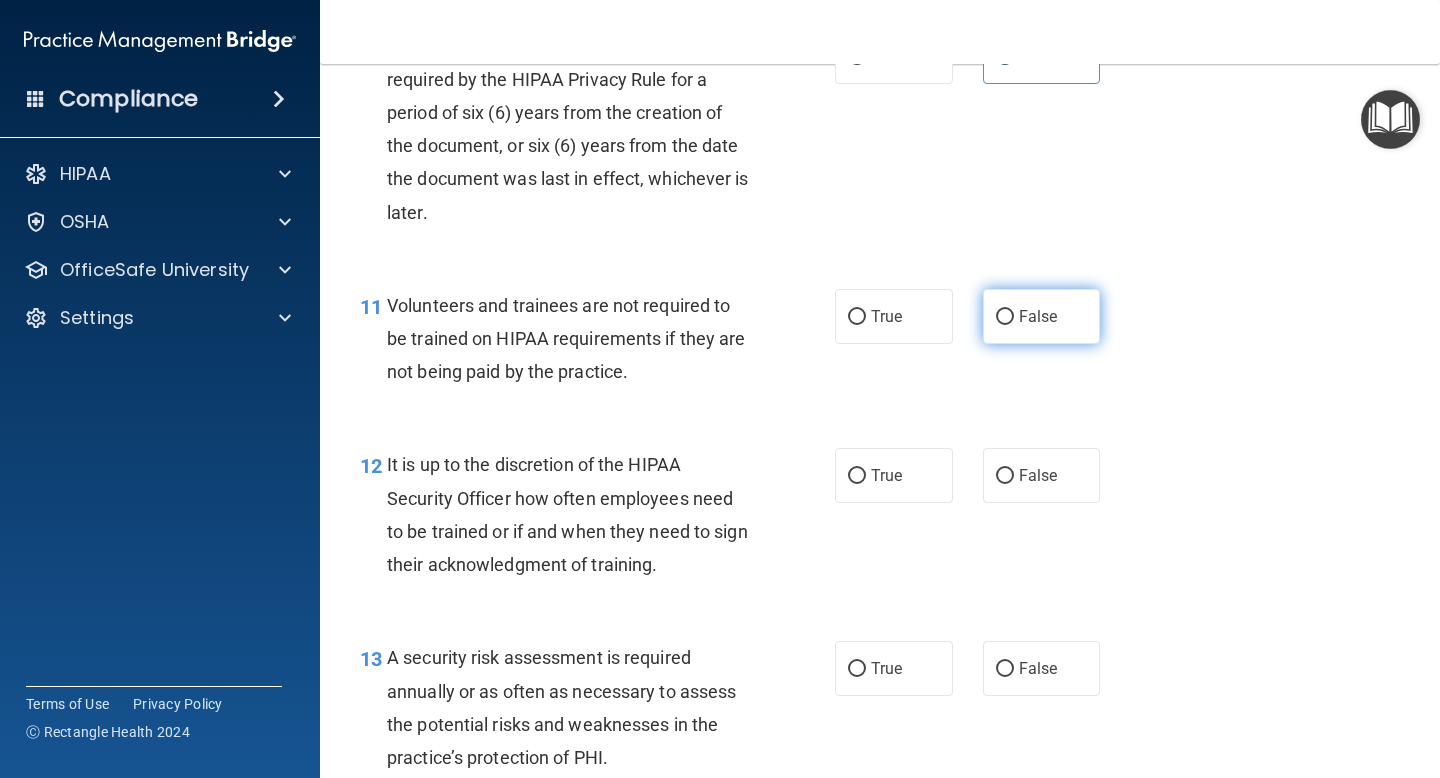 click on "False" at bounding box center [1042, 316] 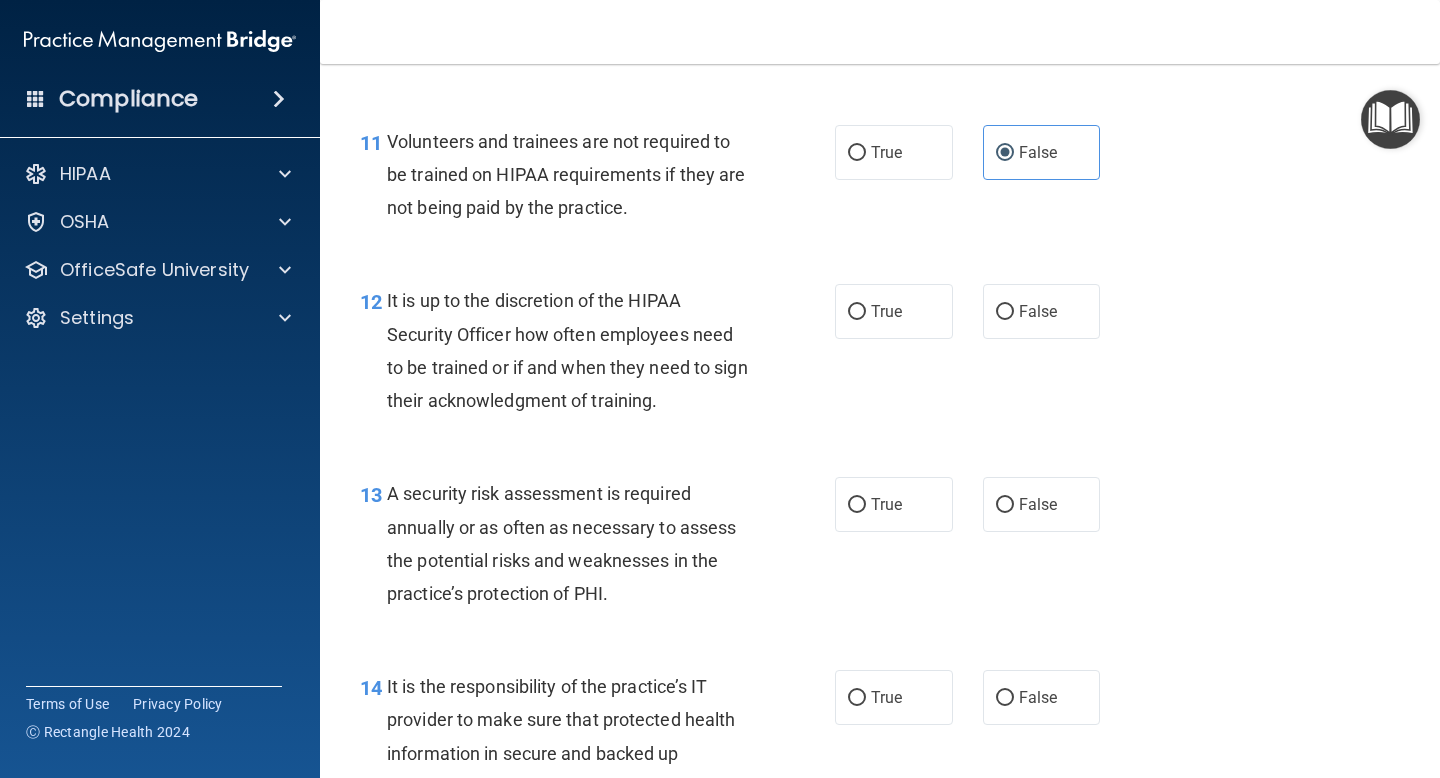 scroll, scrollTop: 2369, scrollLeft: 0, axis: vertical 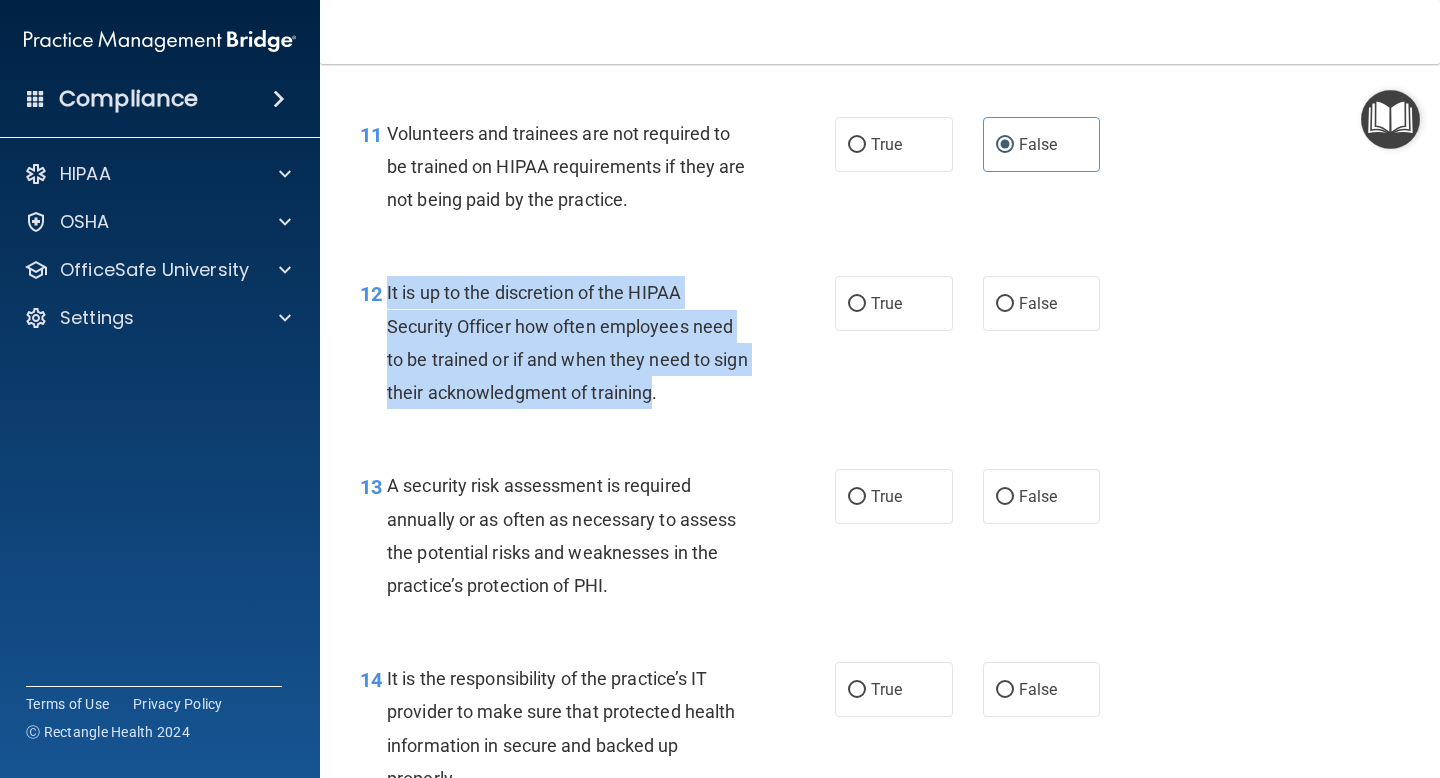 drag, startPoint x: 386, startPoint y: 292, endPoint x: 649, endPoint y: 400, distance: 284.31146 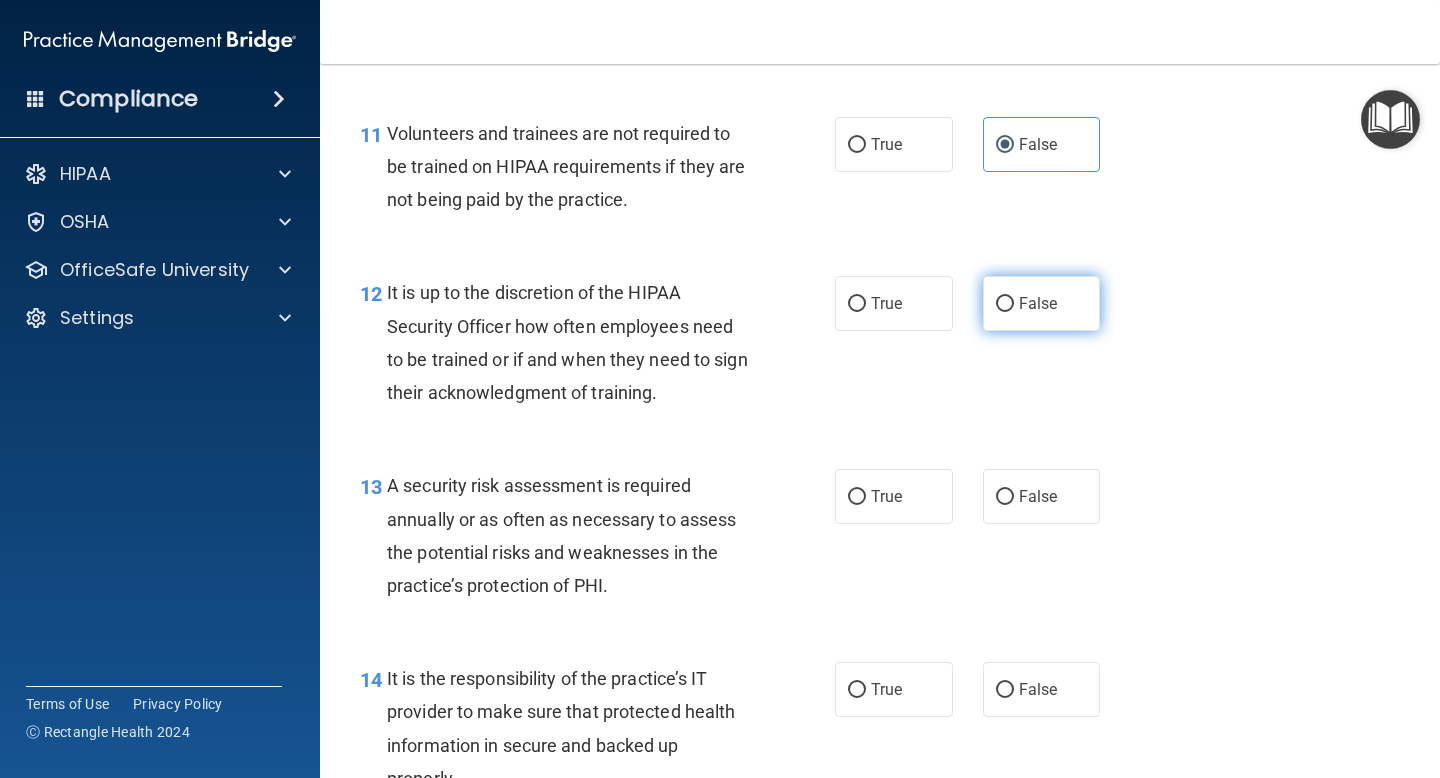 click on "False" at bounding box center (1038, 303) 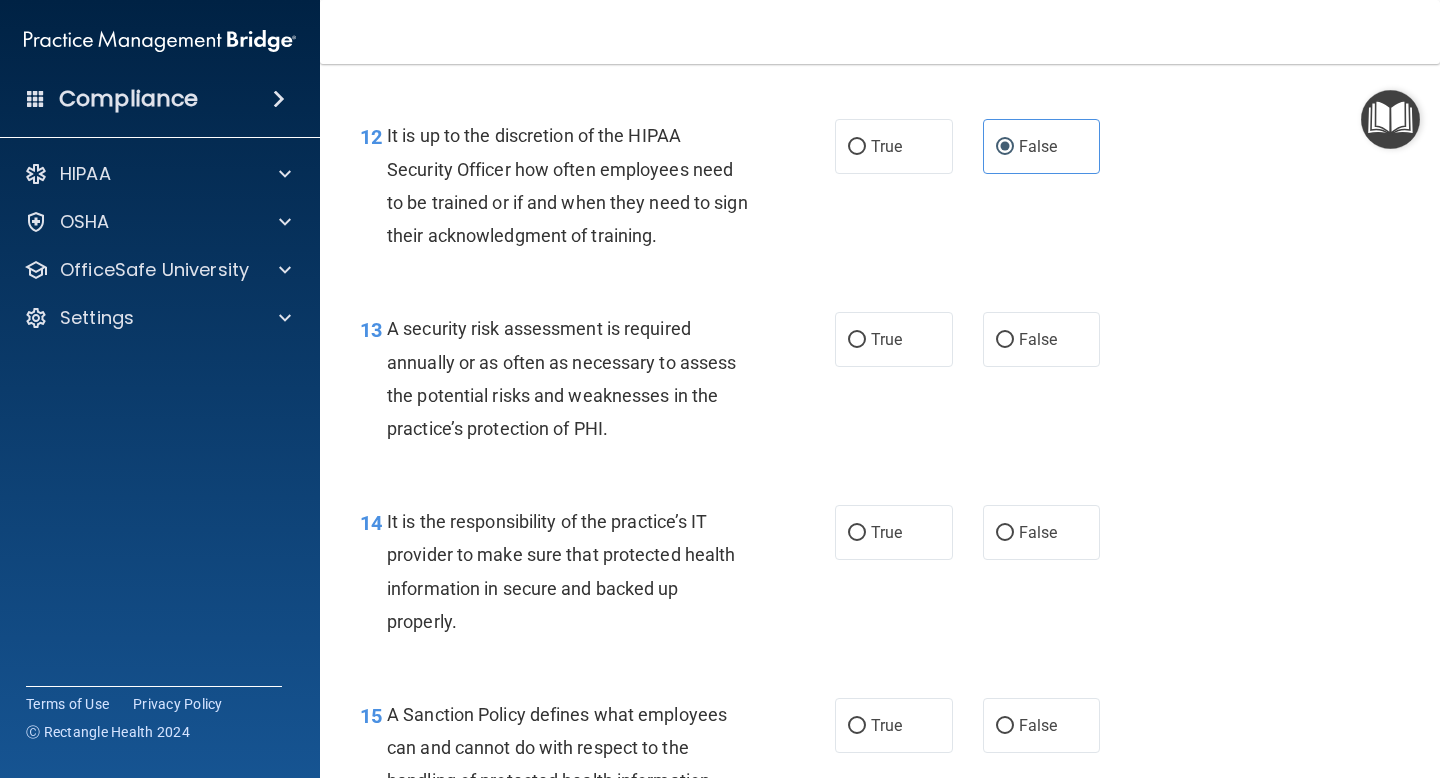 scroll, scrollTop: 2539, scrollLeft: 0, axis: vertical 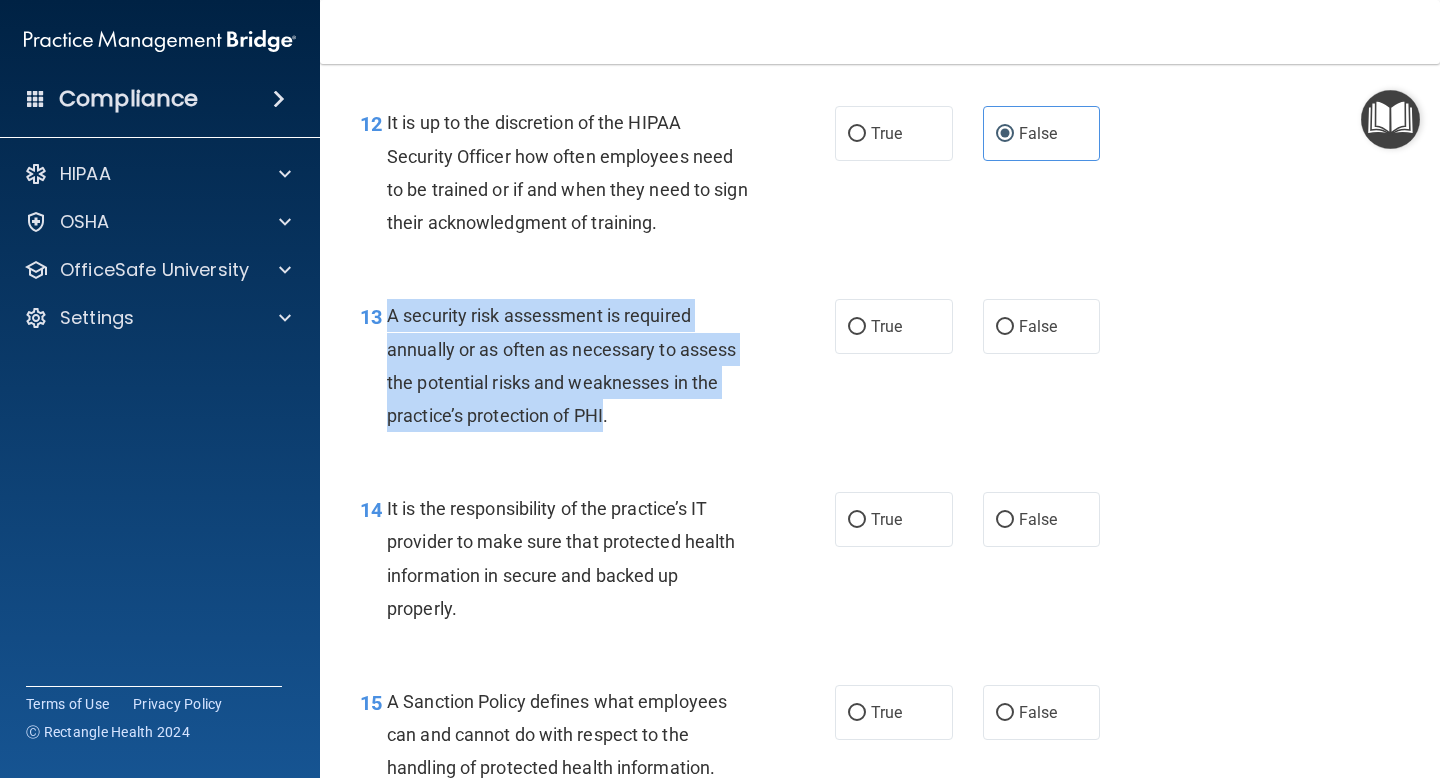 drag, startPoint x: 389, startPoint y: 317, endPoint x: 608, endPoint y: 412, distance: 238.7174 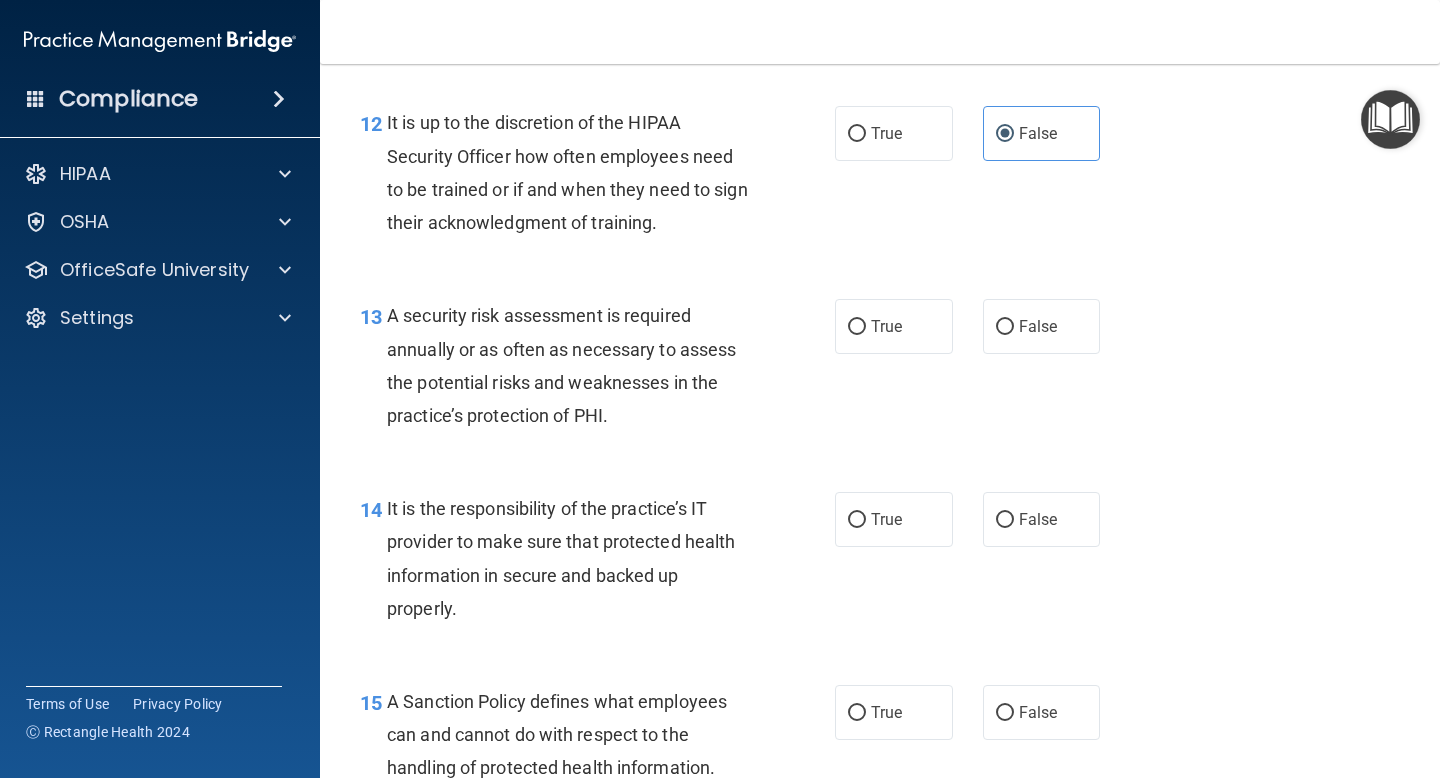 click on "A security risk assessment is required annually or as often as necessary to assess the potential risks and weaknesses in the practice’s protection of PHI." at bounding box center (576, 365) 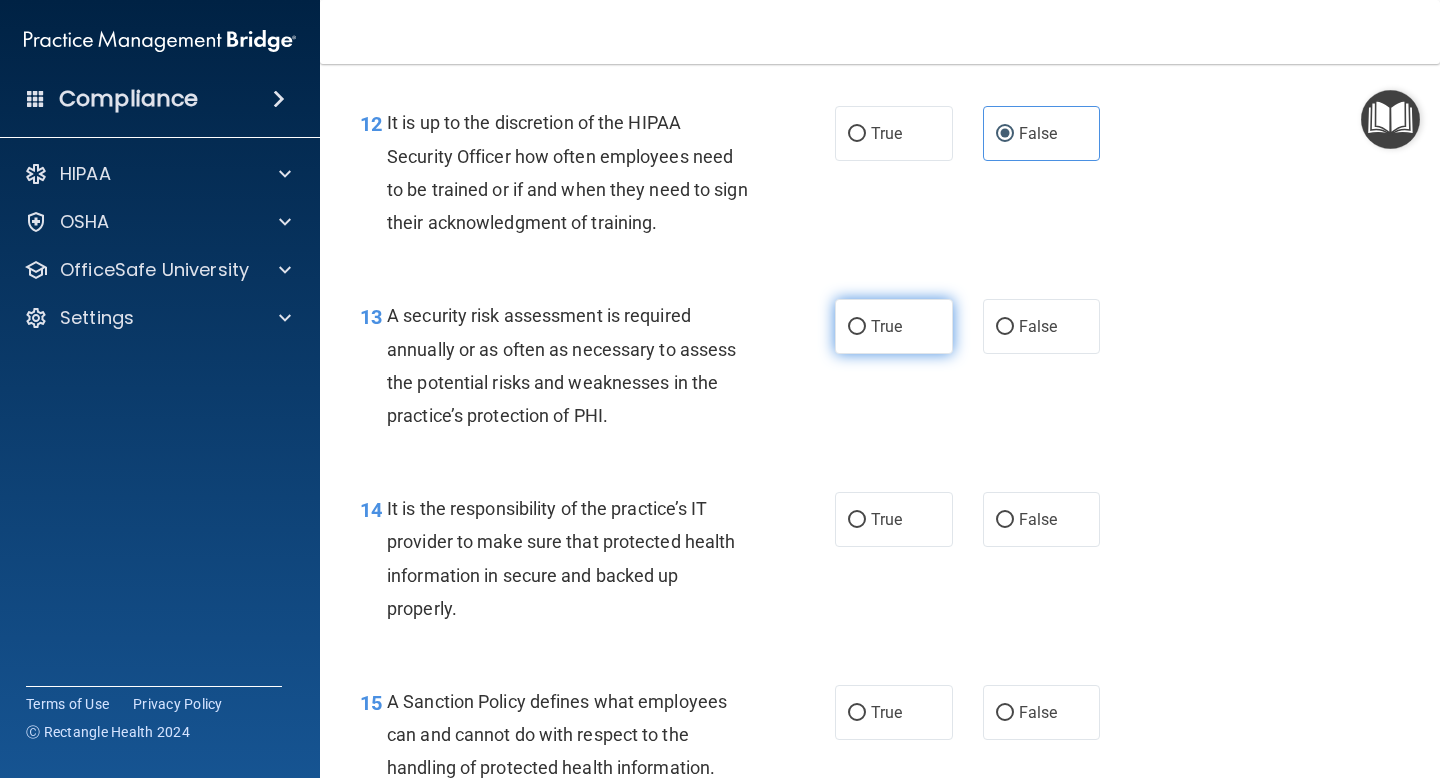 click on "True" at bounding box center (886, 326) 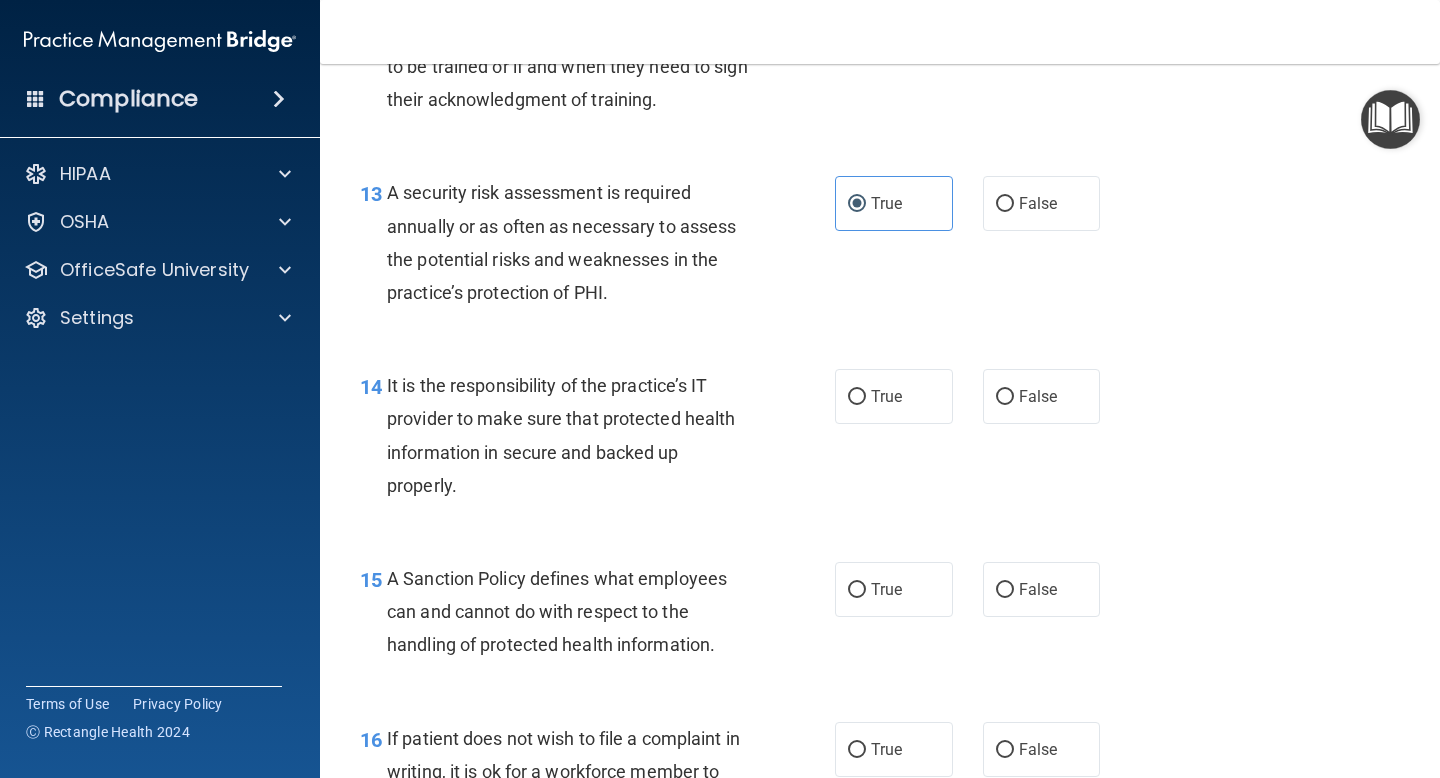 scroll, scrollTop: 2685, scrollLeft: 0, axis: vertical 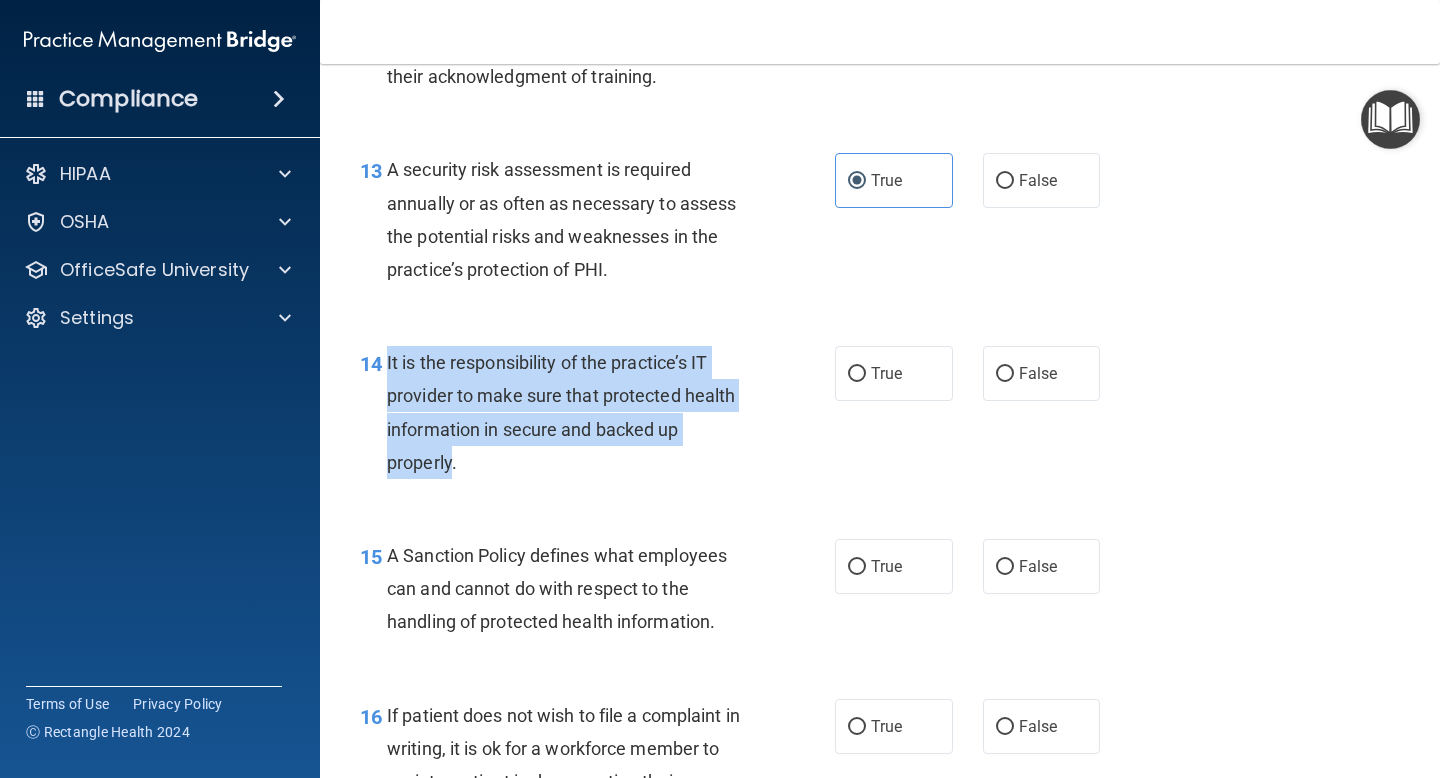 drag, startPoint x: 387, startPoint y: 363, endPoint x: 449, endPoint y: 458, distance: 113.44161 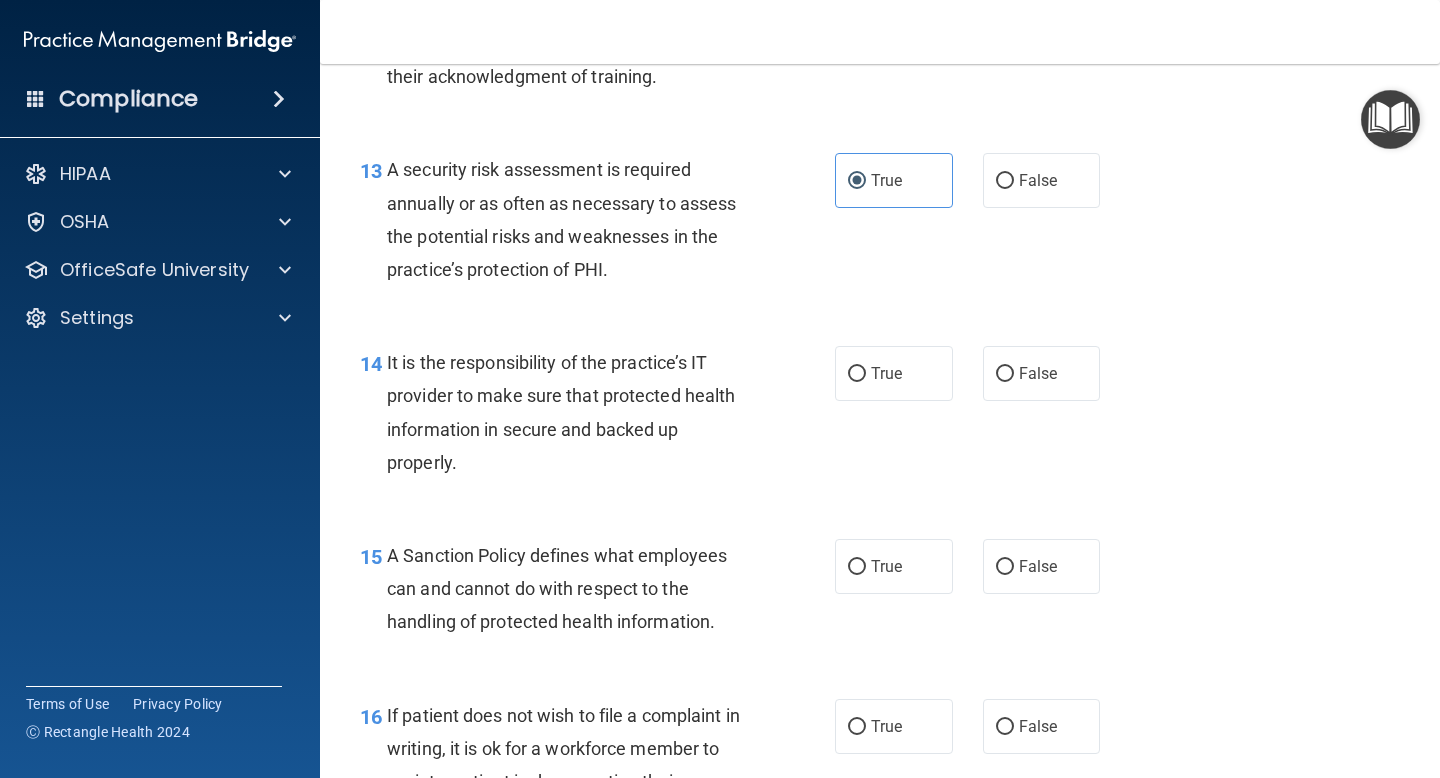 click on "It is the responsibility of the practice’s IT provider to make sure that protected health information in secure and backed up properly." at bounding box center [576, 412] 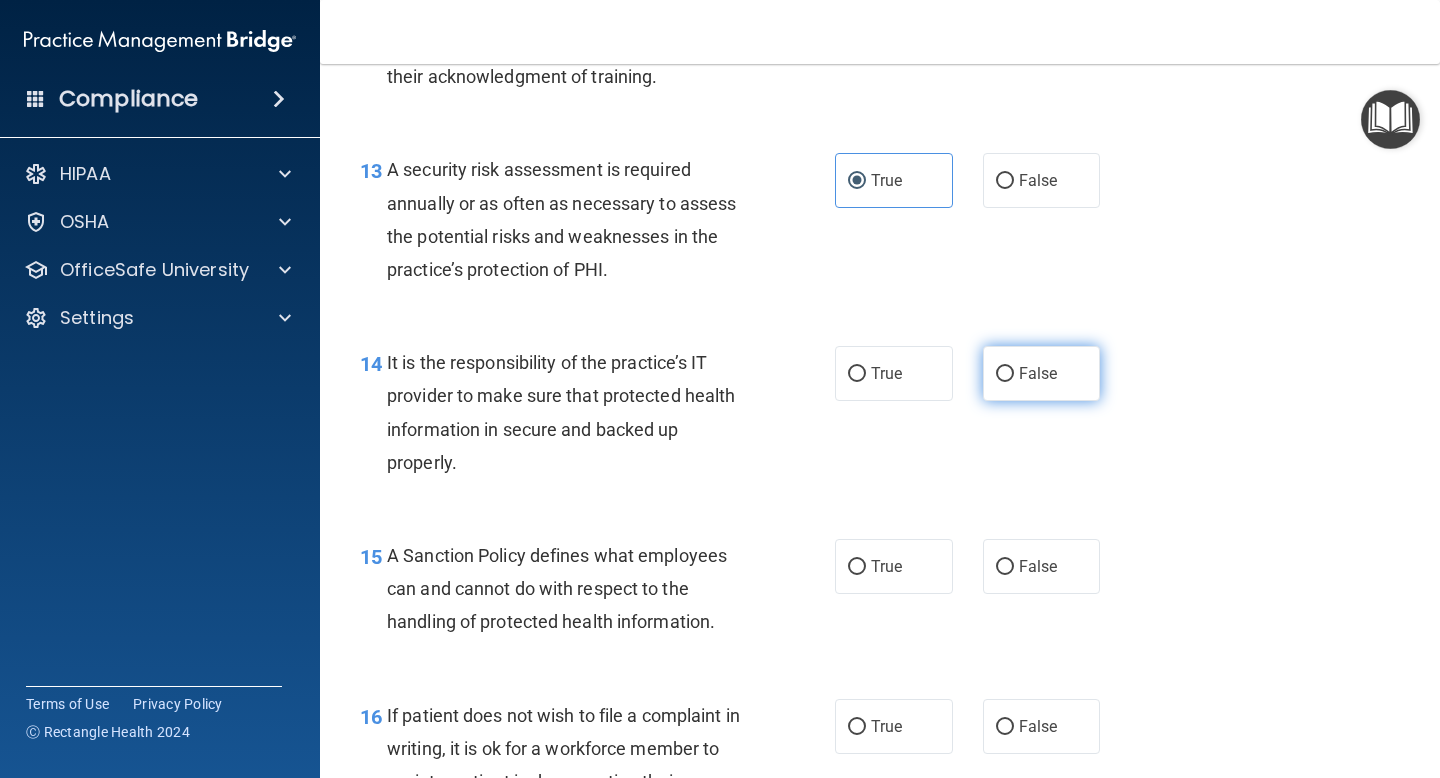 click on "False" at bounding box center [1038, 373] 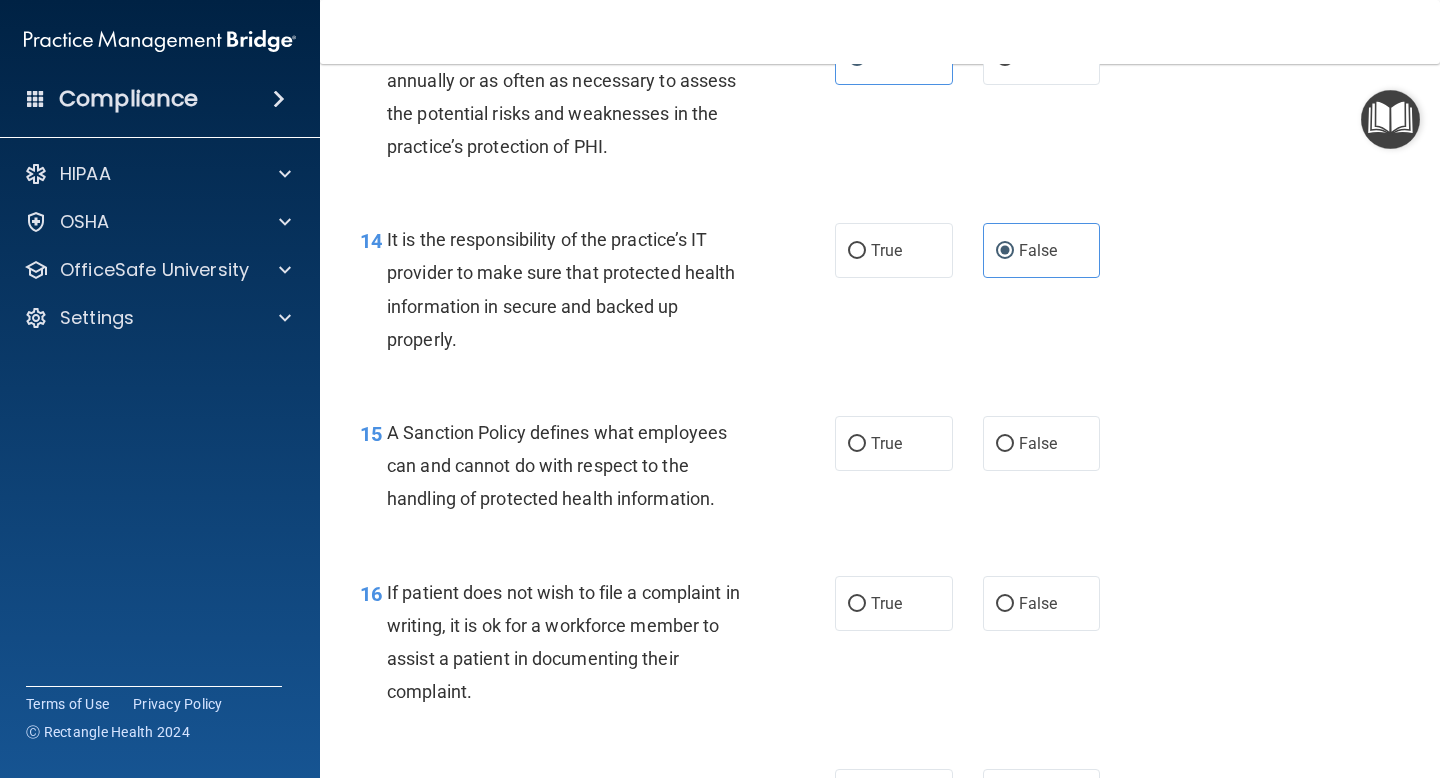 scroll, scrollTop: 2811, scrollLeft: 0, axis: vertical 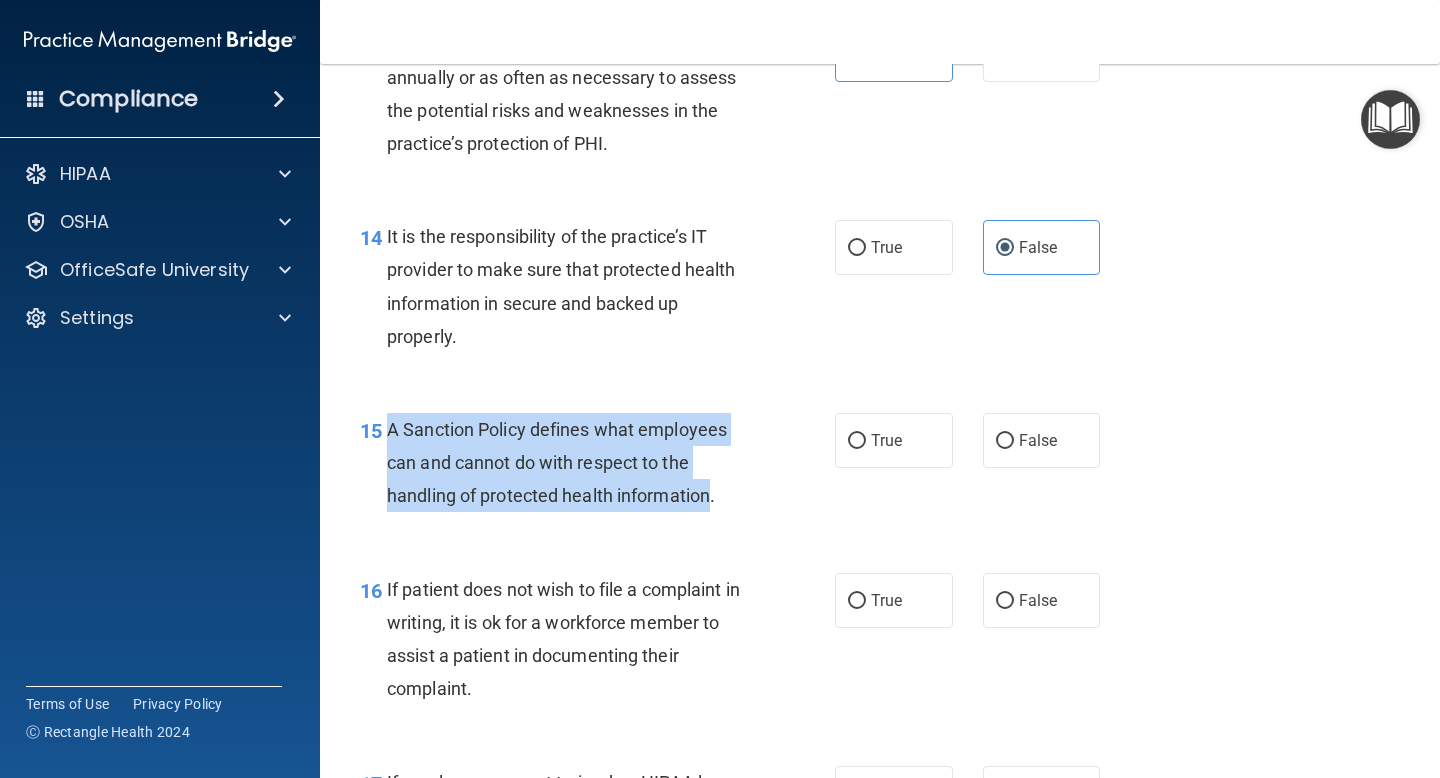 drag, startPoint x: 385, startPoint y: 430, endPoint x: 709, endPoint y: 481, distance: 327.98932 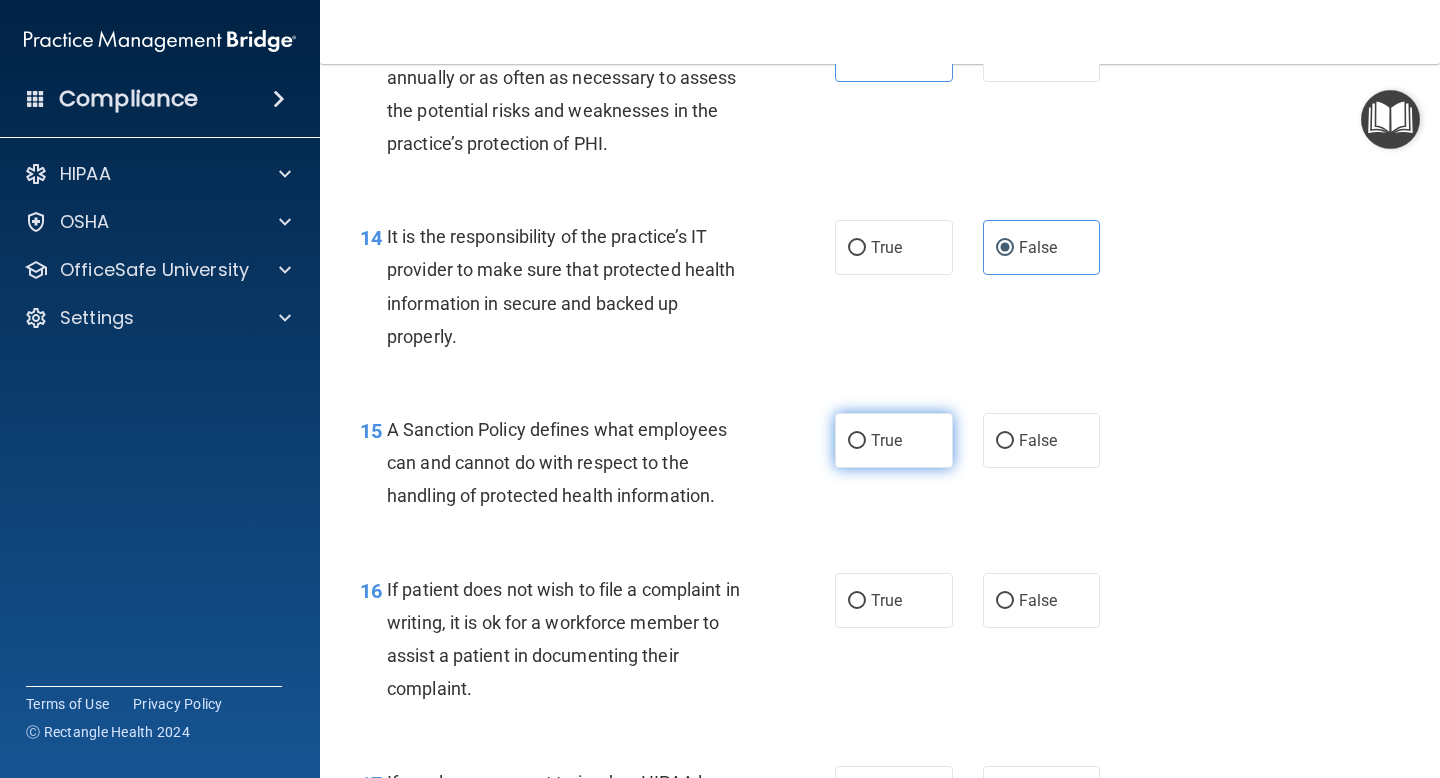 click on "True" at bounding box center (857, 441) 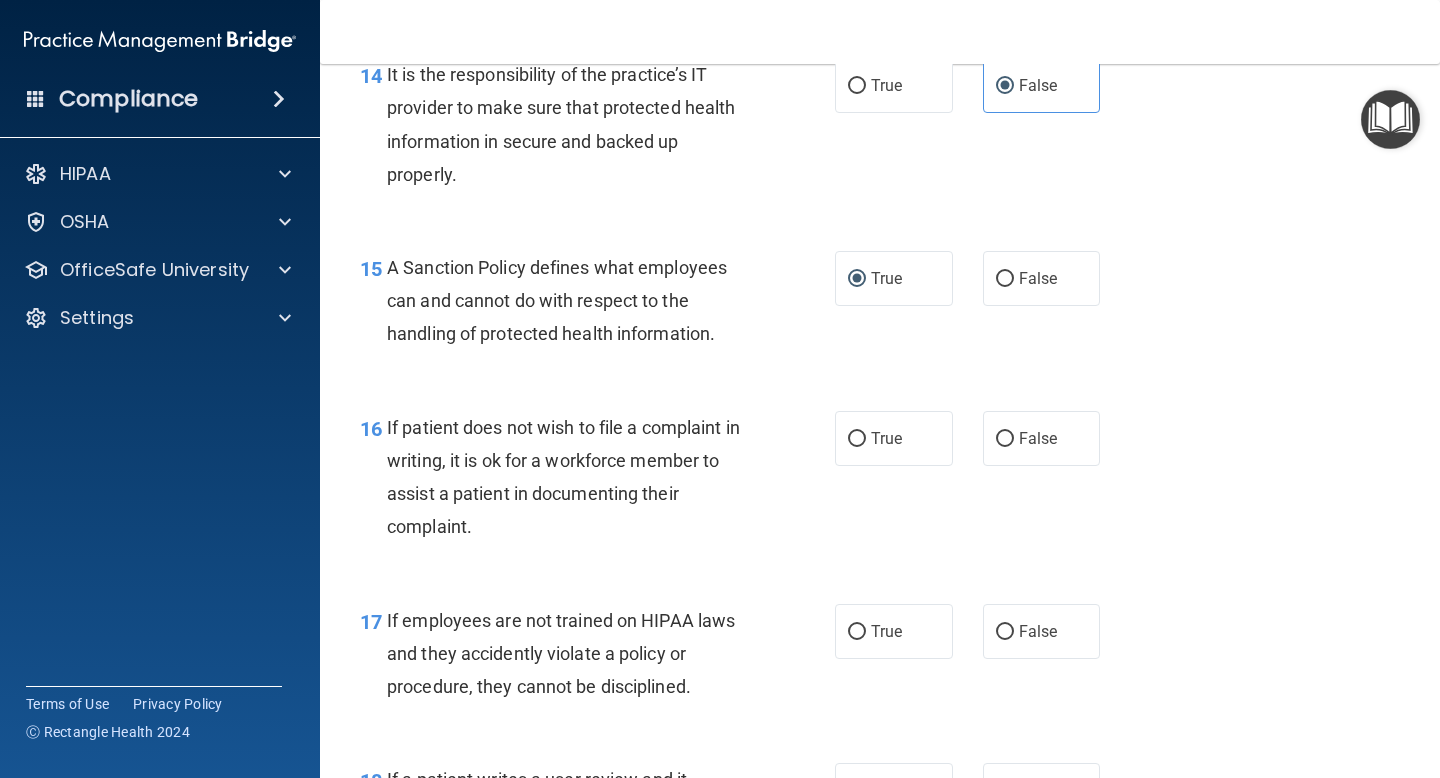 scroll, scrollTop: 2975, scrollLeft: 0, axis: vertical 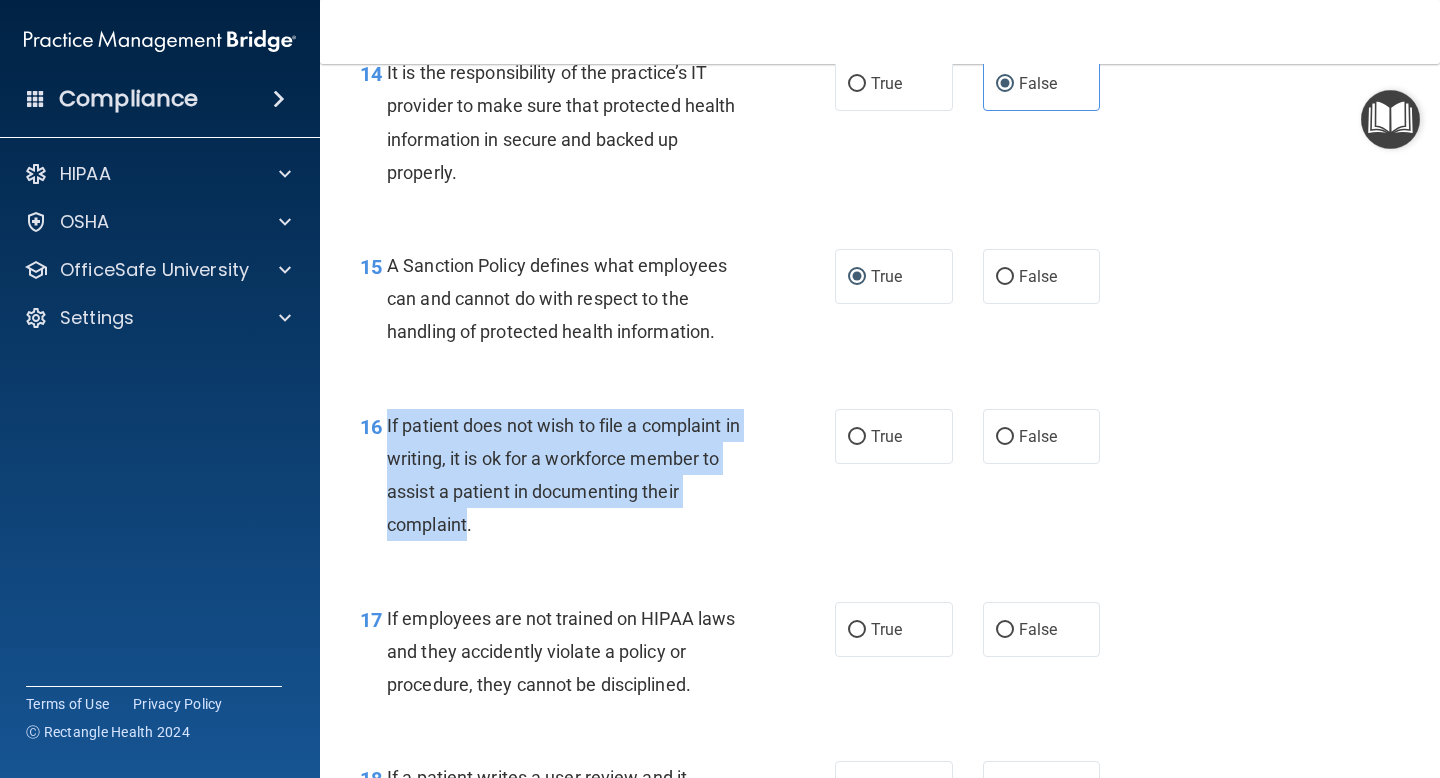 drag, startPoint x: 386, startPoint y: 423, endPoint x: 465, endPoint y: 535, distance: 137.05838 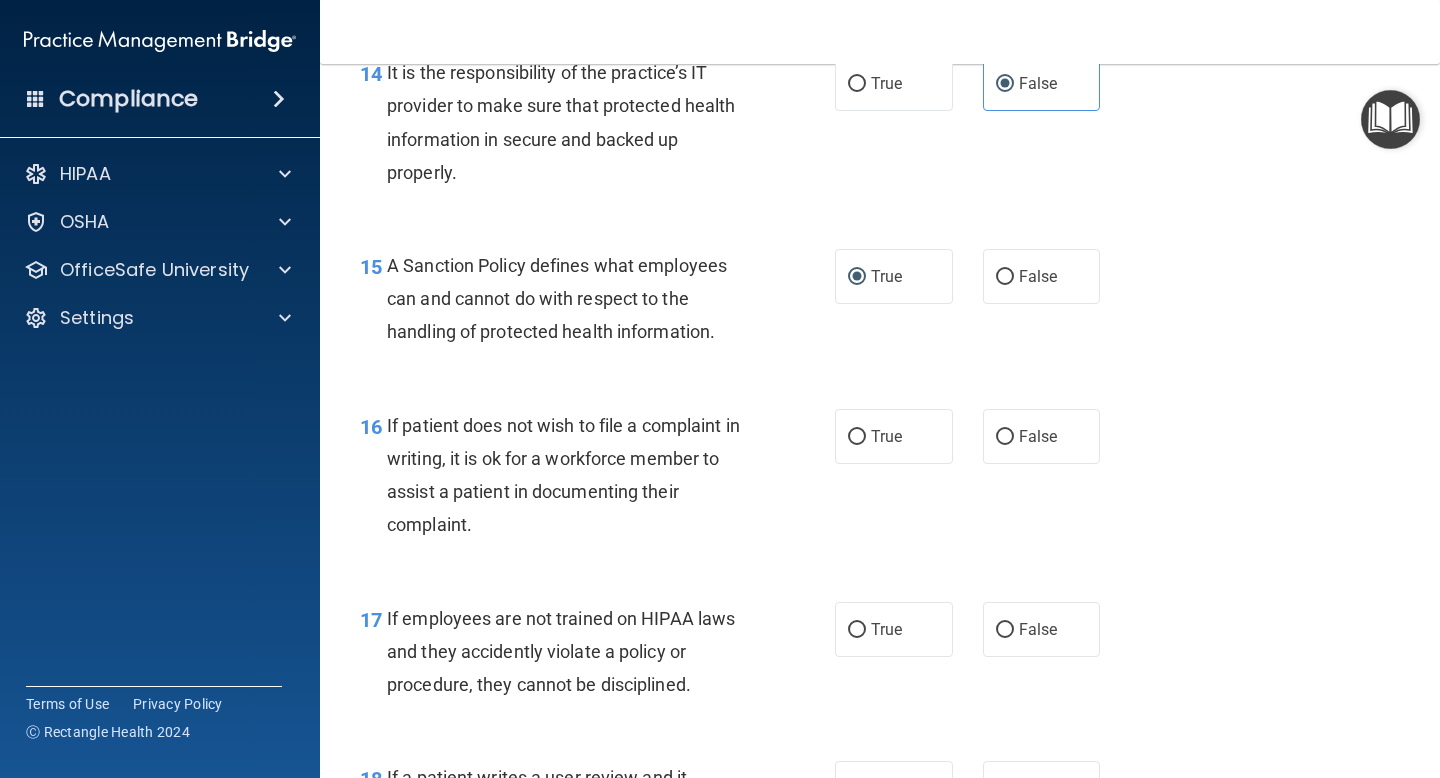 click on "If patient does not wish to file a complaint in writing, it is ok for a workforce member to assist a patient in documenting their complaint." at bounding box center (576, 475) 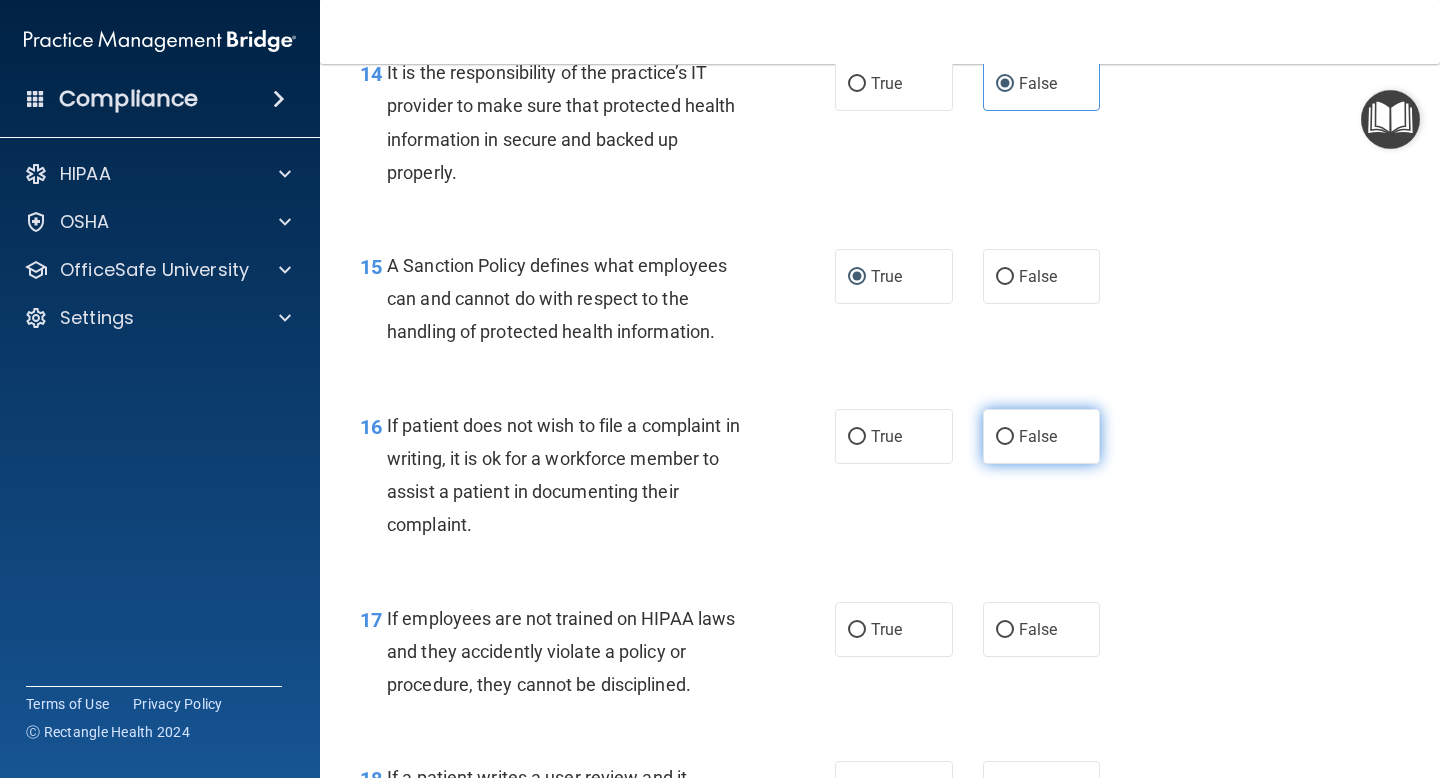 click on "False" at bounding box center [1042, 436] 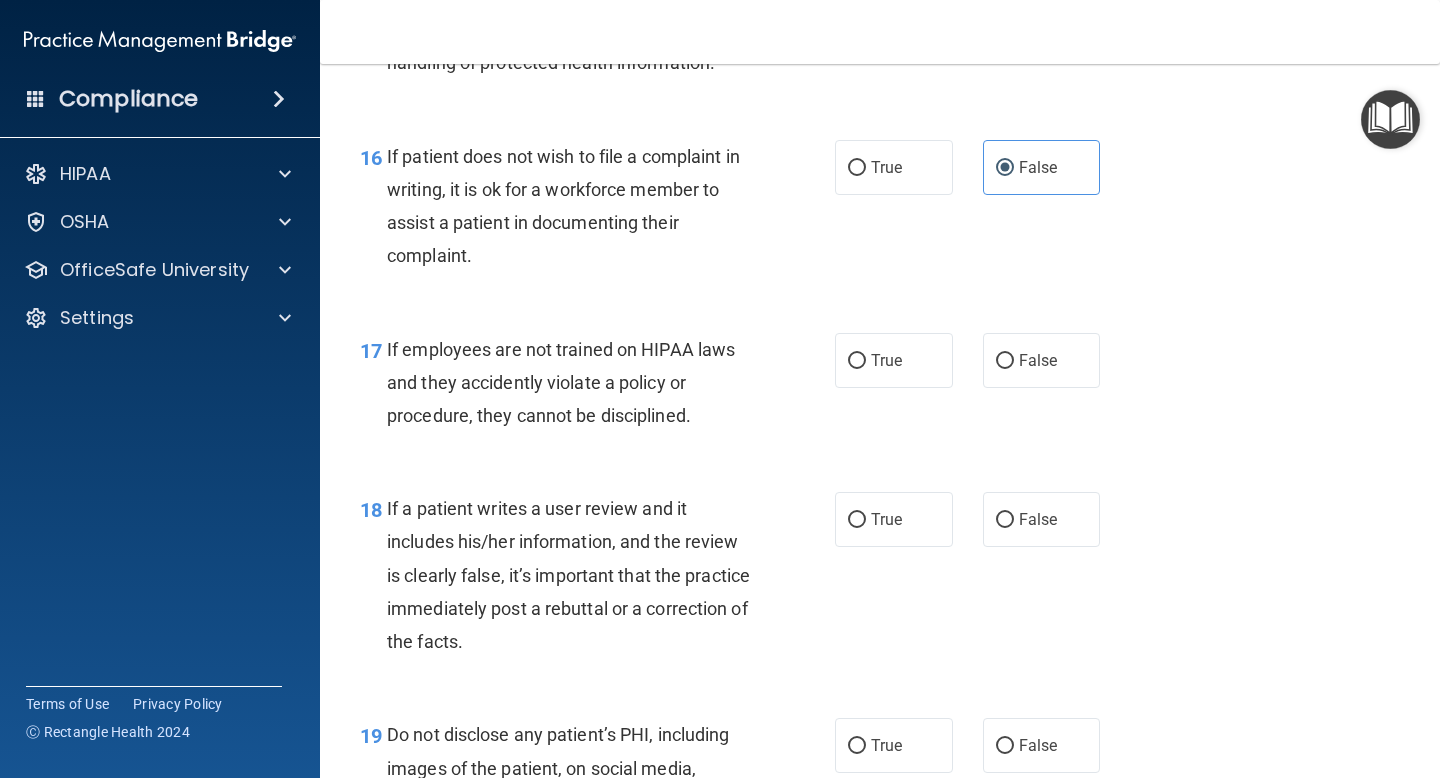 scroll, scrollTop: 3262, scrollLeft: 0, axis: vertical 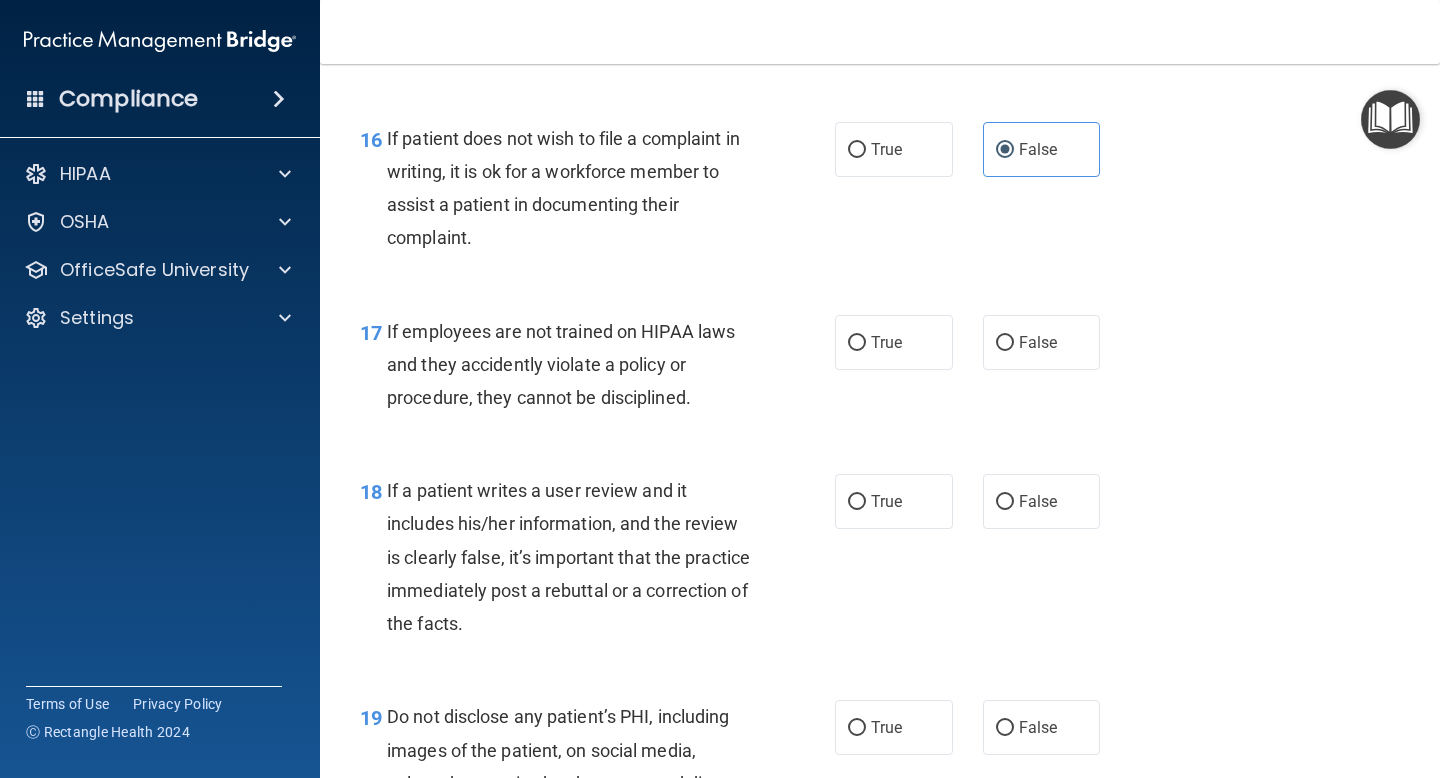 drag, startPoint x: 386, startPoint y: 332, endPoint x: 631, endPoint y: 396, distance: 253.22125 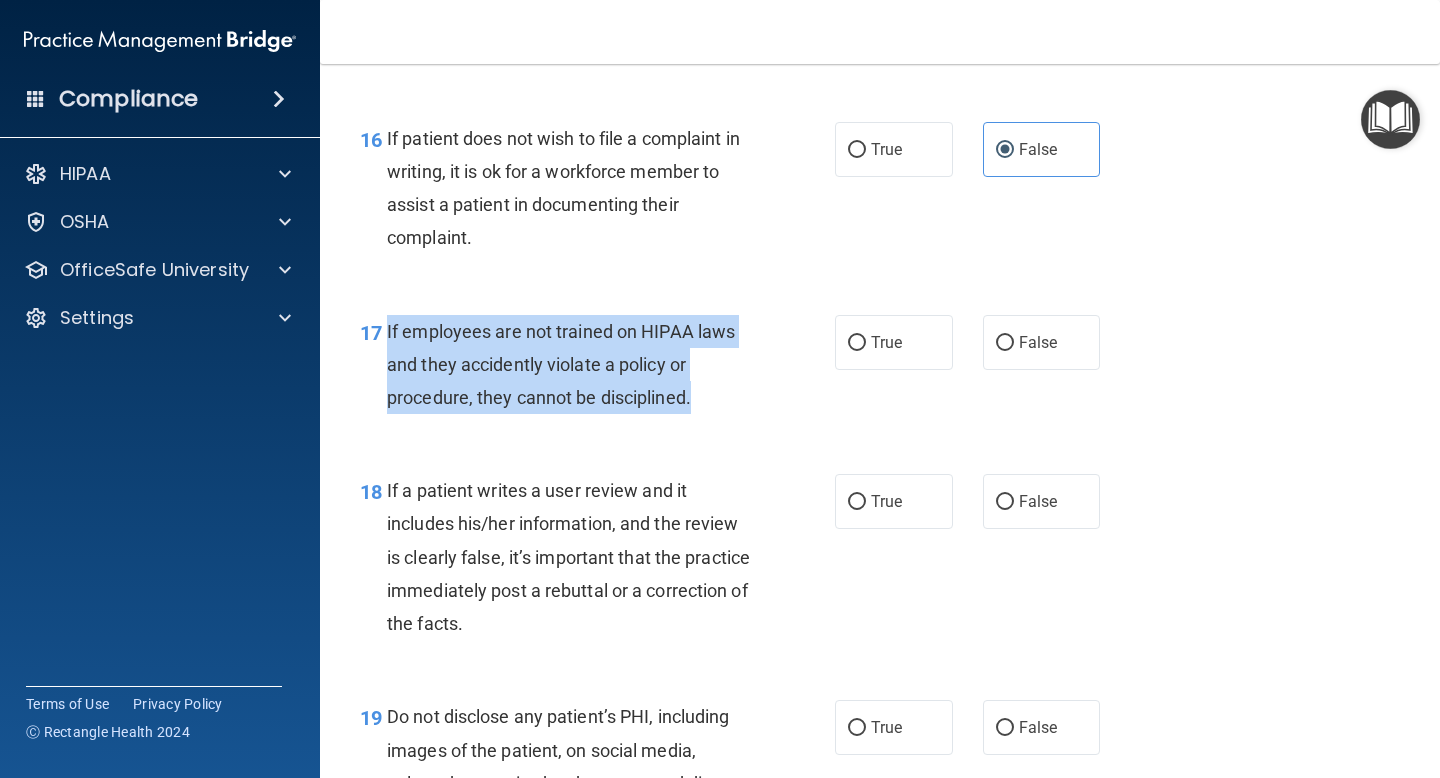 drag, startPoint x: 692, startPoint y: 401, endPoint x: 387, endPoint y: 330, distance: 313.1549 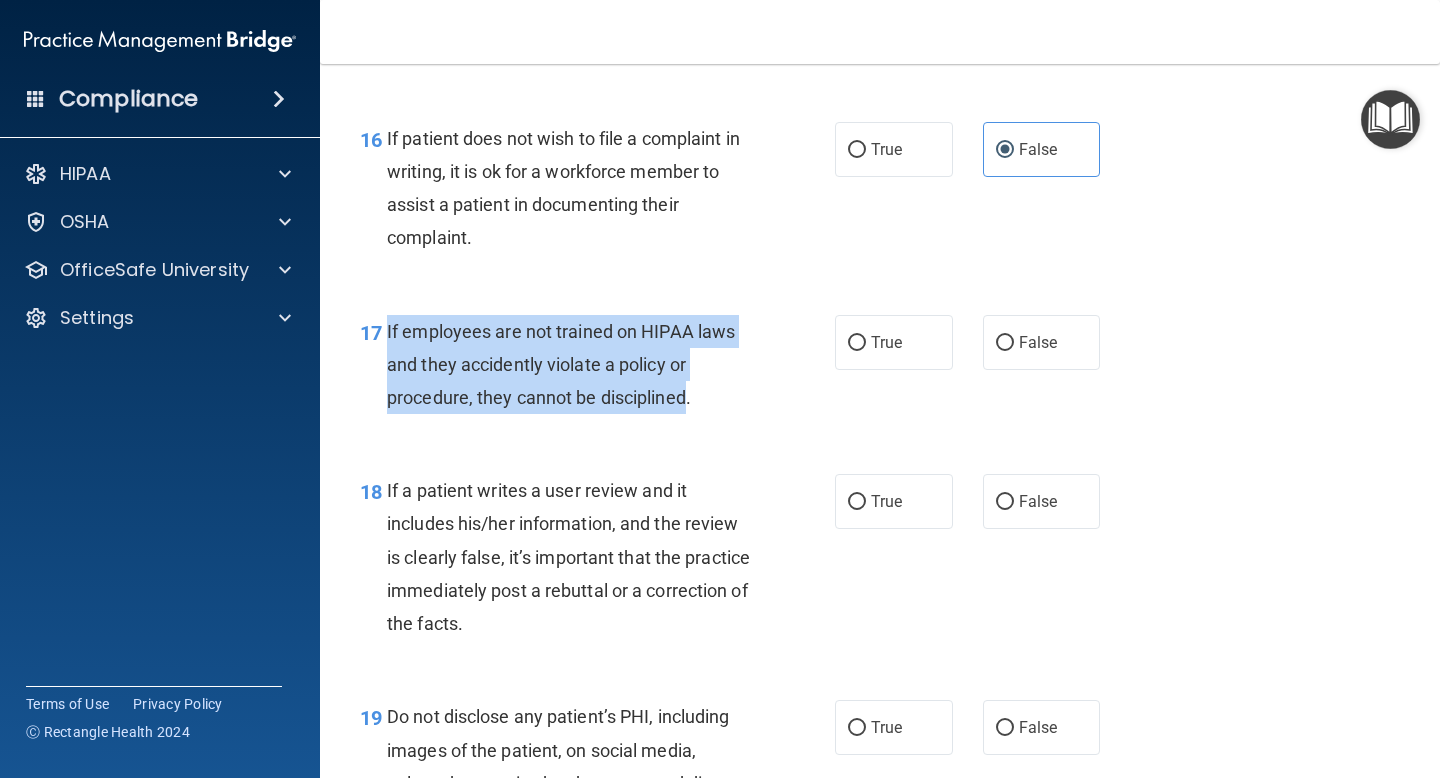 drag, startPoint x: 684, startPoint y: 396, endPoint x: 388, endPoint y: 332, distance: 302.8399 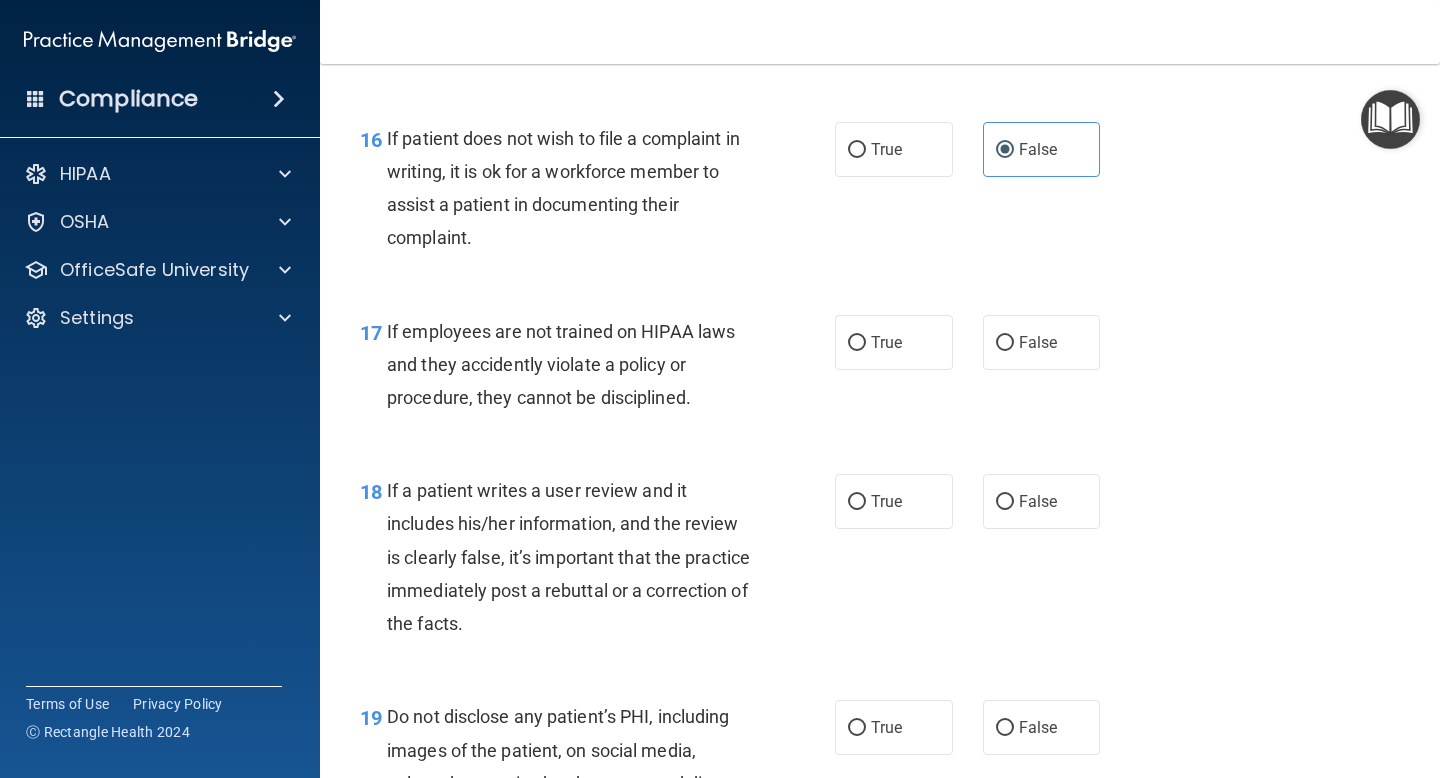 click on "17       If employees are not trained on HIPAA laws and they accidently violate a policy or procedure, they cannot be disciplined.                 True           False" at bounding box center [880, 370] 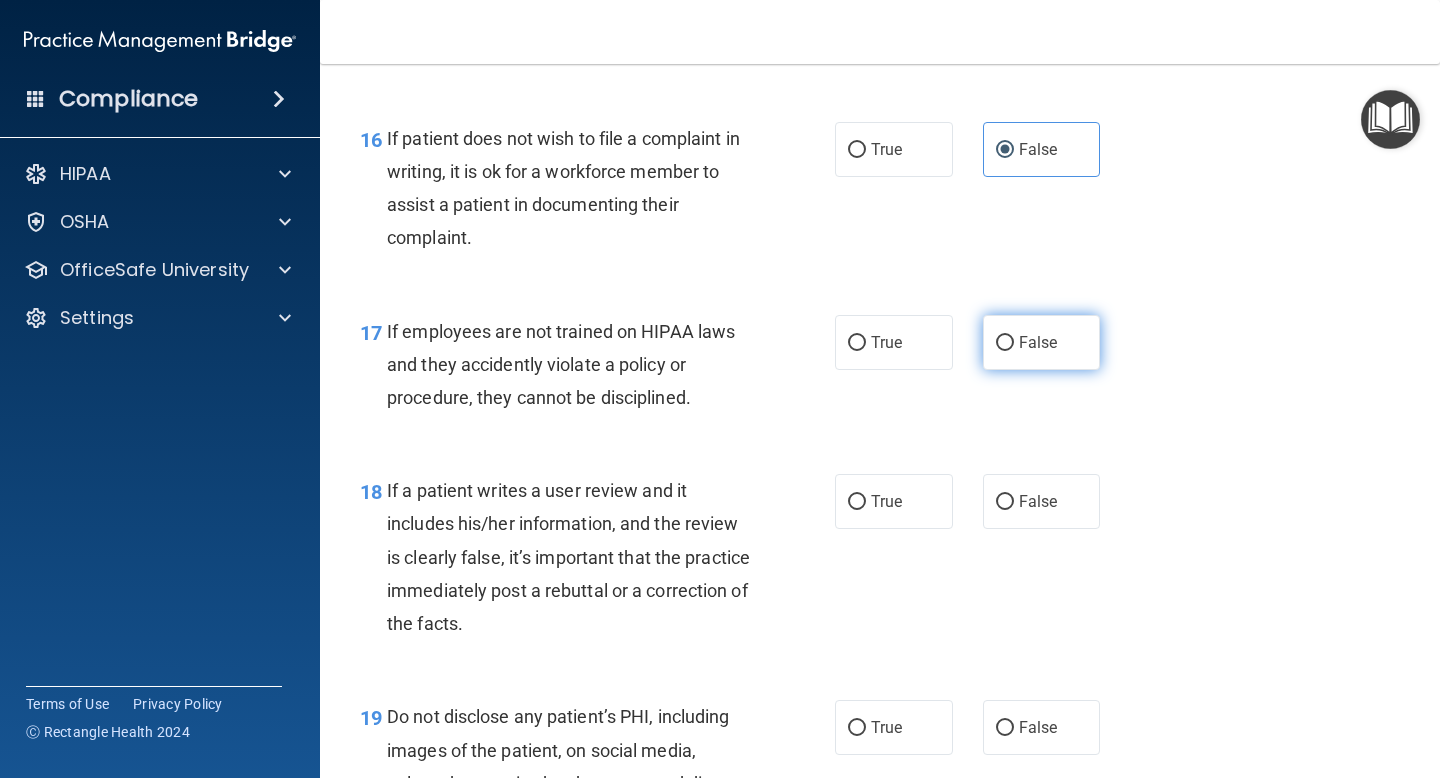 click on "False" at bounding box center (1042, 342) 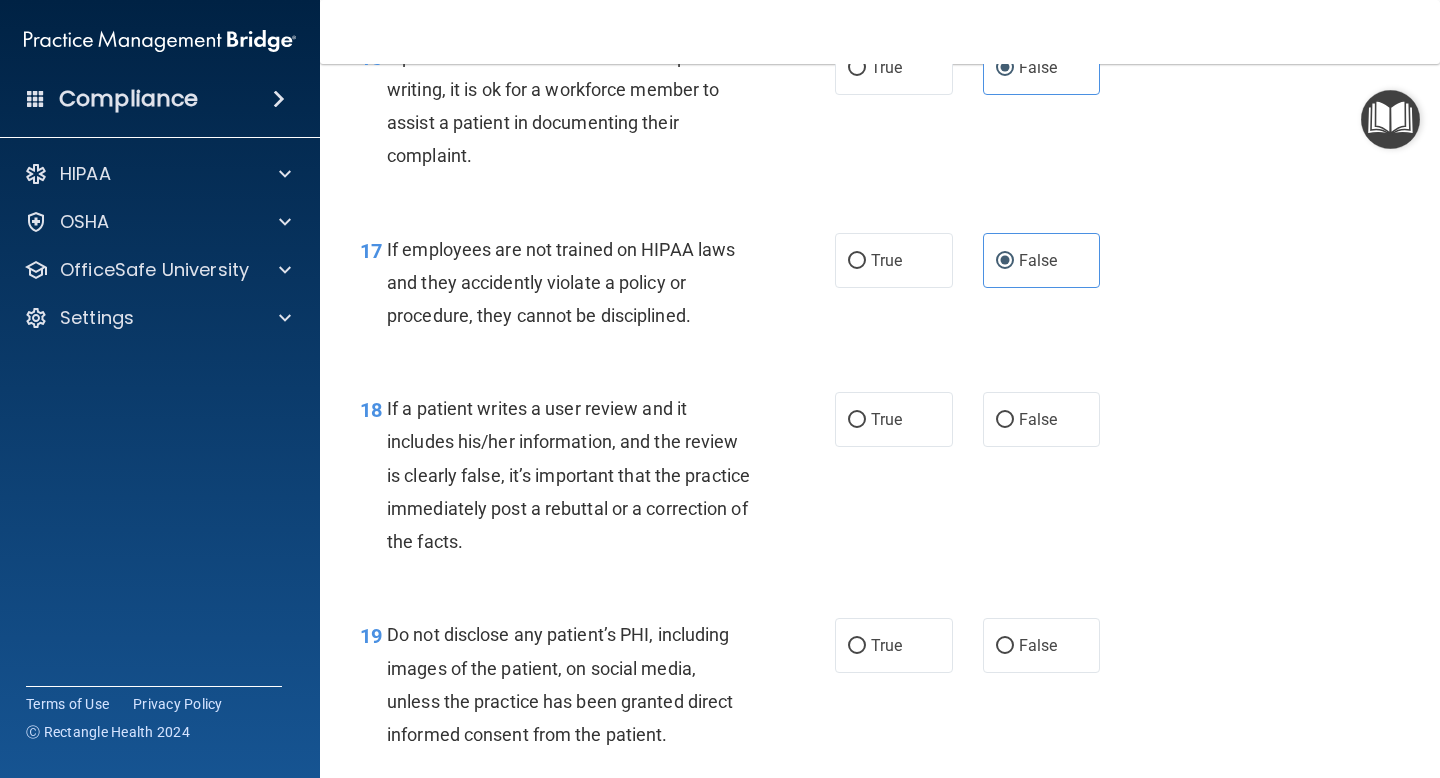 scroll, scrollTop: 3411, scrollLeft: 0, axis: vertical 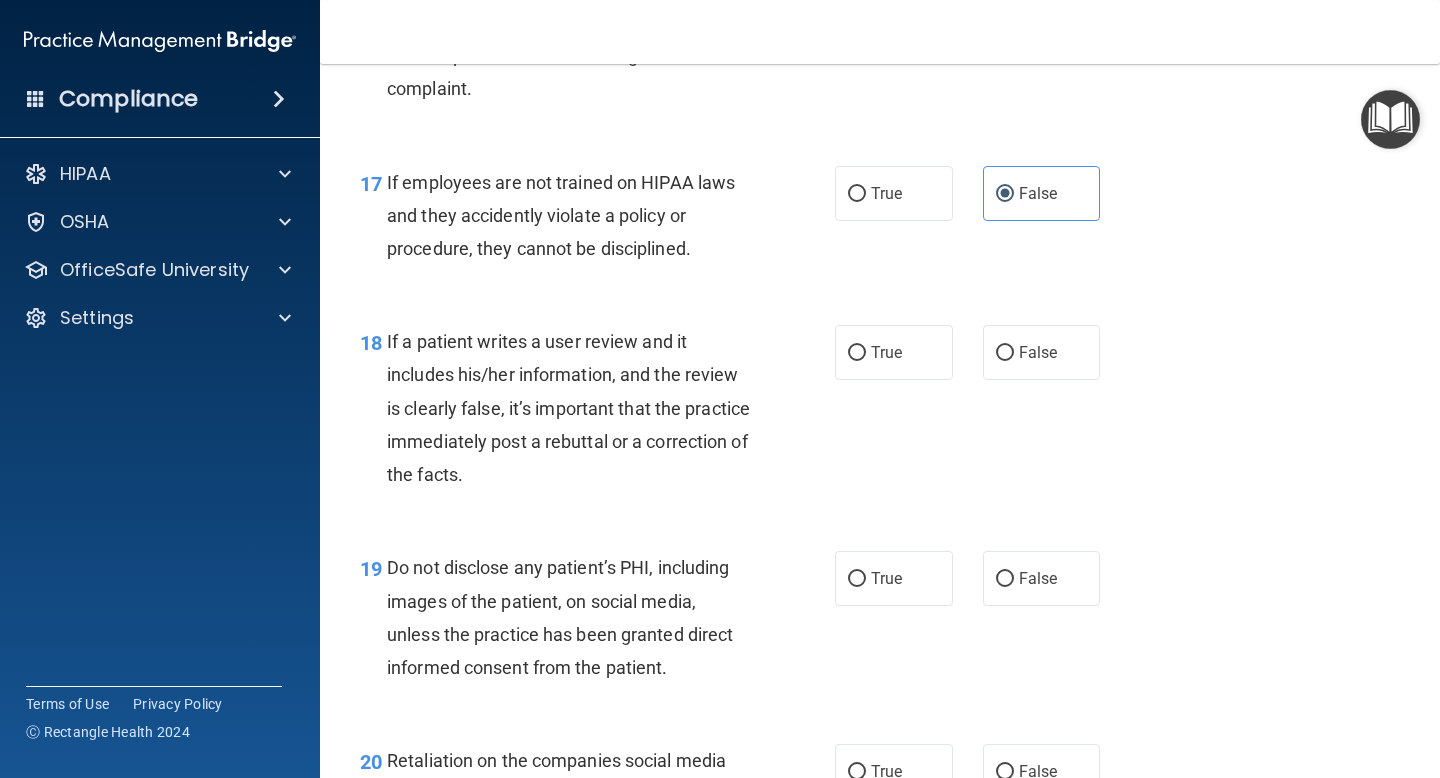 click on "If a patient writes a user review and it includes his/her information, and the review is clearly false, it’s important that the practice immediately post a rebuttal or a correction of the facts." at bounding box center (576, 408) 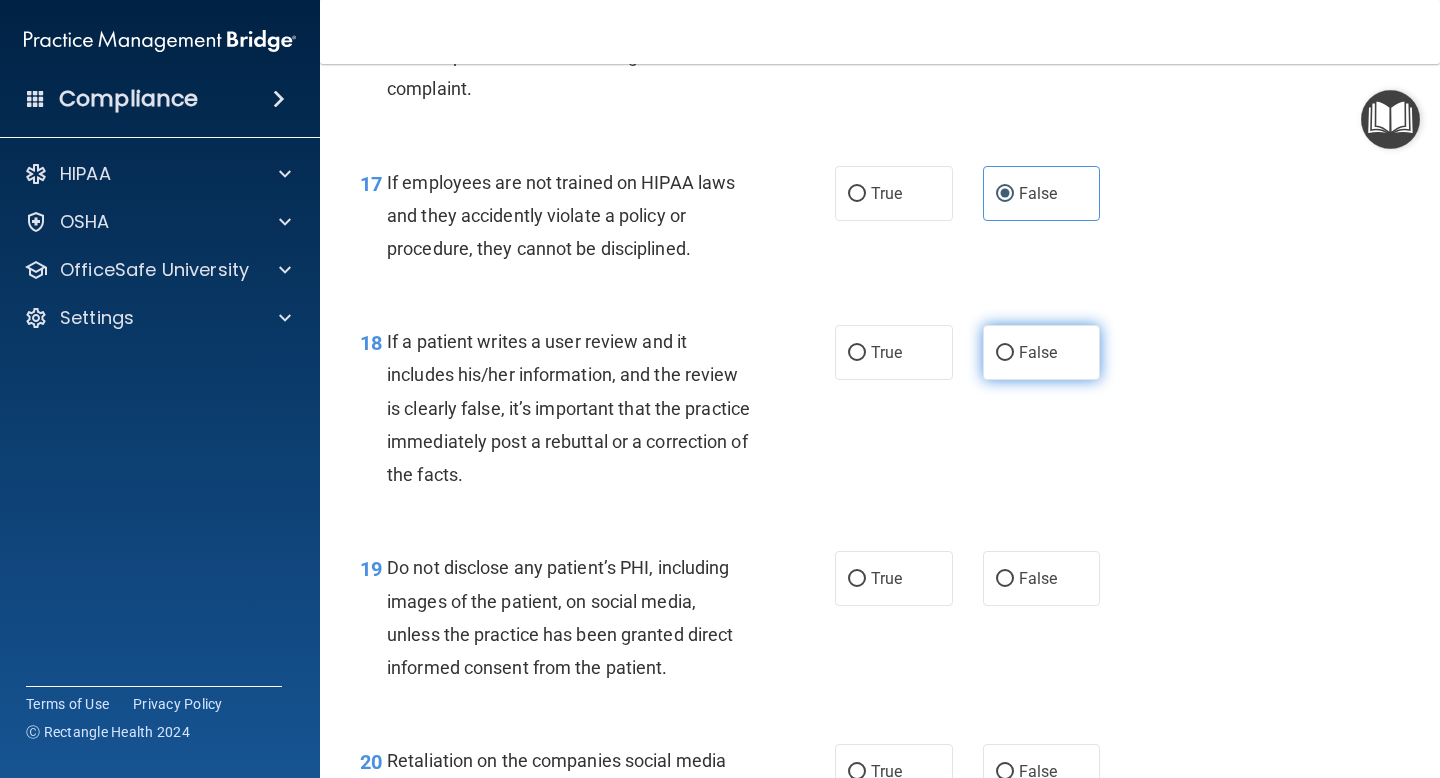 click on "False" at bounding box center [1042, 352] 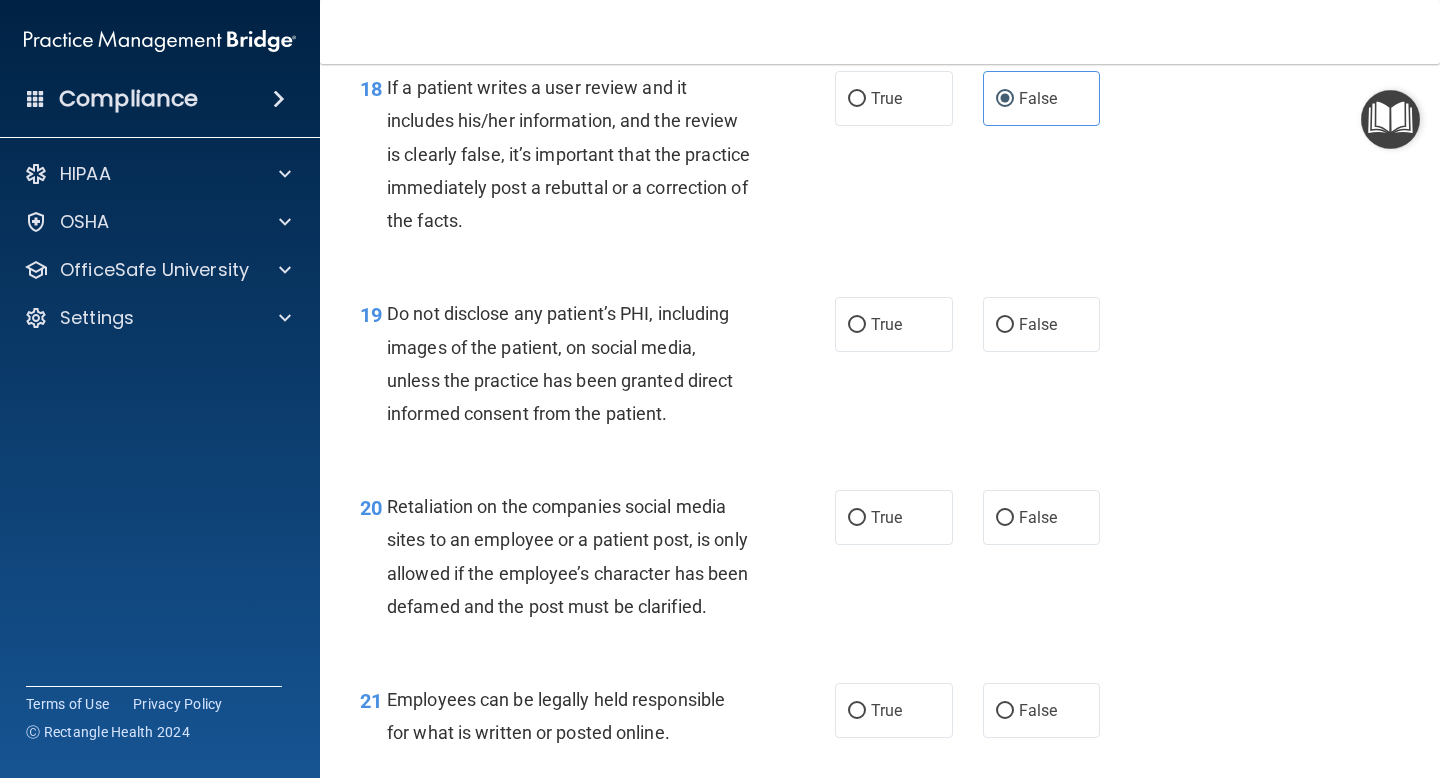 scroll, scrollTop: 3673, scrollLeft: 0, axis: vertical 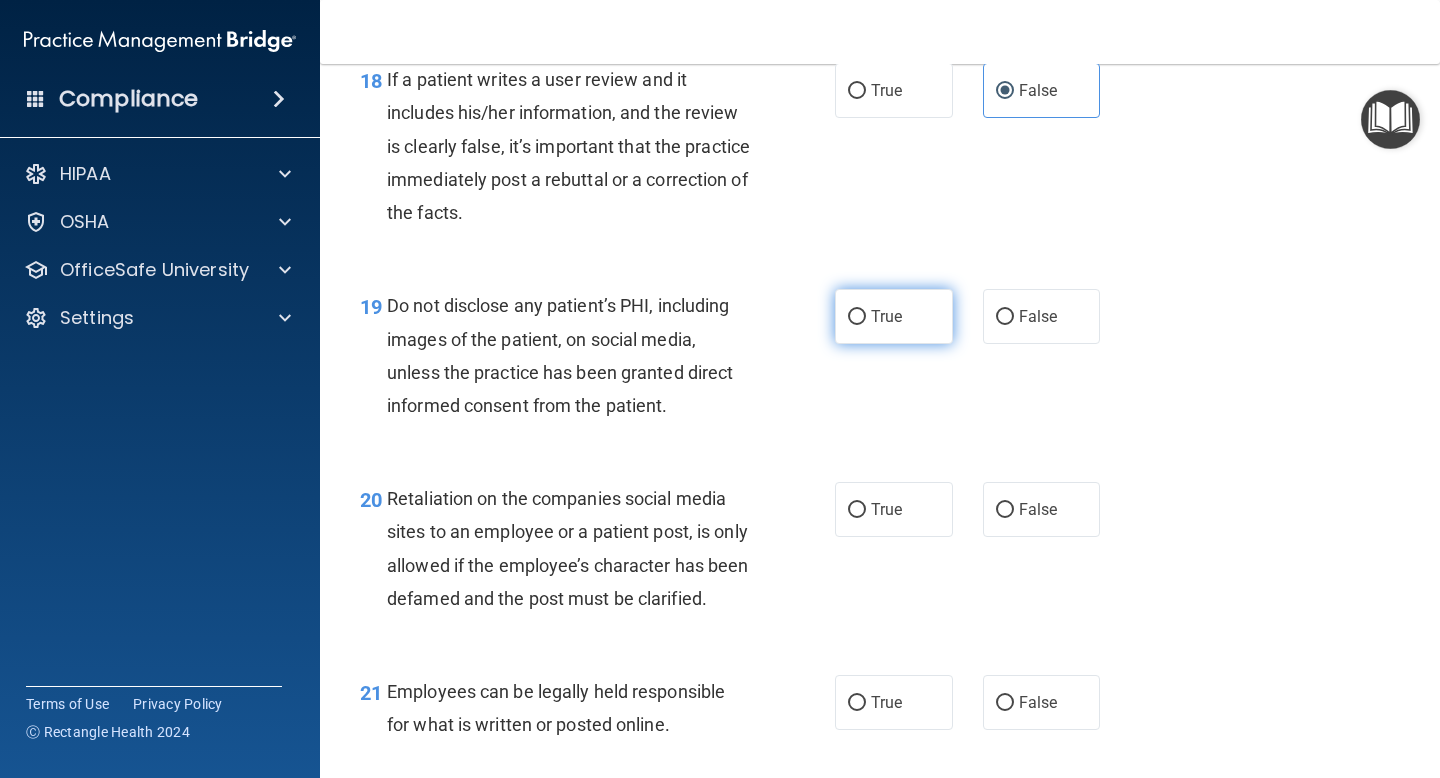 click on "True" at bounding box center [894, 316] 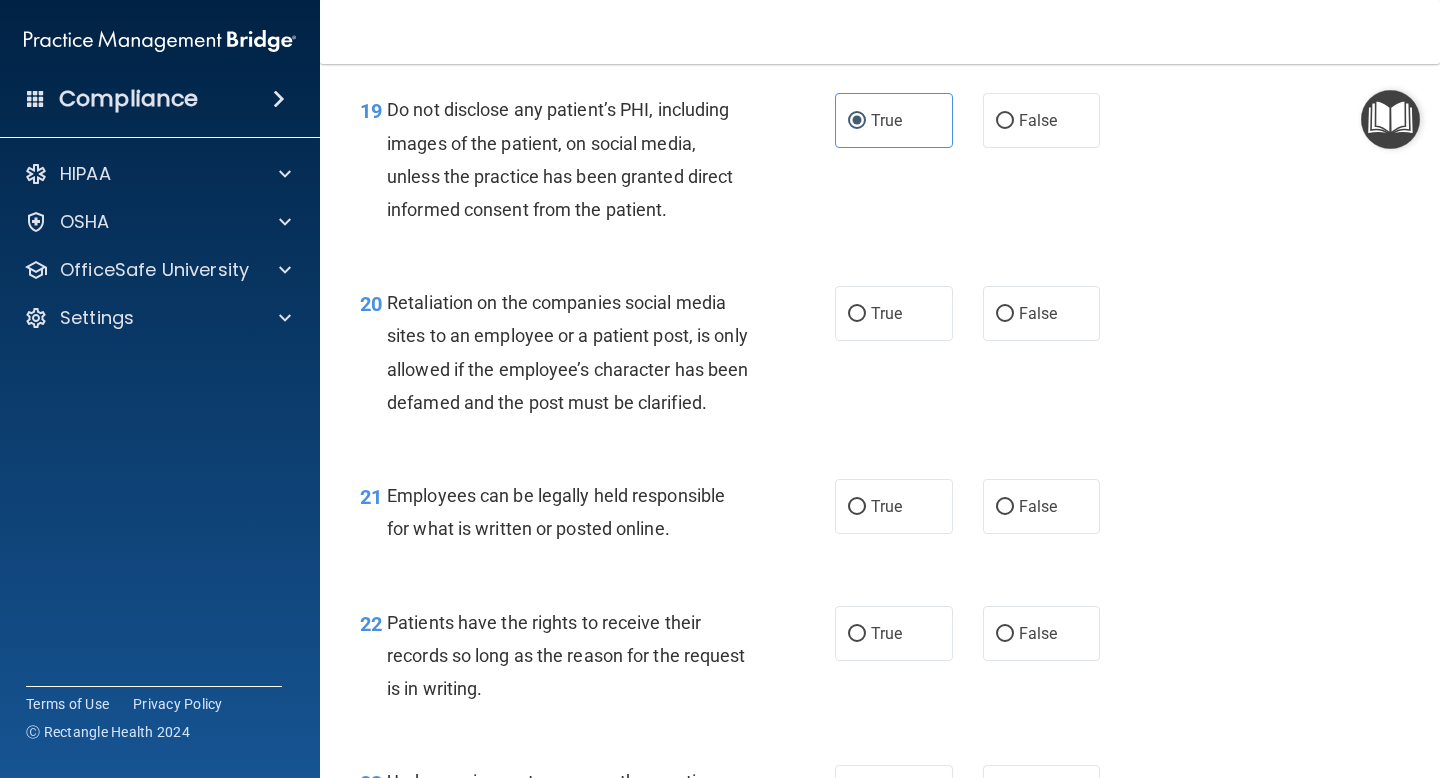scroll, scrollTop: 3871, scrollLeft: 0, axis: vertical 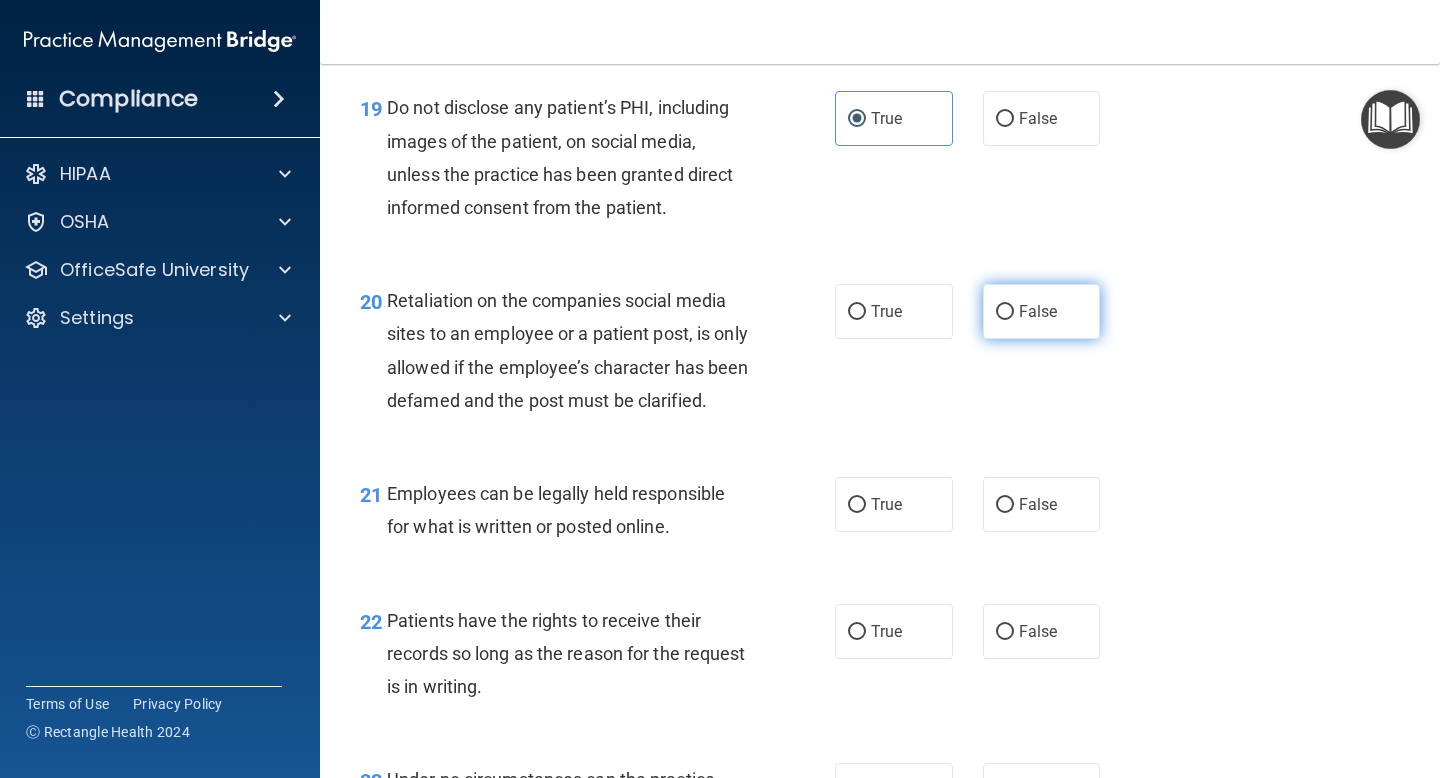 click on "False" at bounding box center (1038, 311) 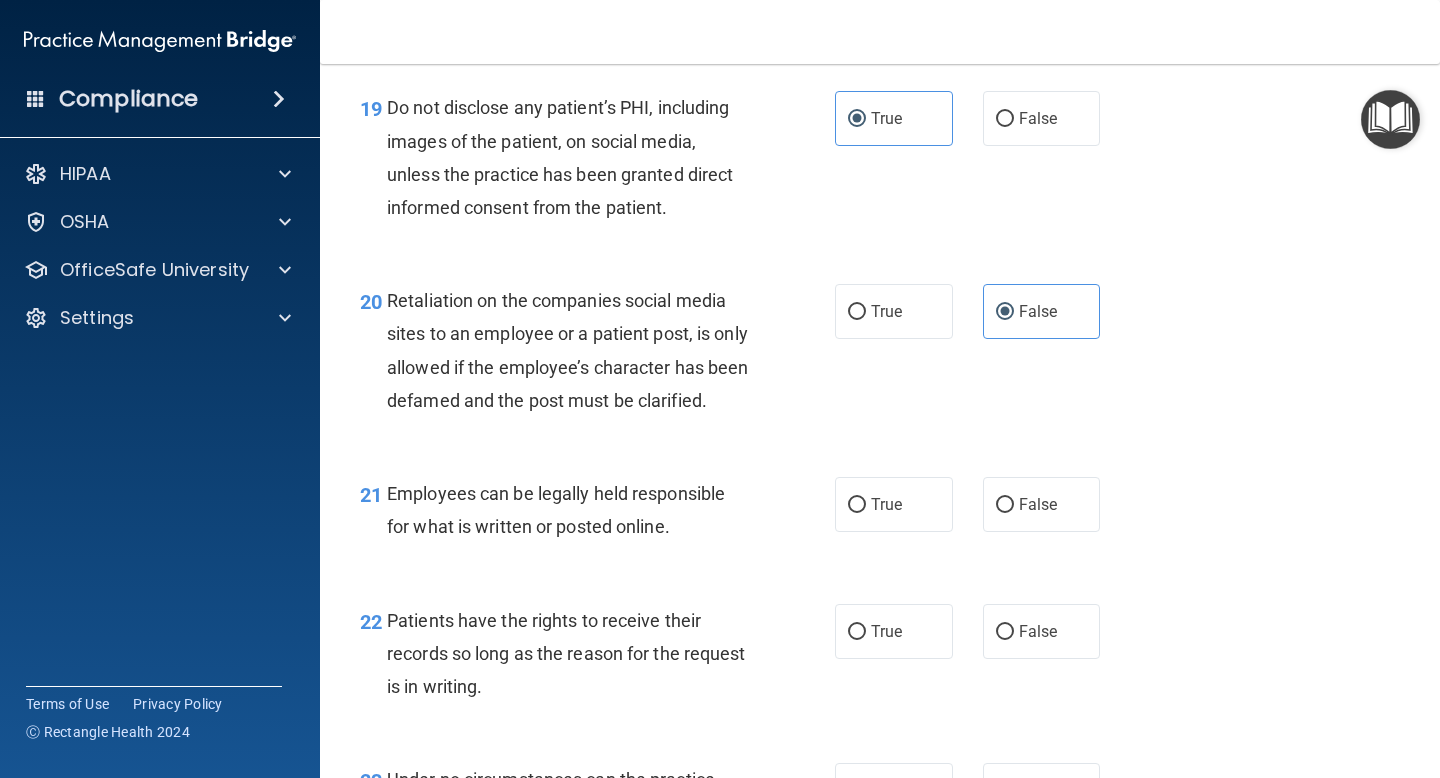 drag, startPoint x: 386, startPoint y: 300, endPoint x: 449, endPoint y: 443, distance: 156.2626 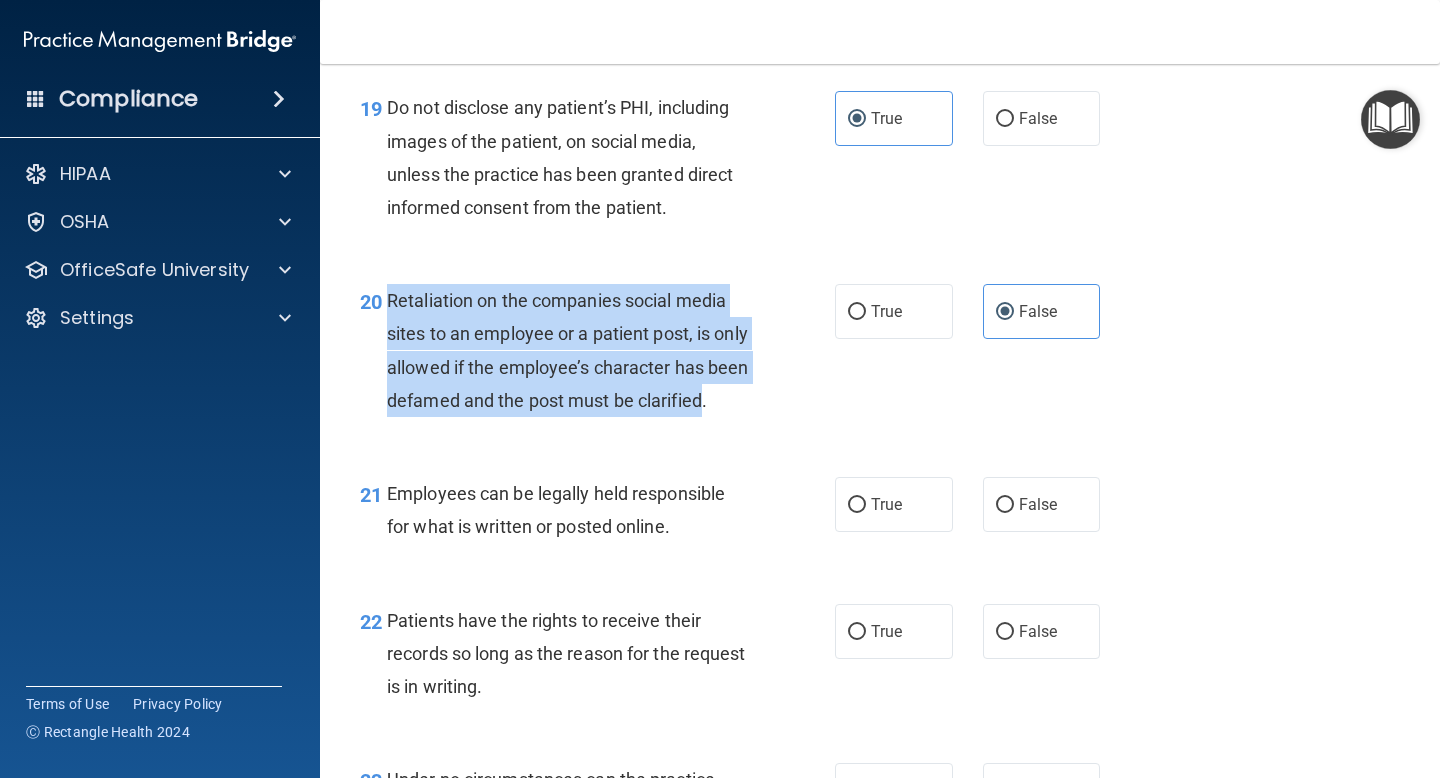drag, startPoint x: 450, startPoint y: 423, endPoint x: 382, endPoint y: 307, distance: 134.46188 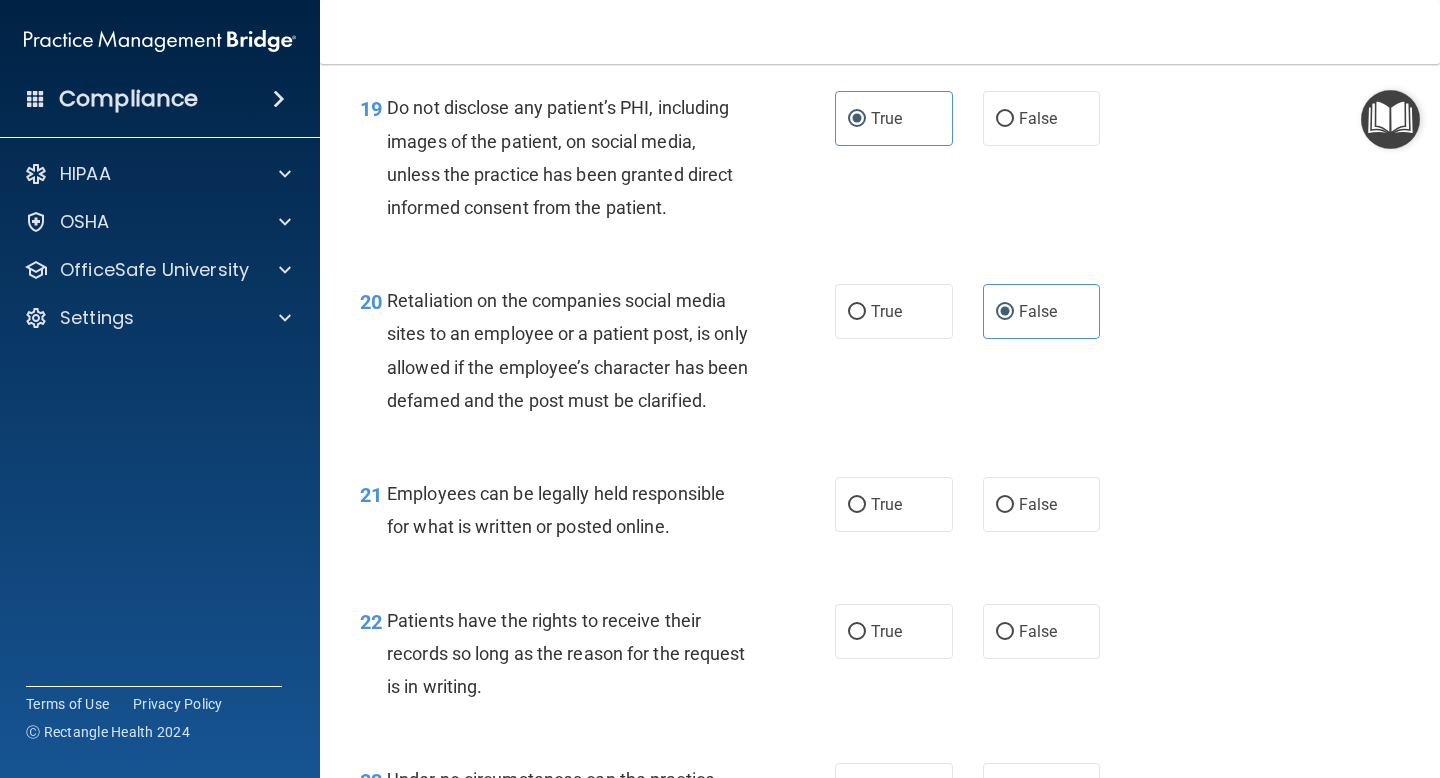 click on "Retaliation on the companies social media sites to an employee or a patient post, is only allowed if the employee’s character has been defamed and the post must be clarified." at bounding box center [567, 350] 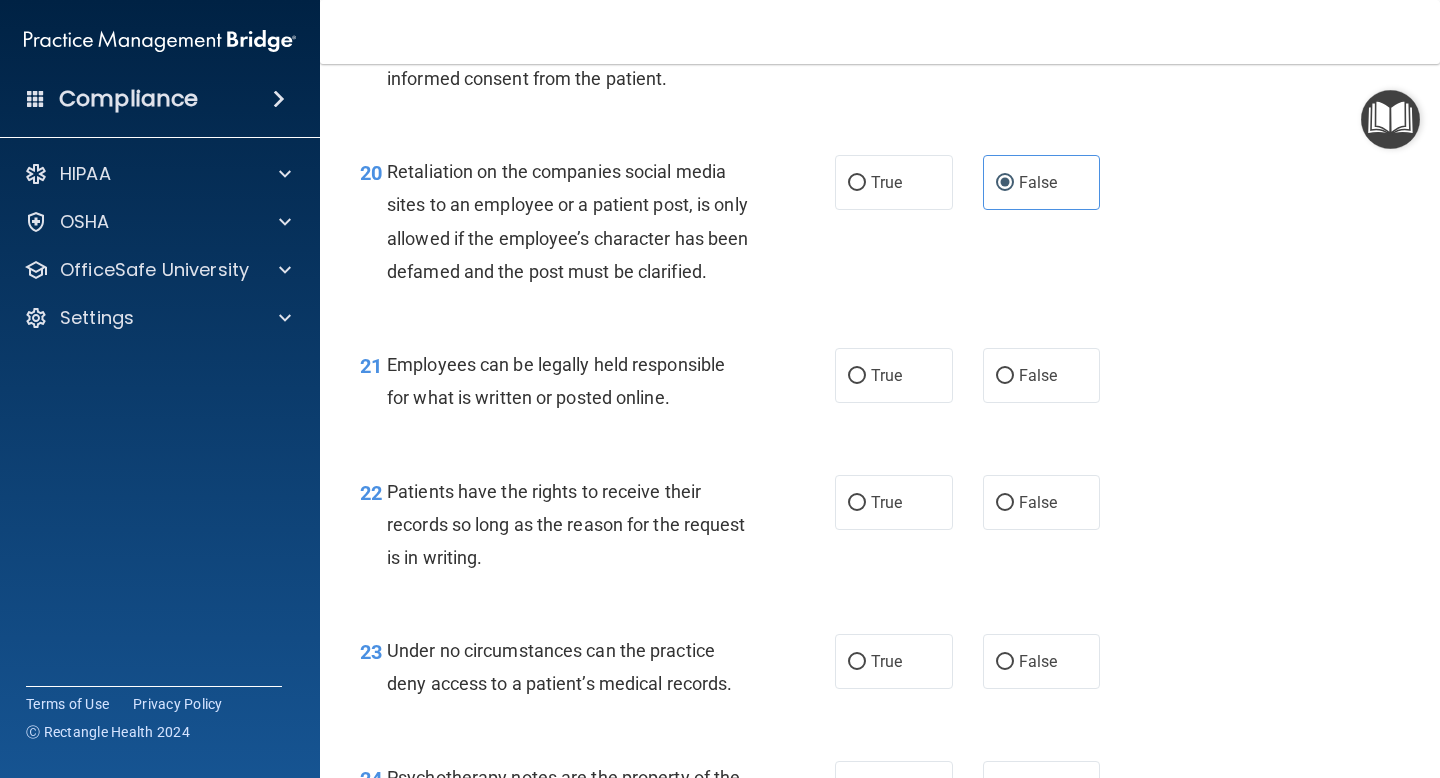 click on "20       Retaliation on the companies social media sites to an employee or a patient post, is only allowed if the employee’s character has been defamed and the post must be clarified." at bounding box center (597, 226) 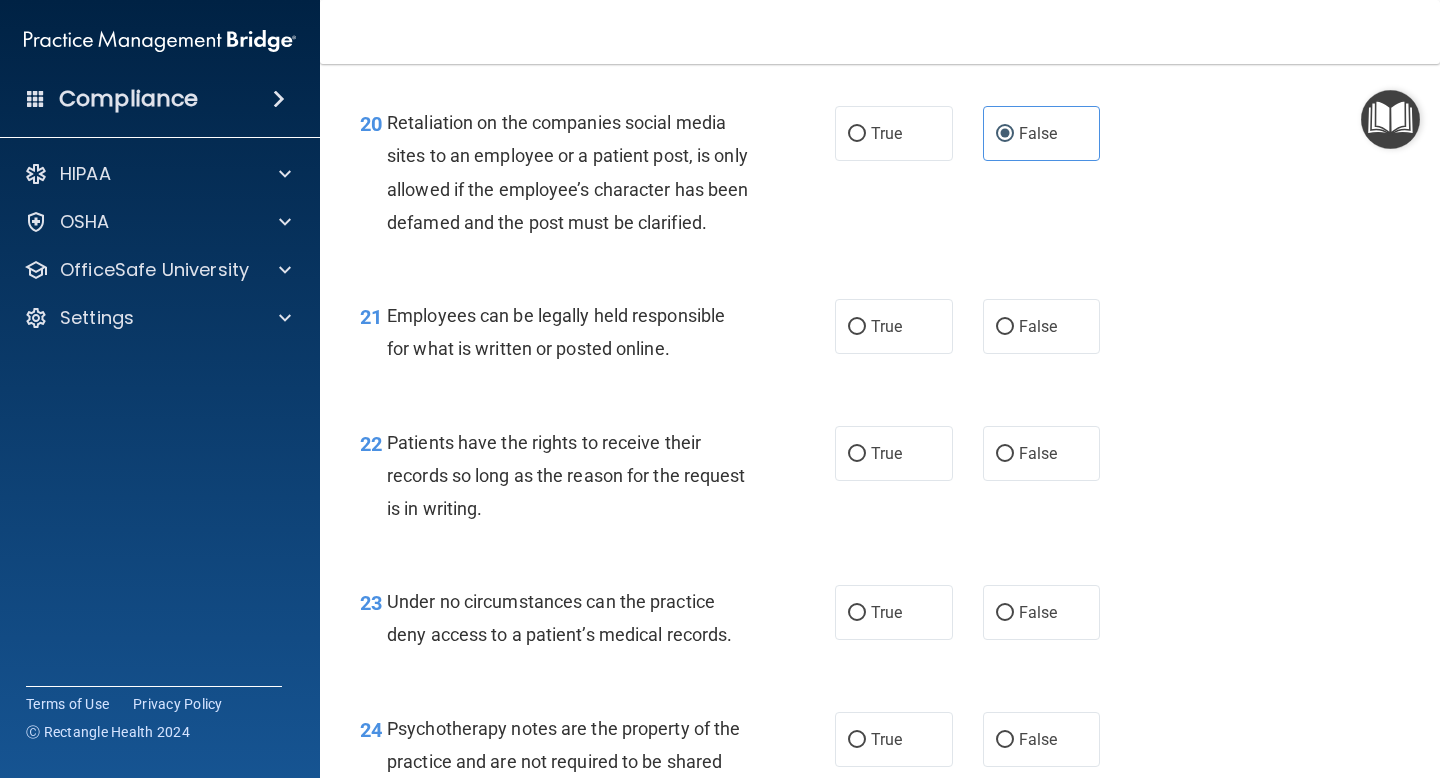 scroll, scrollTop: 4050, scrollLeft: 0, axis: vertical 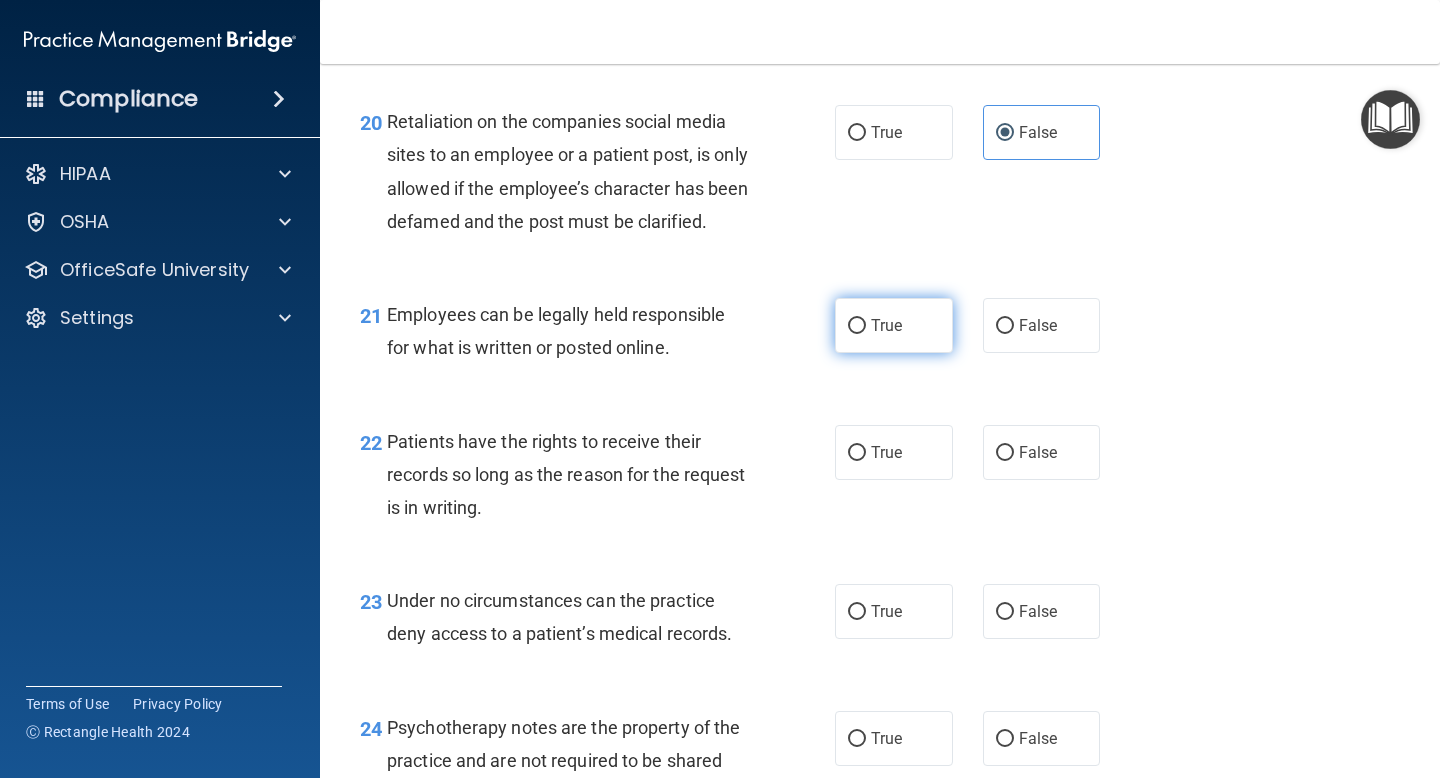 click on "True" at bounding box center (894, 325) 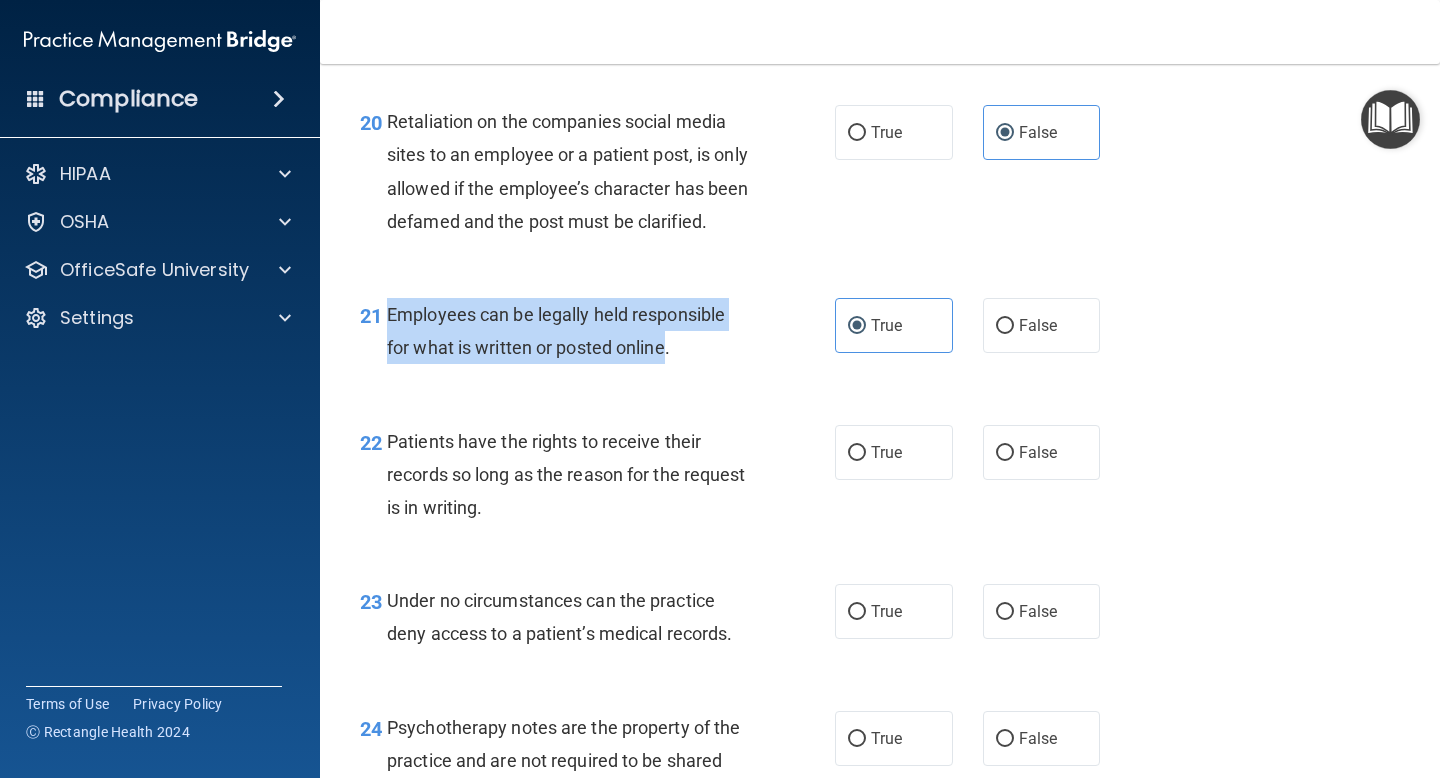 drag, startPoint x: 387, startPoint y: 347, endPoint x: 667, endPoint y: 376, distance: 281.49777 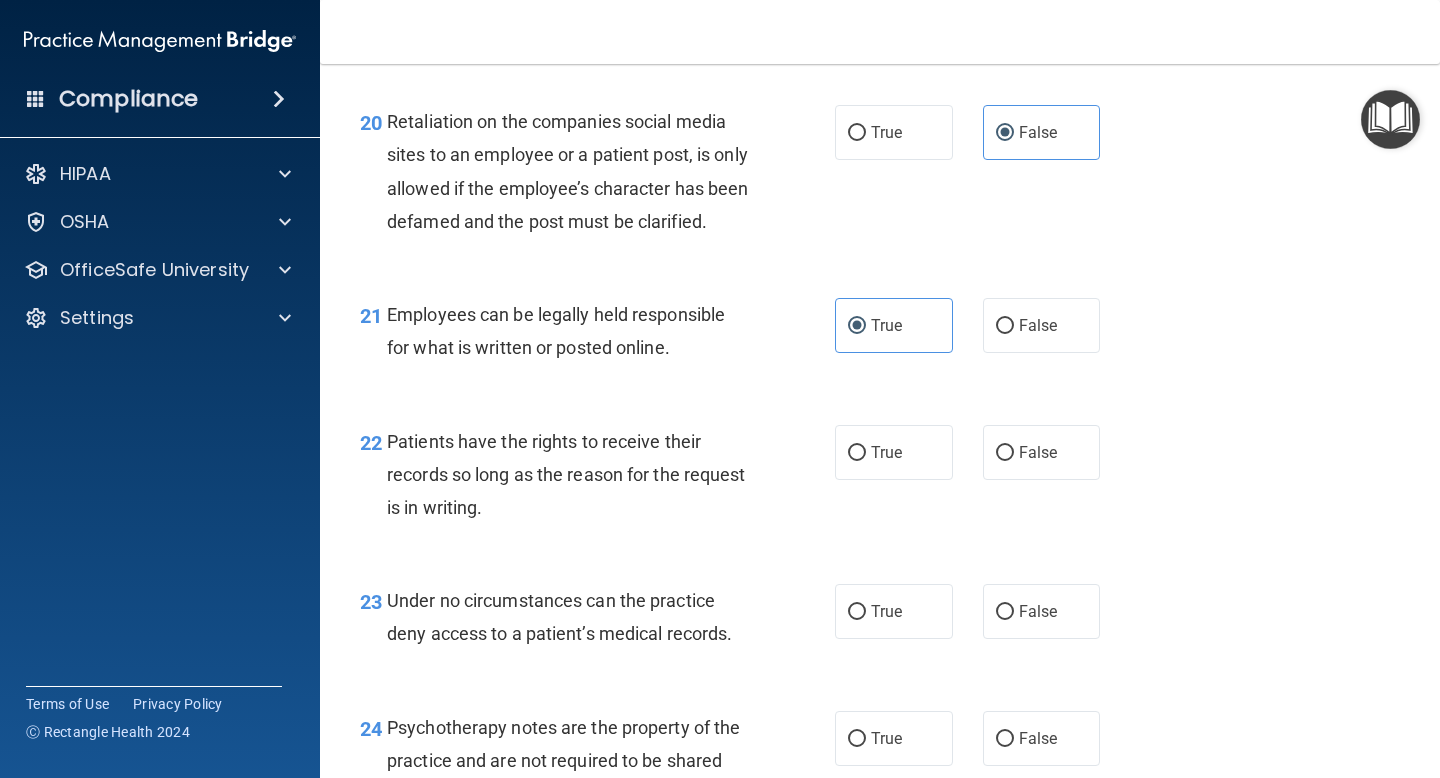 click on "21       Employees can be legally held responsible for what is written or posted online.                 True           False" at bounding box center (880, 336) 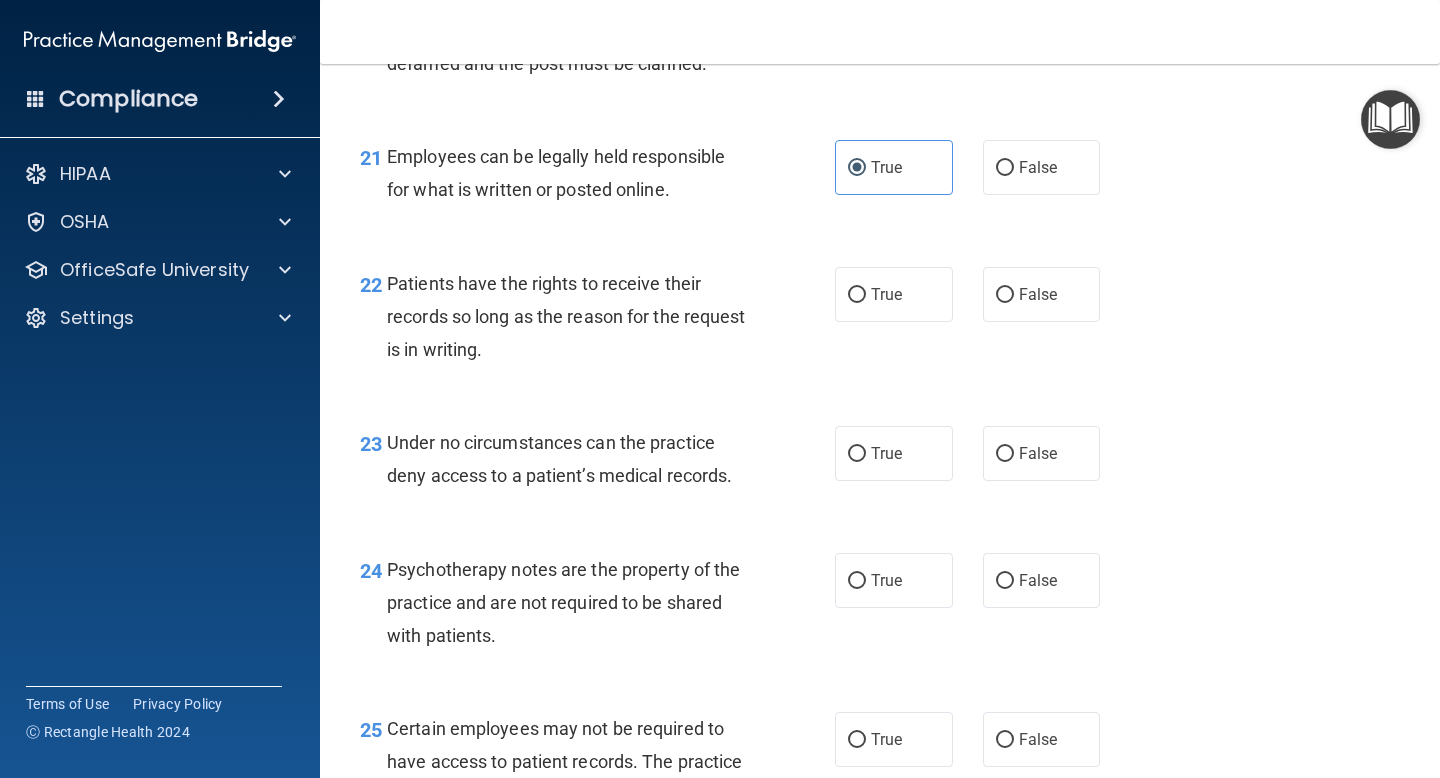 scroll, scrollTop: 4210, scrollLeft: 0, axis: vertical 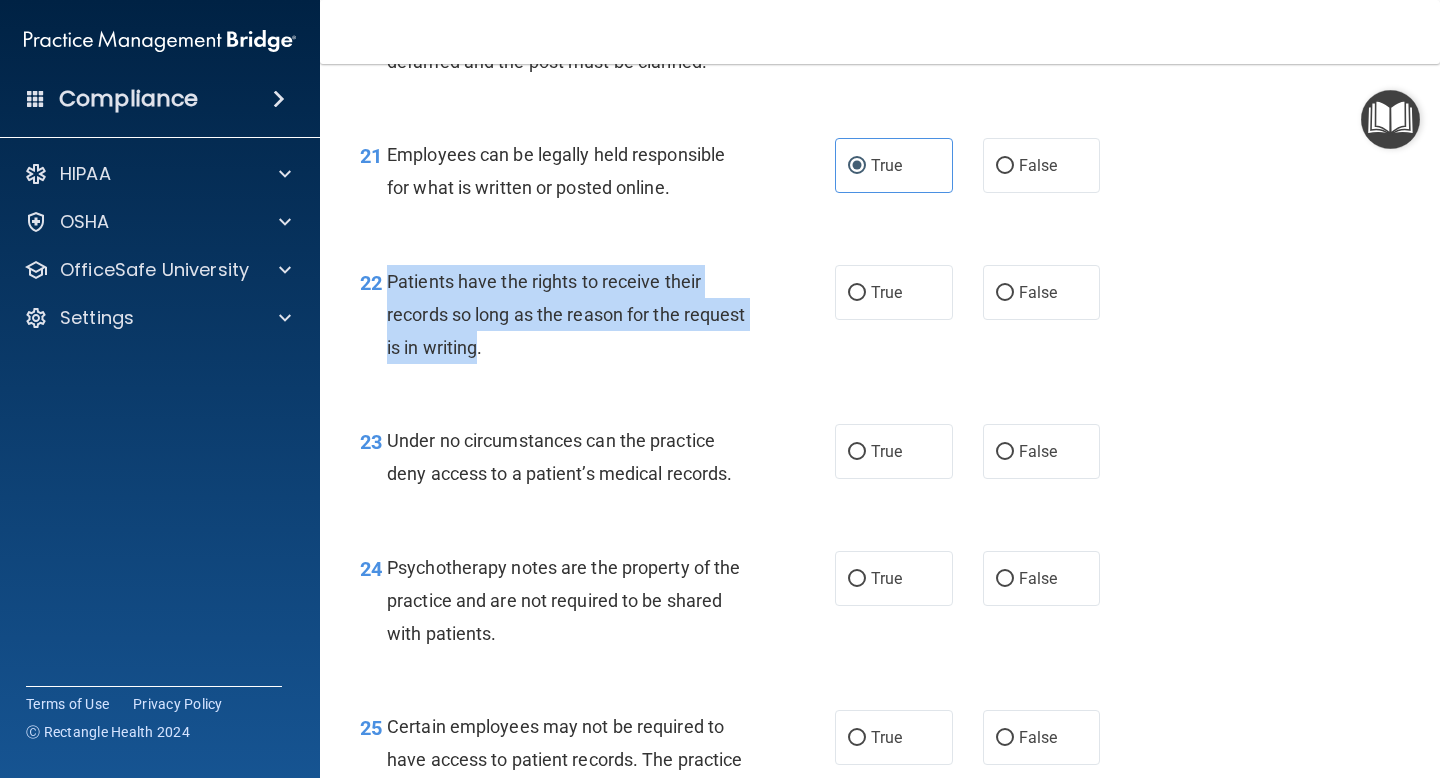 drag, startPoint x: 386, startPoint y: 315, endPoint x: 480, endPoint y: 394, distance: 122.78844 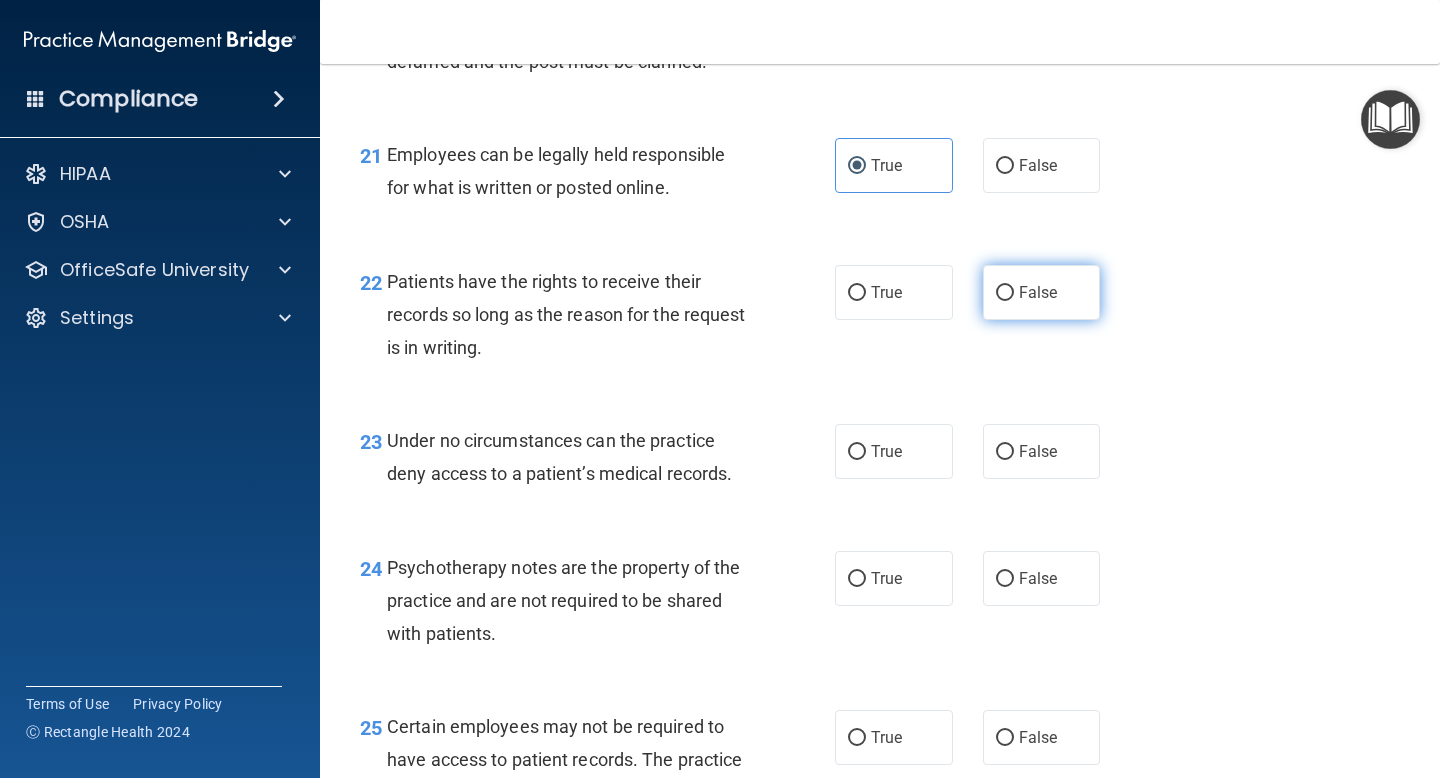 click on "False" at bounding box center [1038, 292] 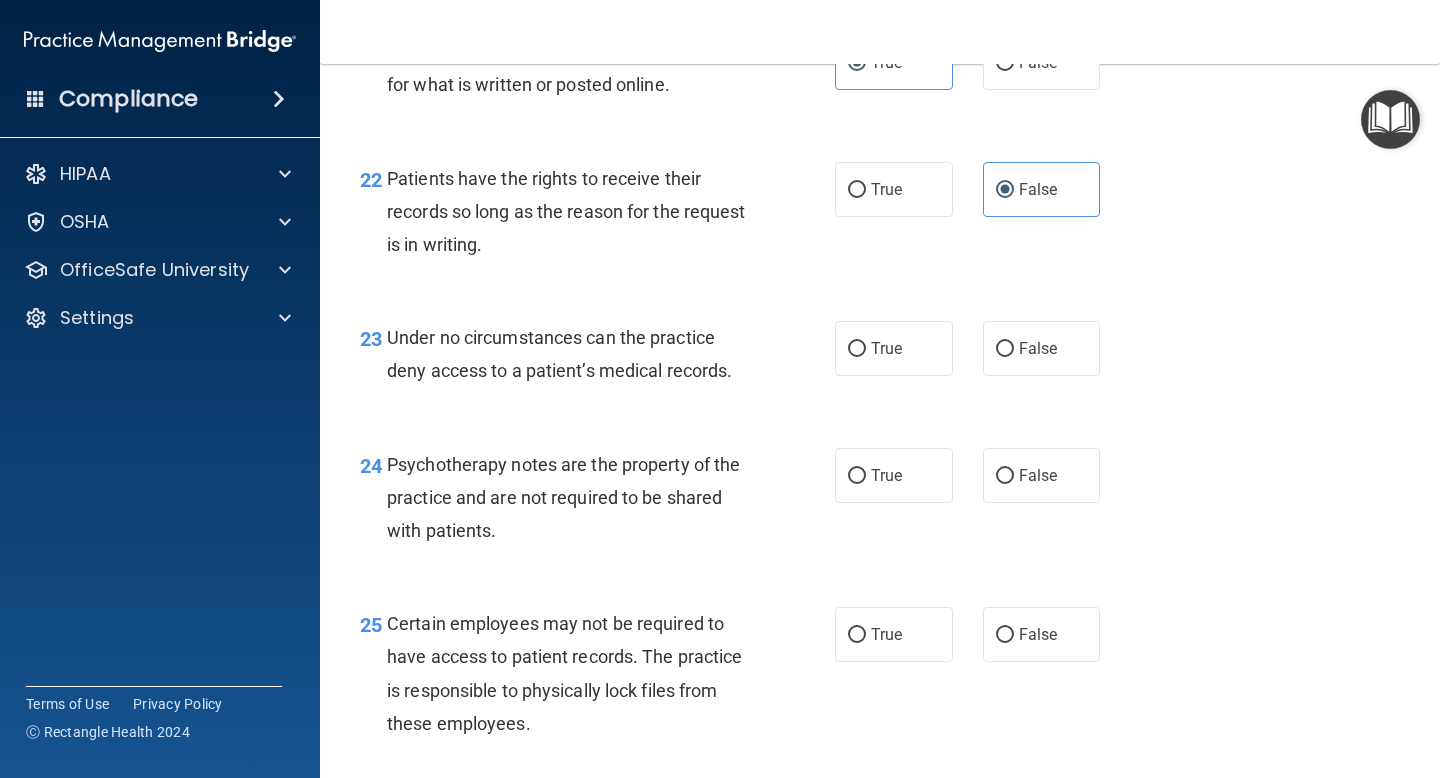 scroll, scrollTop: 4322, scrollLeft: 0, axis: vertical 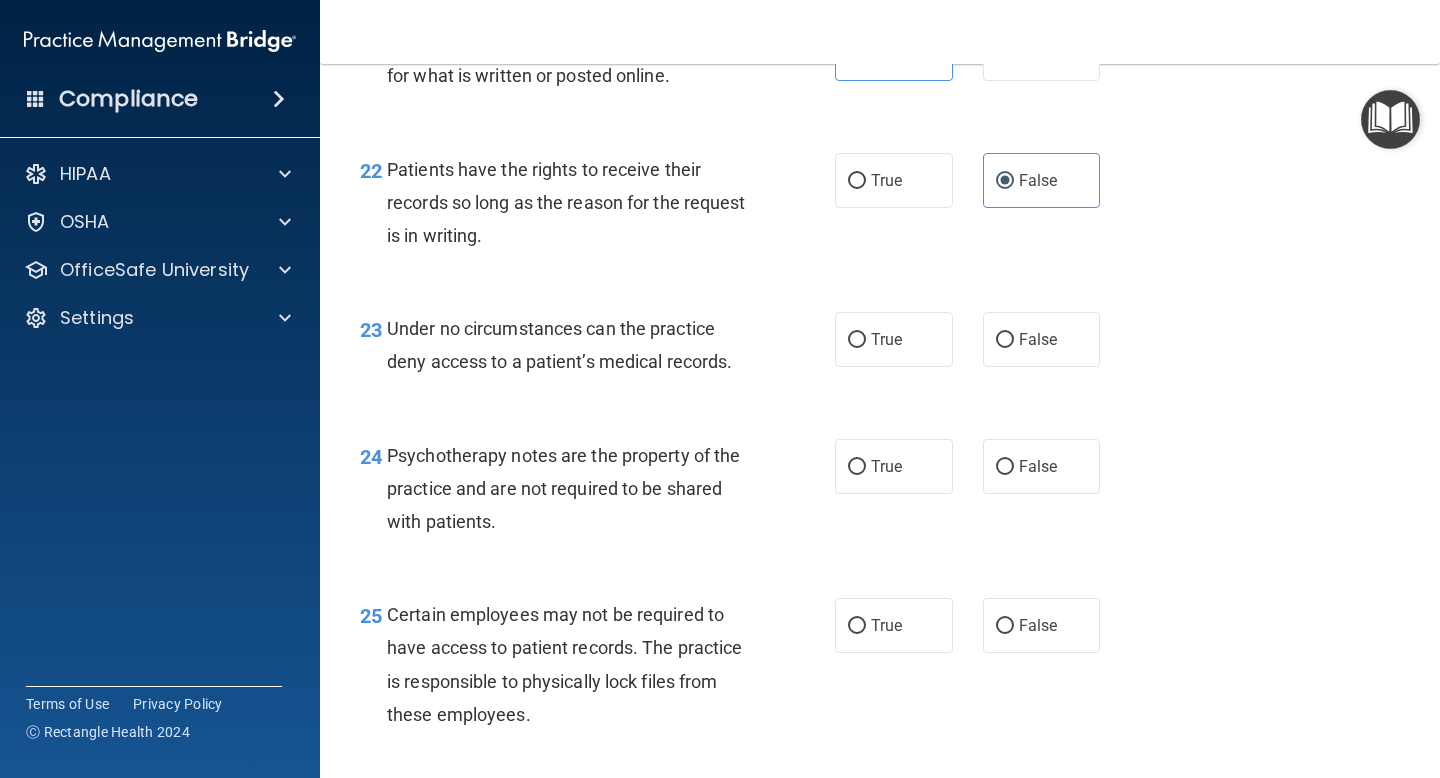 click on "23       Under no circumstances can the practice deny access to a patient’s medical records." at bounding box center [597, 350] 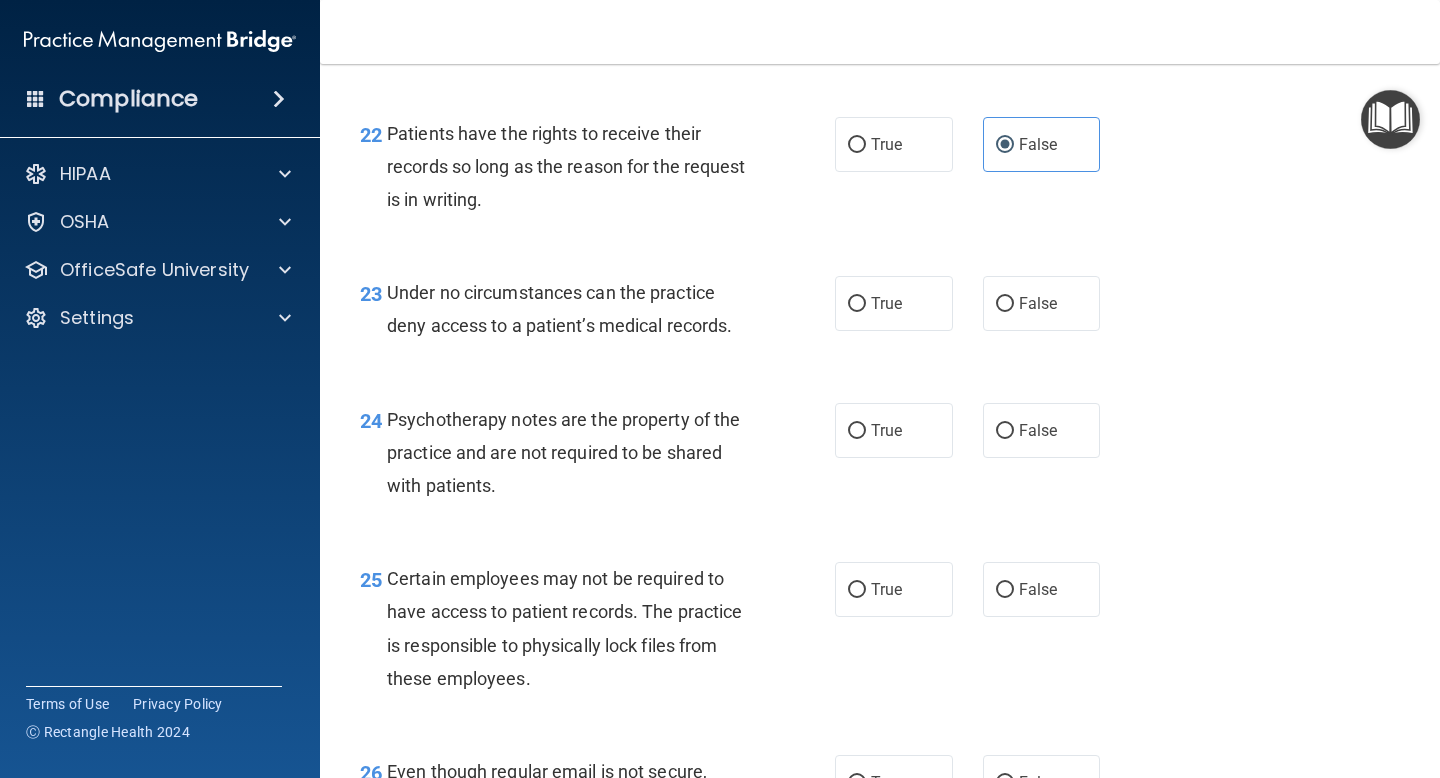 scroll, scrollTop: 4366, scrollLeft: 0, axis: vertical 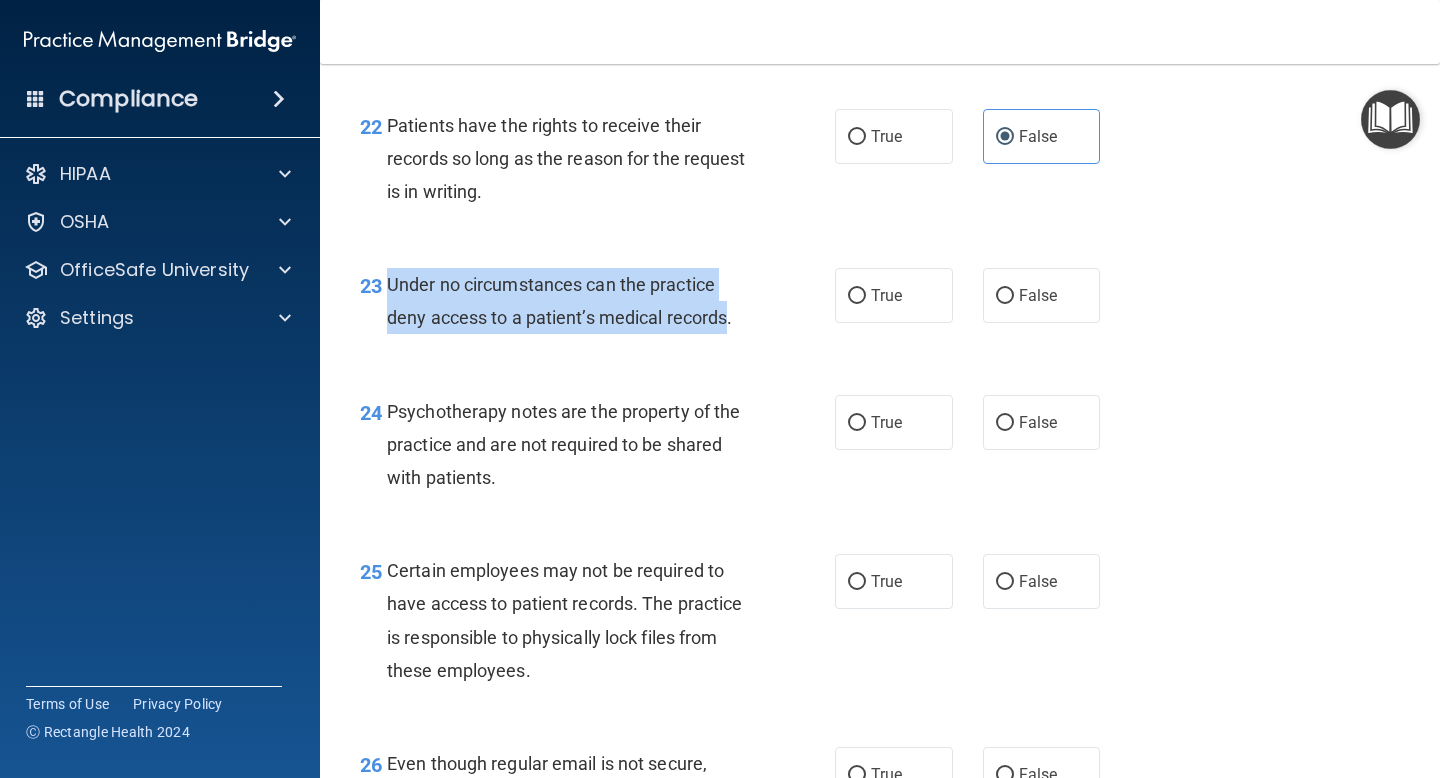 drag, startPoint x: 387, startPoint y: 320, endPoint x: 728, endPoint y: 346, distance: 341.98978 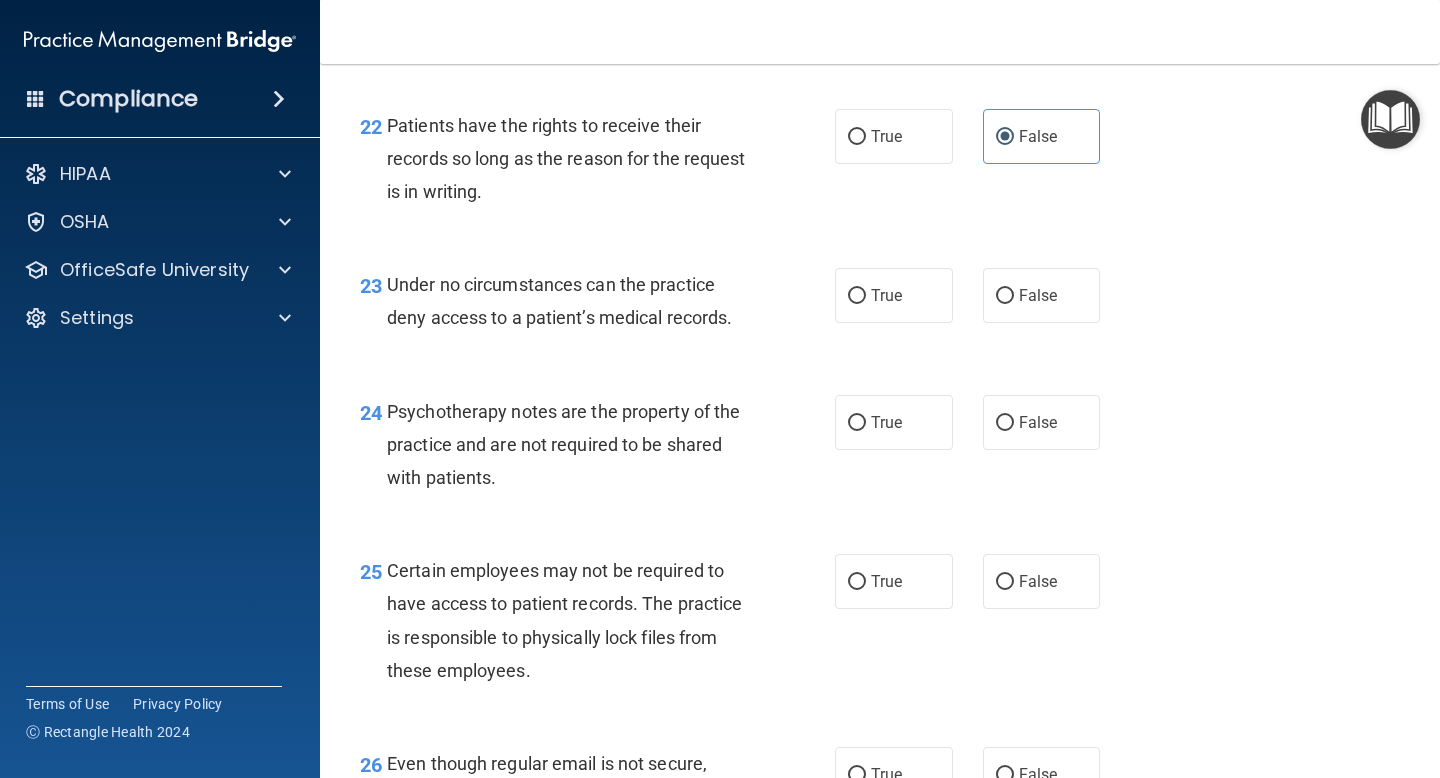 click on "True           False" at bounding box center (976, 295) 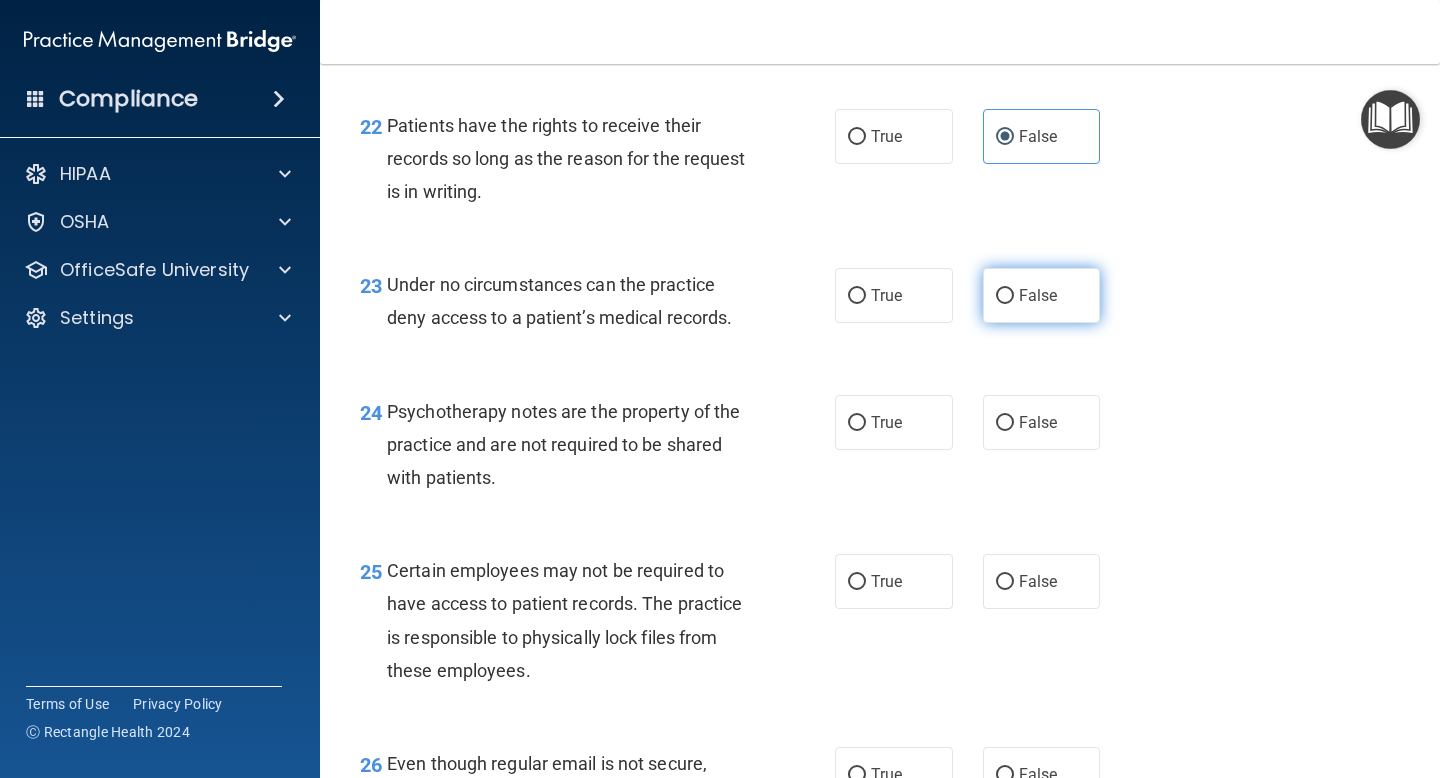 click on "False" at bounding box center [1005, 296] 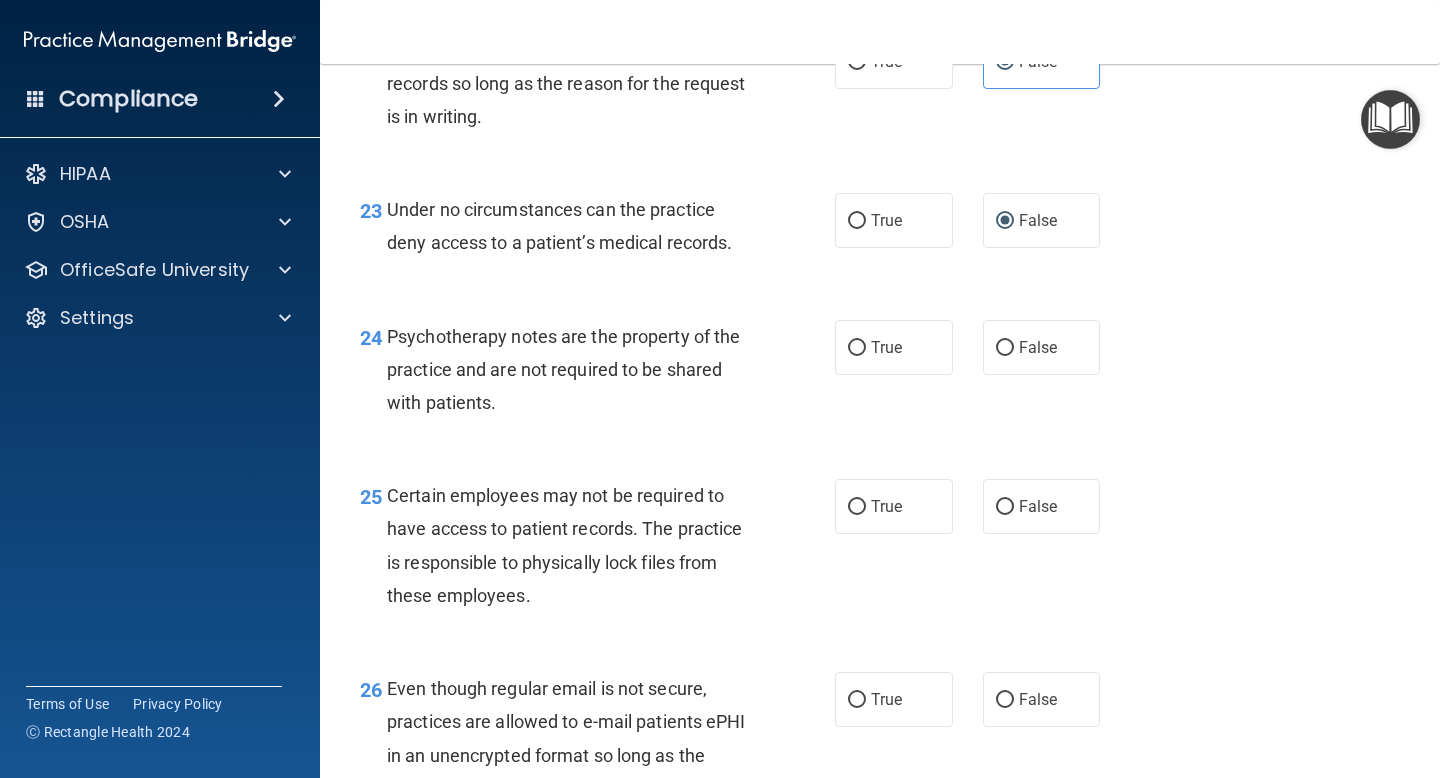 scroll, scrollTop: 4450, scrollLeft: 0, axis: vertical 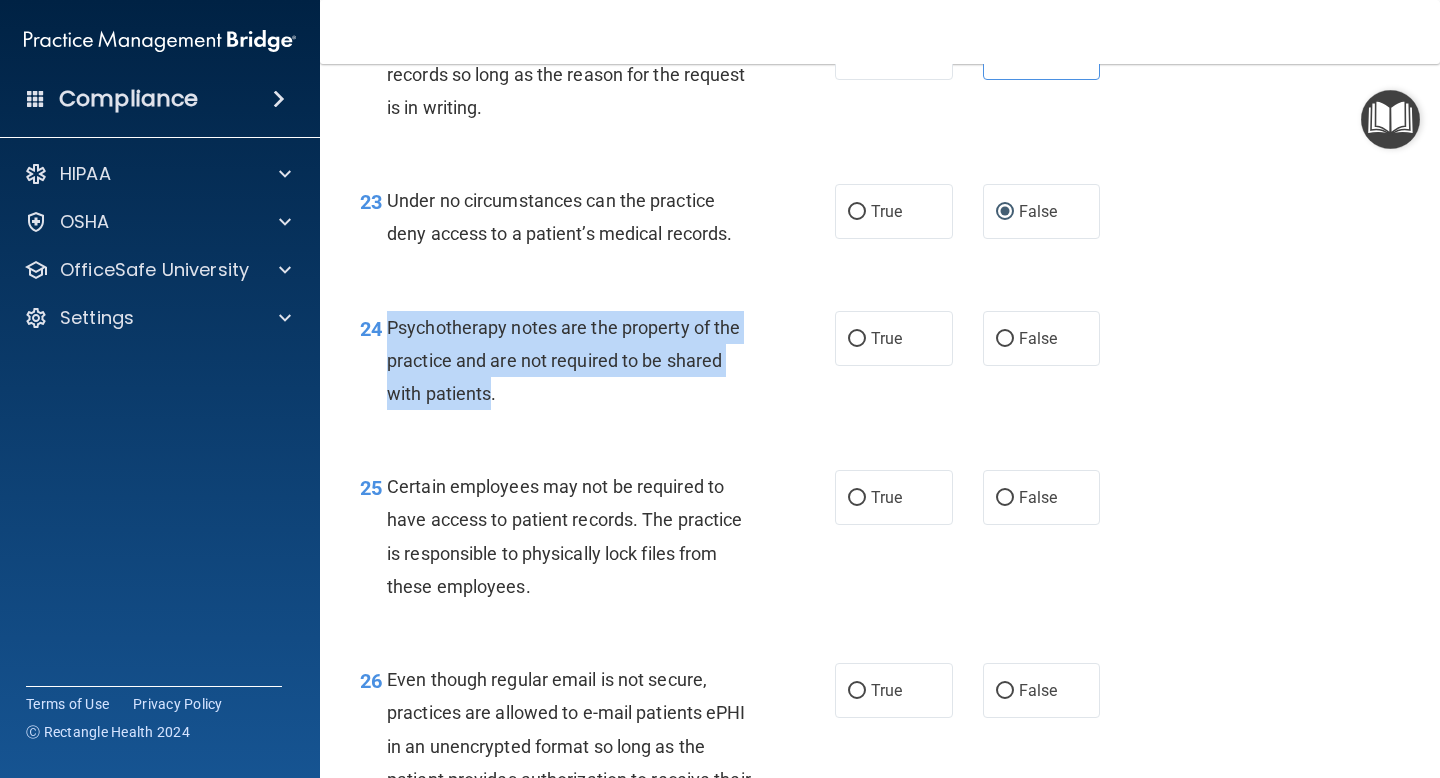 drag, startPoint x: 388, startPoint y: 360, endPoint x: 489, endPoint y: 429, distance: 122.31925 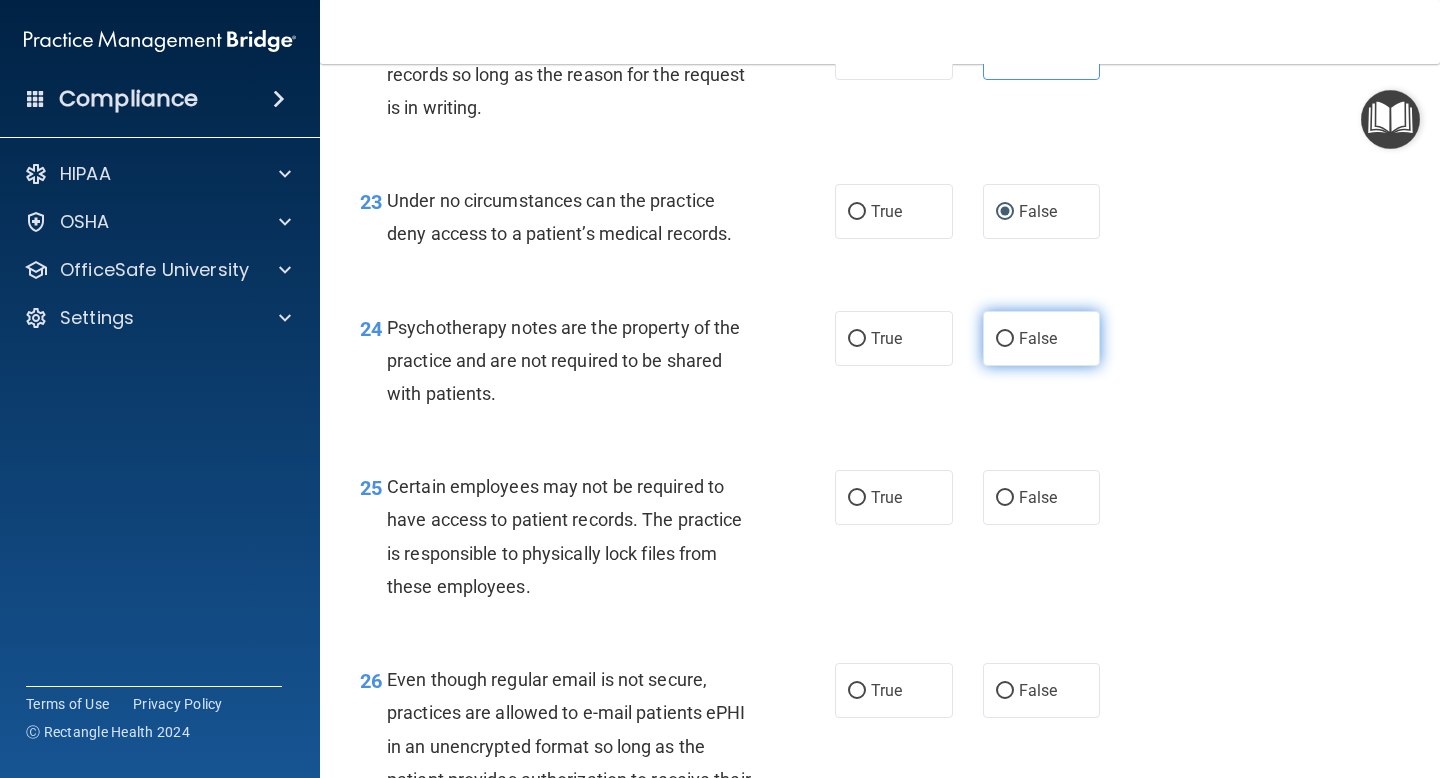 click on "False" at bounding box center [1042, 338] 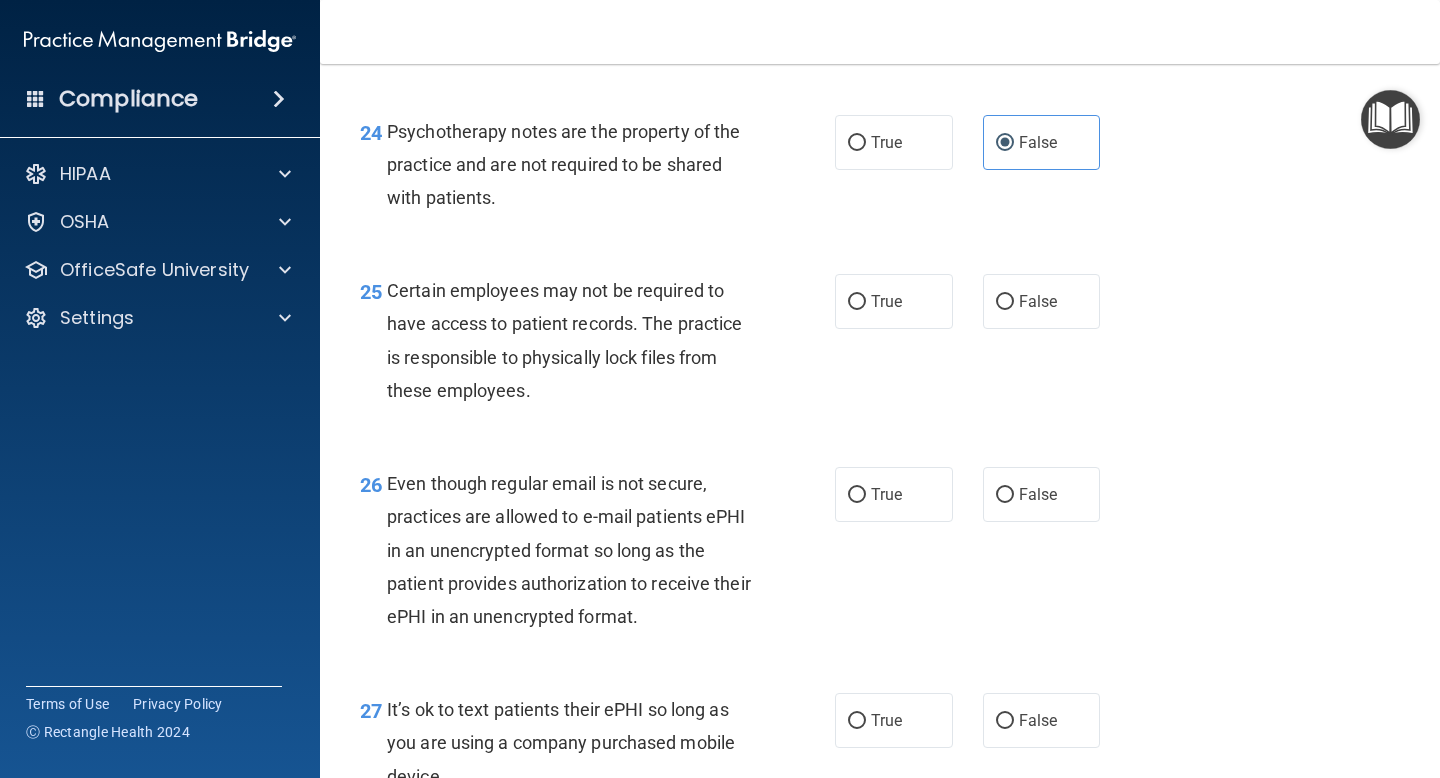 scroll, scrollTop: 4648, scrollLeft: 0, axis: vertical 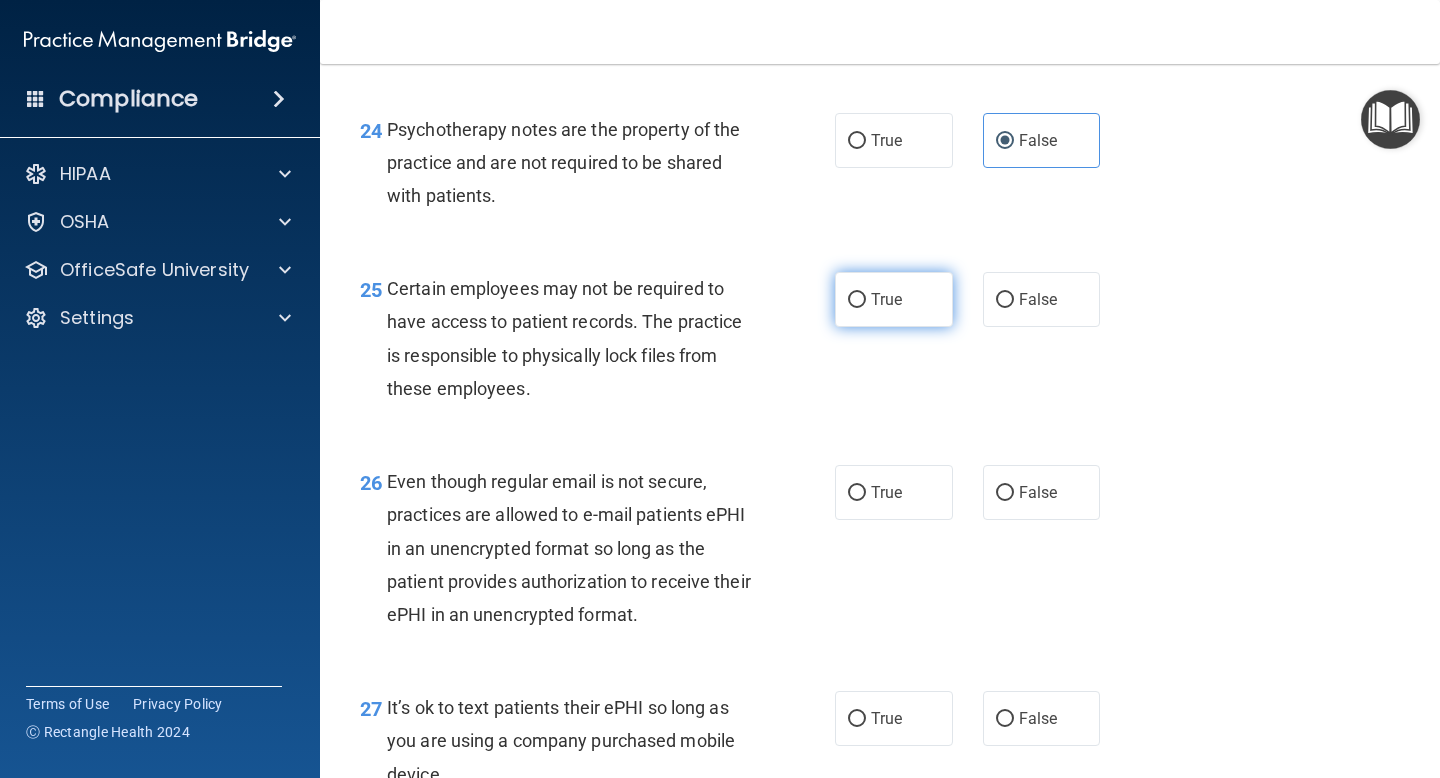 click on "True" at bounding box center (886, 299) 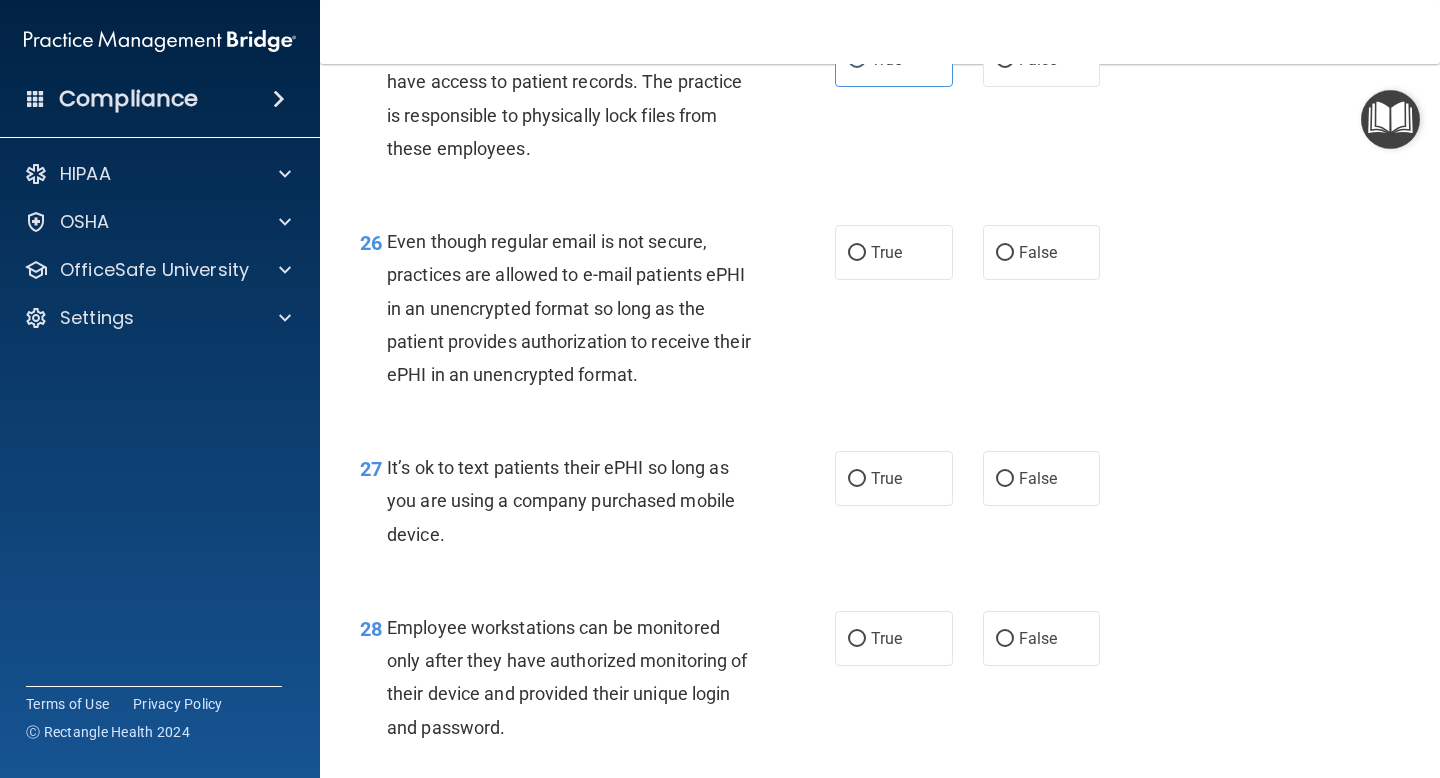 scroll, scrollTop: 4889, scrollLeft: 0, axis: vertical 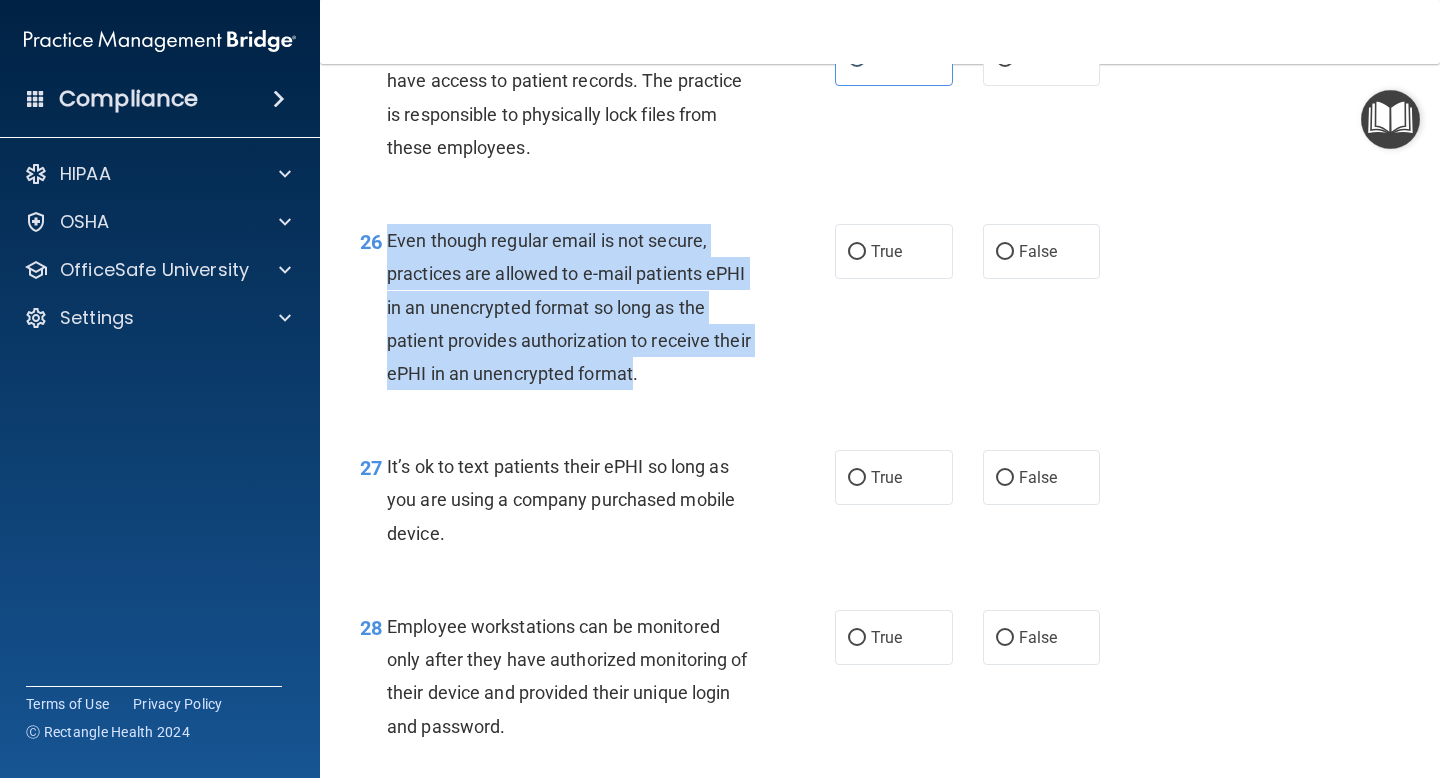 drag, startPoint x: 387, startPoint y: 276, endPoint x: 676, endPoint y: 420, distance: 322.88852 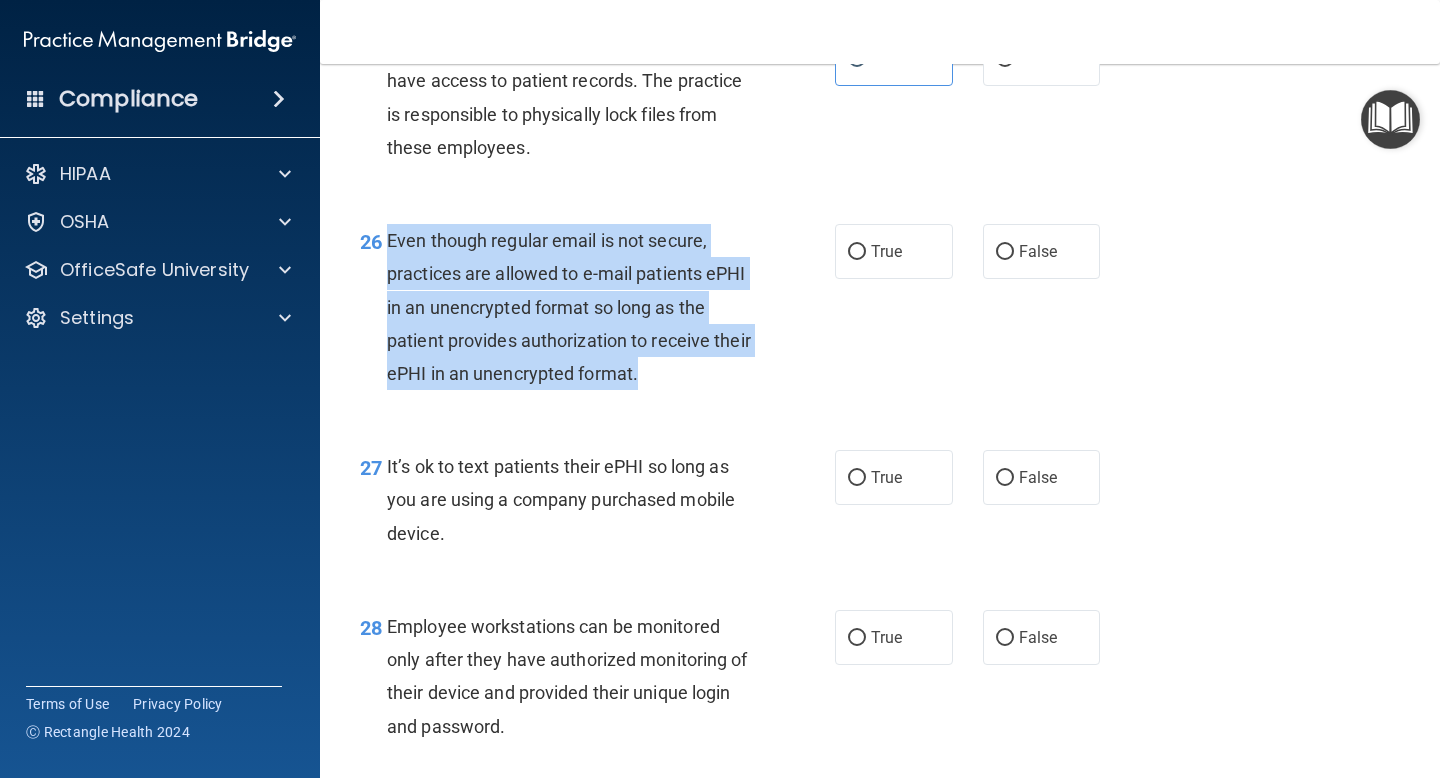 click on "Even though regular email is not secure, practices are allowed to e-mail patients ePHI in an unencrypted format so long as the patient provides authorization to receive their ePHI in an unencrypted format." at bounding box center [576, 307] 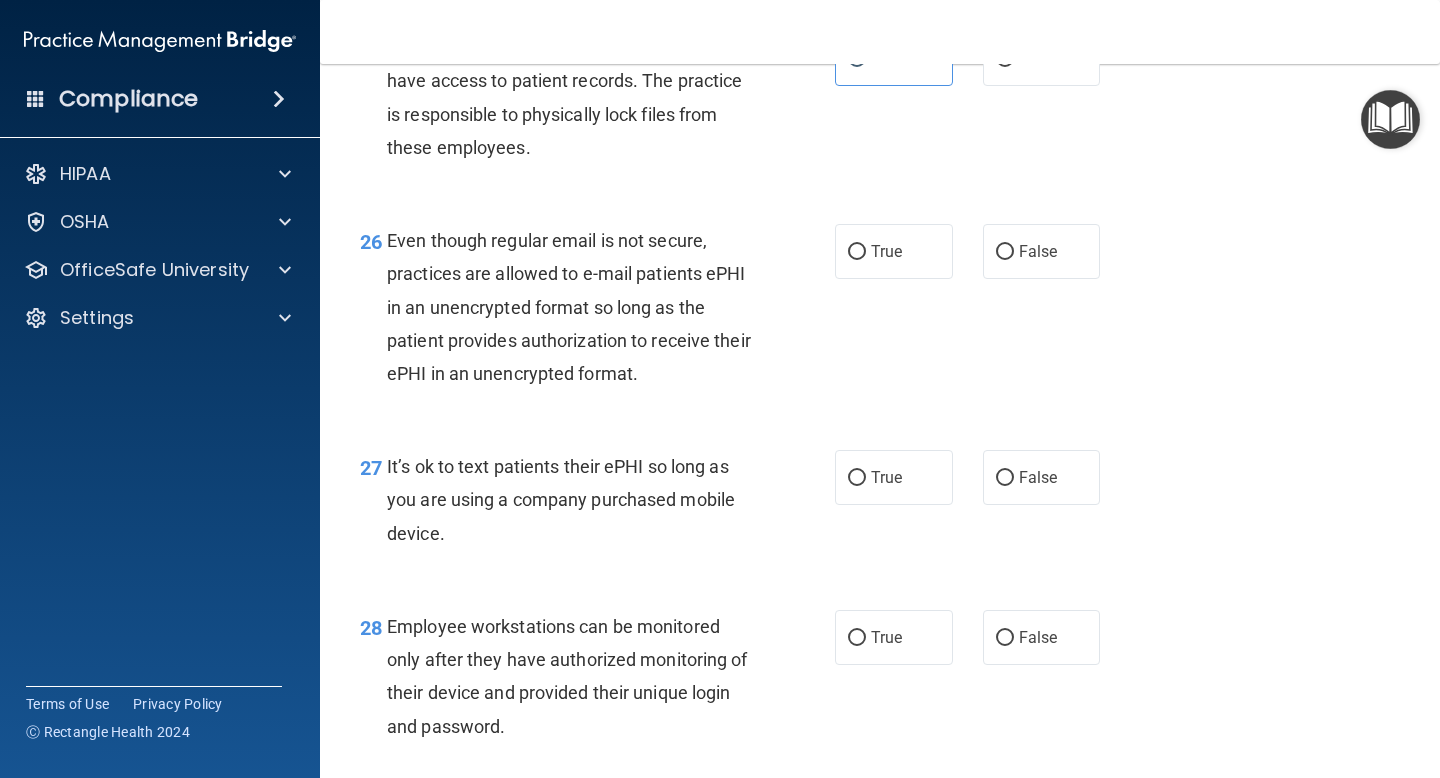click on "True           False" at bounding box center [976, 251] 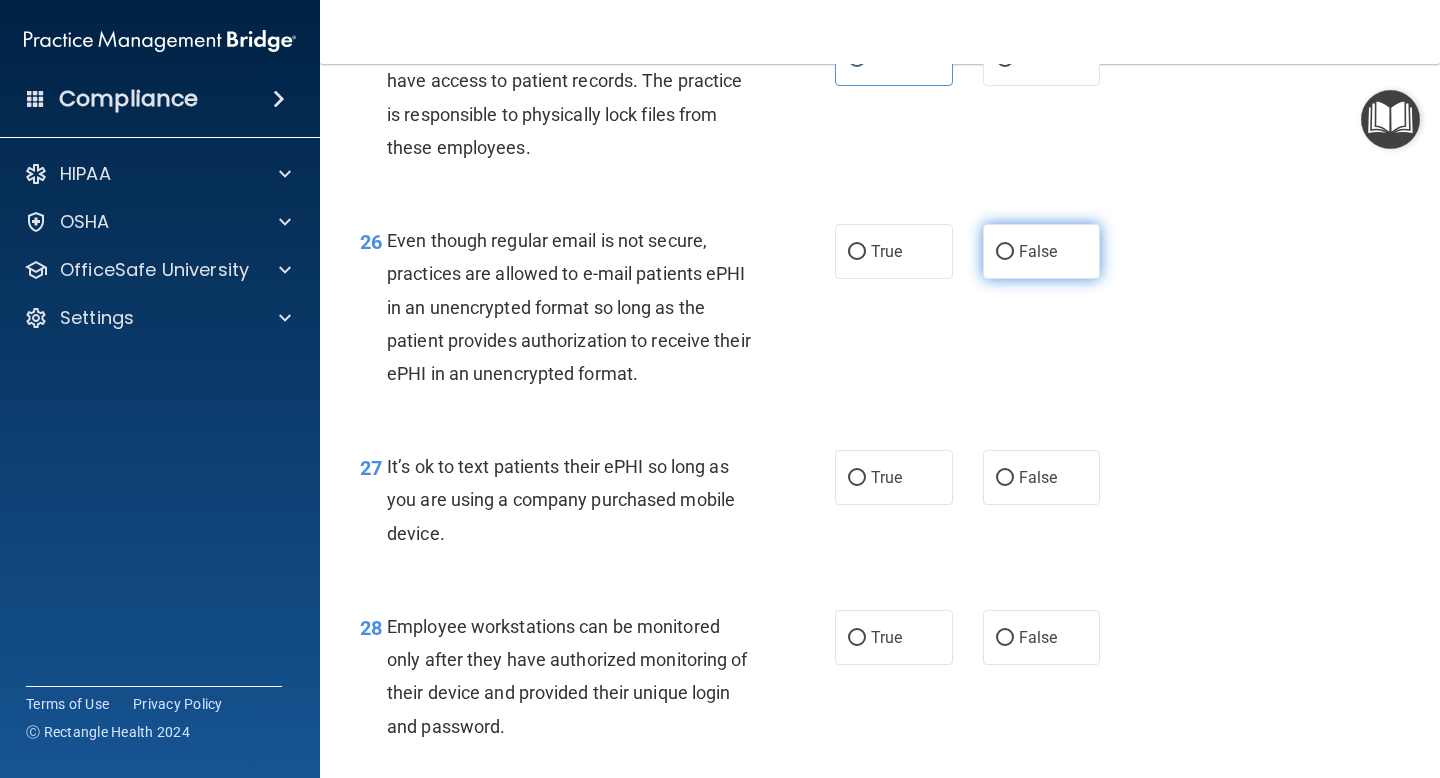 click on "False" at bounding box center [1005, 252] 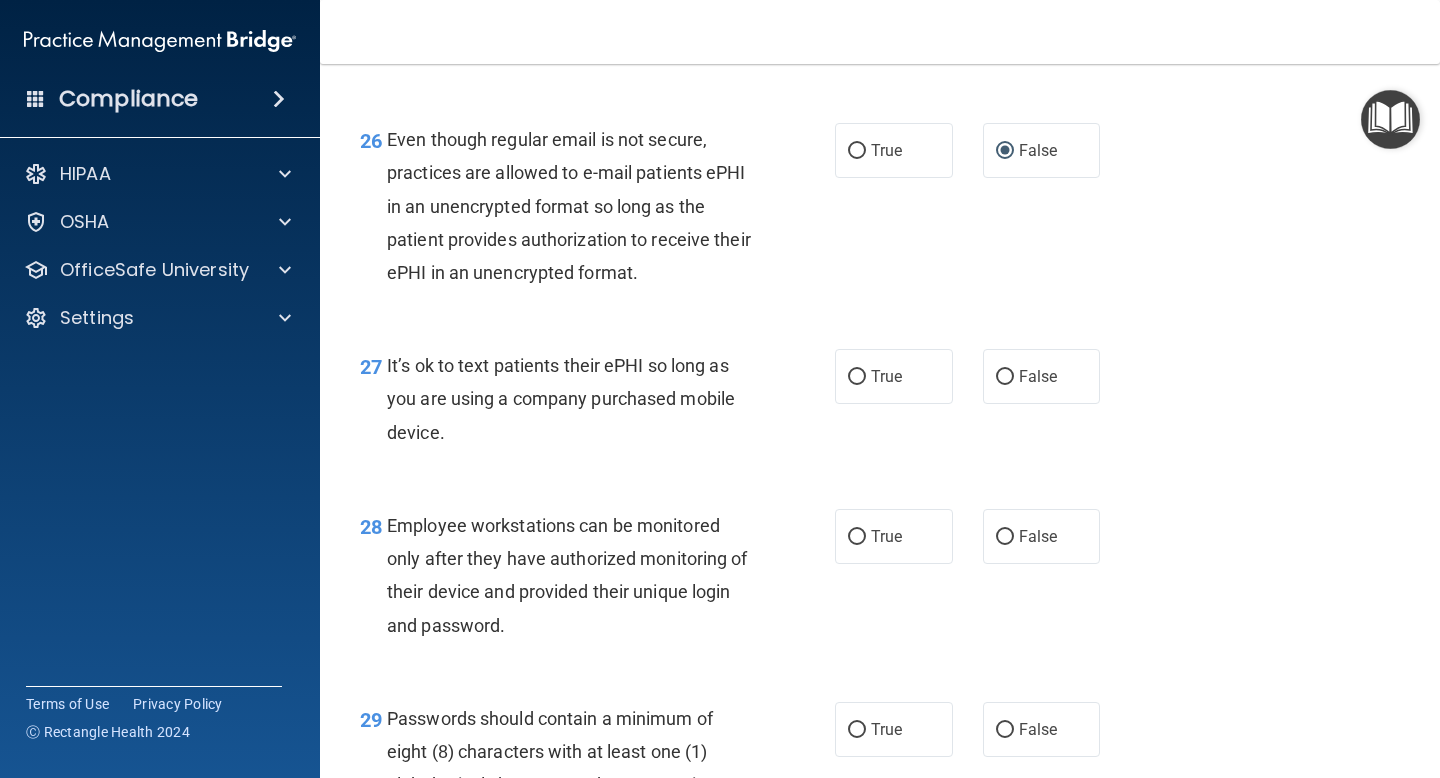 scroll, scrollTop: 5031, scrollLeft: 0, axis: vertical 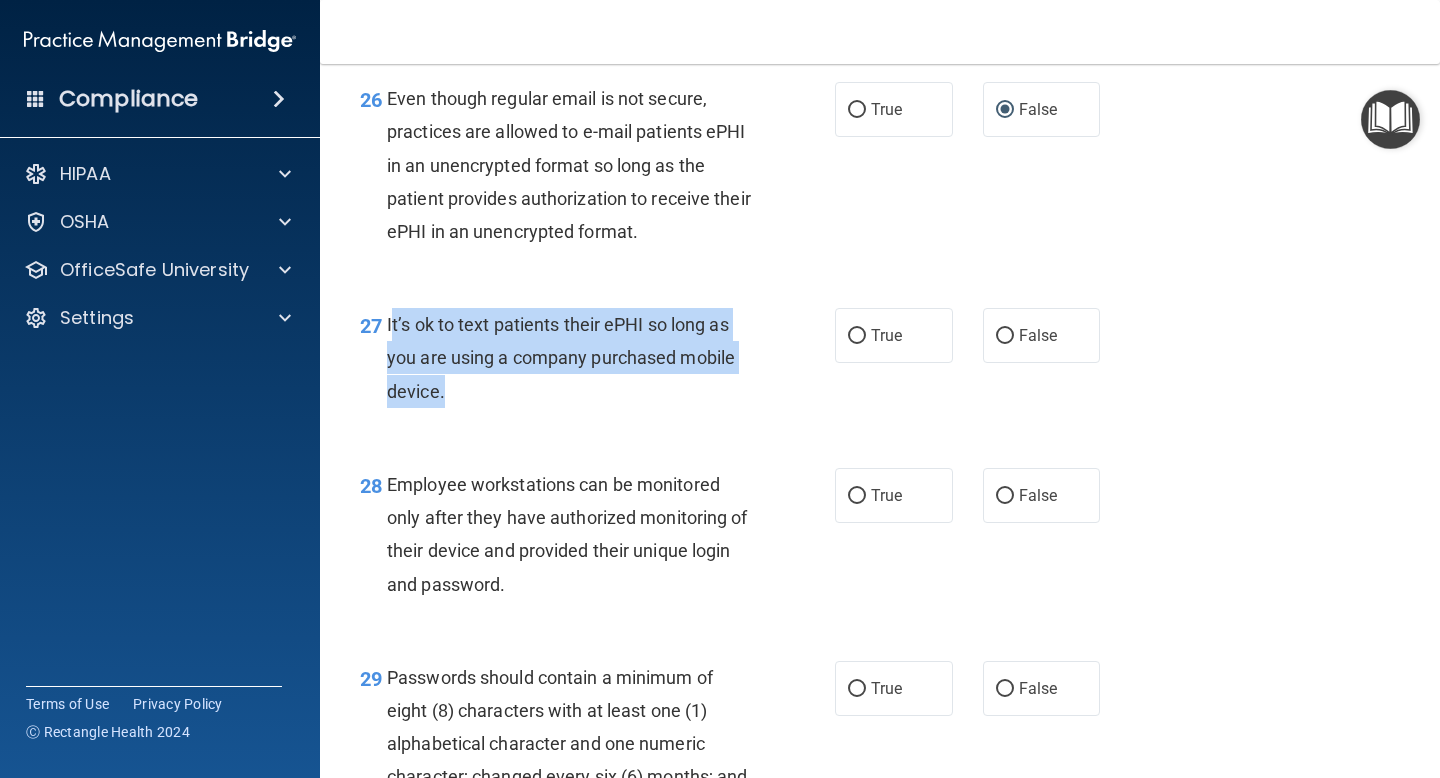 drag, startPoint x: 387, startPoint y: 355, endPoint x: 436, endPoint y: 422, distance: 83.00603 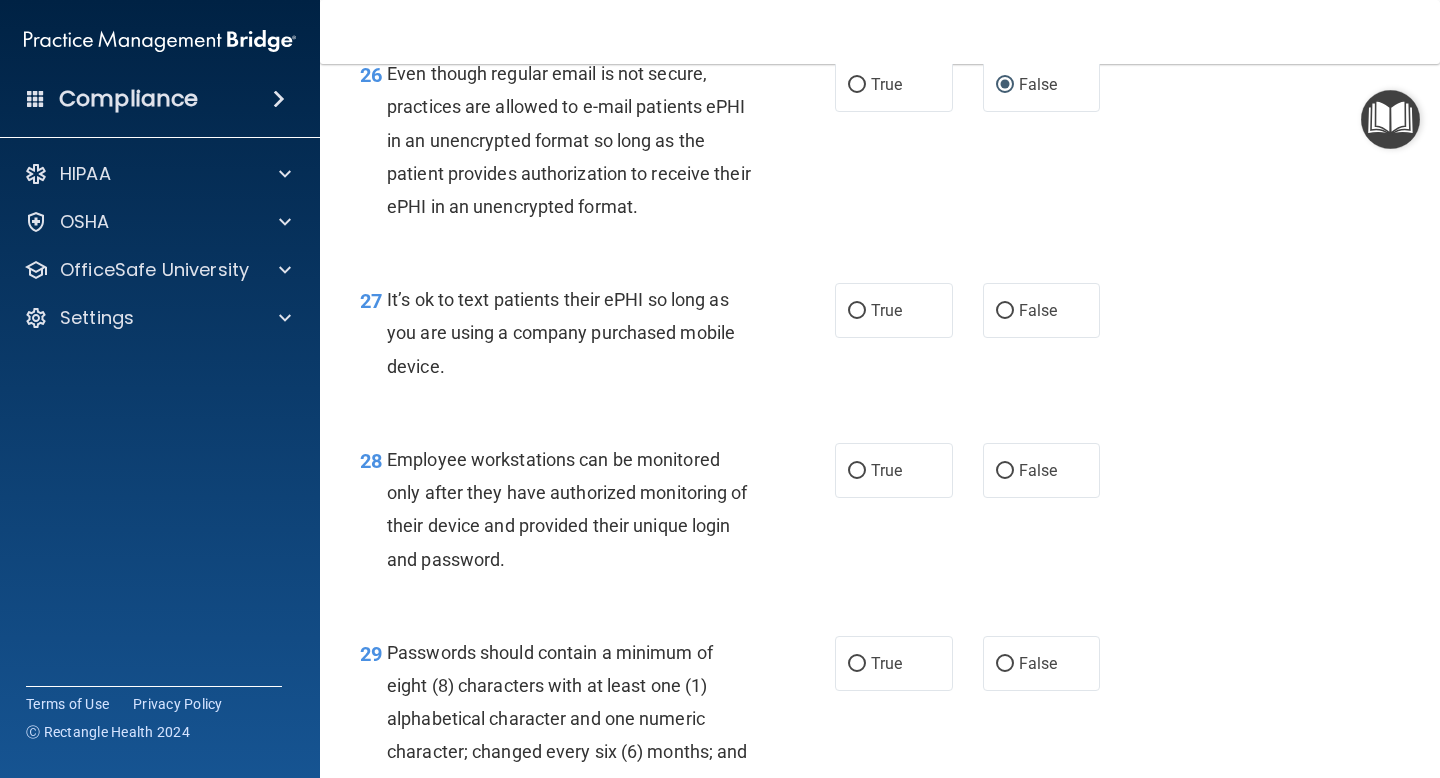 scroll, scrollTop: 5066, scrollLeft: 0, axis: vertical 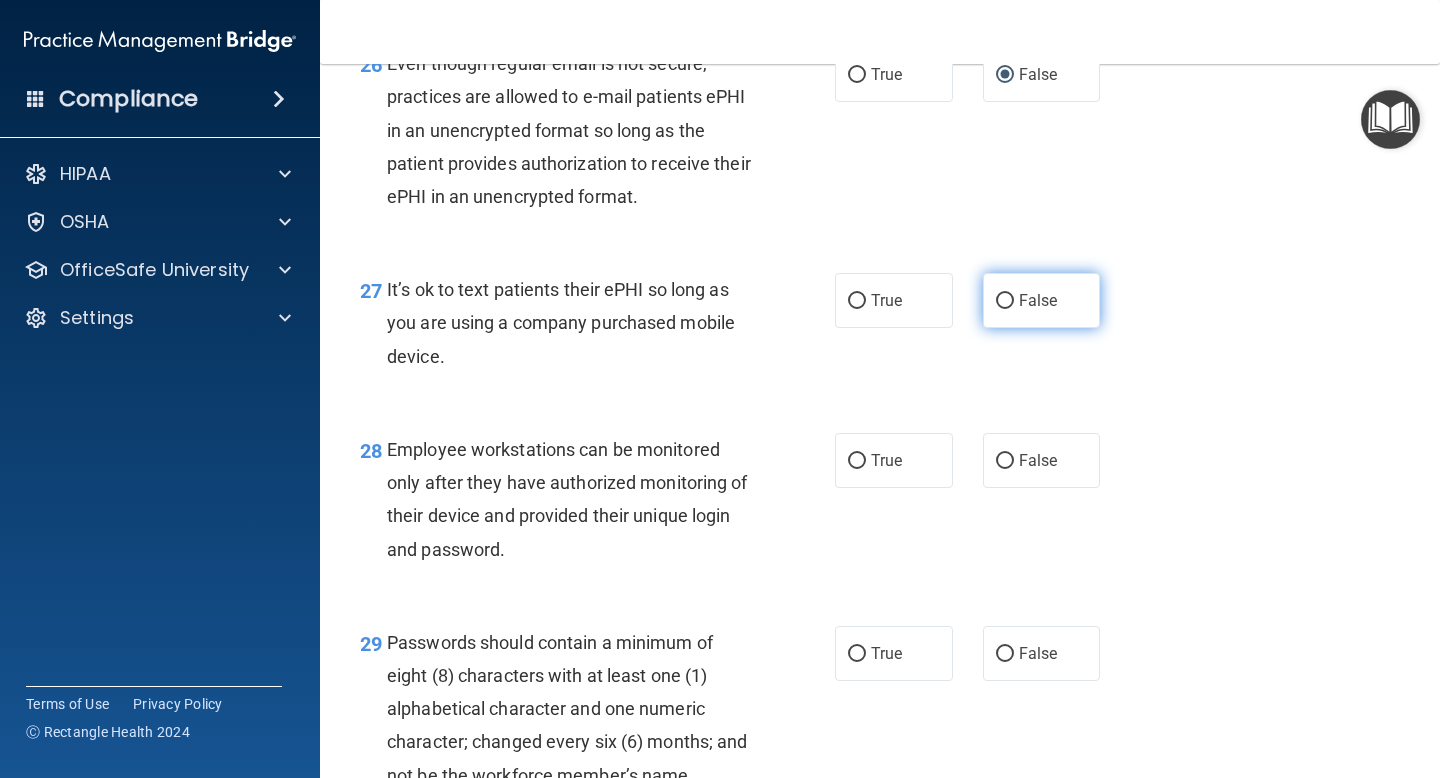 click on "False" at bounding box center [1042, 300] 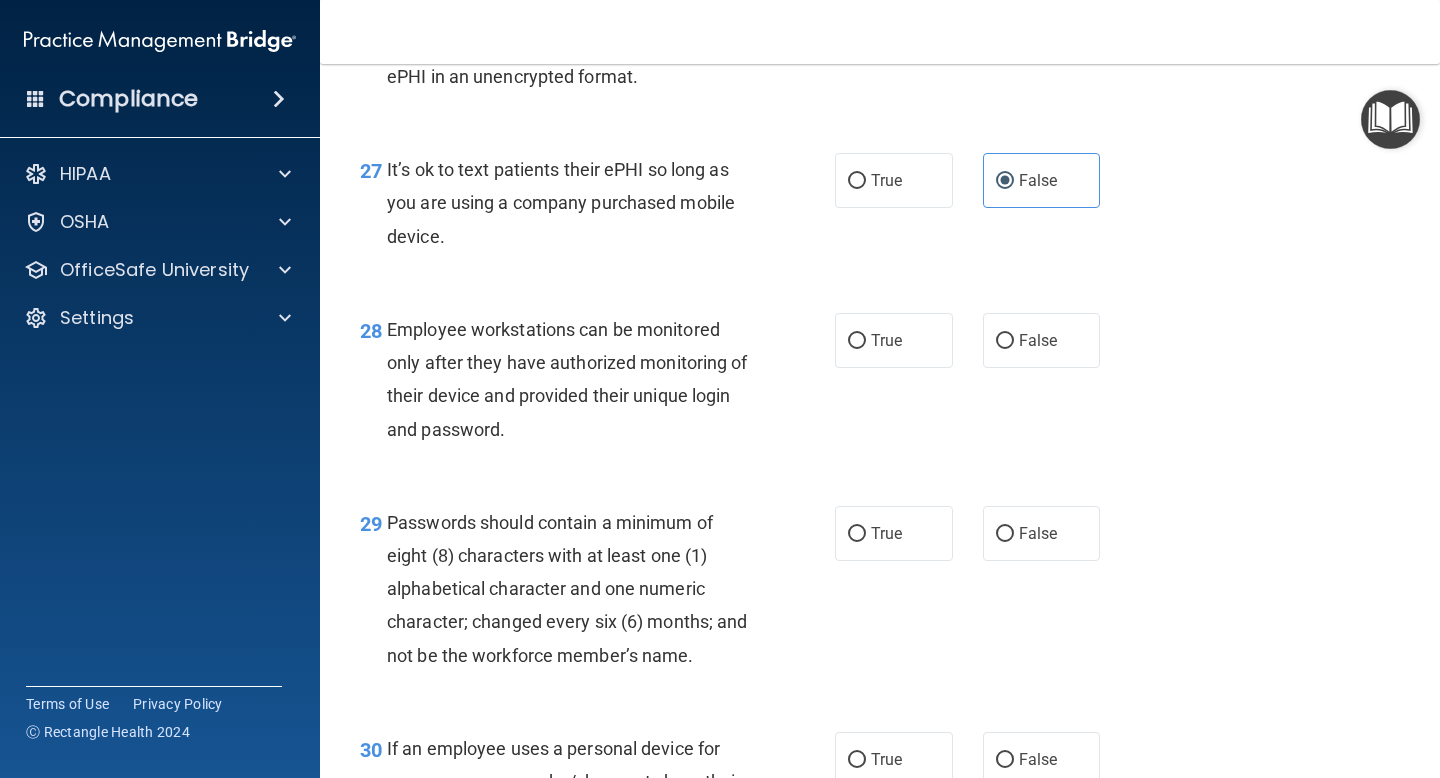 scroll, scrollTop: 5191, scrollLeft: 0, axis: vertical 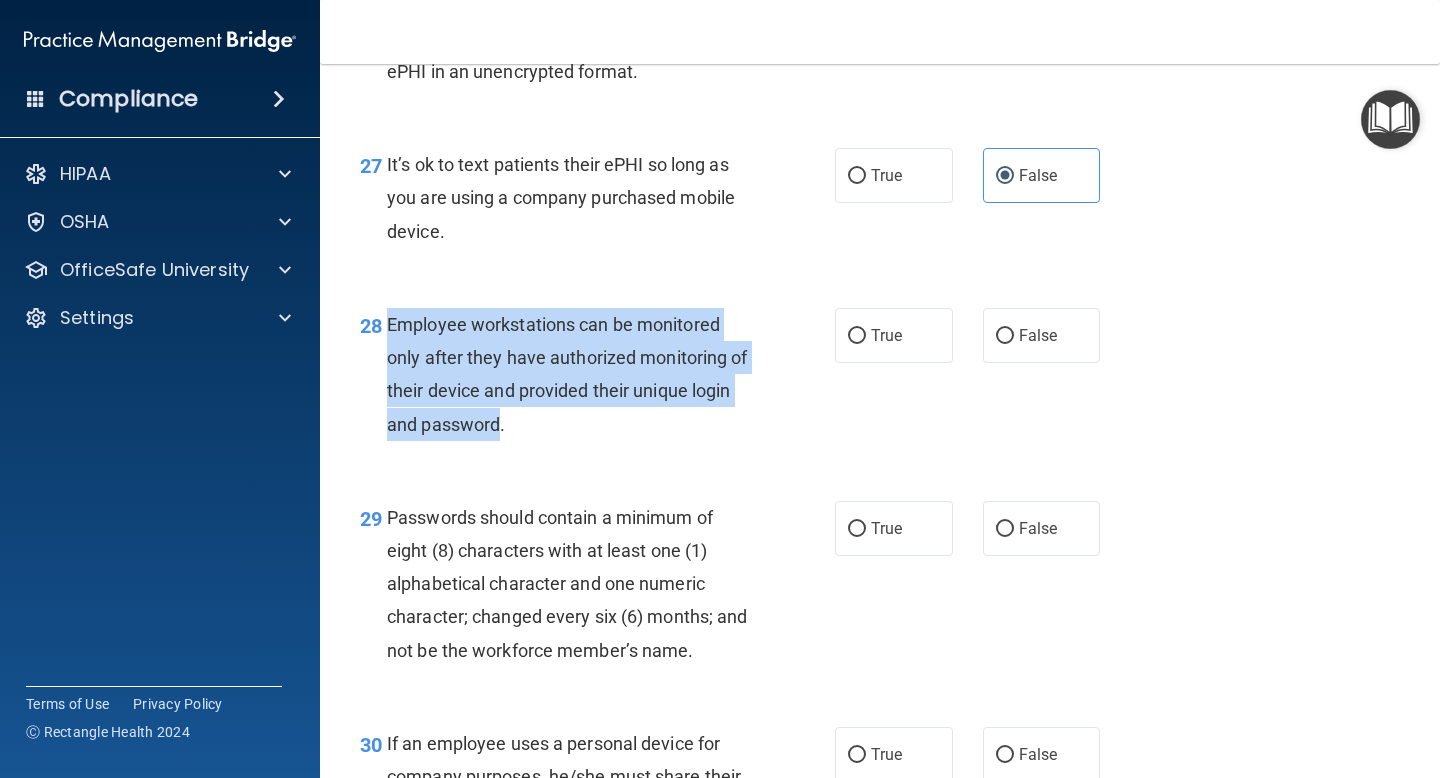 drag, startPoint x: 385, startPoint y: 358, endPoint x: 501, endPoint y: 468, distance: 159.86244 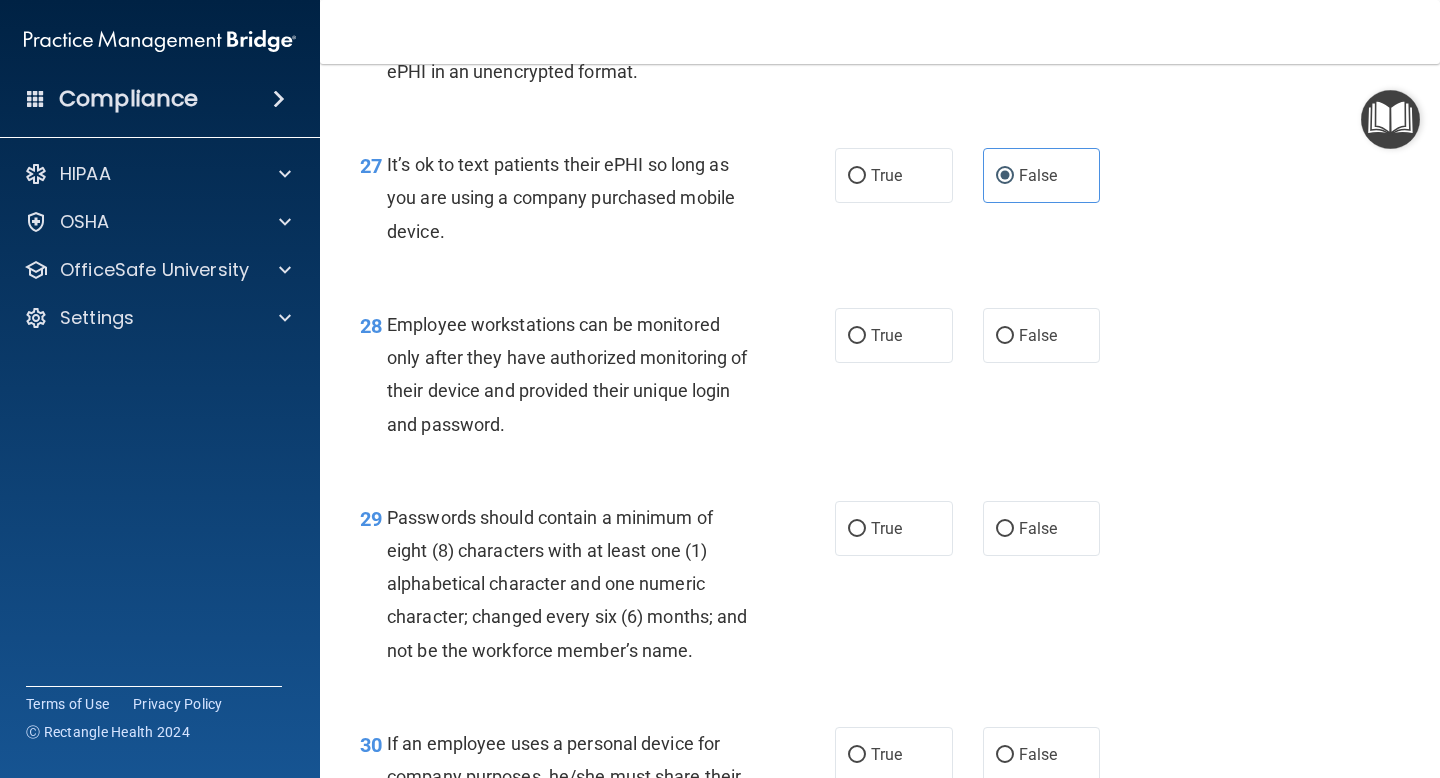 click on "Employee workstations can be monitored only after they have authorized monitoring of their device and provided their unique login and password." at bounding box center (576, 374) 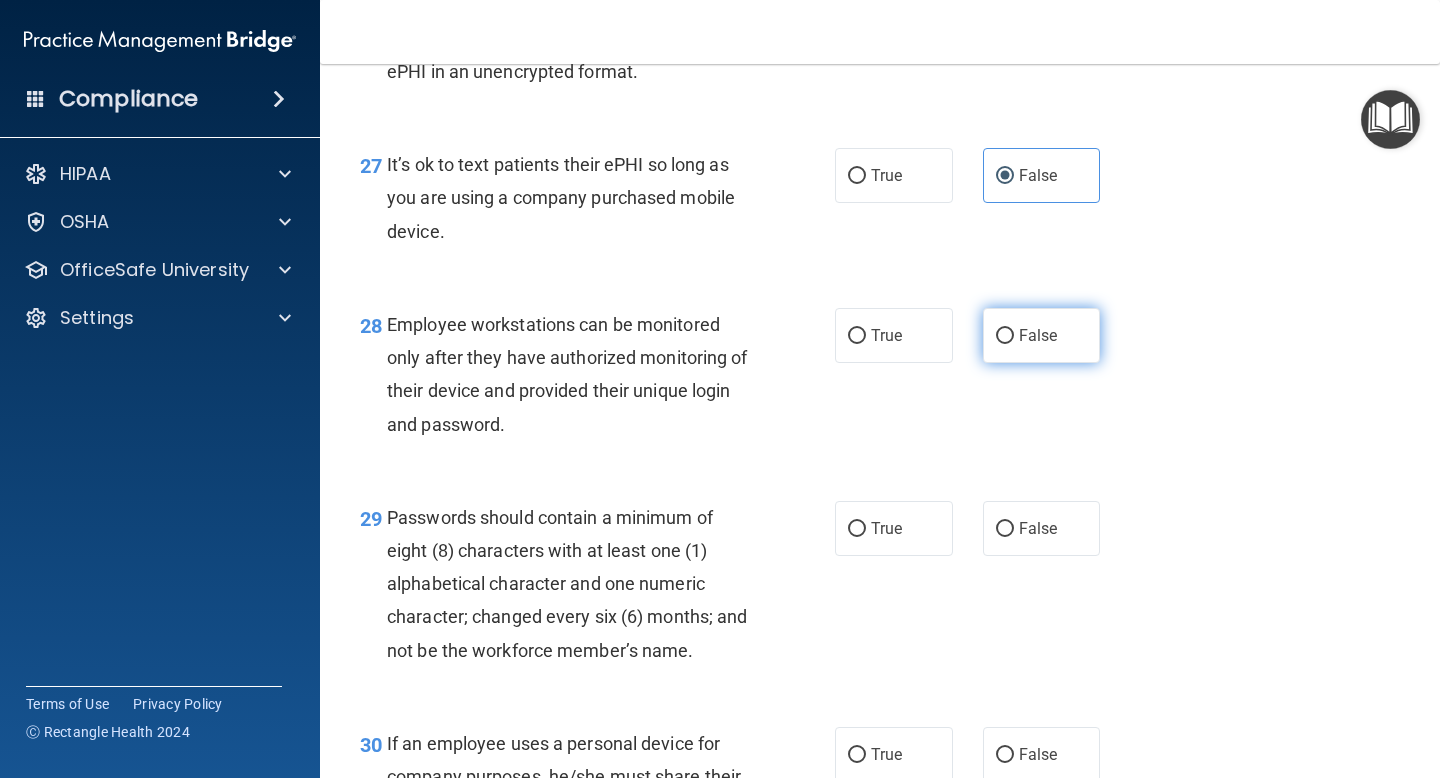 click on "False" at bounding box center [1042, 335] 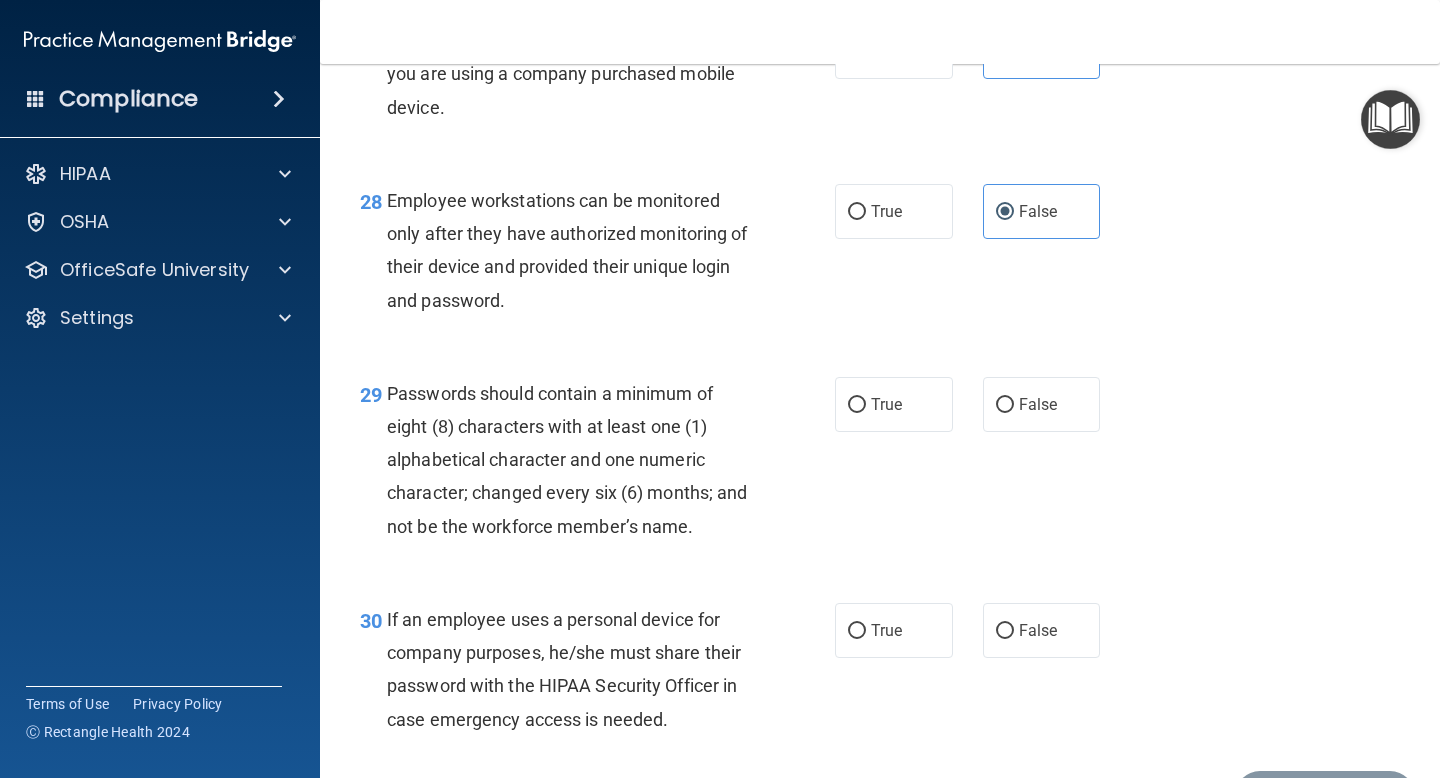 scroll, scrollTop: 5319, scrollLeft: 0, axis: vertical 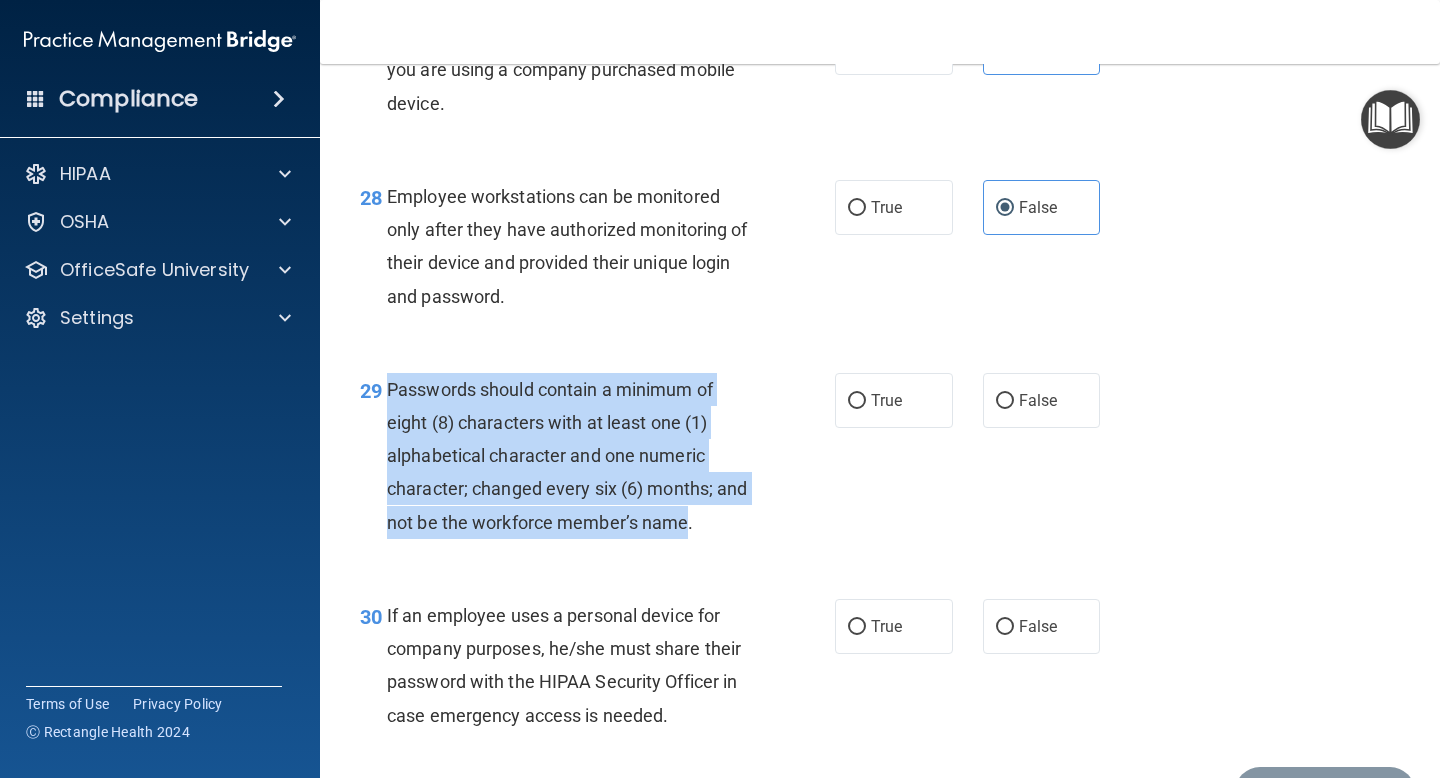 drag, startPoint x: 389, startPoint y: 423, endPoint x: 689, endPoint y: 549, distance: 325.38593 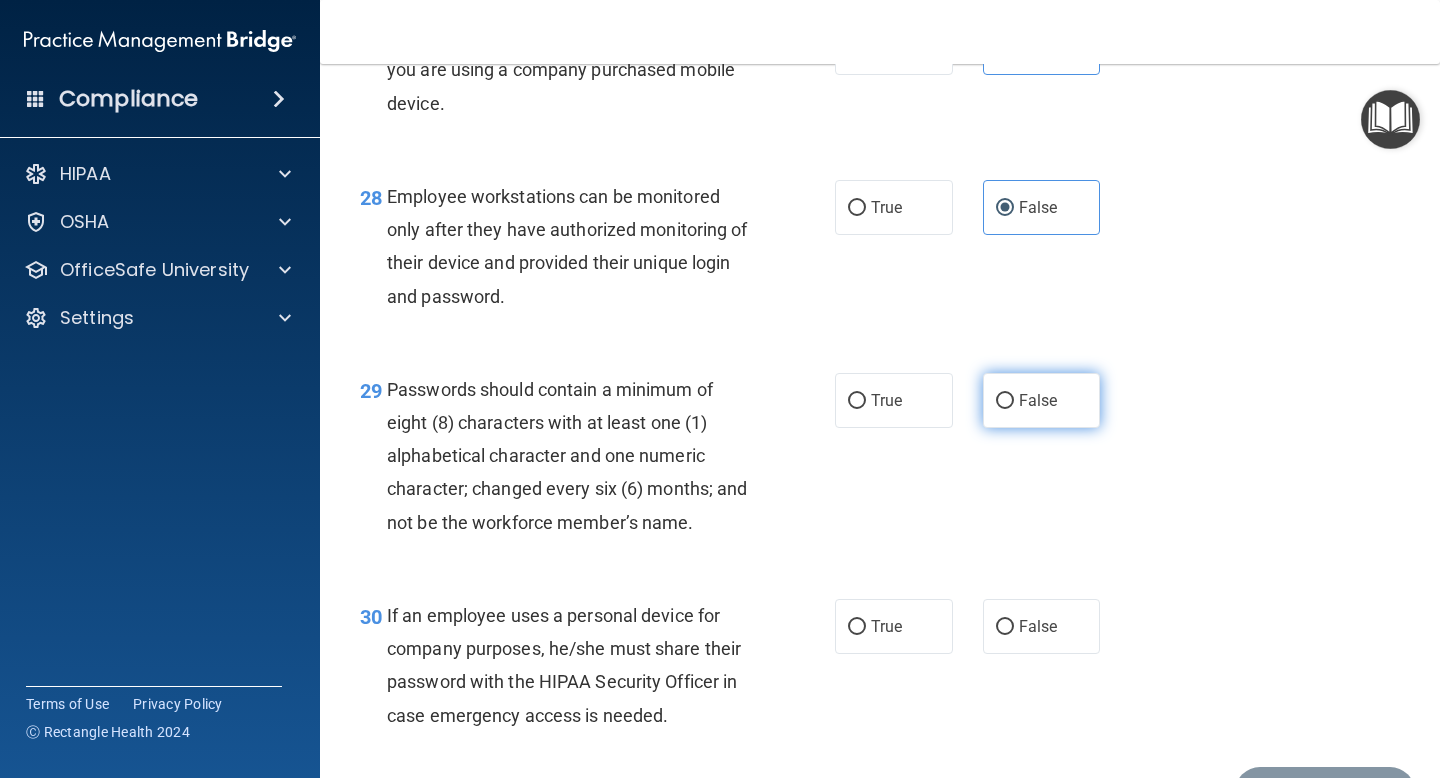 click on "False" at bounding box center (1042, 400) 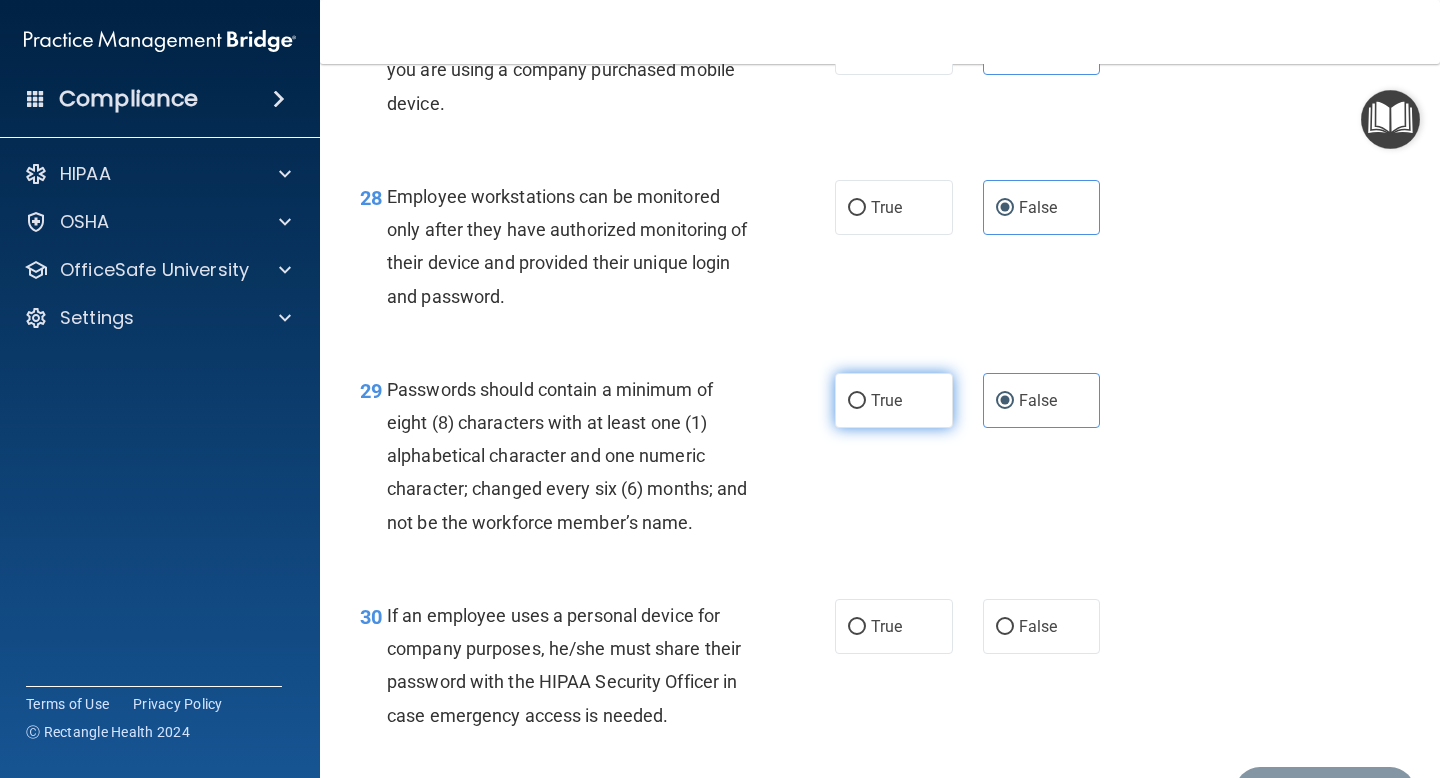click on "True" at bounding box center (894, 400) 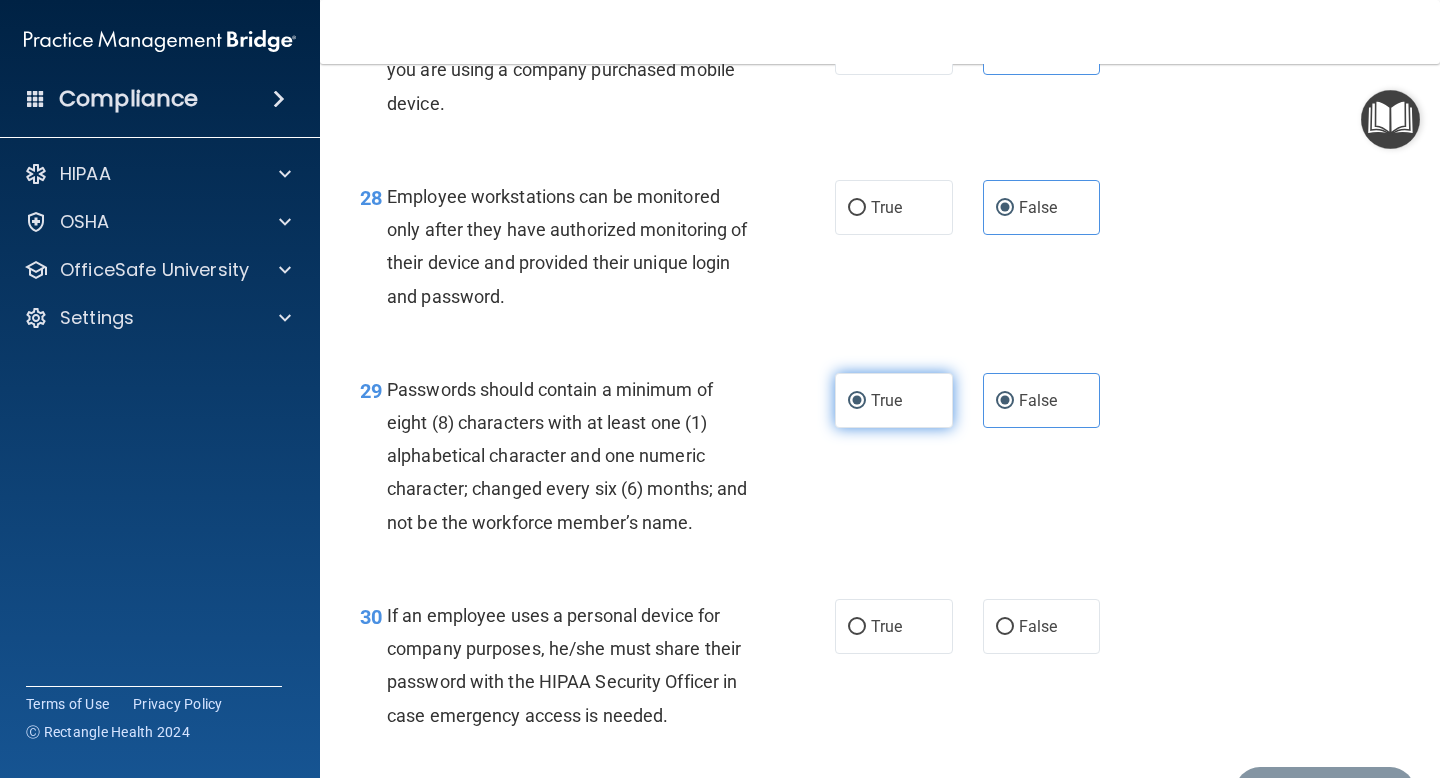radio on "false" 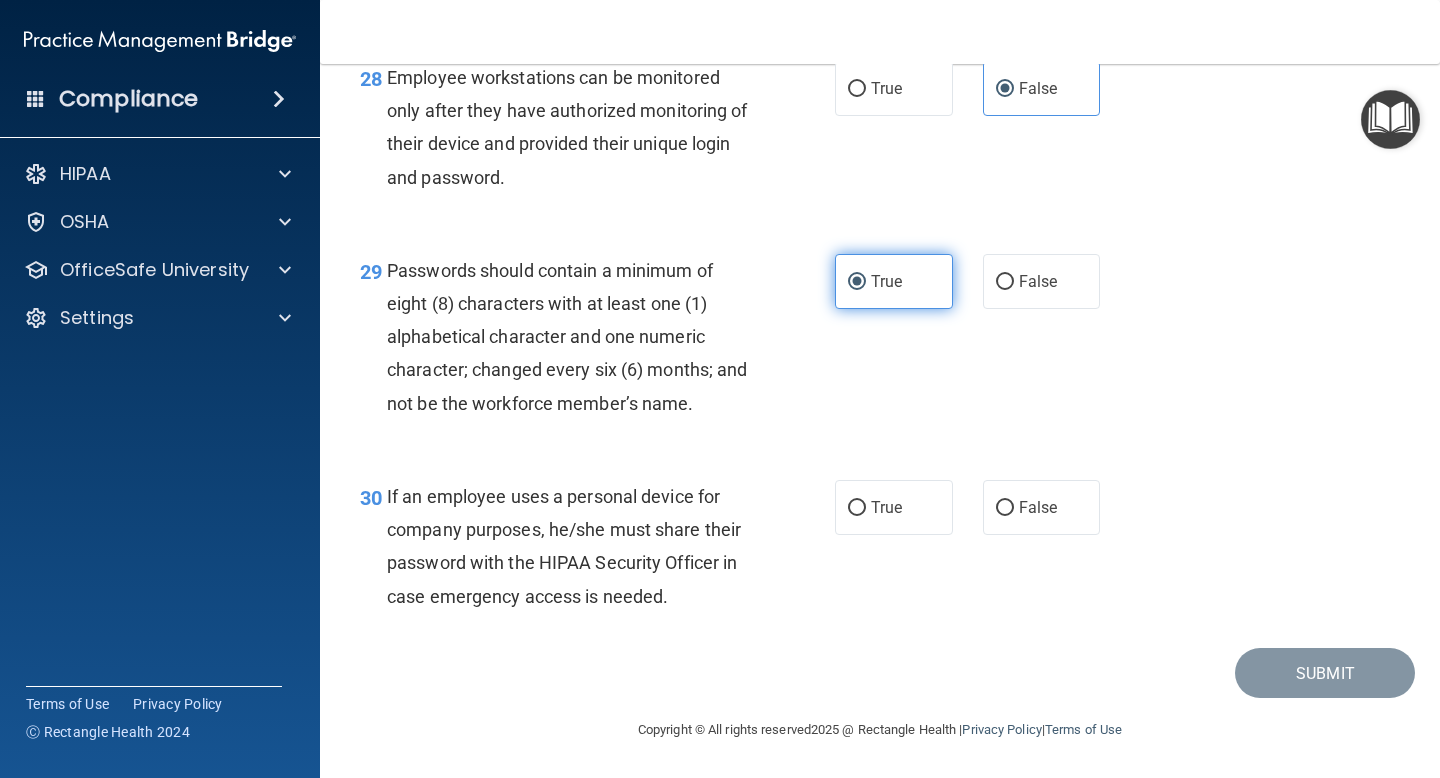 scroll, scrollTop: 5472, scrollLeft: 0, axis: vertical 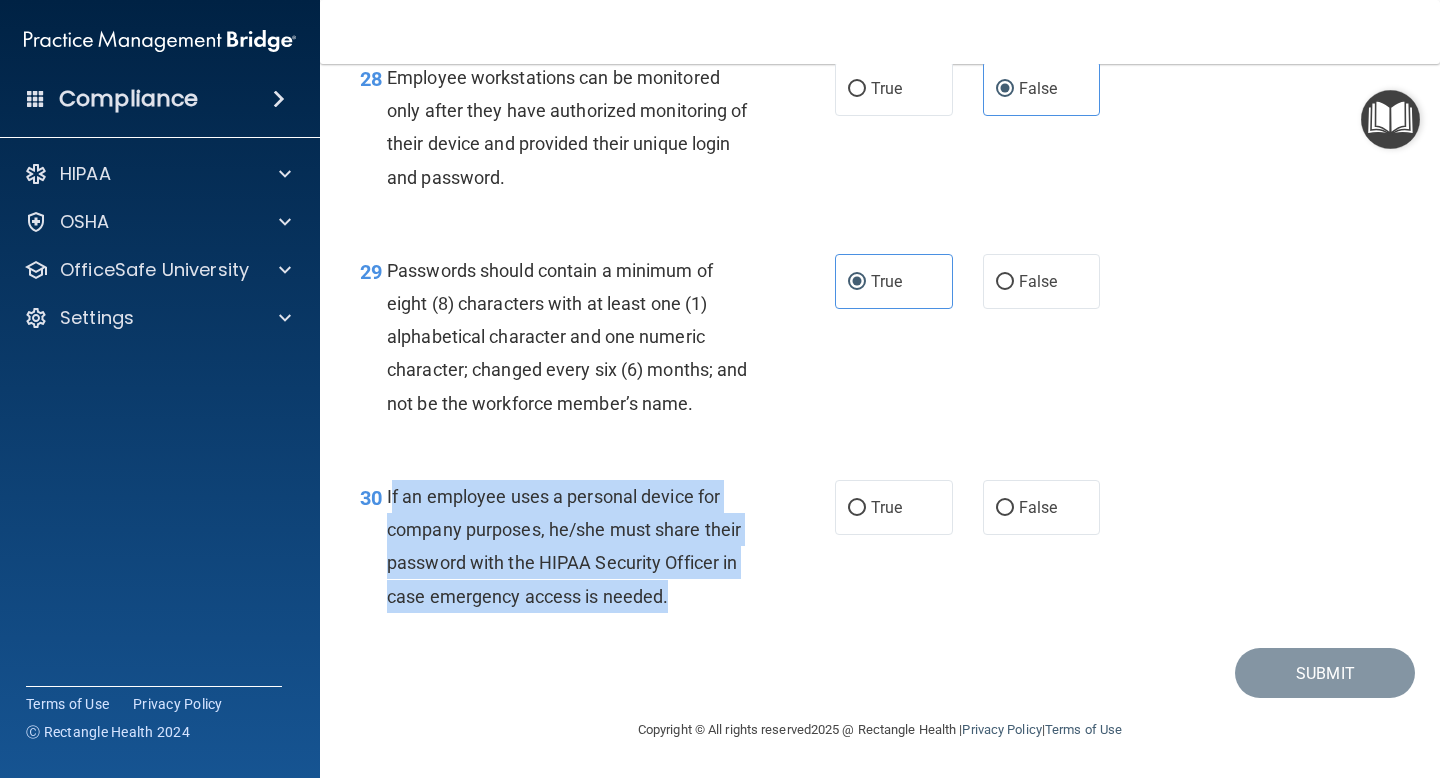 drag, startPoint x: 391, startPoint y: 495, endPoint x: 666, endPoint y: 599, distance: 294.0085 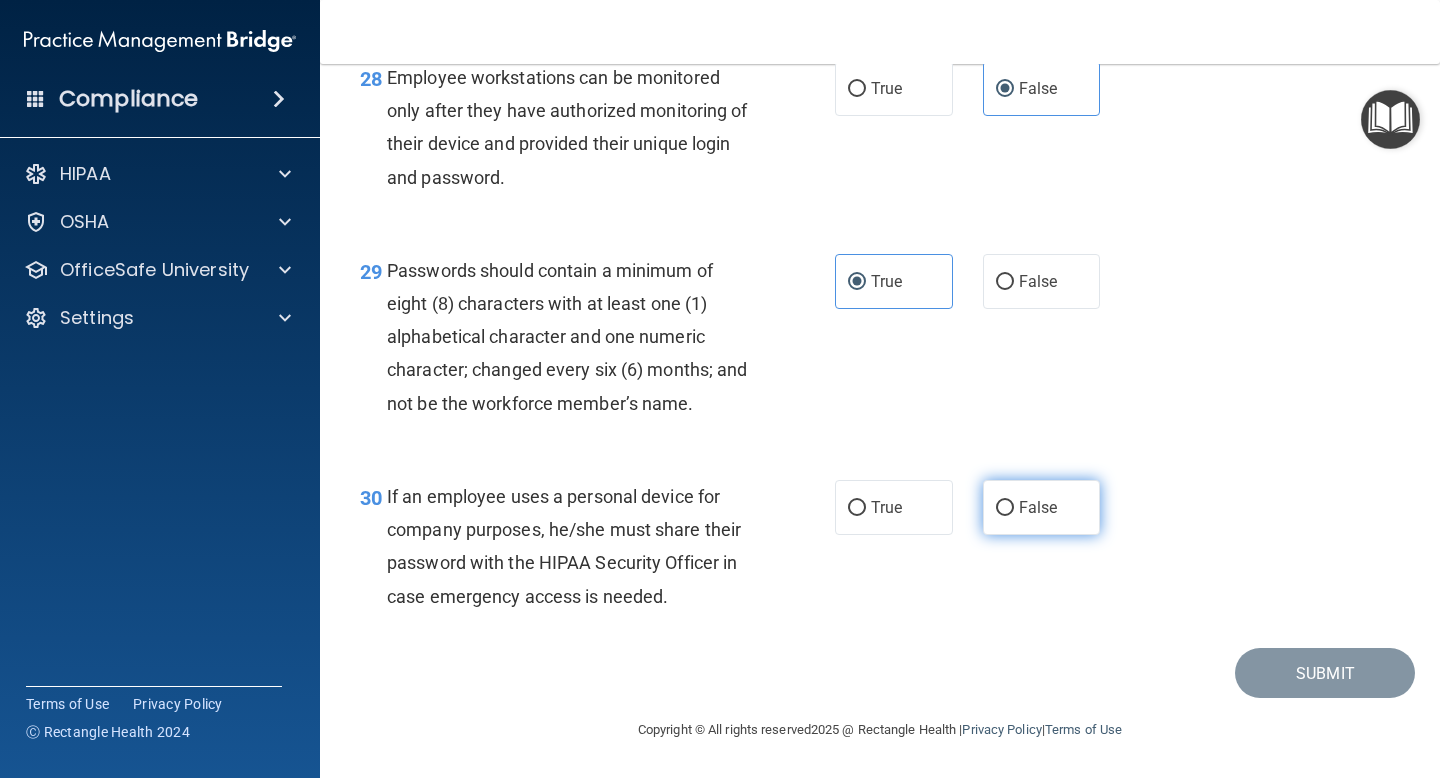 click on "False" at bounding box center (1042, 507) 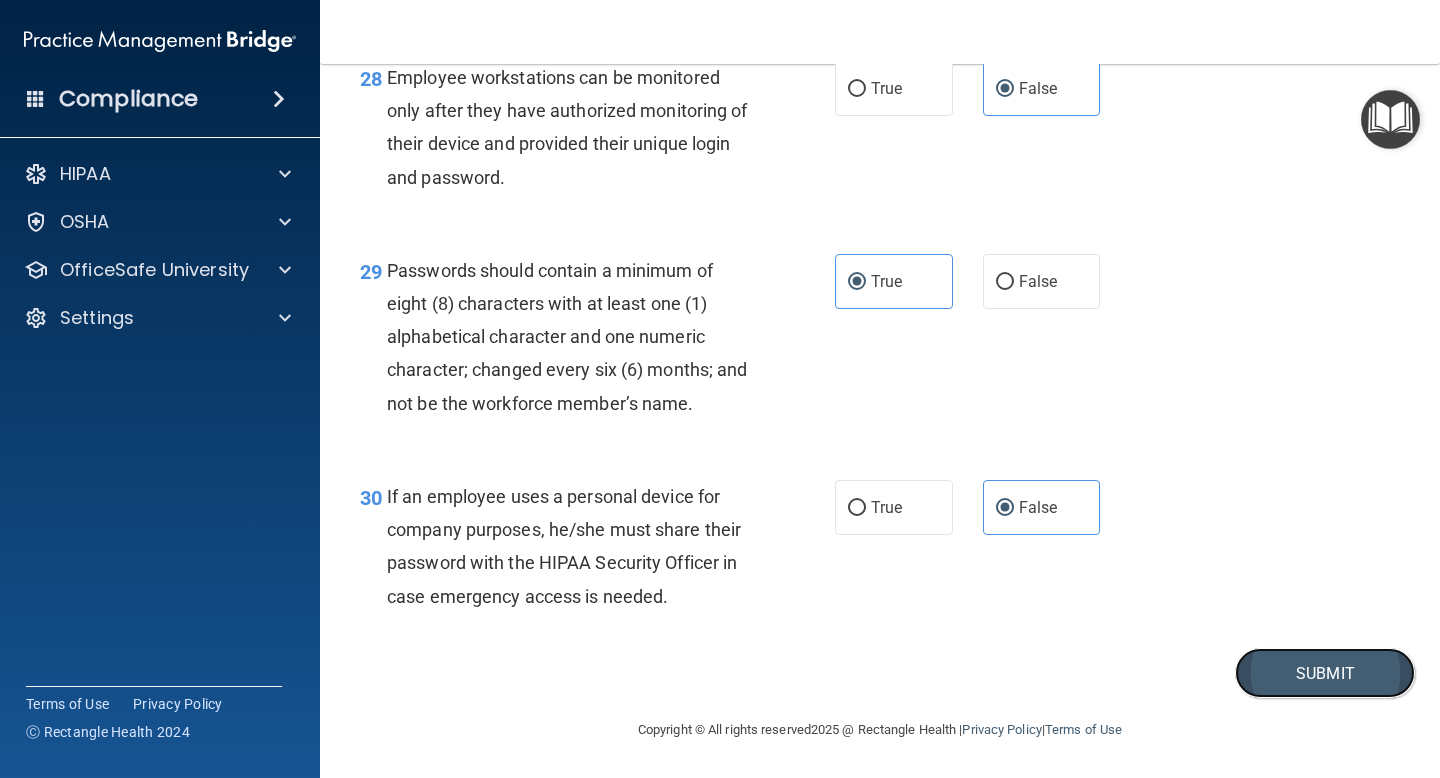 click on "Submit" at bounding box center [1325, 673] 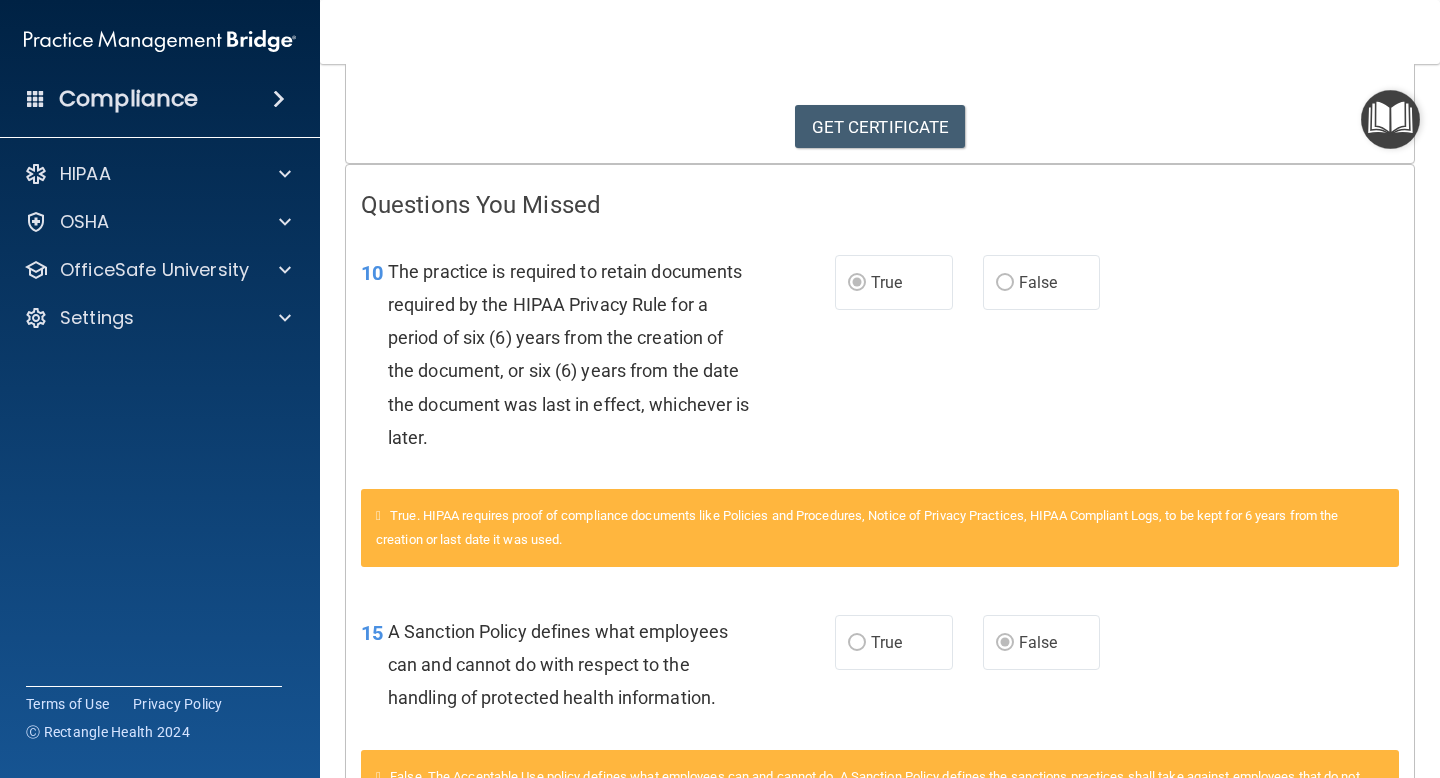 scroll, scrollTop: 0, scrollLeft: 0, axis: both 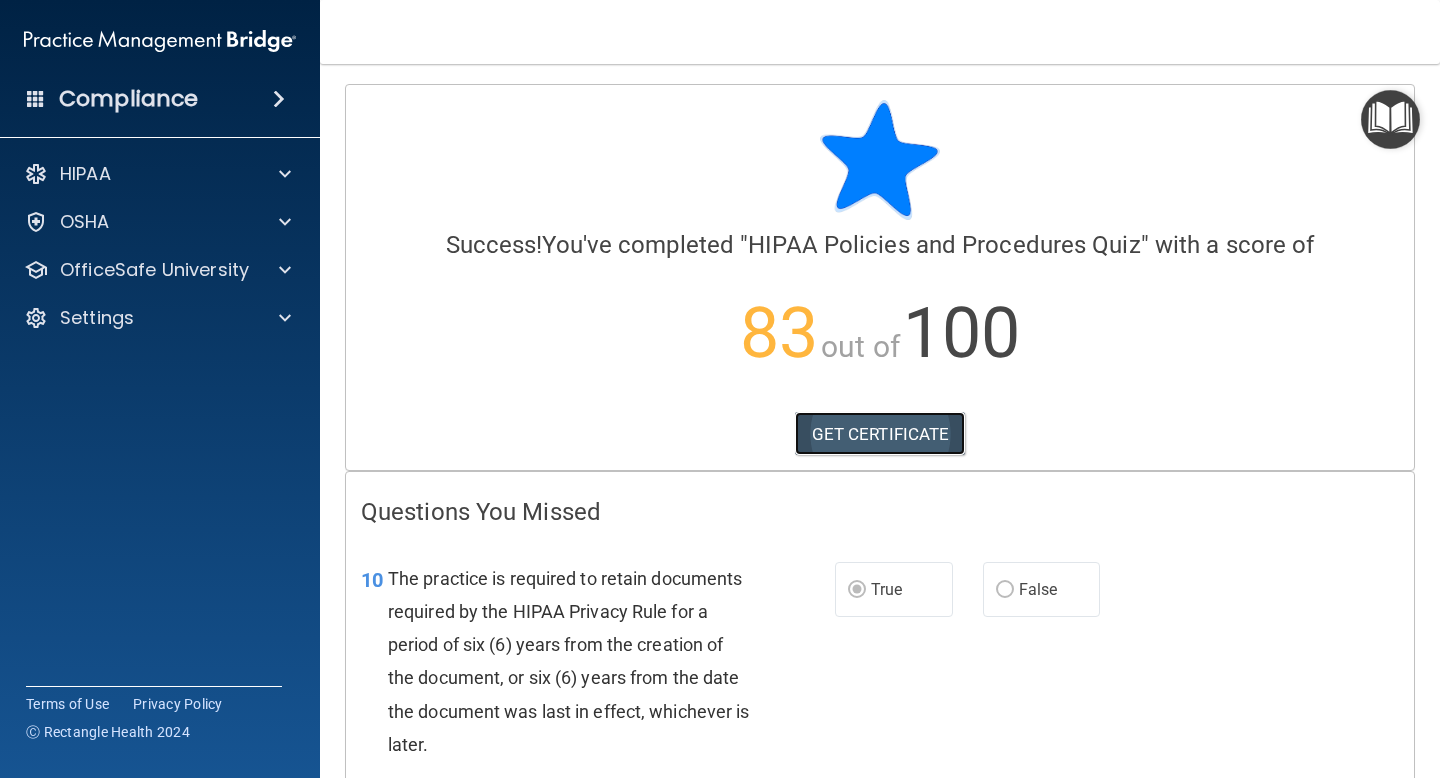 click on "GET CERTIFICATE" at bounding box center [880, 434] 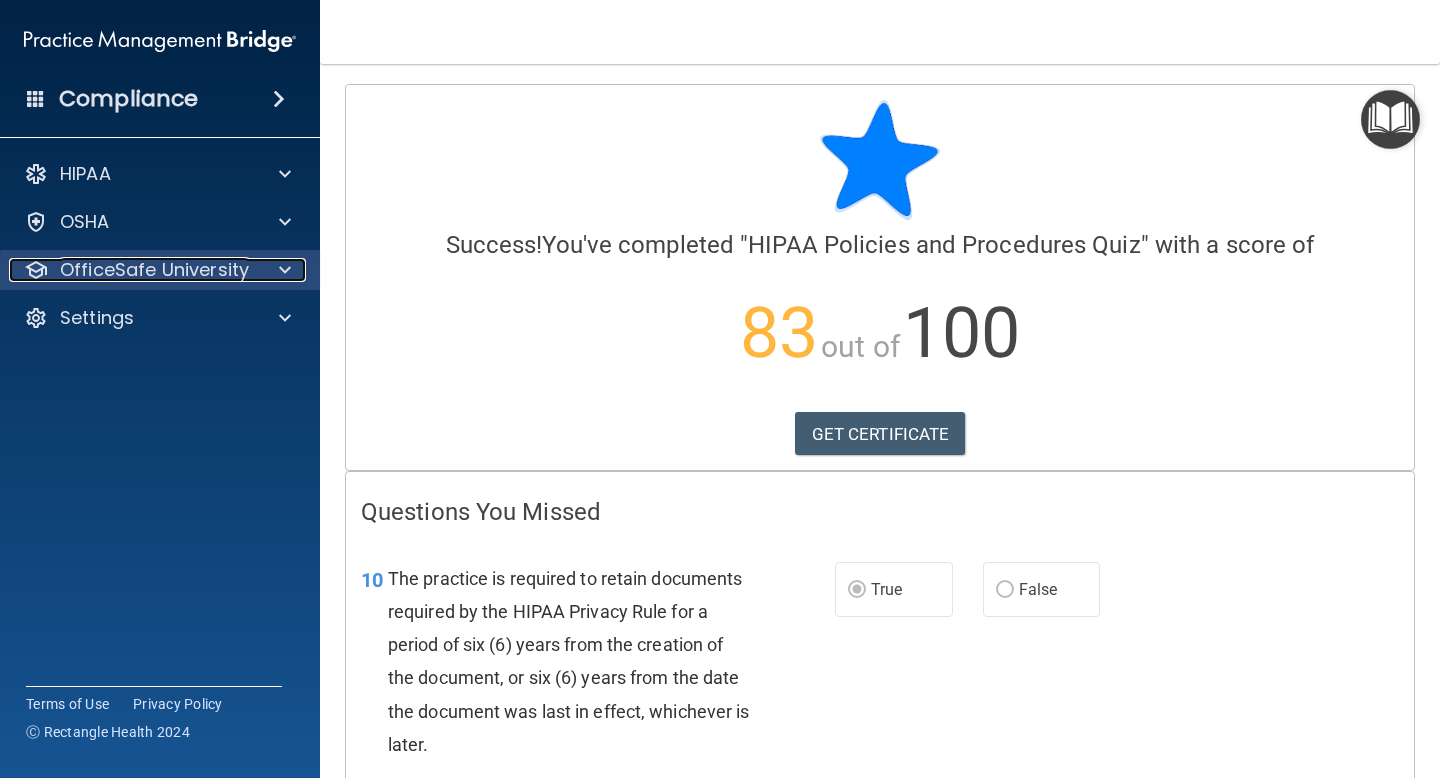 click at bounding box center [282, 270] 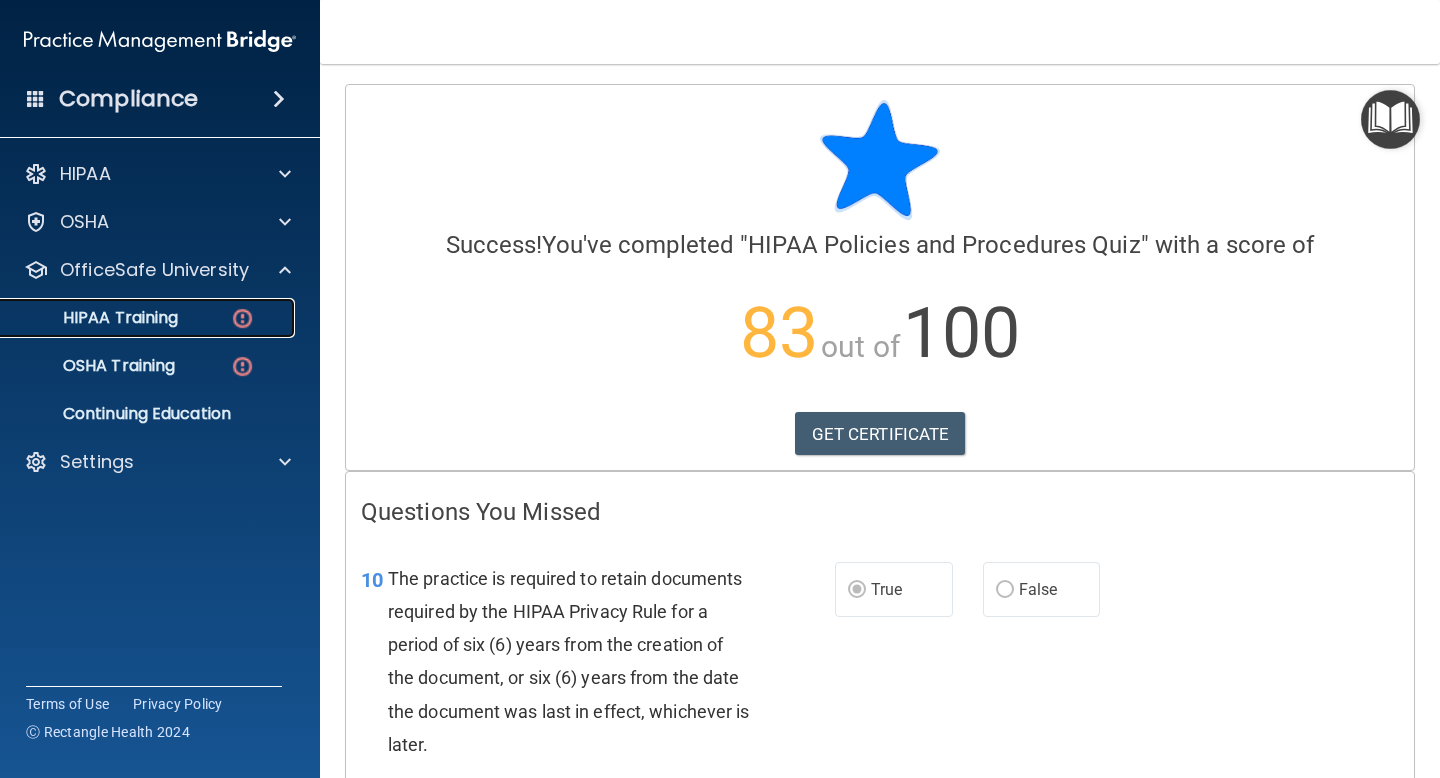 click on "HIPAA Training" at bounding box center [149, 318] 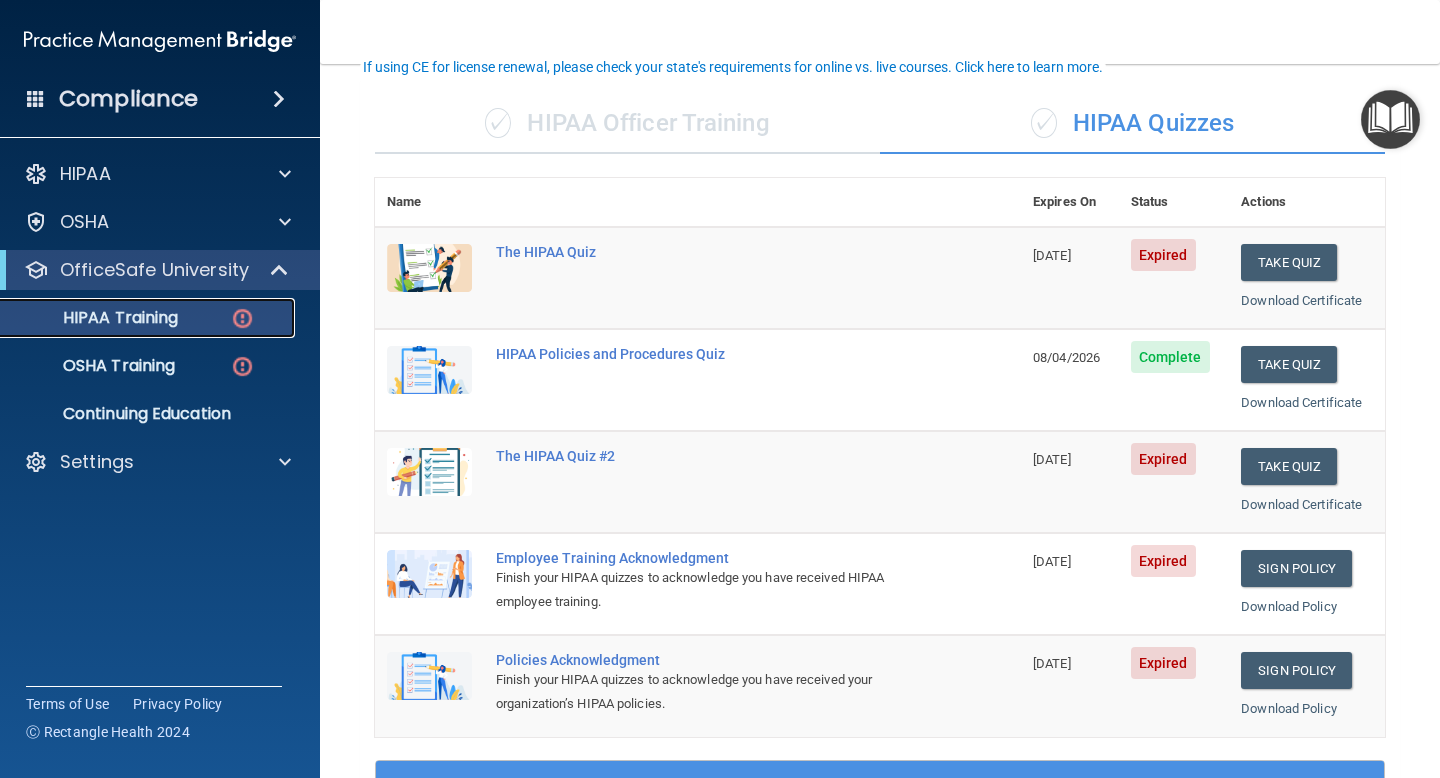 scroll, scrollTop: 137, scrollLeft: 0, axis: vertical 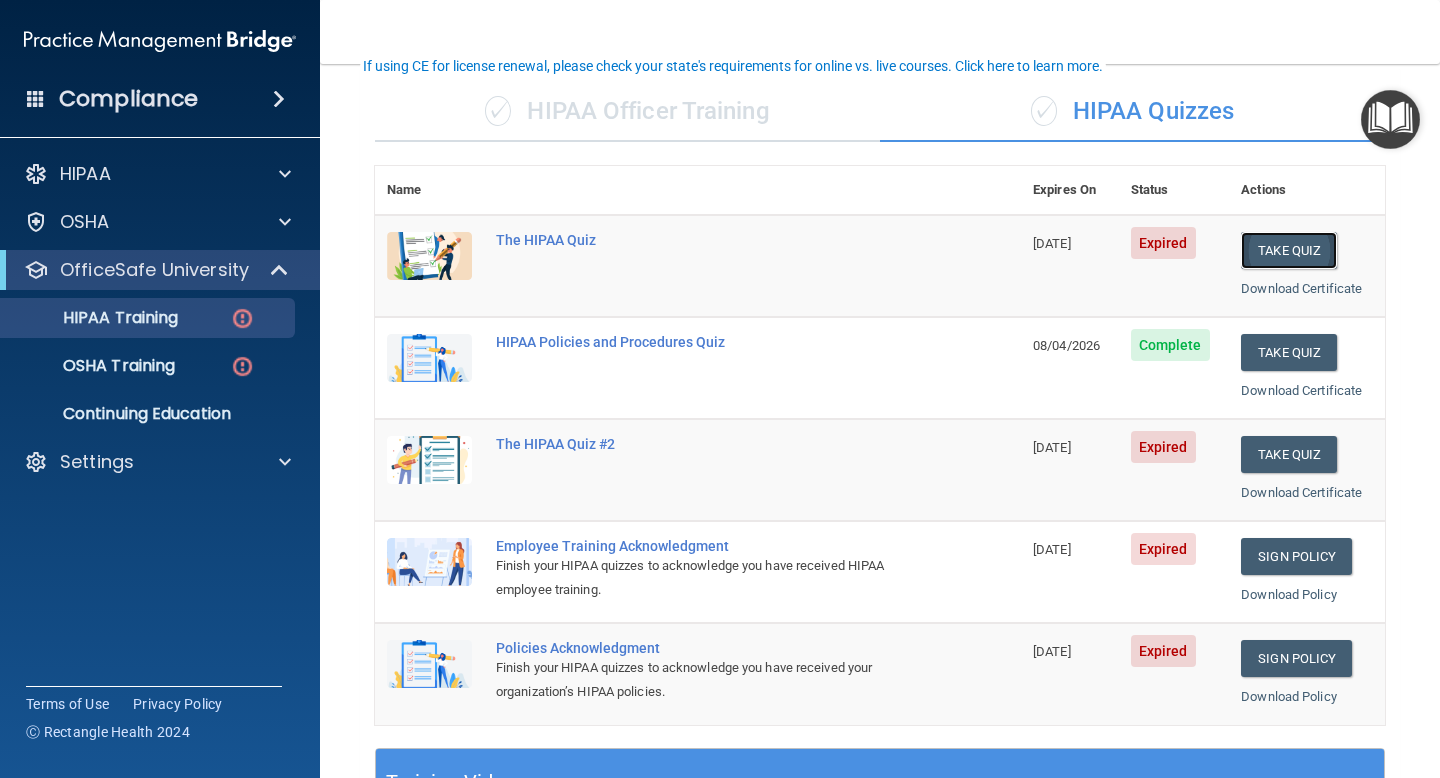 click on "Take Quiz" at bounding box center [1289, 250] 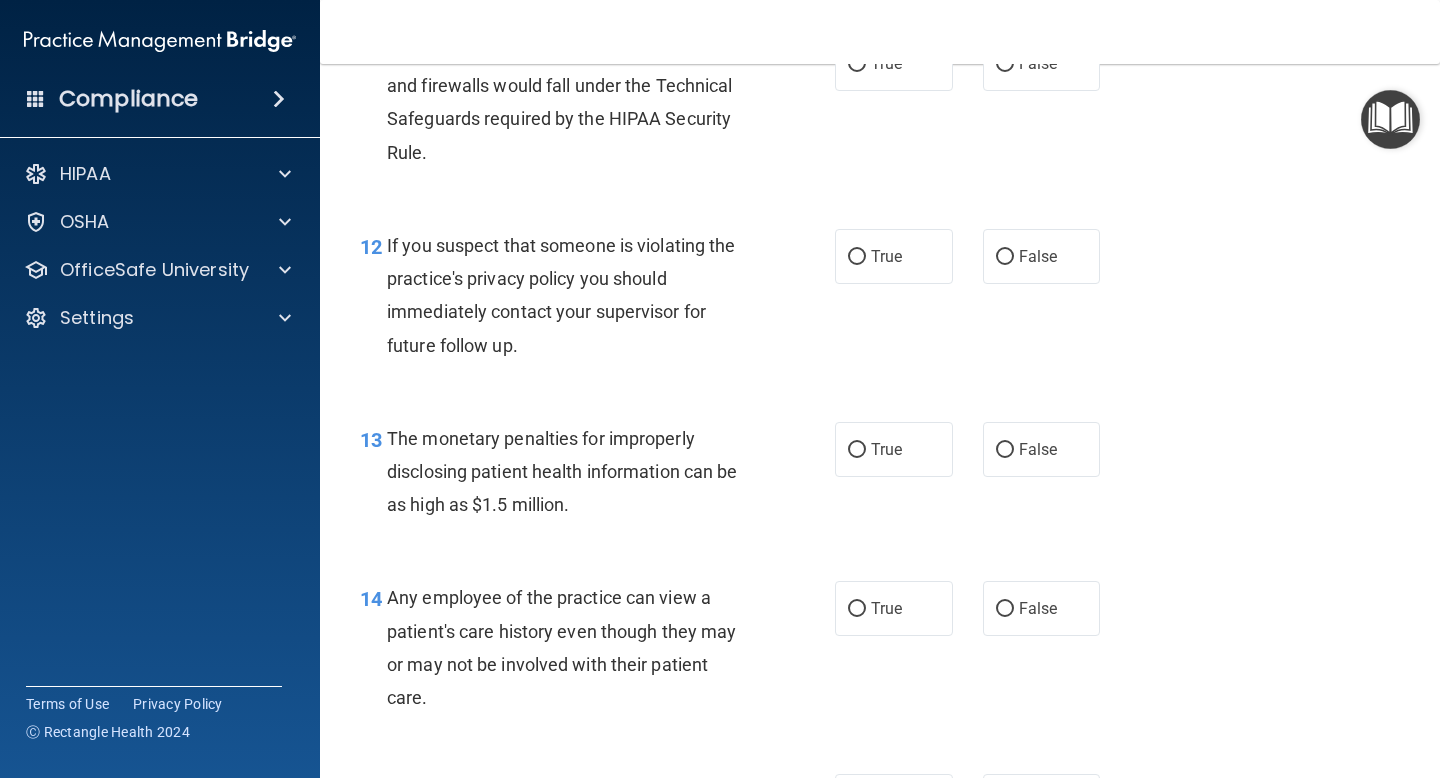 scroll, scrollTop: 0, scrollLeft: 0, axis: both 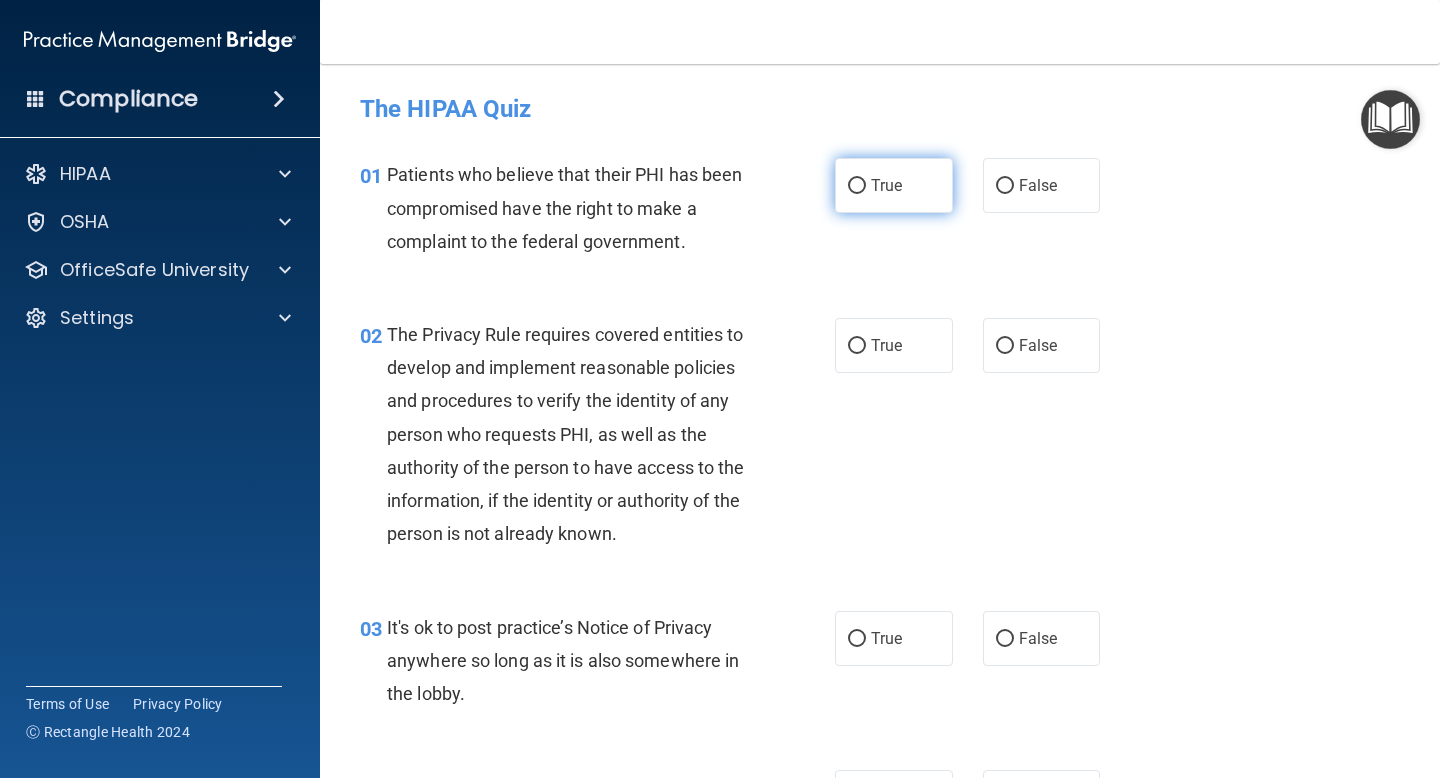 click on "True" at bounding box center (894, 185) 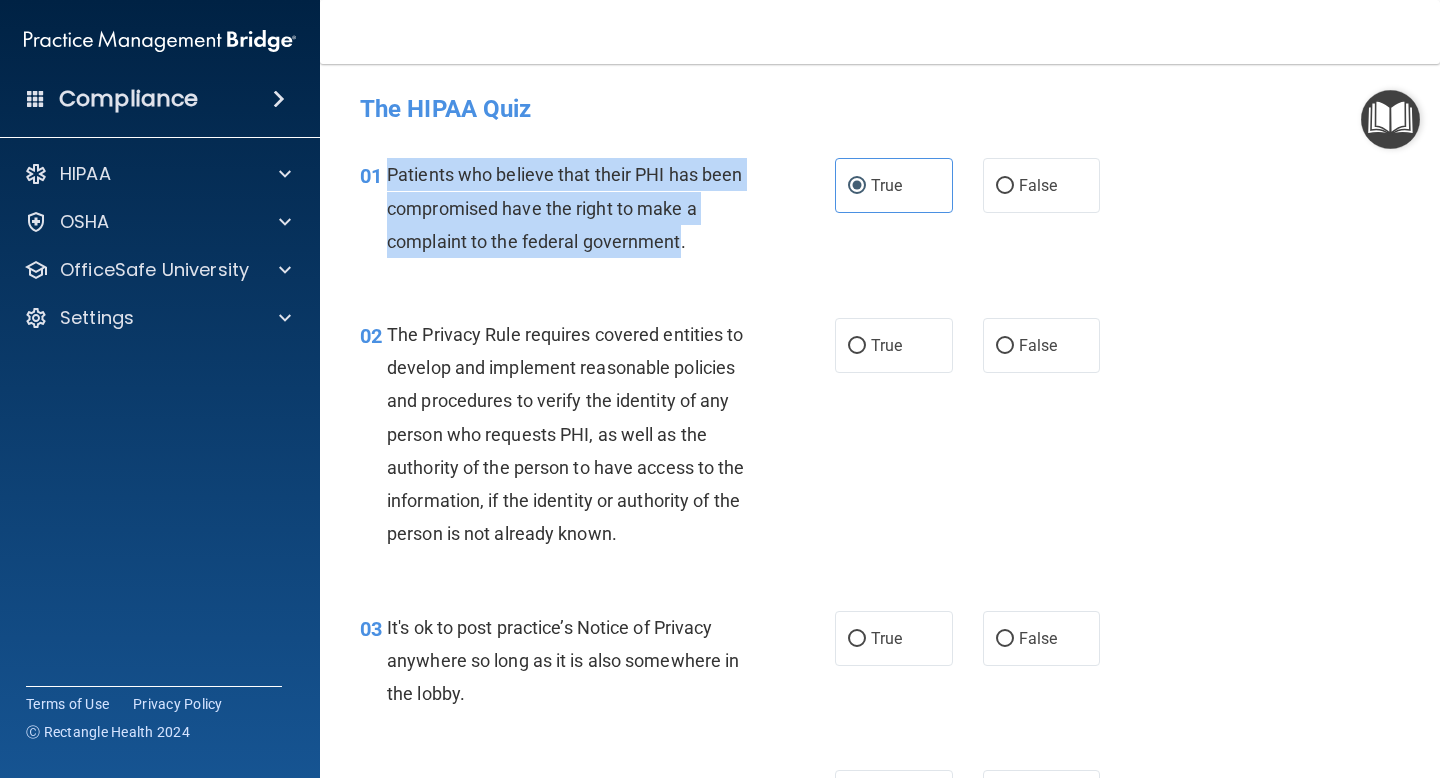 drag, startPoint x: 390, startPoint y: 174, endPoint x: 681, endPoint y: 241, distance: 298.61346 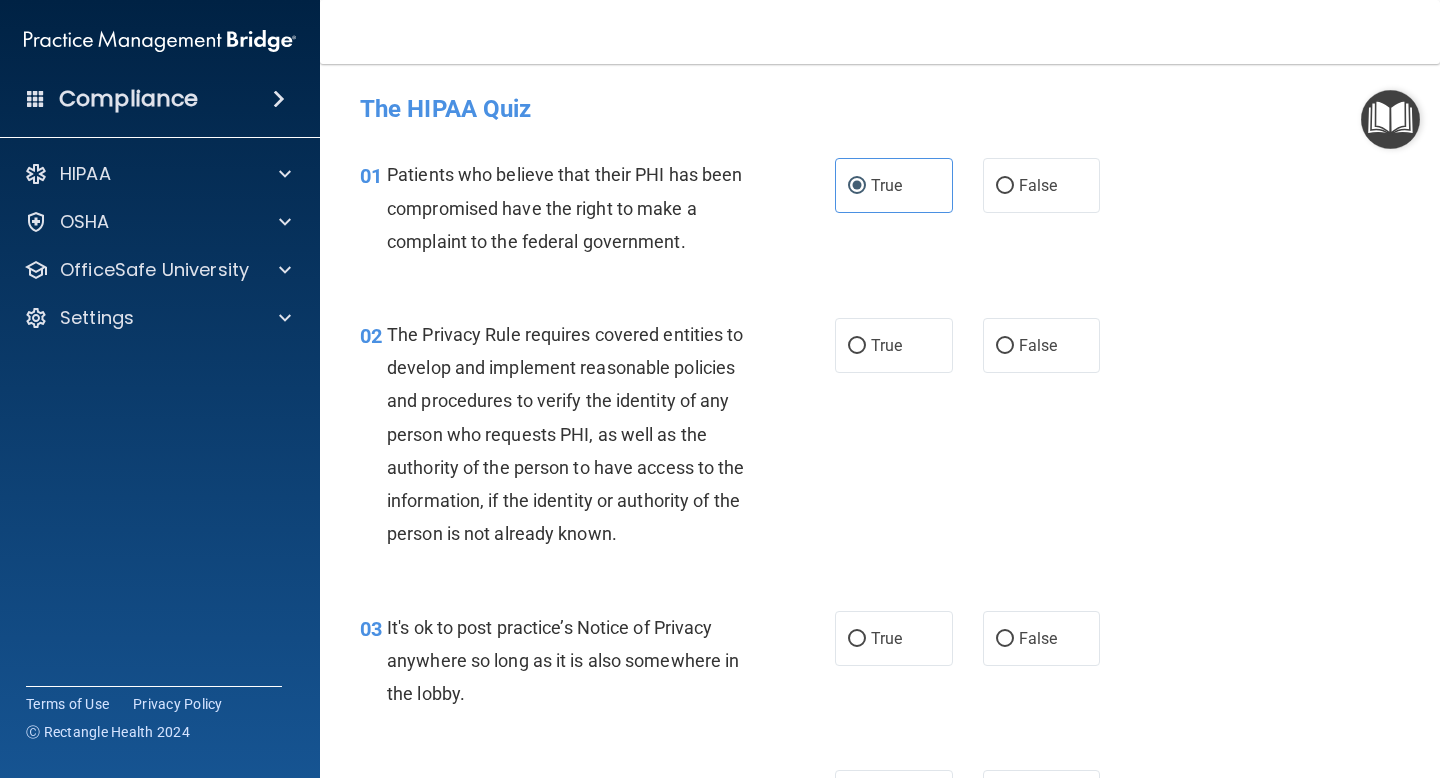 click on "The Privacy Rule requires covered entities to develop and implement reasonable policies and procedures to verify the identity of any person who requests PHI, as well as the authority of the person to have access to the information, if the identity or authority of the person is not already known." at bounding box center (576, 434) 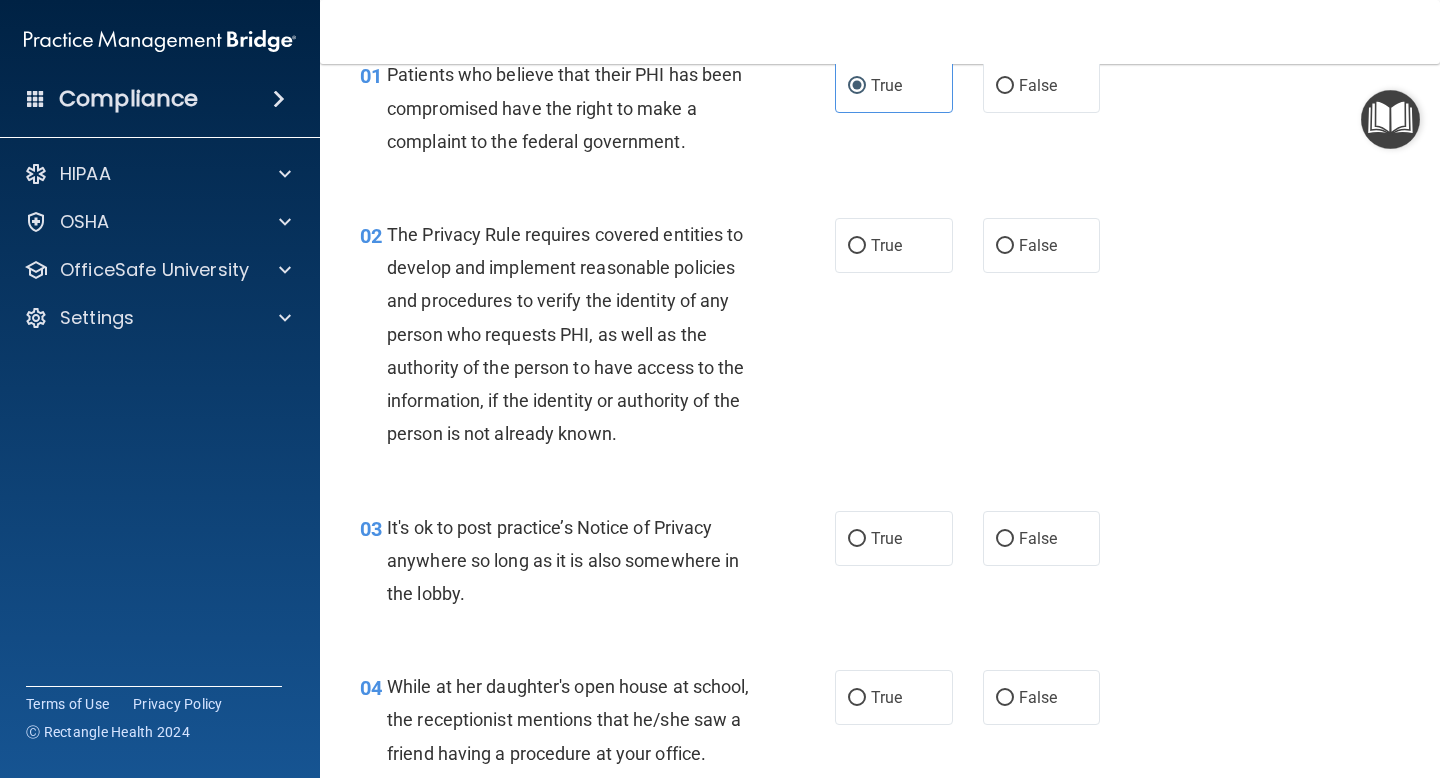 scroll, scrollTop: 105, scrollLeft: 0, axis: vertical 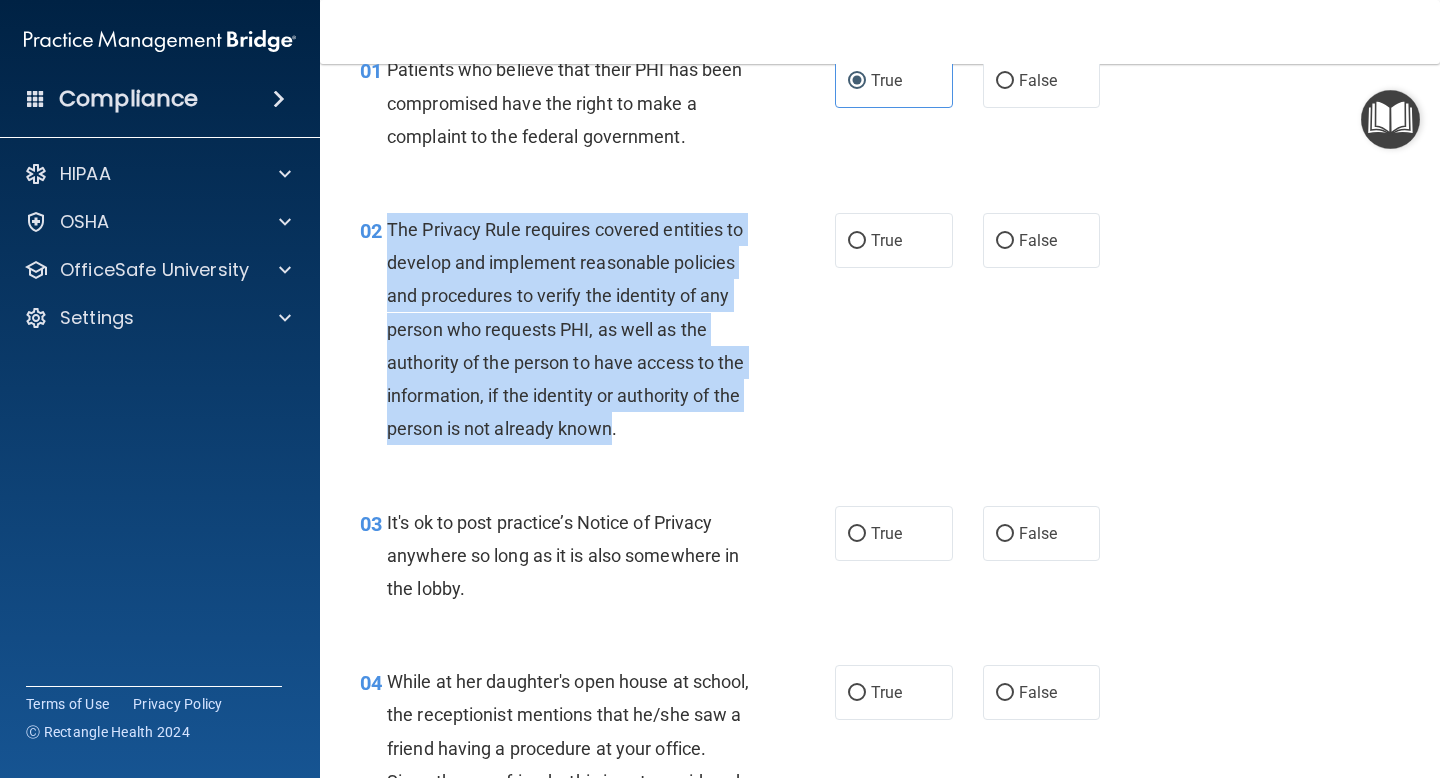 drag, startPoint x: 389, startPoint y: 226, endPoint x: 612, endPoint y: 427, distance: 300.21658 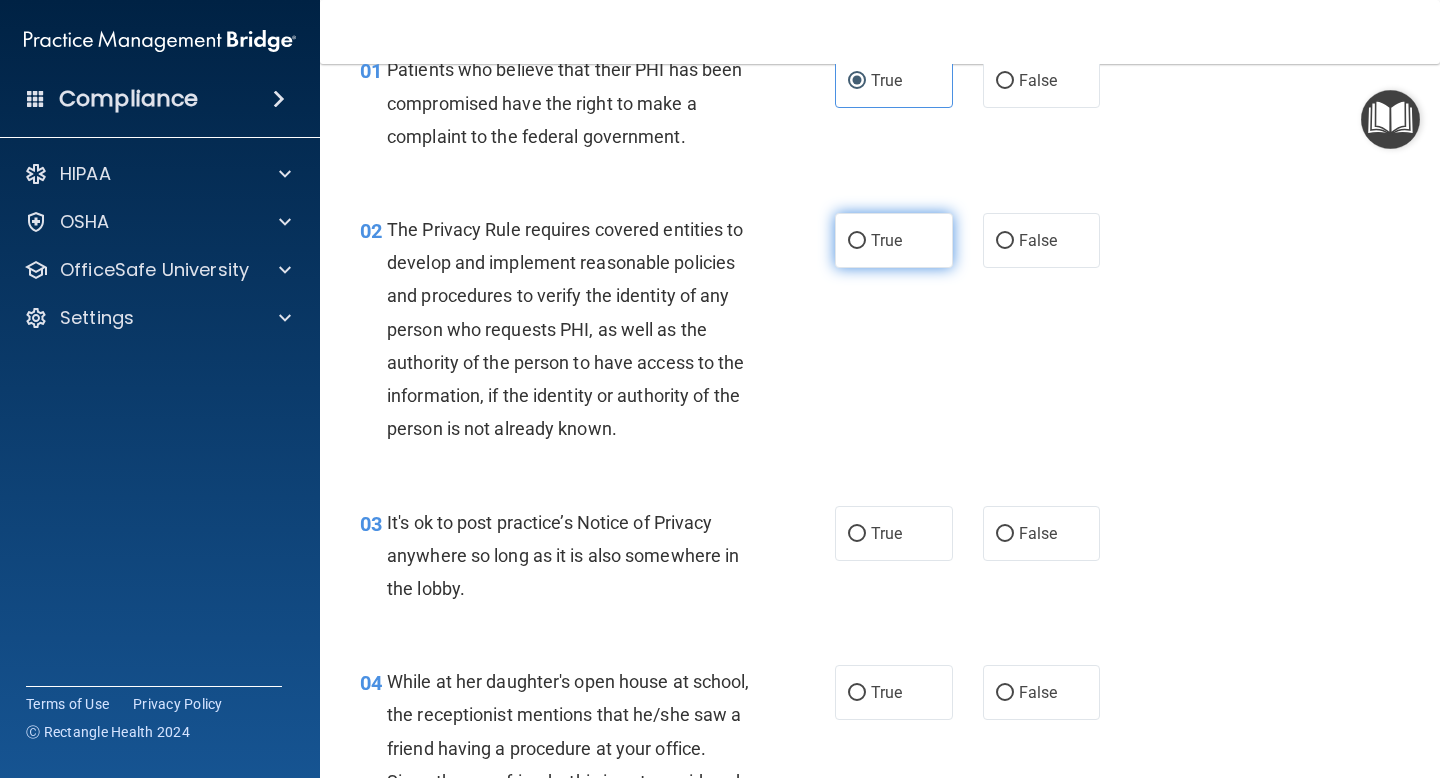 click on "02       The Privacy Rule requires covered entities to develop and implement reasonable policies and procedures to verify the identity of any person who requests PHI, as well as the authority of the person to have access to the information, if the identity or authority of the person is not already known.                 True           False" at bounding box center [880, 334] 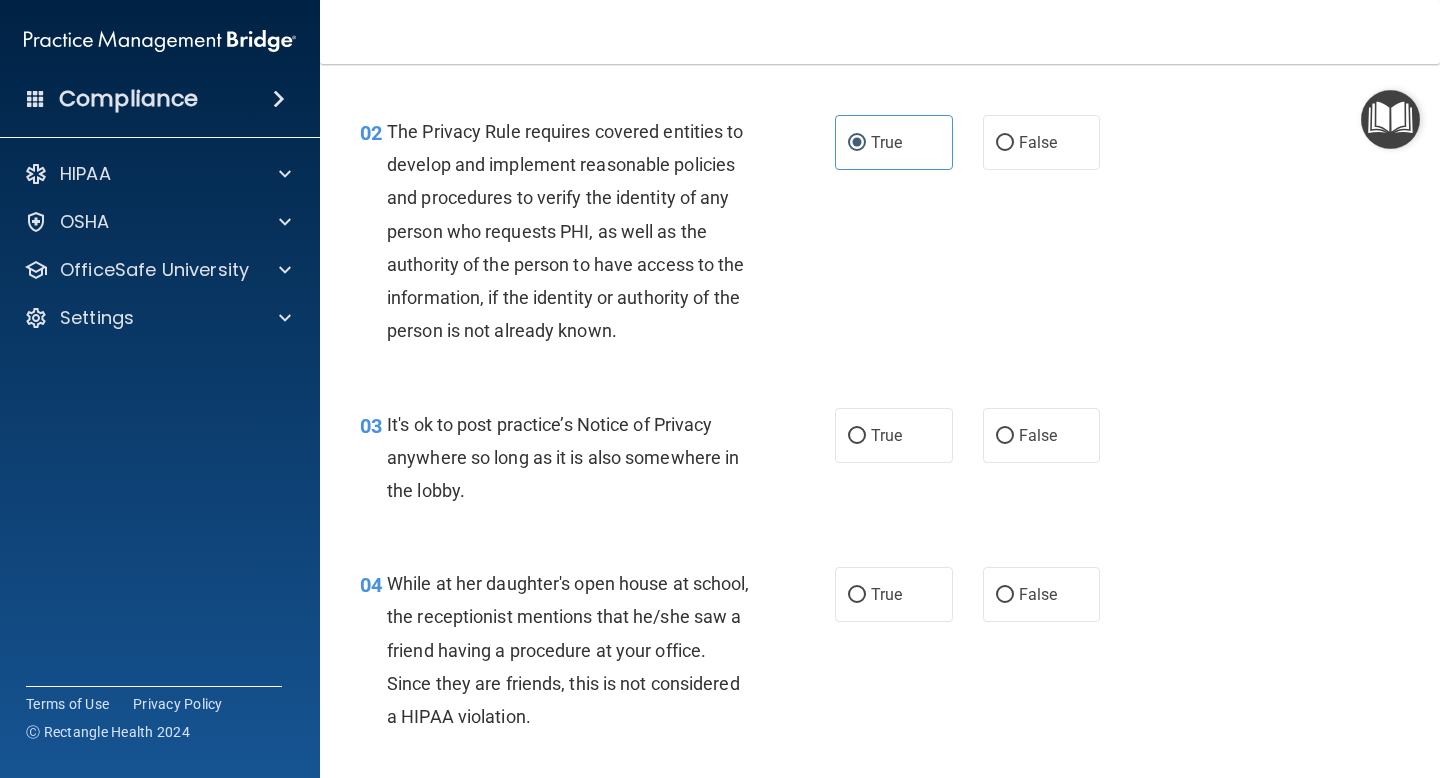 scroll, scrollTop: 254, scrollLeft: 0, axis: vertical 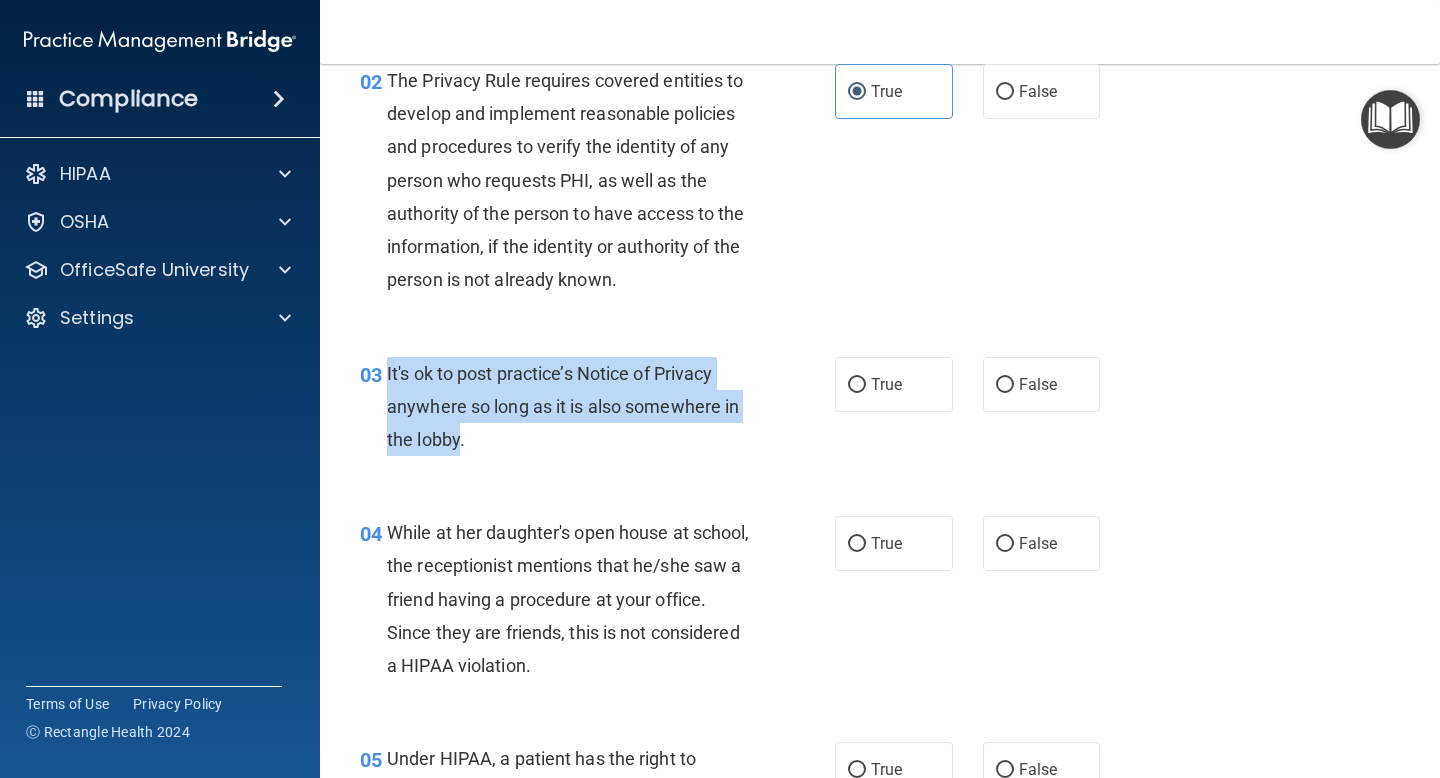 drag, startPoint x: 387, startPoint y: 373, endPoint x: 459, endPoint y: 446, distance: 102.53292 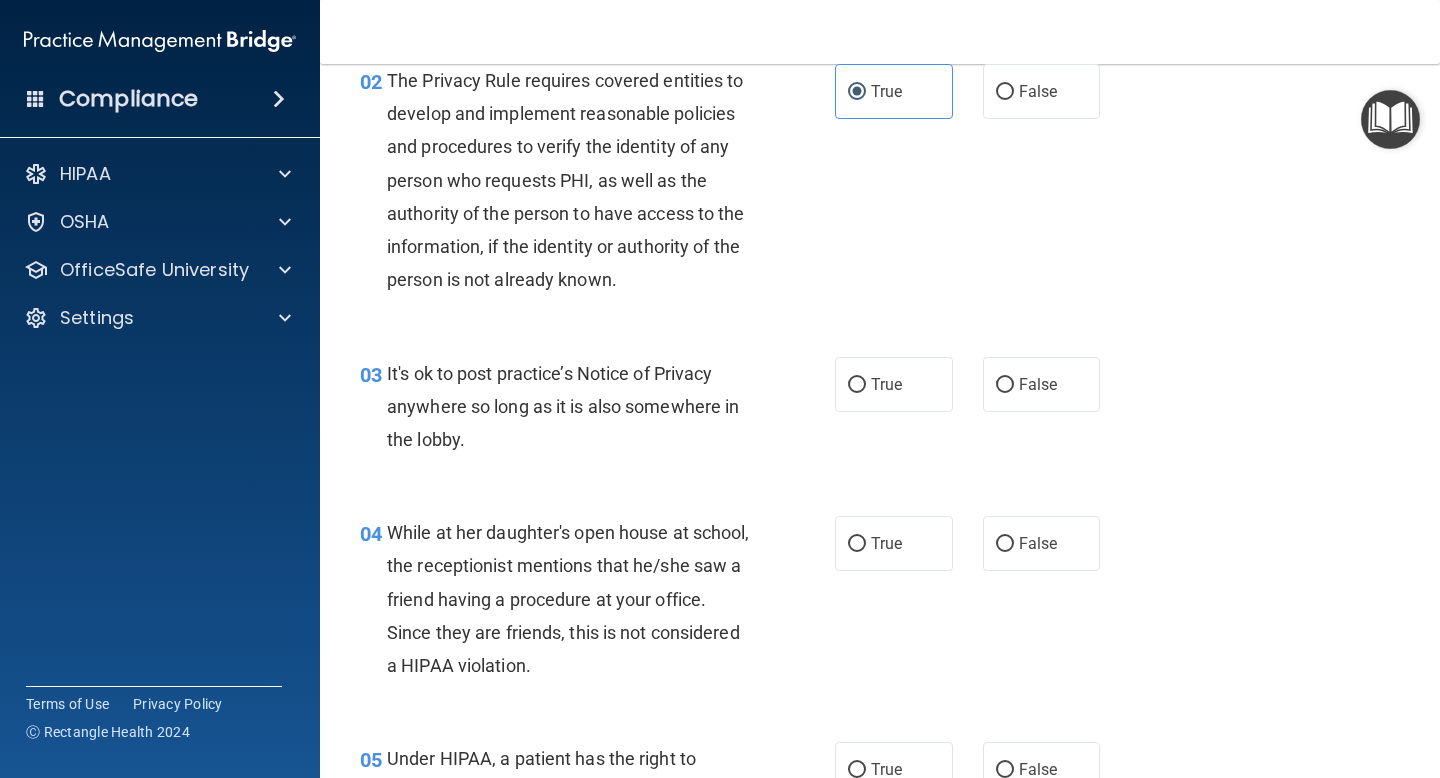 click on "03       It's ok to post  practice’s Notice of Privacy anywhere so long as it is also somewhere in the lobby.                 True           False" at bounding box center [880, 412] 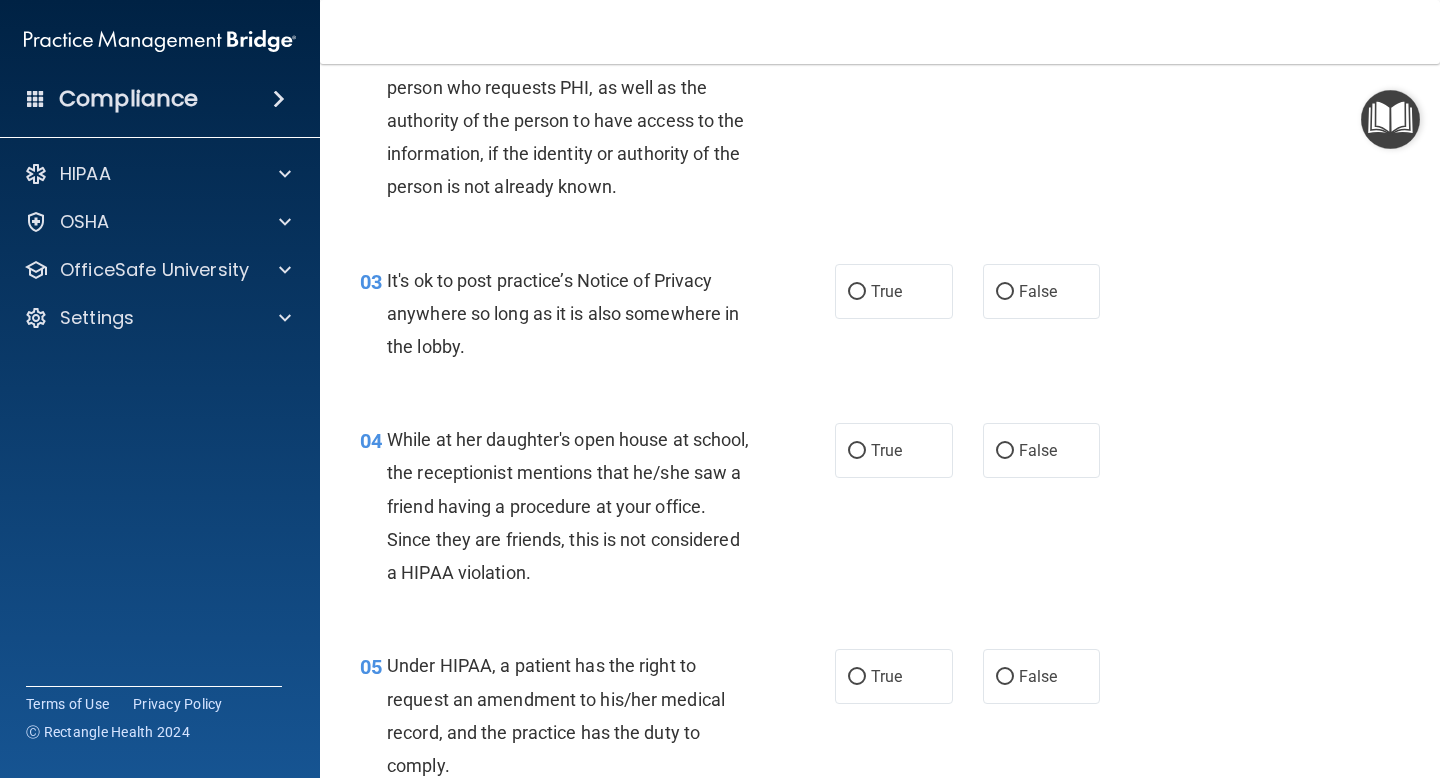scroll, scrollTop: 354, scrollLeft: 0, axis: vertical 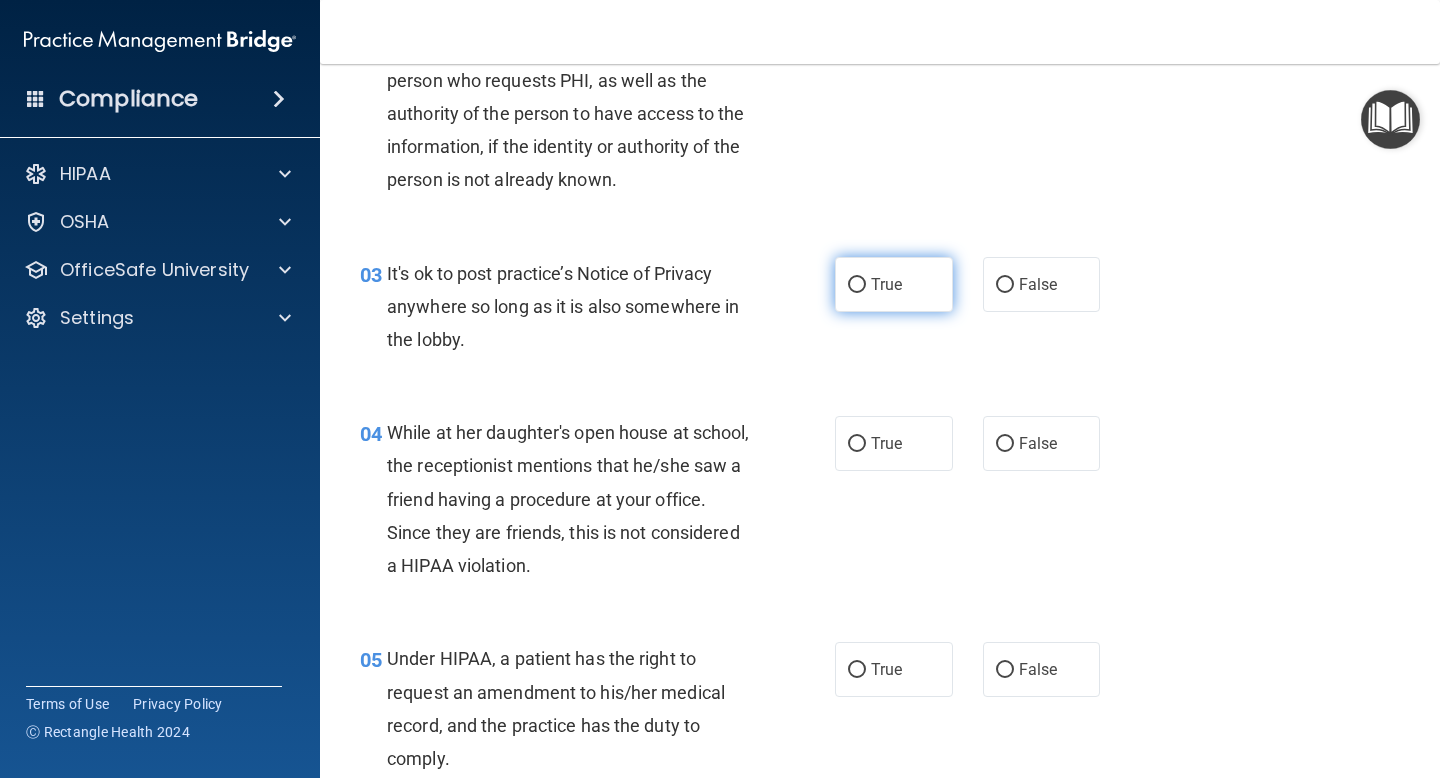 click on "True" at bounding box center [894, 284] 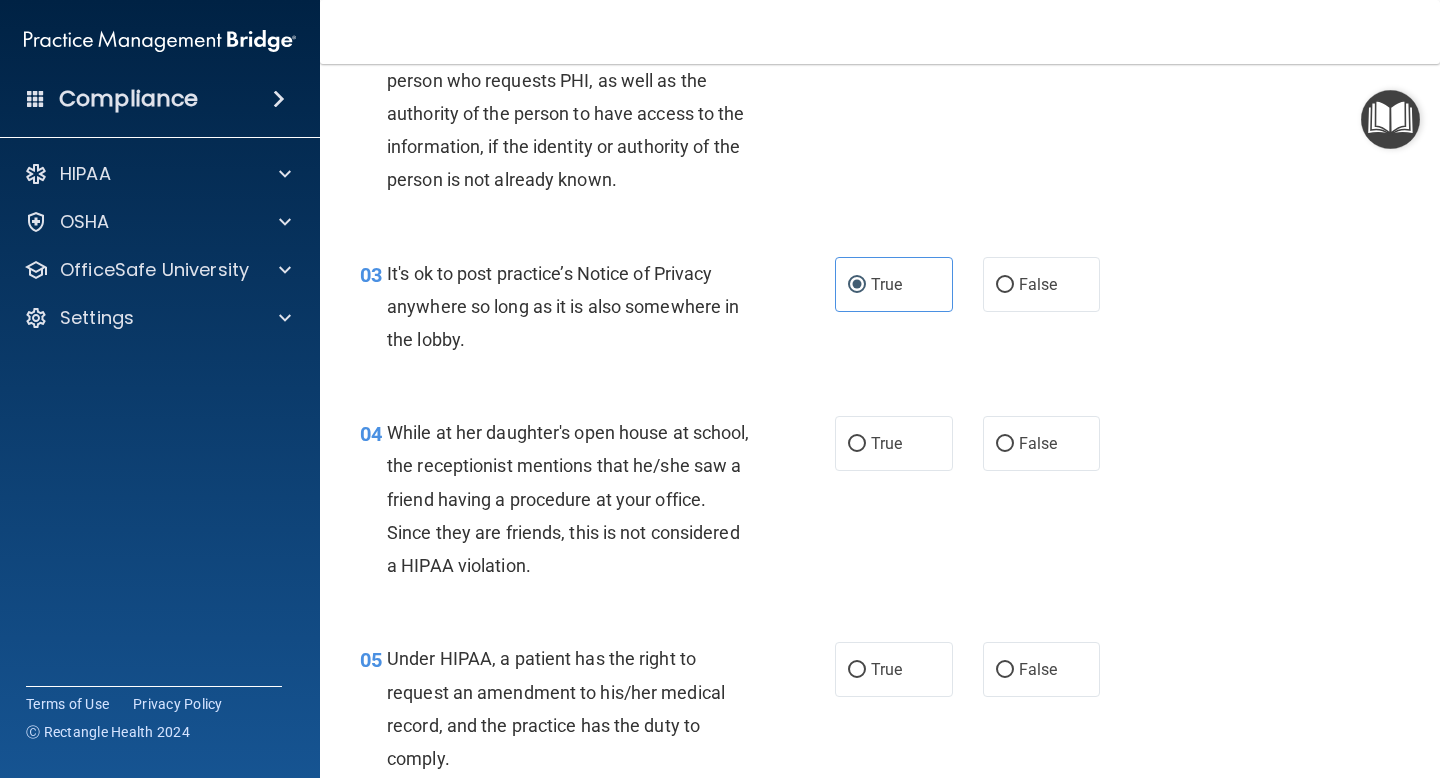scroll, scrollTop: 450, scrollLeft: 0, axis: vertical 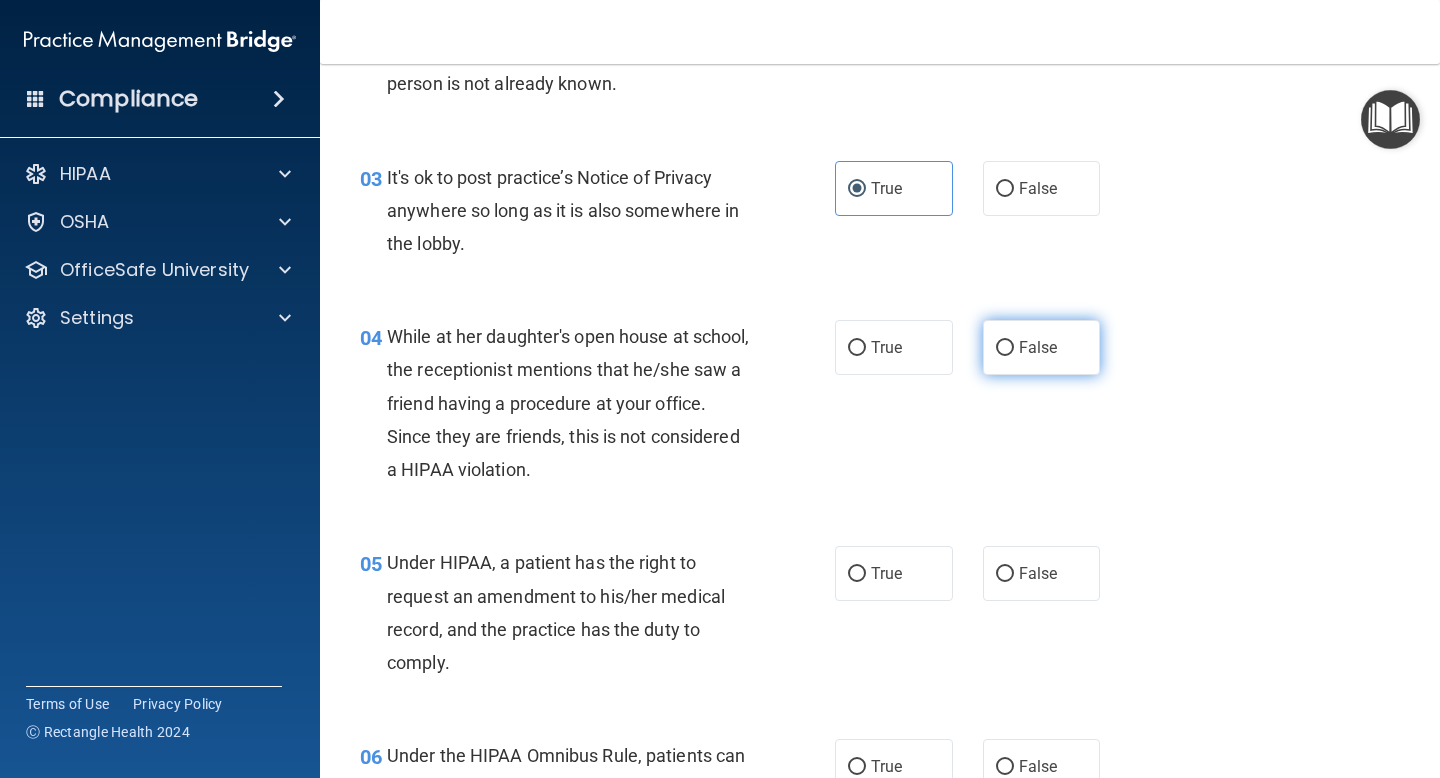 click on "False" at bounding box center (1042, 347) 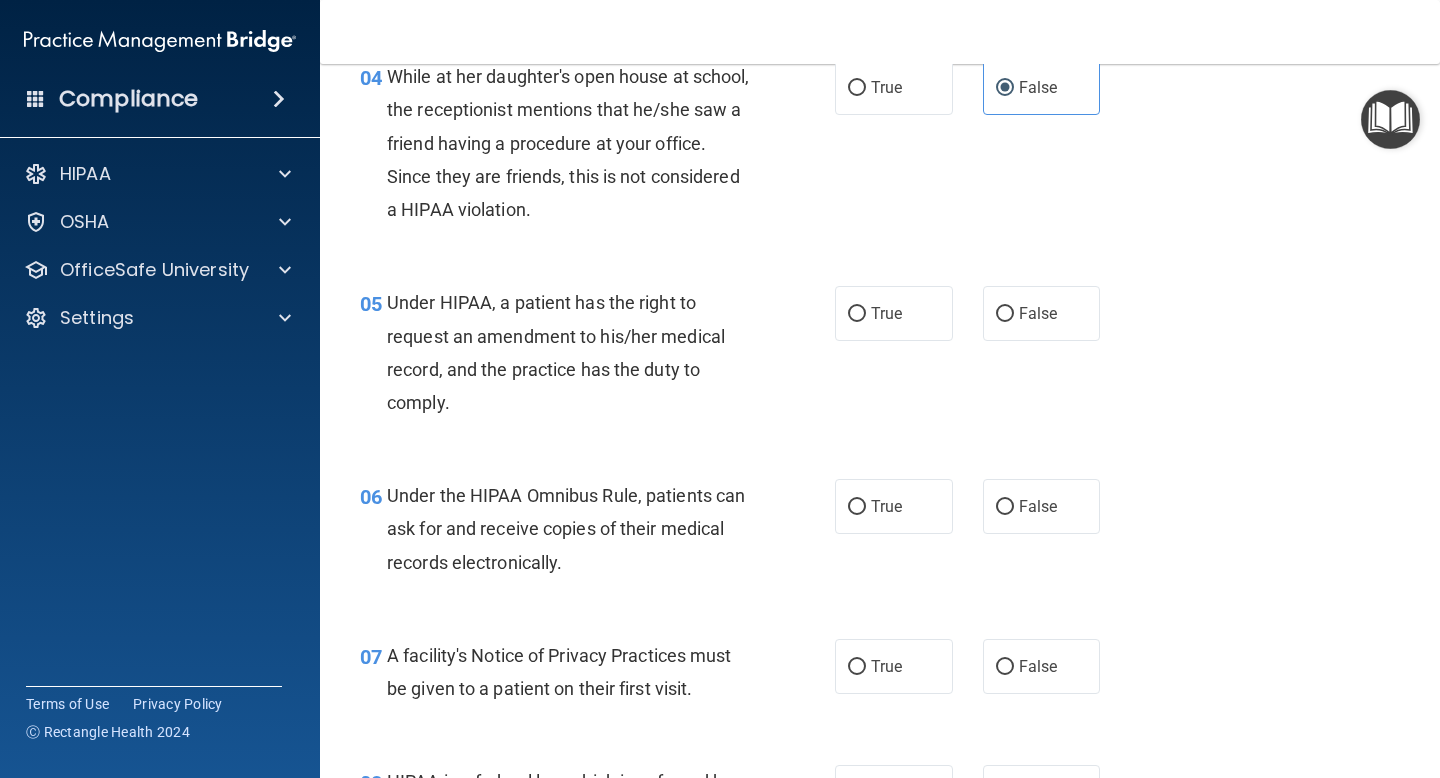 scroll, scrollTop: 717, scrollLeft: 0, axis: vertical 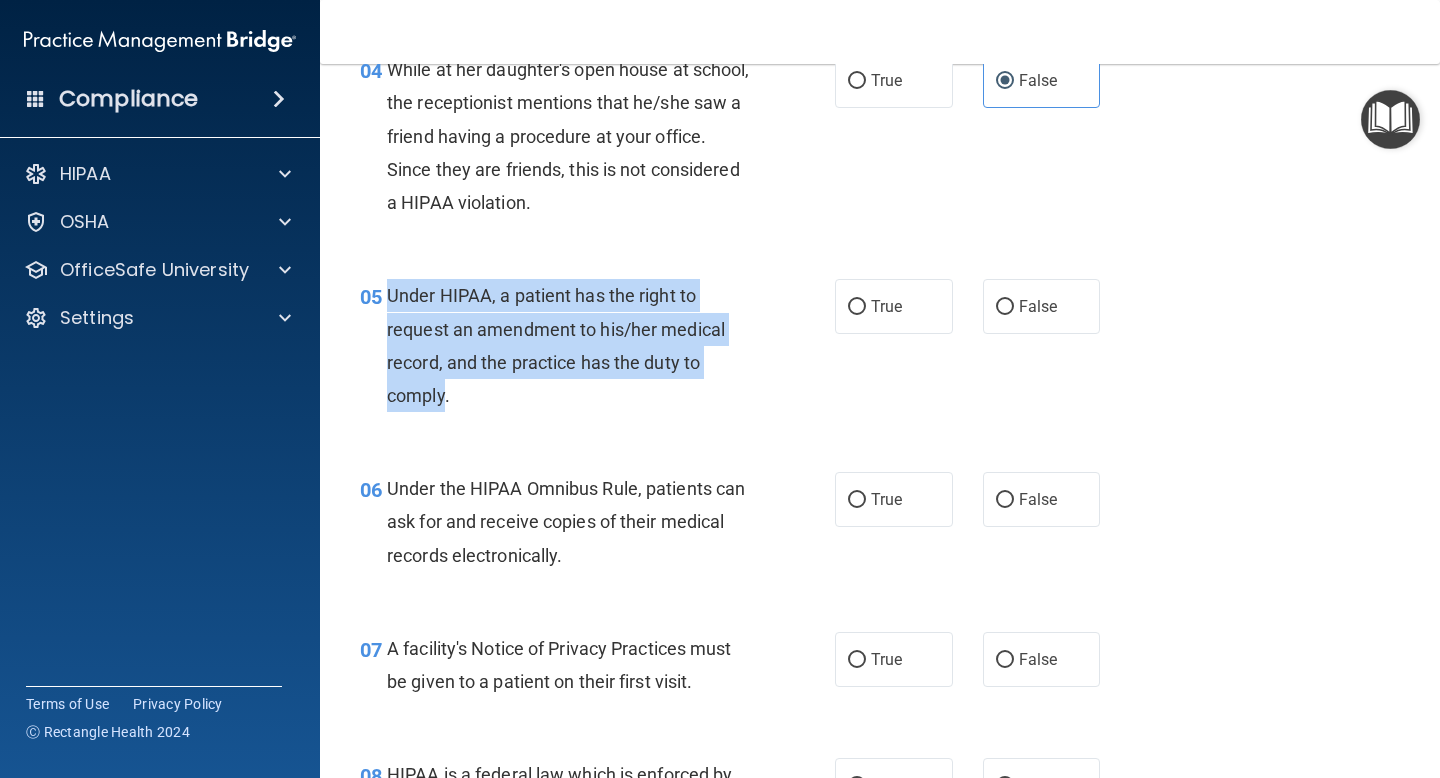 drag, startPoint x: 391, startPoint y: 299, endPoint x: 443, endPoint y: 404, distance: 117.170815 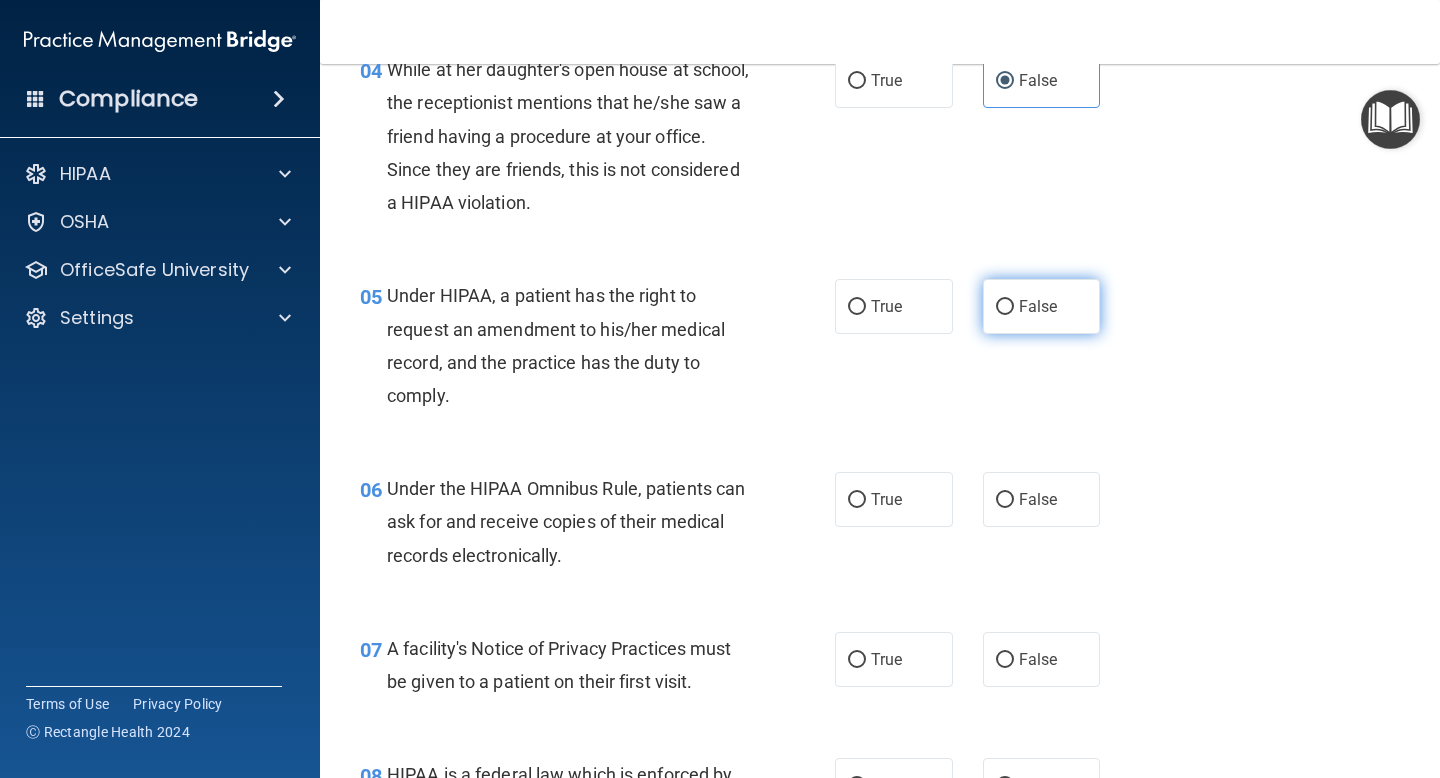 click on "False" at bounding box center [1038, 306] 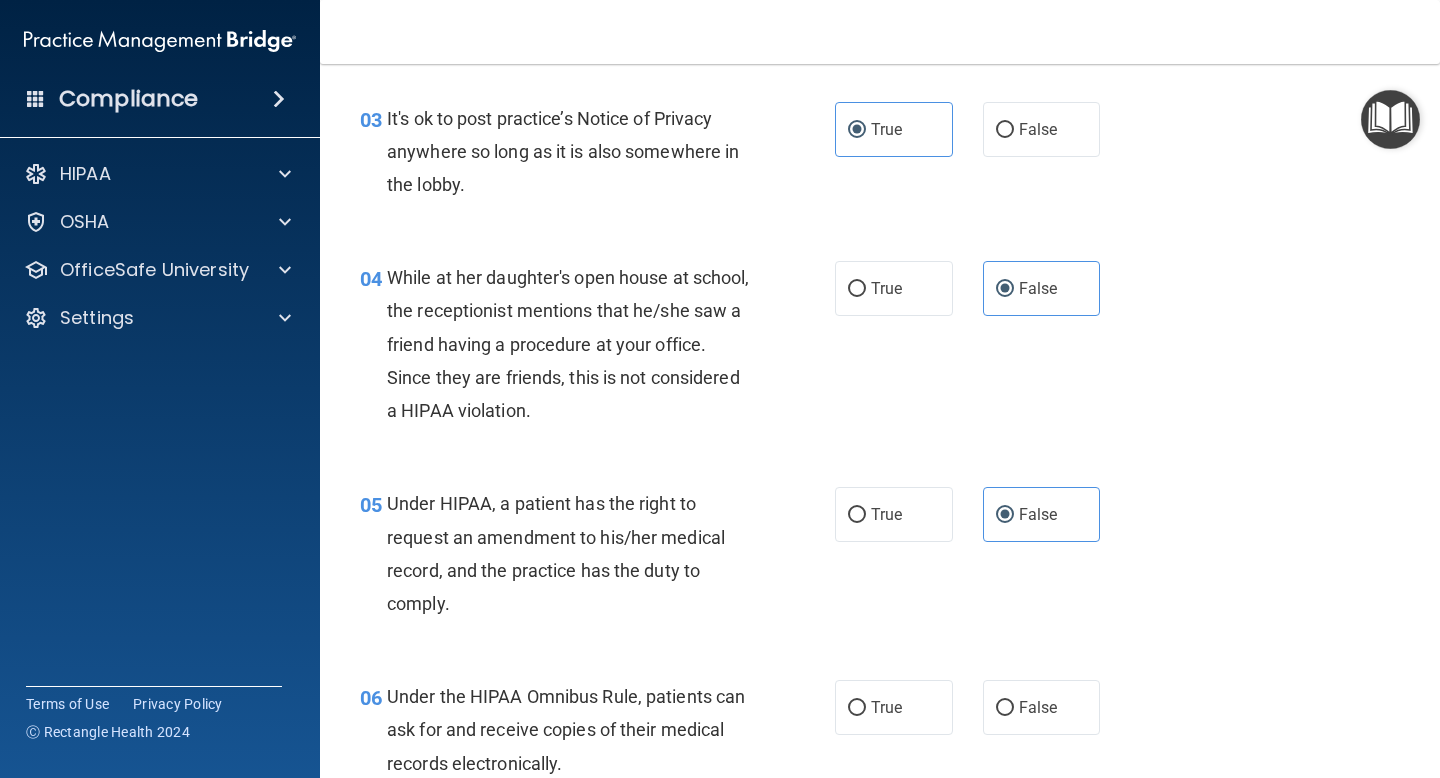 scroll, scrollTop: 511, scrollLeft: 0, axis: vertical 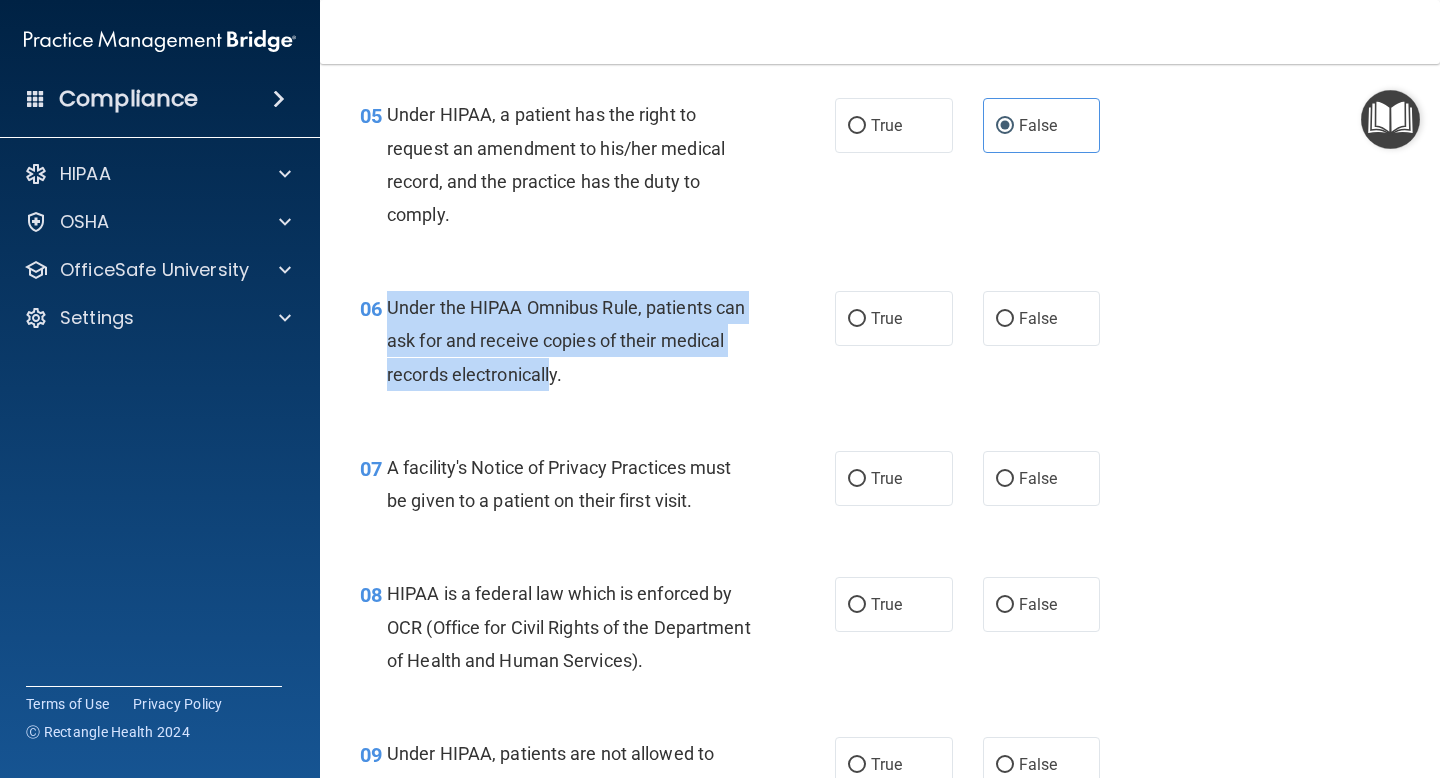 drag, startPoint x: 391, startPoint y: 307, endPoint x: 554, endPoint y: 377, distance: 177.39503 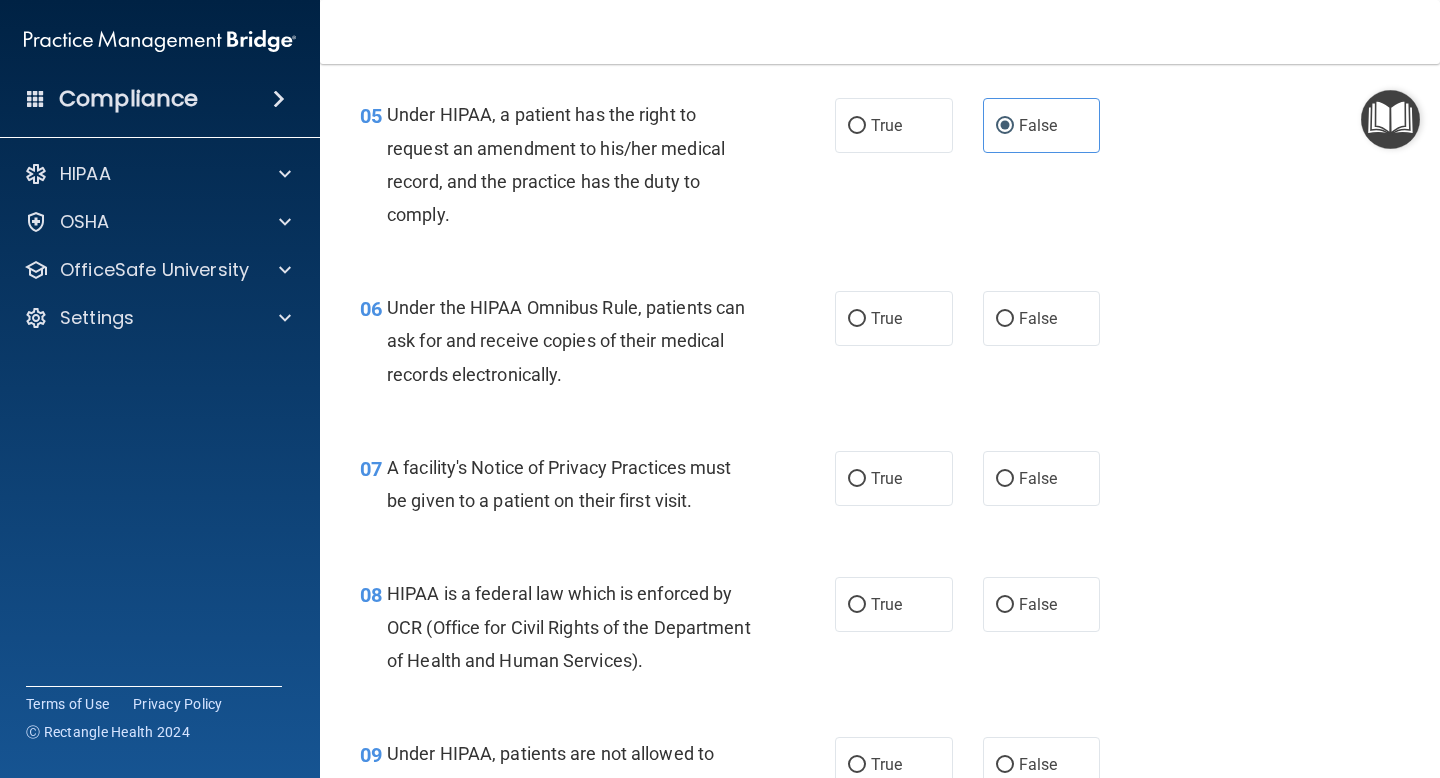 click on "Under the HIPAA Omnibus Rule, patients can ask for and receive copies of their medical records electronically." at bounding box center (566, 340) 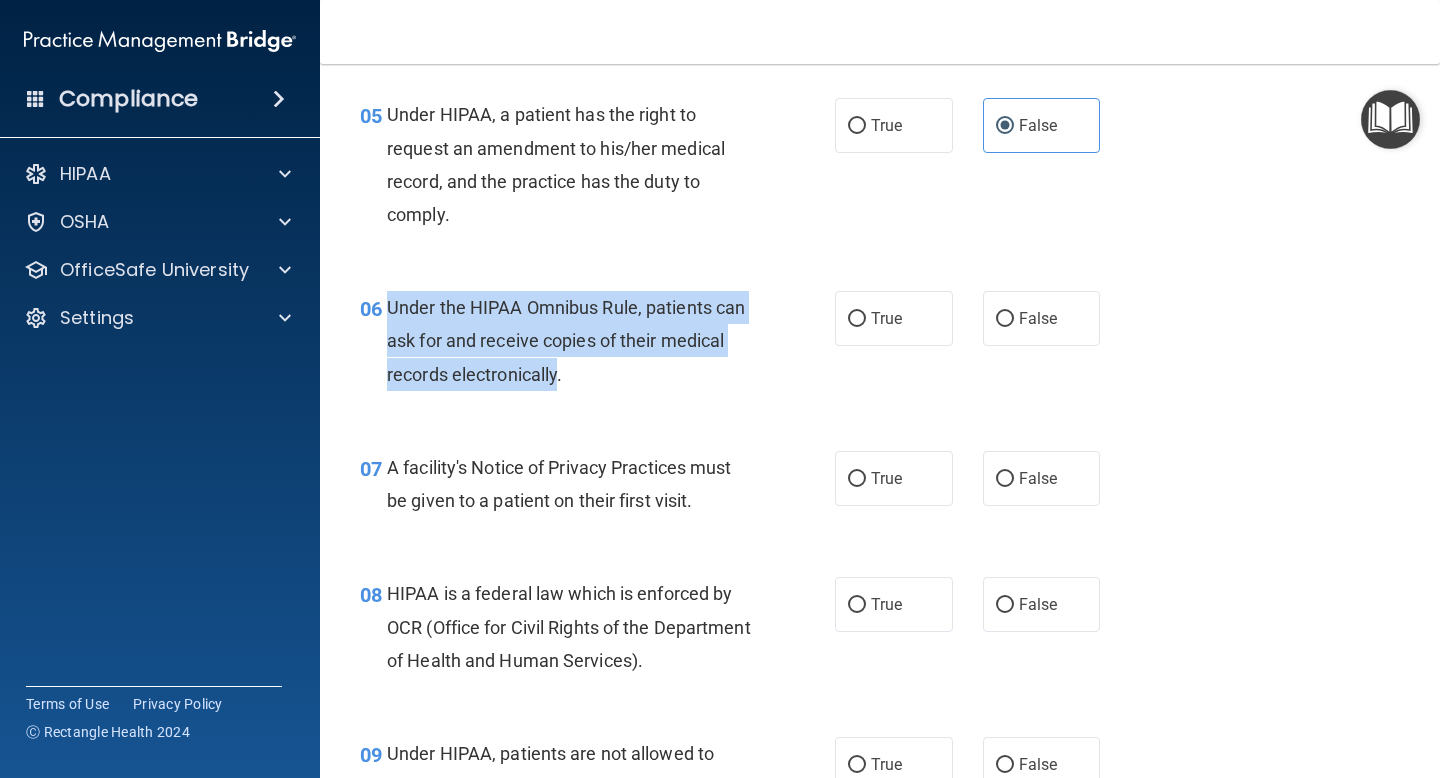 drag, startPoint x: 558, startPoint y: 378, endPoint x: 391, endPoint y: 308, distance: 181.07733 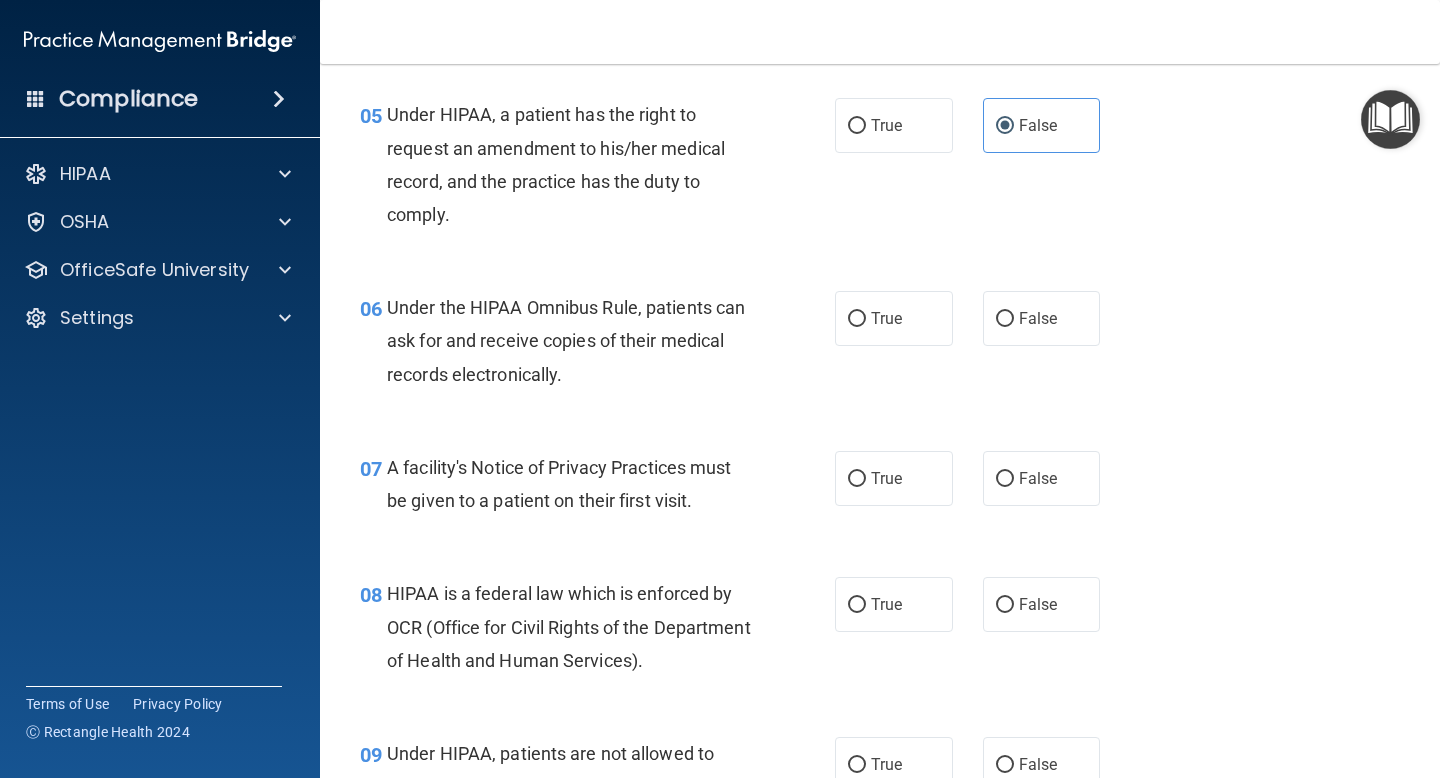 click on "06       Under the HIPAA Omnibus Rule, patients can ask for and receive copies of their medical records electronically.                 True           False" at bounding box center (880, 346) 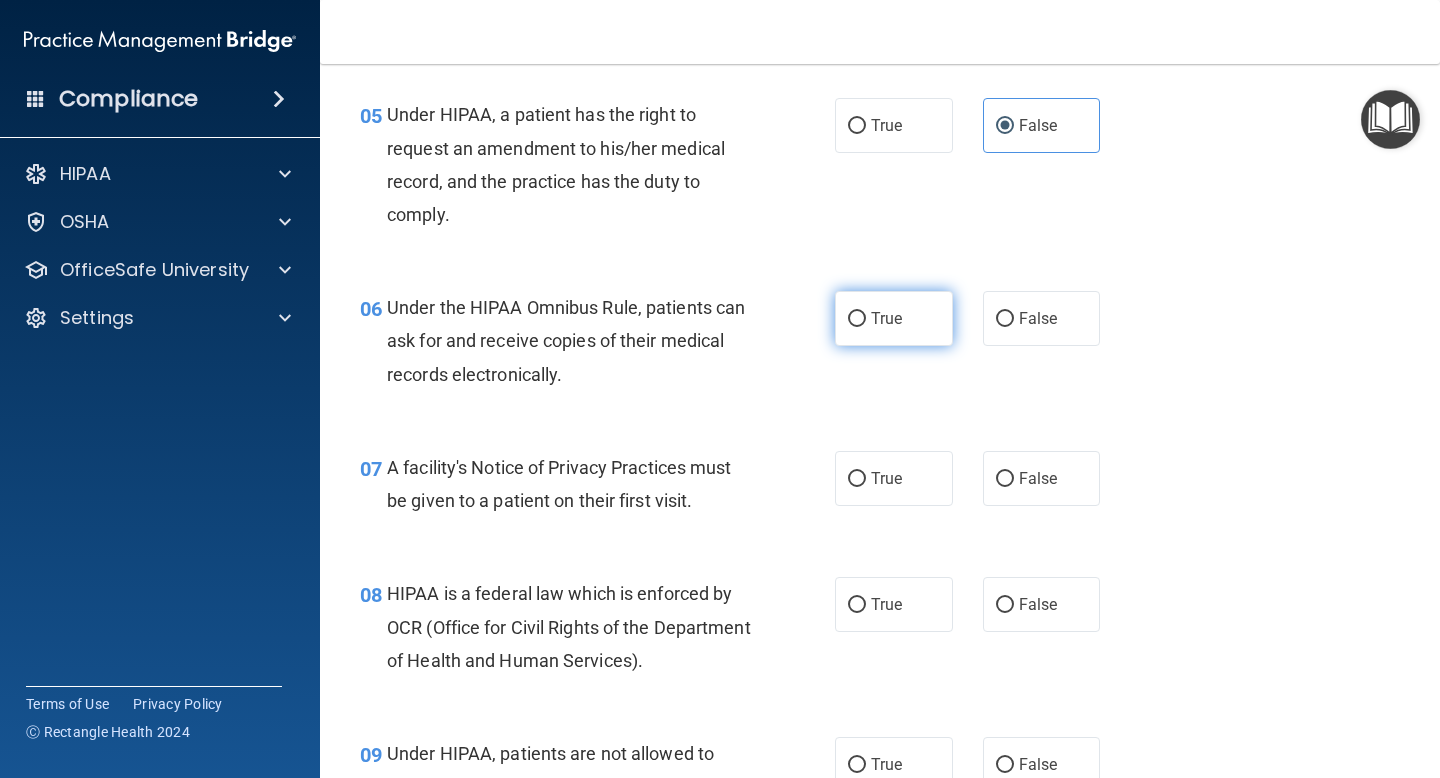 click on "True" at bounding box center (894, 318) 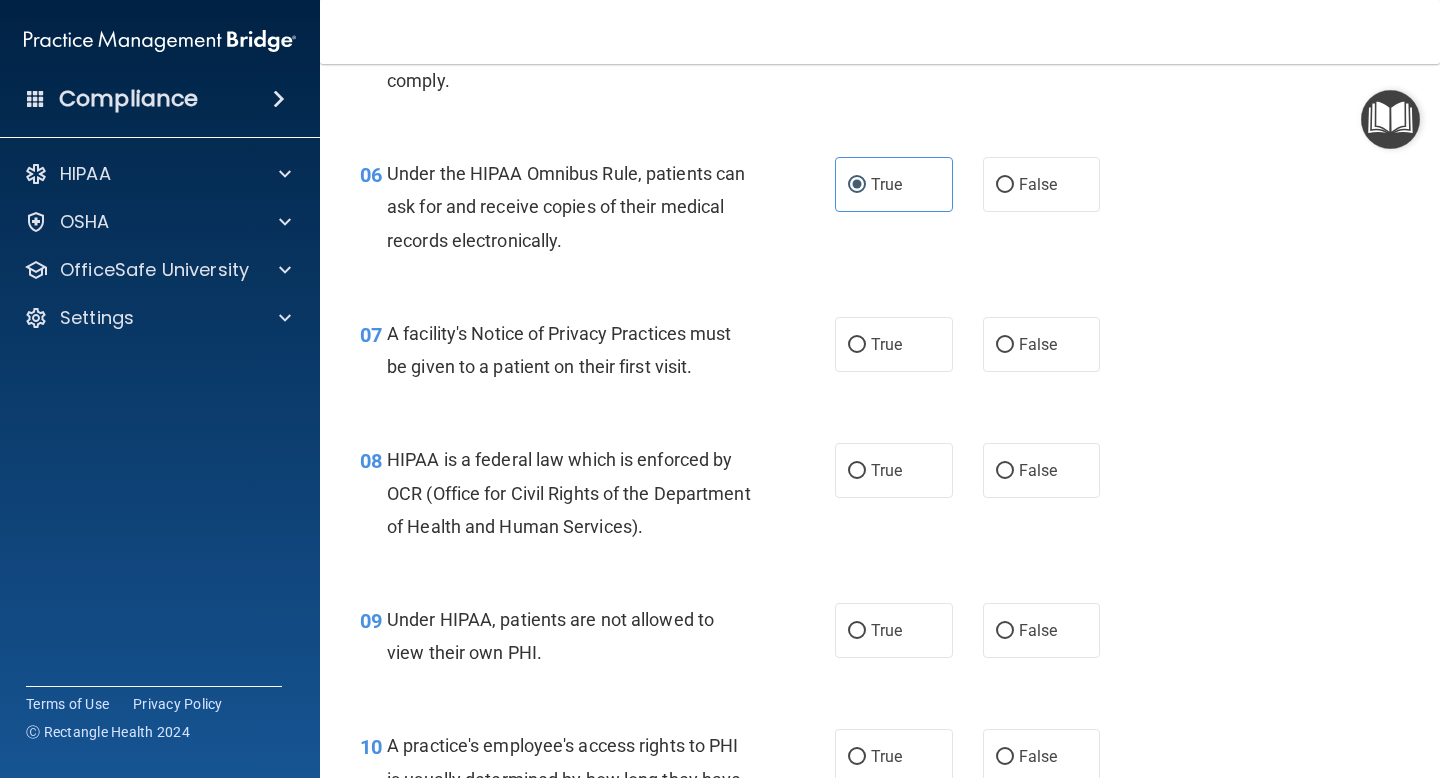 scroll, scrollTop: 1038, scrollLeft: 0, axis: vertical 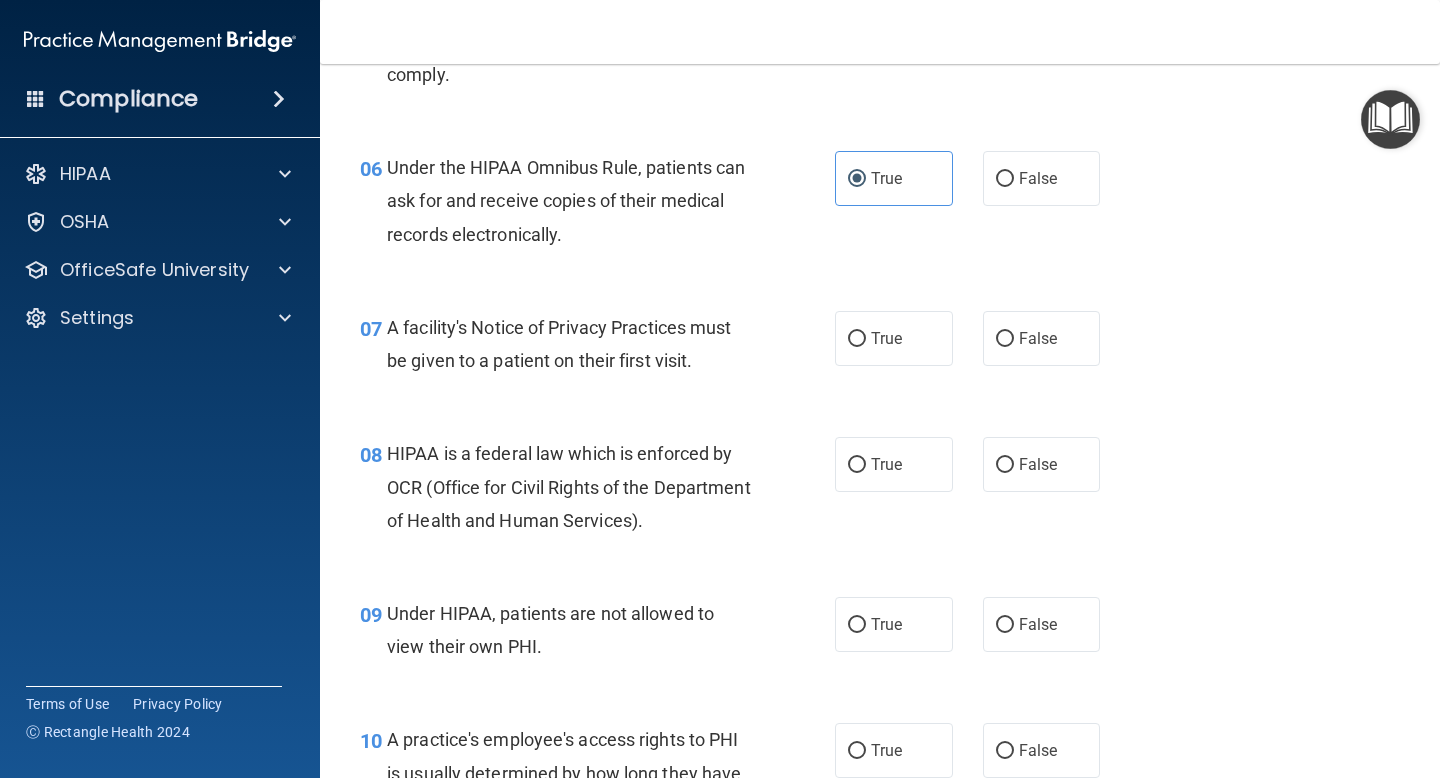 click on "06       Under the HIPAA Omnibus Rule, patients can ask for and receive copies of their medical records electronically.                 True           False" at bounding box center (880, 206) 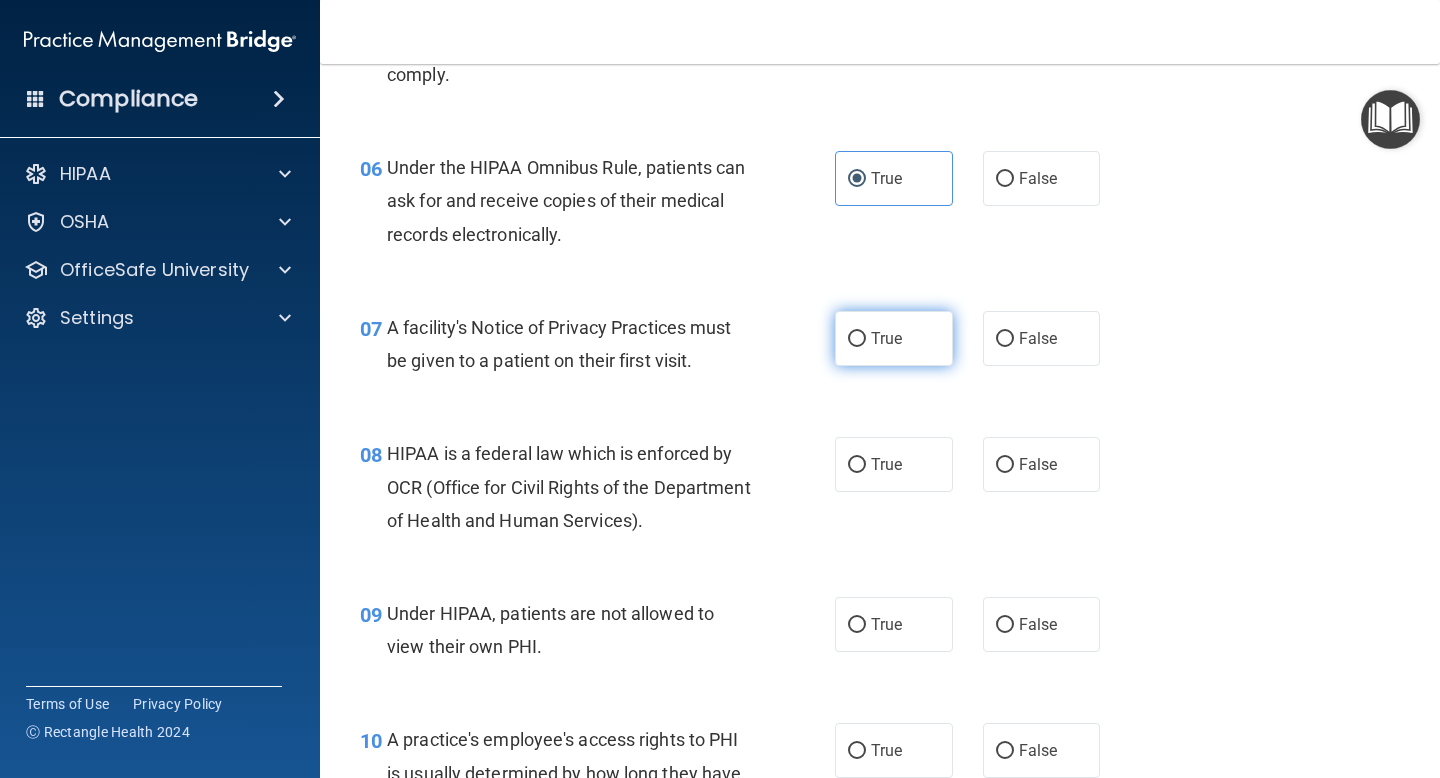 click on "True" at bounding box center (894, 338) 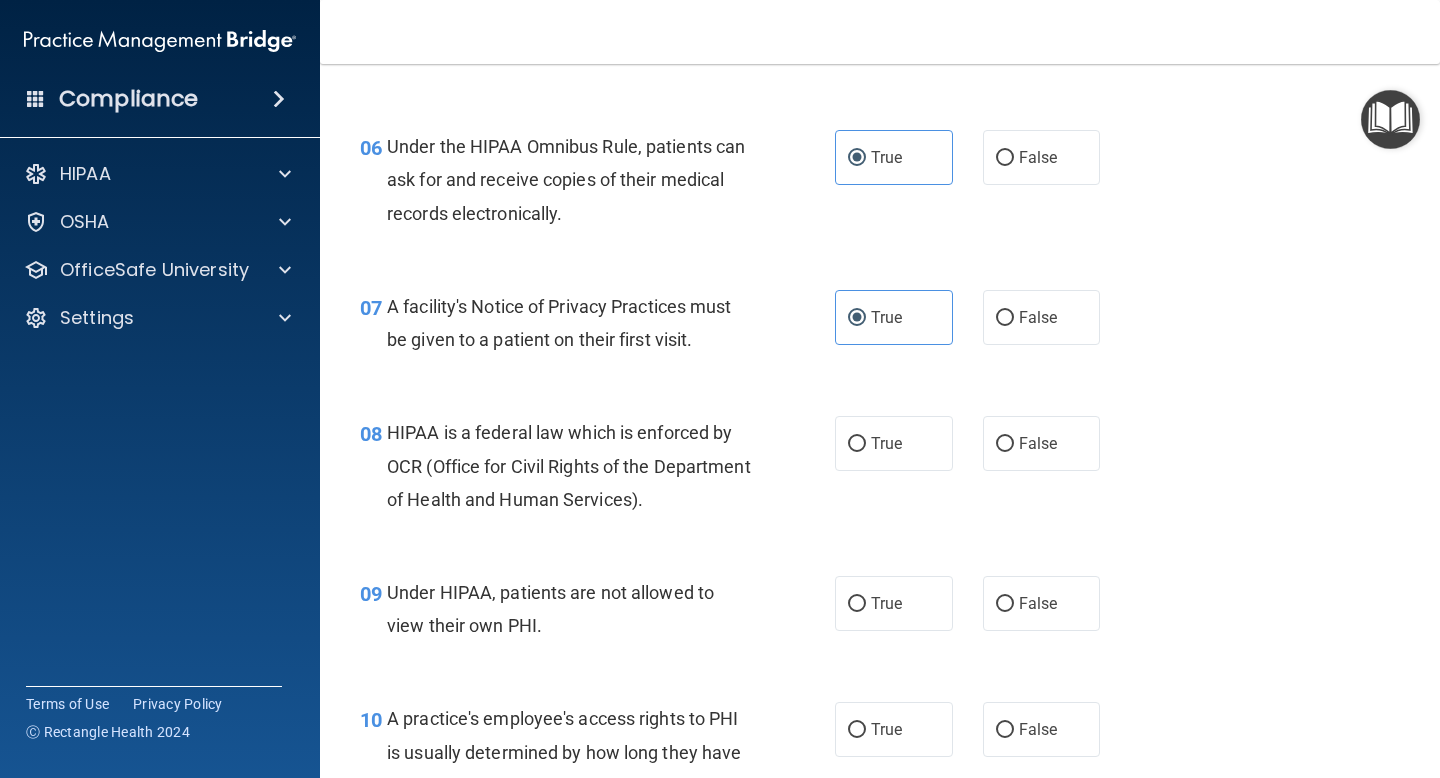 scroll, scrollTop: 1070, scrollLeft: 0, axis: vertical 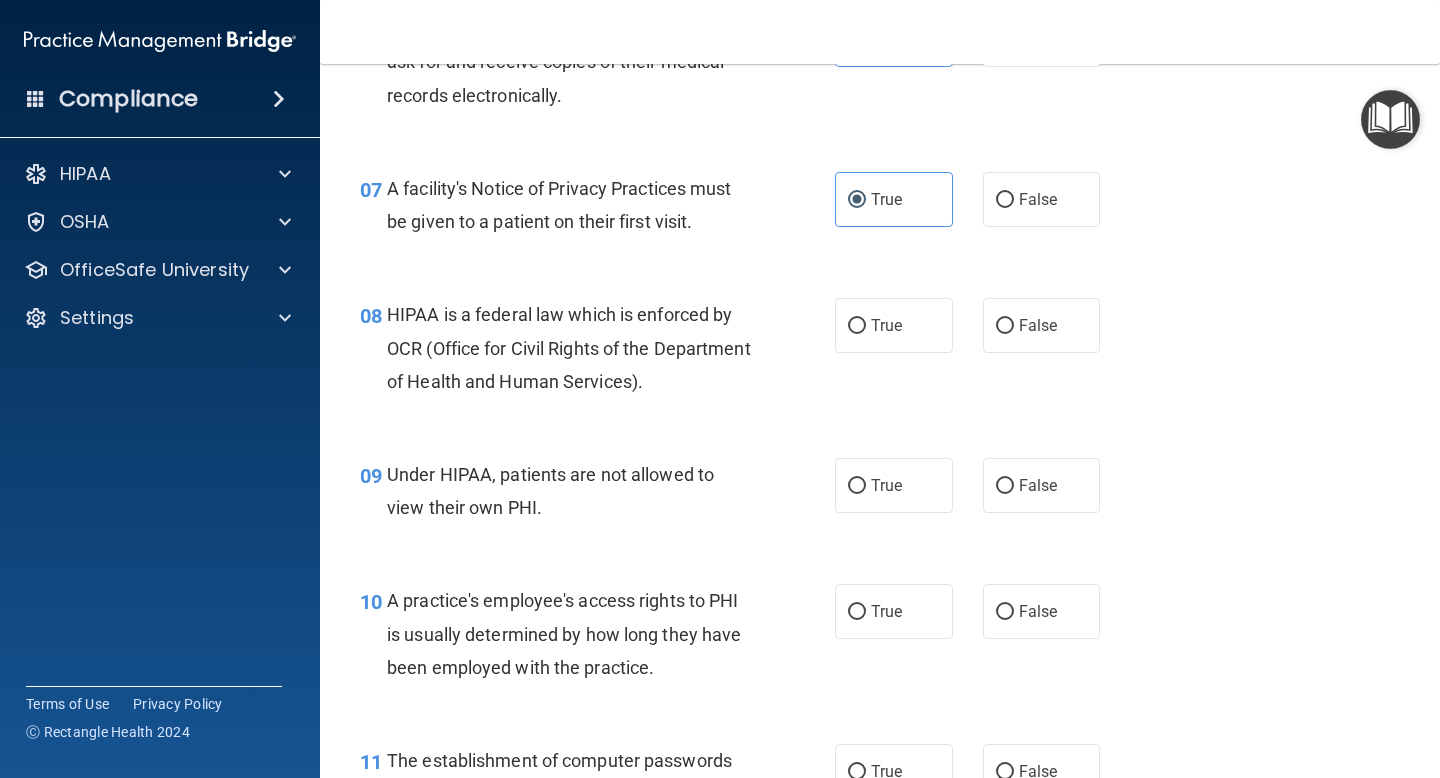 click on "07       A facility's Notice of Privacy Practices must be given to a patient on their first visit." at bounding box center (597, 210) 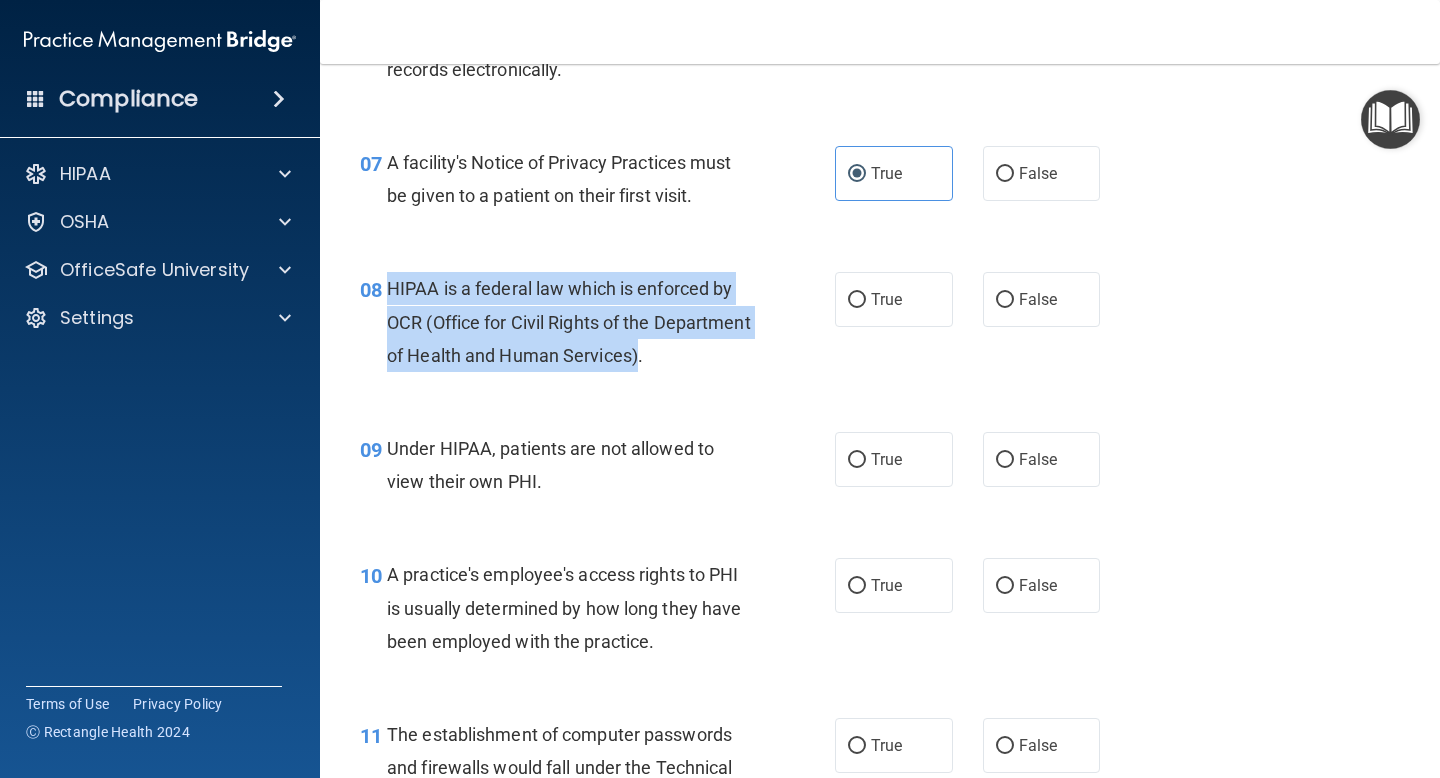 drag, startPoint x: 385, startPoint y: 292, endPoint x: 739, endPoint y: 358, distance: 360.09998 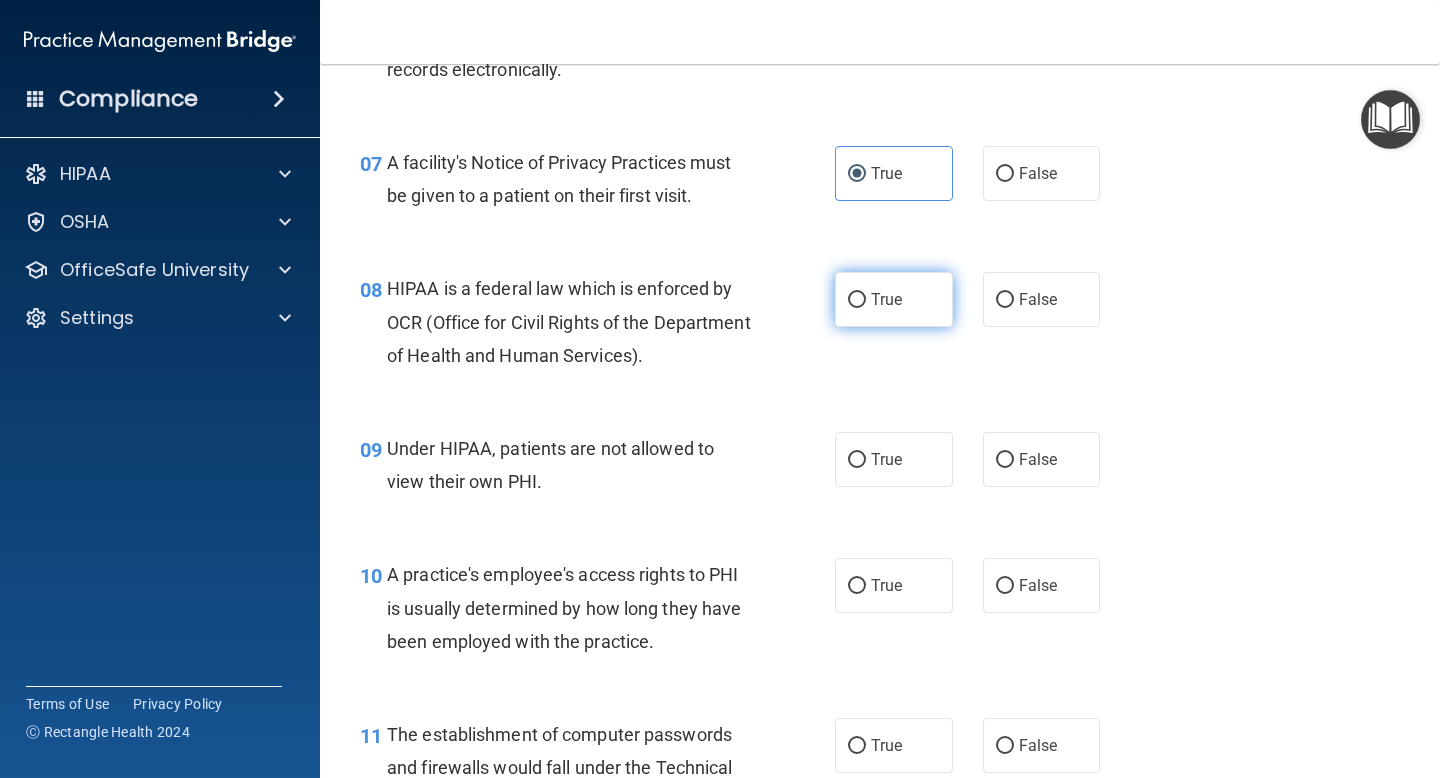 click on "True" at bounding box center (886, 299) 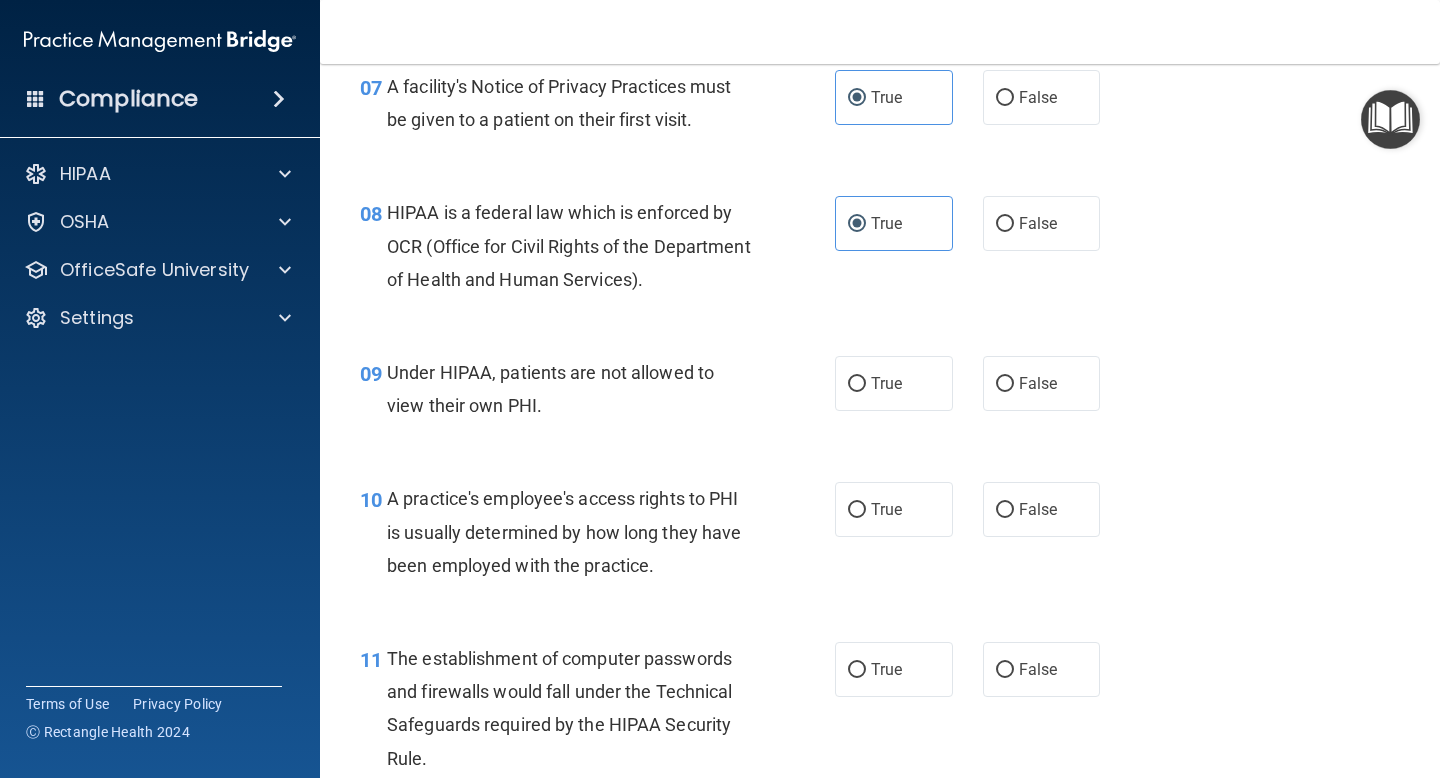 scroll, scrollTop: 1305, scrollLeft: 0, axis: vertical 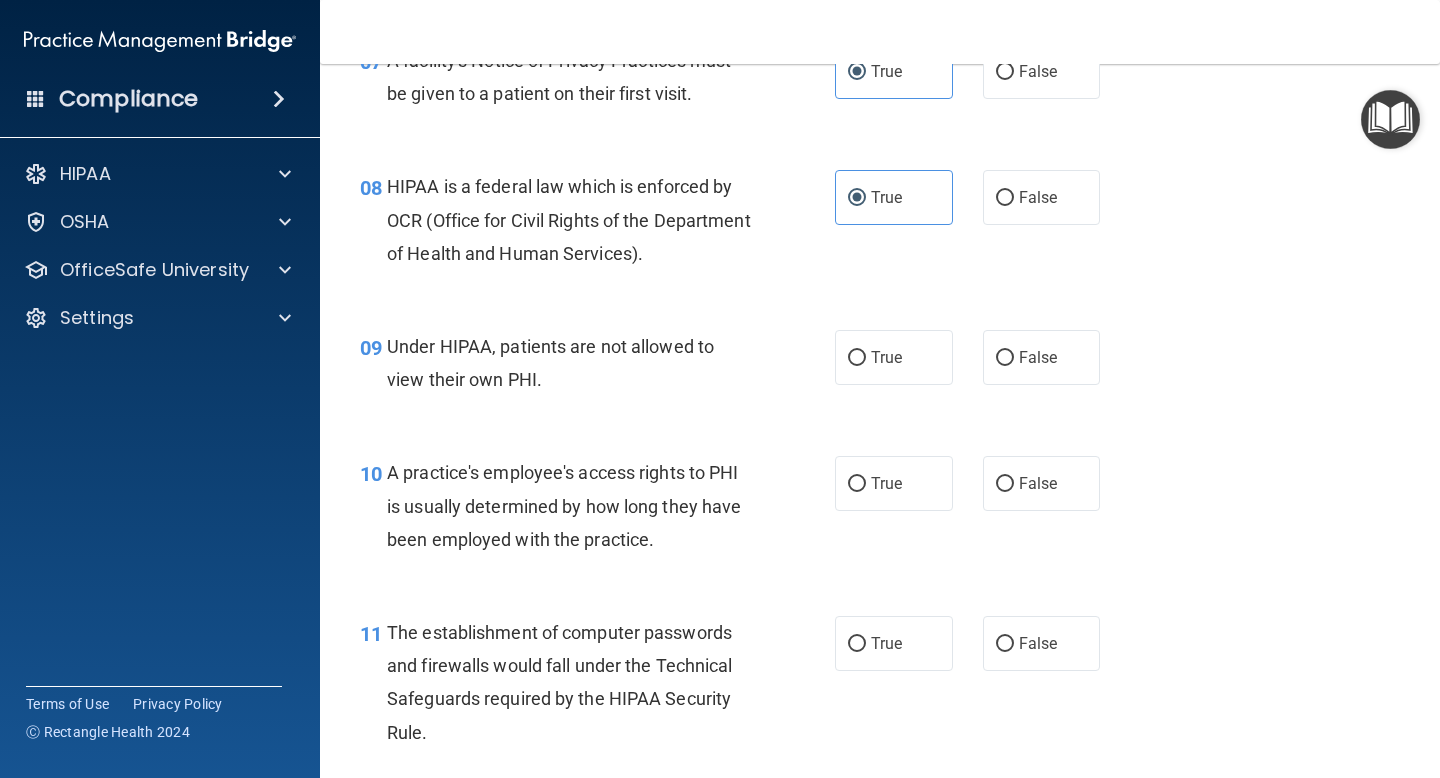 click on "09       Under HIPAA, patients are not allowed to view their own PHI.                 True           False" at bounding box center (880, 368) 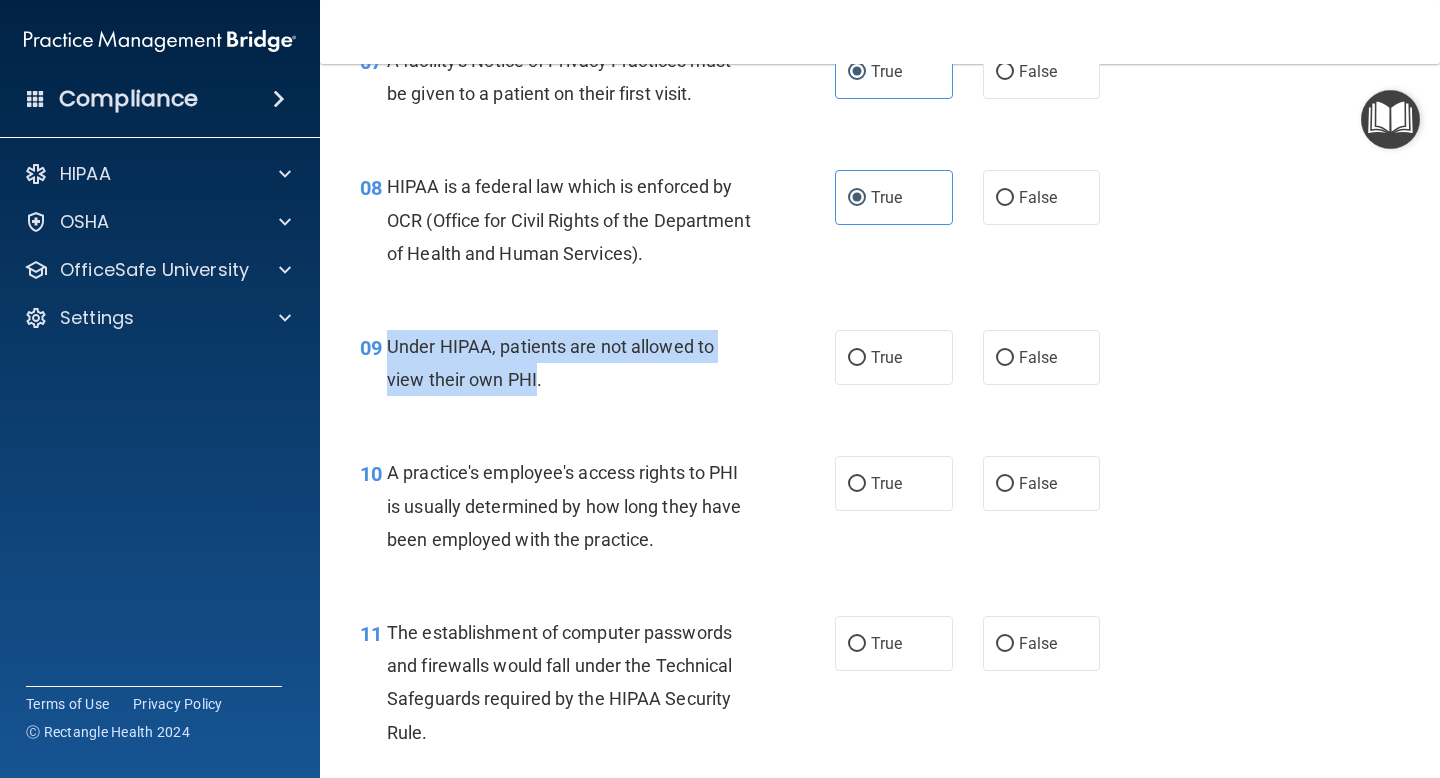 drag, startPoint x: 388, startPoint y: 345, endPoint x: 536, endPoint y: 368, distance: 149.7765 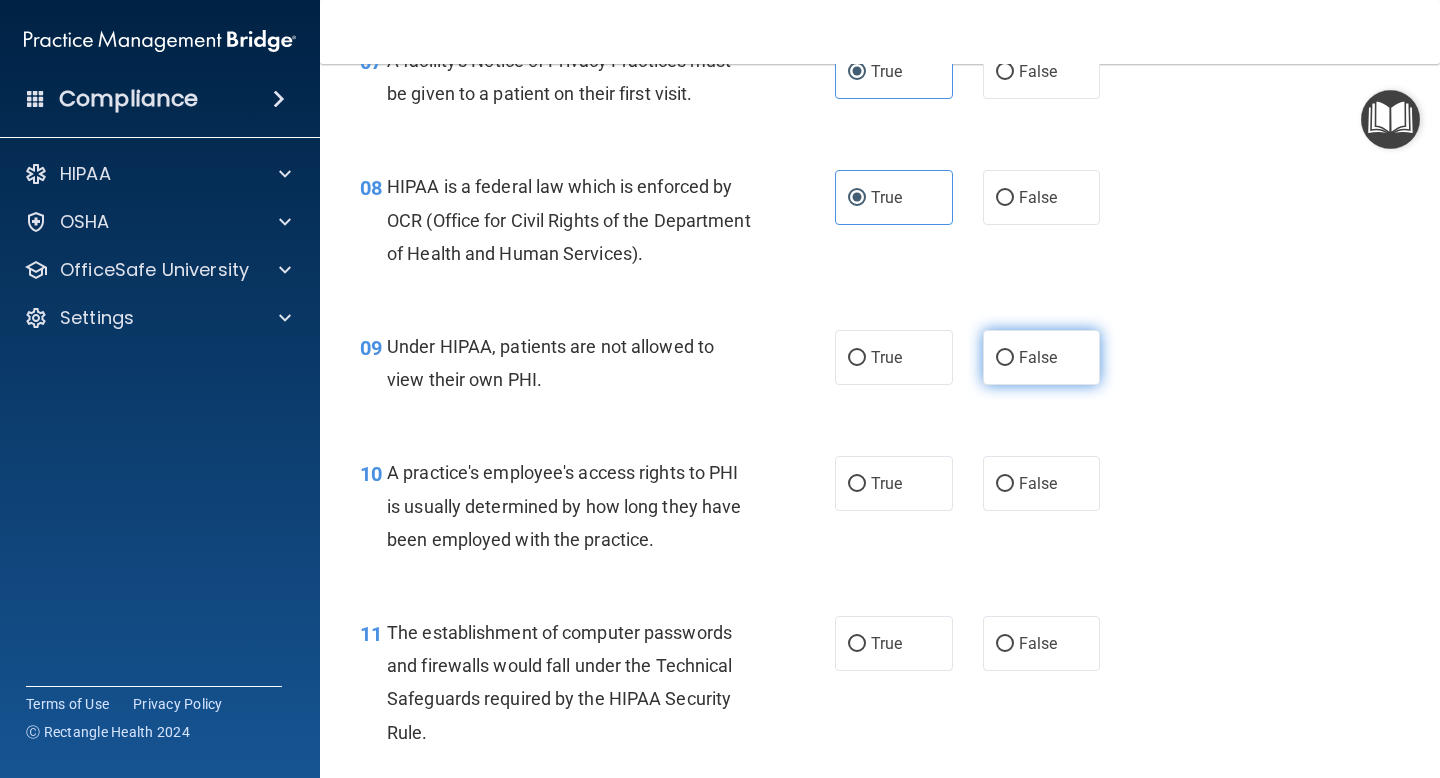 click on "False" at bounding box center [1042, 357] 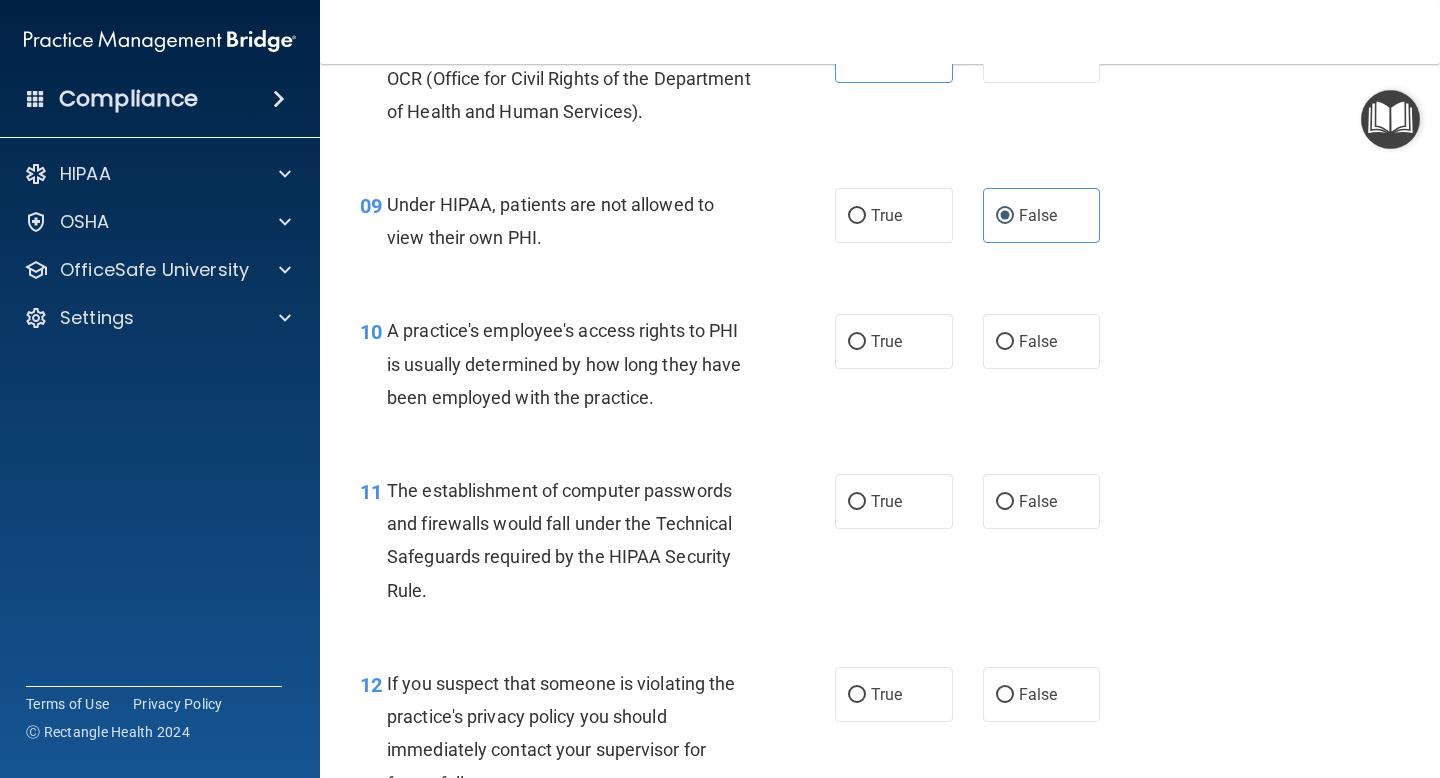 scroll, scrollTop: 1449, scrollLeft: 0, axis: vertical 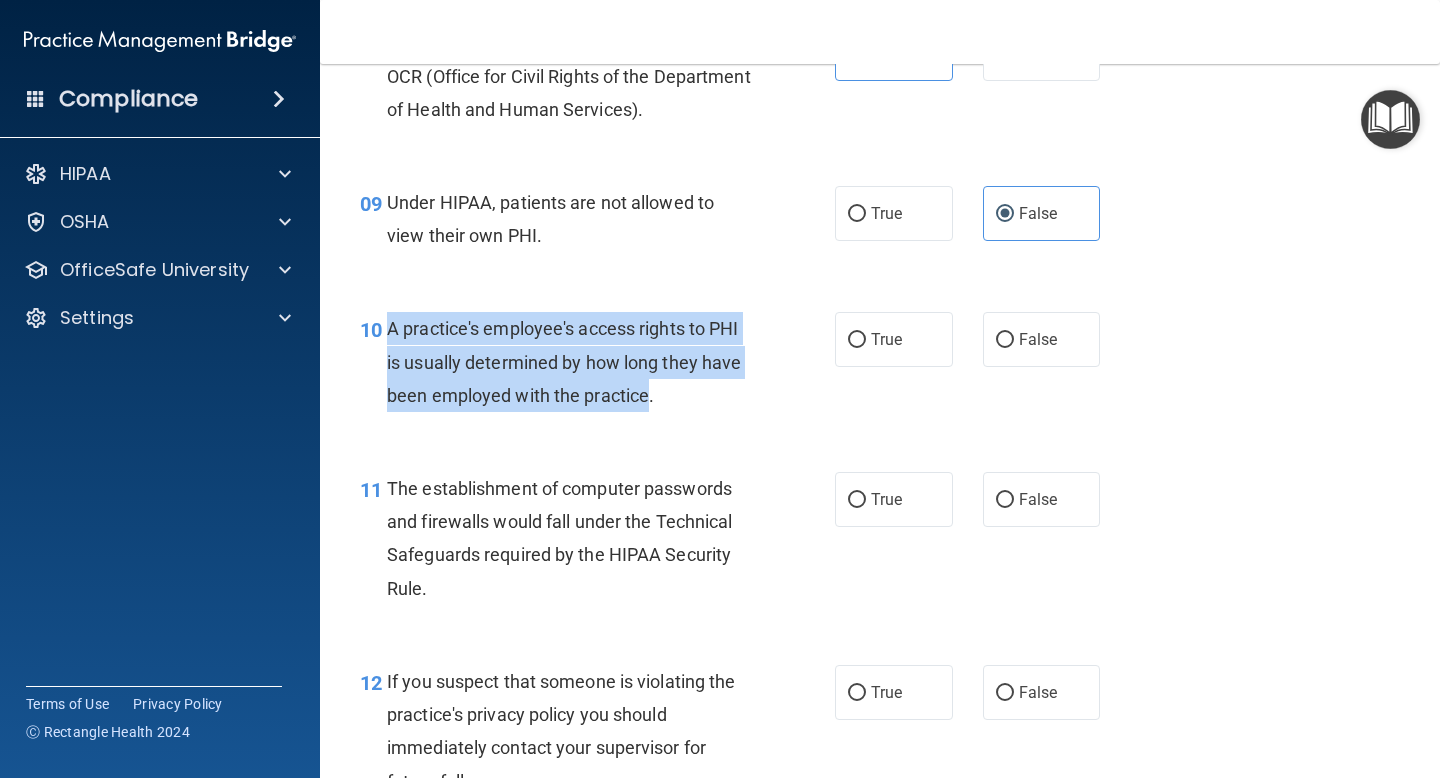 drag, startPoint x: 387, startPoint y: 332, endPoint x: 646, endPoint y: 389, distance: 265.19803 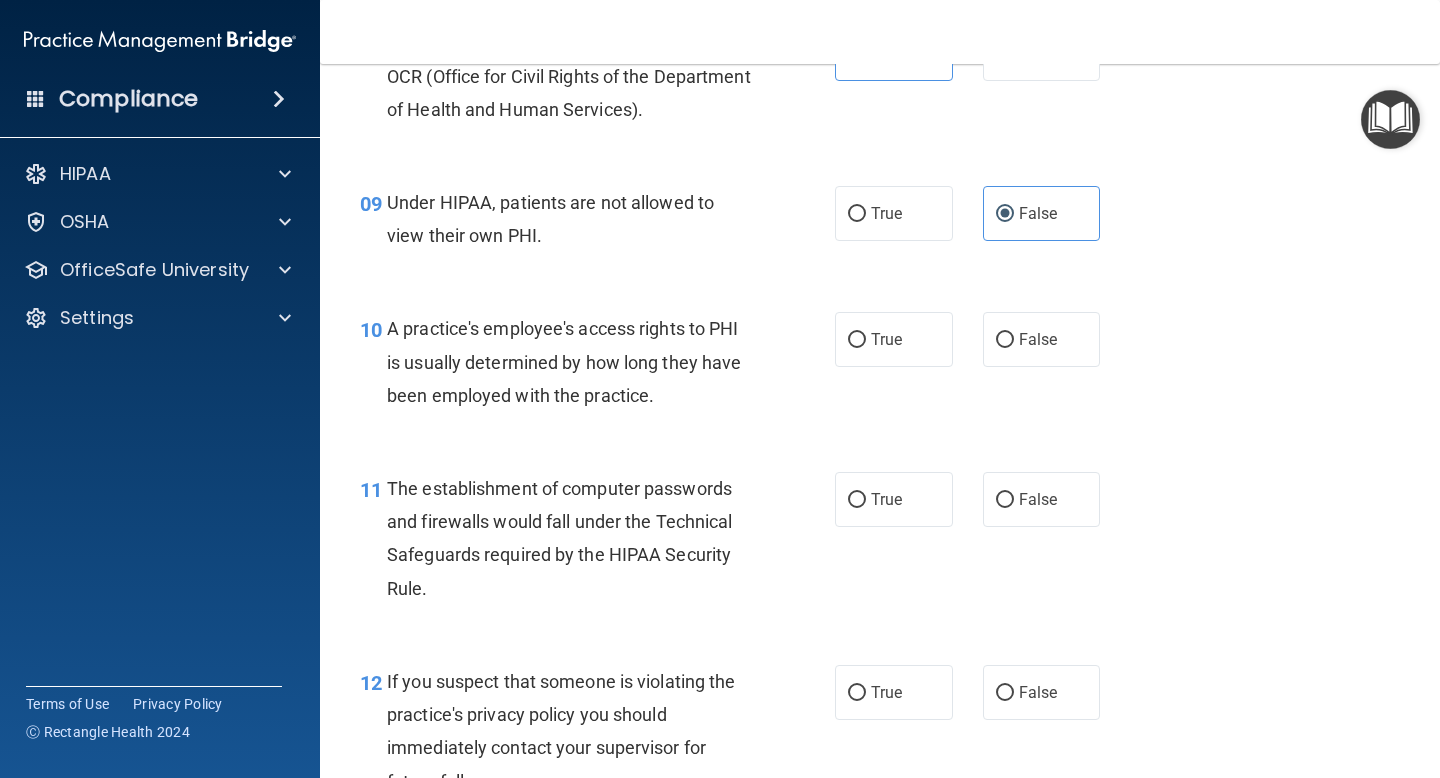 click on "A practice's employee's access rights to PHI is usually determined by how long they have been employed with the practice." at bounding box center [576, 362] 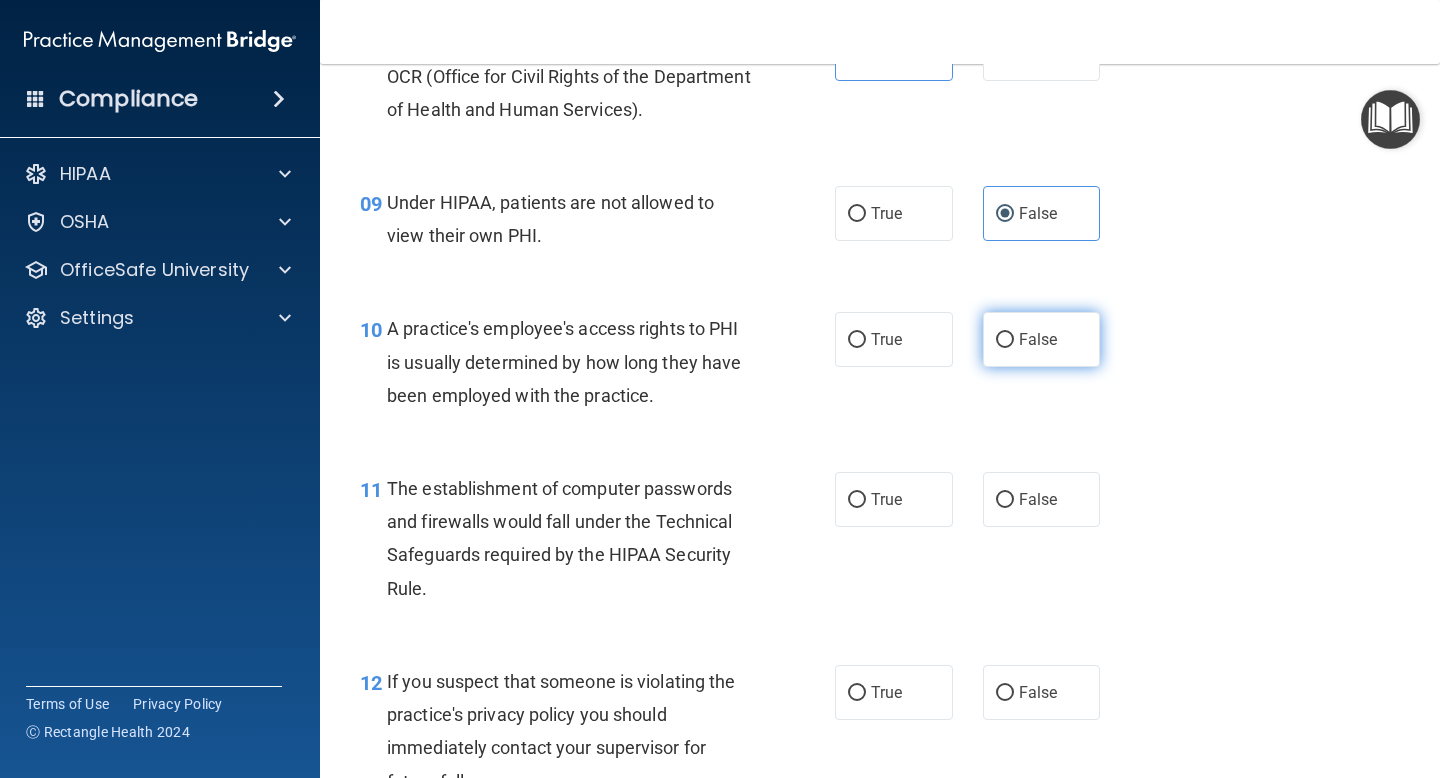 click on "False" at bounding box center (1042, 339) 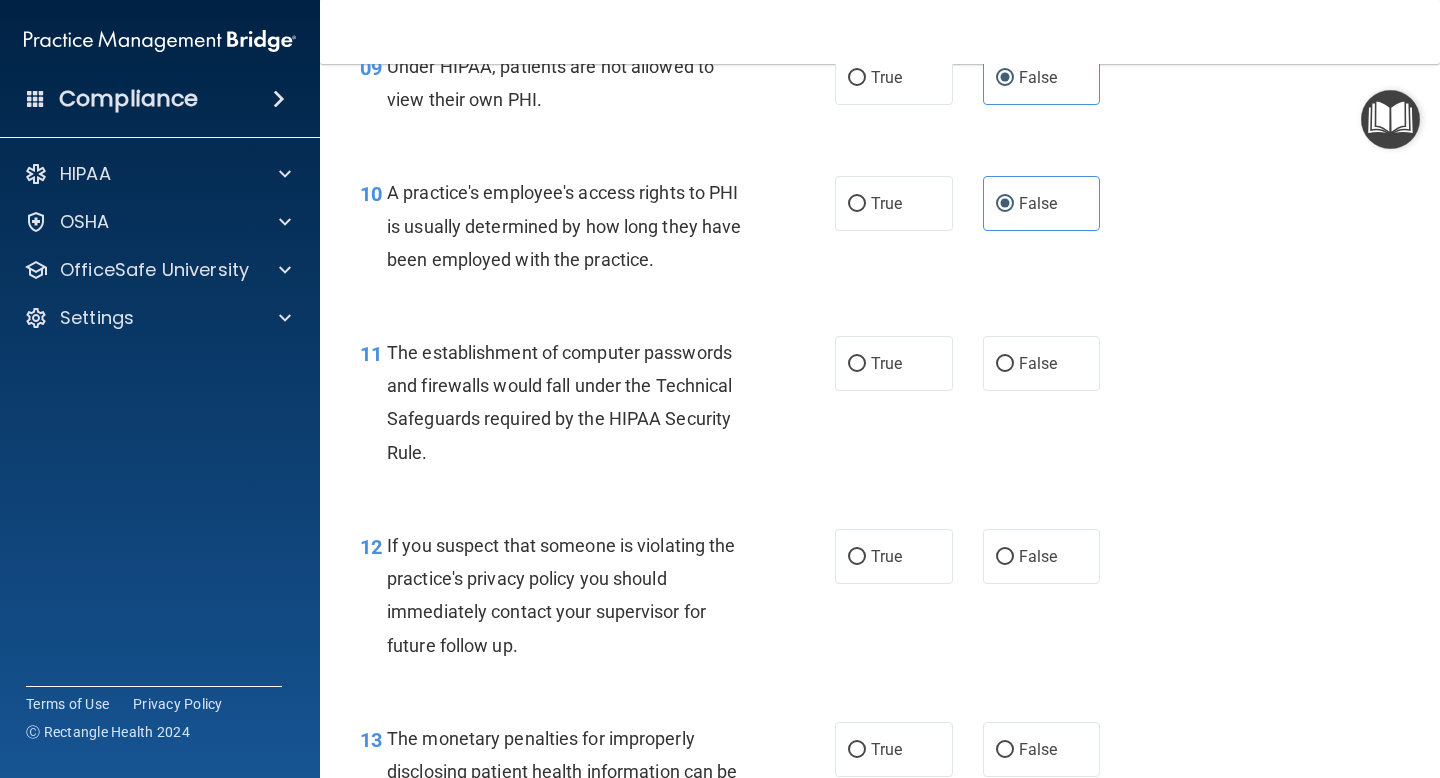 scroll, scrollTop: 1587, scrollLeft: 0, axis: vertical 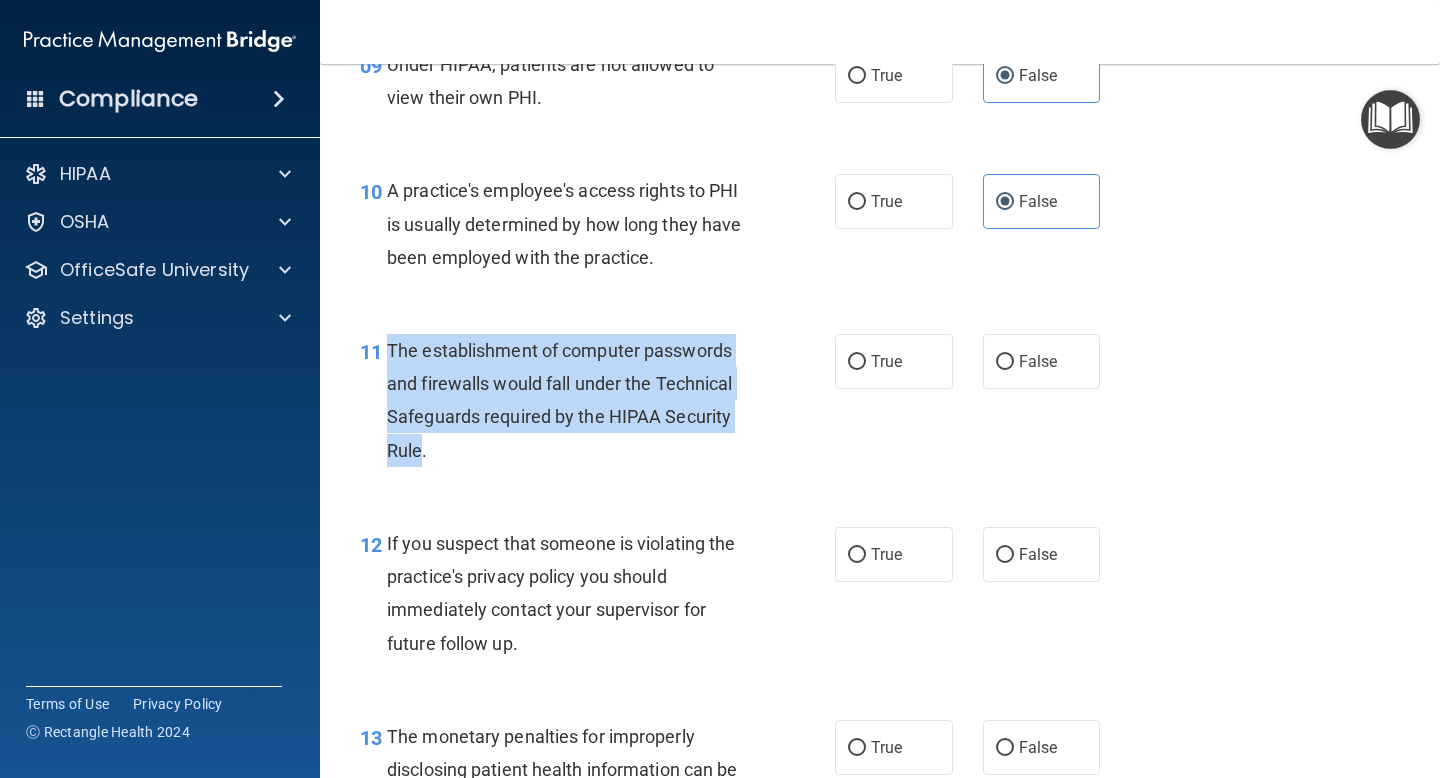 drag, startPoint x: 391, startPoint y: 349, endPoint x: 419, endPoint y: 460, distance: 114.47707 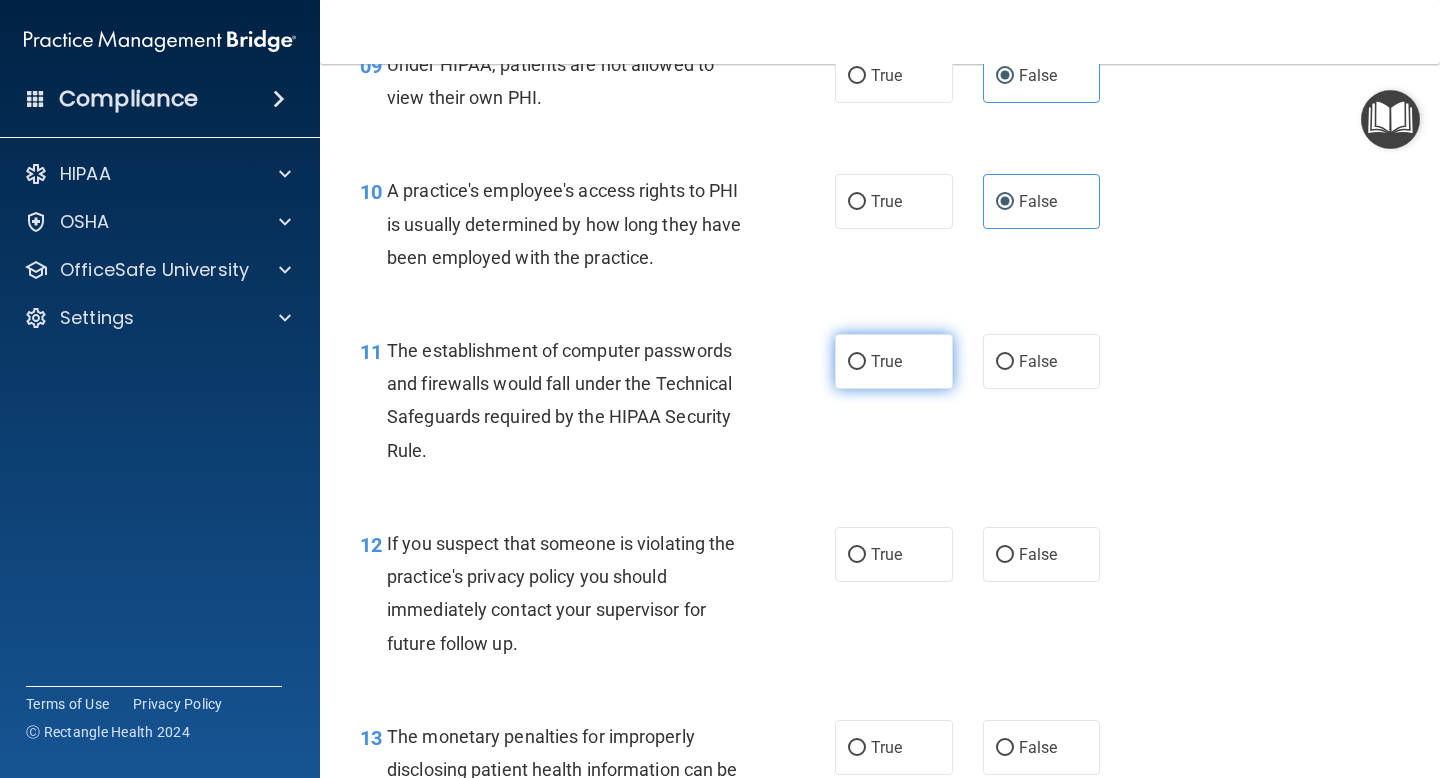 click on "True" at bounding box center [886, 361] 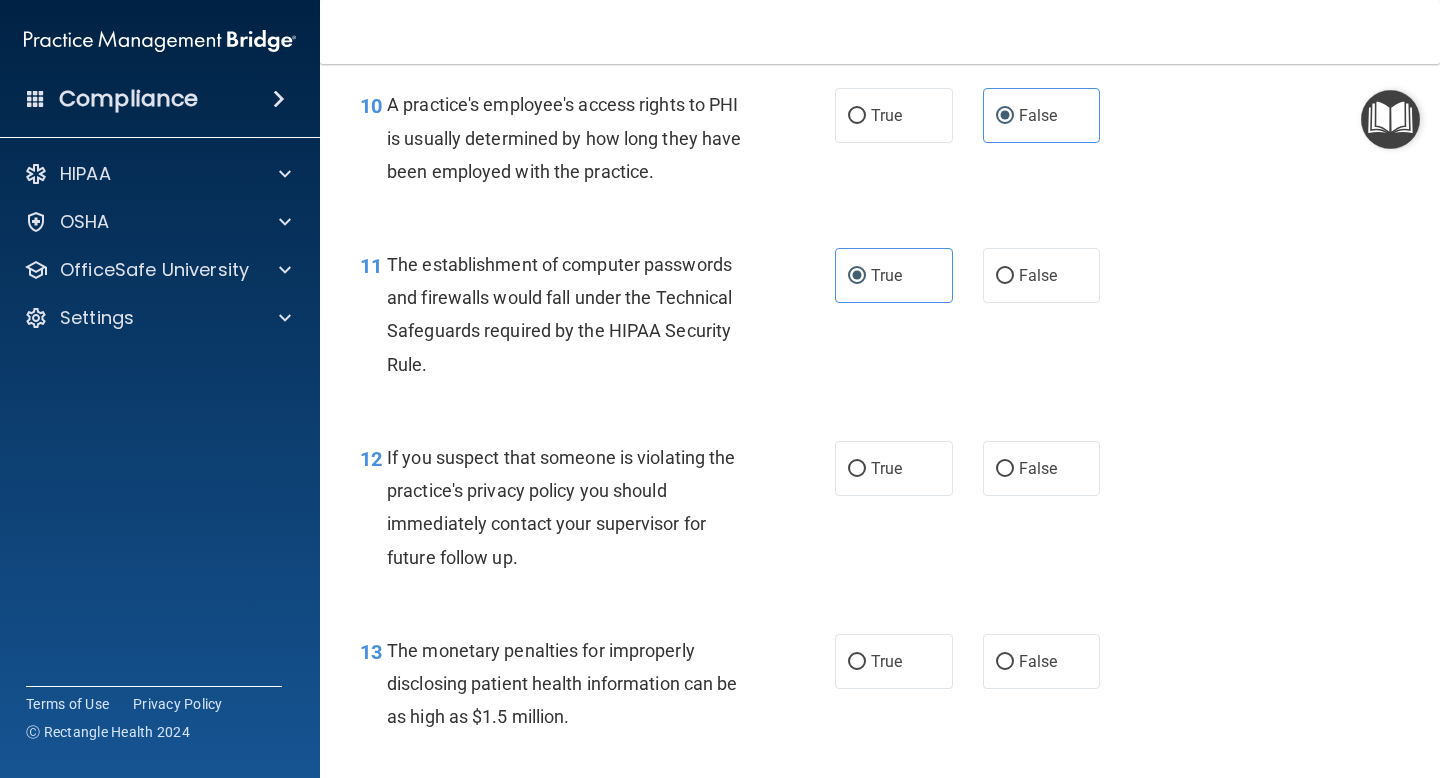 scroll, scrollTop: 1740, scrollLeft: 0, axis: vertical 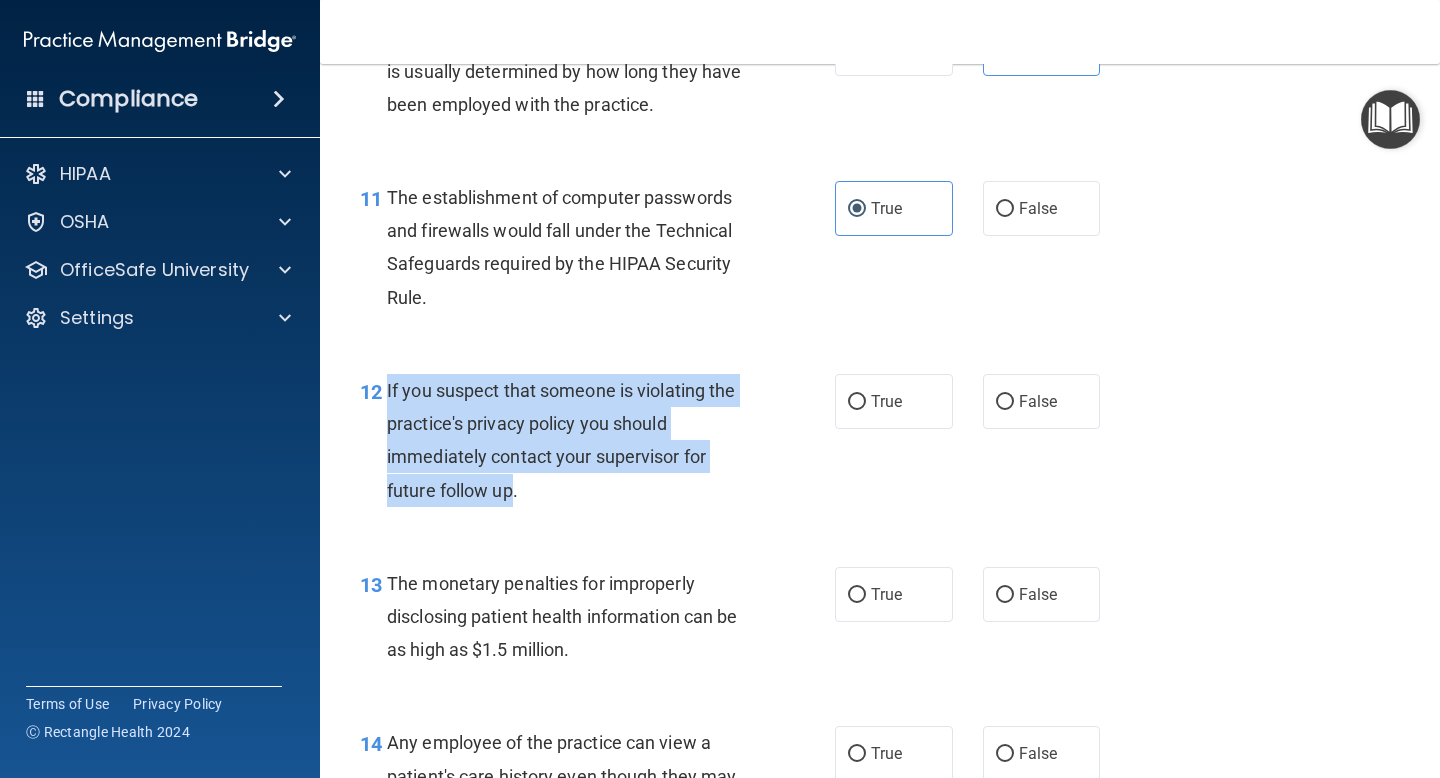 drag, startPoint x: 388, startPoint y: 390, endPoint x: 514, endPoint y: 500, distance: 167.26027 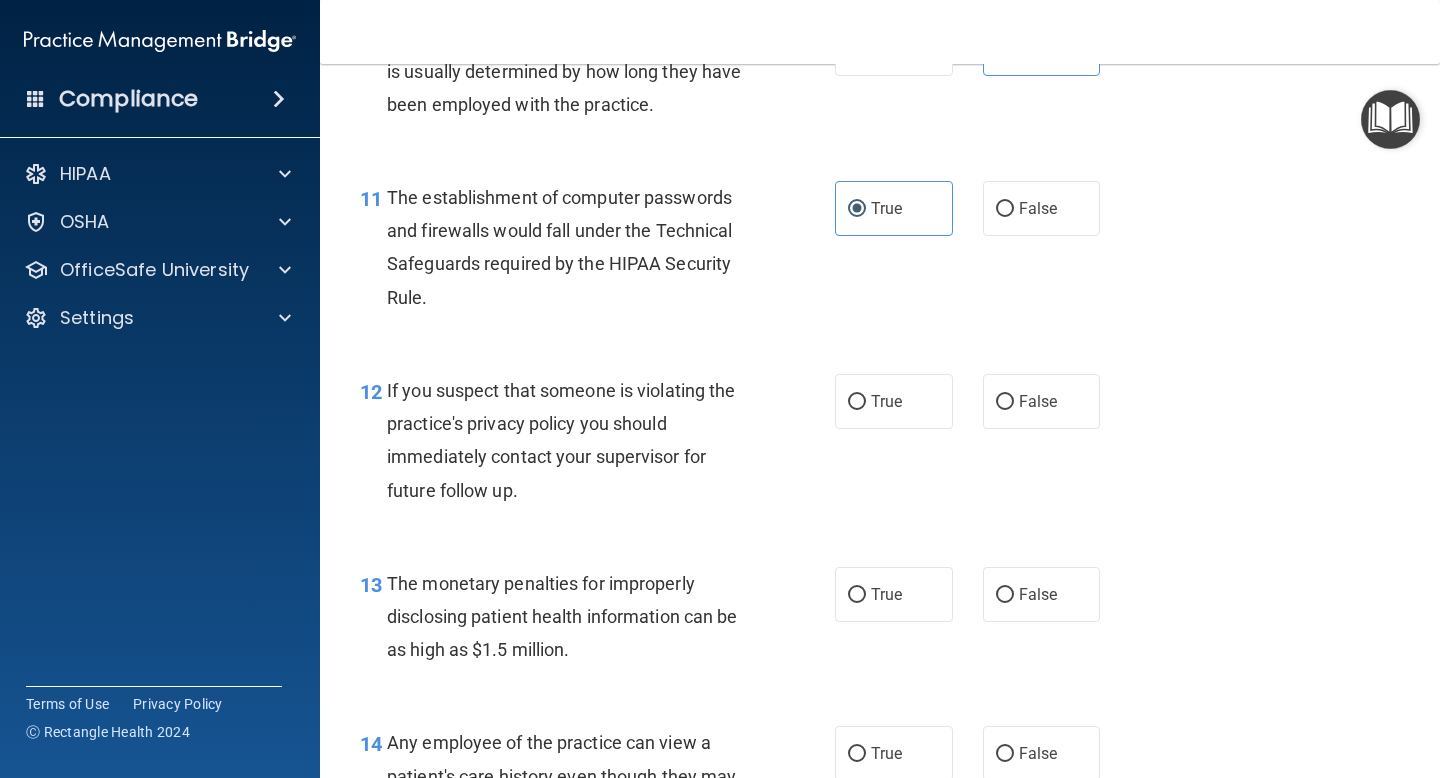 click on "If you suspect that someone is violating the practice's privacy policy you should immediately contact your supervisor for future follow up." at bounding box center (576, 440) 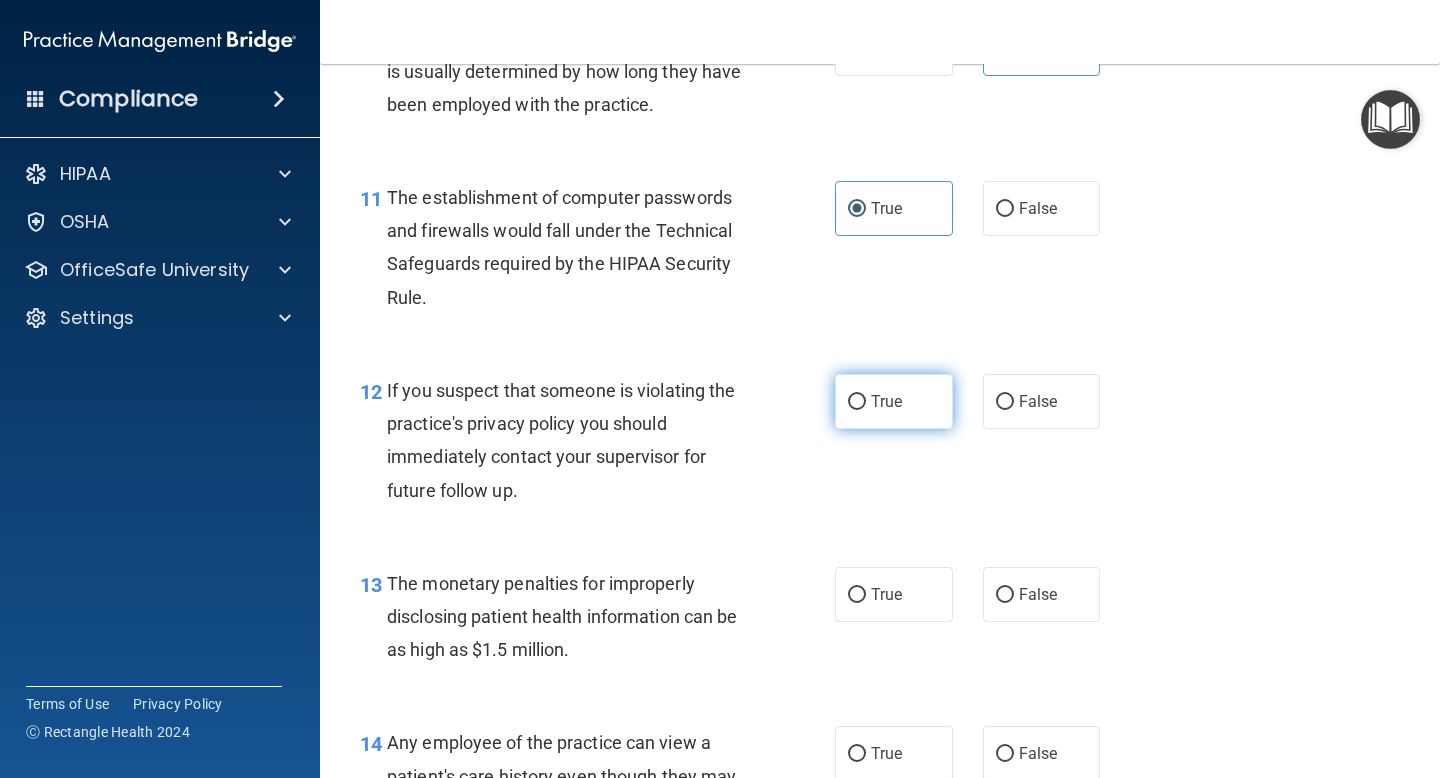 click on "True" at bounding box center (886, 401) 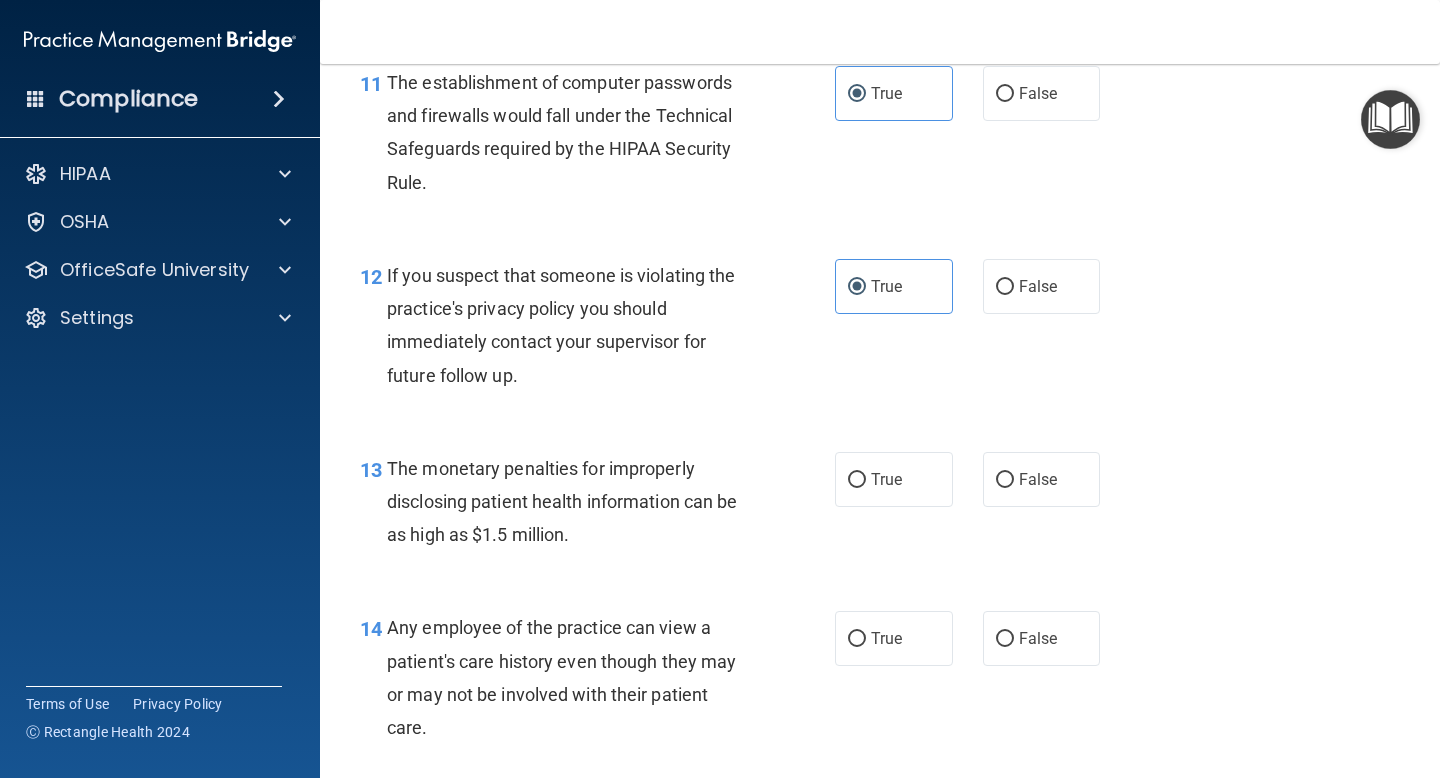 scroll, scrollTop: 1946, scrollLeft: 0, axis: vertical 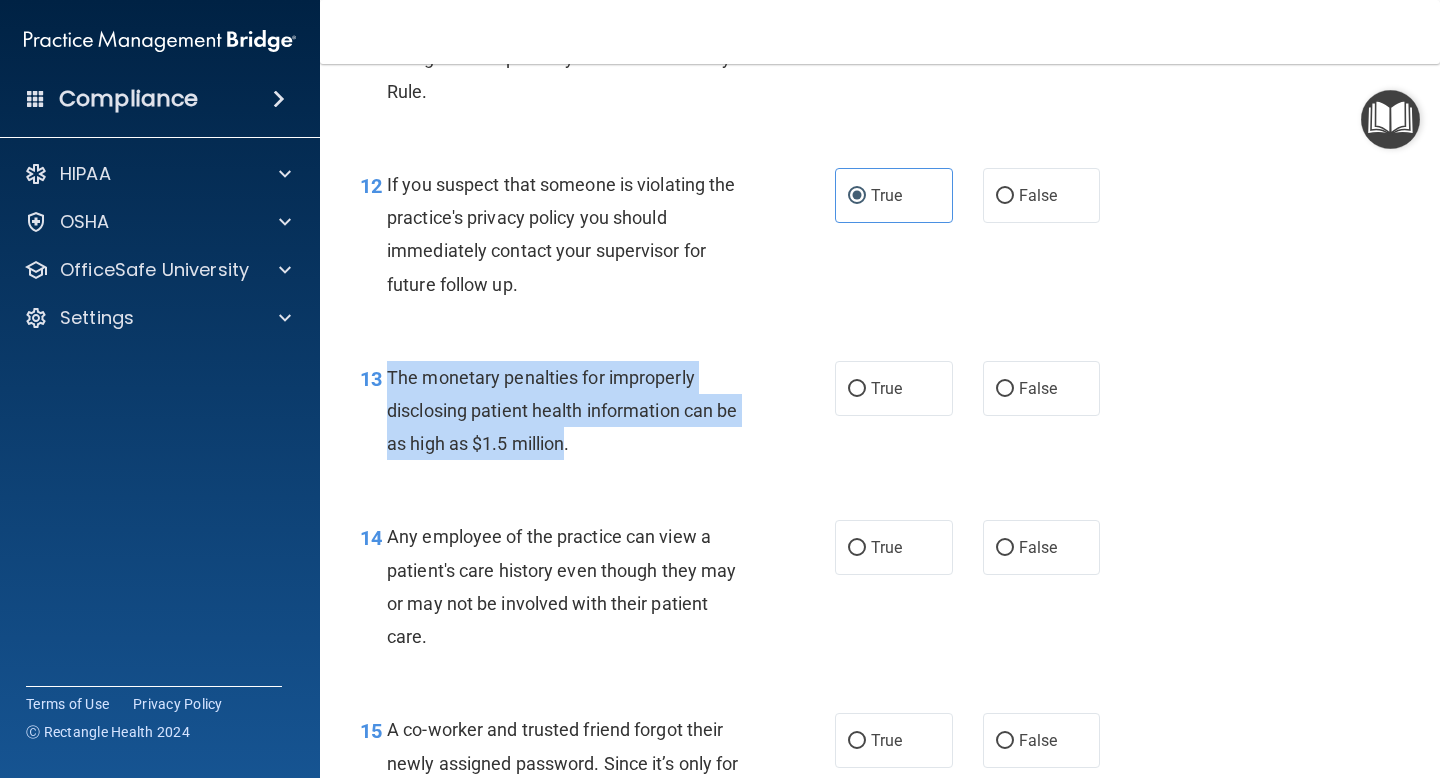 drag, startPoint x: 388, startPoint y: 377, endPoint x: 570, endPoint y: 445, distance: 194.28845 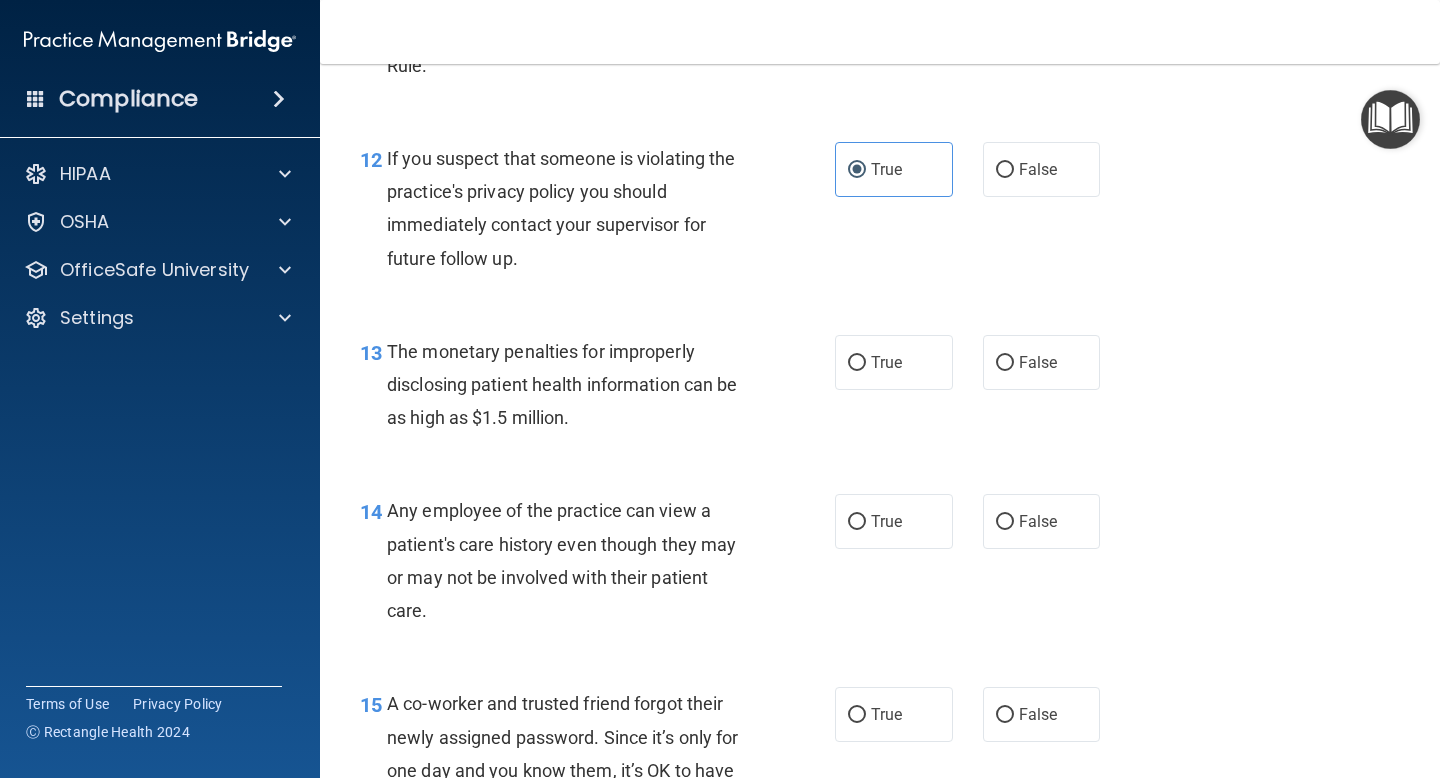 scroll, scrollTop: 1974, scrollLeft: 0, axis: vertical 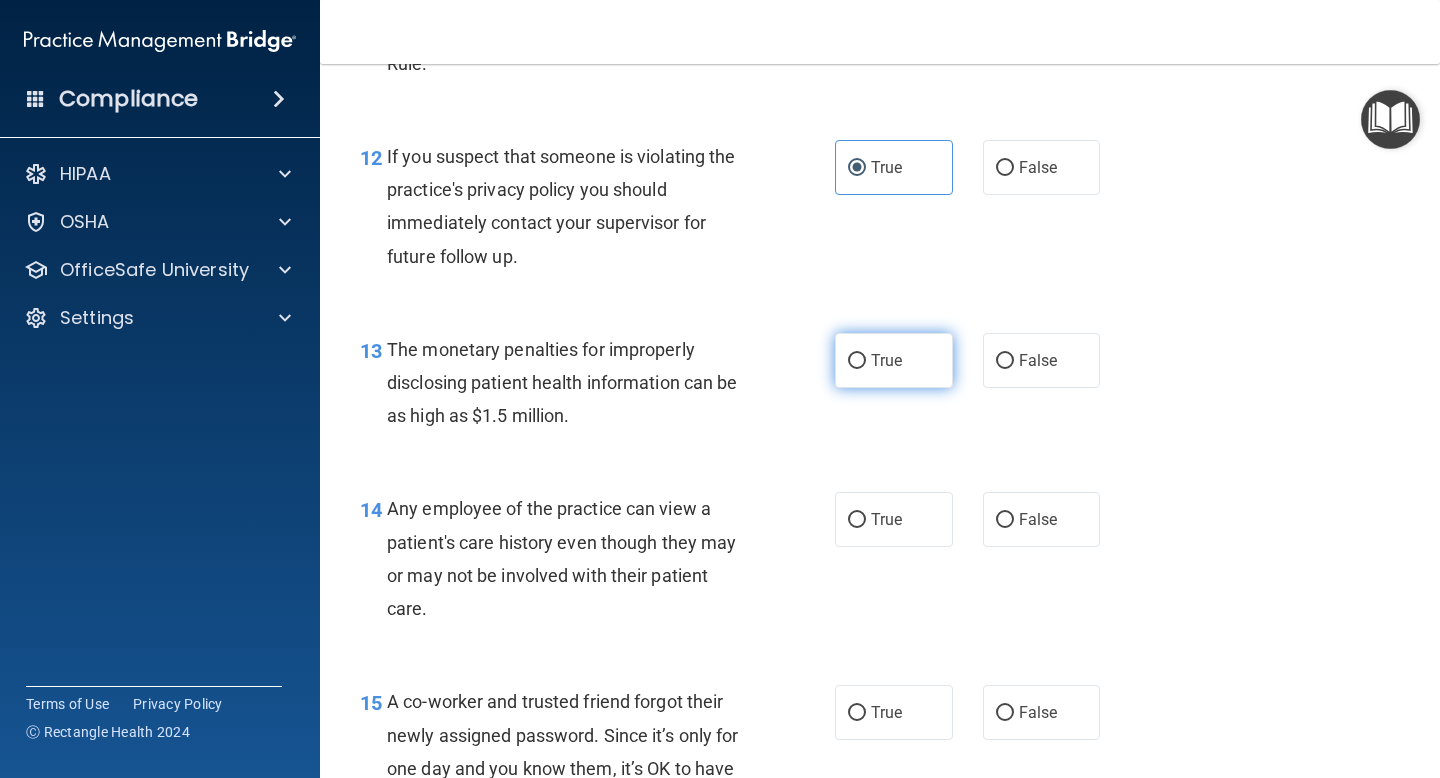 click on "True" at bounding box center (894, 360) 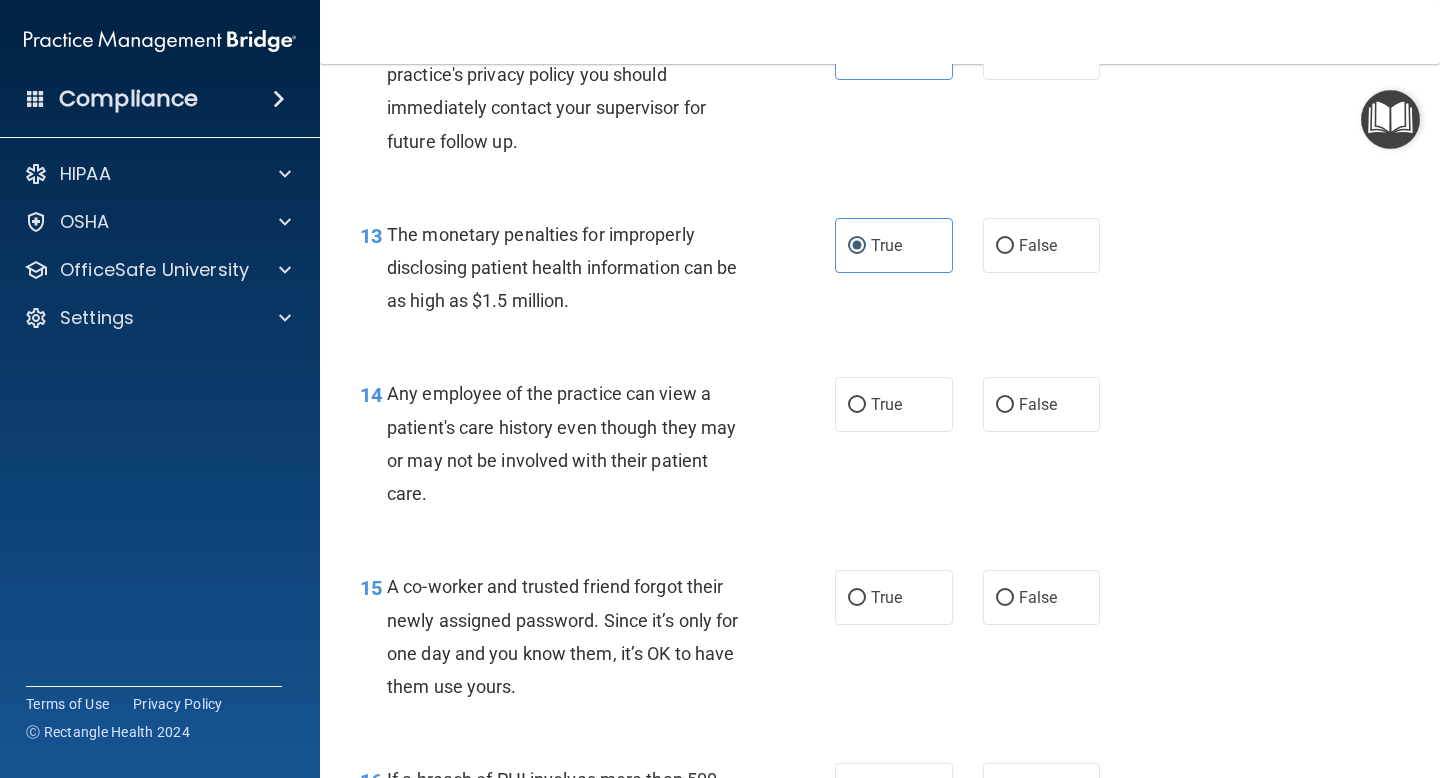 scroll, scrollTop: 2114, scrollLeft: 0, axis: vertical 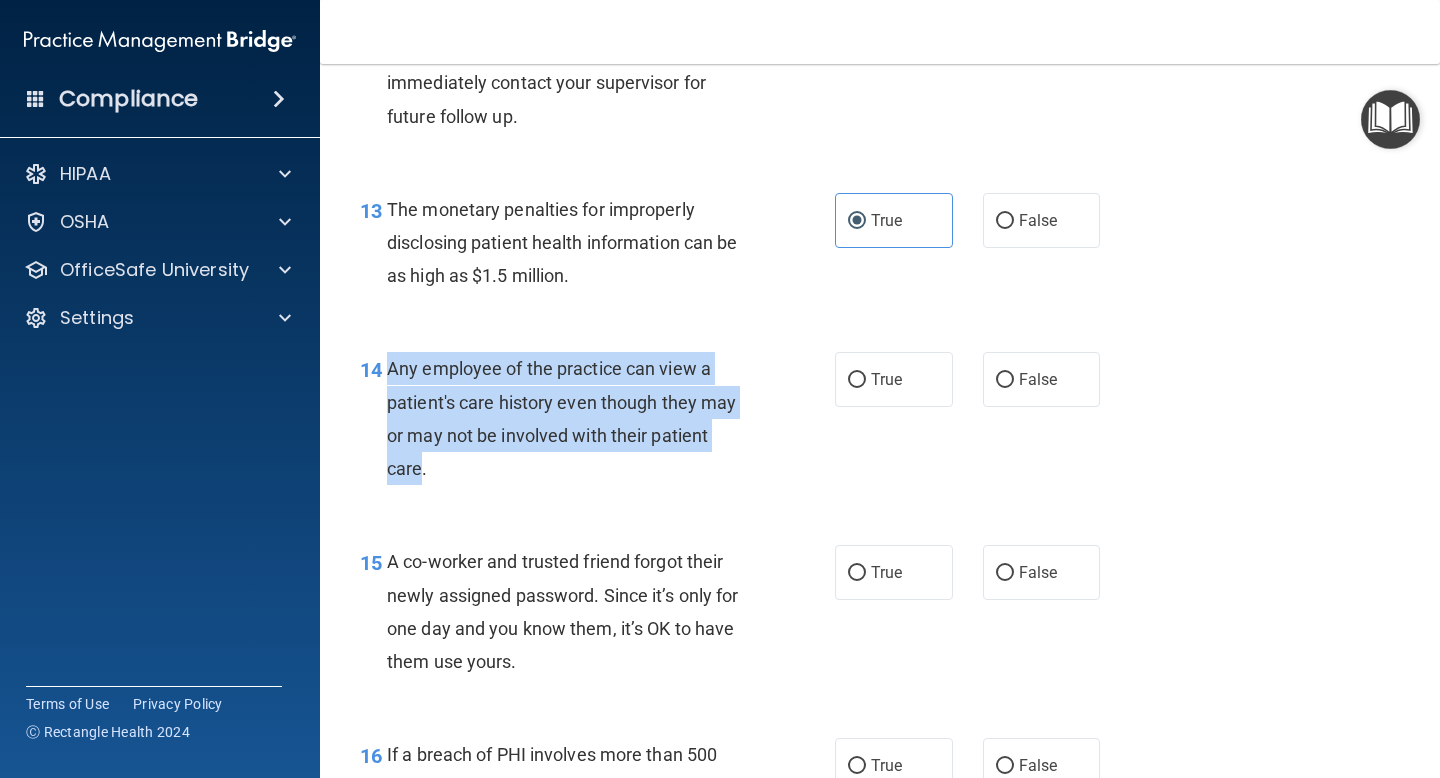 drag, startPoint x: 387, startPoint y: 368, endPoint x: 420, endPoint y: 467, distance: 104.35516 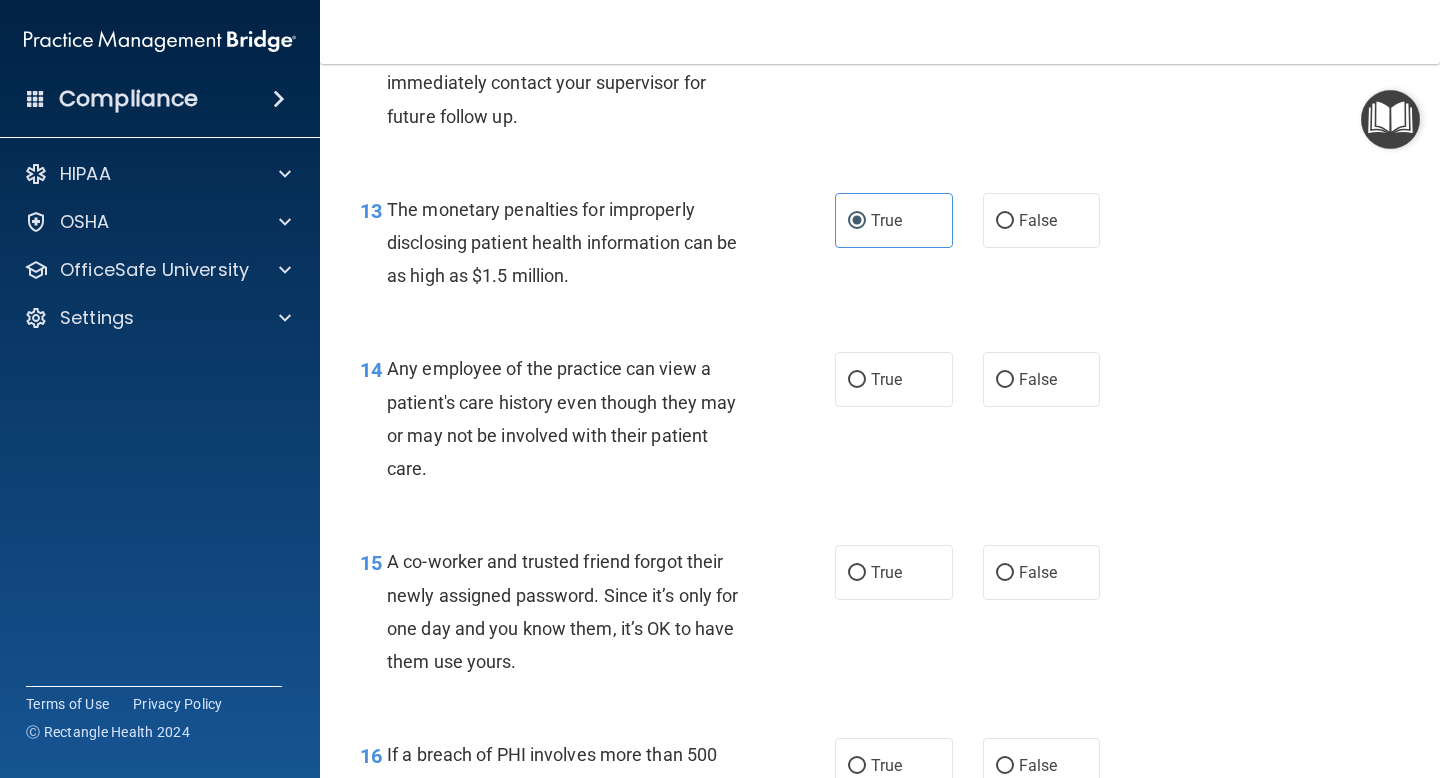click on "Any employee of the practice can view a patient's care history even though they may or may not be involved with their patient care." at bounding box center (576, 418) 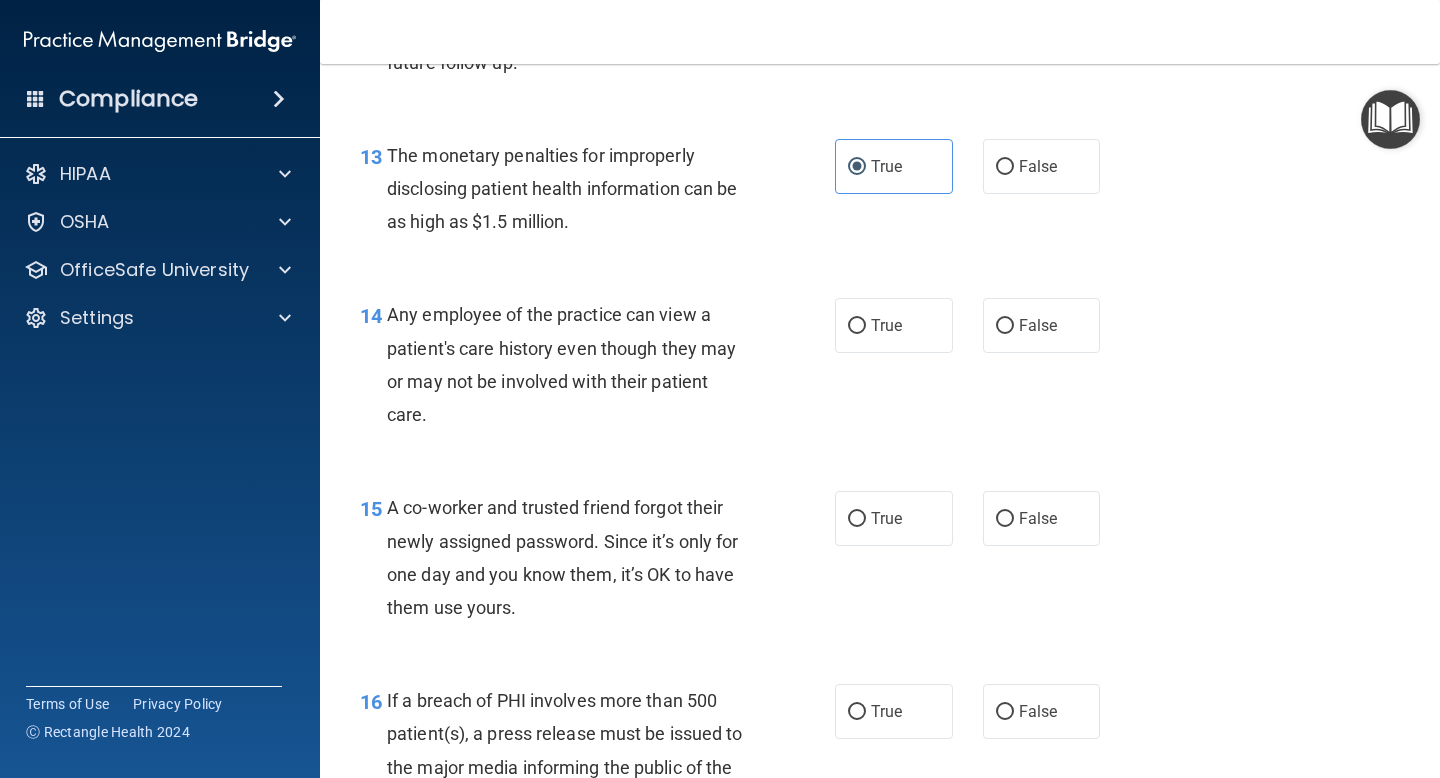 scroll, scrollTop: 2171, scrollLeft: 0, axis: vertical 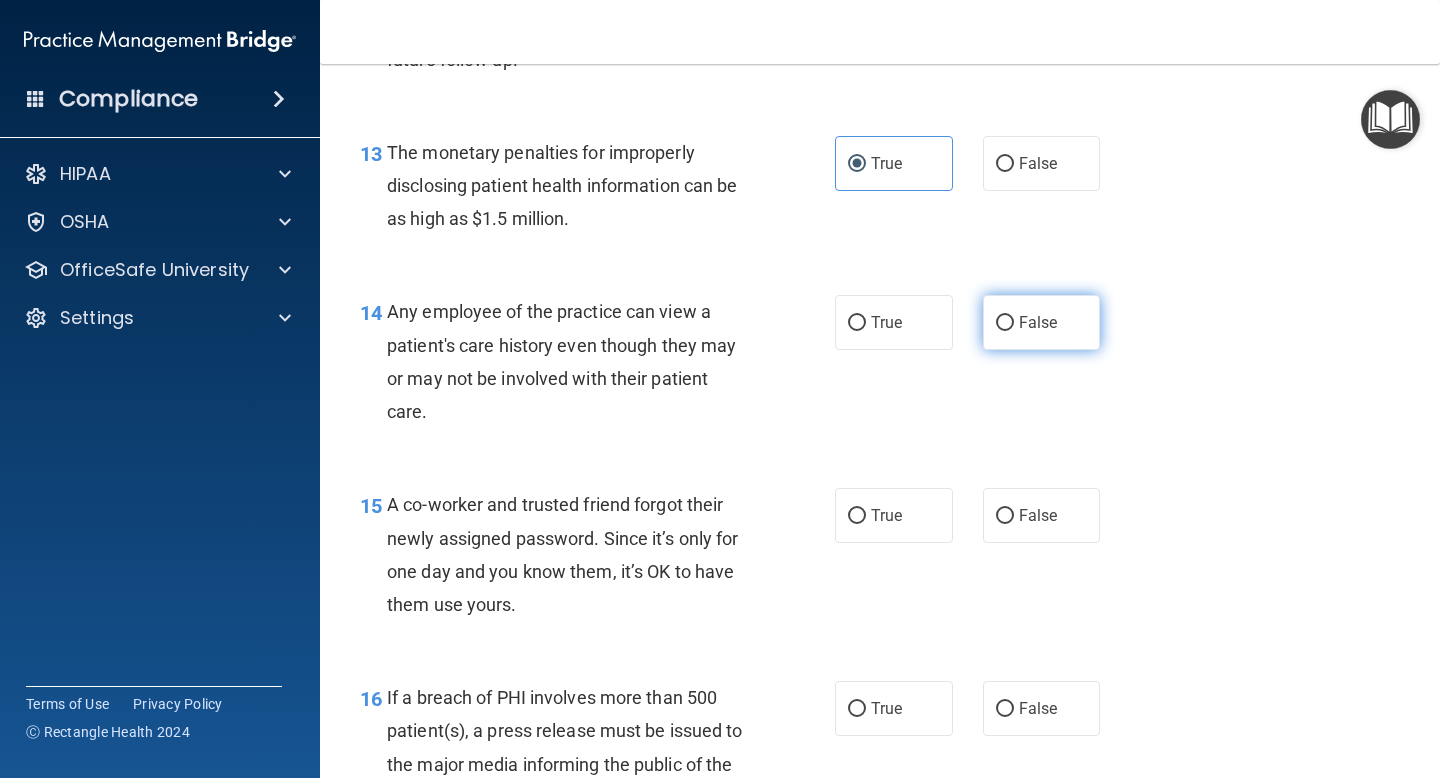 click on "False" at bounding box center (1042, 322) 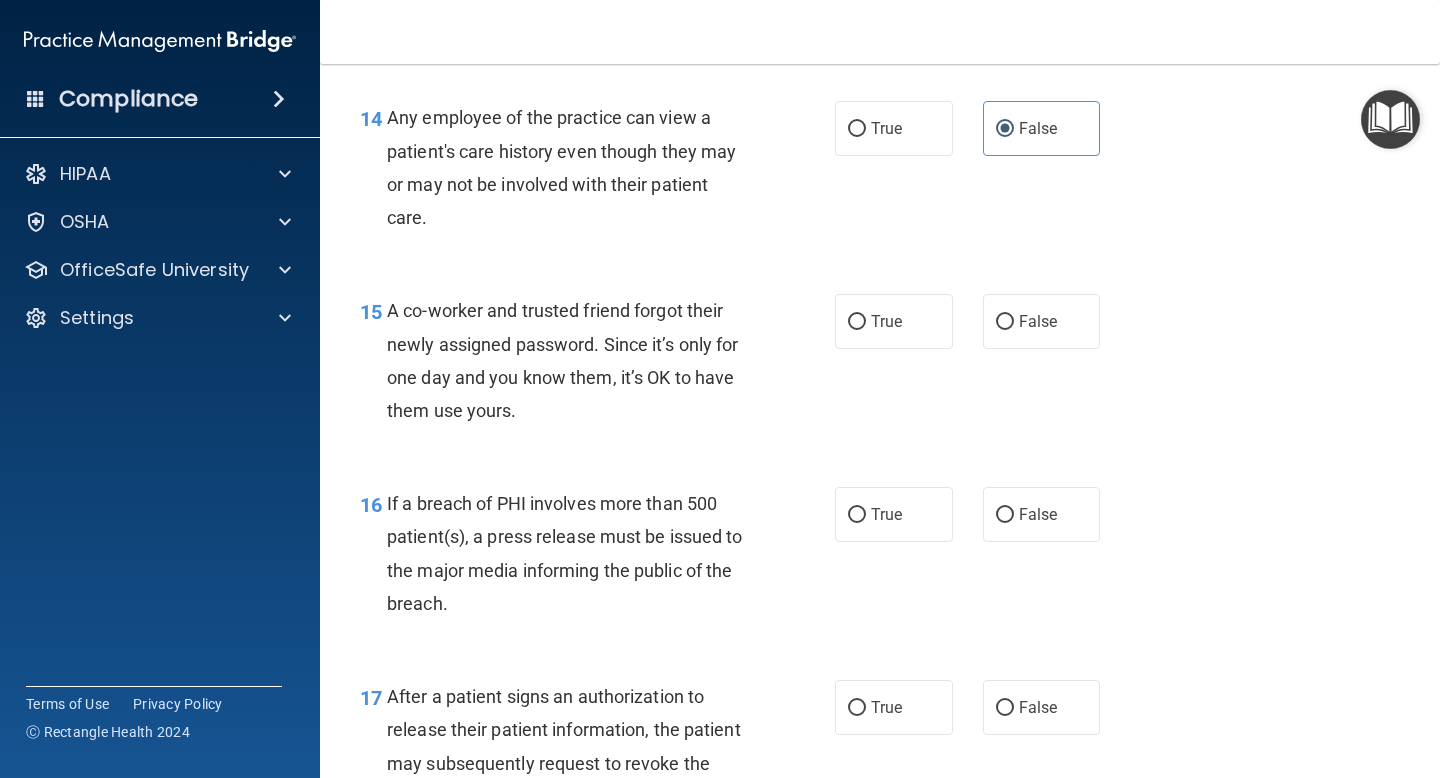 scroll, scrollTop: 2370, scrollLeft: 0, axis: vertical 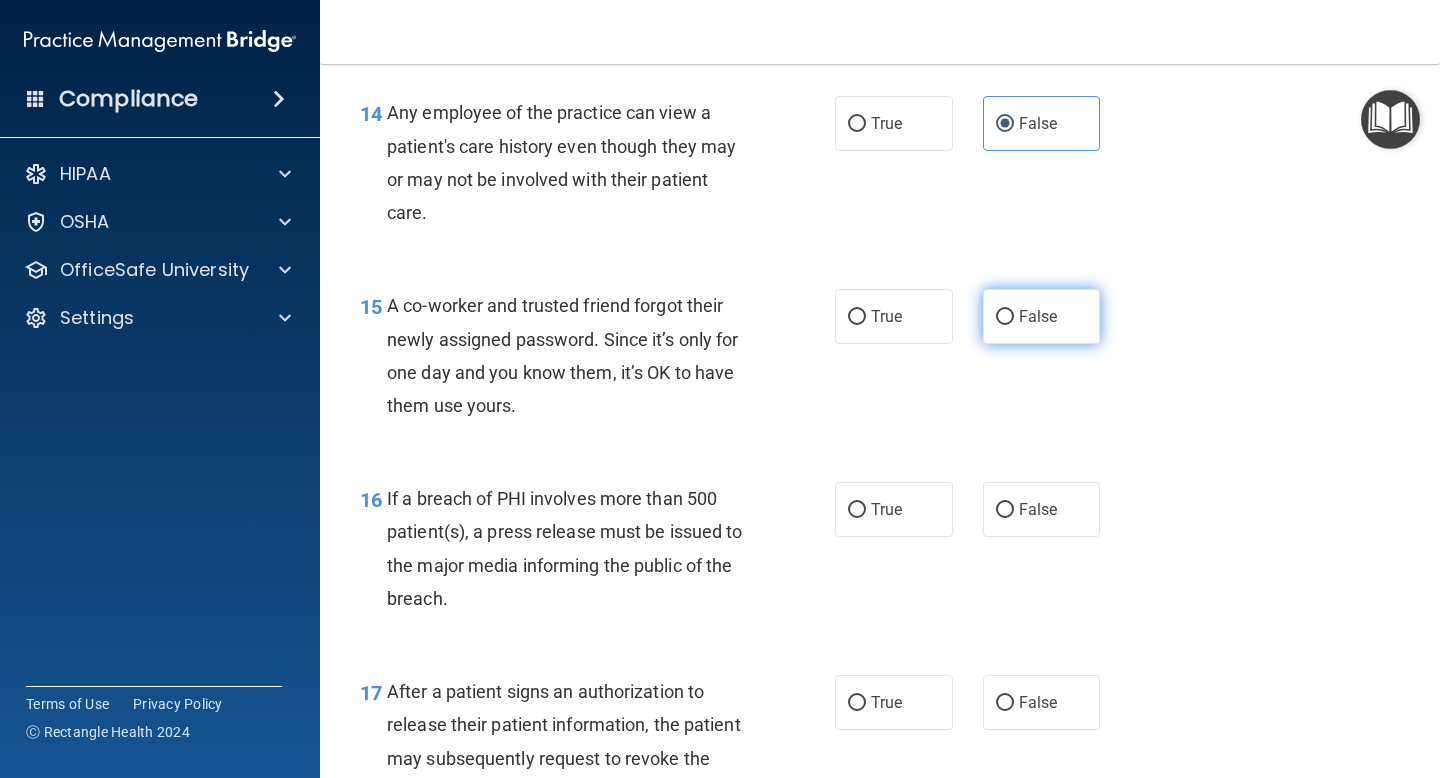 click on "False" at bounding box center (1005, 317) 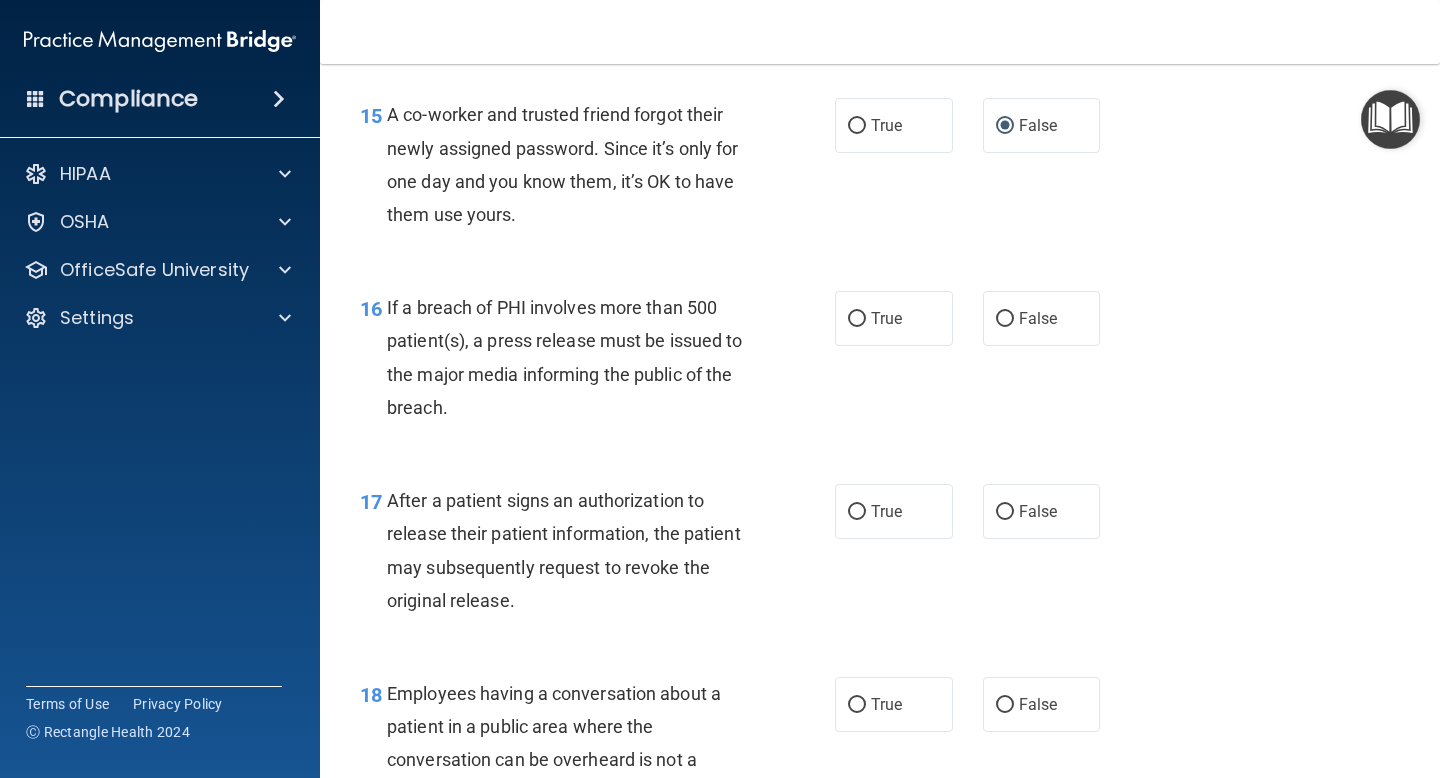 scroll, scrollTop: 2563, scrollLeft: 0, axis: vertical 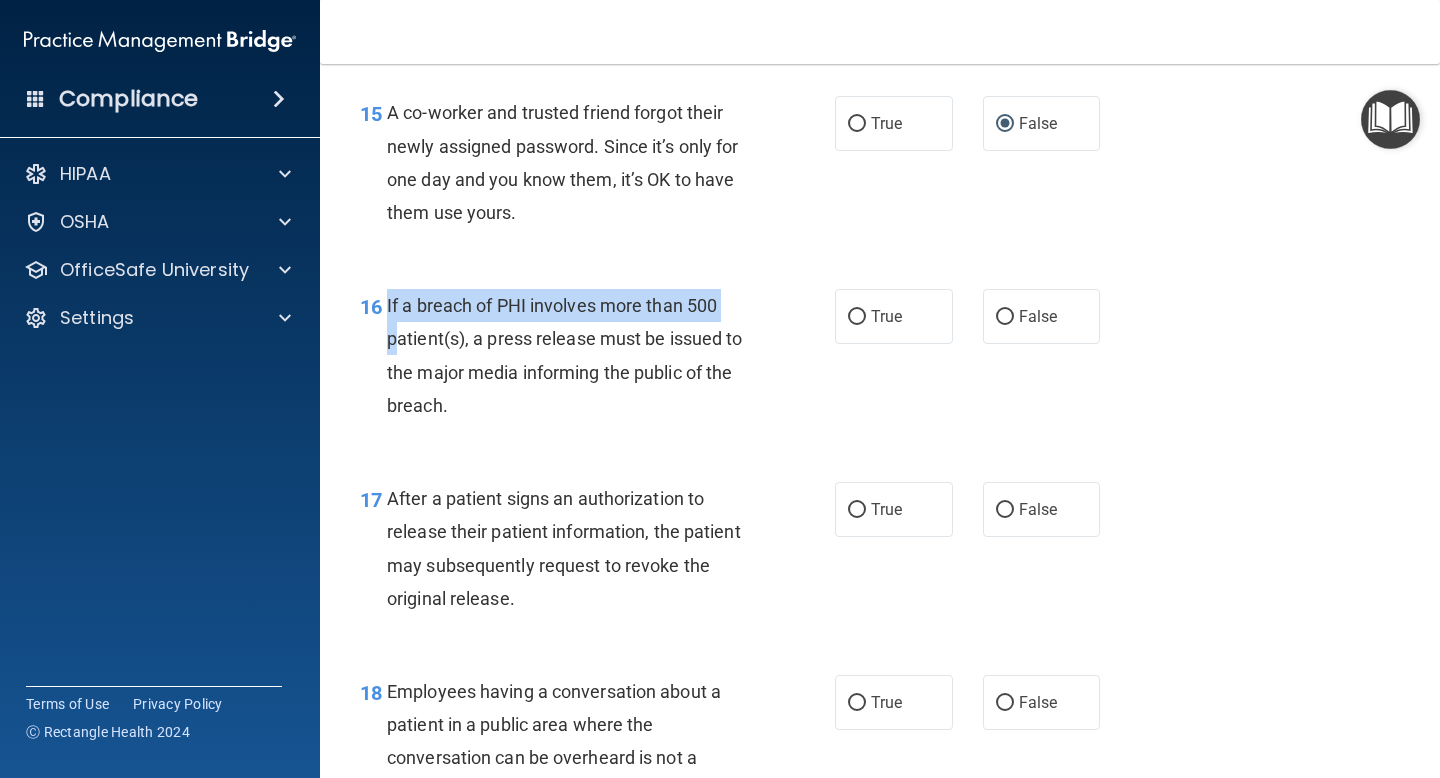drag, startPoint x: 387, startPoint y: 307, endPoint x: 404, endPoint y: 355, distance: 50.92151 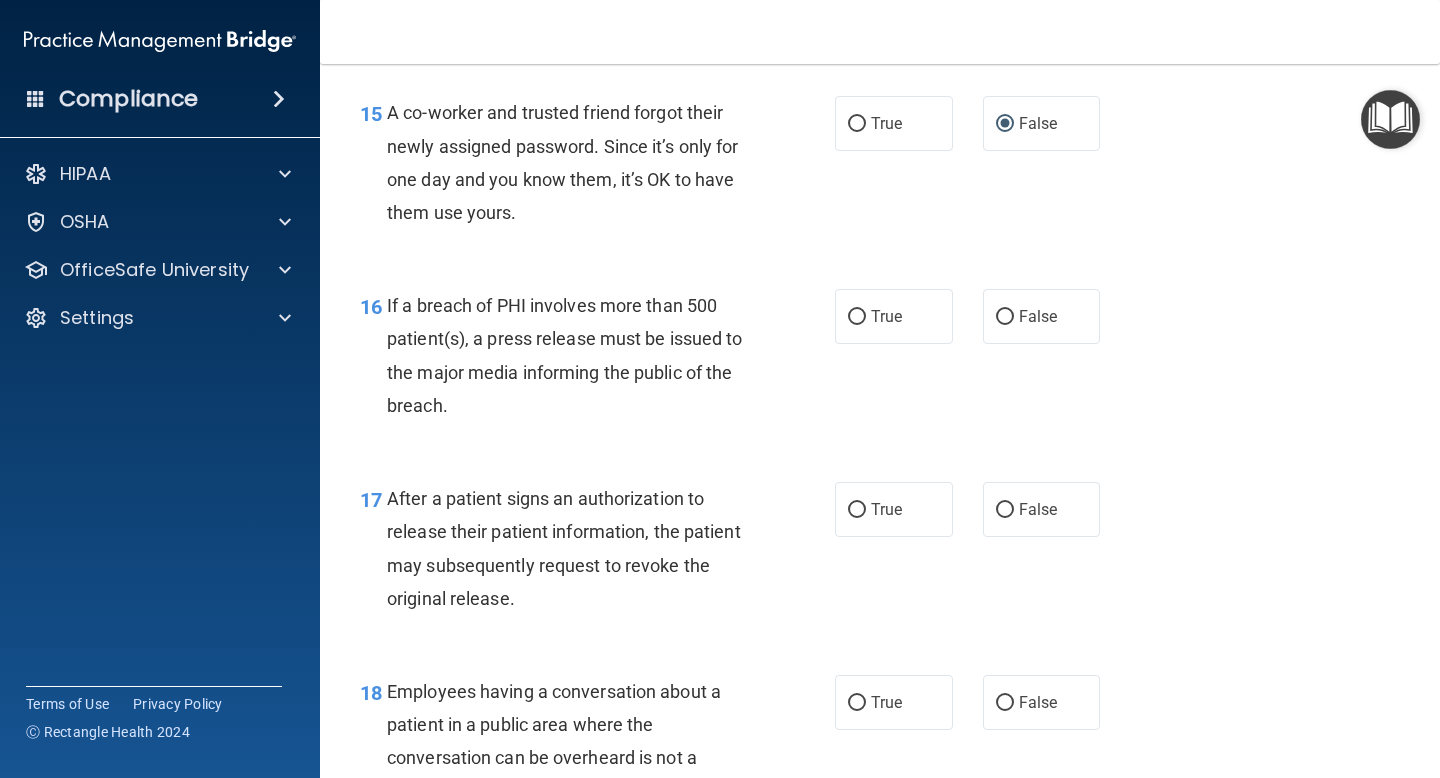 click on "If a breach of PHI involves more than 500 patient(s), a press release must be issued to the major media informing the public of the breach." at bounding box center (565, 355) 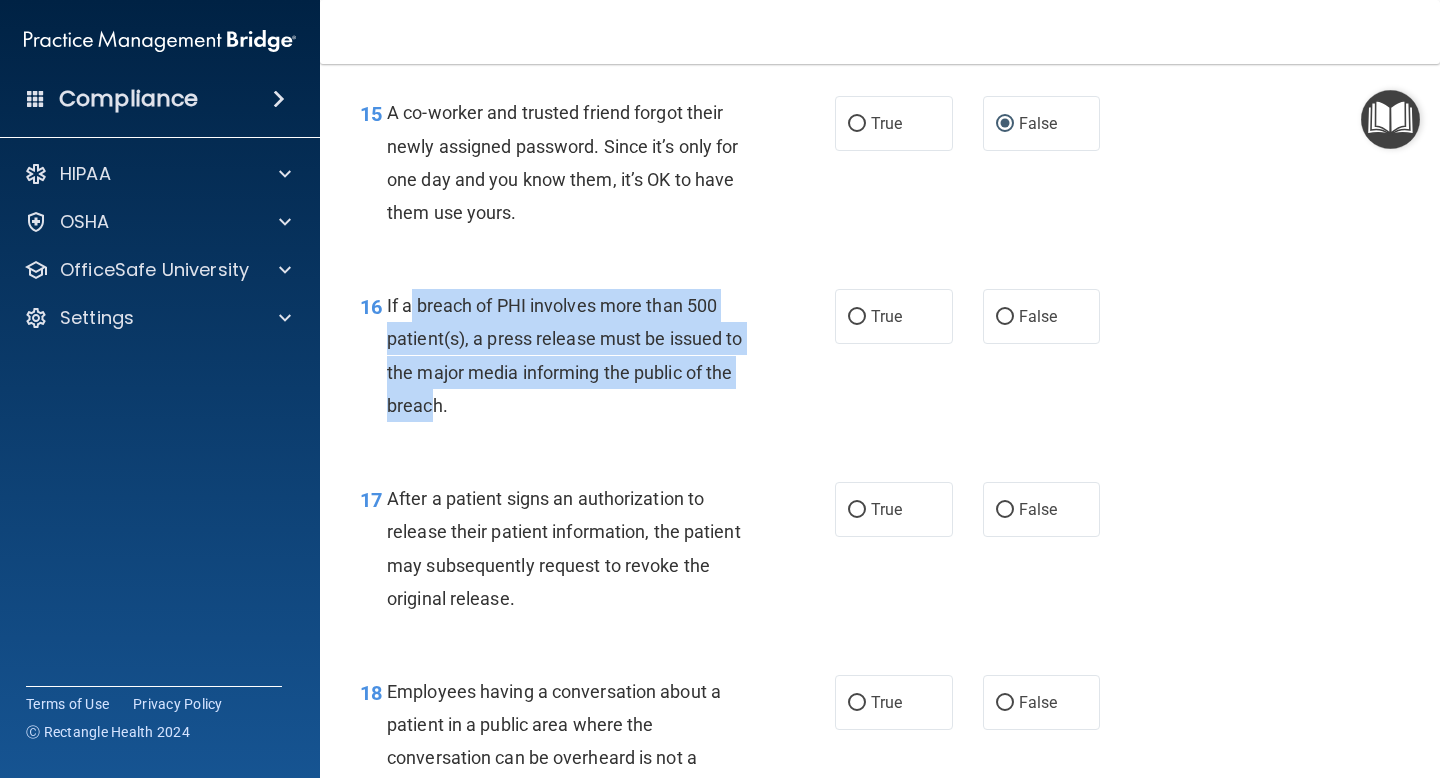 drag, startPoint x: 437, startPoint y: 415, endPoint x: 412, endPoint y: 314, distance: 104.048065 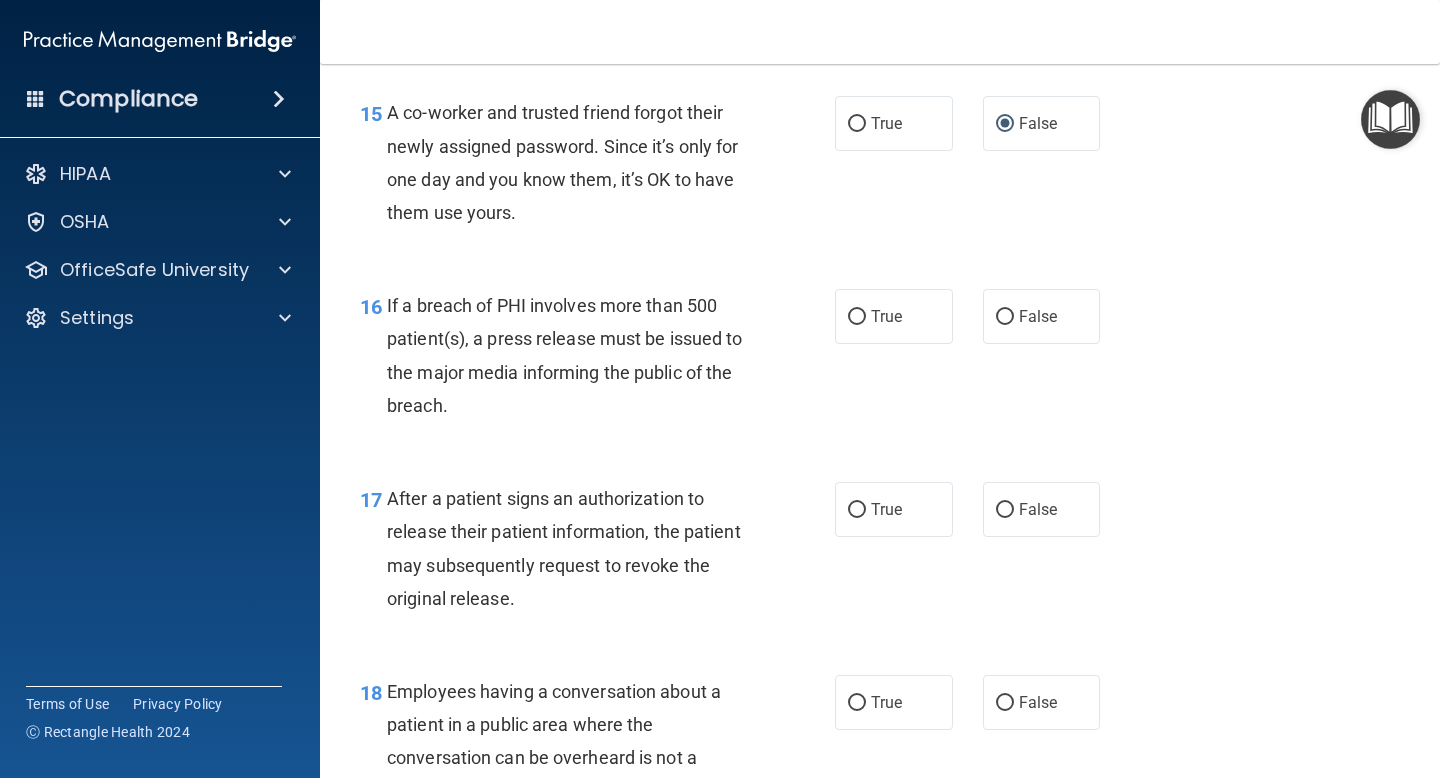click on "If a breach of PHI involves more than 500 patient(s), a press release must be issued to the major media informing the public of the breach." at bounding box center [576, 355] 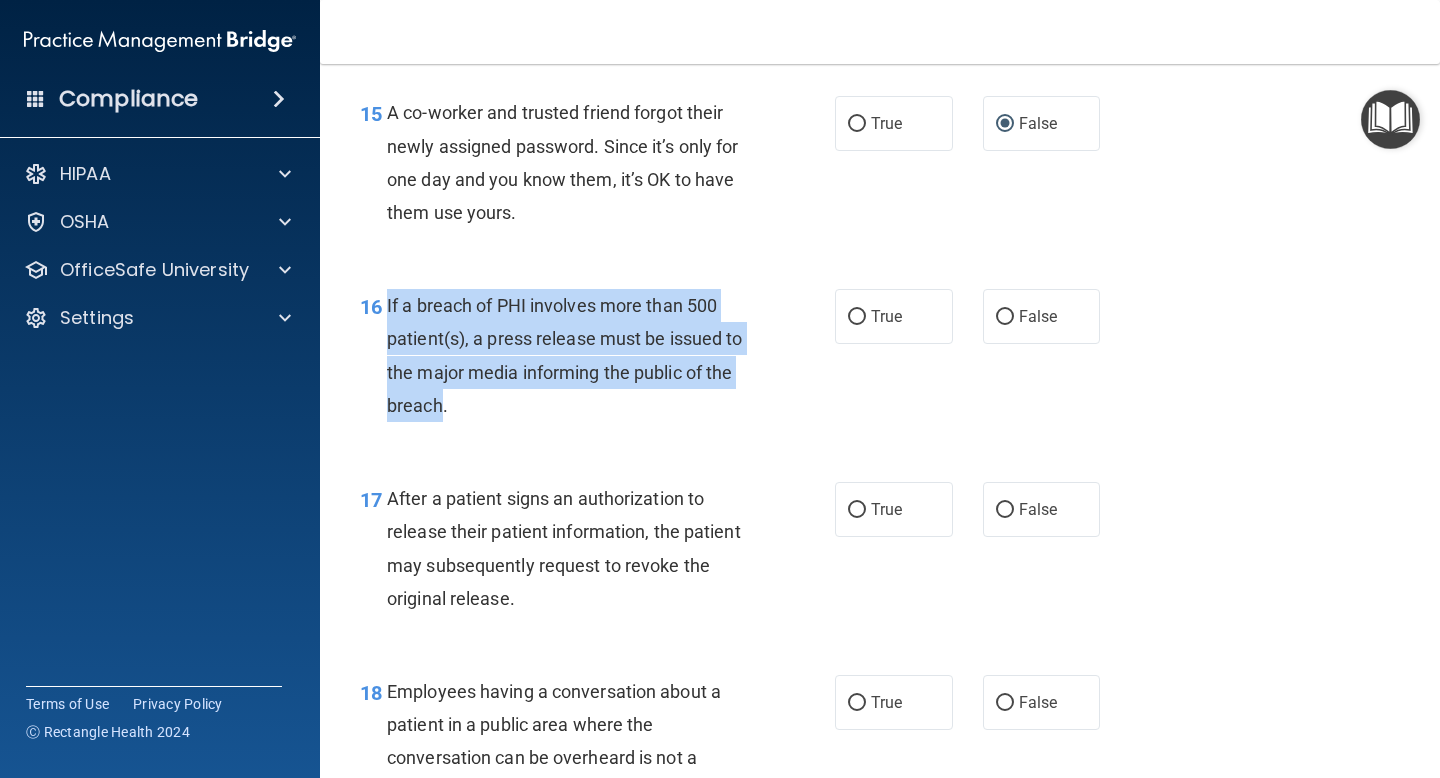 drag, startPoint x: 441, startPoint y: 403, endPoint x: 388, endPoint y: 298, distance: 117.61803 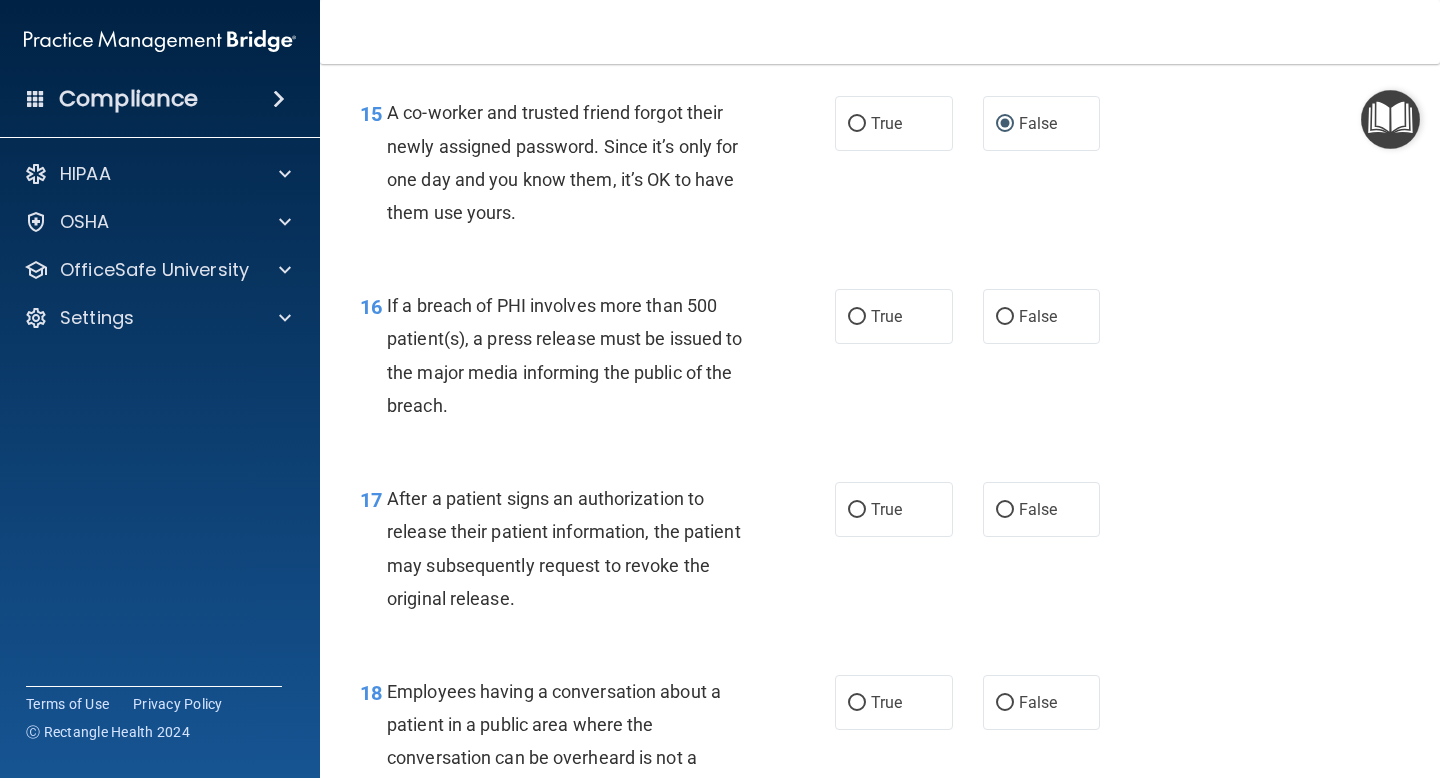 click on "If a breach of PHI involves more than 500 patient(s), a press release must be issued to the major media informing the public of the breach." at bounding box center [576, 355] 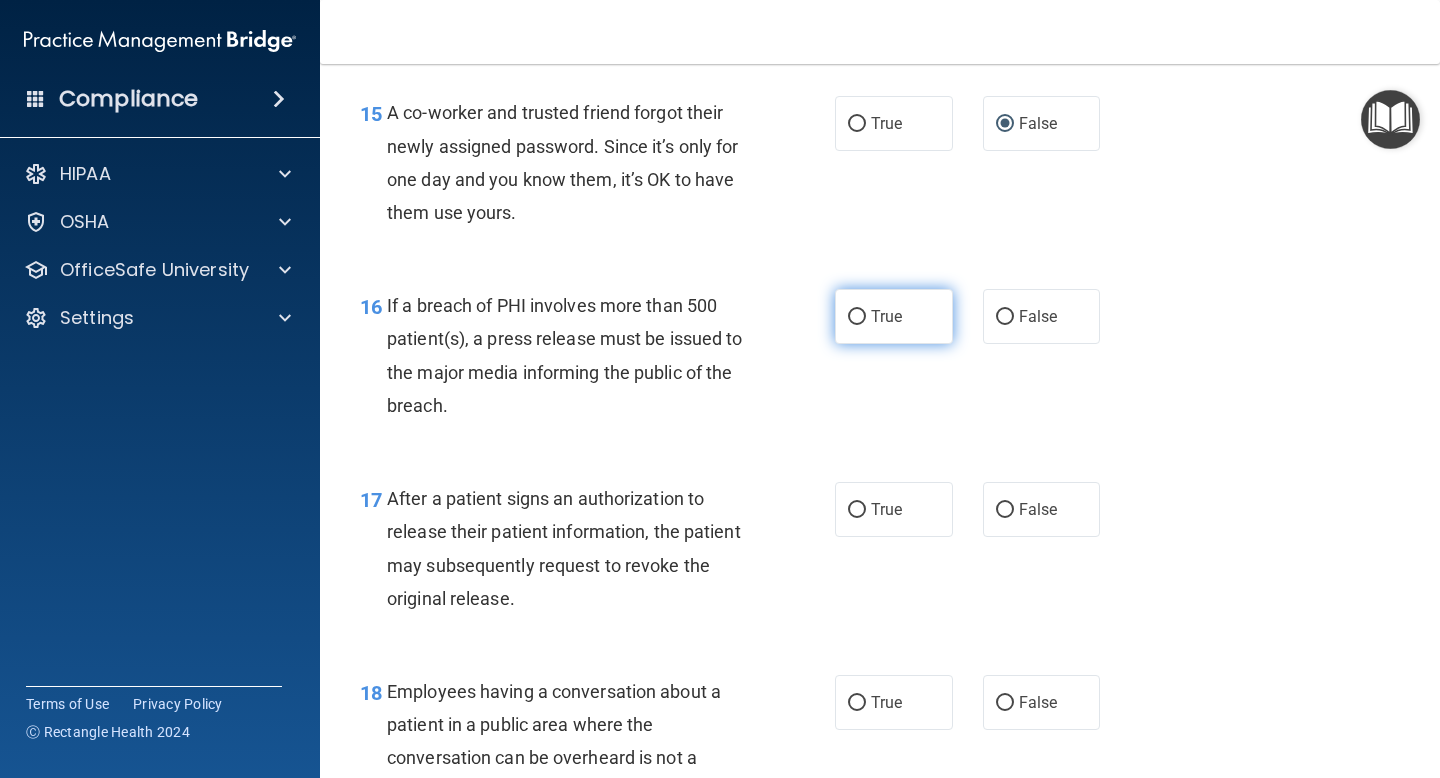 click on "True" at bounding box center [894, 316] 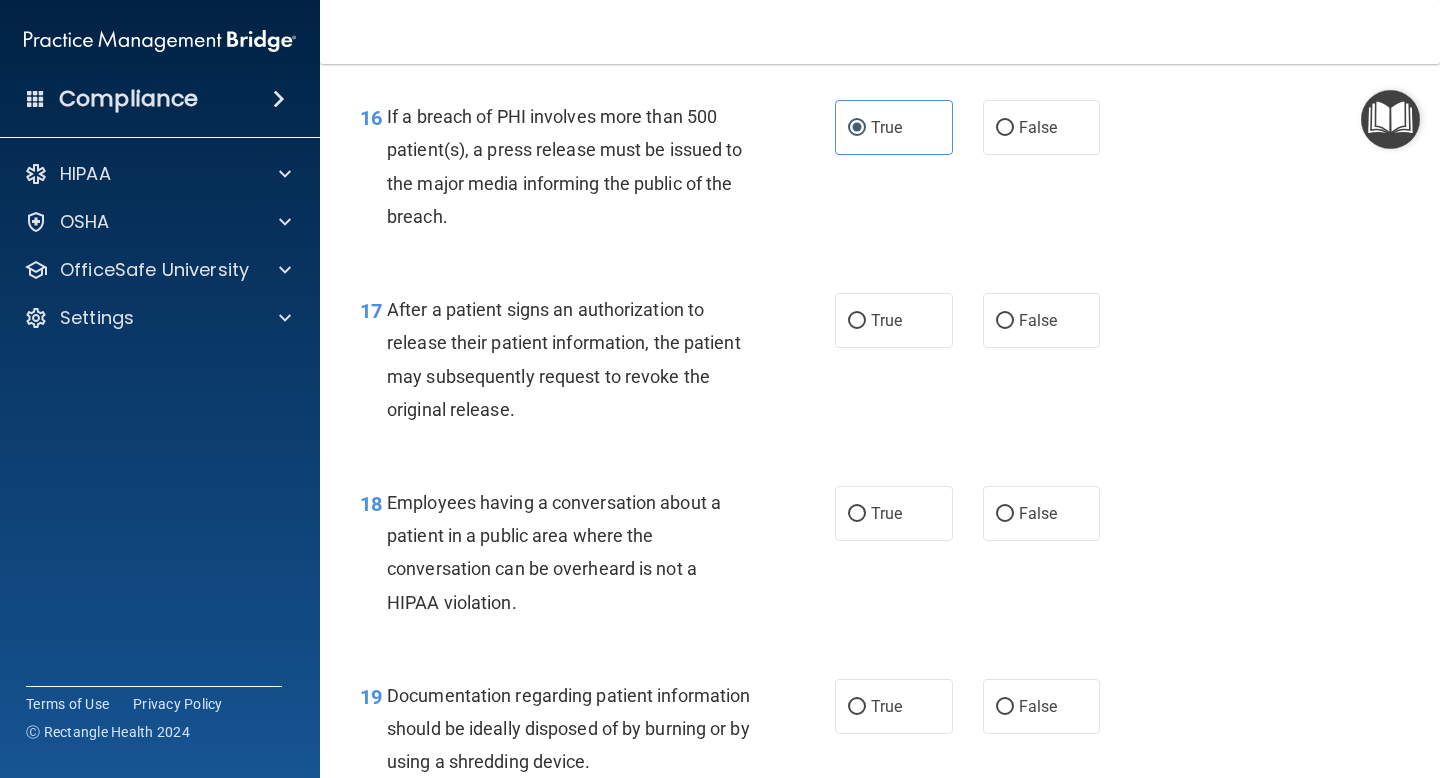 scroll, scrollTop: 2759, scrollLeft: 0, axis: vertical 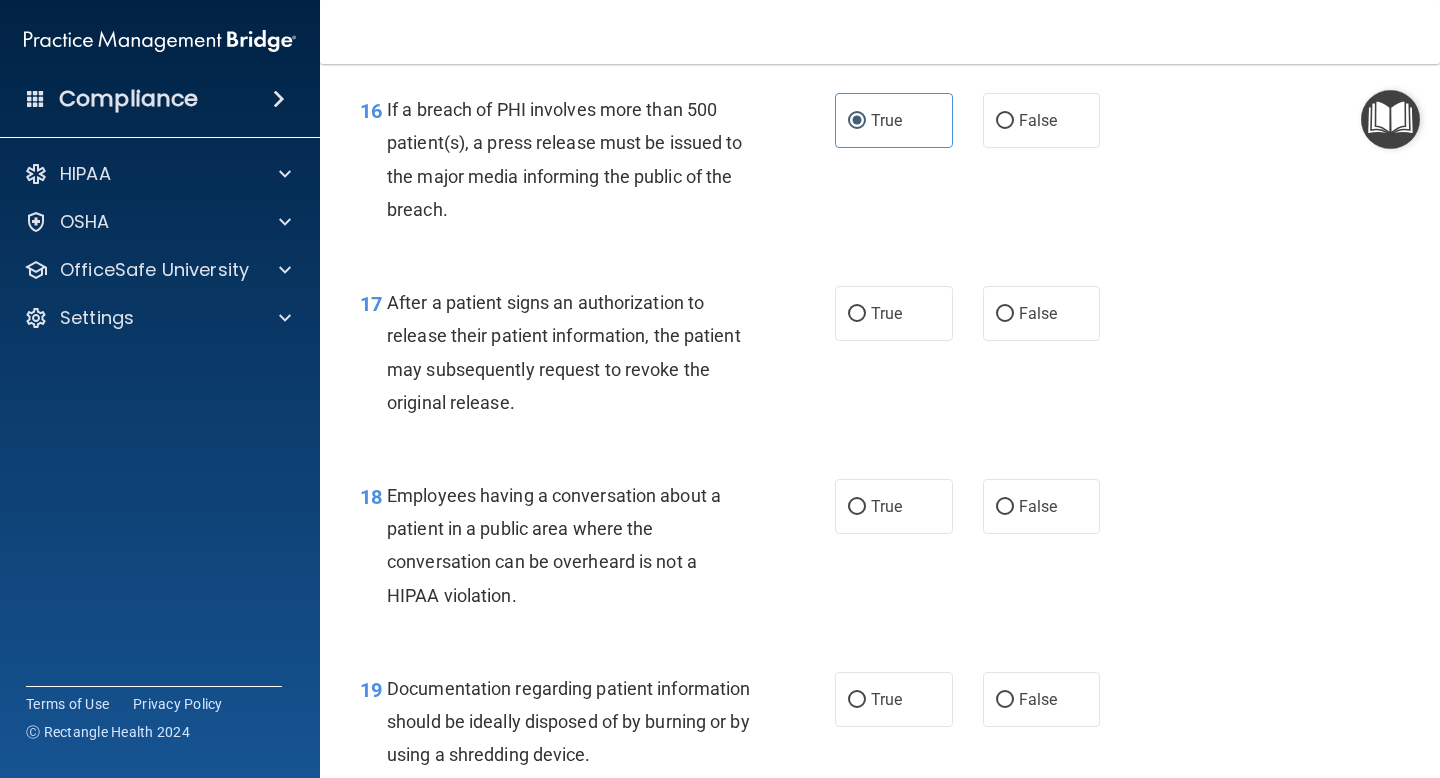 click on "After a patient signs an authorization to release their patient information, the patient may subsequently request to revoke the original release." at bounding box center (576, 352) 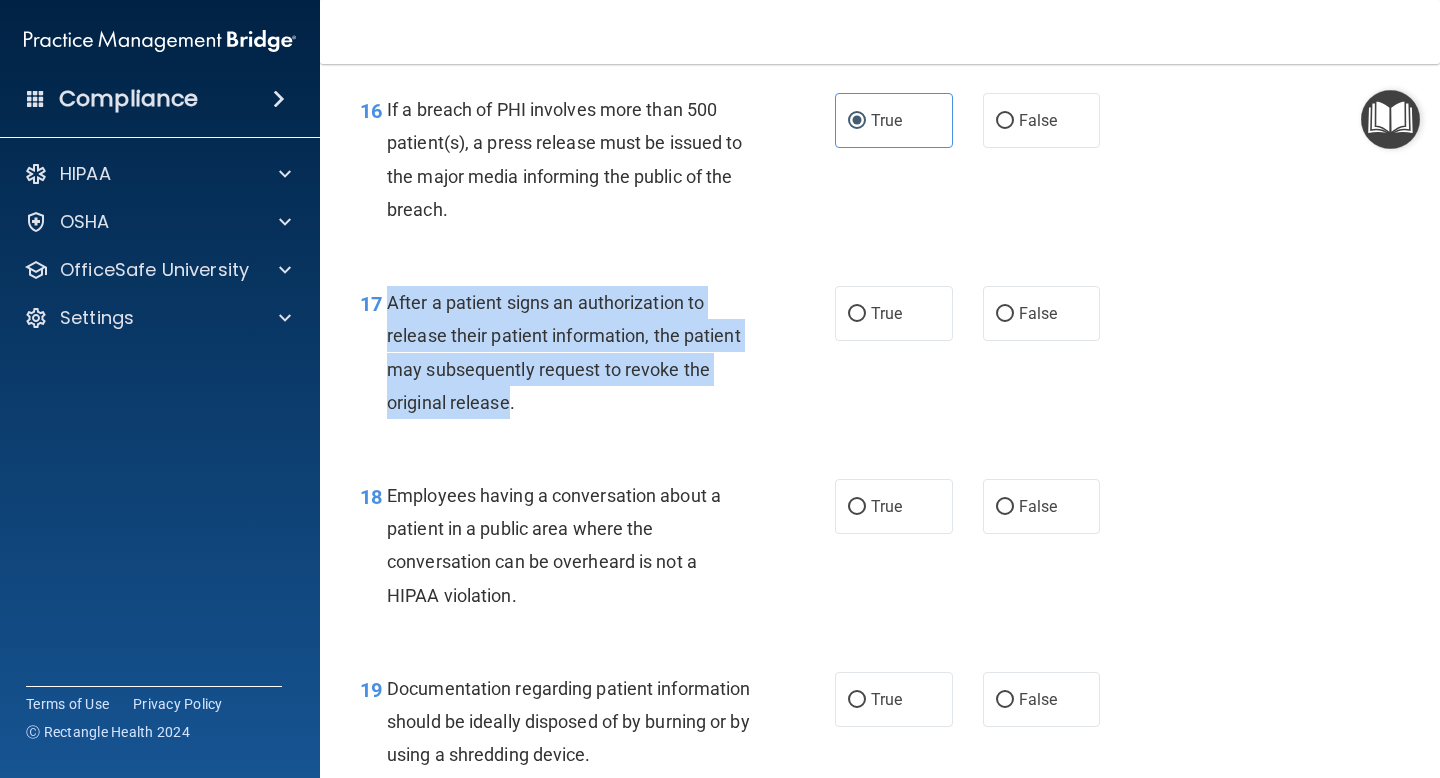 drag, startPoint x: 388, startPoint y: 301, endPoint x: 509, endPoint y: 396, distance: 153.83757 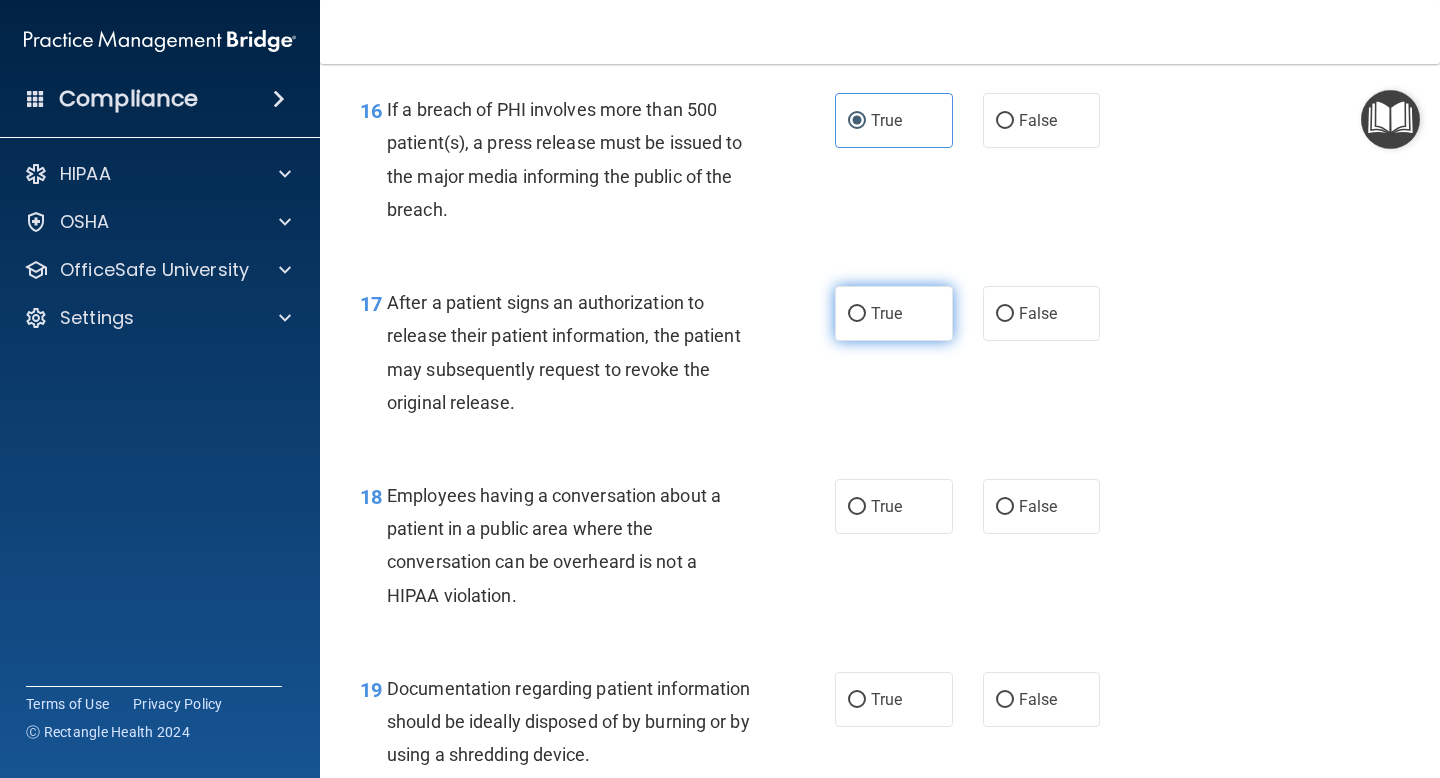 click on "True" at bounding box center [894, 313] 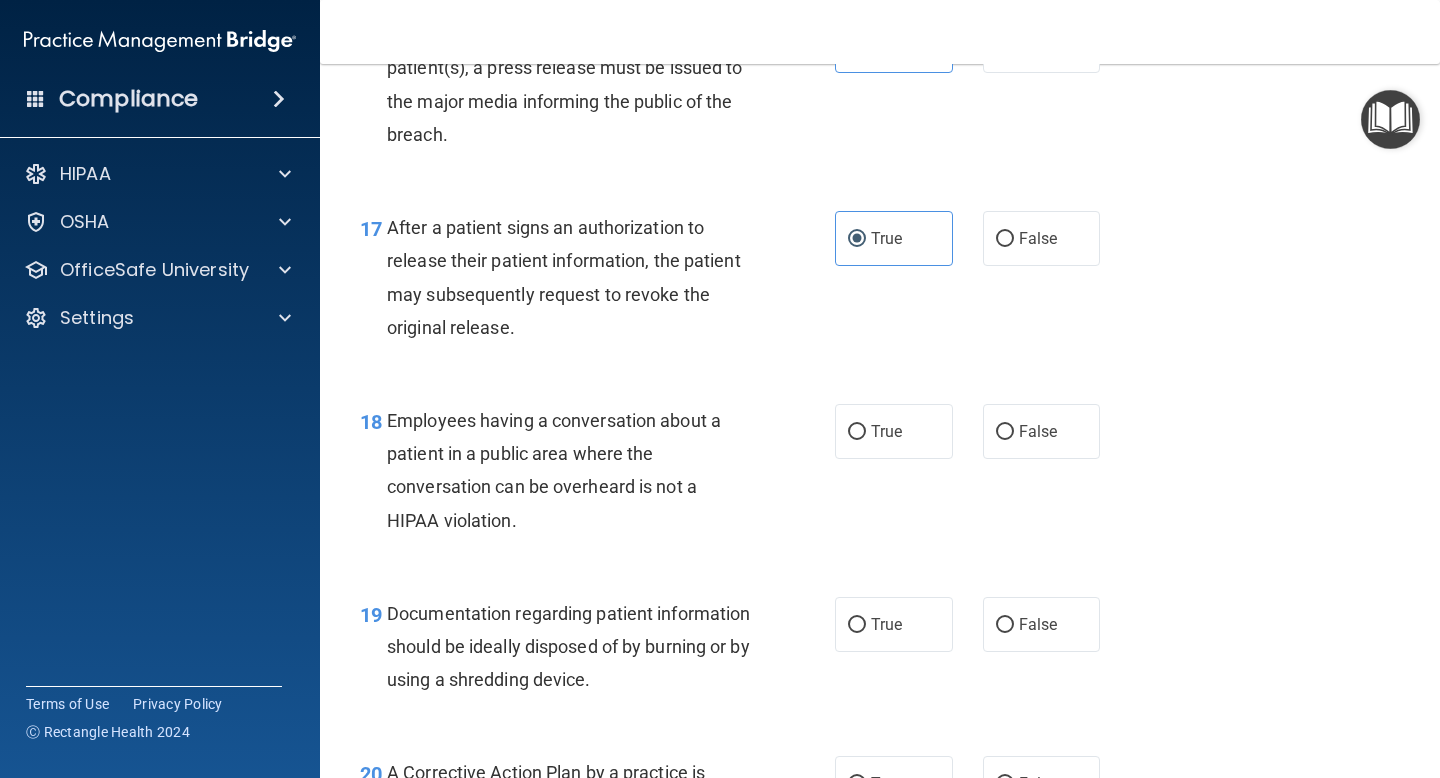 scroll, scrollTop: 2873, scrollLeft: 0, axis: vertical 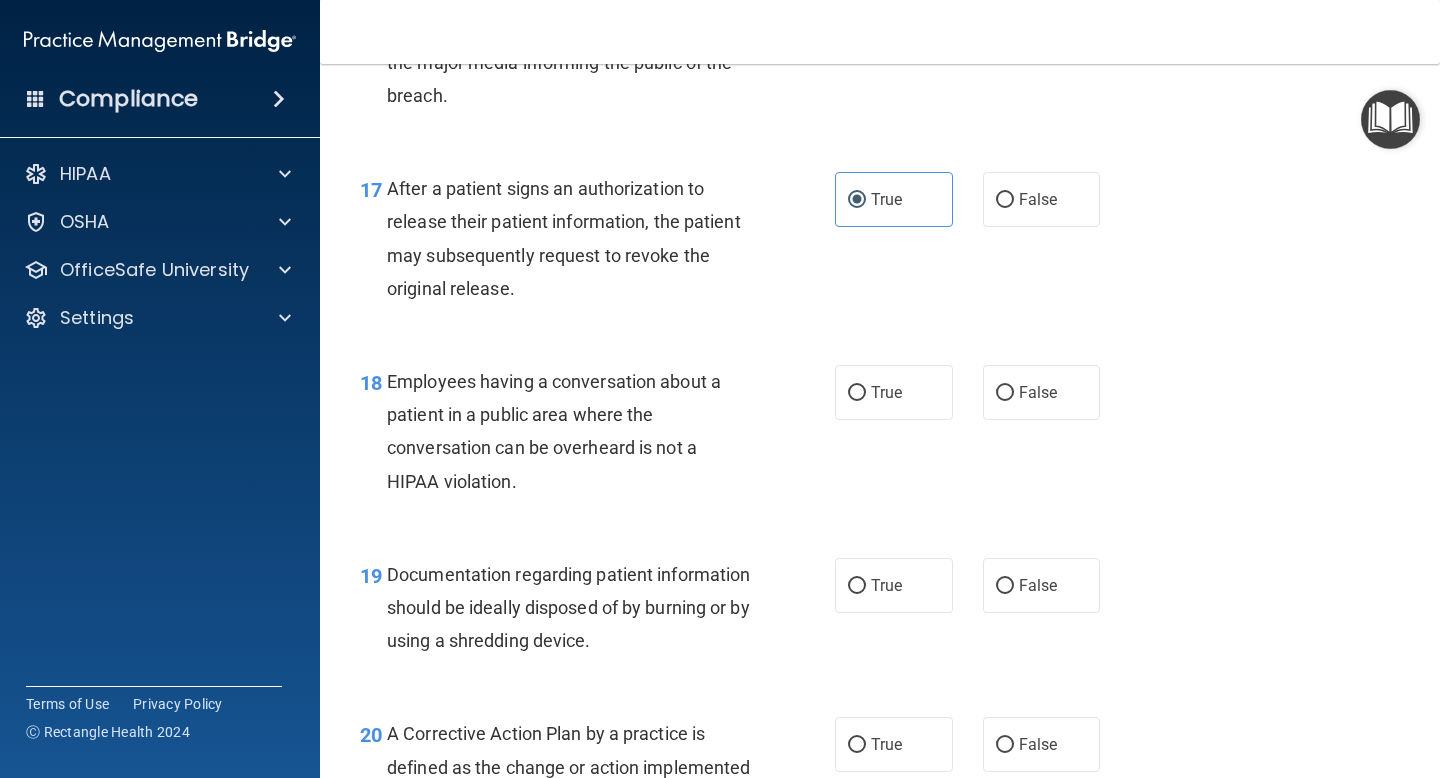 click on "Employees having a conversation about a patient in a public area where the conversation can be overheard is not a HIPAA violation." at bounding box center [554, 431] 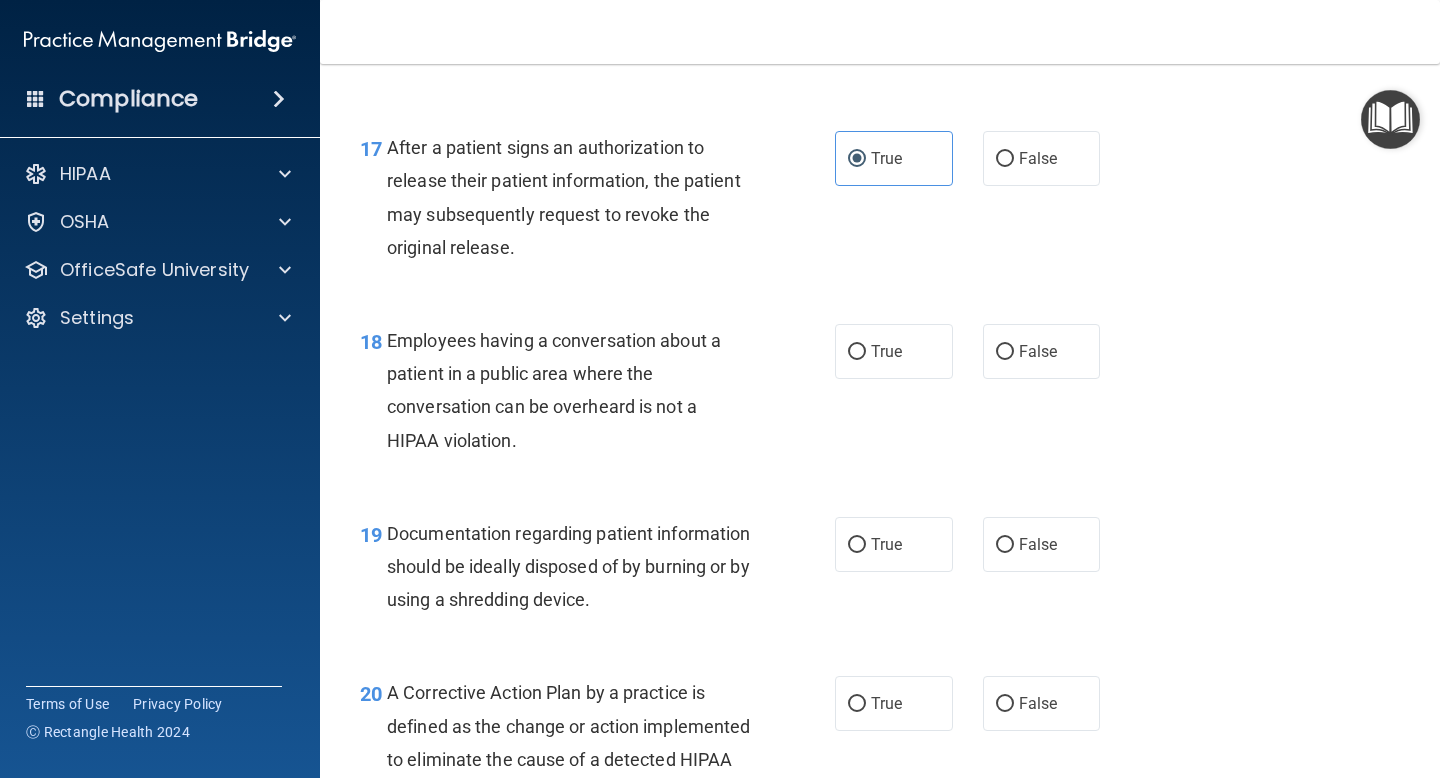 scroll, scrollTop: 2922, scrollLeft: 0, axis: vertical 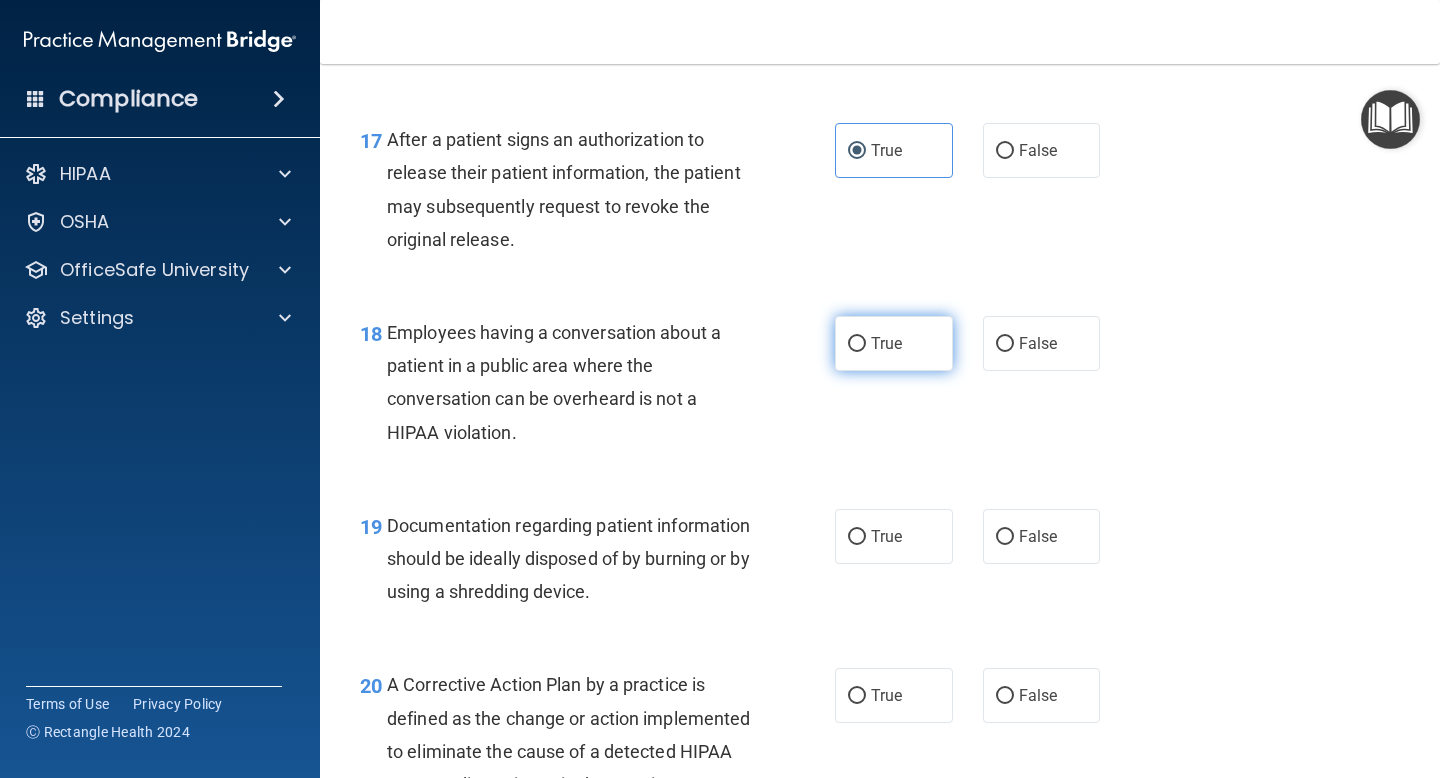click on "True" at bounding box center (894, 343) 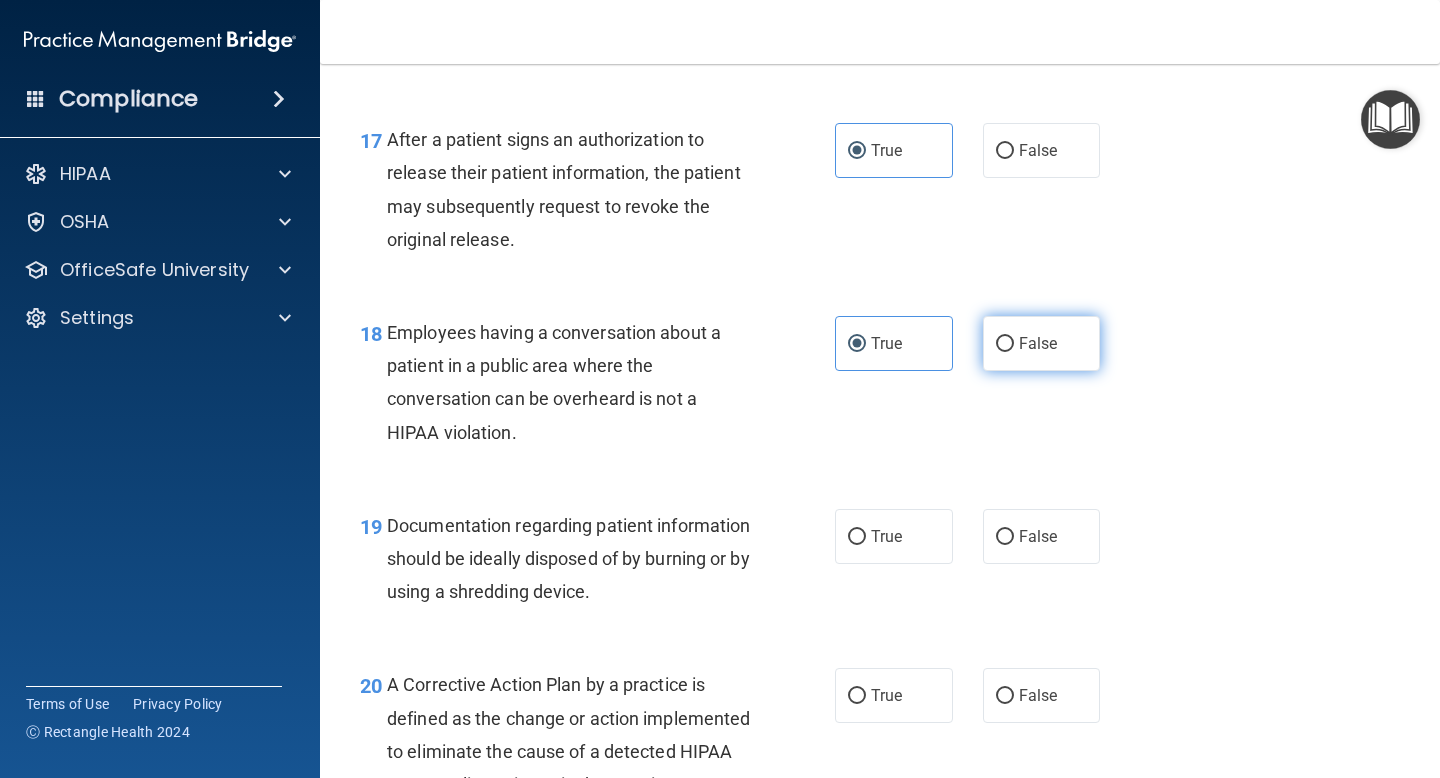 click on "False" at bounding box center [1042, 343] 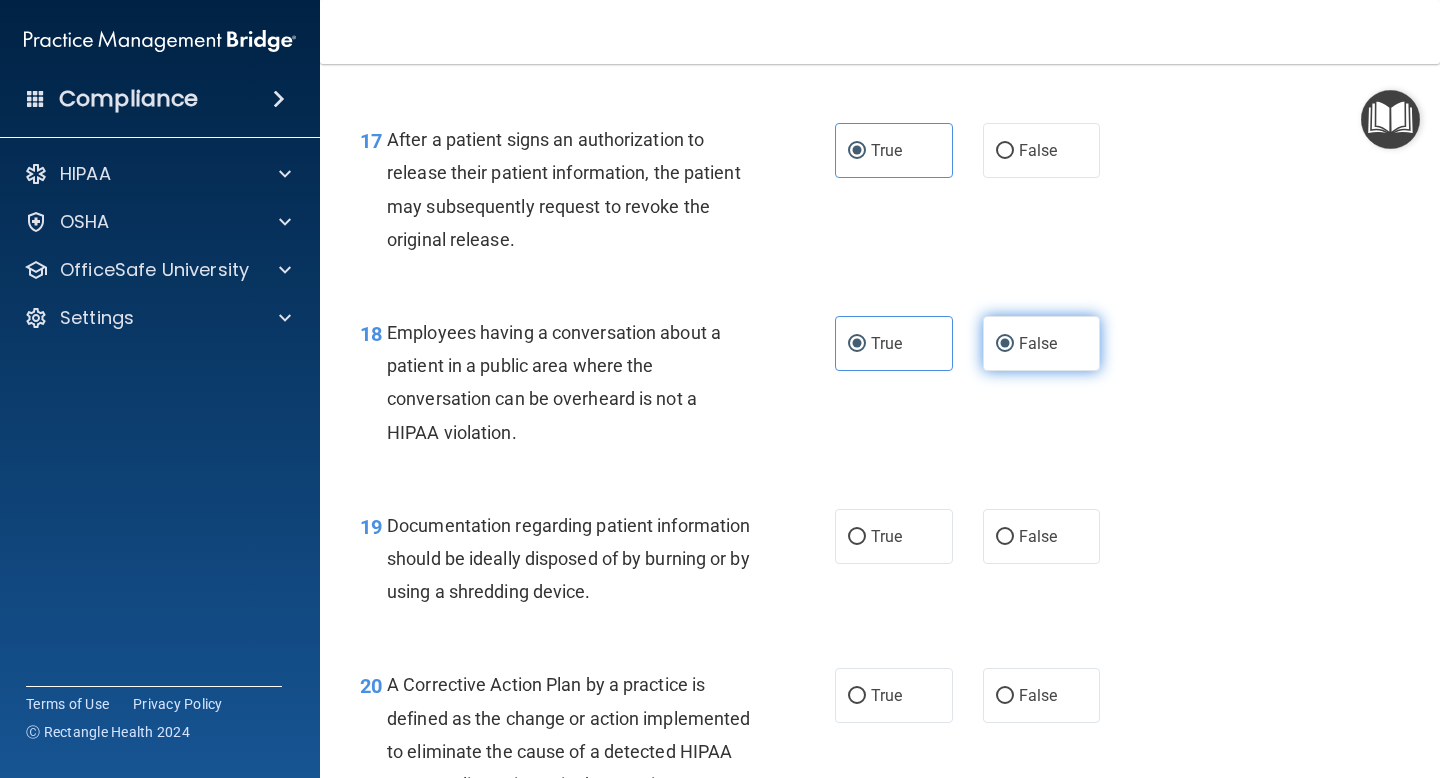 radio on "false" 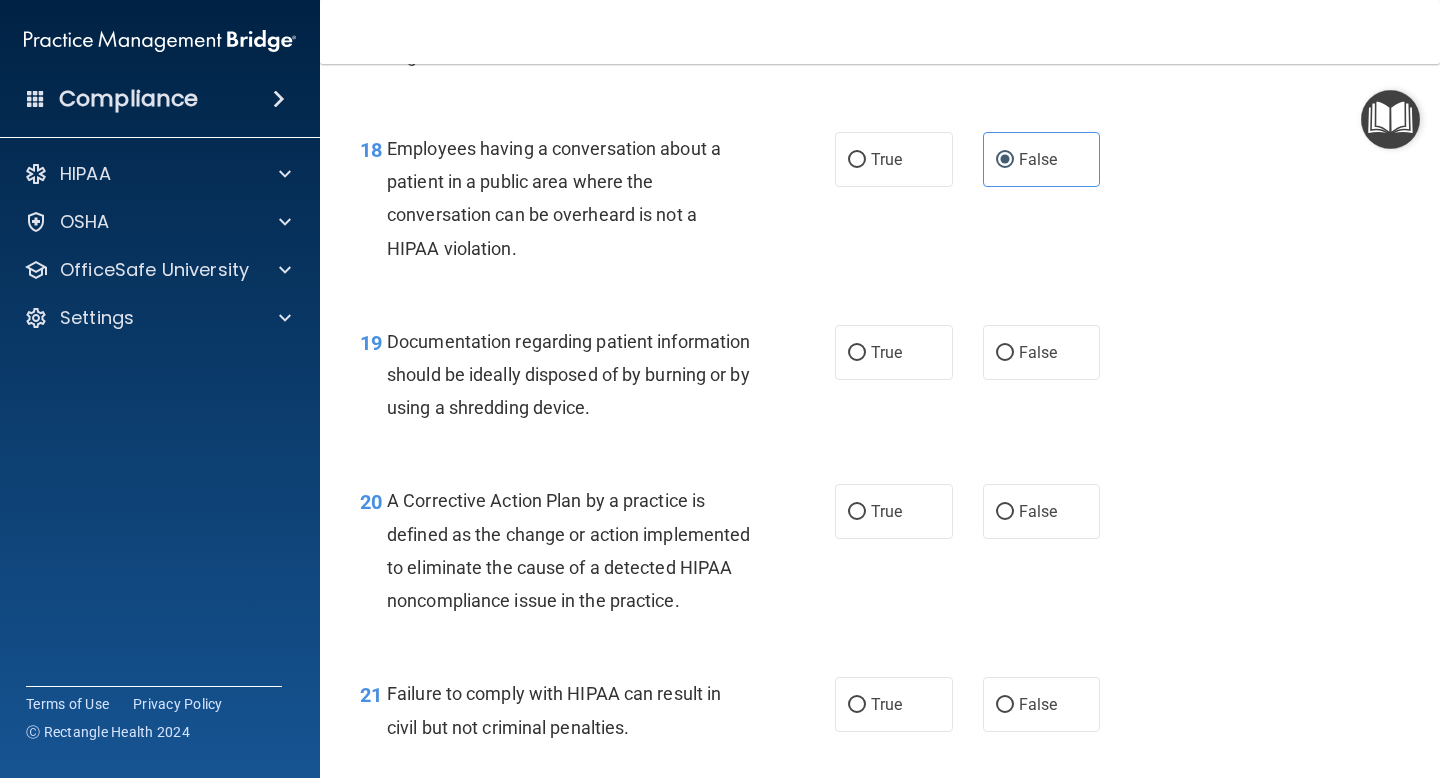 scroll, scrollTop: 3115, scrollLeft: 0, axis: vertical 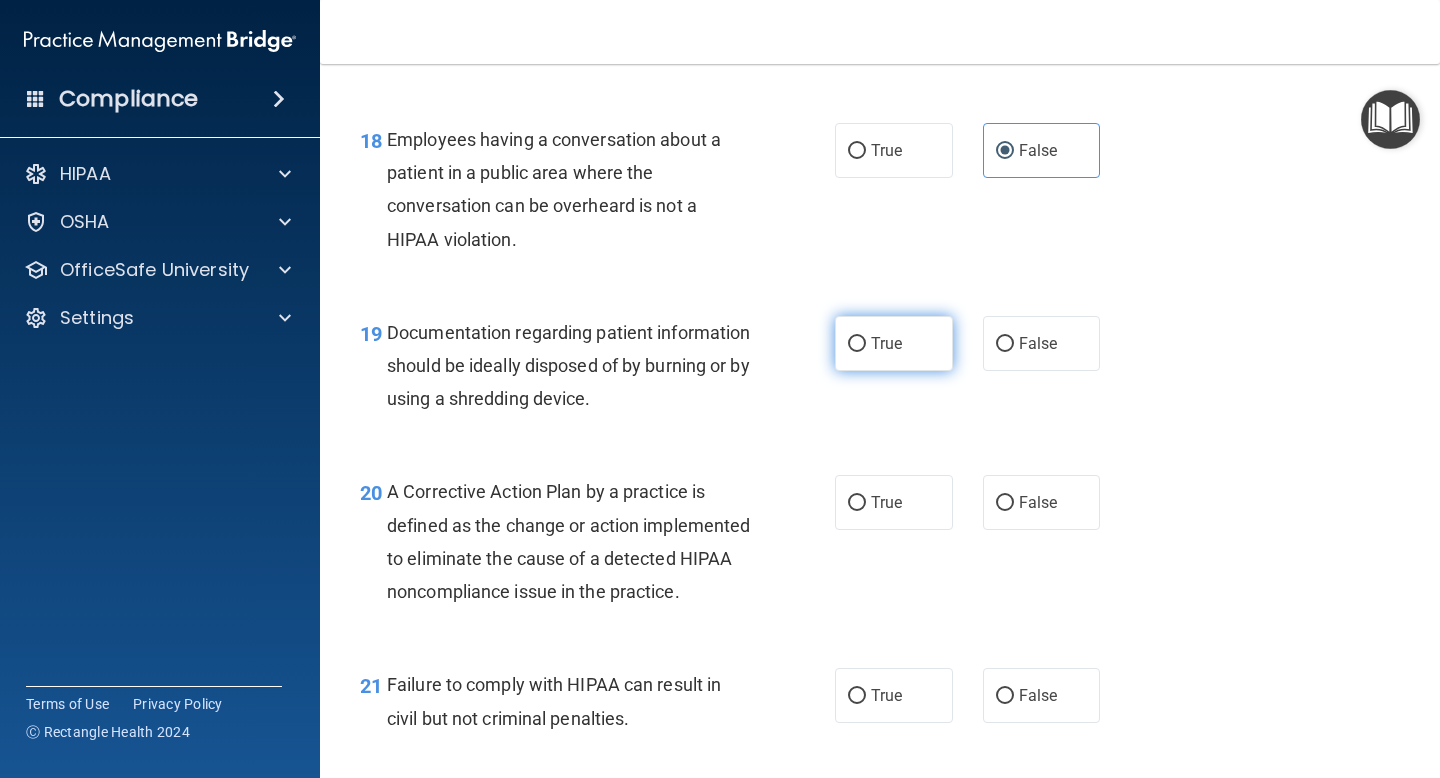 click on "True" at bounding box center (894, 343) 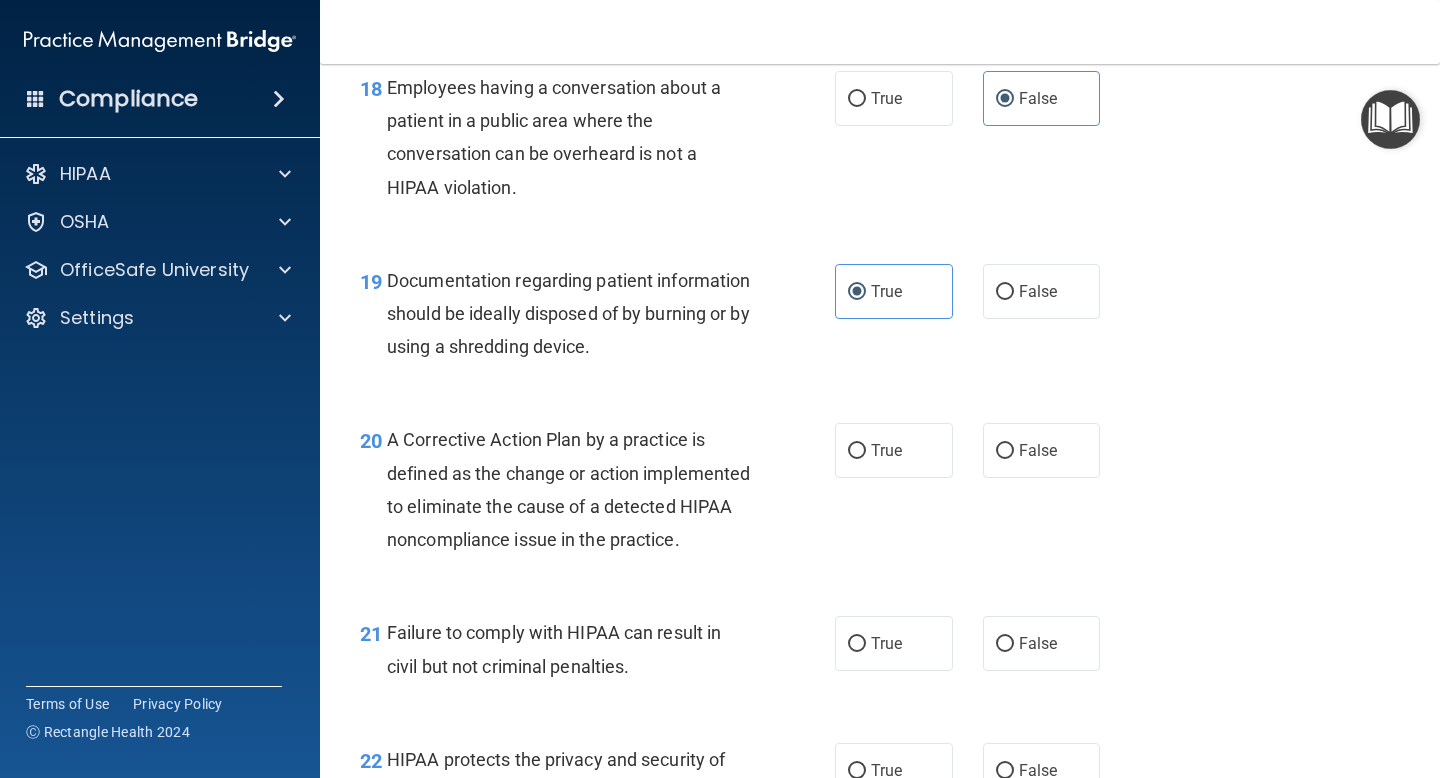 scroll, scrollTop: 3170, scrollLeft: 0, axis: vertical 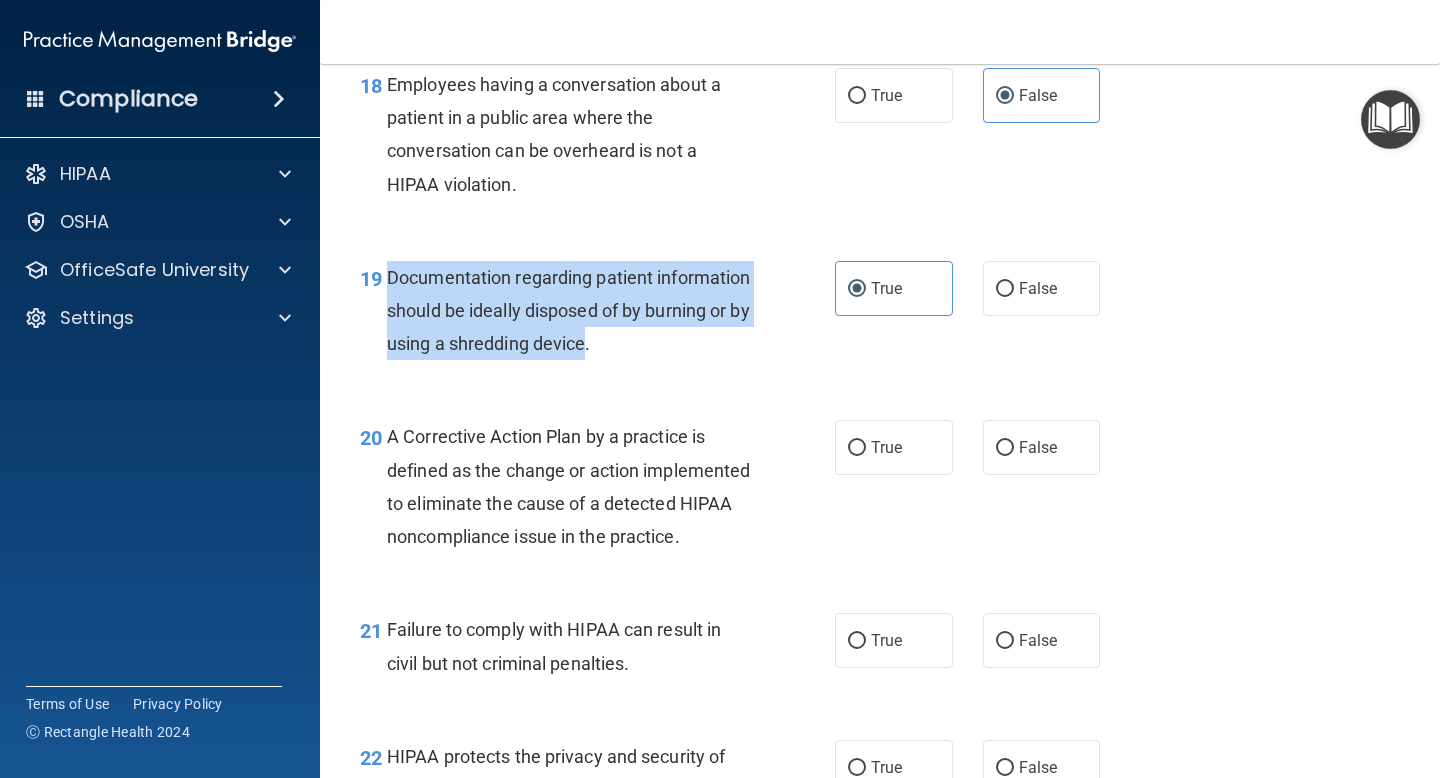 drag, startPoint x: 389, startPoint y: 273, endPoint x: 698, endPoint y: 346, distance: 317.50592 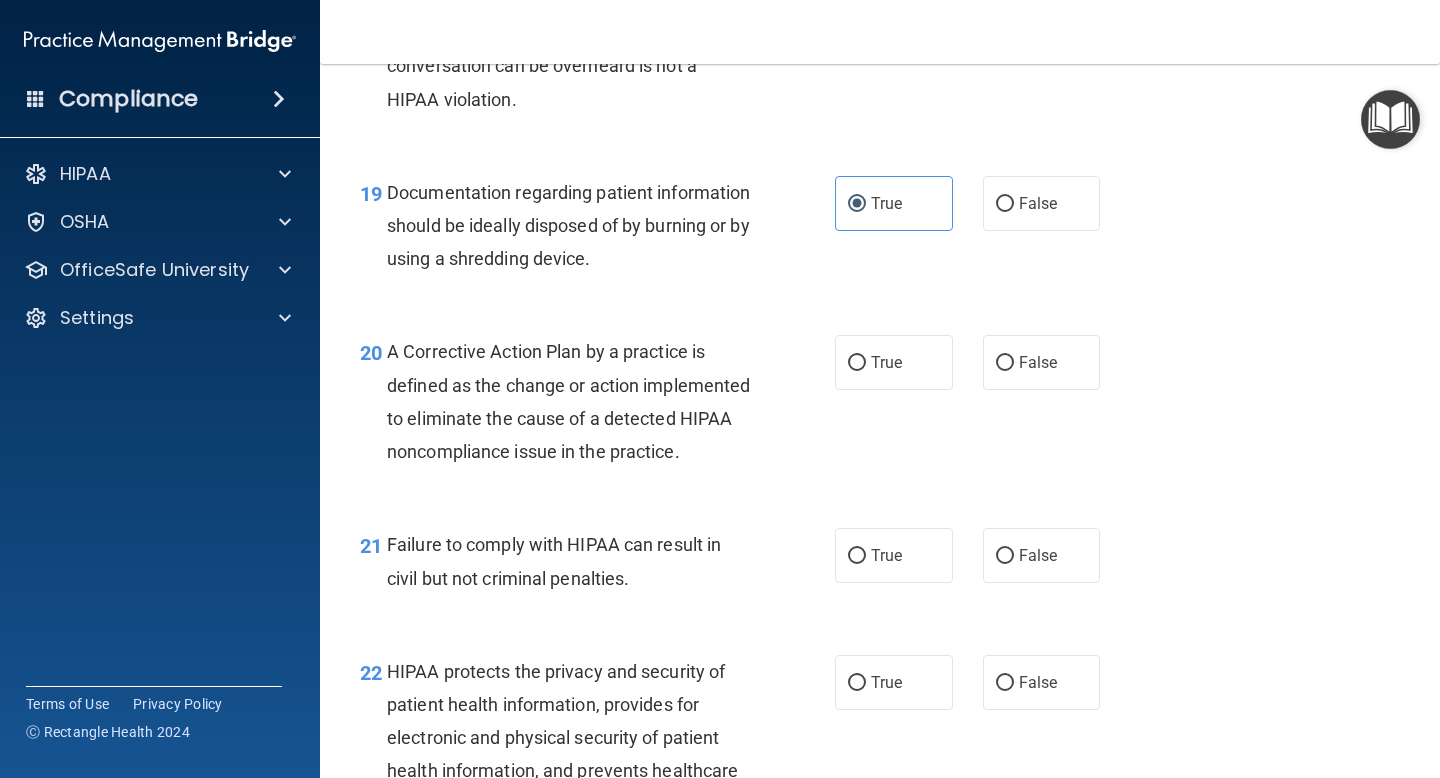 scroll, scrollTop: 3264, scrollLeft: 0, axis: vertical 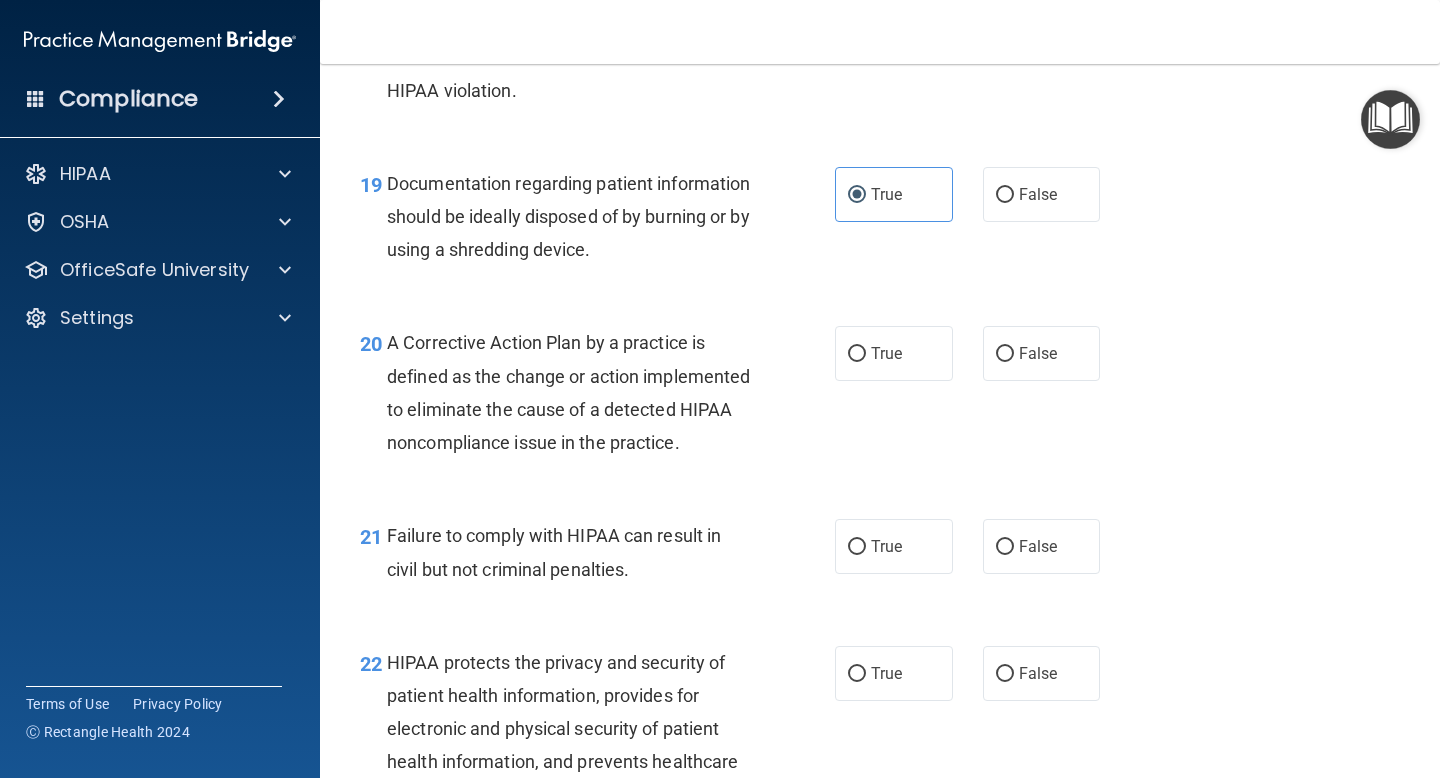 click on "A Corrective Action Plan by a practice is defined as the change or action implemented to eliminate the cause of a detected HIPAA noncompliance issue in the practice." at bounding box center (576, 392) 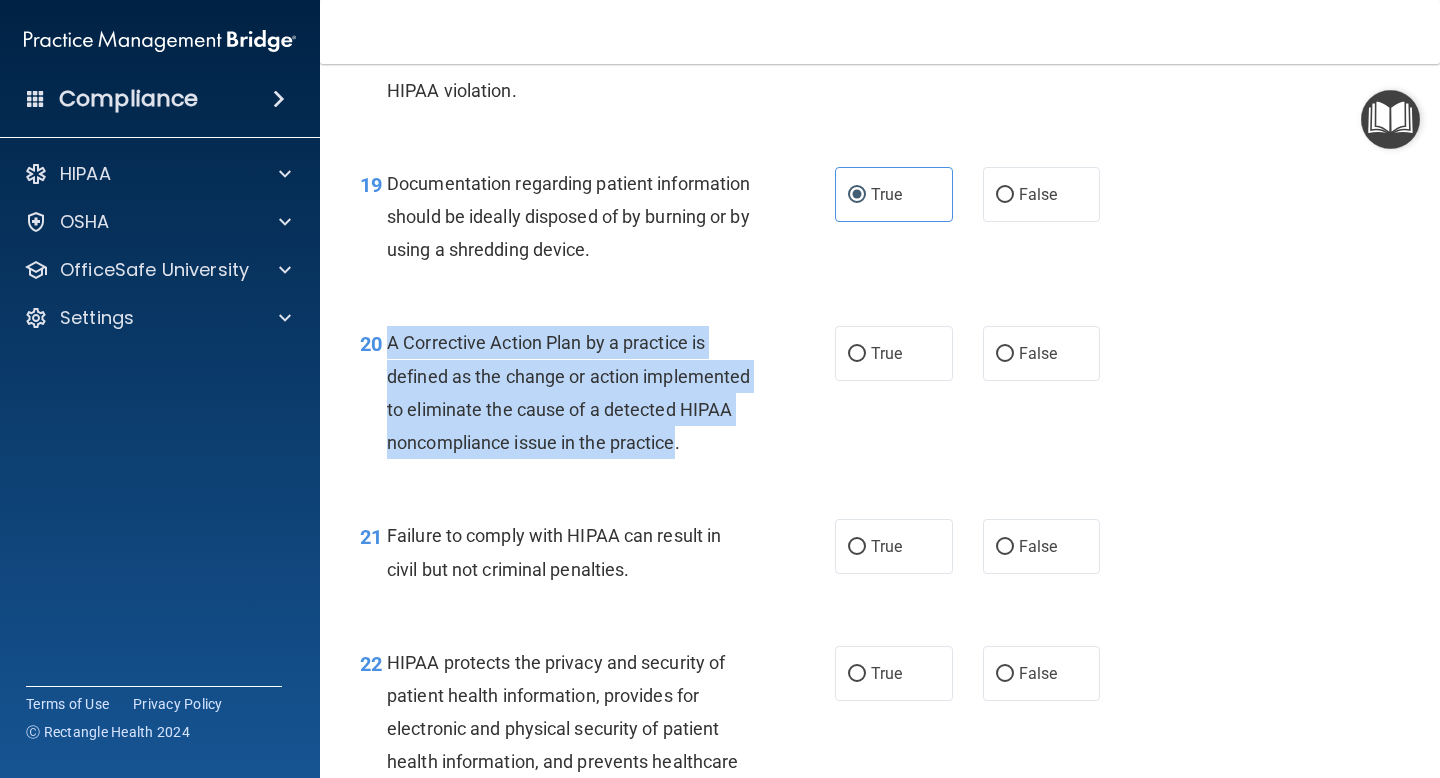 drag, startPoint x: 387, startPoint y: 345, endPoint x: 452, endPoint y: 474, distance: 144.45068 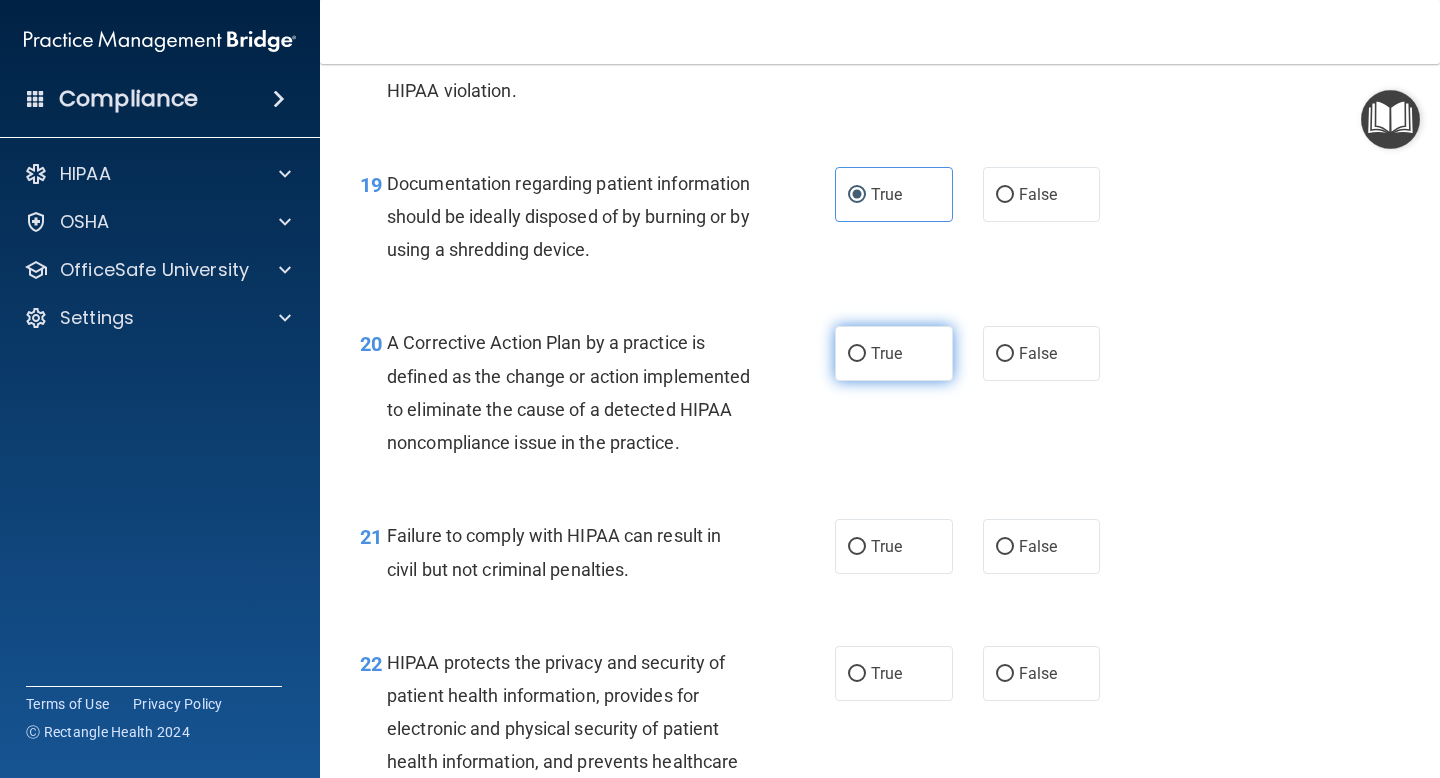 click on "True" at bounding box center (894, 353) 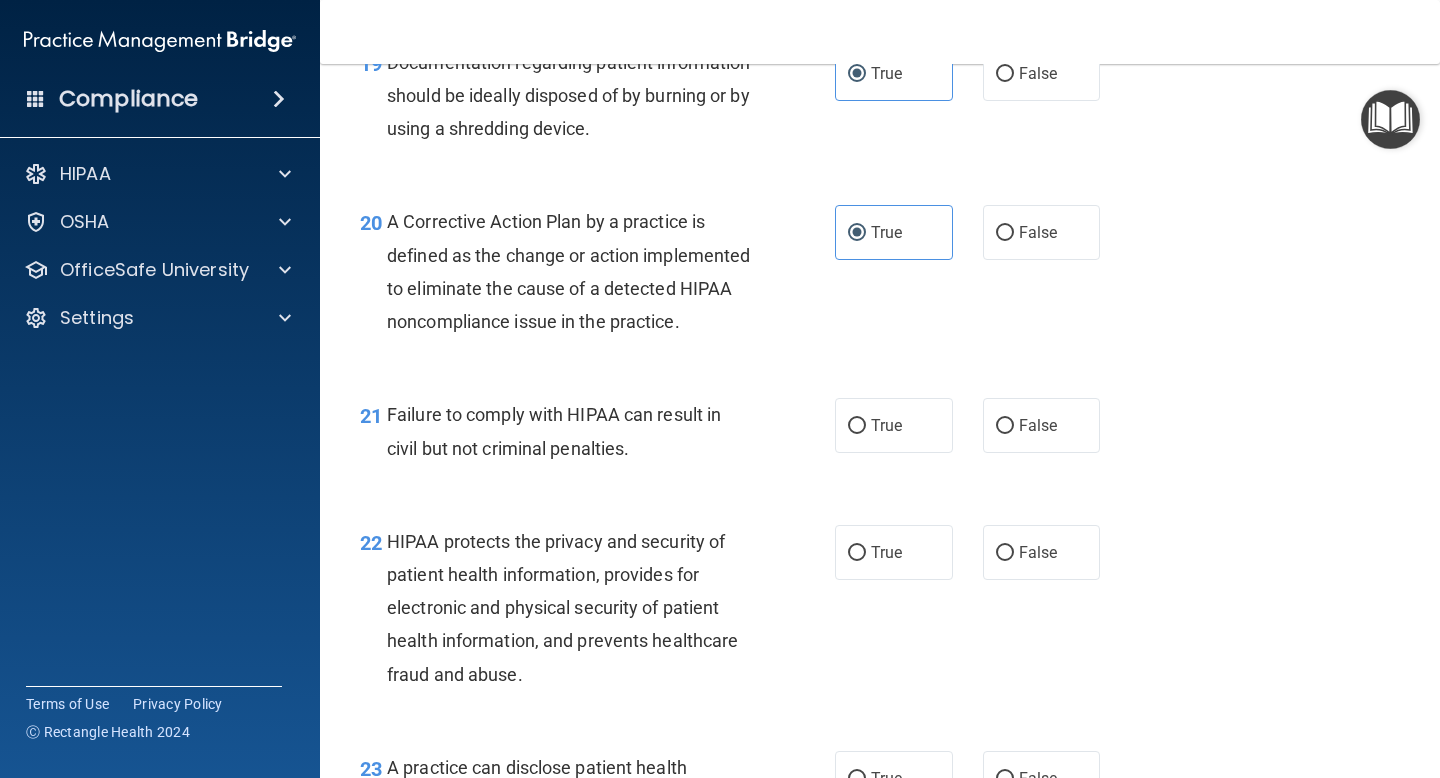 scroll, scrollTop: 3391, scrollLeft: 0, axis: vertical 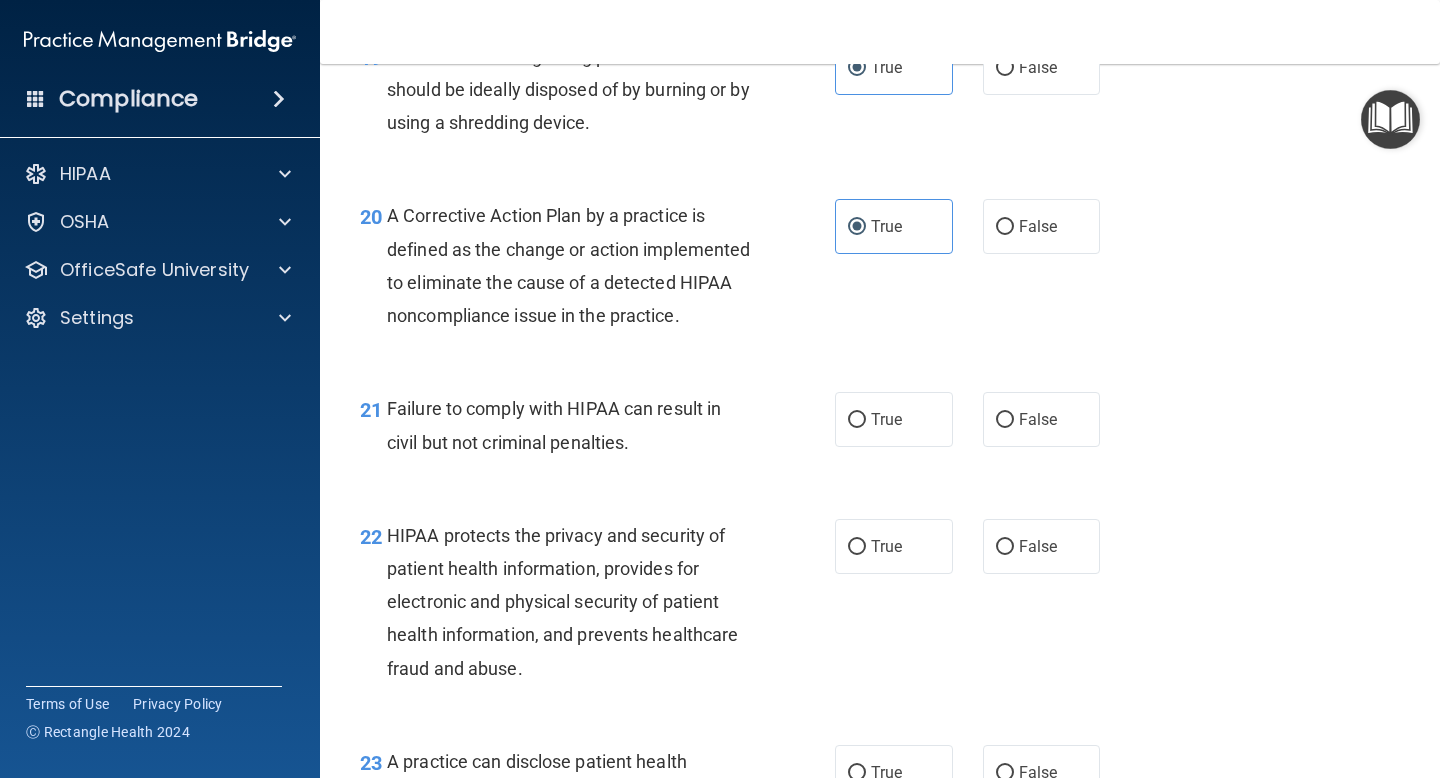 click on "21       Failure to comply with HIPAA can result in civil but not criminal penalties.                 True           False" at bounding box center [880, 430] 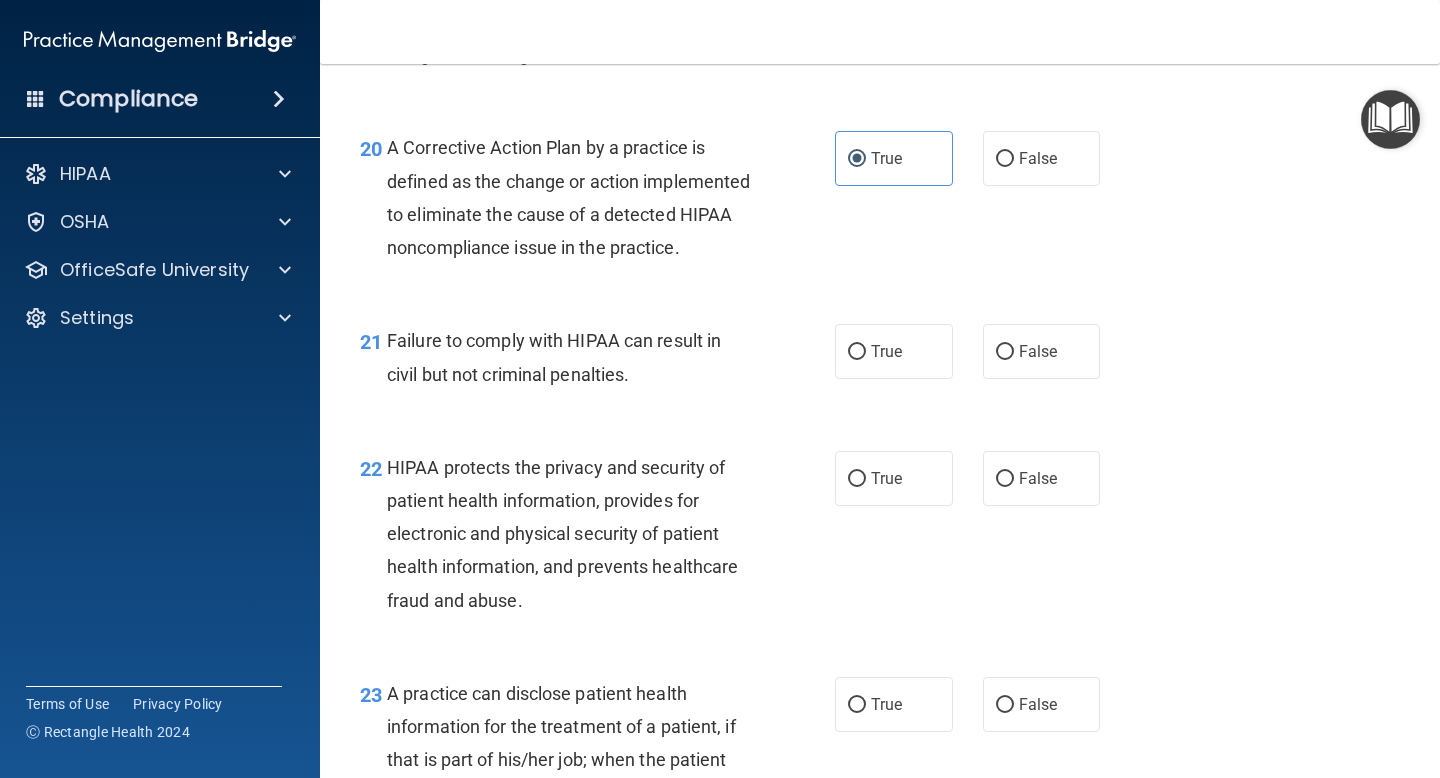 scroll, scrollTop: 3489, scrollLeft: 0, axis: vertical 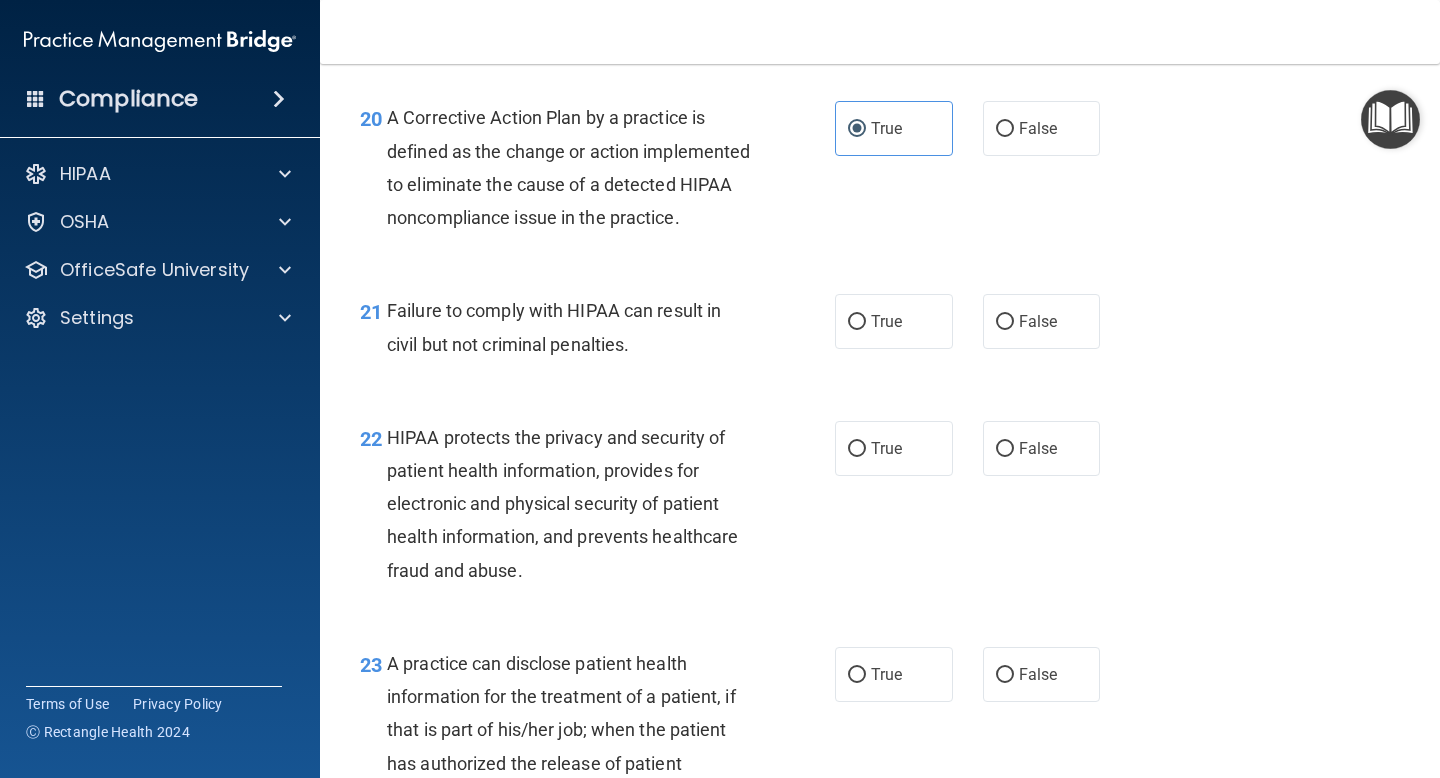 drag, startPoint x: 386, startPoint y: 346, endPoint x: 596, endPoint y: 368, distance: 211.14923 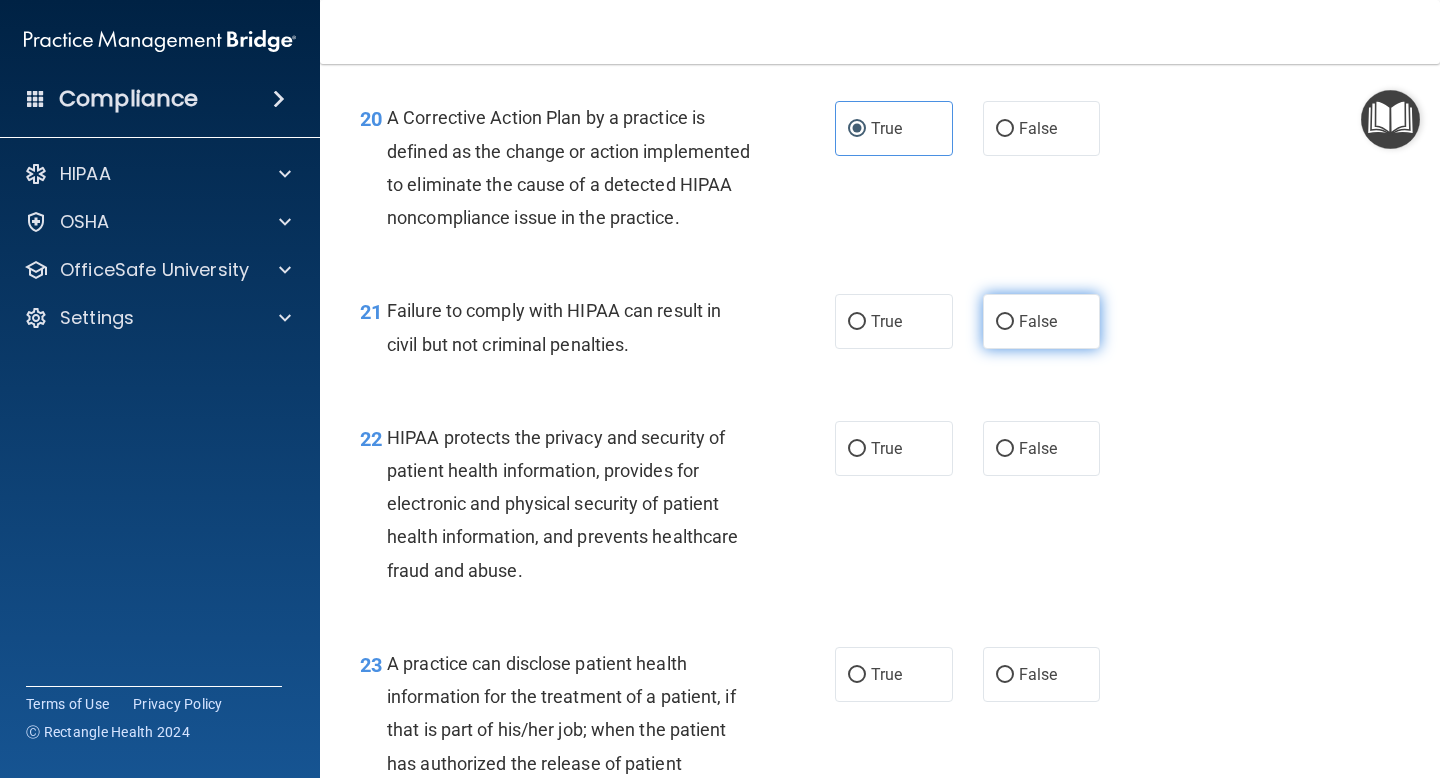 click on "False" at bounding box center (1042, 321) 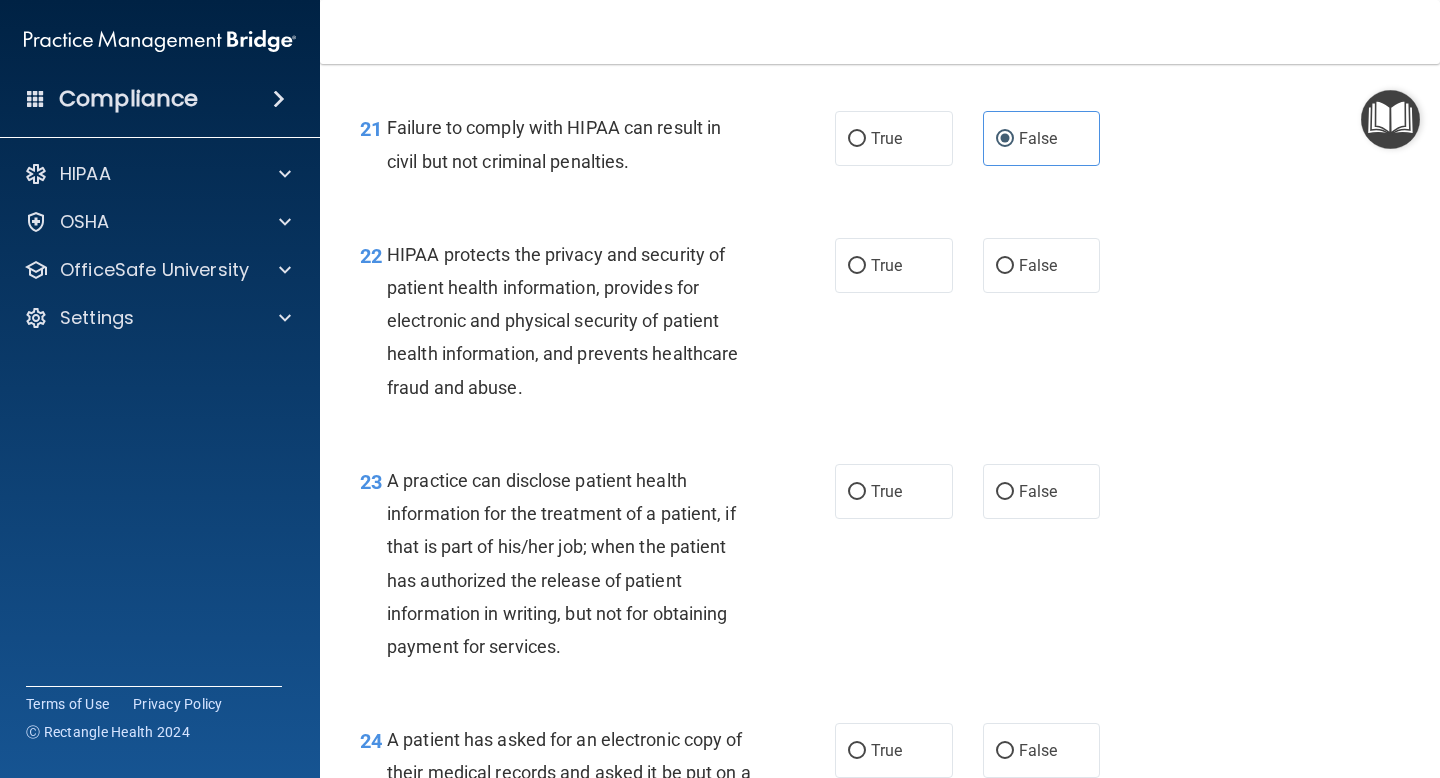 scroll, scrollTop: 3682, scrollLeft: 0, axis: vertical 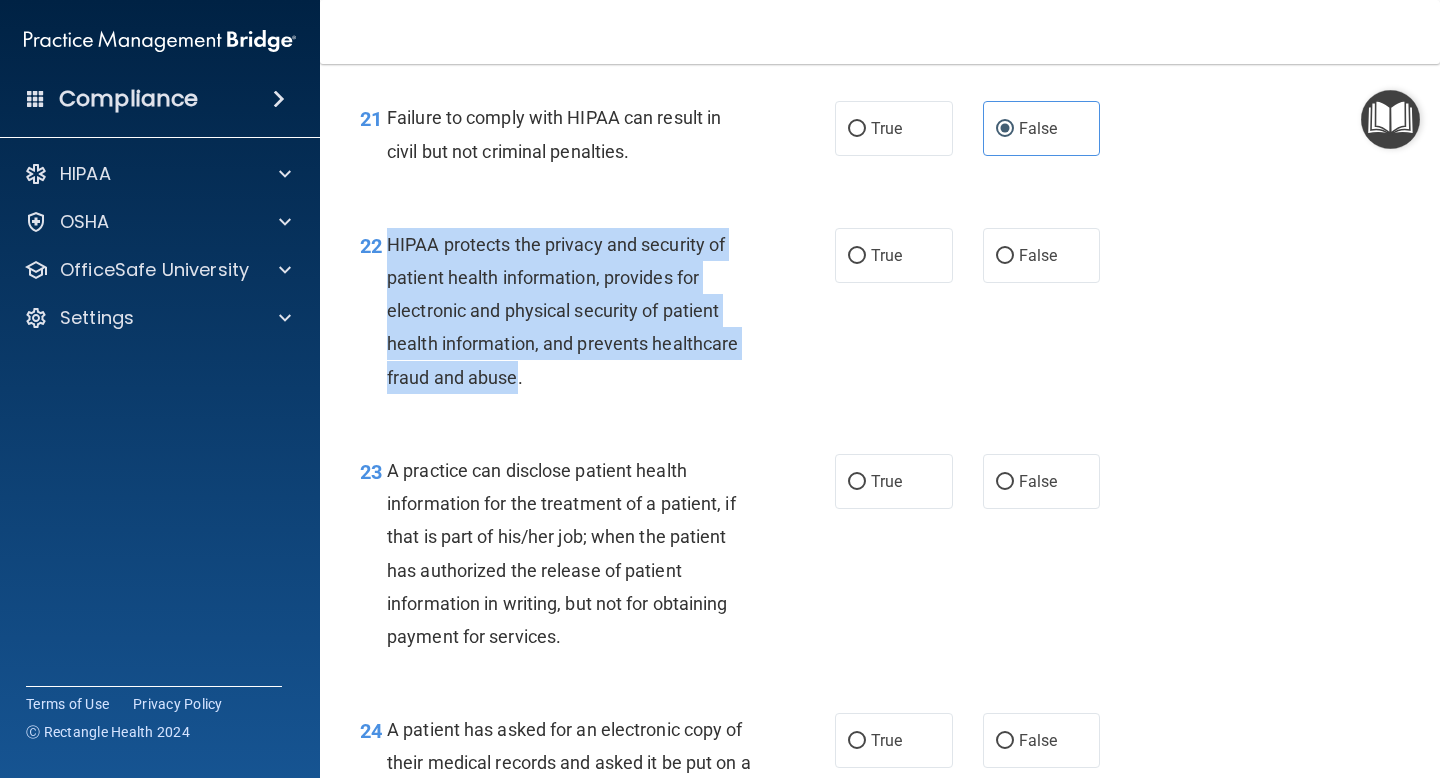 drag, startPoint x: 388, startPoint y: 279, endPoint x: 515, endPoint y: 406, distance: 179.60512 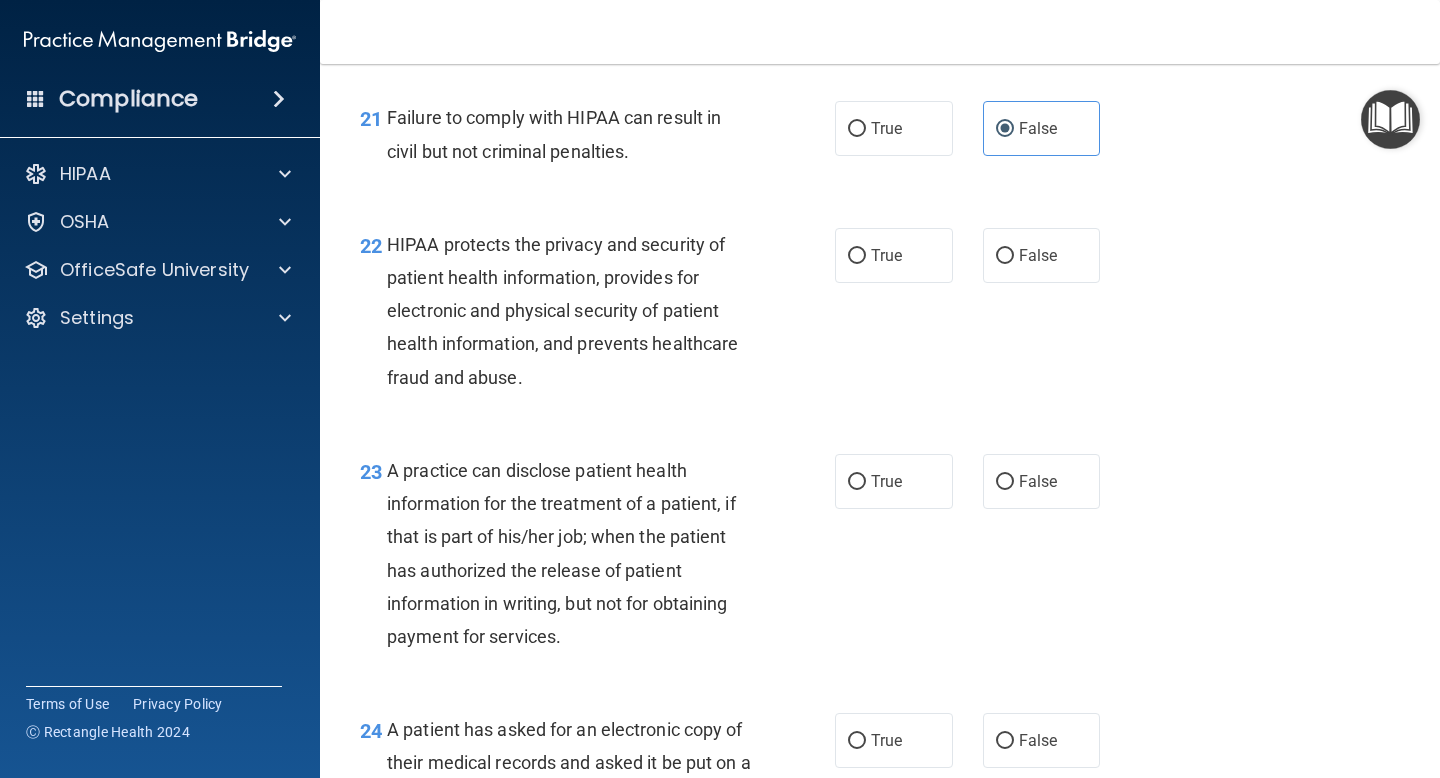 click on "HIPAA protects the privacy and security of patient health information, provides for electronic and physical security of patient health information, and prevents healthcare fraud and abuse." at bounding box center (576, 311) 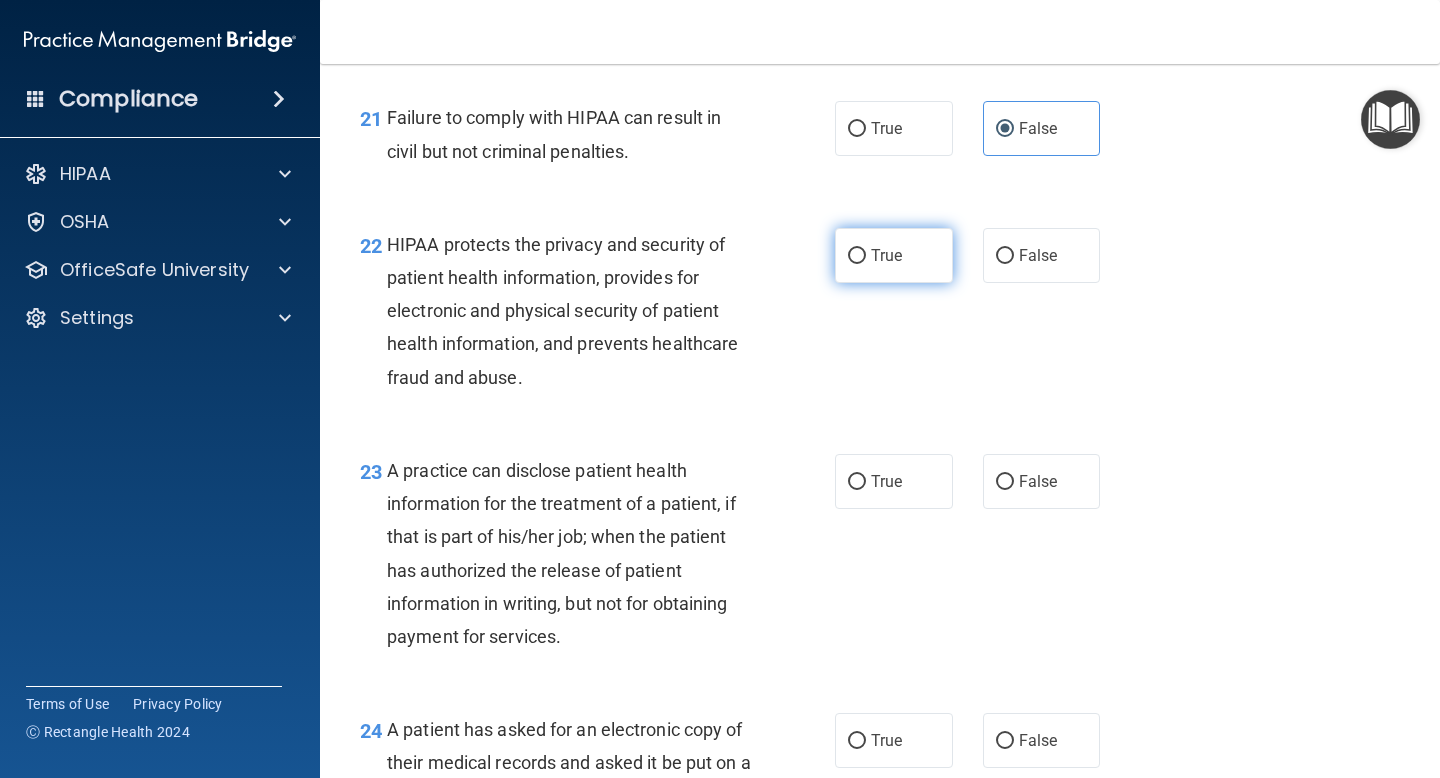 click on "True" at bounding box center (894, 255) 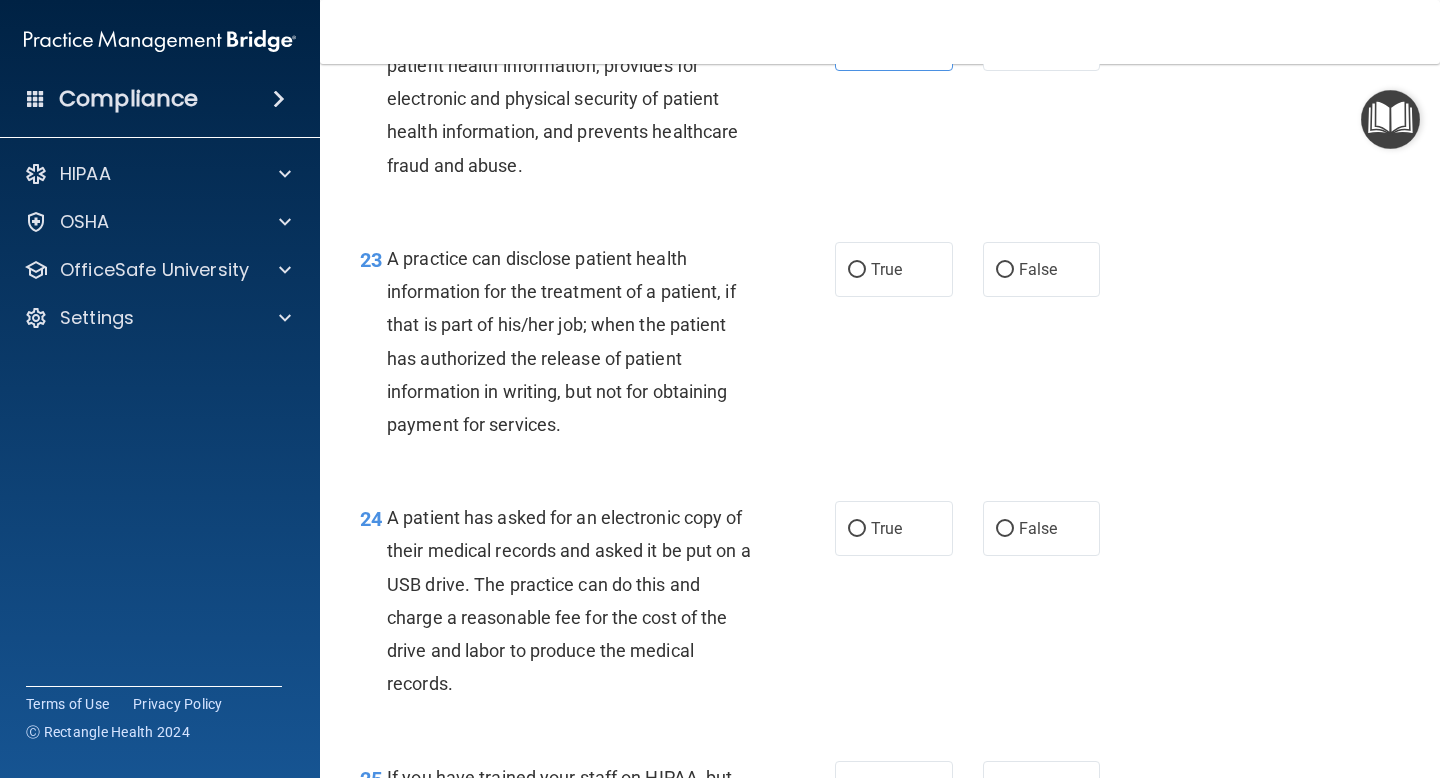 scroll, scrollTop: 3895, scrollLeft: 0, axis: vertical 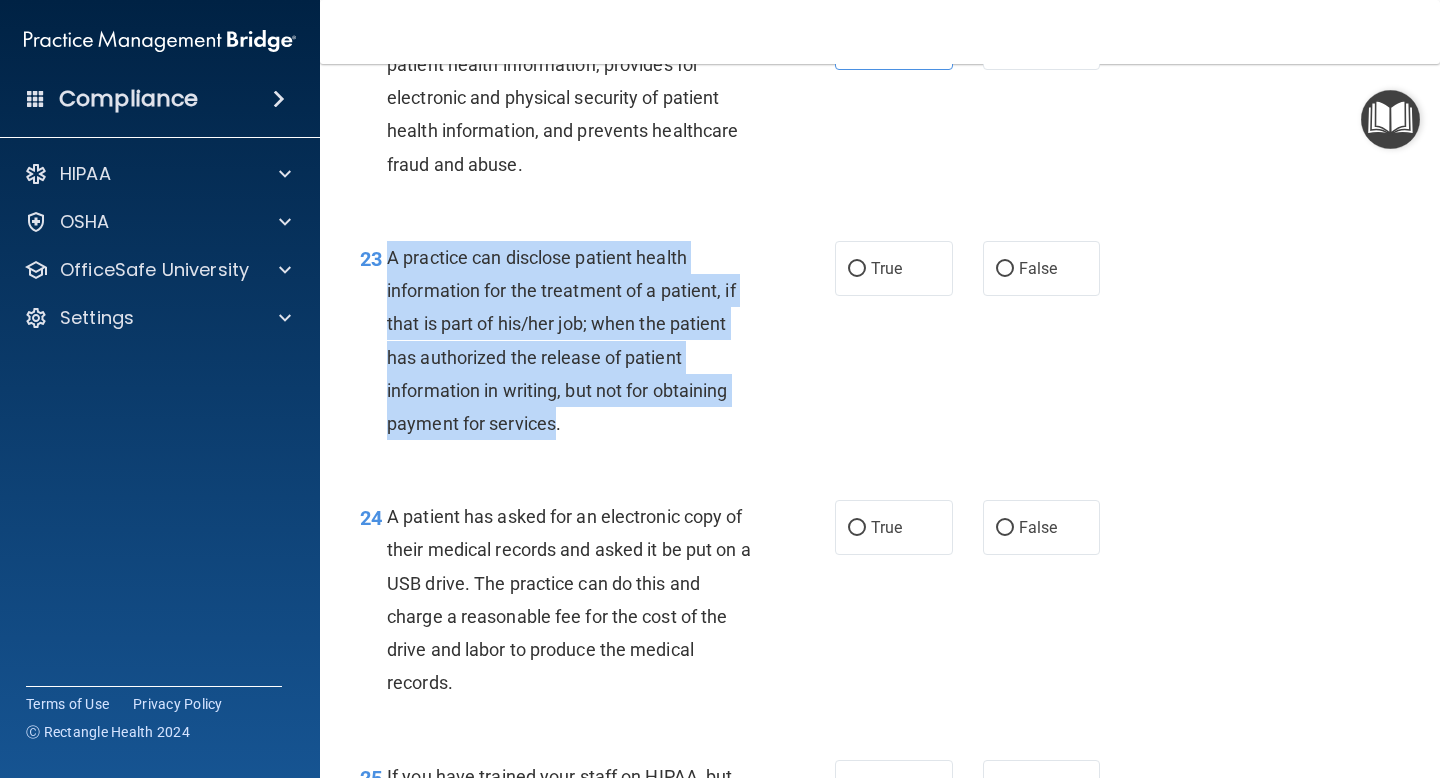 drag, startPoint x: 388, startPoint y: 292, endPoint x: 555, endPoint y: 454, distance: 232.665 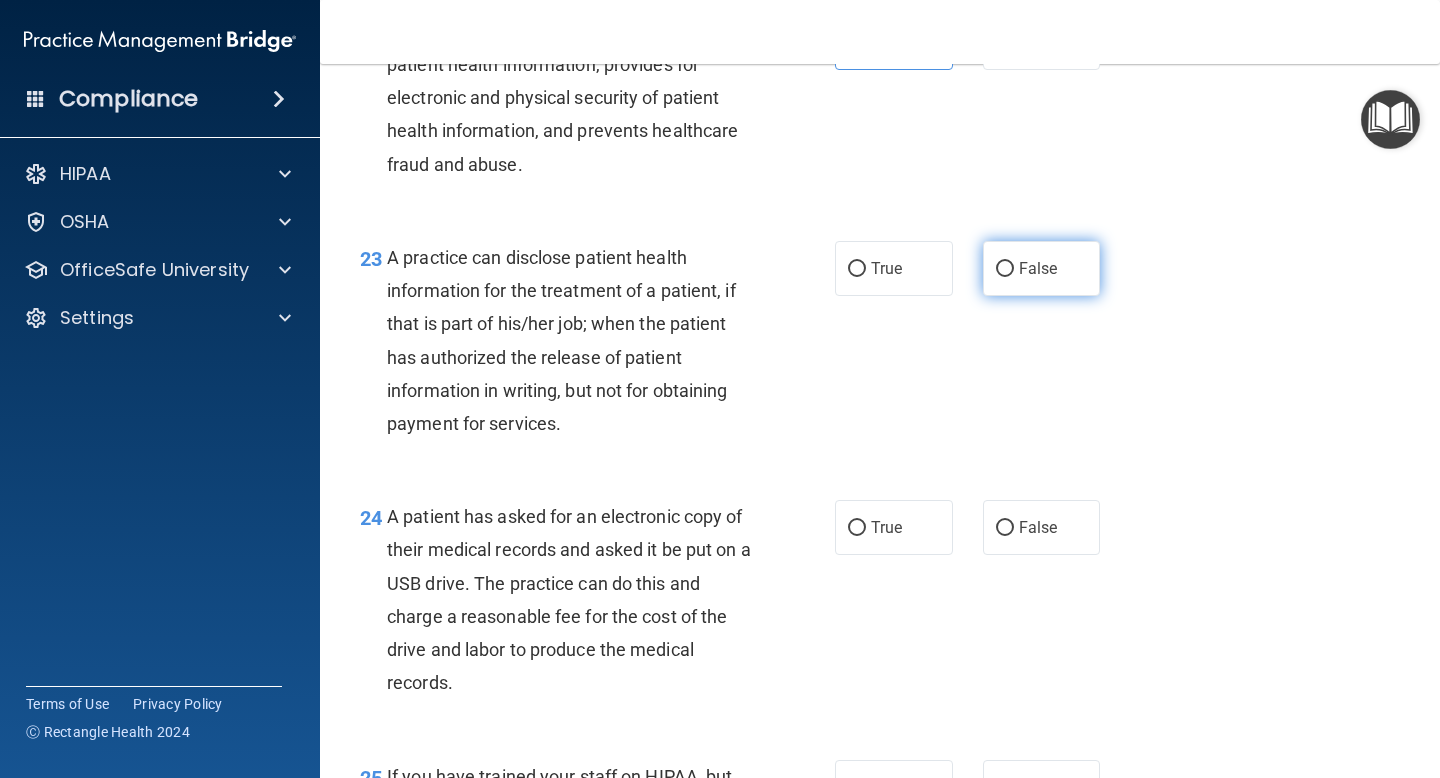 click on "False" at bounding box center [1042, 268] 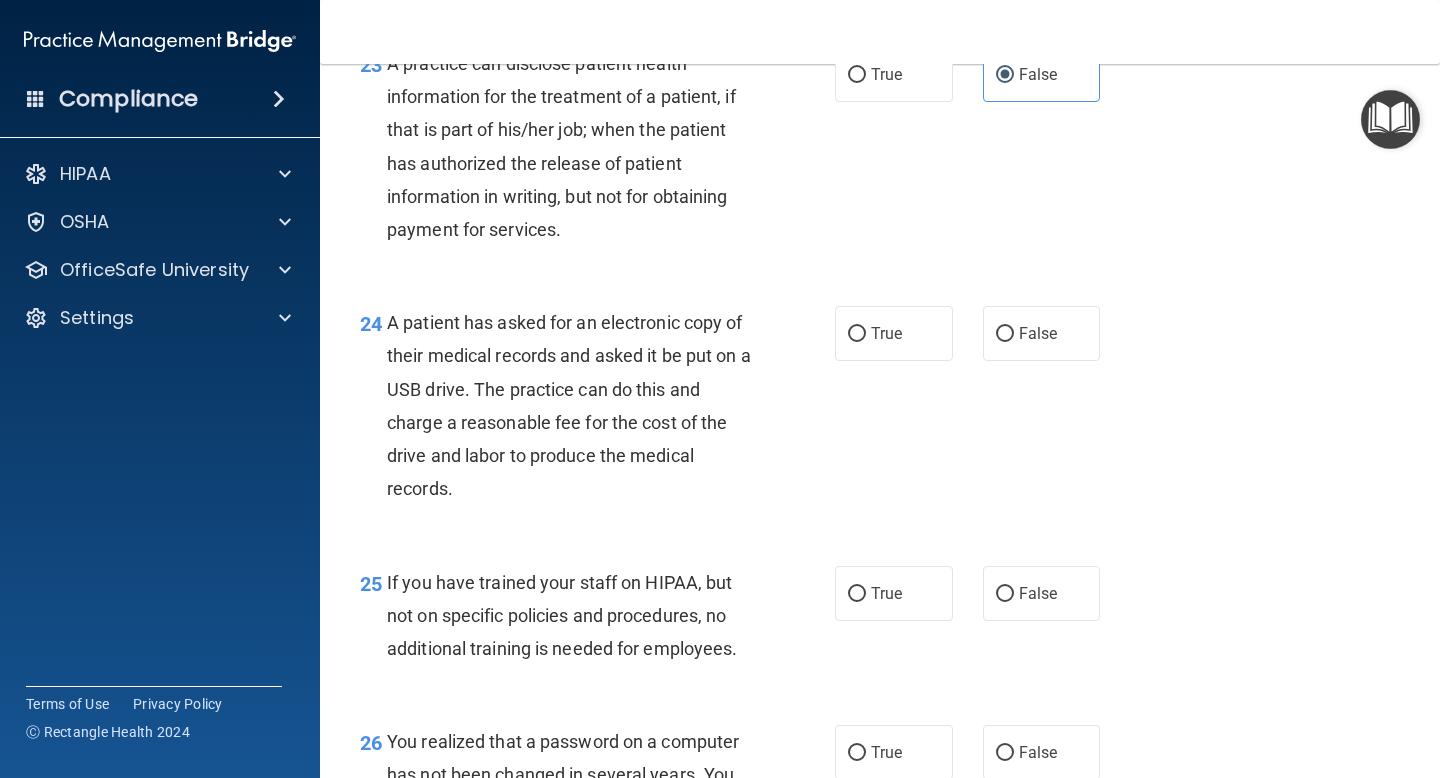 scroll, scrollTop: 4093, scrollLeft: 0, axis: vertical 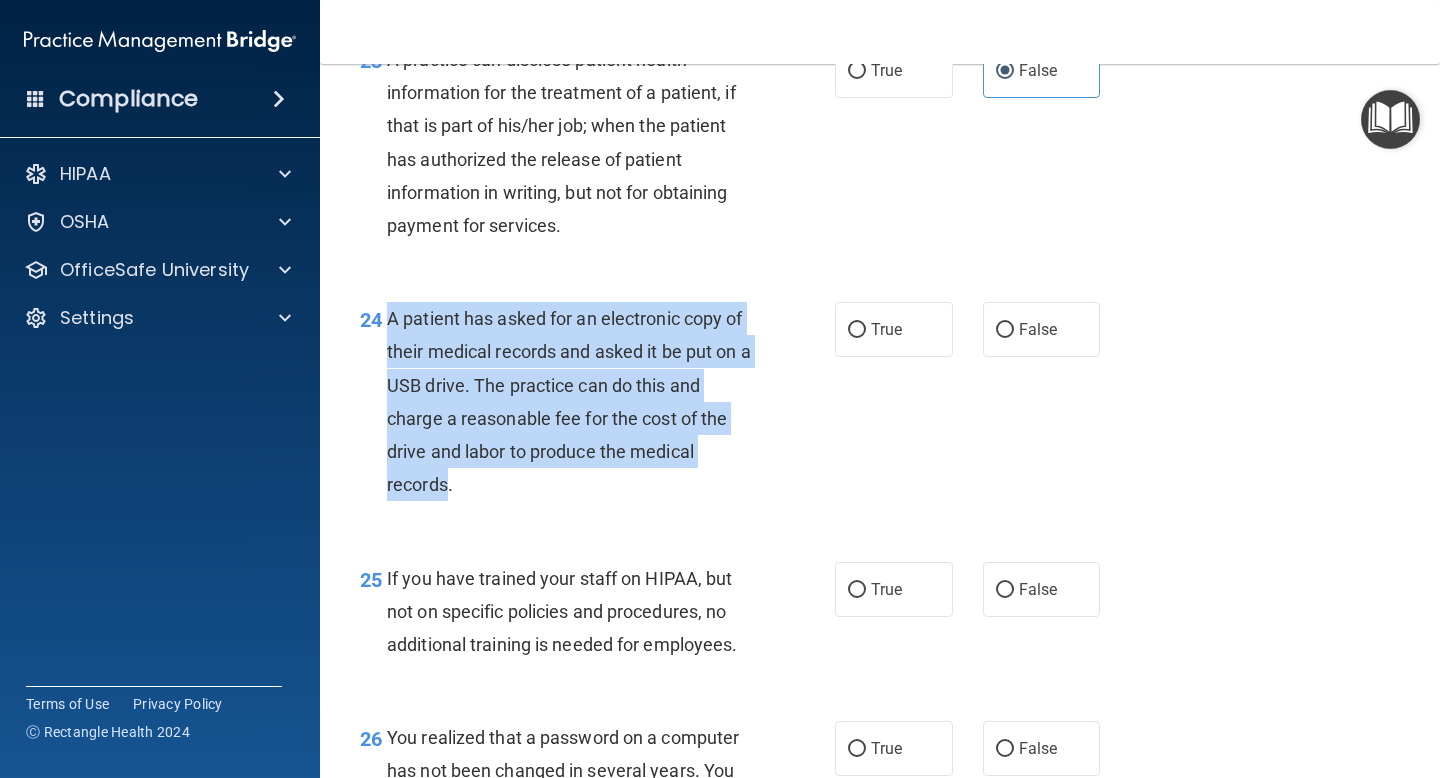 drag, startPoint x: 388, startPoint y: 351, endPoint x: 446, endPoint y: 522, distance: 180.56854 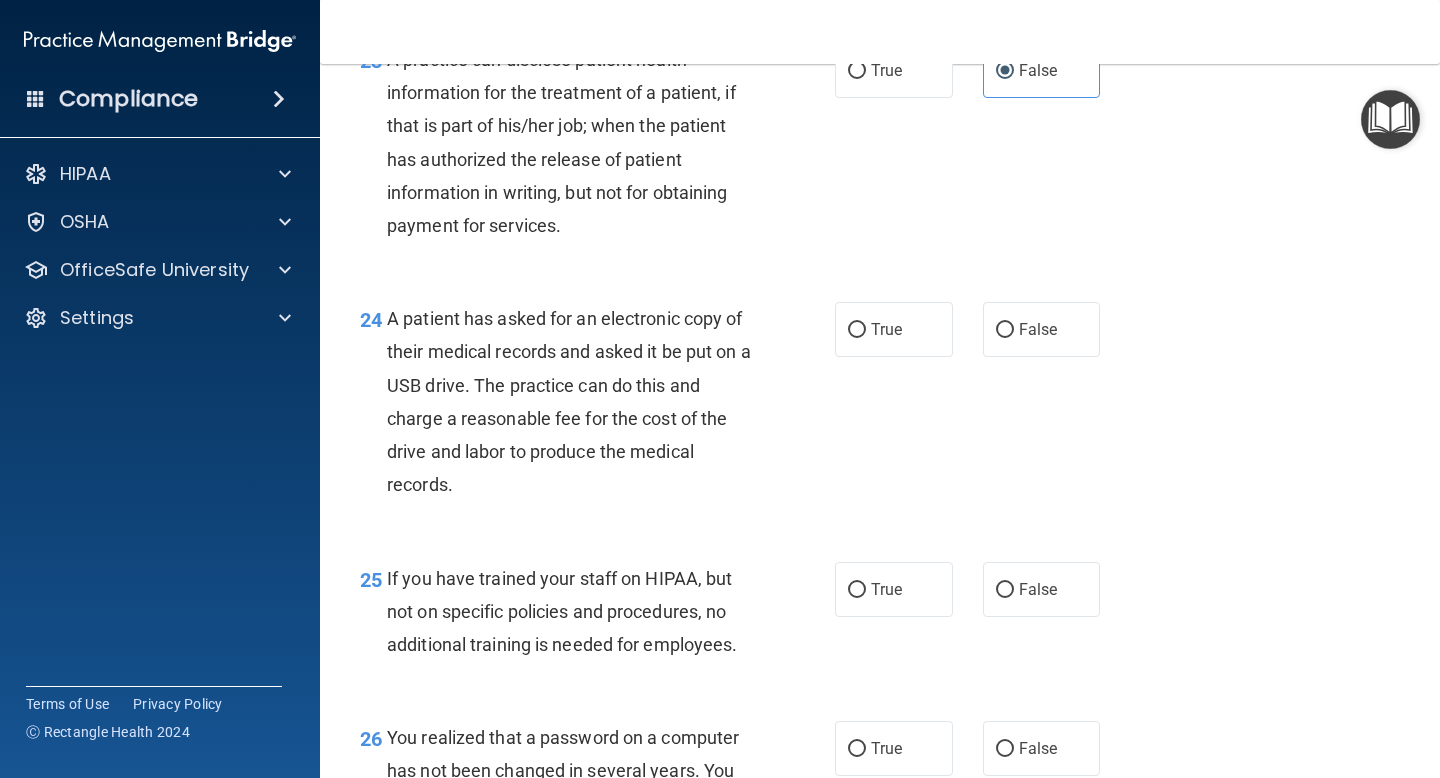 click on "A patient has asked for an electronic copy of their medical records and asked it be put on a USB drive.  The practice can do this and charge a reasonable fee for the cost of the drive and labor to produce the medical records." at bounding box center [576, 401] 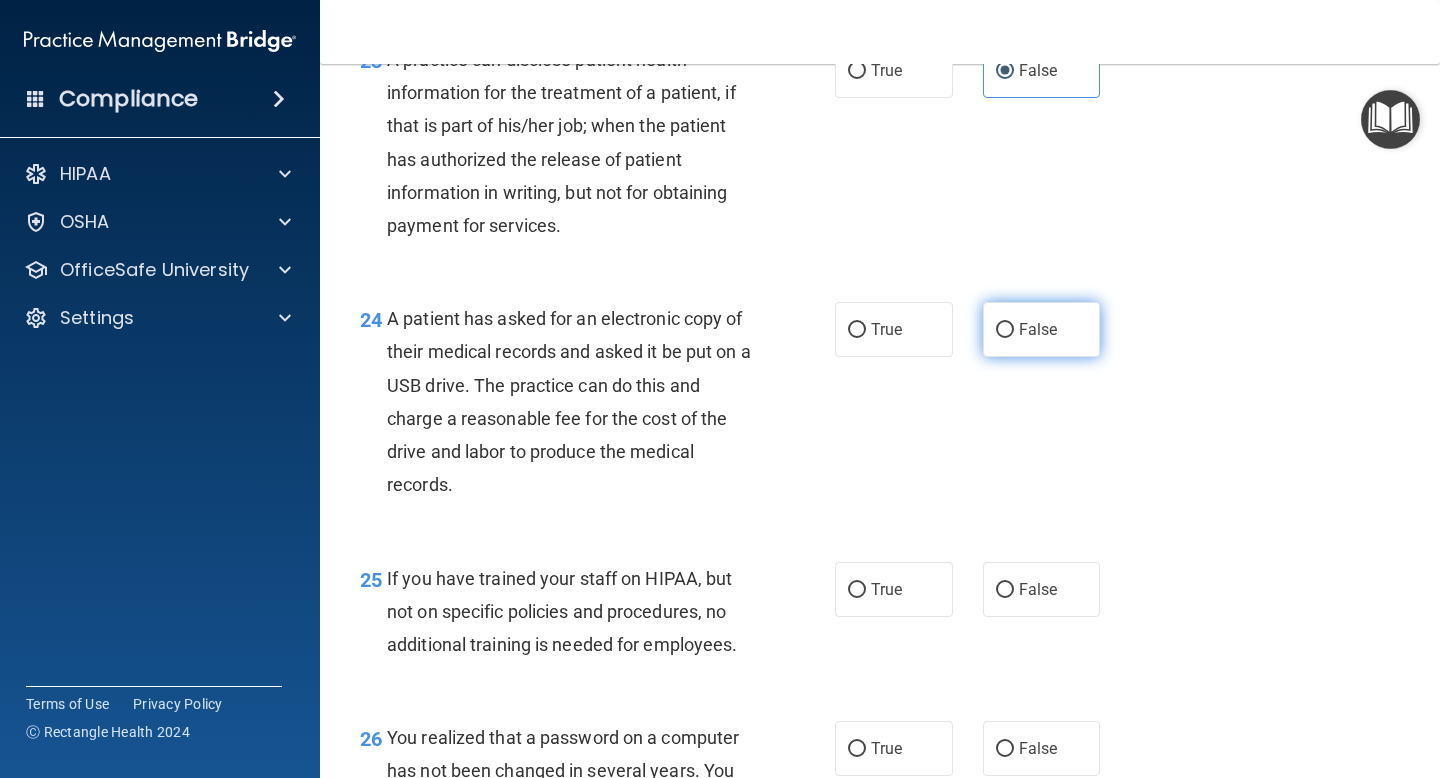 click on "False" at bounding box center [1042, 329] 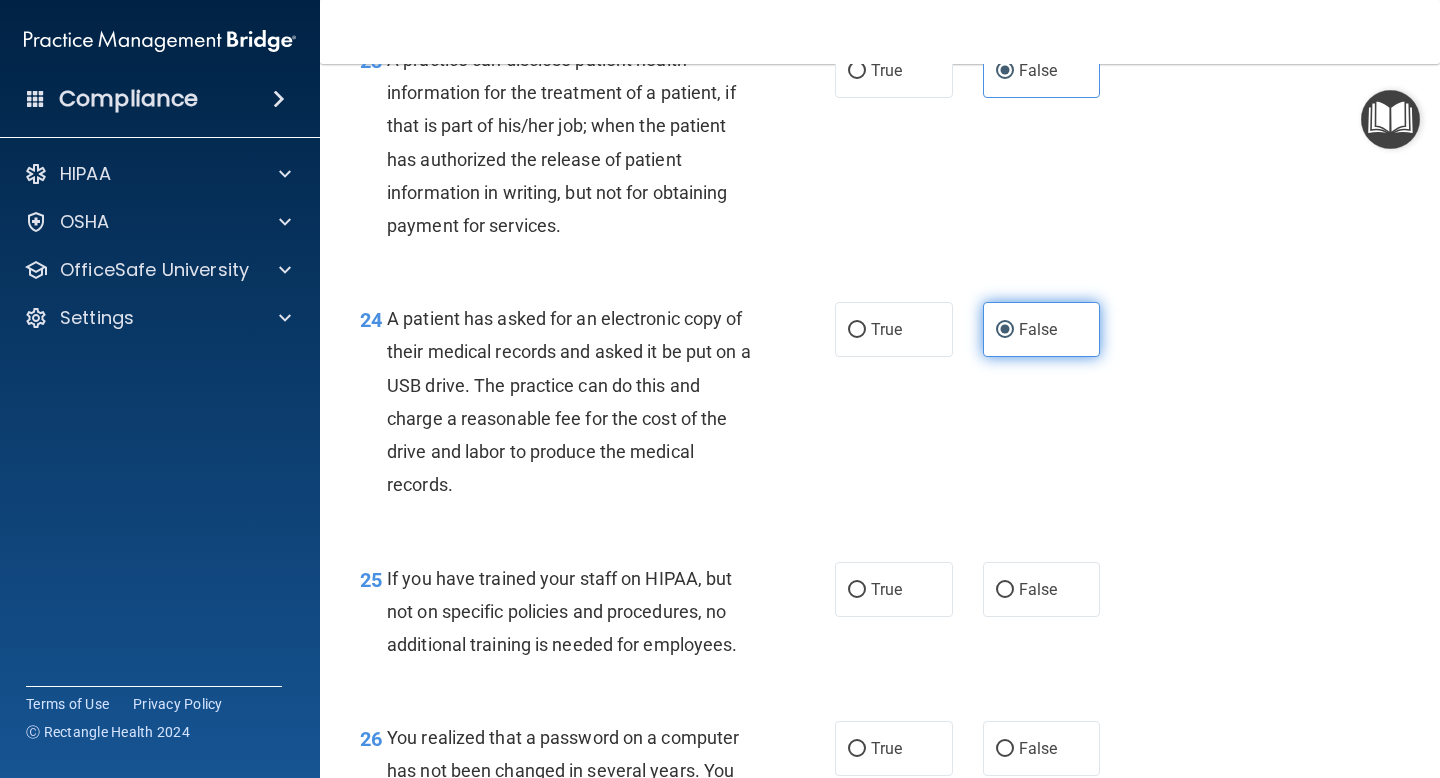 click on "False" at bounding box center (1042, 329) 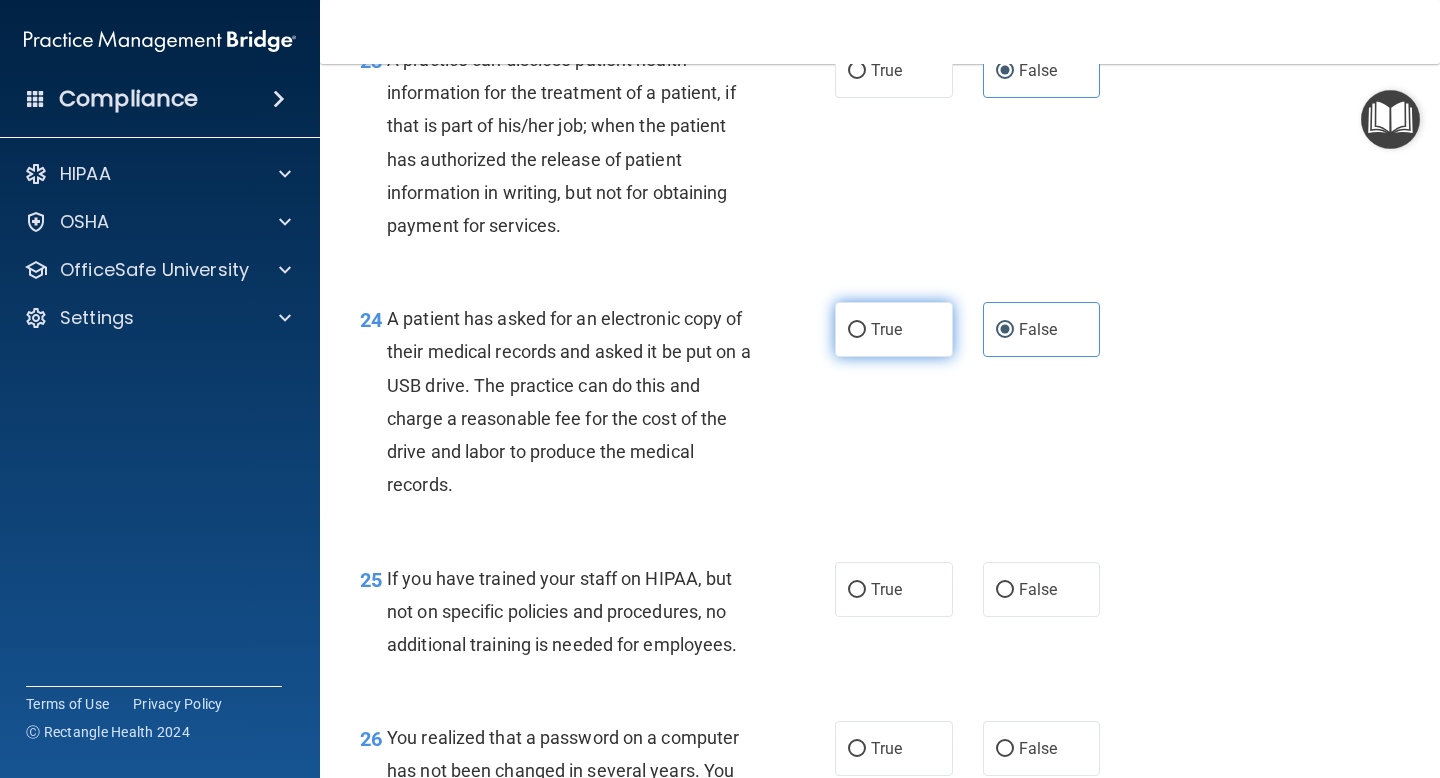 click on "True" at bounding box center [894, 329] 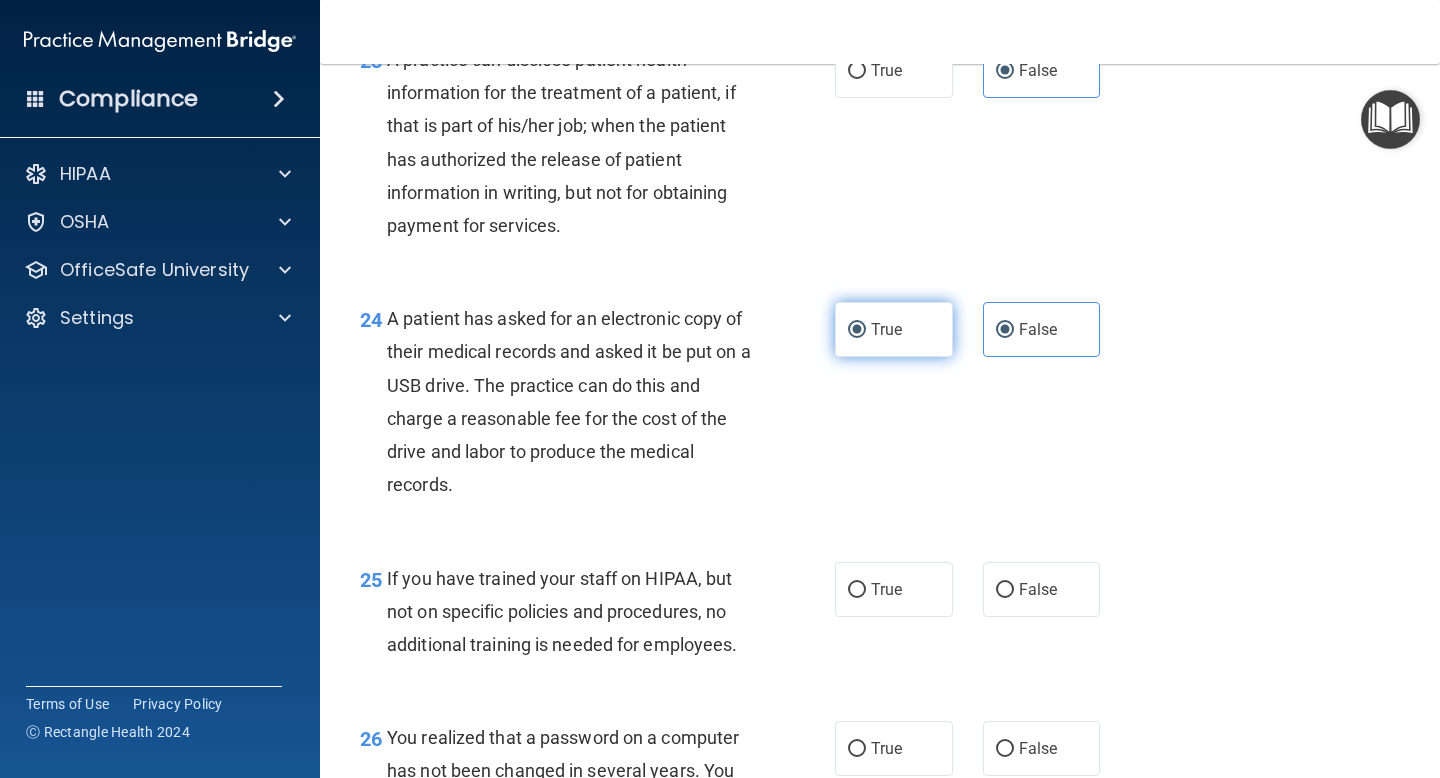 radio on "false" 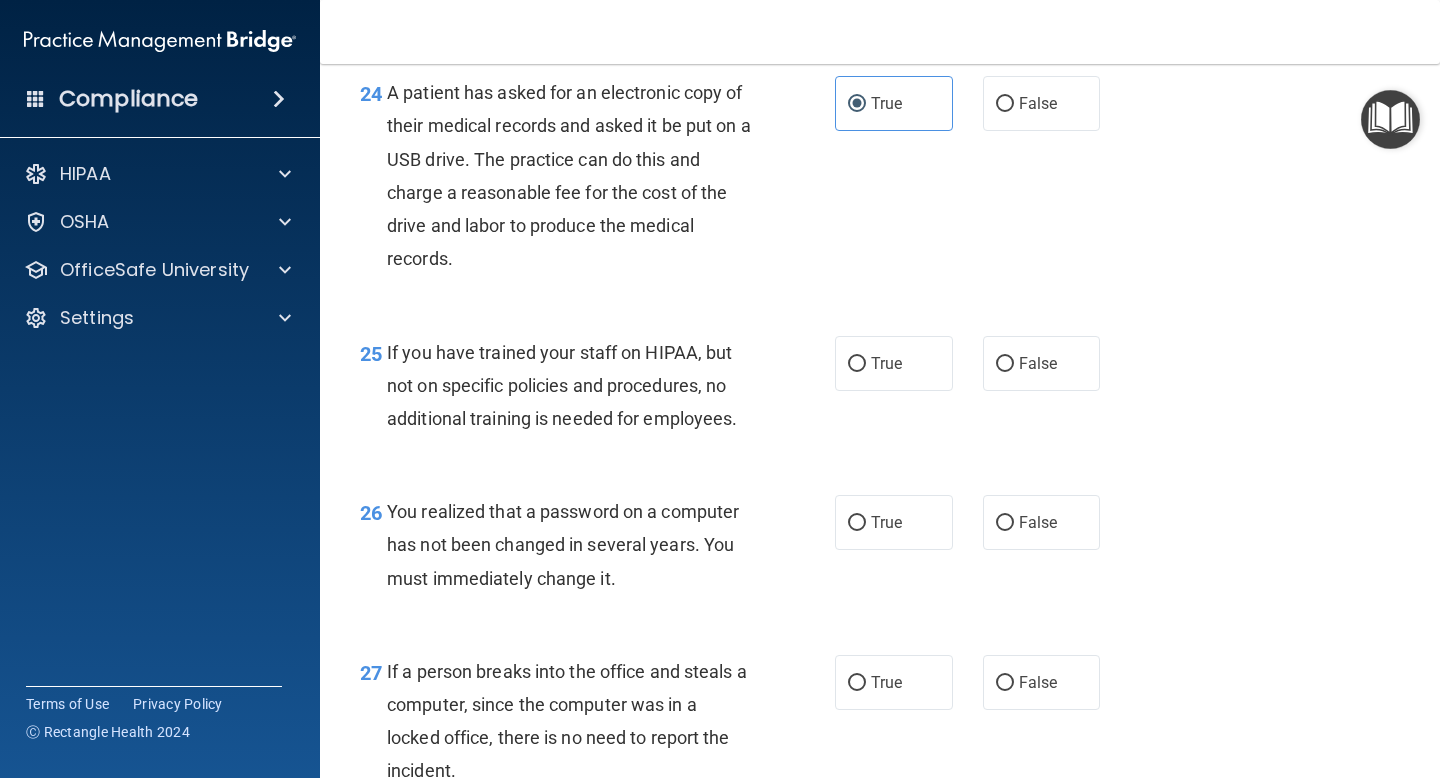 scroll, scrollTop: 4364, scrollLeft: 0, axis: vertical 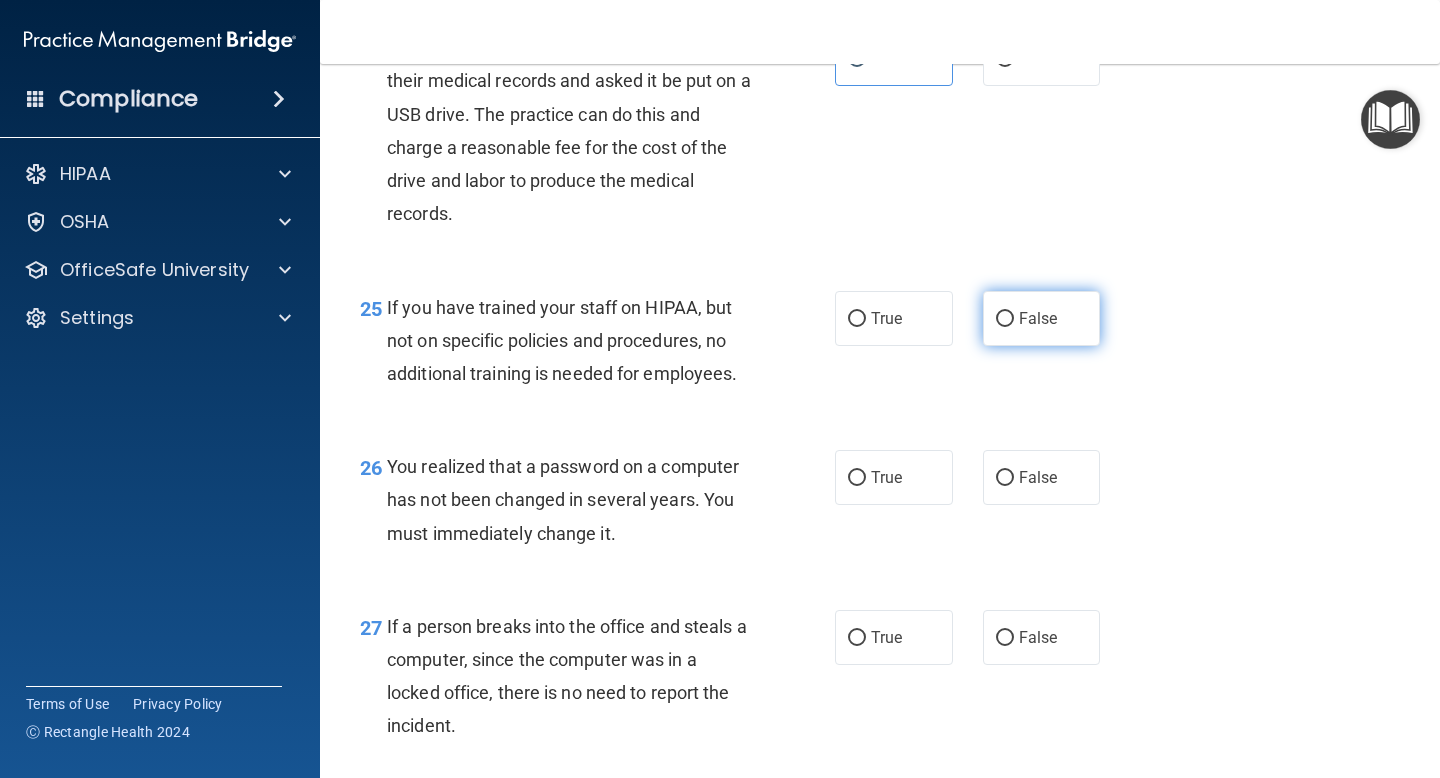 click on "False" at bounding box center [1042, 318] 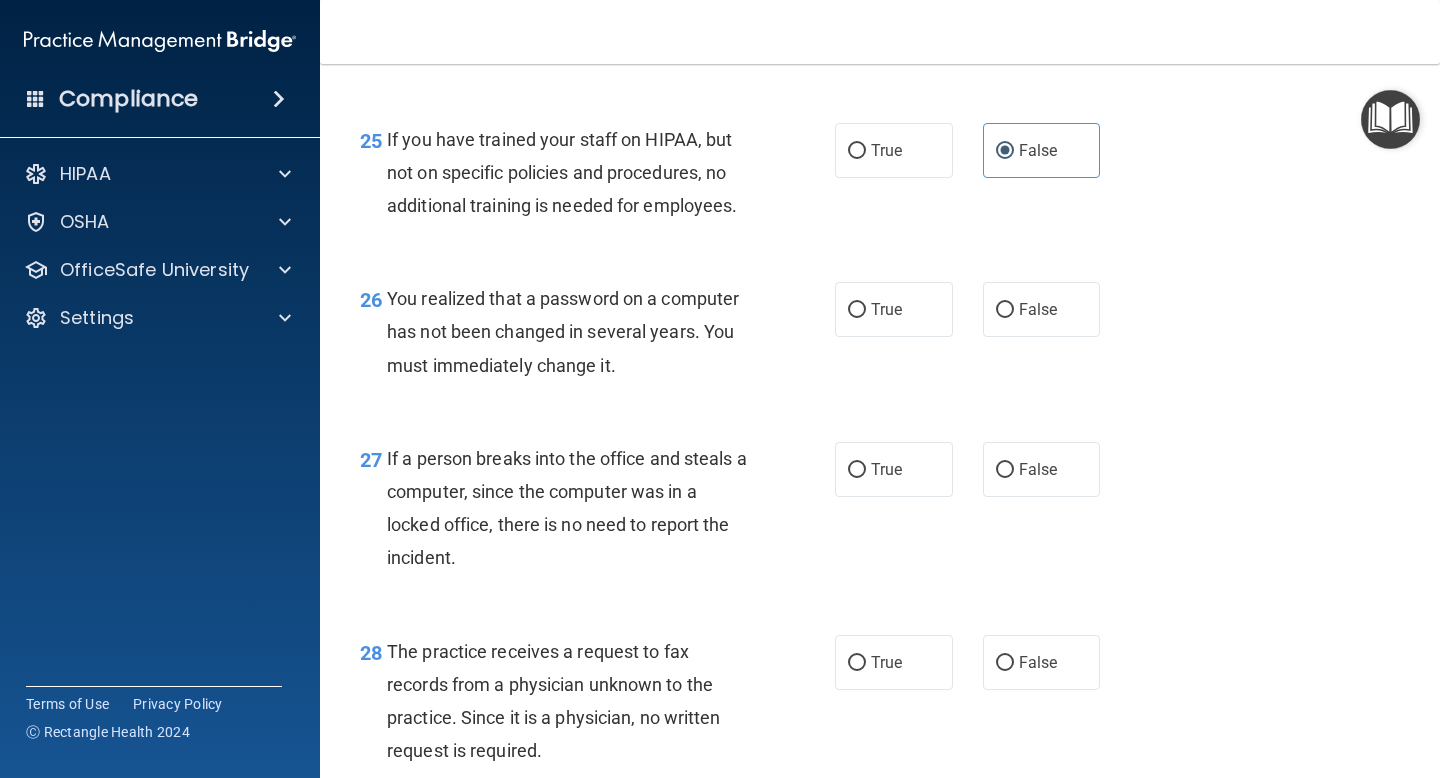 scroll, scrollTop: 4533, scrollLeft: 0, axis: vertical 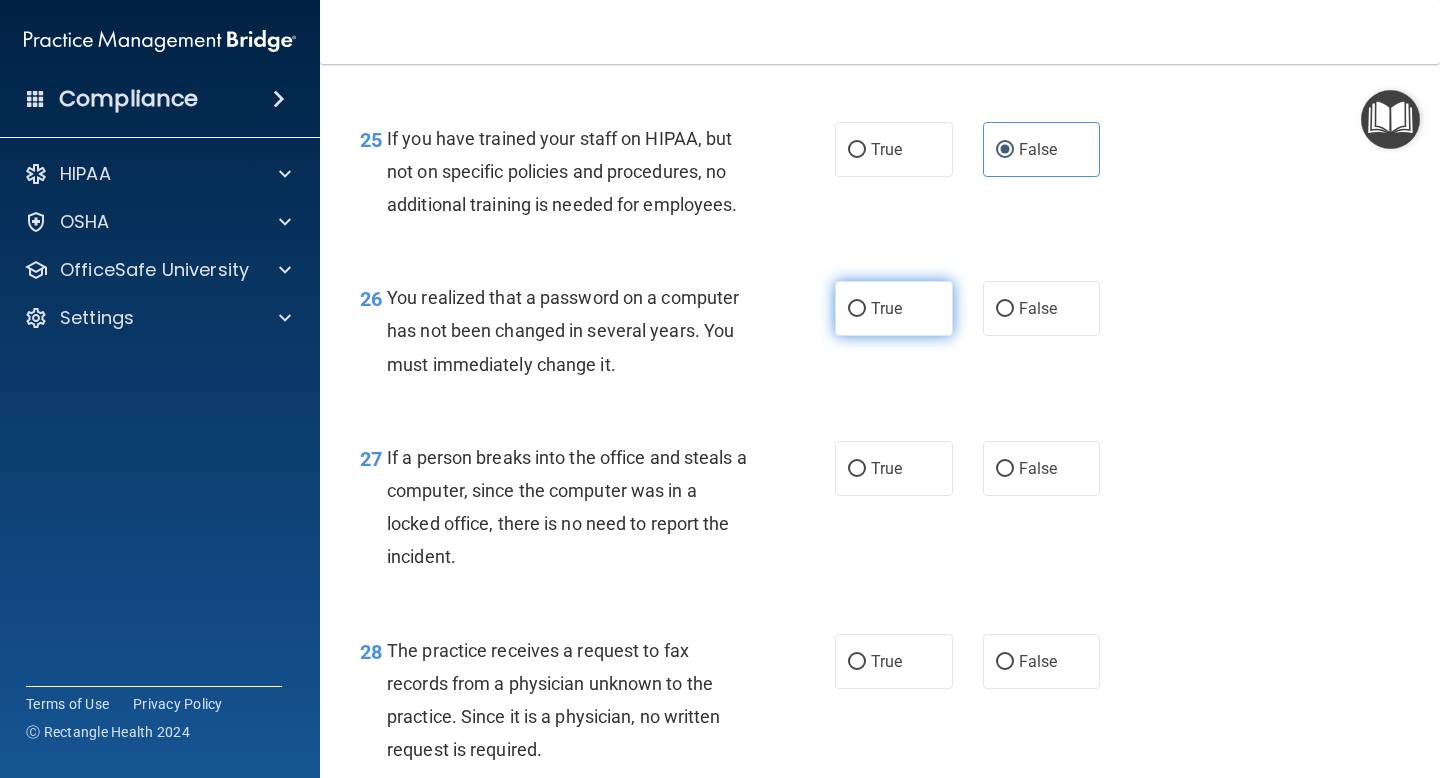 click on "True" at bounding box center [894, 308] 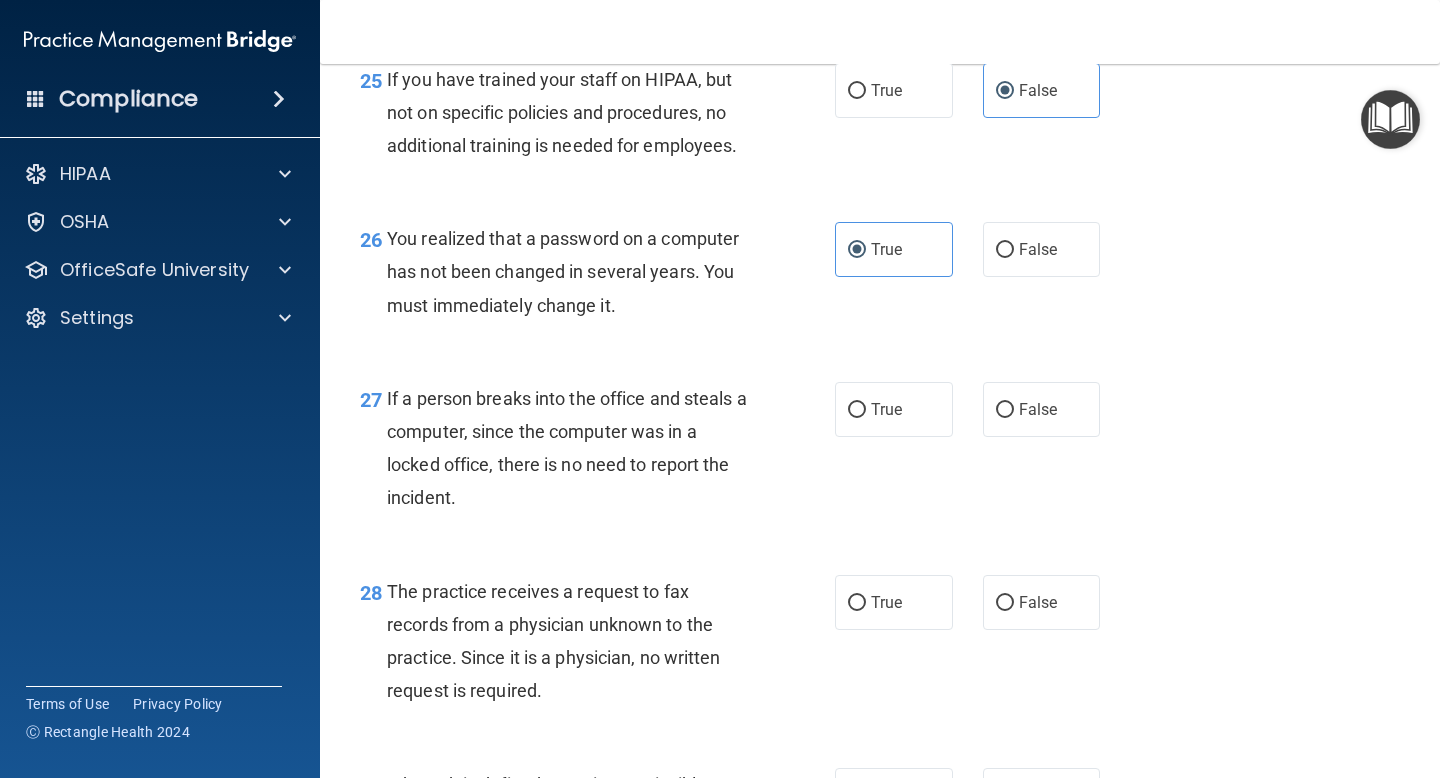 scroll, scrollTop: 4640, scrollLeft: 0, axis: vertical 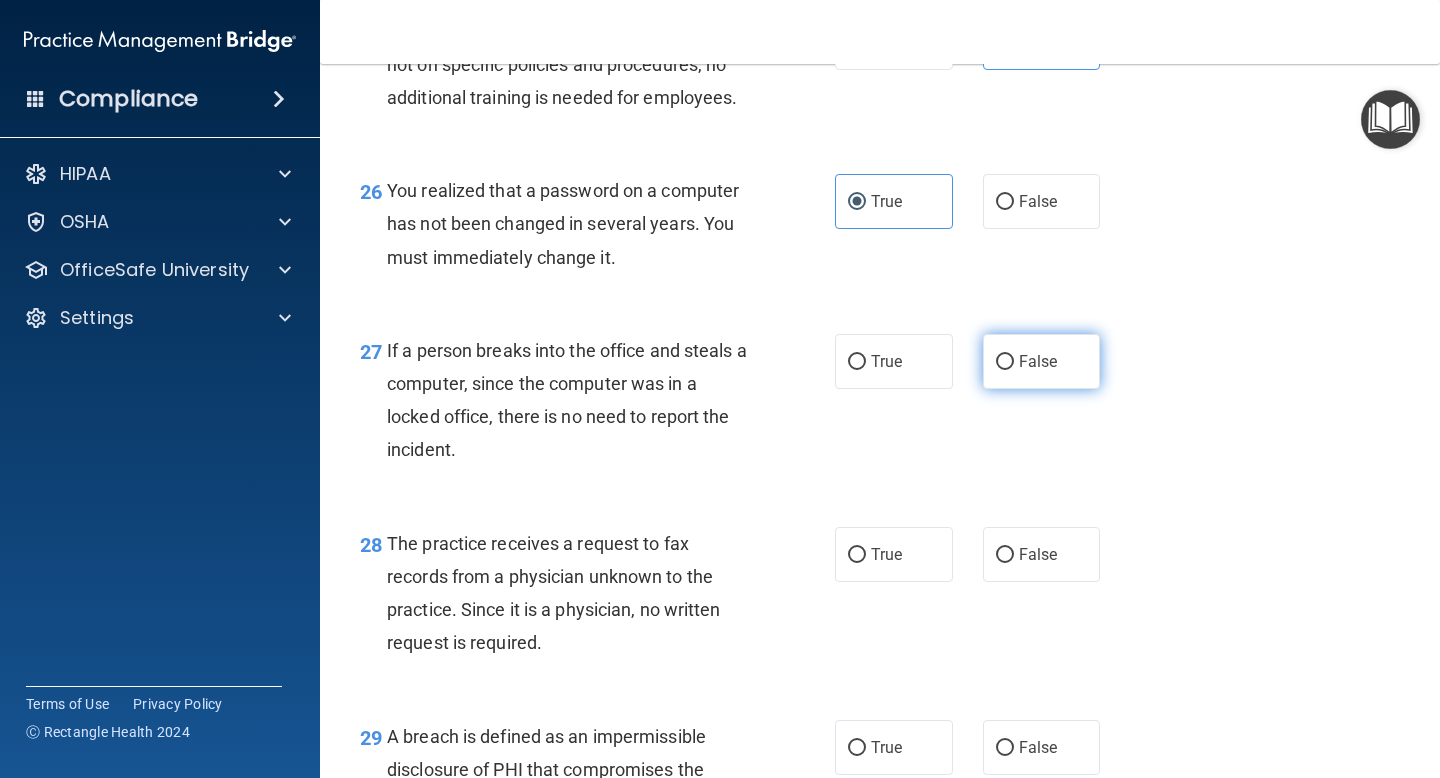 click on "False" at bounding box center [1042, 361] 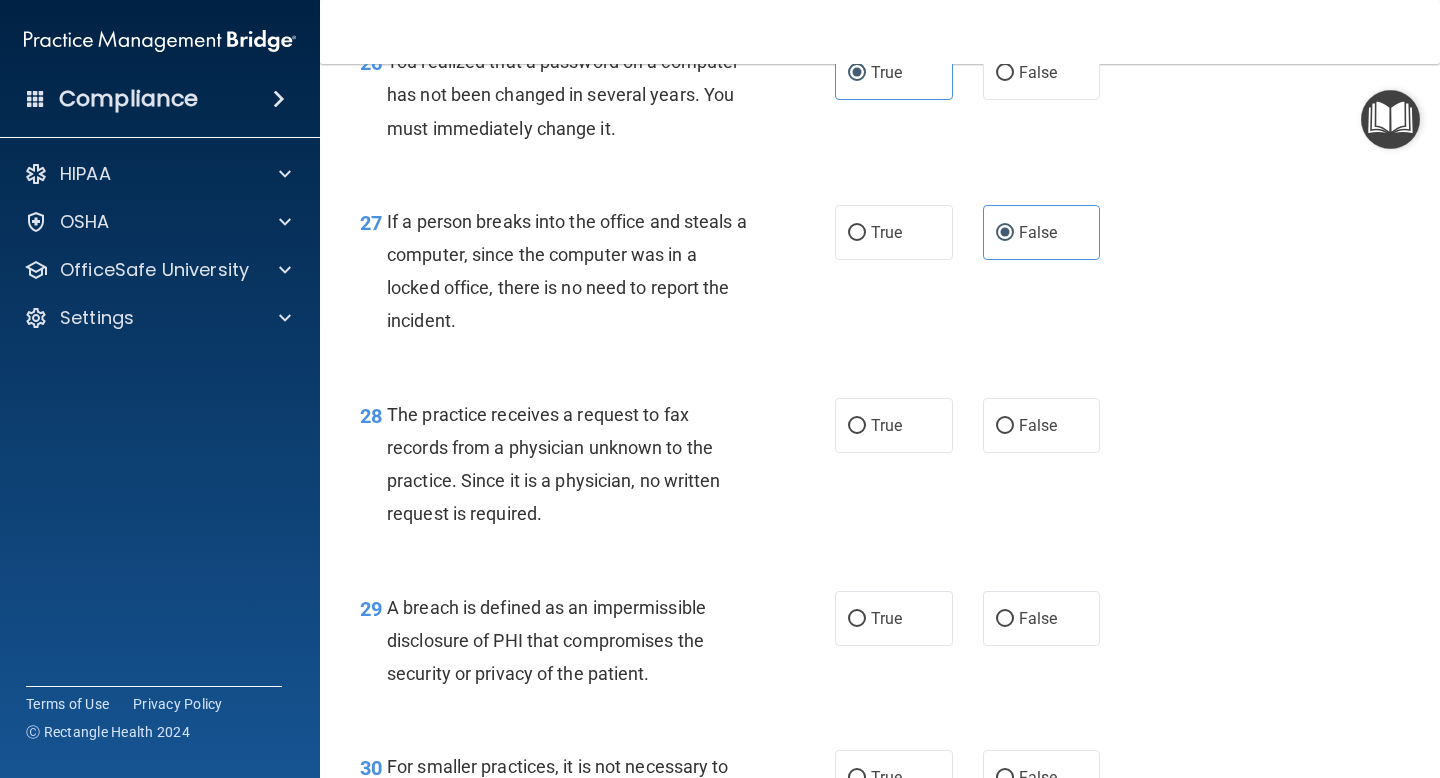 scroll, scrollTop: 4778, scrollLeft: 0, axis: vertical 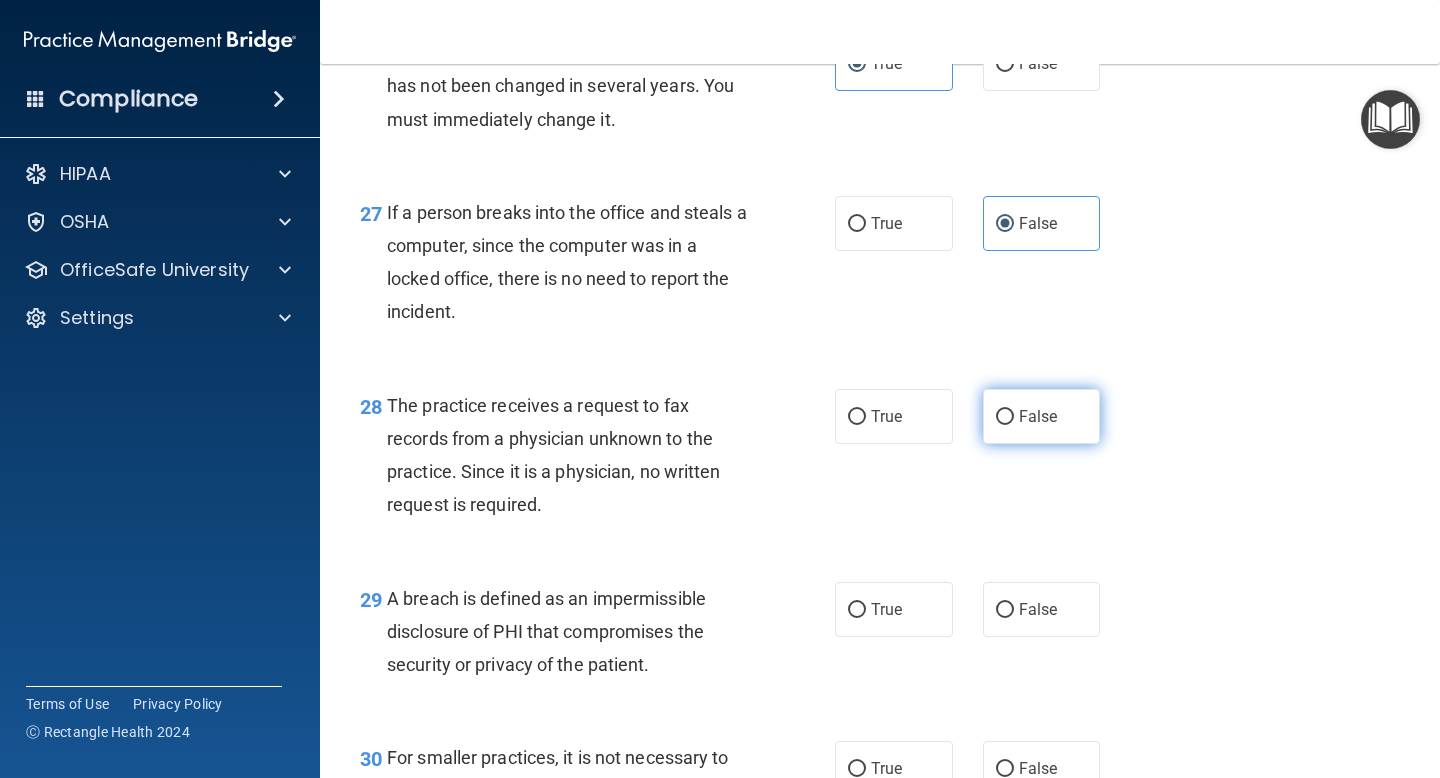 click on "False" at bounding box center (1042, 416) 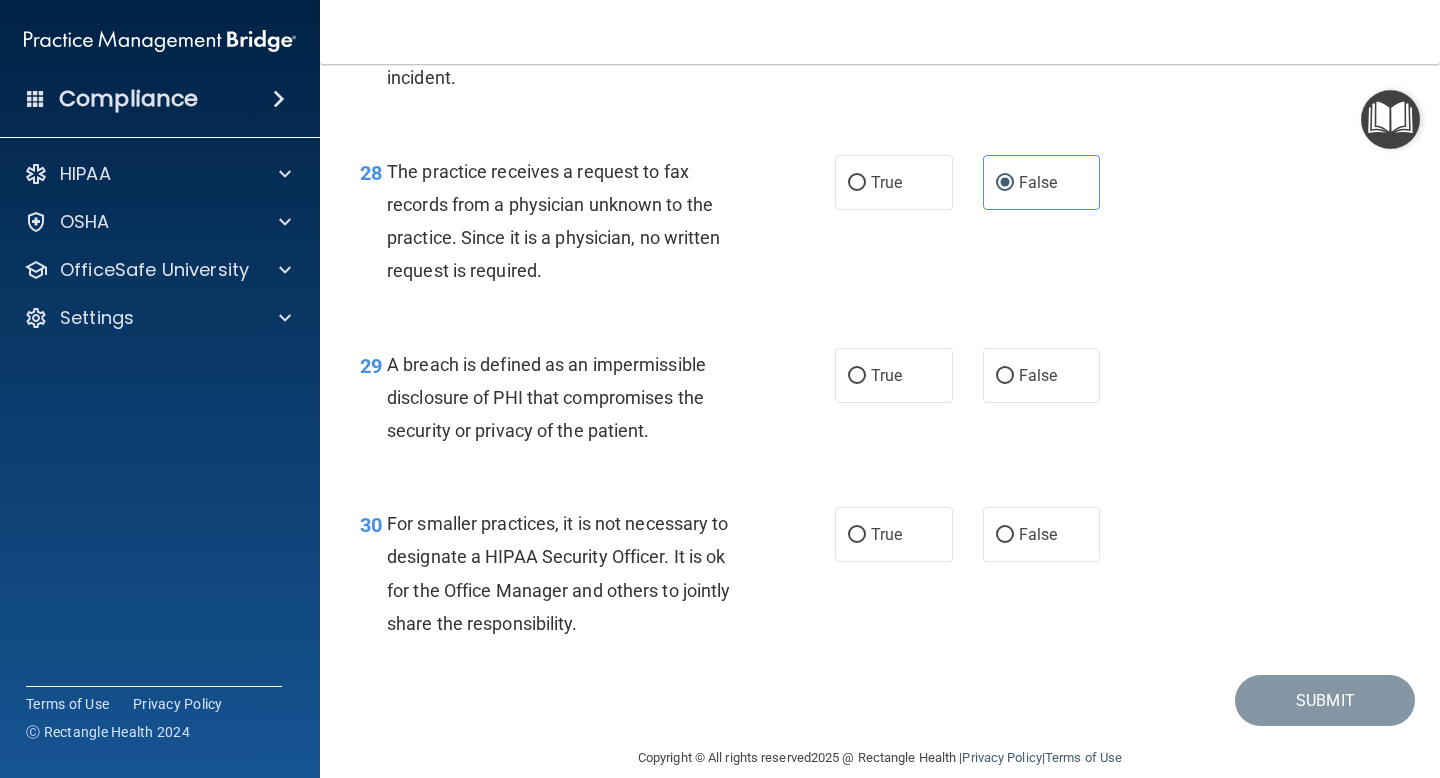 scroll, scrollTop: 5013, scrollLeft: 0, axis: vertical 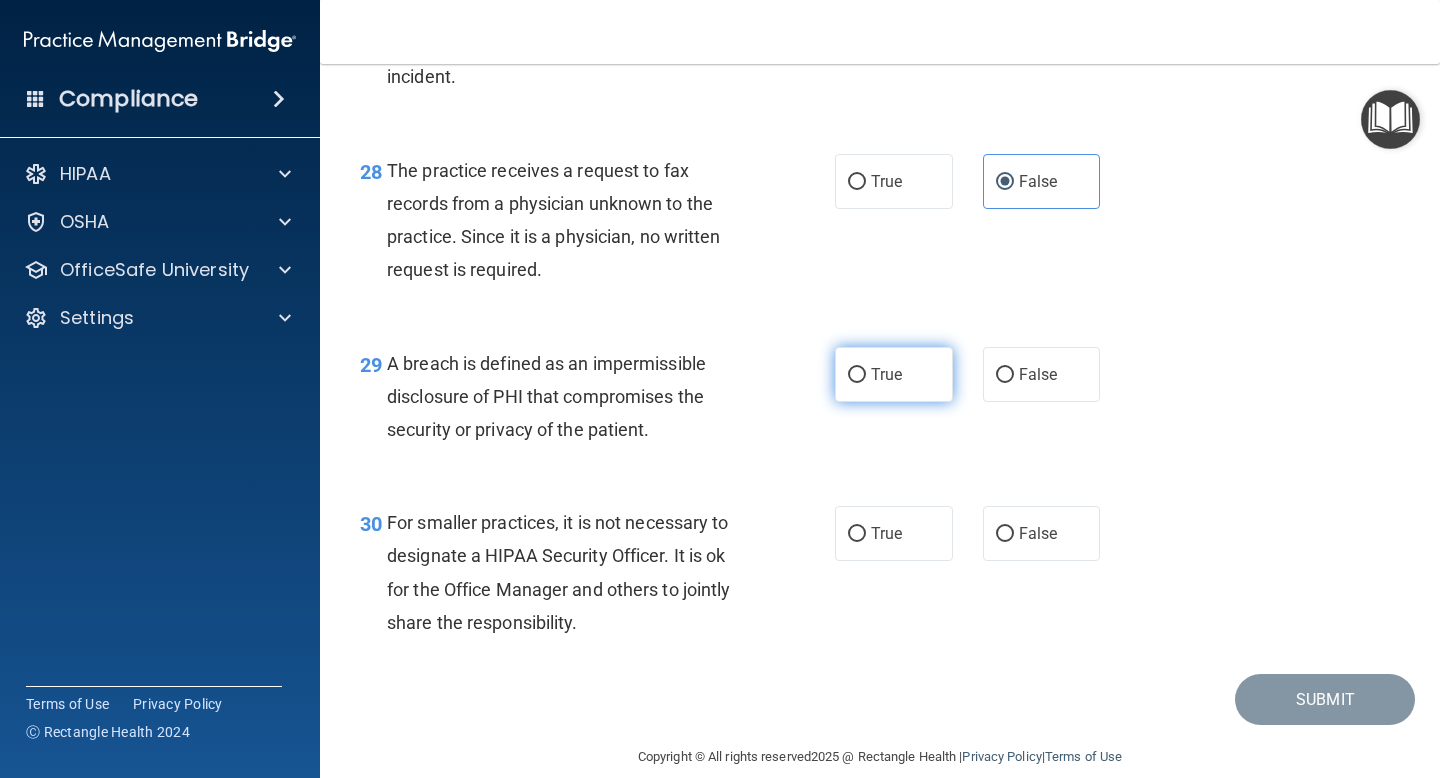 click on "True" at bounding box center [894, 374] 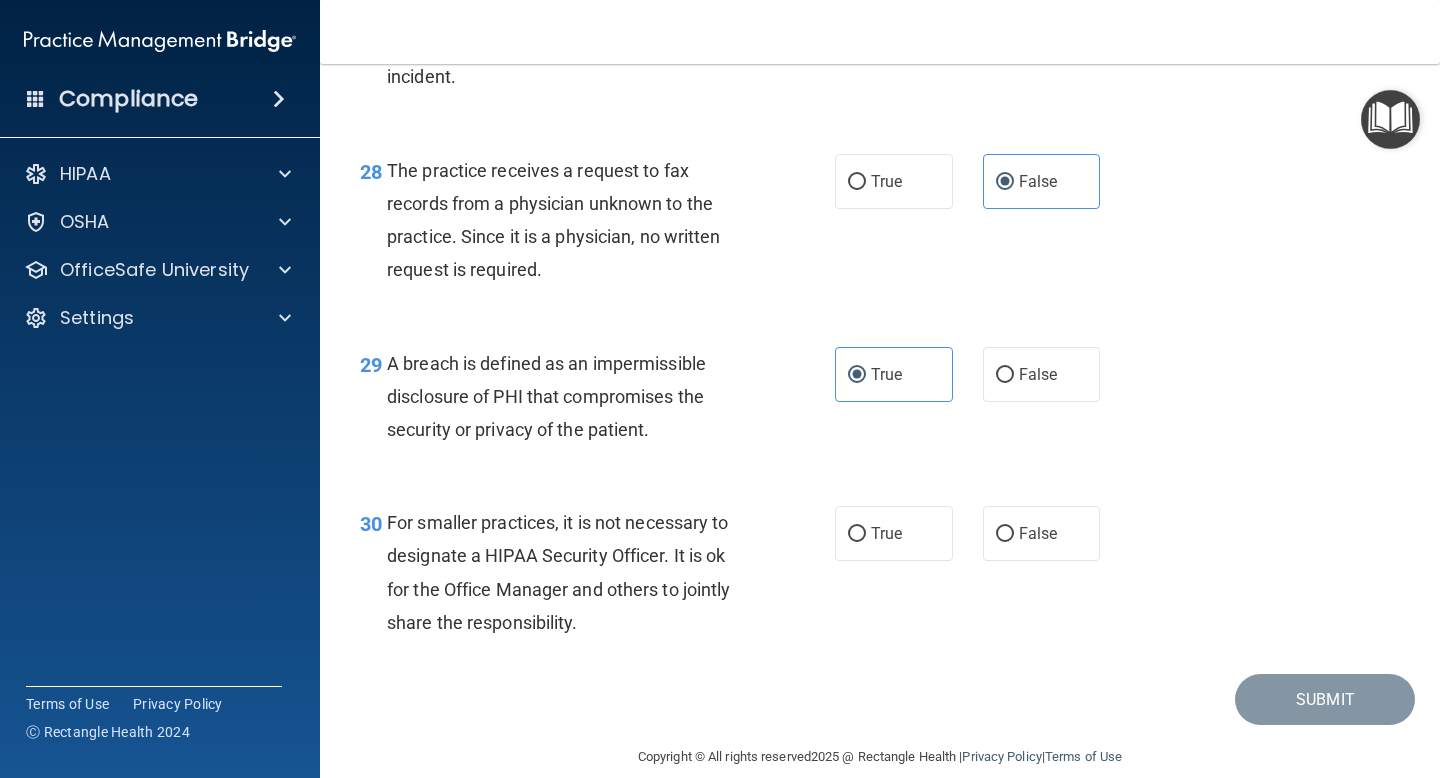 scroll, scrollTop: 5074, scrollLeft: 0, axis: vertical 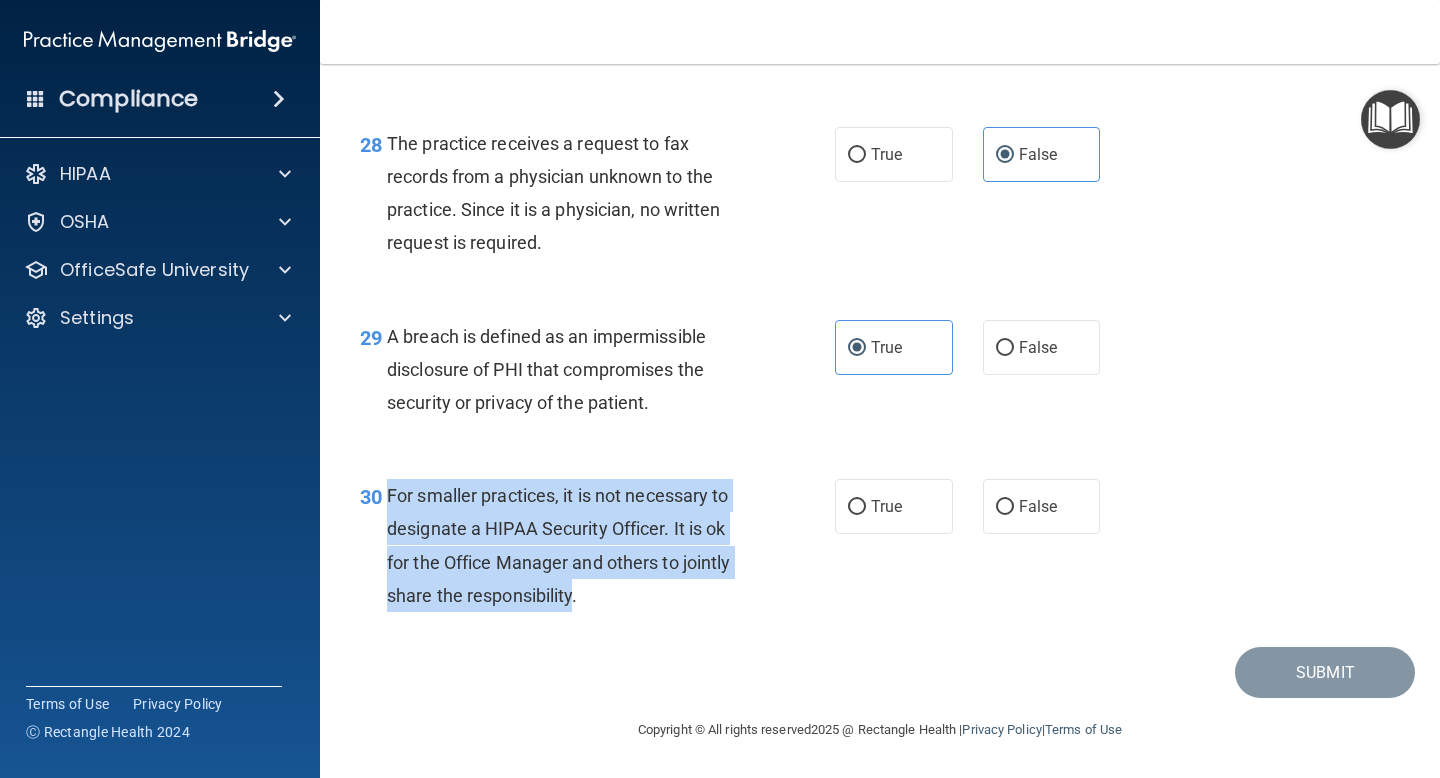 drag, startPoint x: 389, startPoint y: 494, endPoint x: 573, endPoint y: 601, distance: 212.84972 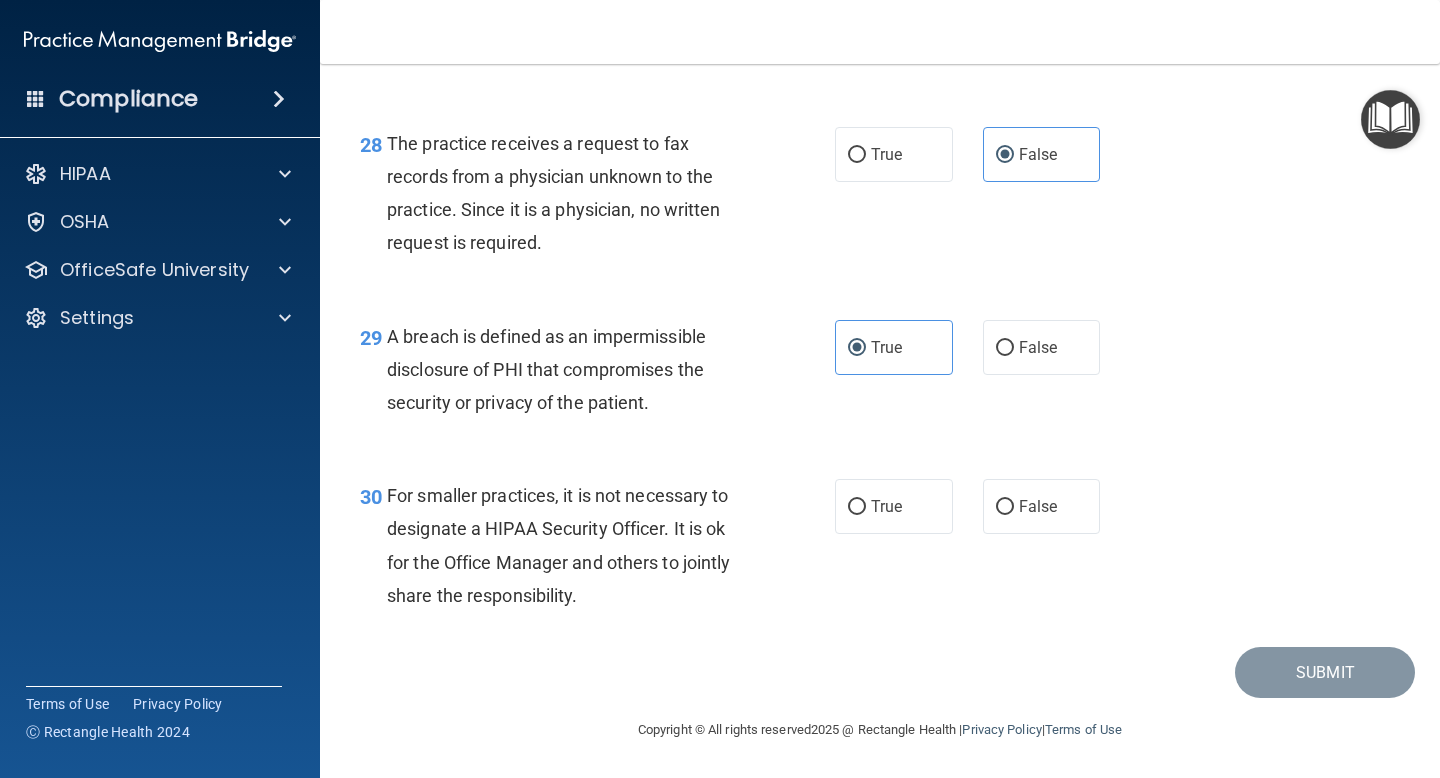 click on "For smaller practices, it is not necessary to designate a HIPAA Security Officer.  It is ok for the Office Manager and others to jointly share the responsibility." at bounding box center [576, 545] 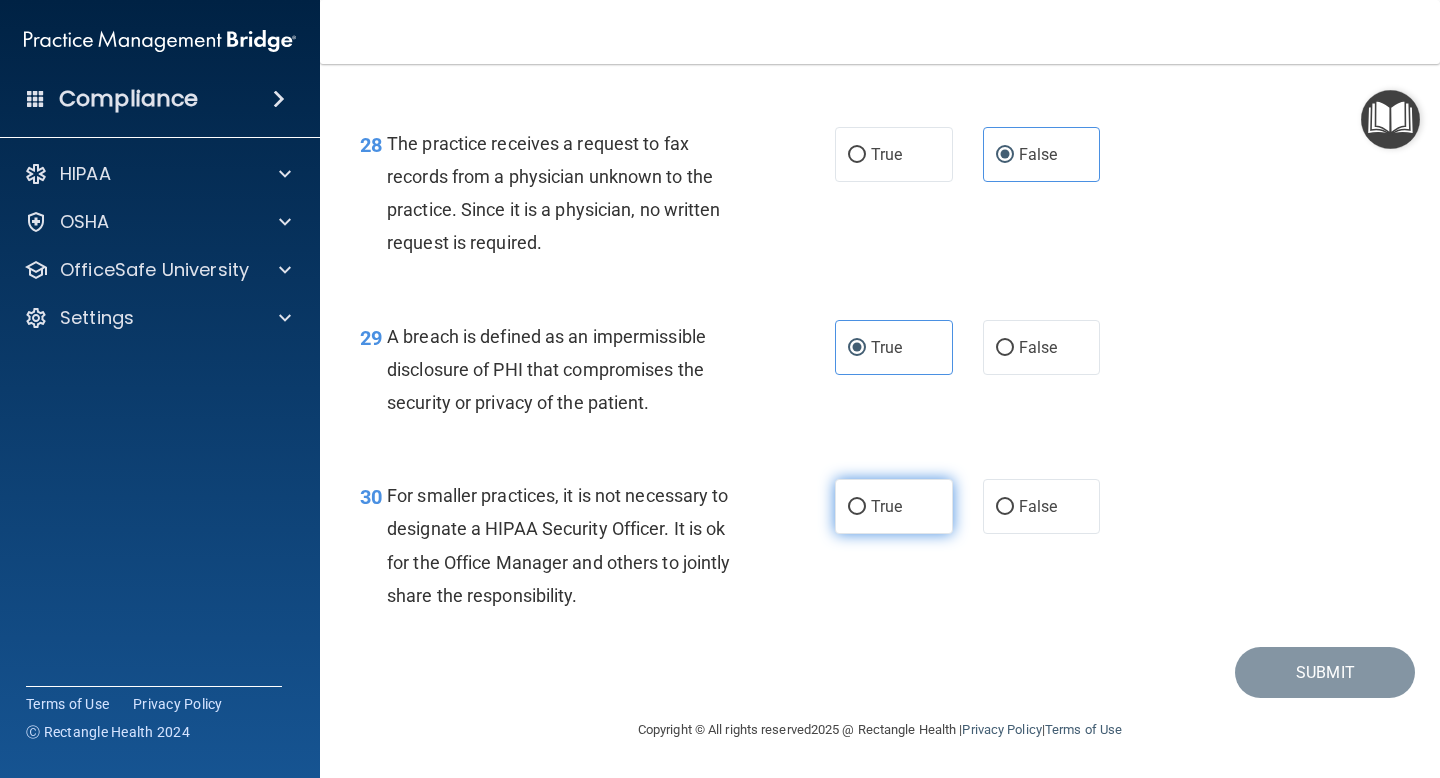 click on "True" at bounding box center (886, 506) 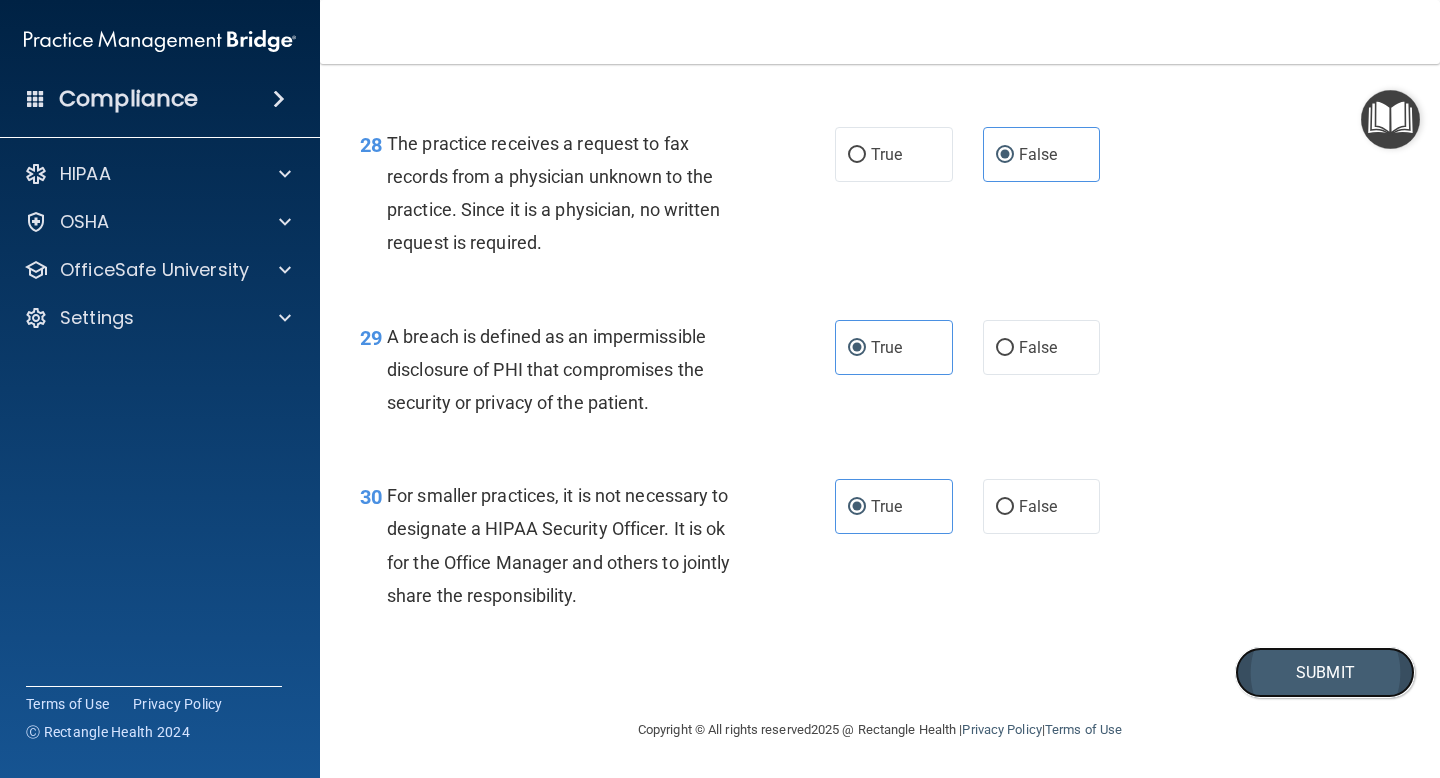 click on "Submit" at bounding box center [1325, 672] 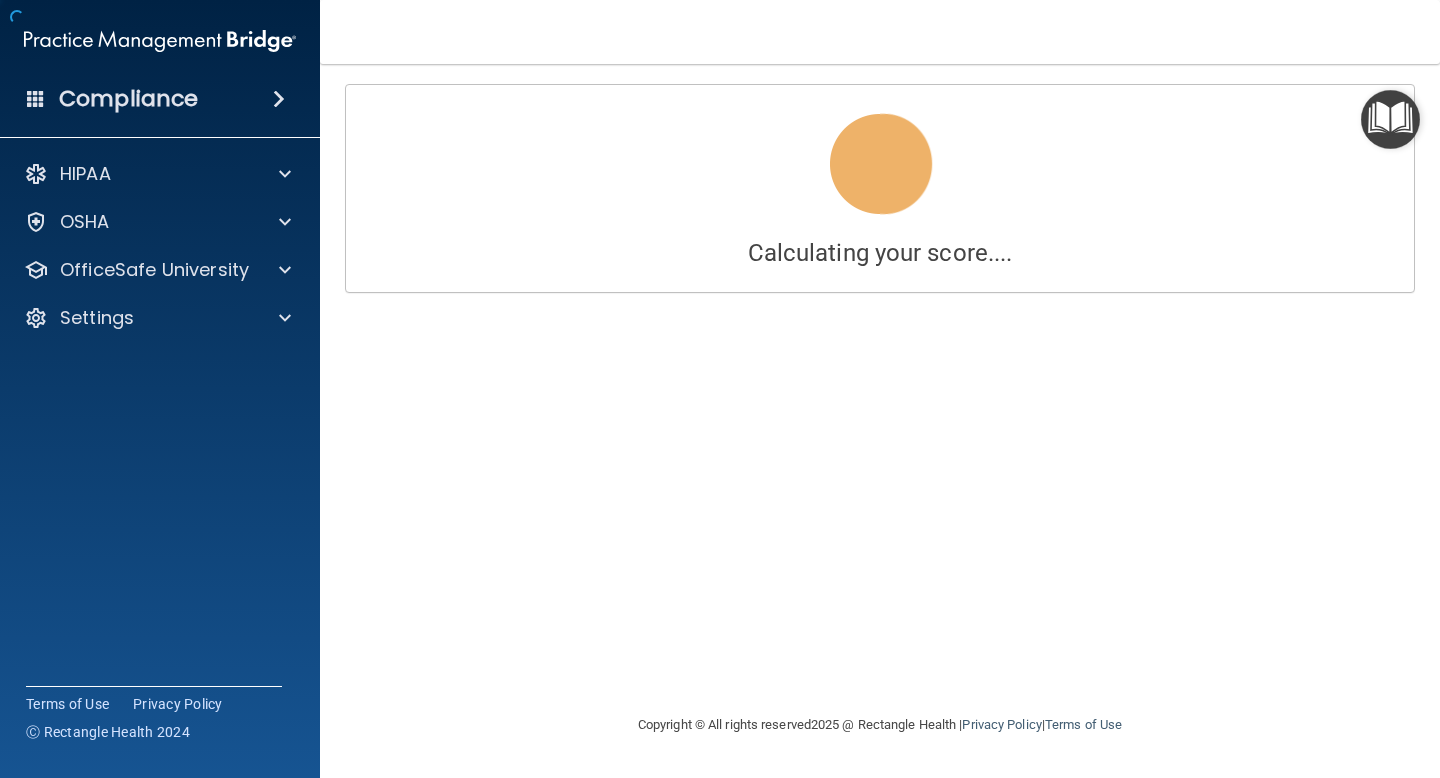 scroll, scrollTop: 0, scrollLeft: 0, axis: both 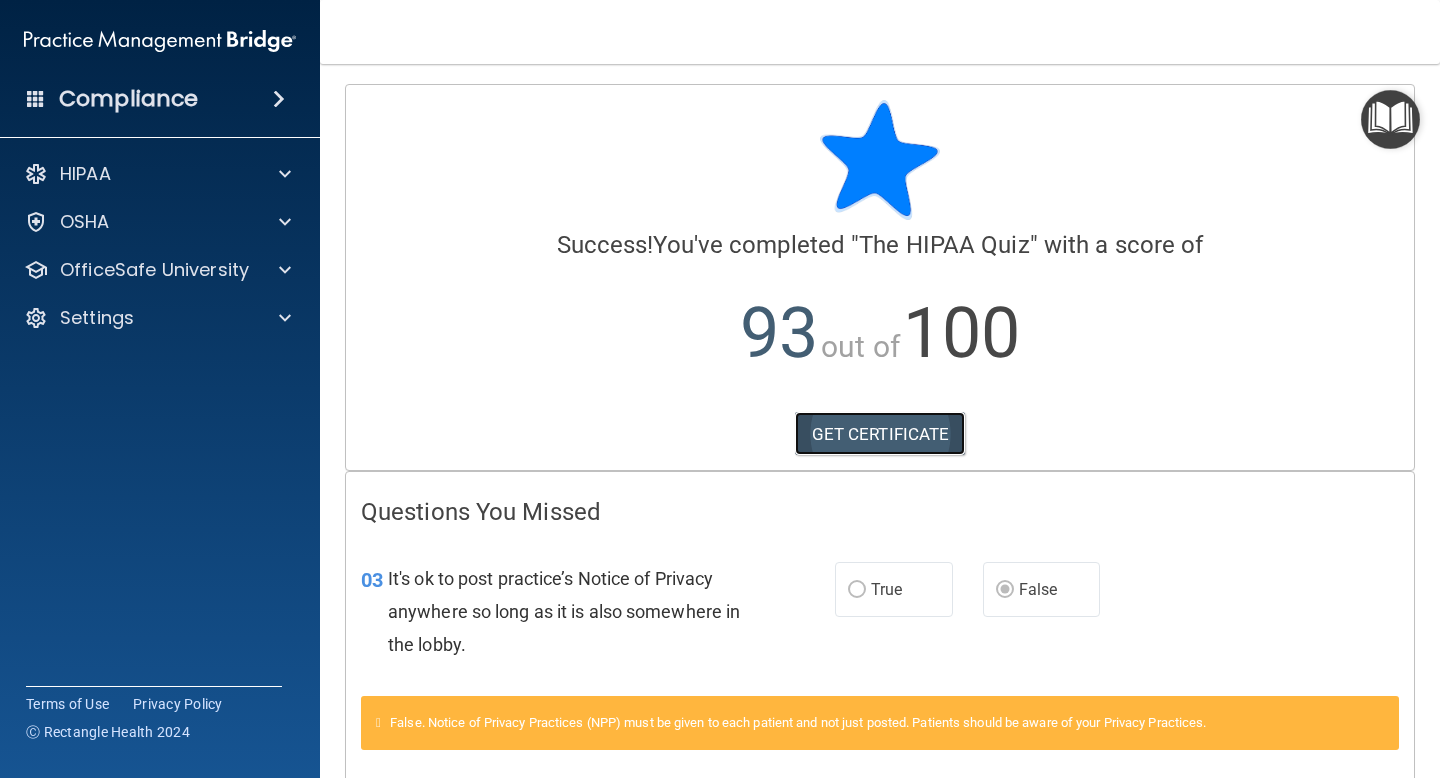 click on "GET CERTIFICATE" at bounding box center (880, 434) 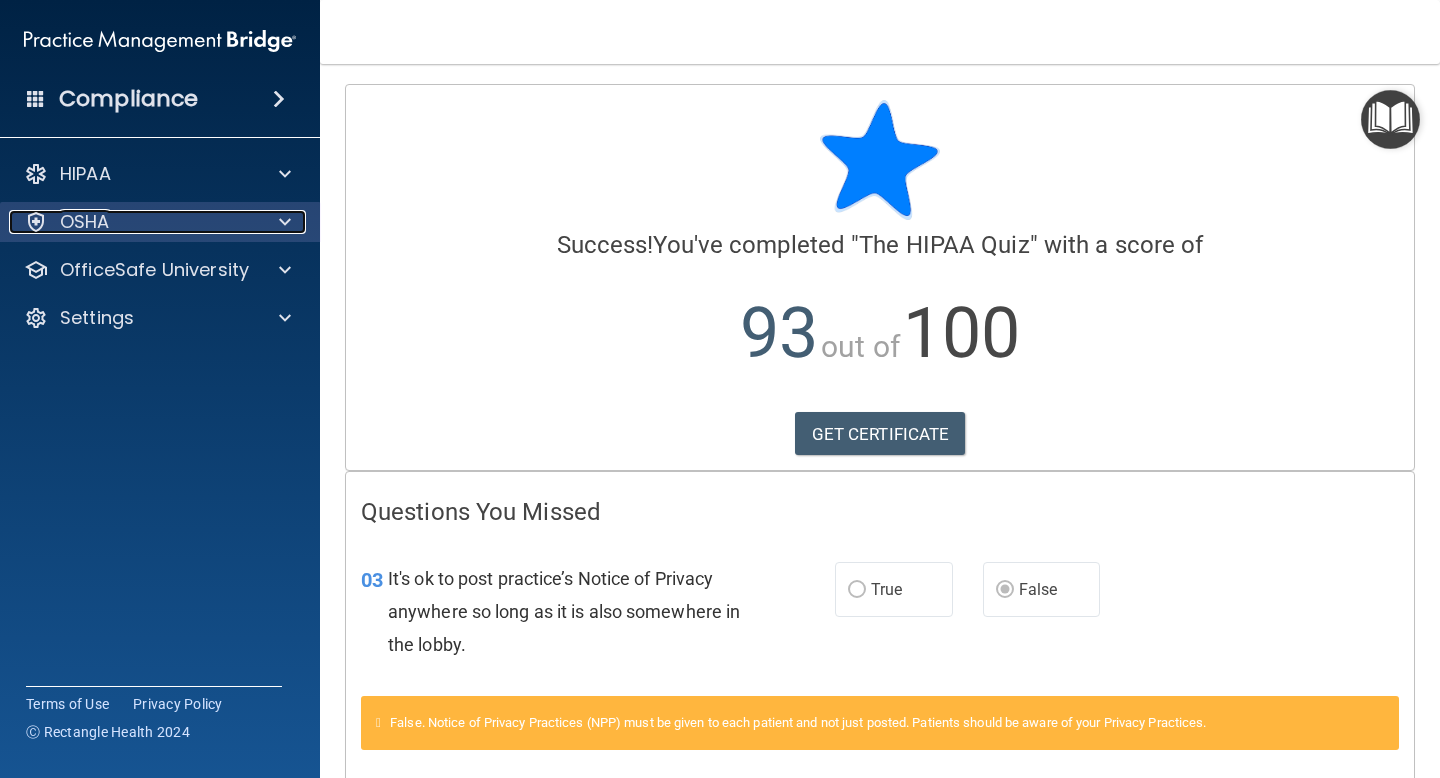click on "OSHA" at bounding box center (133, 222) 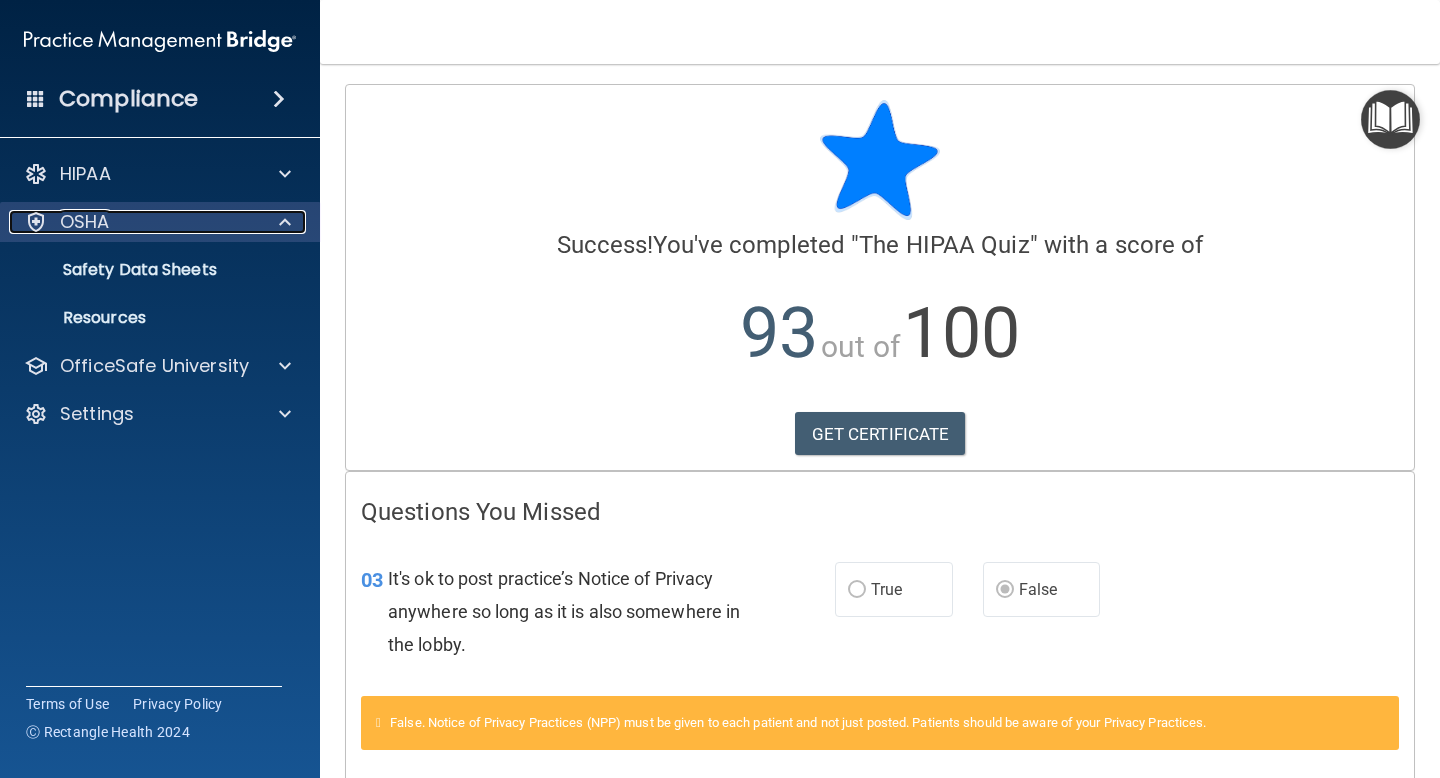 click on "OSHA" at bounding box center [133, 222] 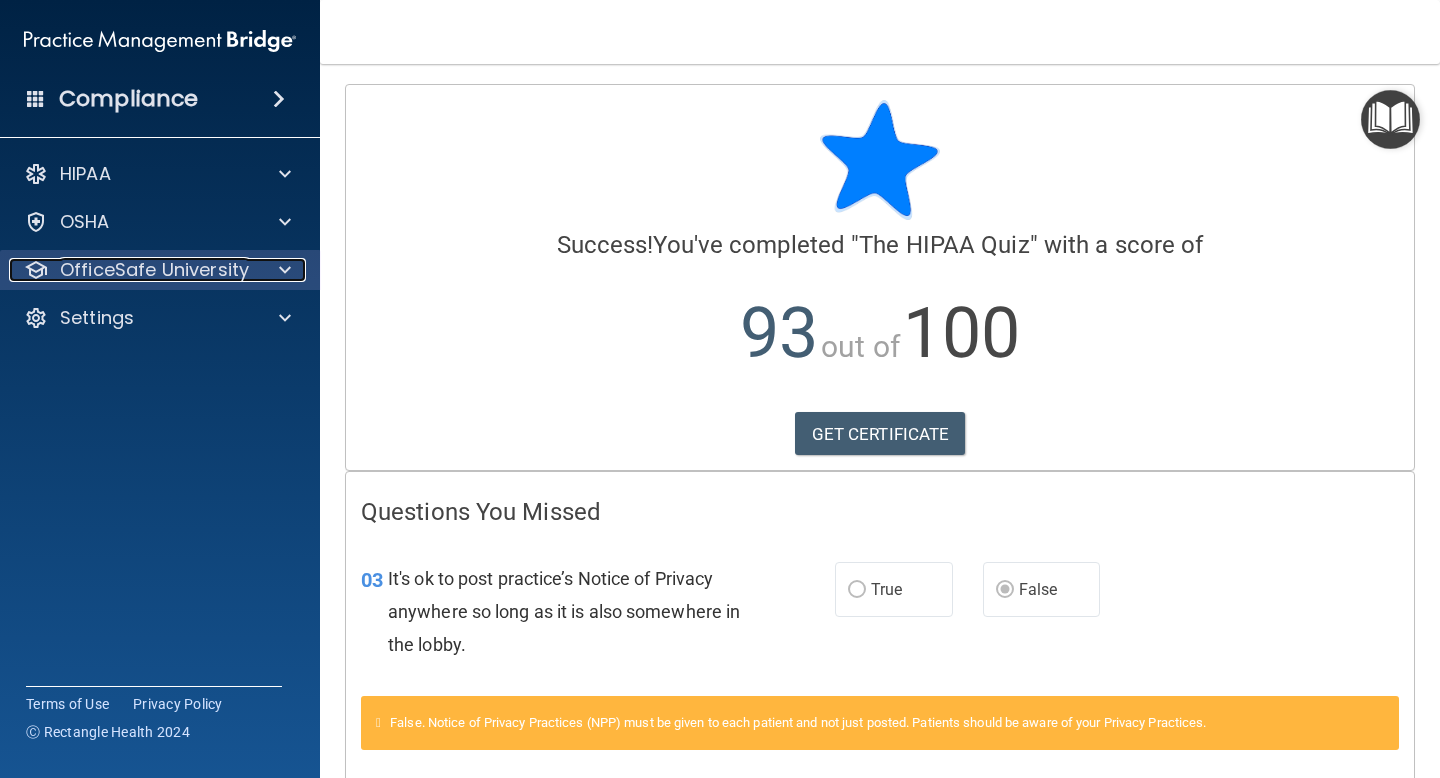 click on "OfficeSafe University" at bounding box center [154, 270] 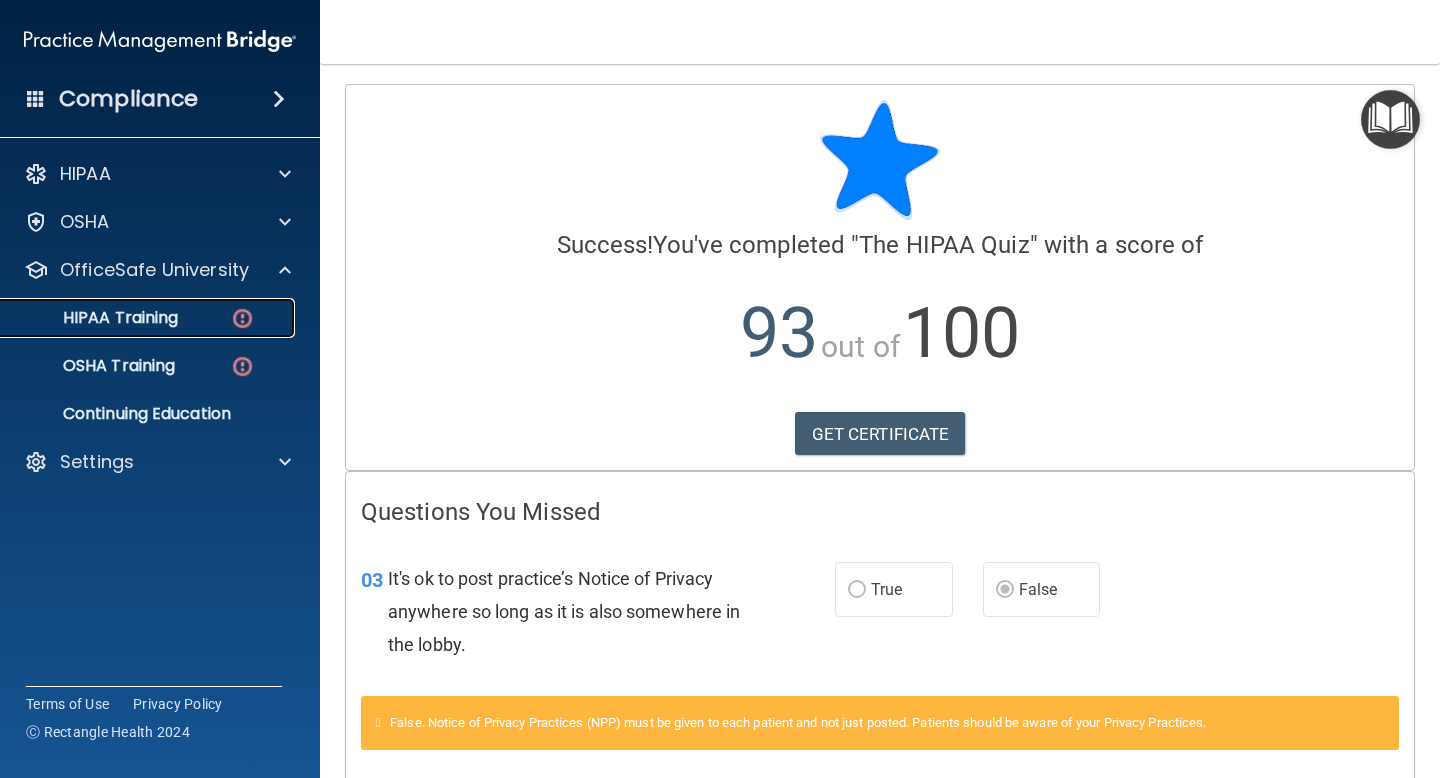 click on "HIPAA Training" at bounding box center (149, 318) 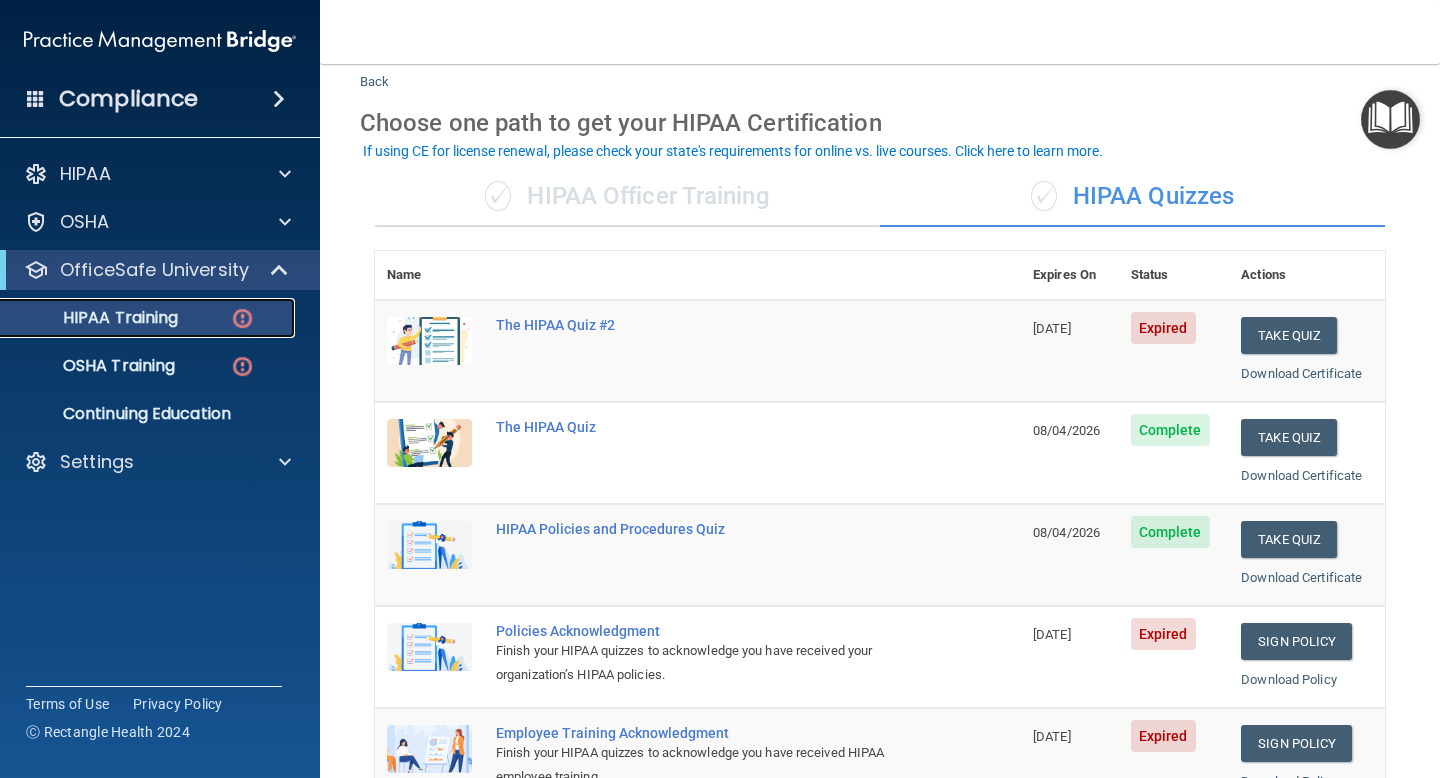 scroll, scrollTop: 96, scrollLeft: 0, axis: vertical 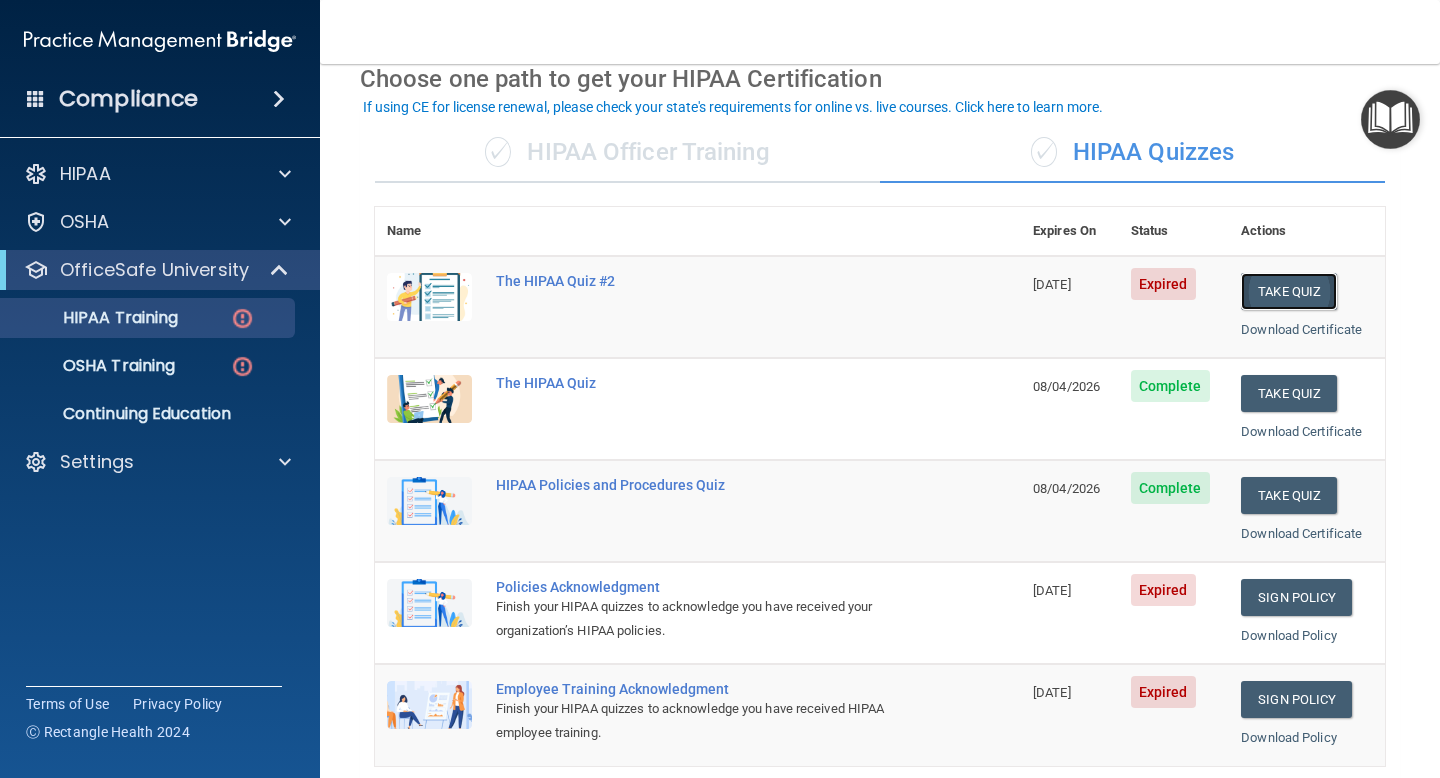 click on "Take Quiz" at bounding box center [1289, 291] 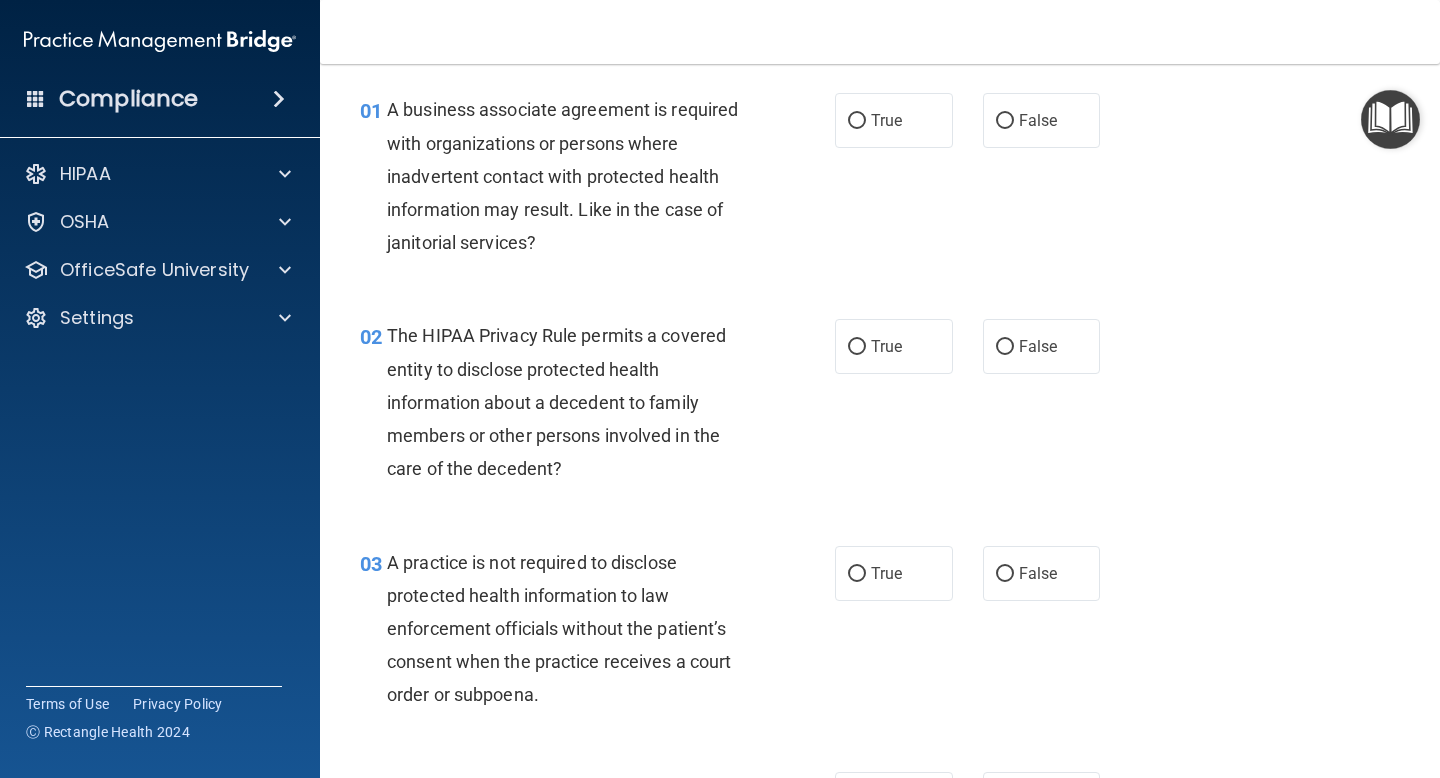scroll, scrollTop: 0, scrollLeft: 0, axis: both 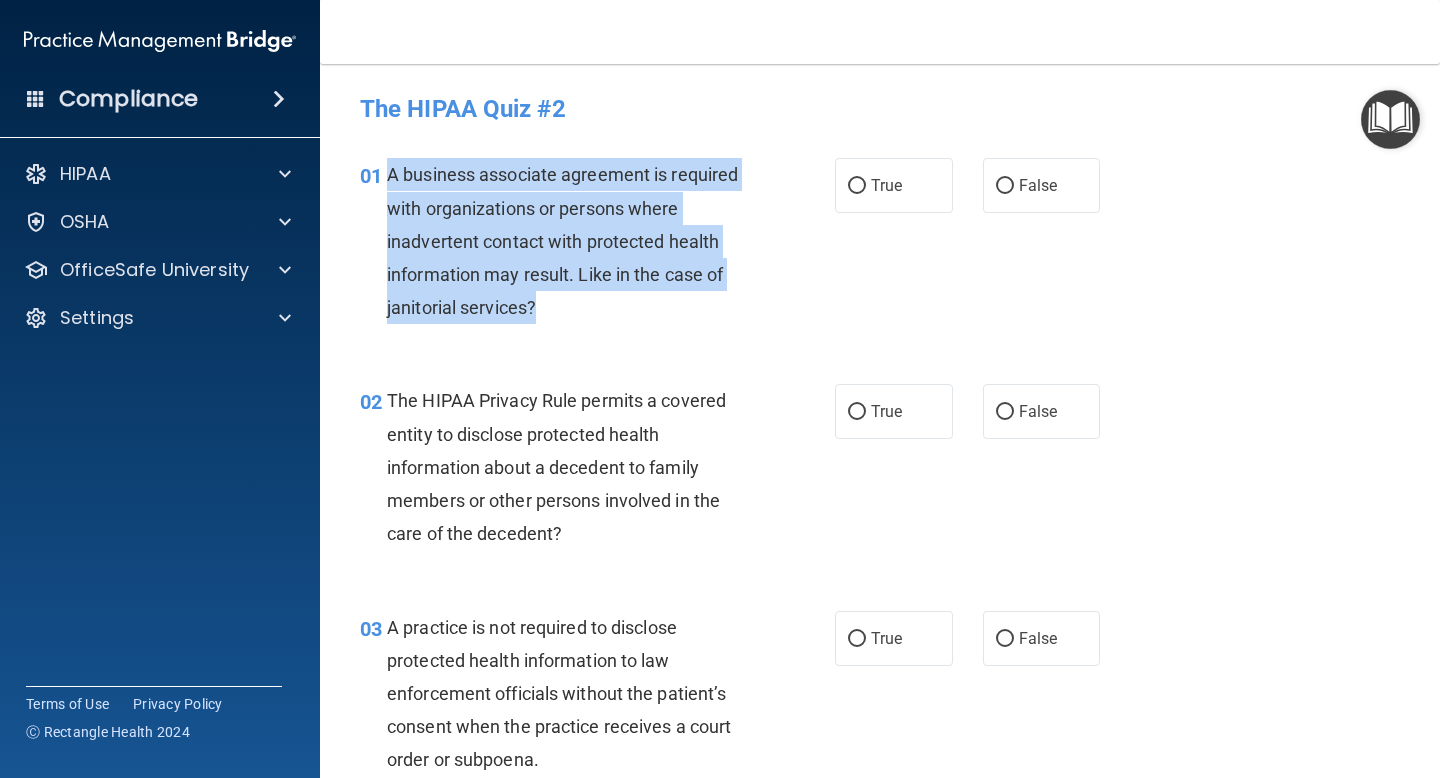 drag, startPoint x: 390, startPoint y: 172, endPoint x: 548, endPoint y: 313, distance: 211.76639 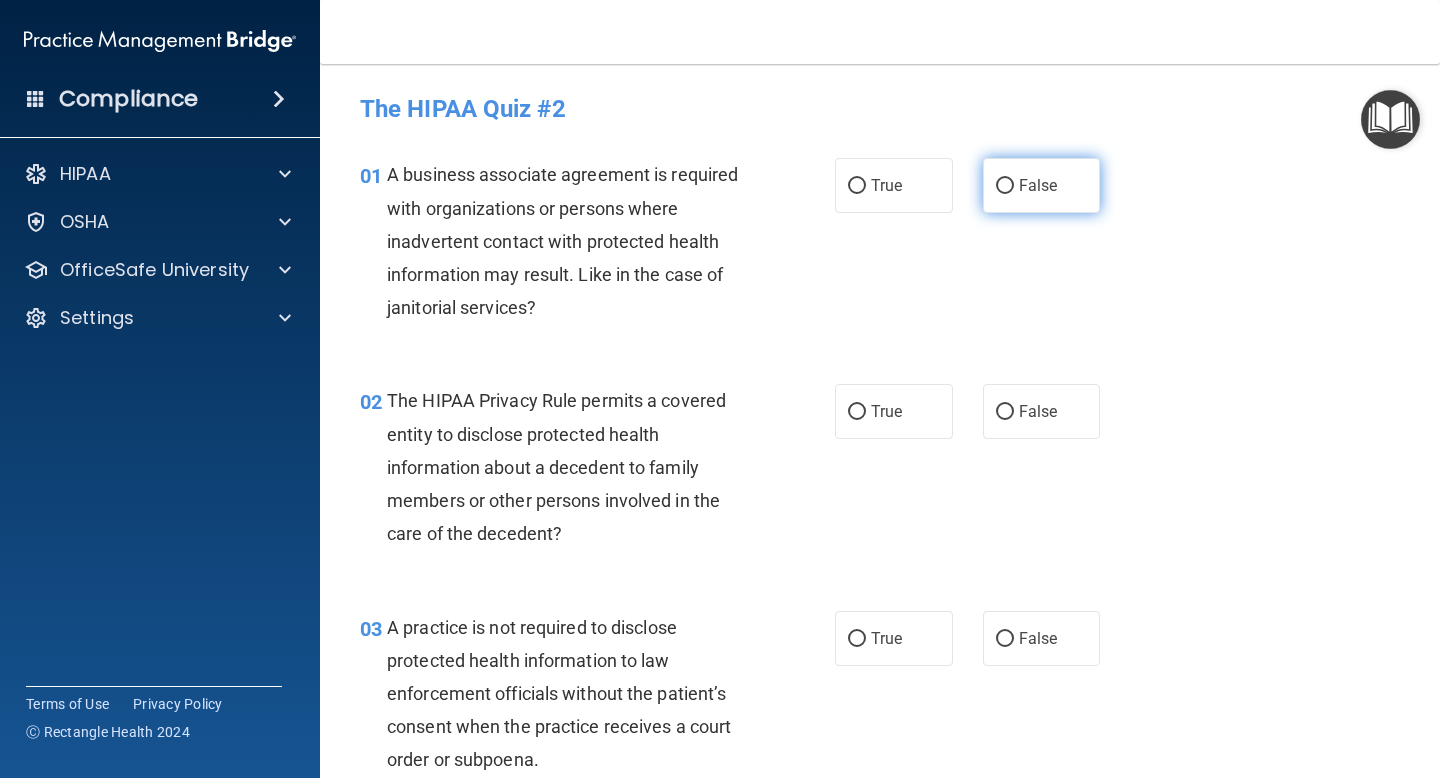 click on "False" at bounding box center [1042, 185] 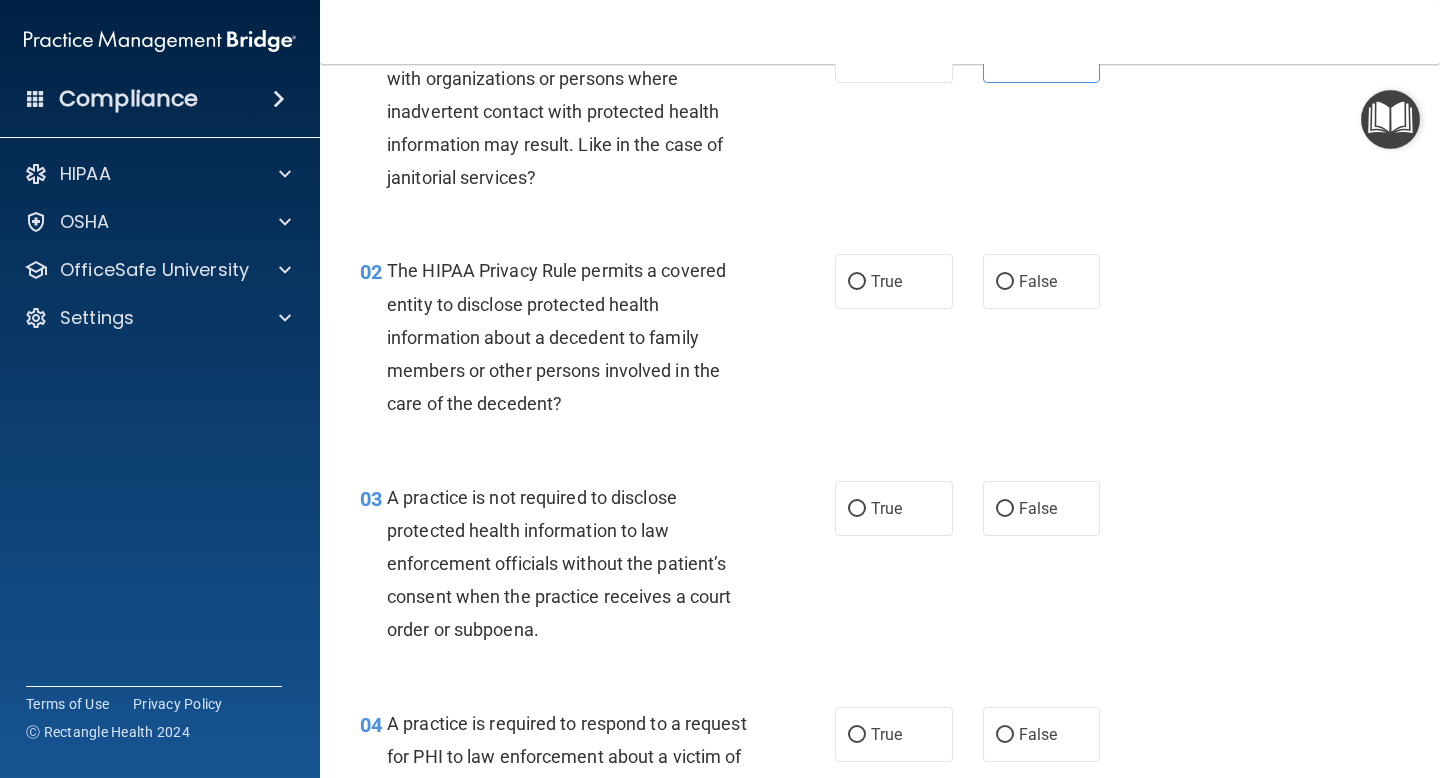 scroll, scrollTop: 137, scrollLeft: 0, axis: vertical 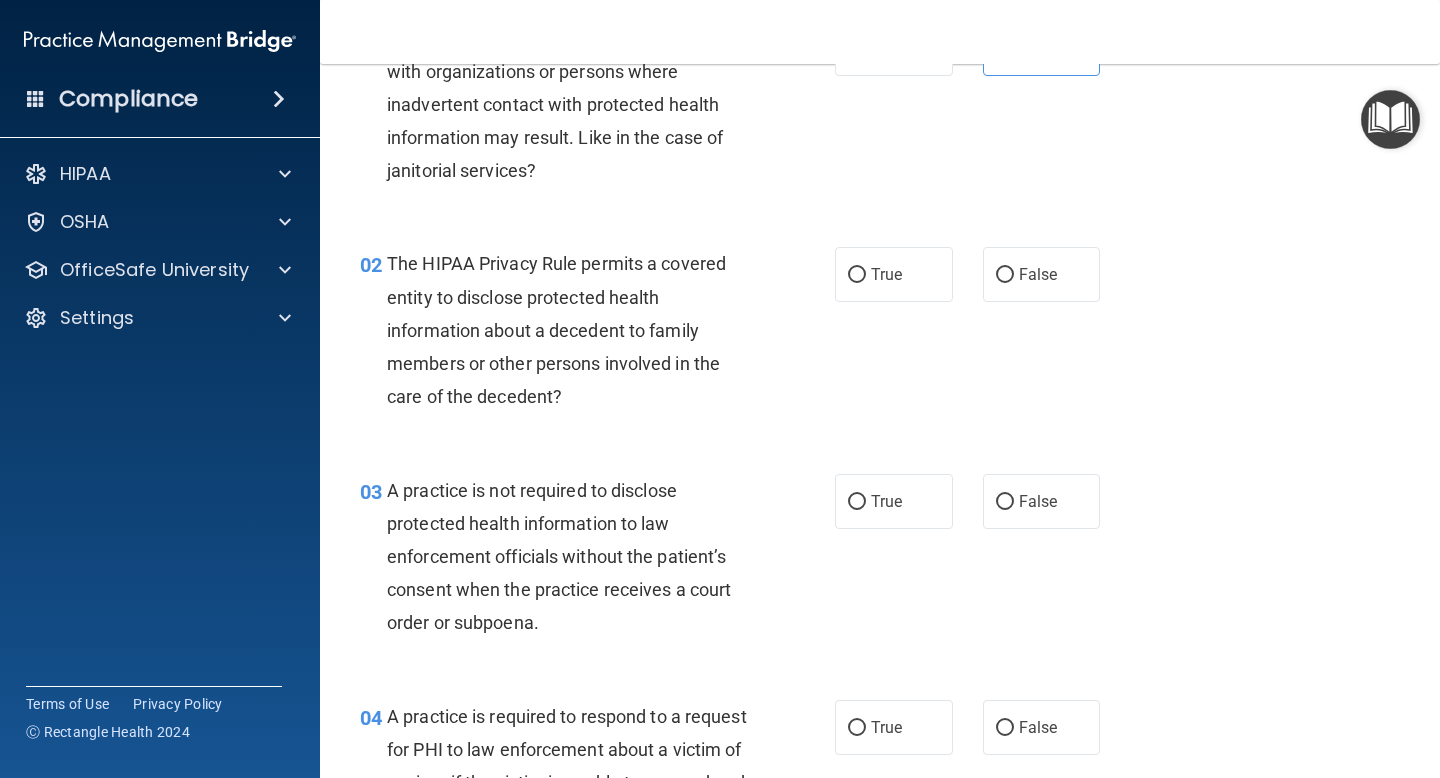 click on "The HIPAA Privacy Rule permits a covered entity to disclose protected health information about a decedent to family members or other persons involved in the care of the decedent?" at bounding box center (576, 330) 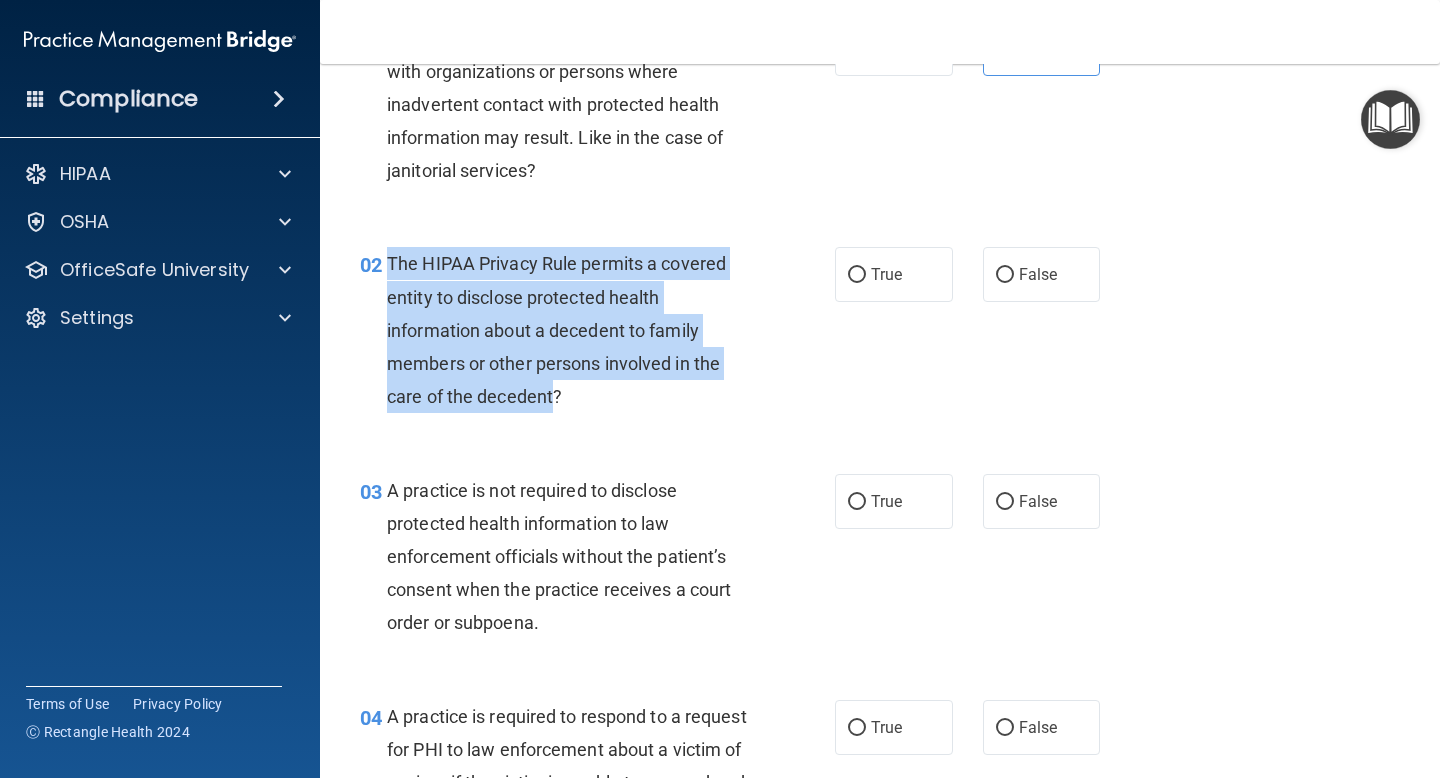 drag, startPoint x: 388, startPoint y: 266, endPoint x: 554, endPoint y: 398, distance: 212.08488 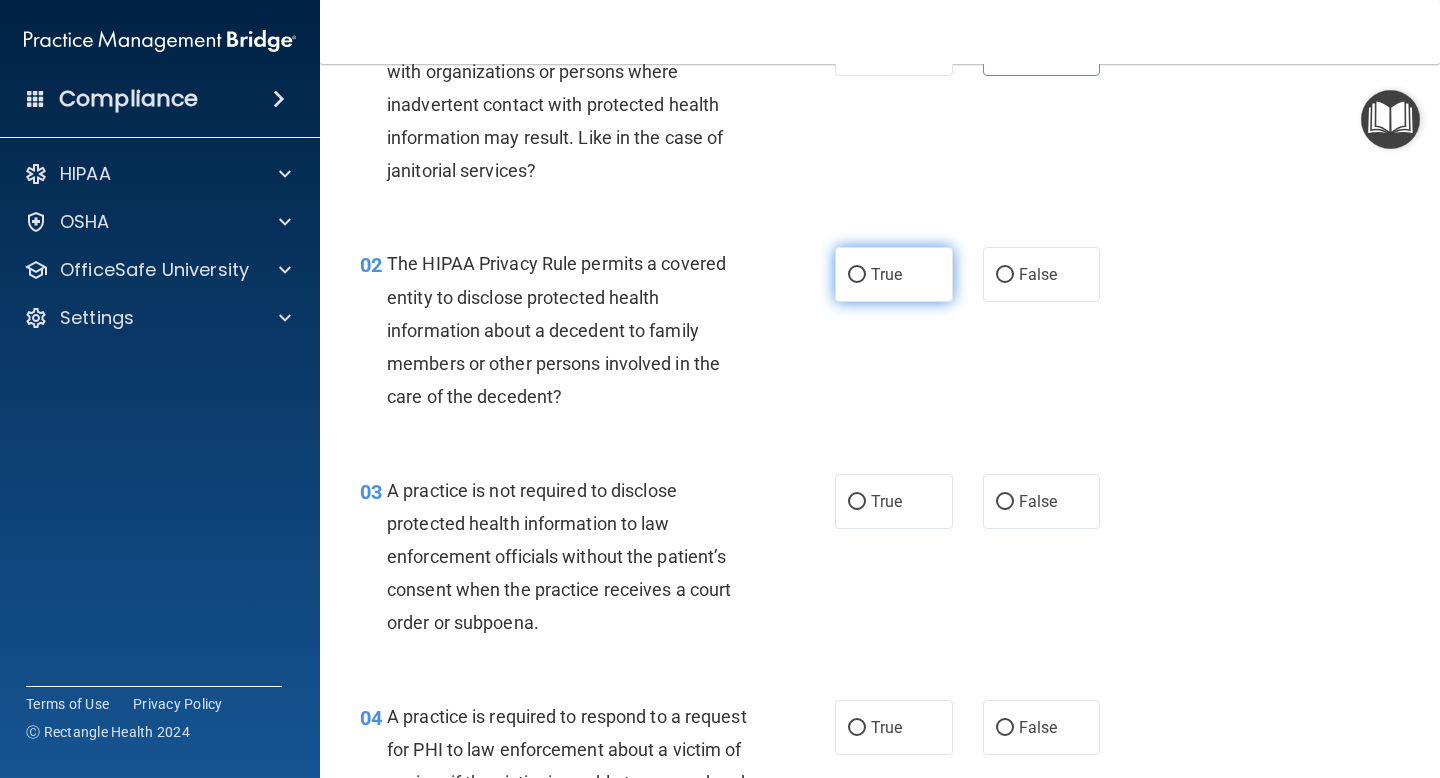 click on "True" at bounding box center (894, 274) 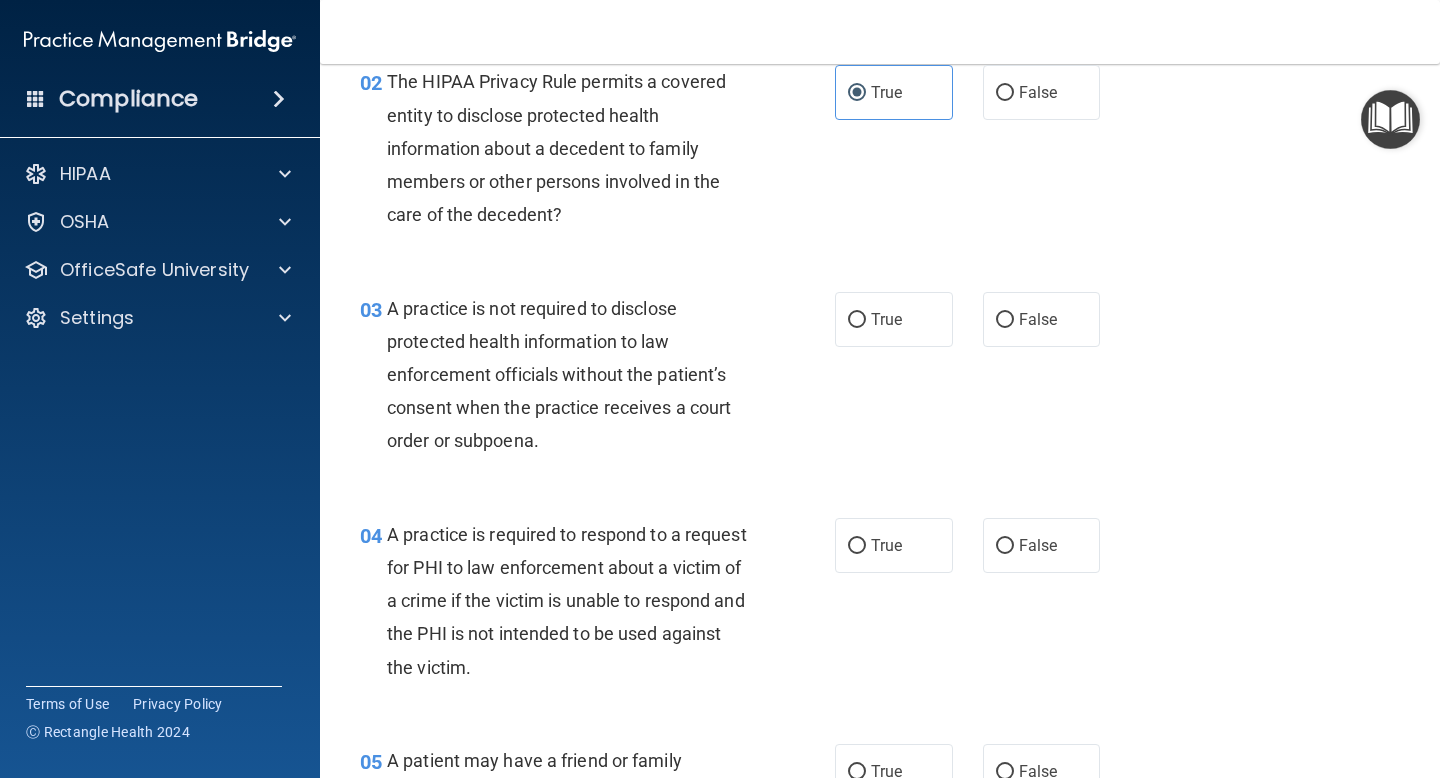 scroll, scrollTop: 320, scrollLeft: 0, axis: vertical 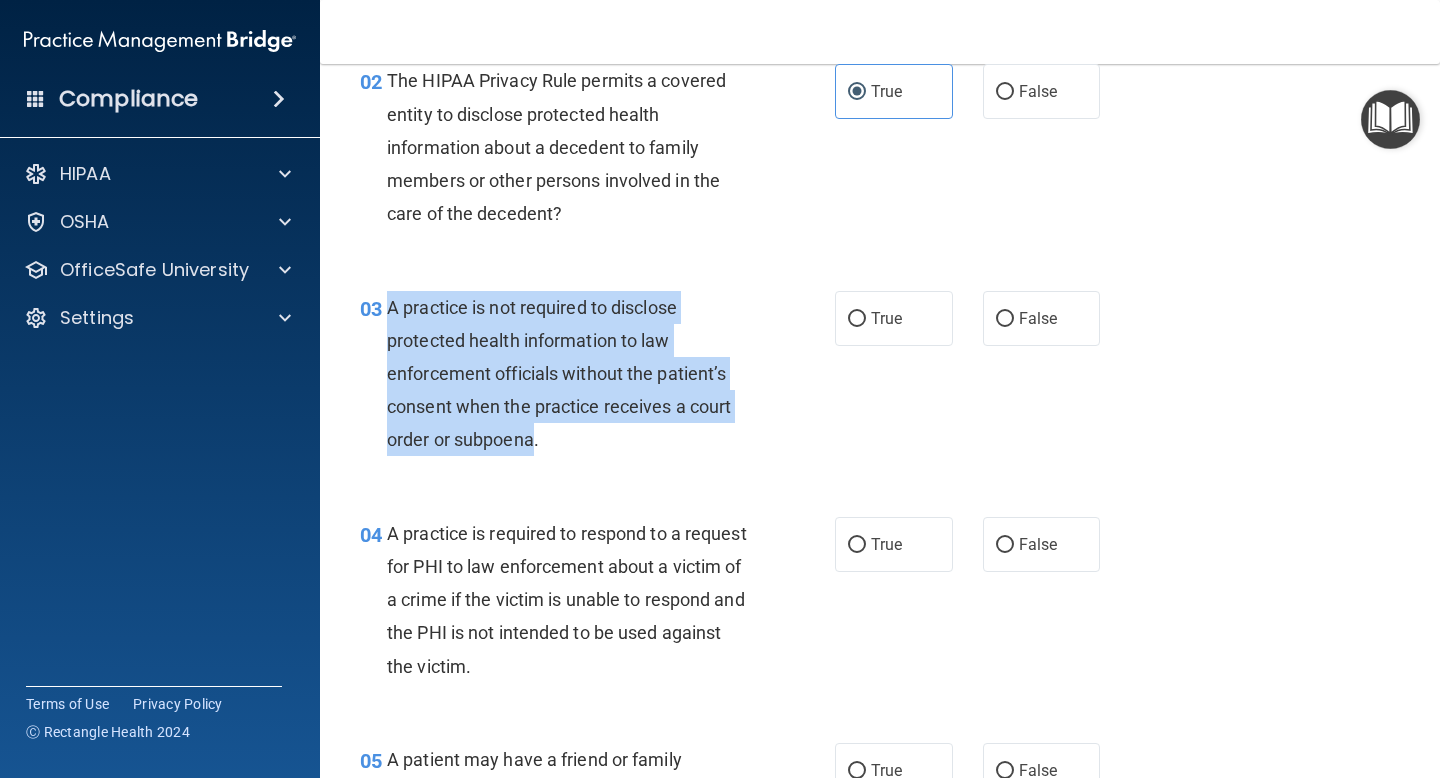 drag, startPoint x: 387, startPoint y: 309, endPoint x: 536, endPoint y: 436, distance: 195.78049 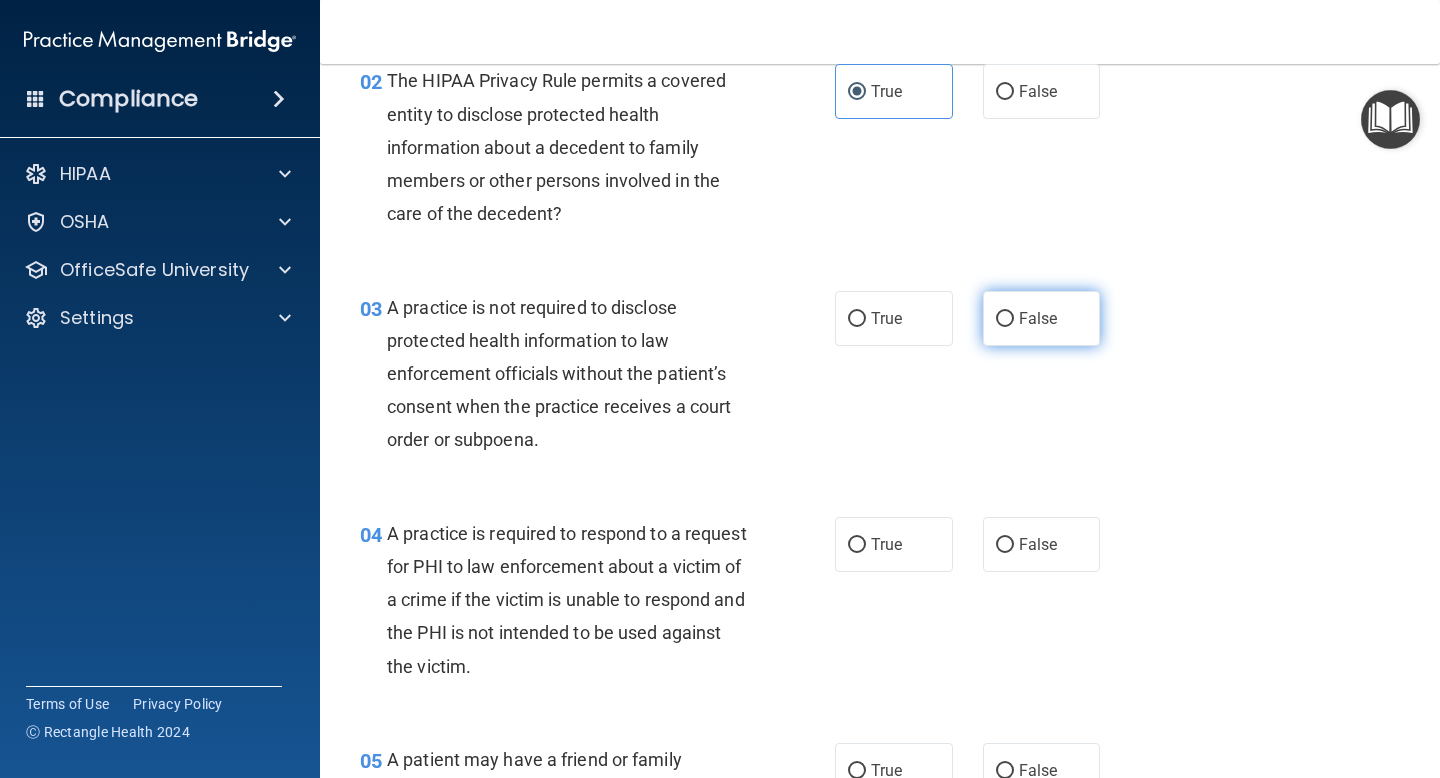 click on "False" at bounding box center (1042, 318) 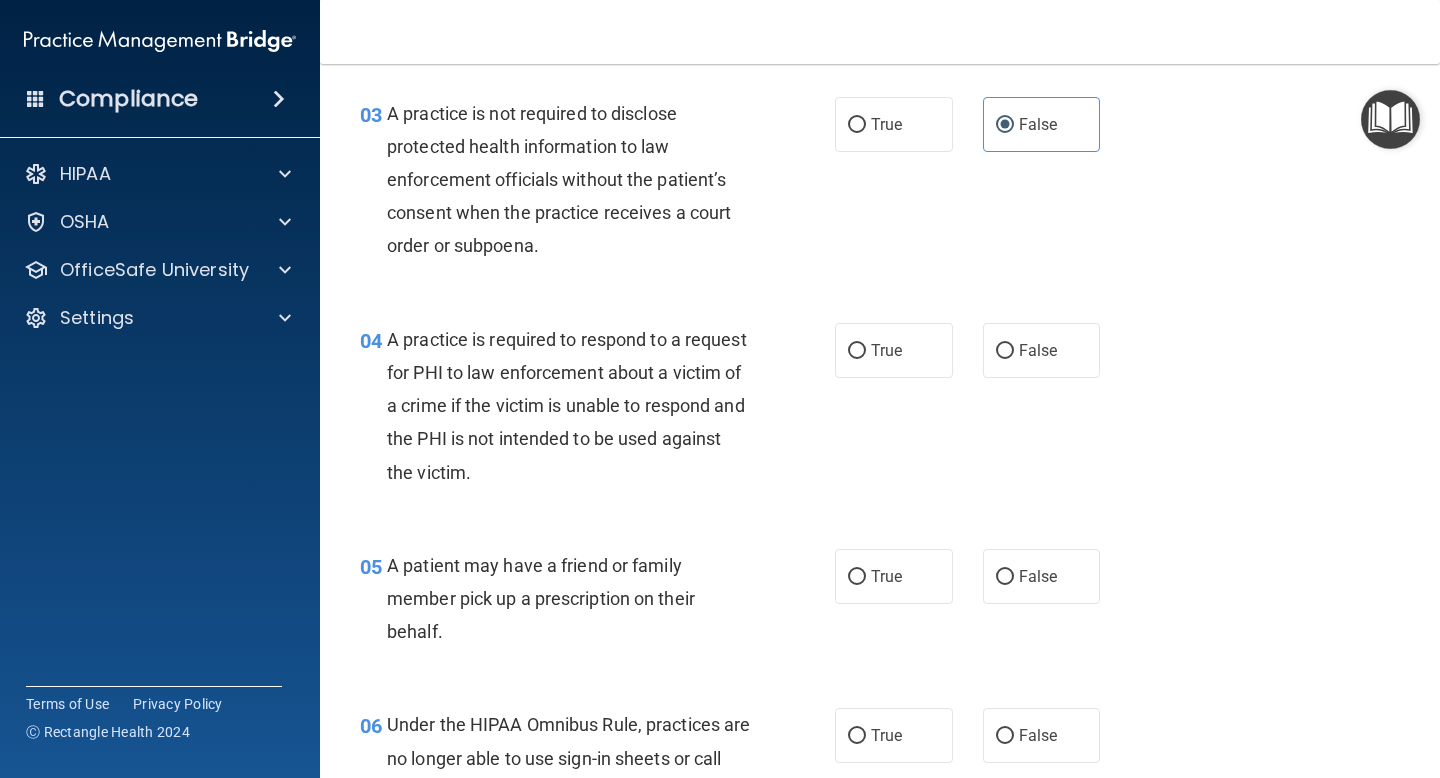 scroll, scrollTop: 555, scrollLeft: 0, axis: vertical 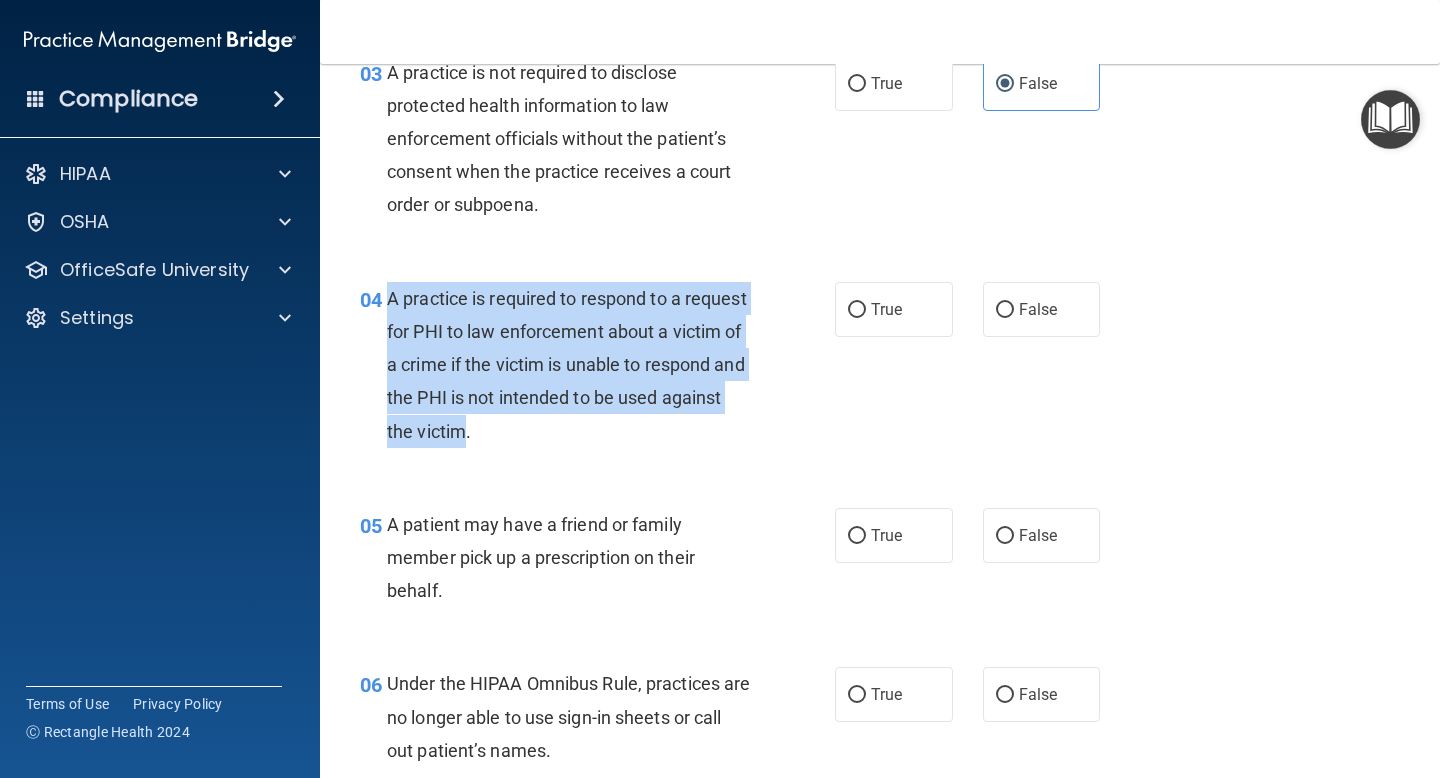 drag, startPoint x: 389, startPoint y: 299, endPoint x: 463, endPoint y: 427, distance: 147.85127 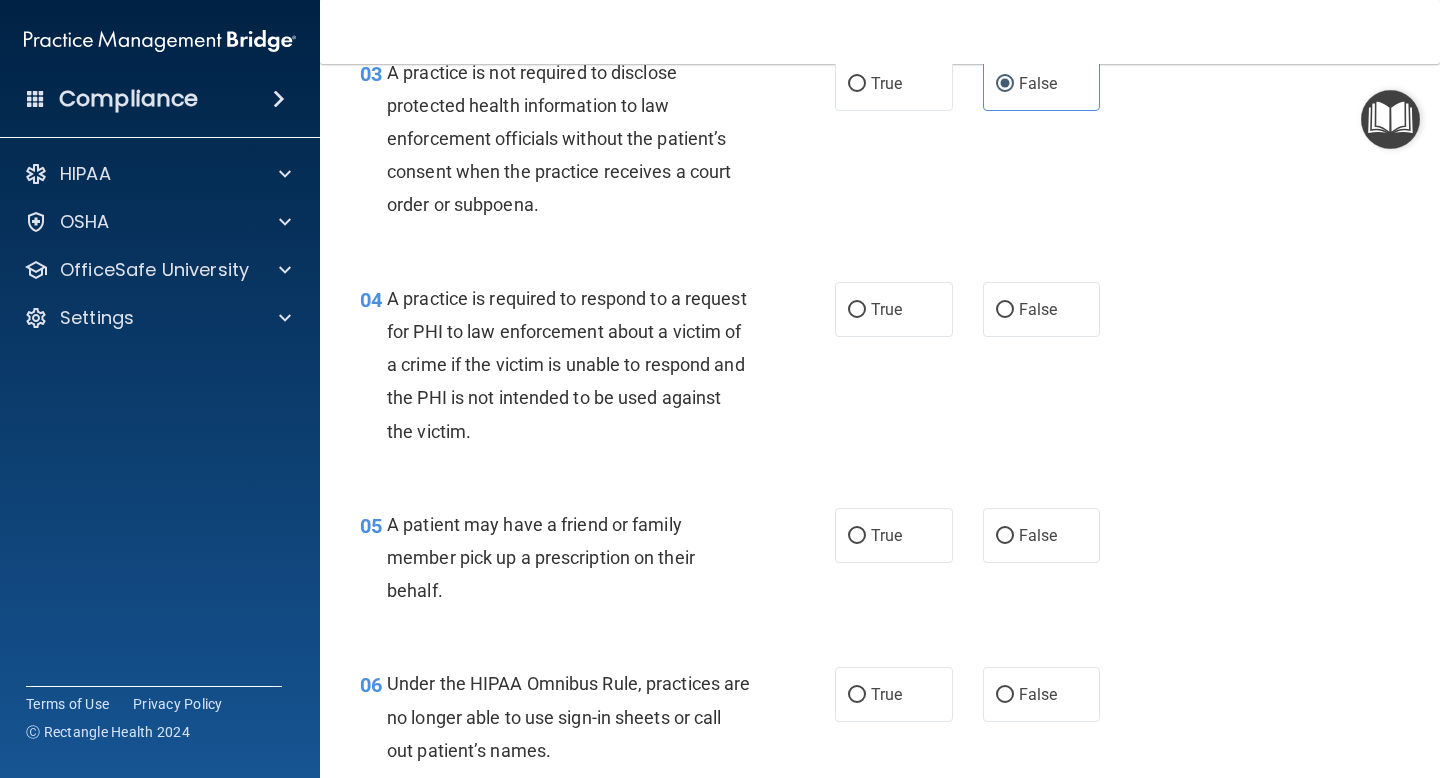 click on "A practice is required to respond to a request for PHI to law enforcement about a victim of a crime if the victim is unable to respond and the PHI is not intended to be used against the victim." at bounding box center [576, 365] 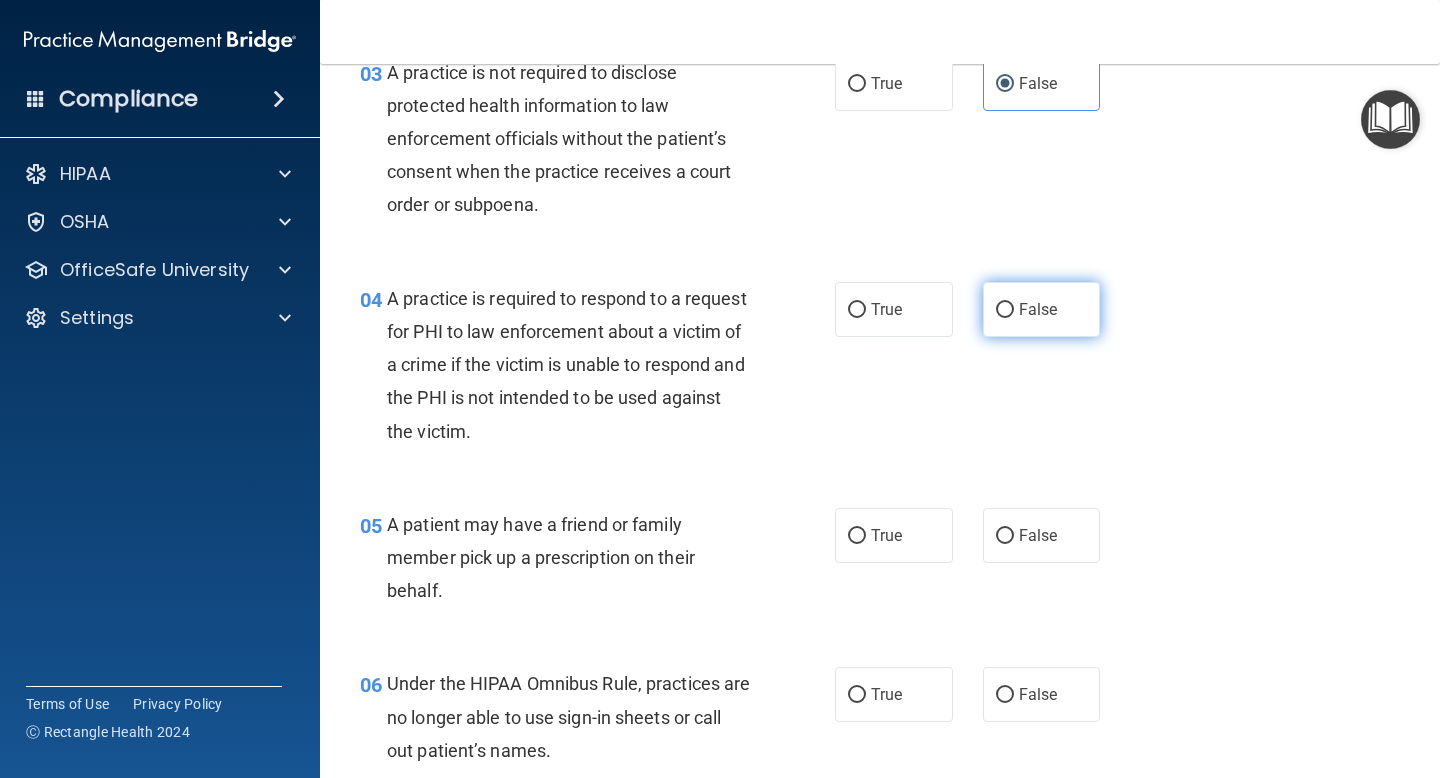 click on "False" at bounding box center (1042, 309) 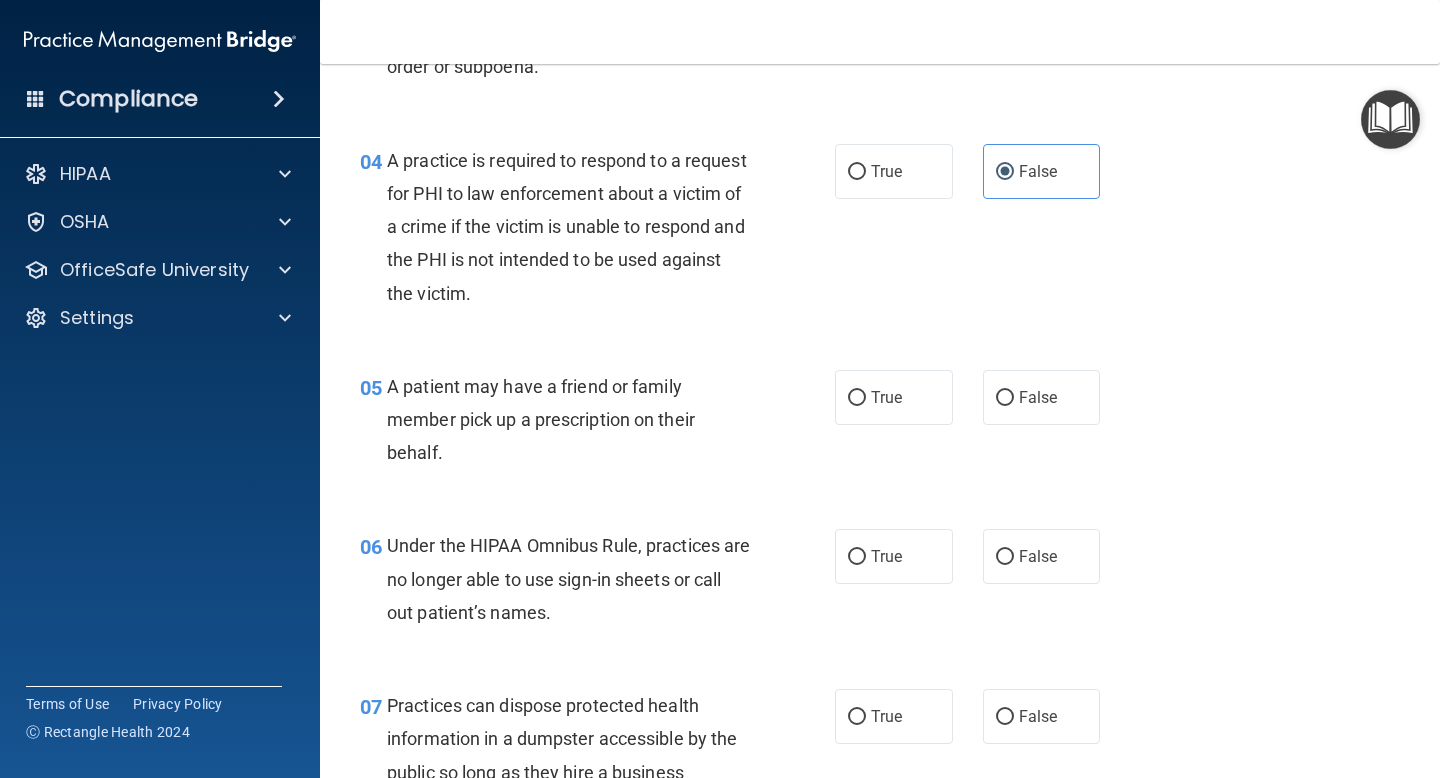 scroll, scrollTop: 727, scrollLeft: 0, axis: vertical 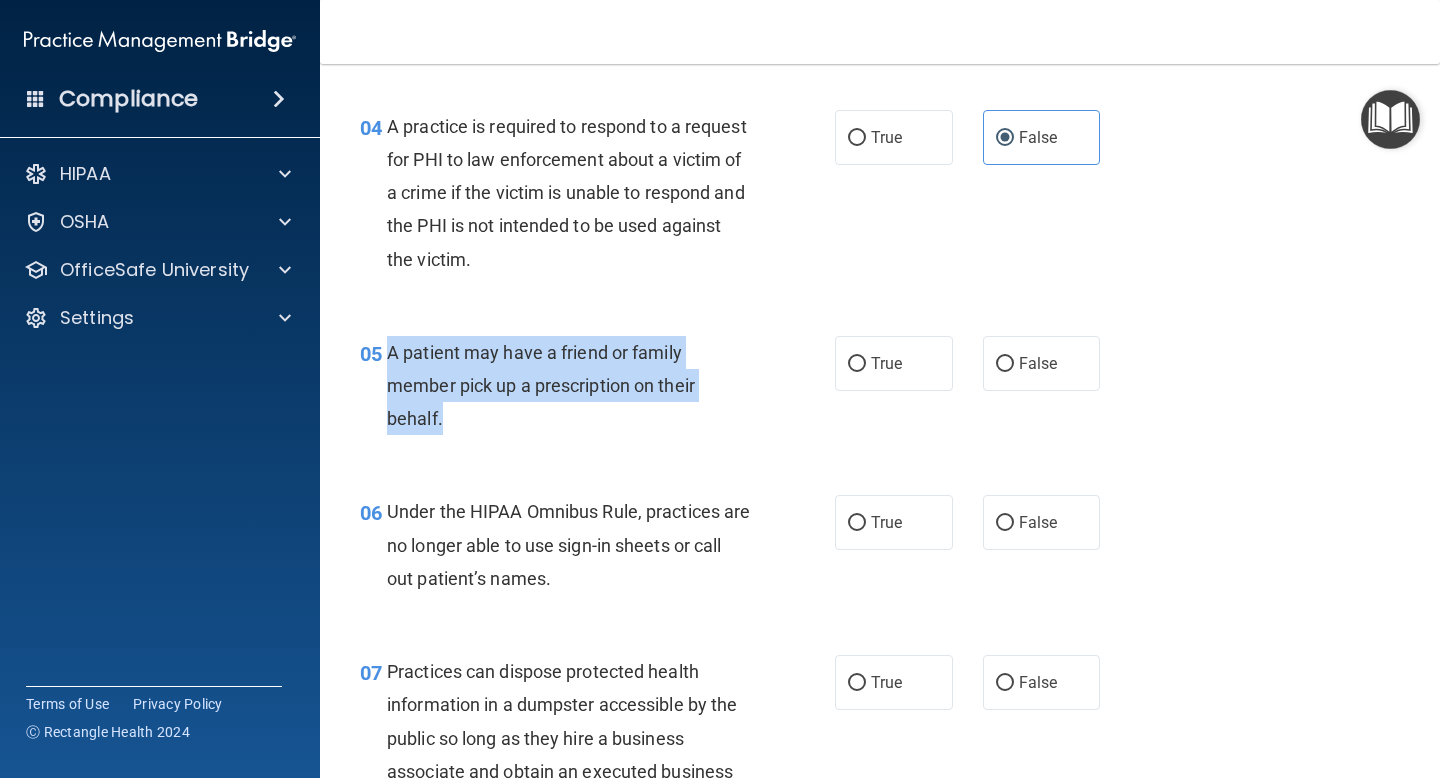 drag, startPoint x: 389, startPoint y: 355, endPoint x: 440, endPoint y: 408, distance: 73.552704 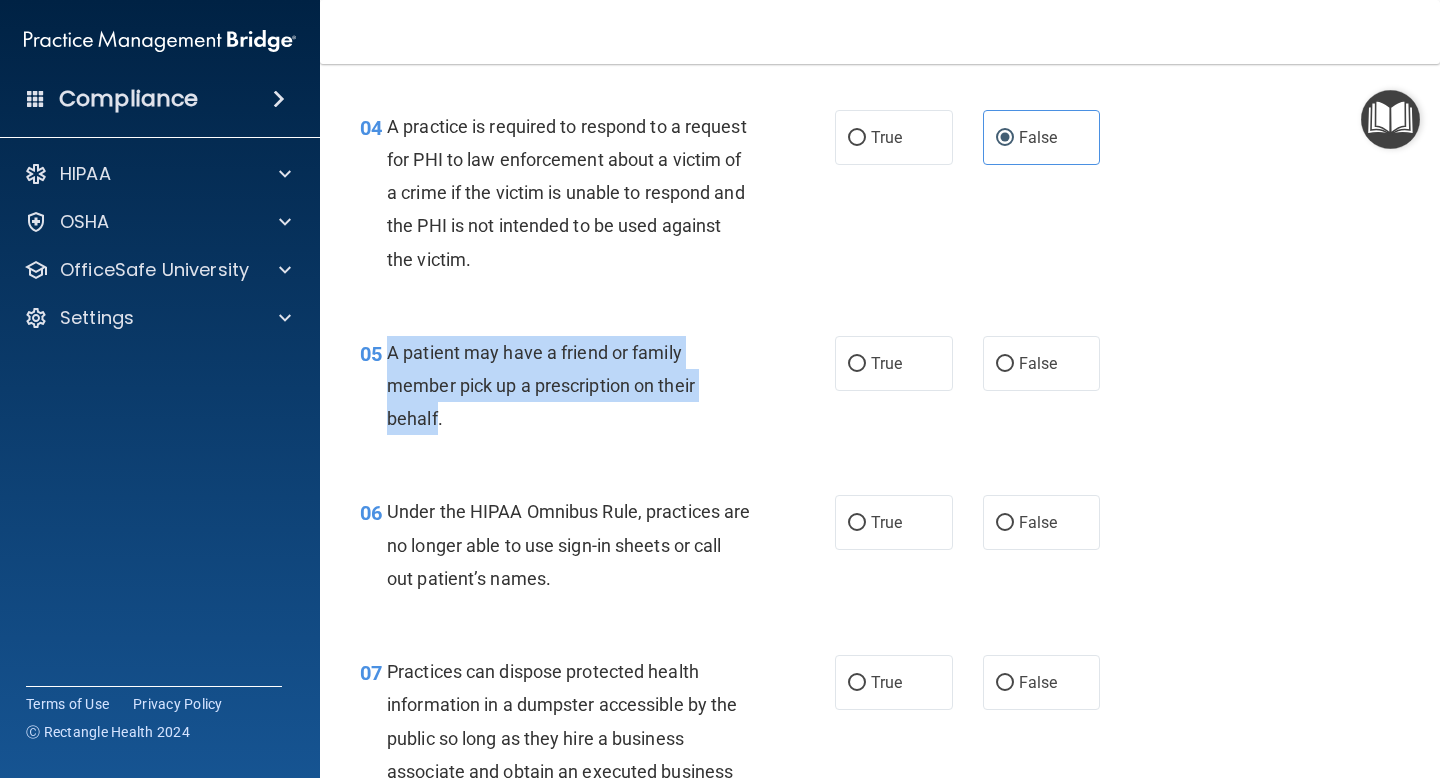 click on "A patient may have a friend or family member pick up a prescription on their behalf." at bounding box center [541, 385] 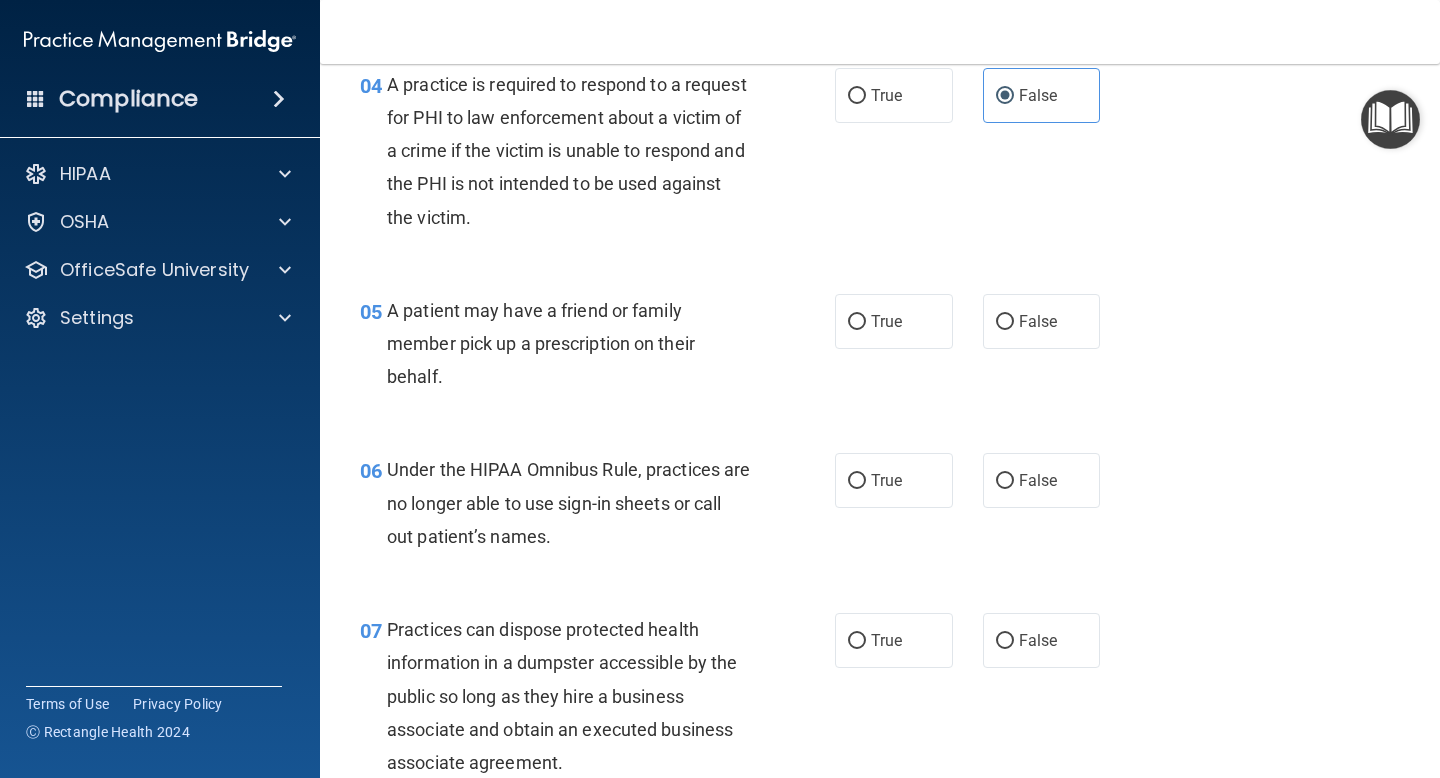 scroll, scrollTop: 770, scrollLeft: 0, axis: vertical 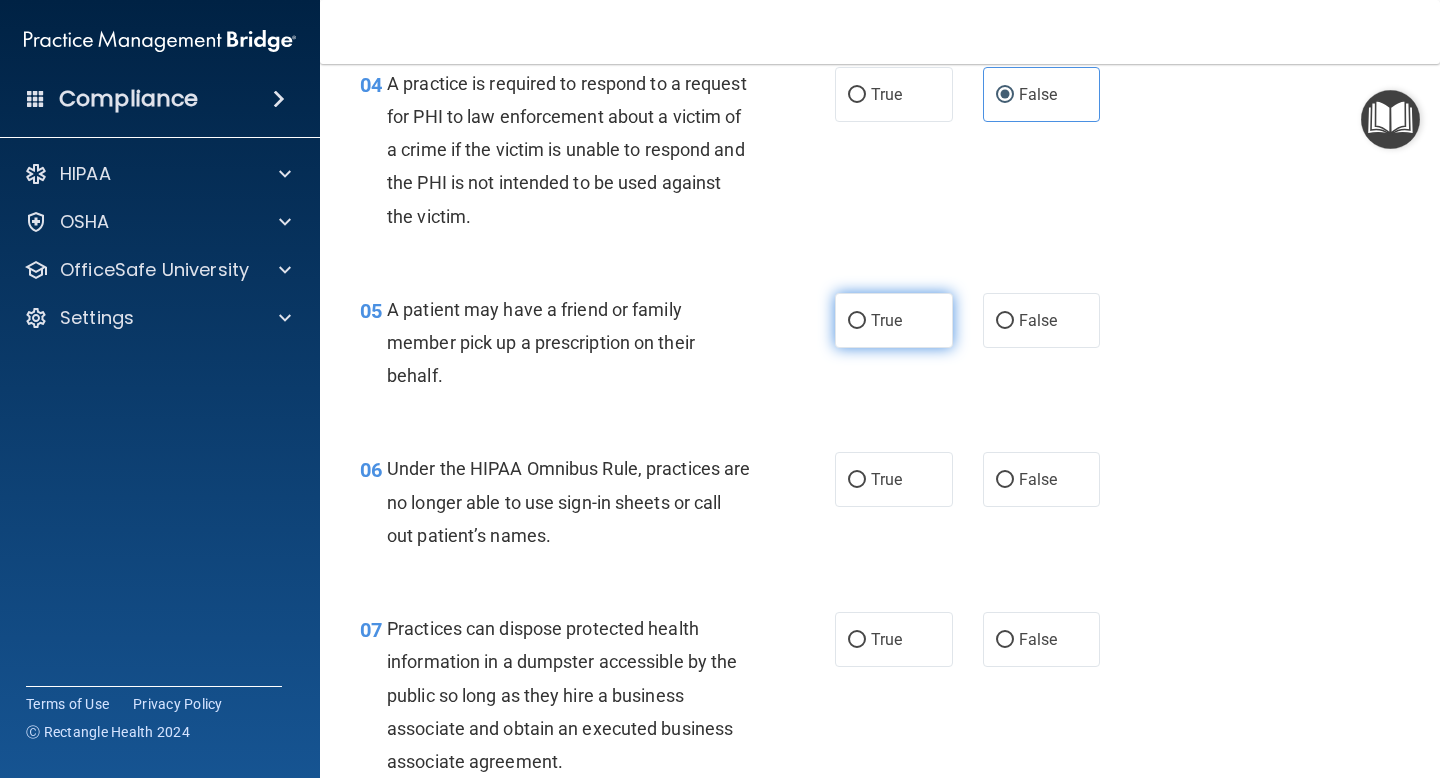 click on "True" at bounding box center (857, 321) 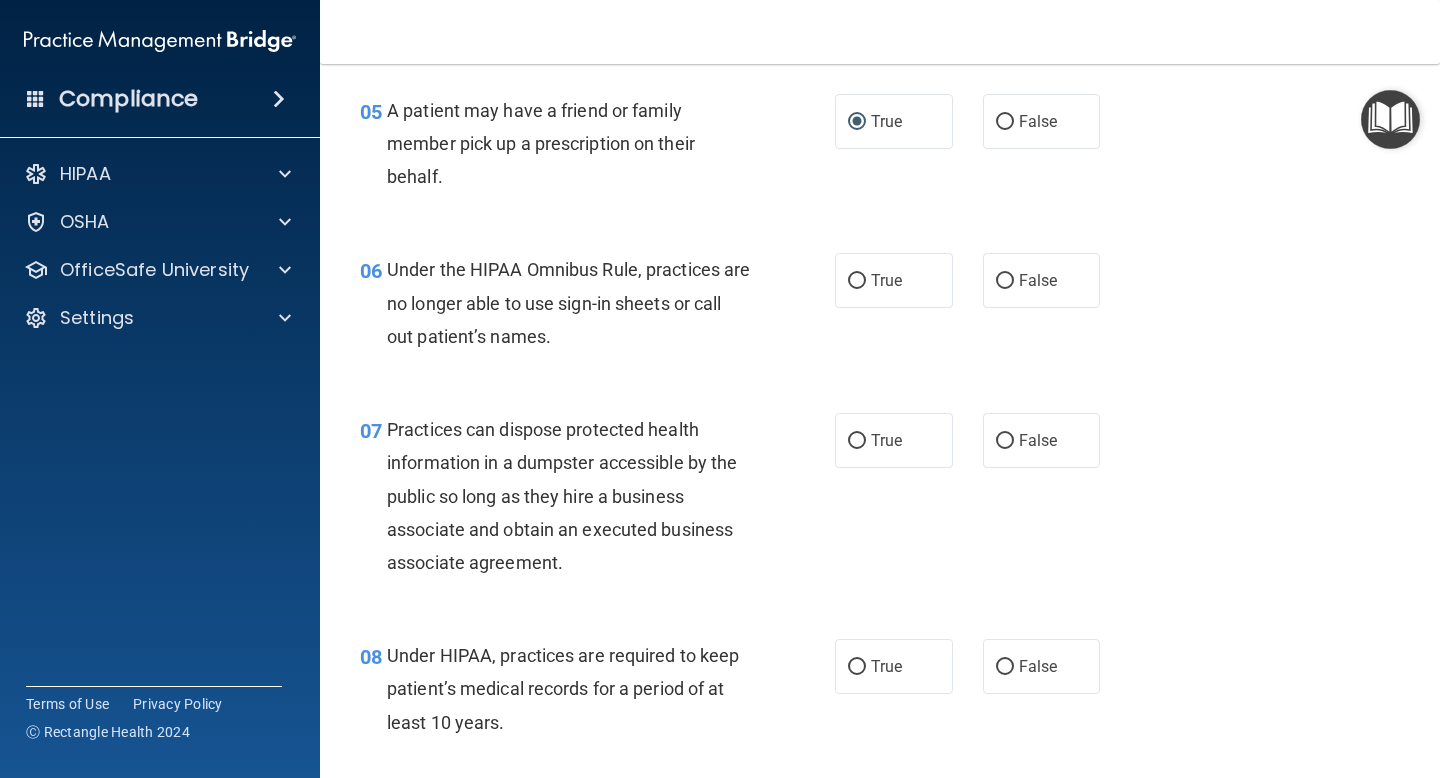 scroll, scrollTop: 972, scrollLeft: 0, axis: vertical 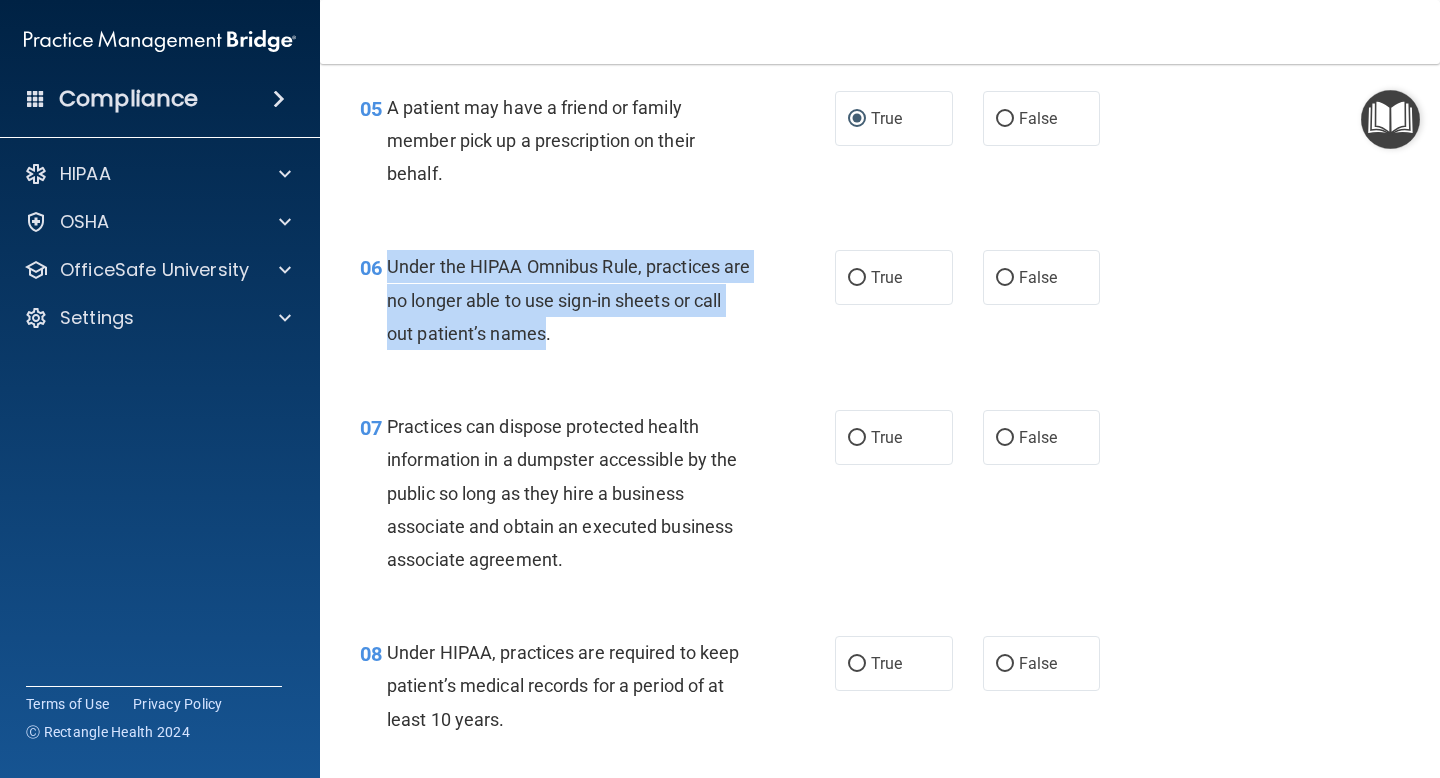 drag, startPoint x: 389, startPoint y: 267, endPoint x: 575, endPoint y: 334, distance: 197.69926 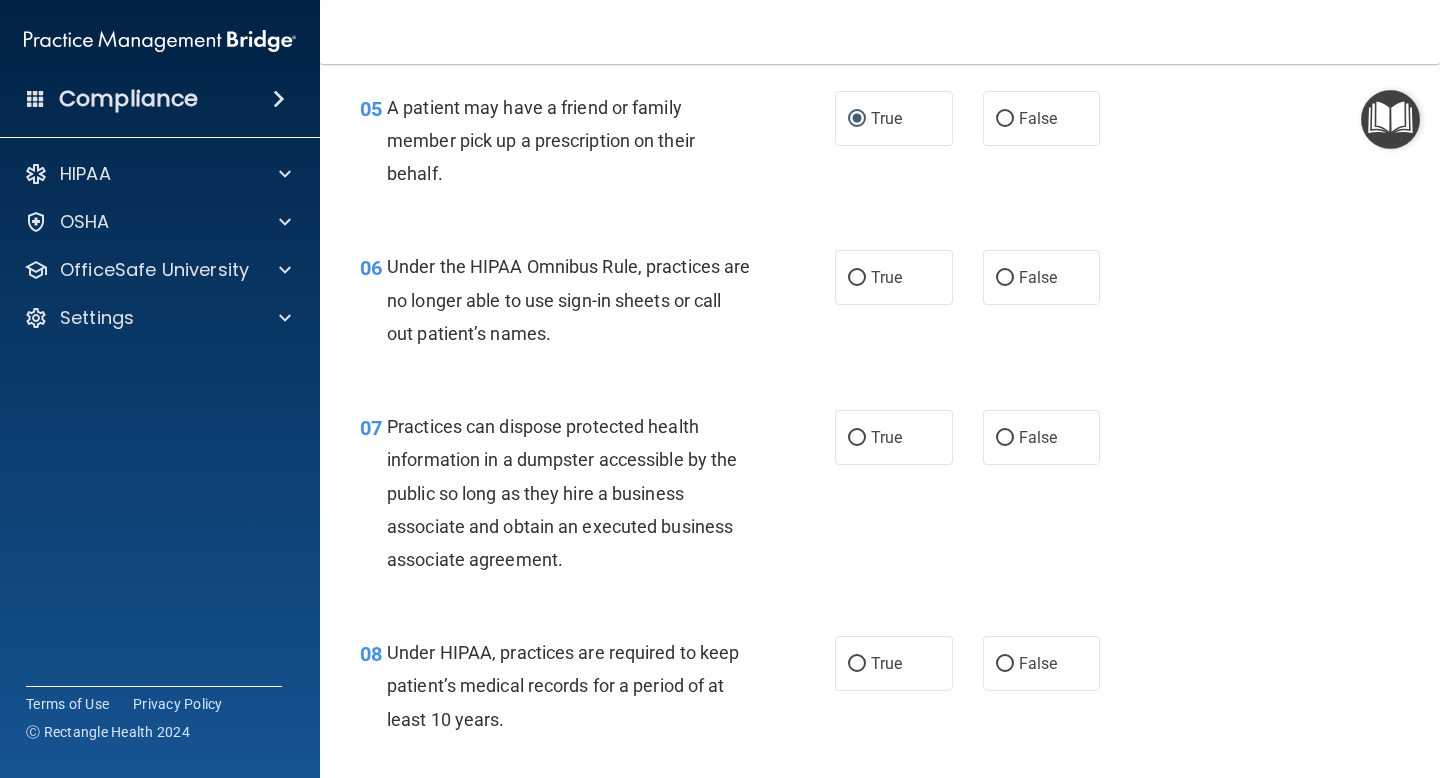 click on "Under the HIPAA Omnibus Rule, practices are no longer able to use sign-in sheets or call out patient’s names." at bounding box center [576, 300] 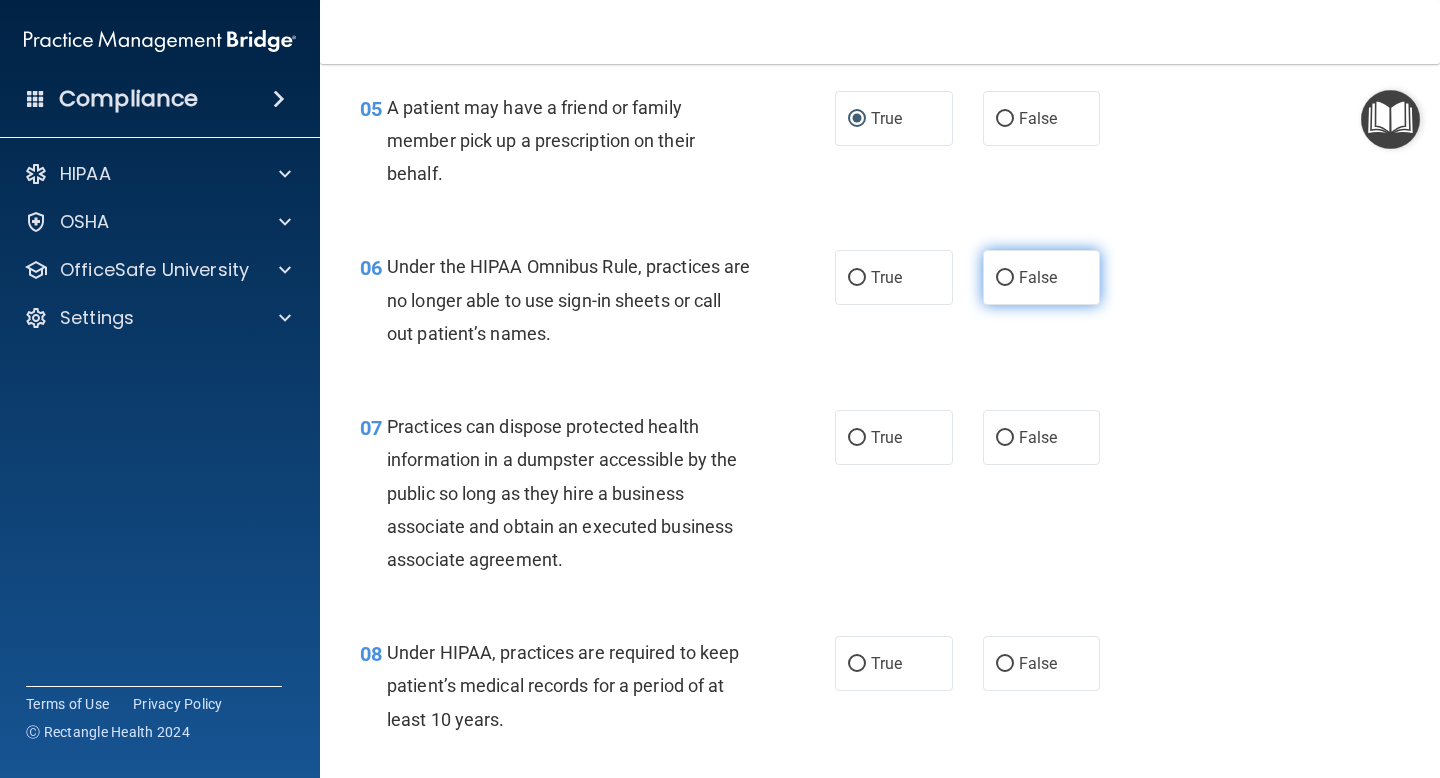 click on "False" at bounding box center (1042, 277) 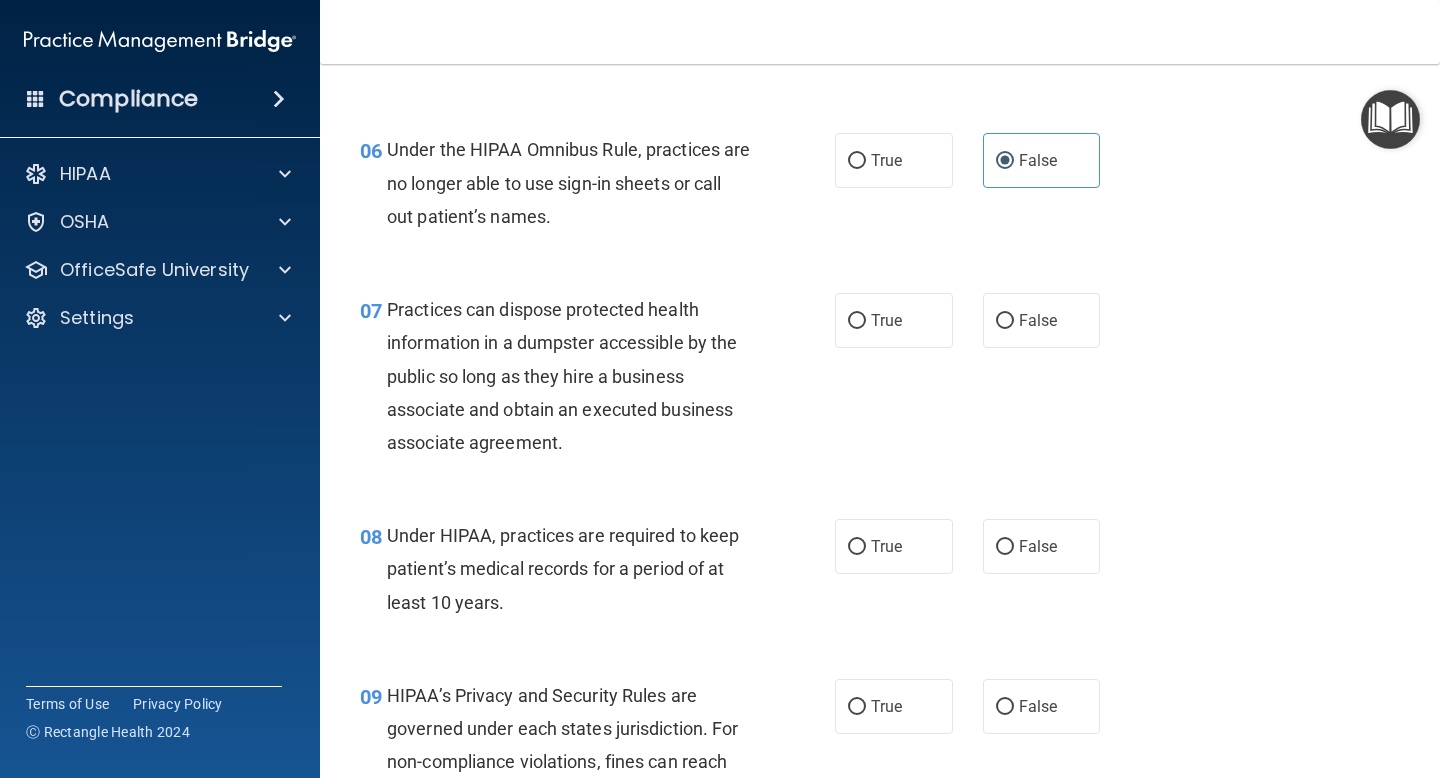 scroll, scrollTop: 1153, scrollLeft: 0, axis: vertical 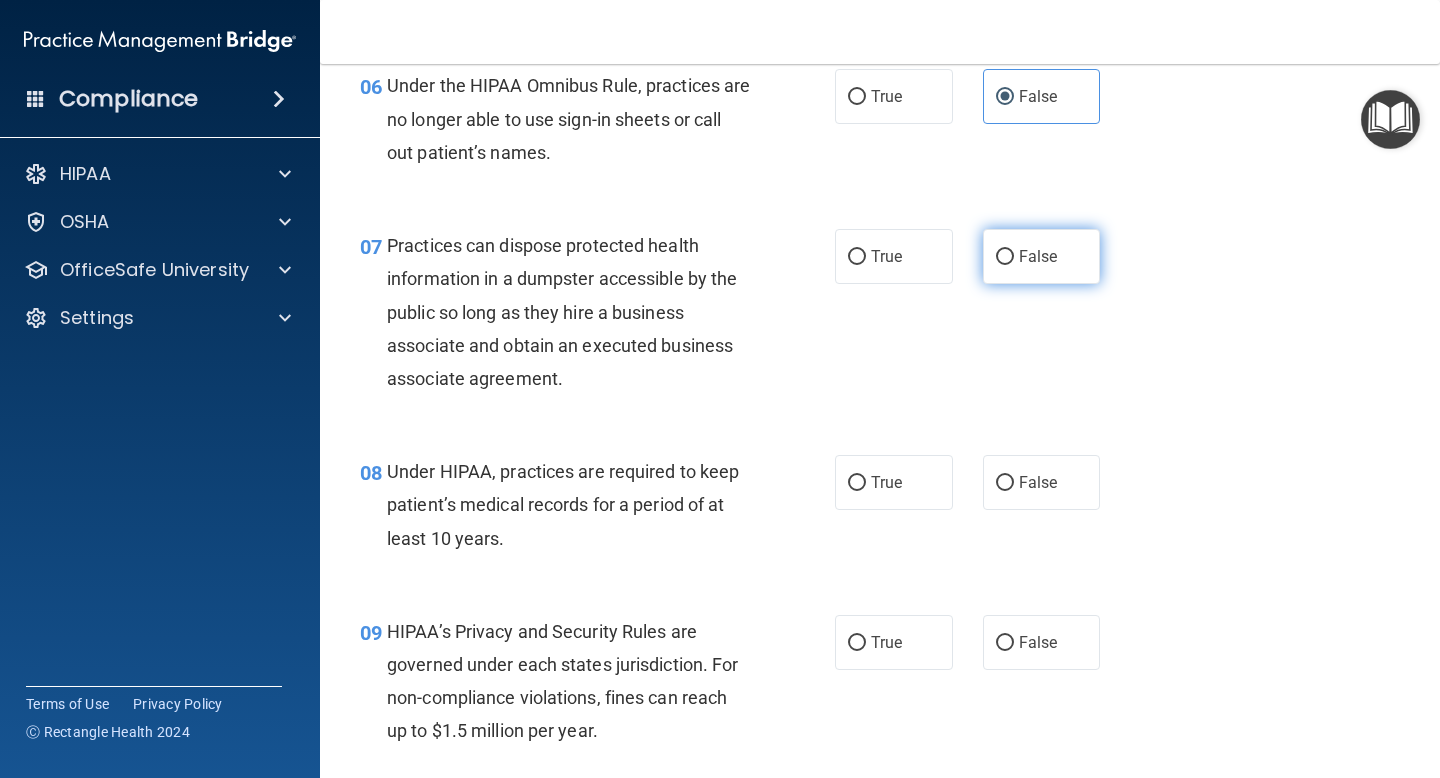 click on "False" at bounding box center [1038, 256] 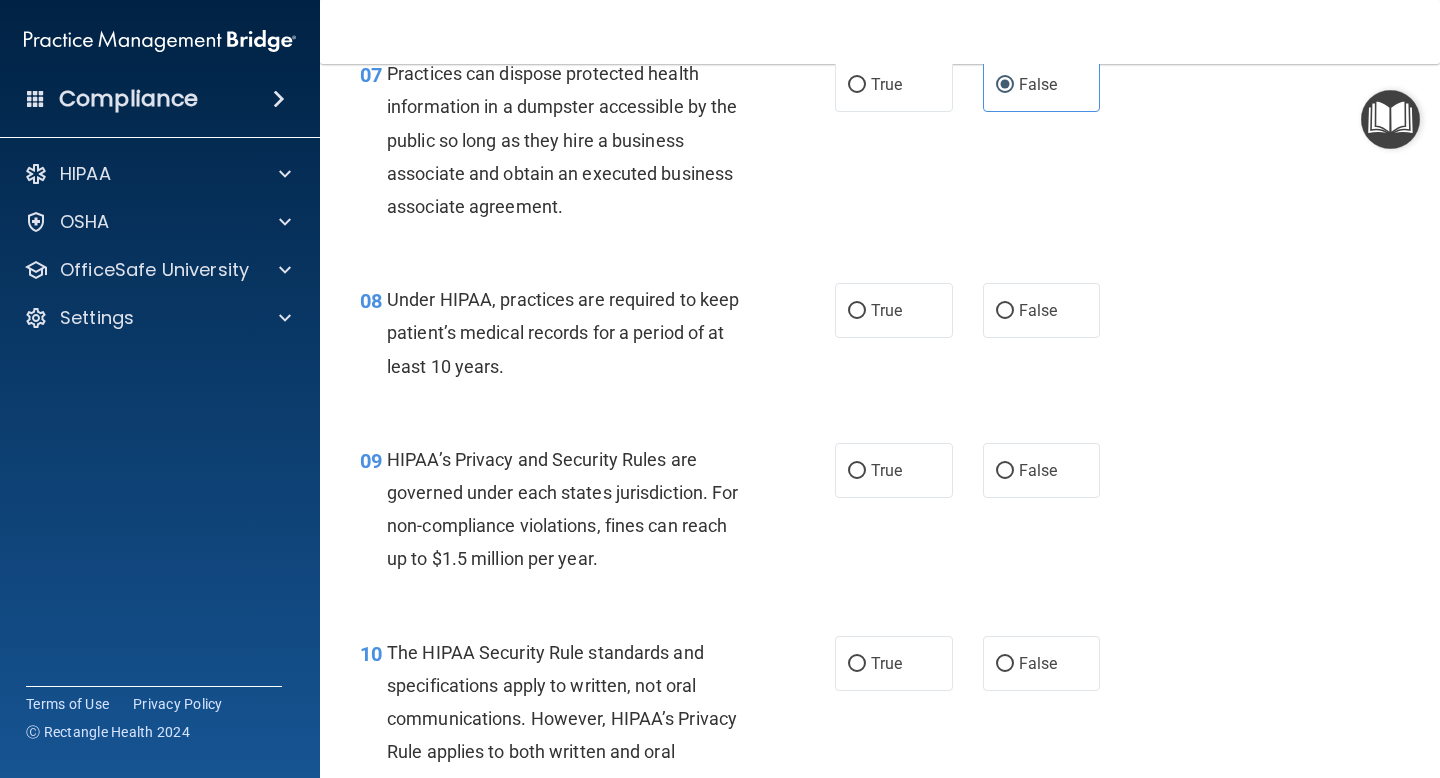 scroll, scrollTop: 1334, scrollLeft: 0, axis: vertical 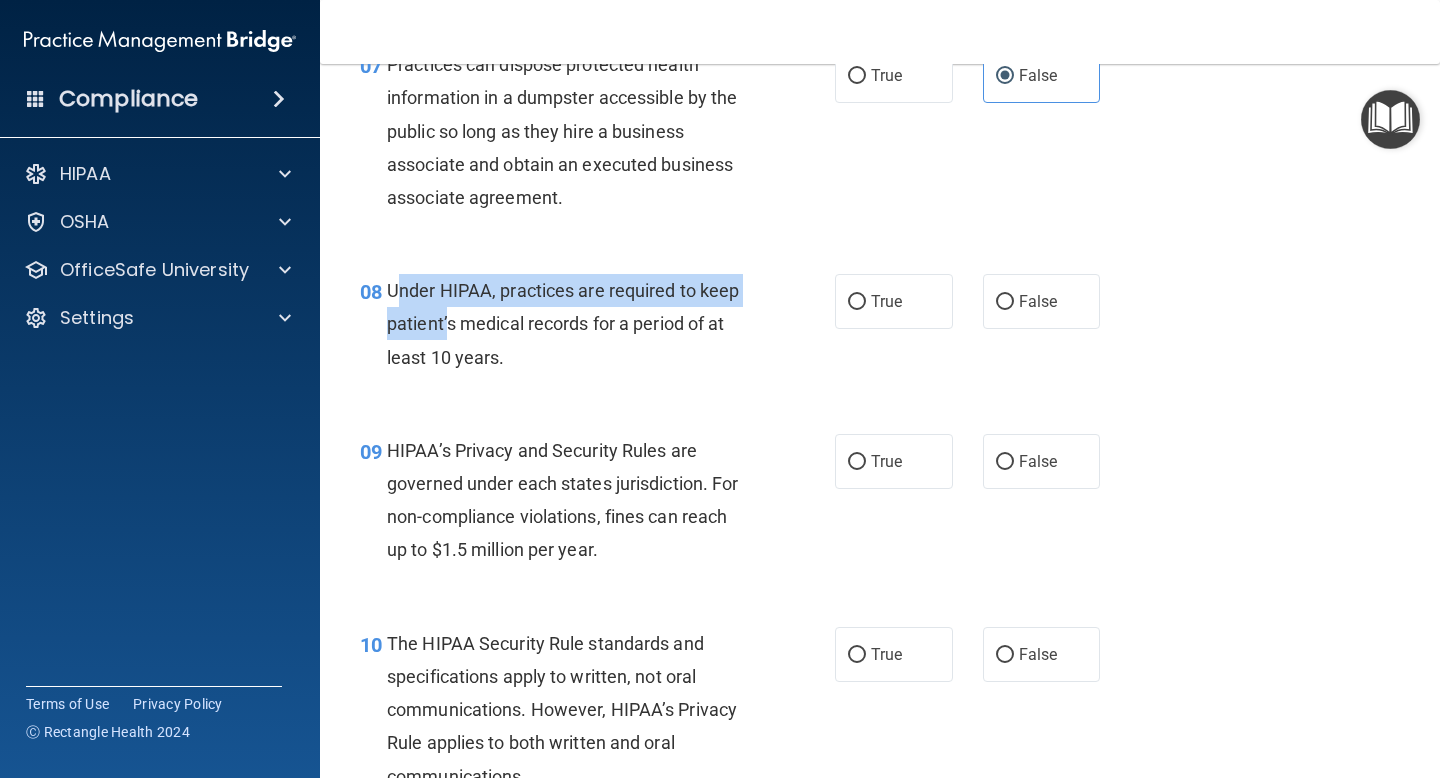 drag, startPoint x: 394, startPoint y: 293, endPoint x: 447, endPoint y: 332, distance: 65.802734 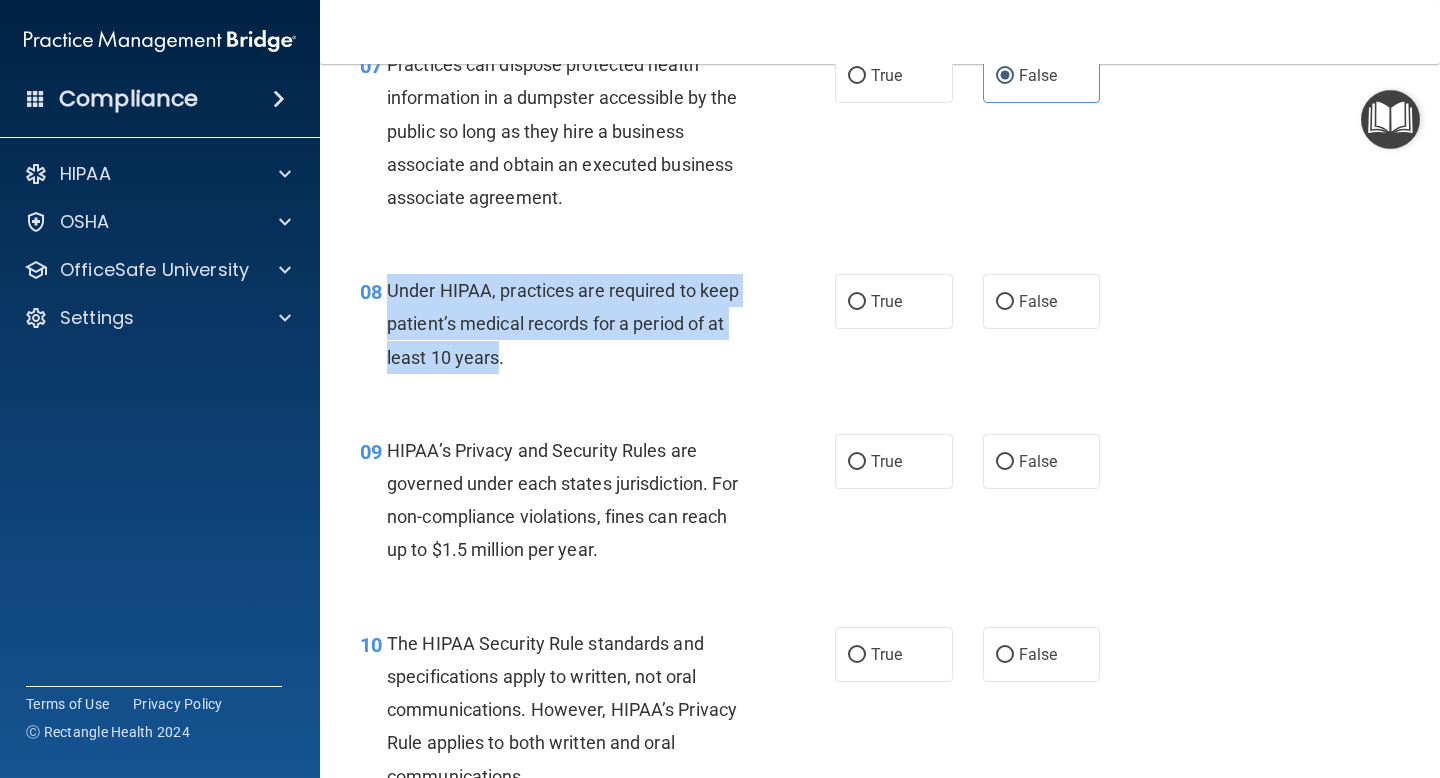 drag, startPoint x: 389, startPoint y: 294, endPoint x: 497, endPoint y: 371, distance: 132.63861 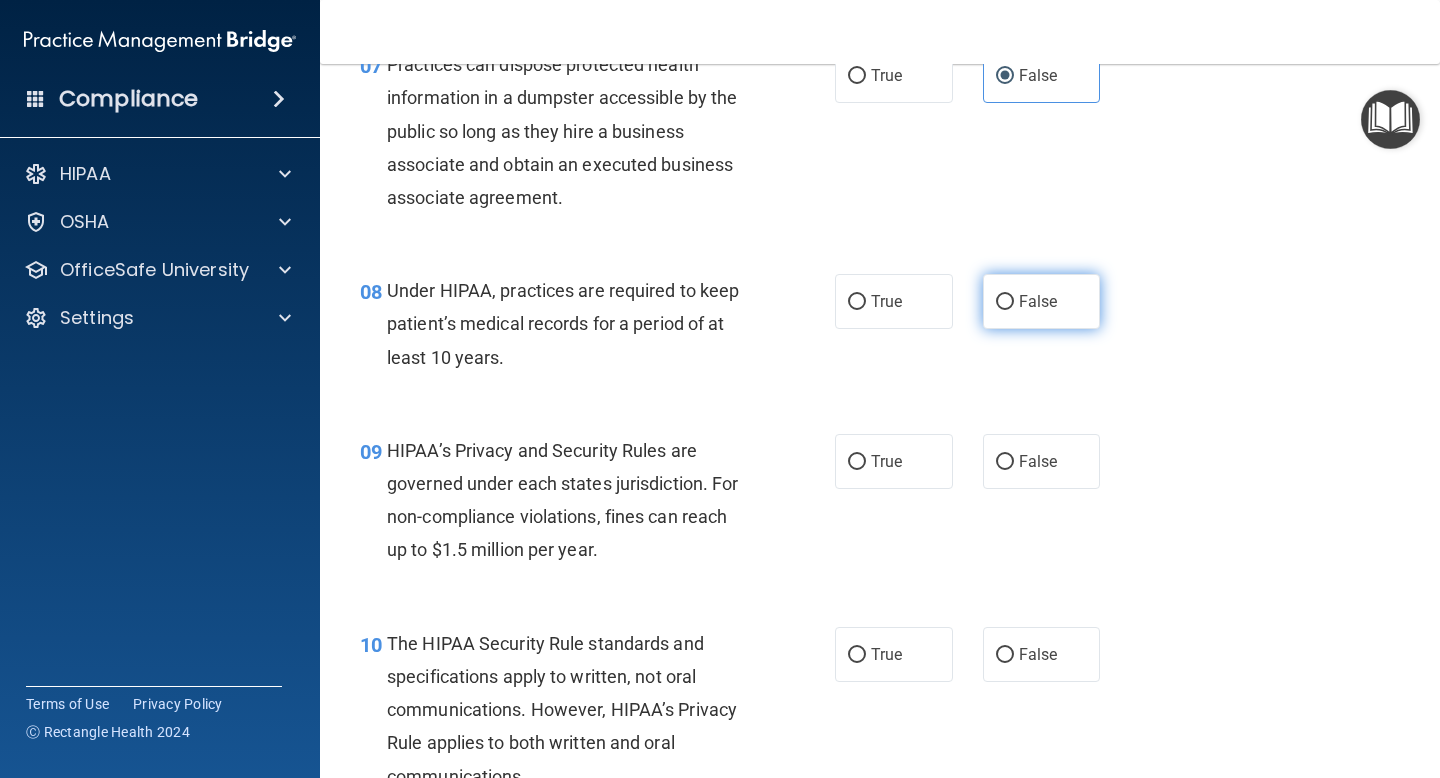 click on "False" at bounding box center [1038, 301] 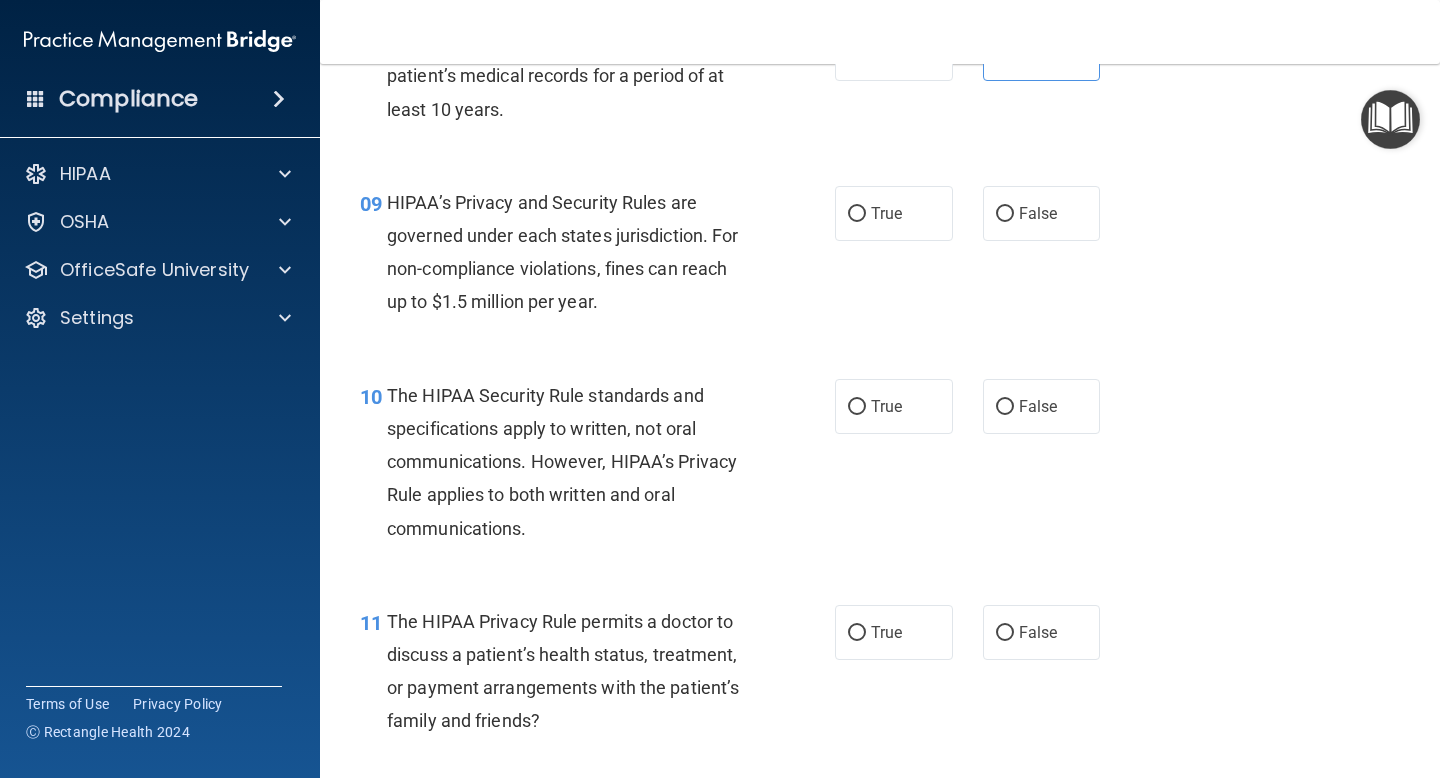 scroll, scrollTop: 1583, scrollLeft: 0, axis: vertical 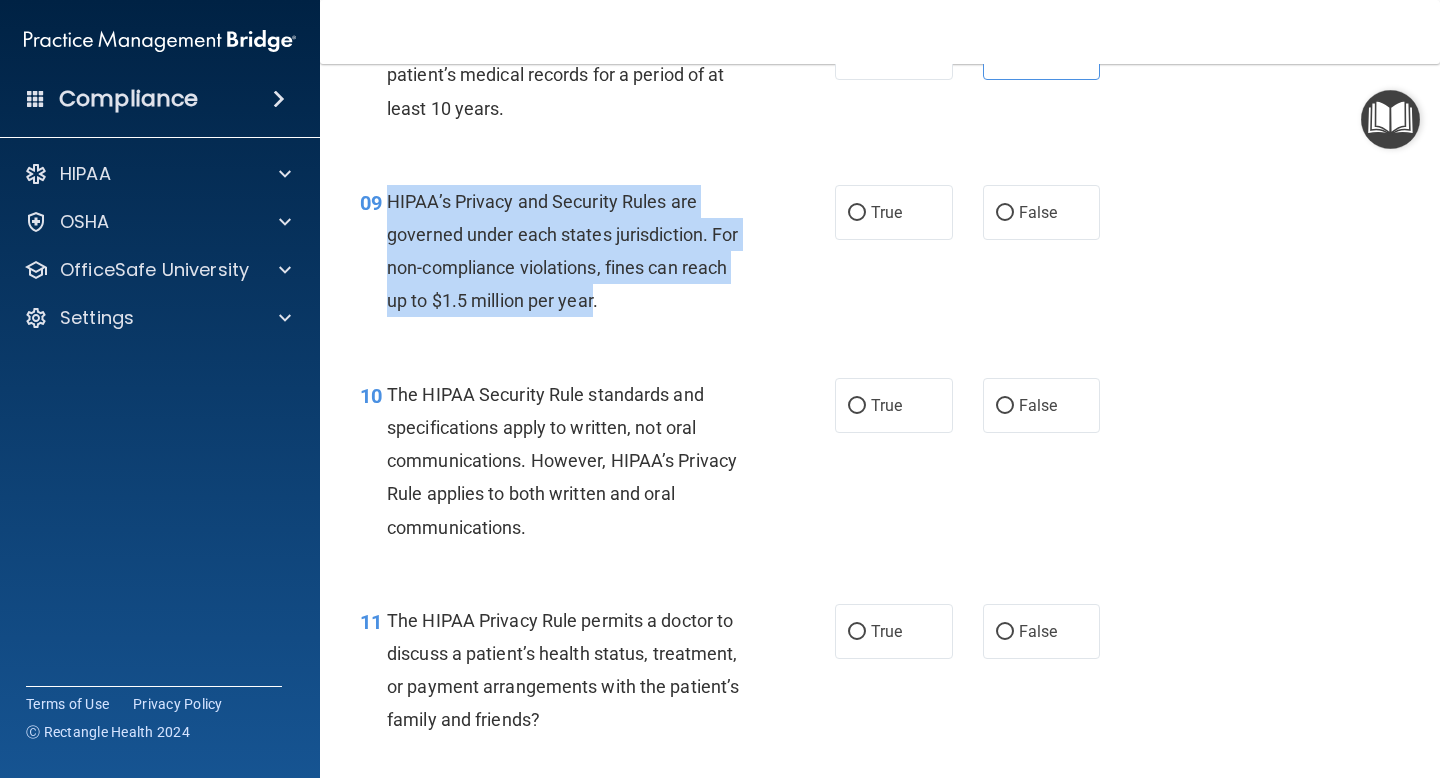 drag, startPoint x: 390, startPoint y: 203, endPoint x: 597, endPoint y: 295, distance: 226.52373 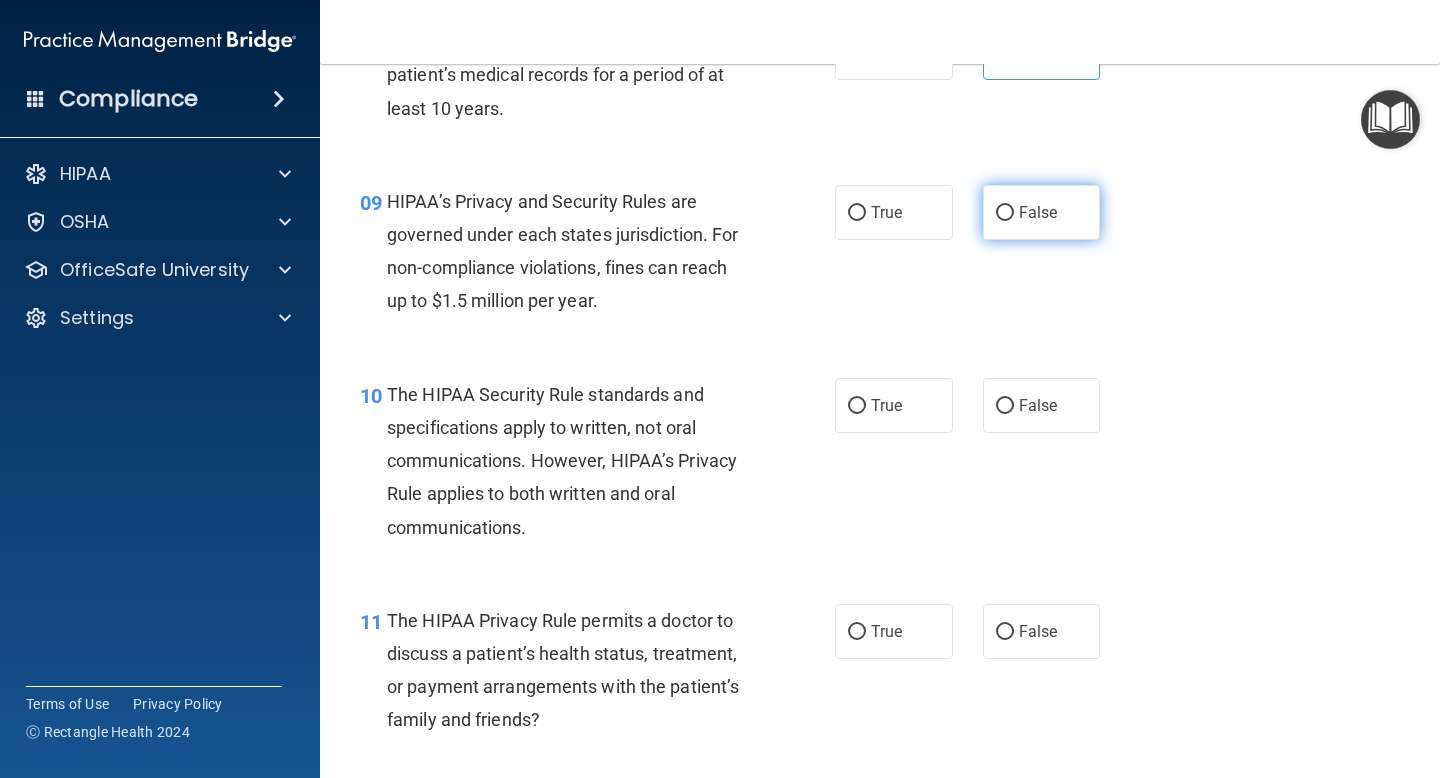 click on "False" at bounding box center [1042, 212] 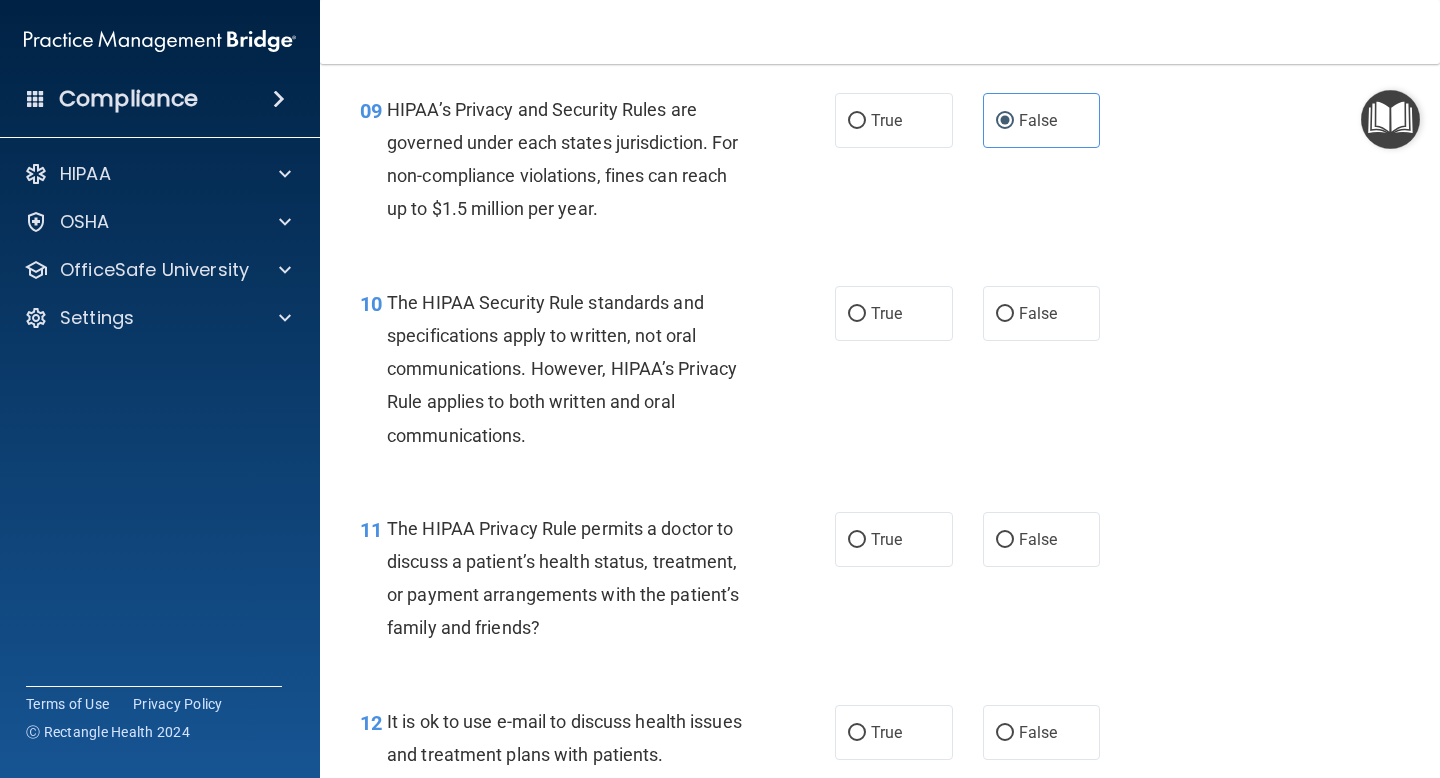 scroll, scrollTop: 1685, scrollLeft: 0, axis: vertical 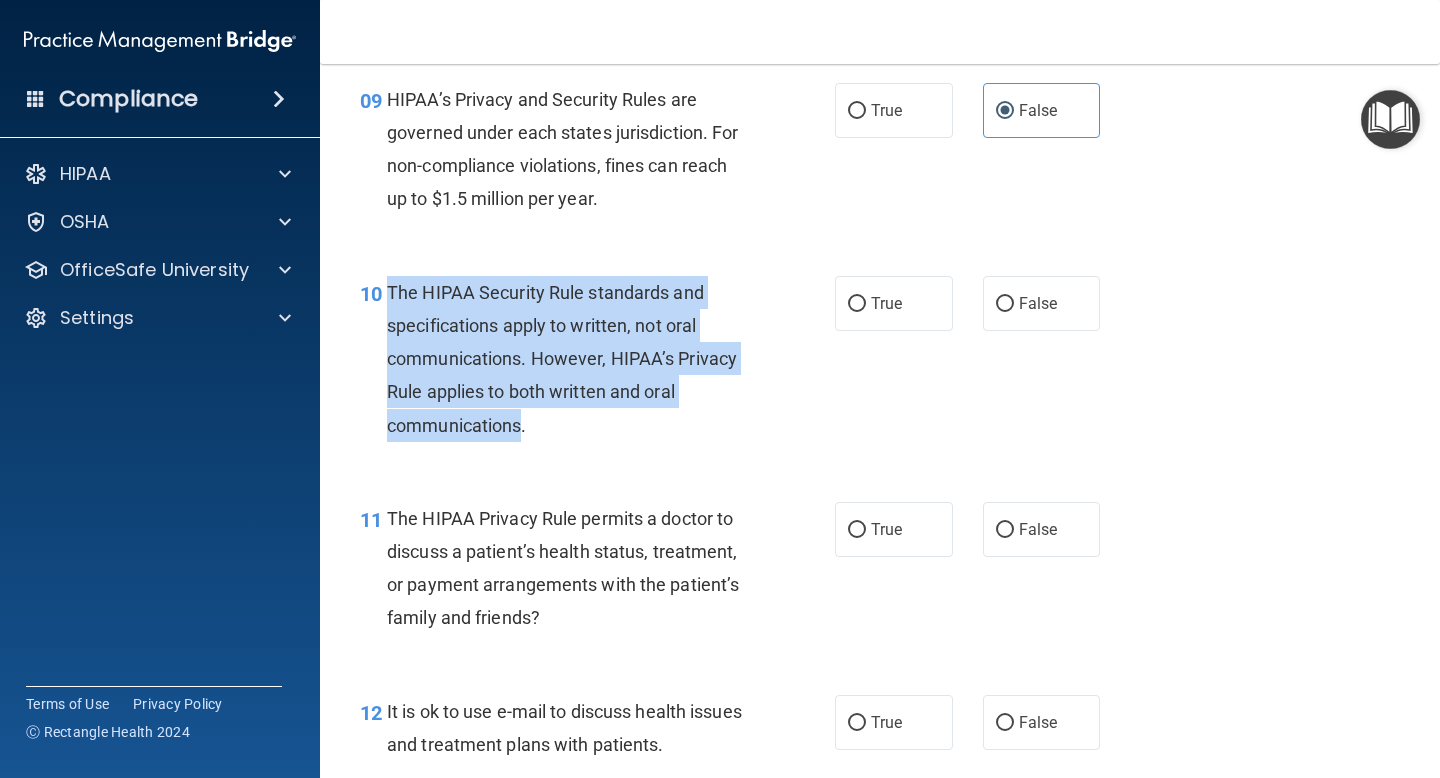 drag, startPoint x: 390, startPoint y: 289, endPoint x: 523, endPoint y: 421, distance: 187.38463 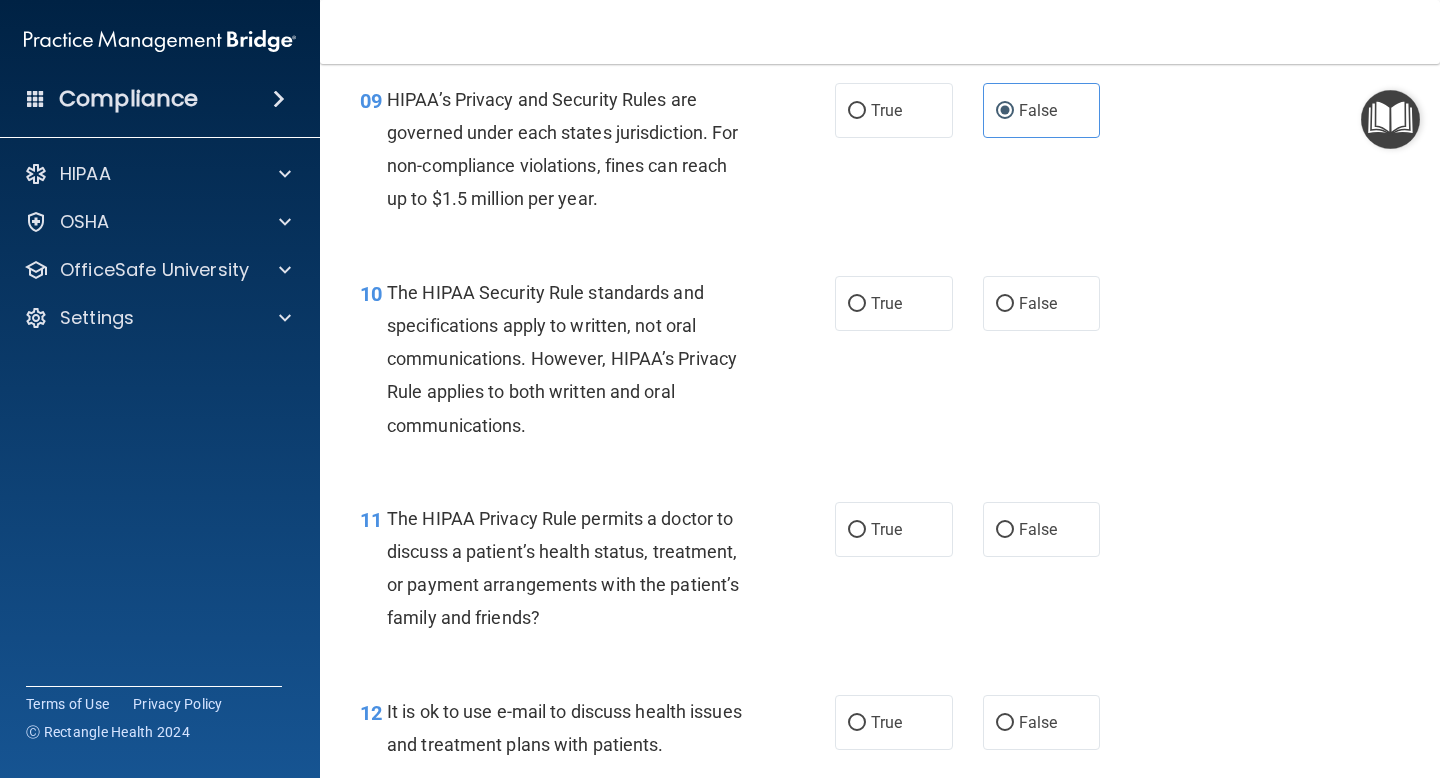 click on "10       The HIPAA Security Rule standards and specifications apply to written, not oral communications. However, HIPAA’s Privacy Rule applies to both written and oral communications.                 True           False" at bounding box center [880, 364] 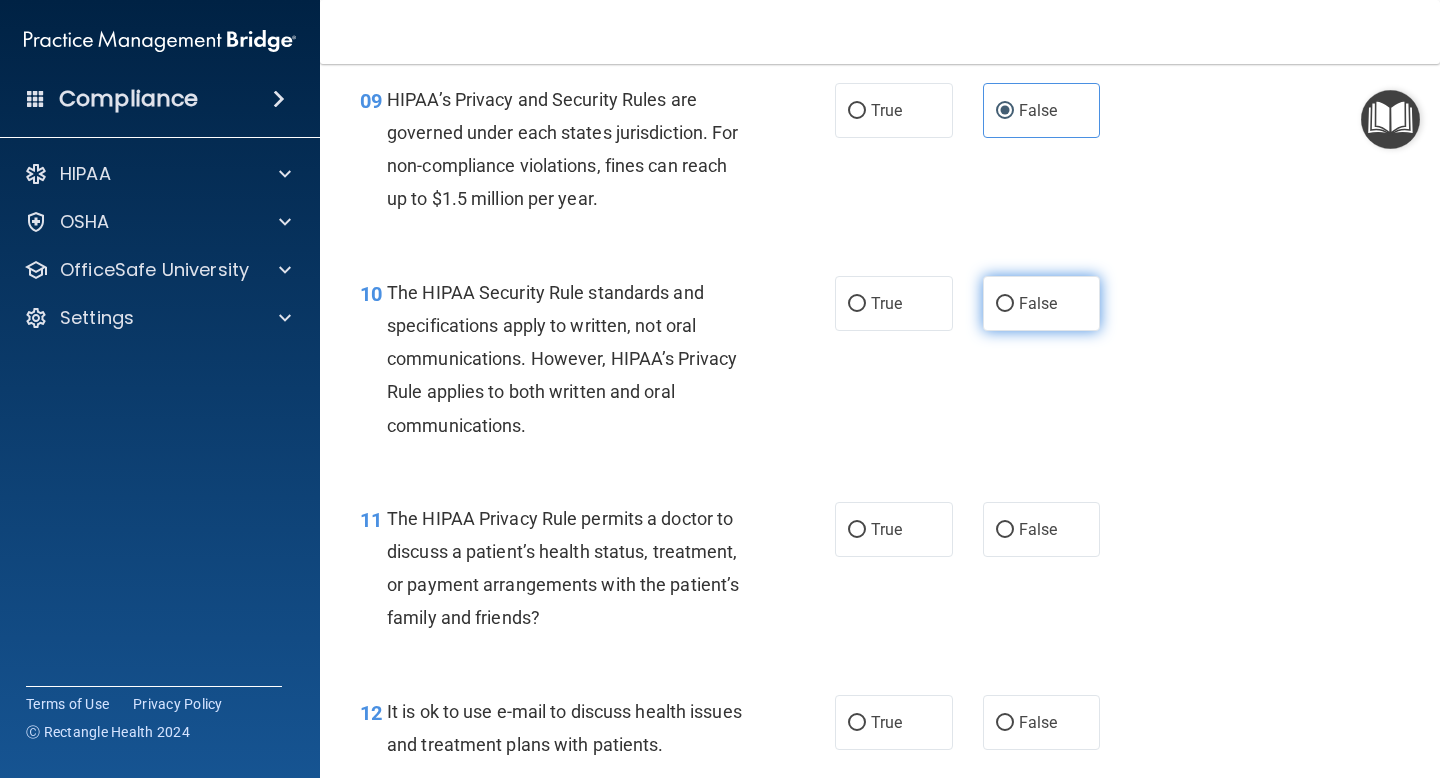click on "False" at bounding box center [1042, 303] 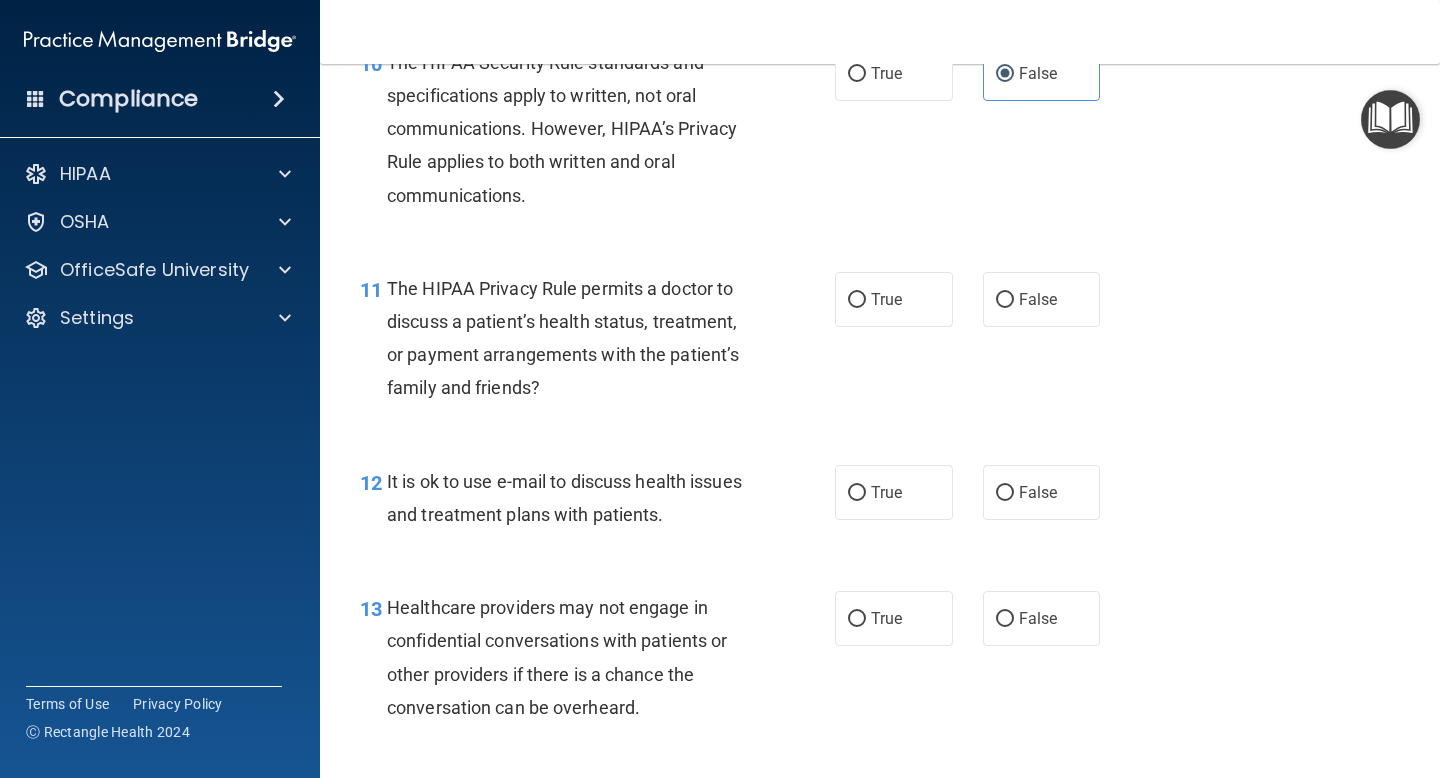 scroll, scrollTop: 1924, scrollLeft: 0, axis: vertical 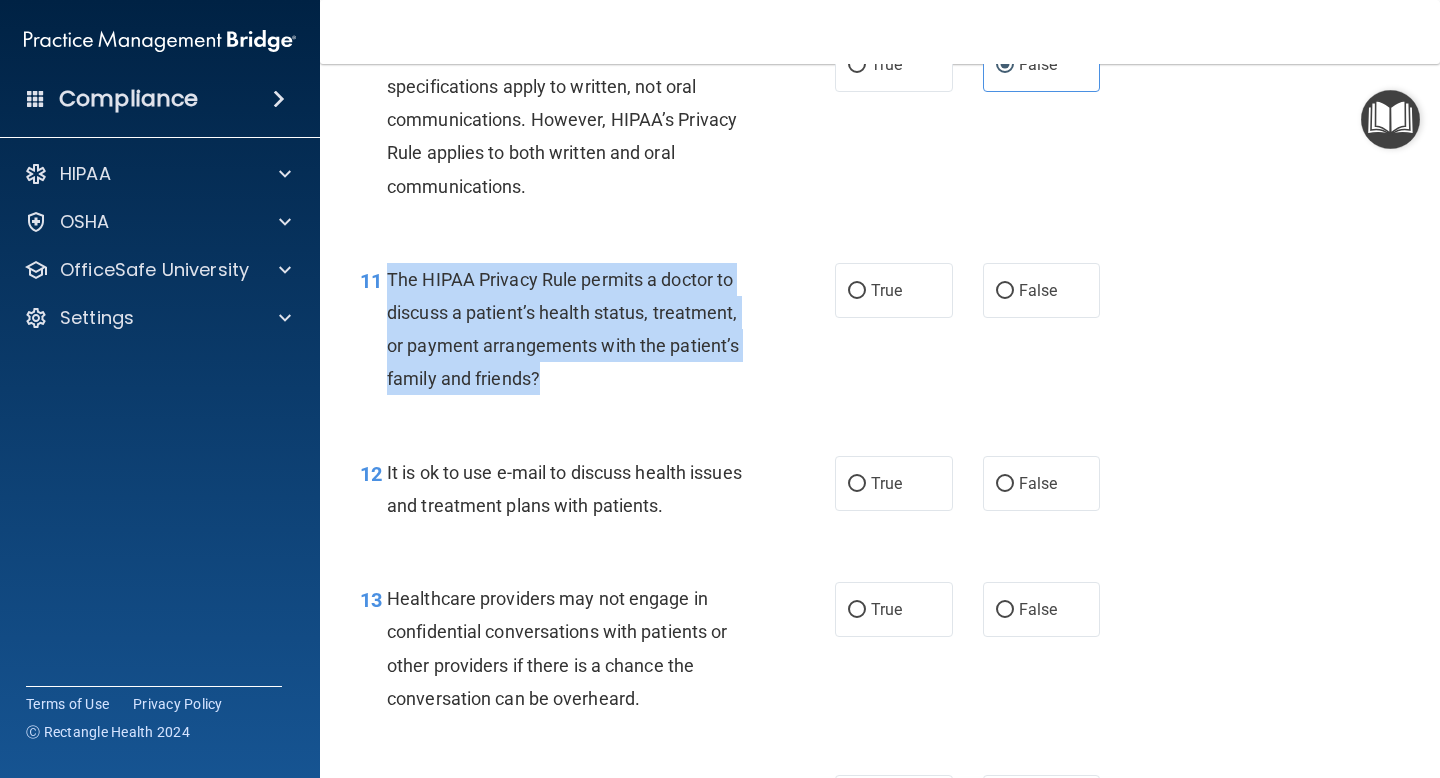 drag, startPoint x: 390, startPoint y: 277, endPoint x: 538, endPoint y: 373, distance: 176.40862 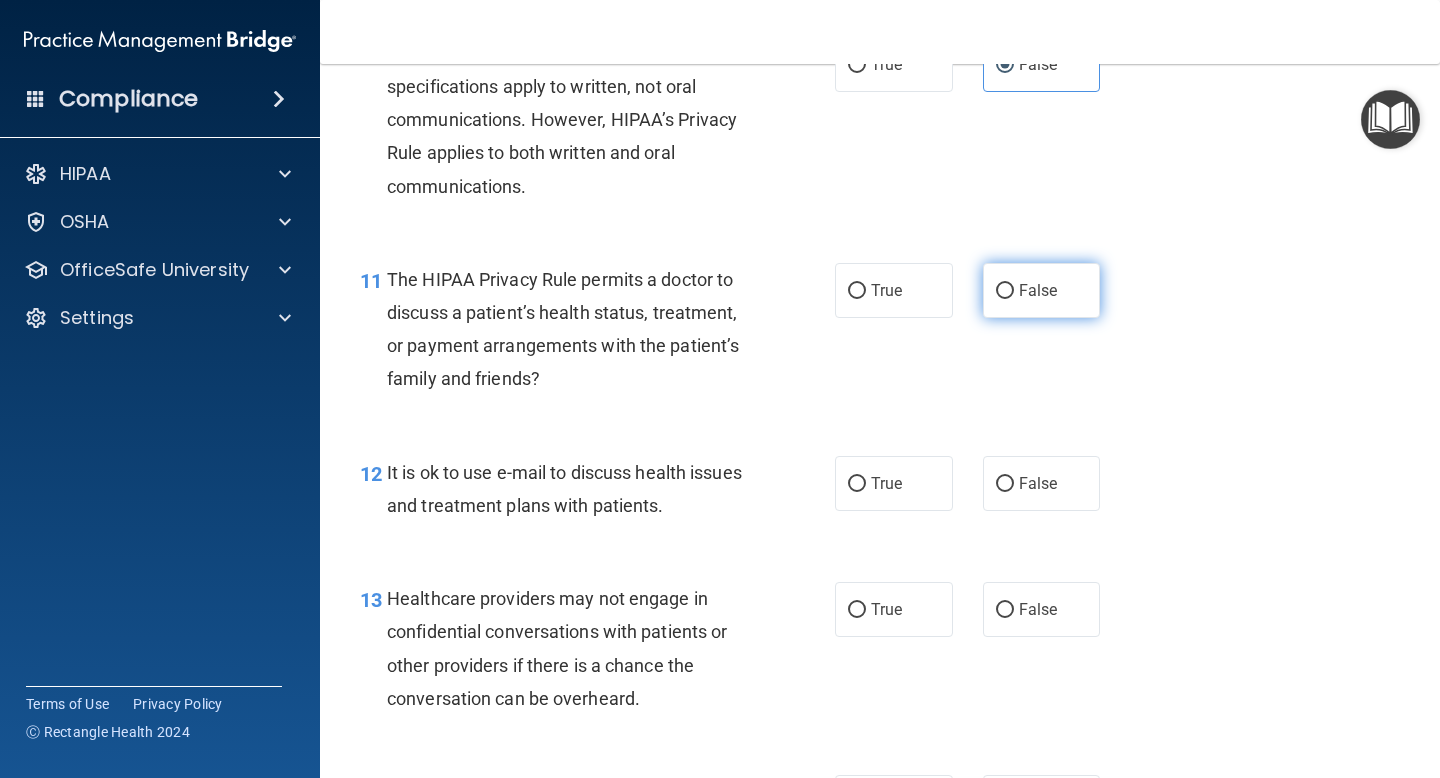 click on "False" at bounding box center [1042, 290] 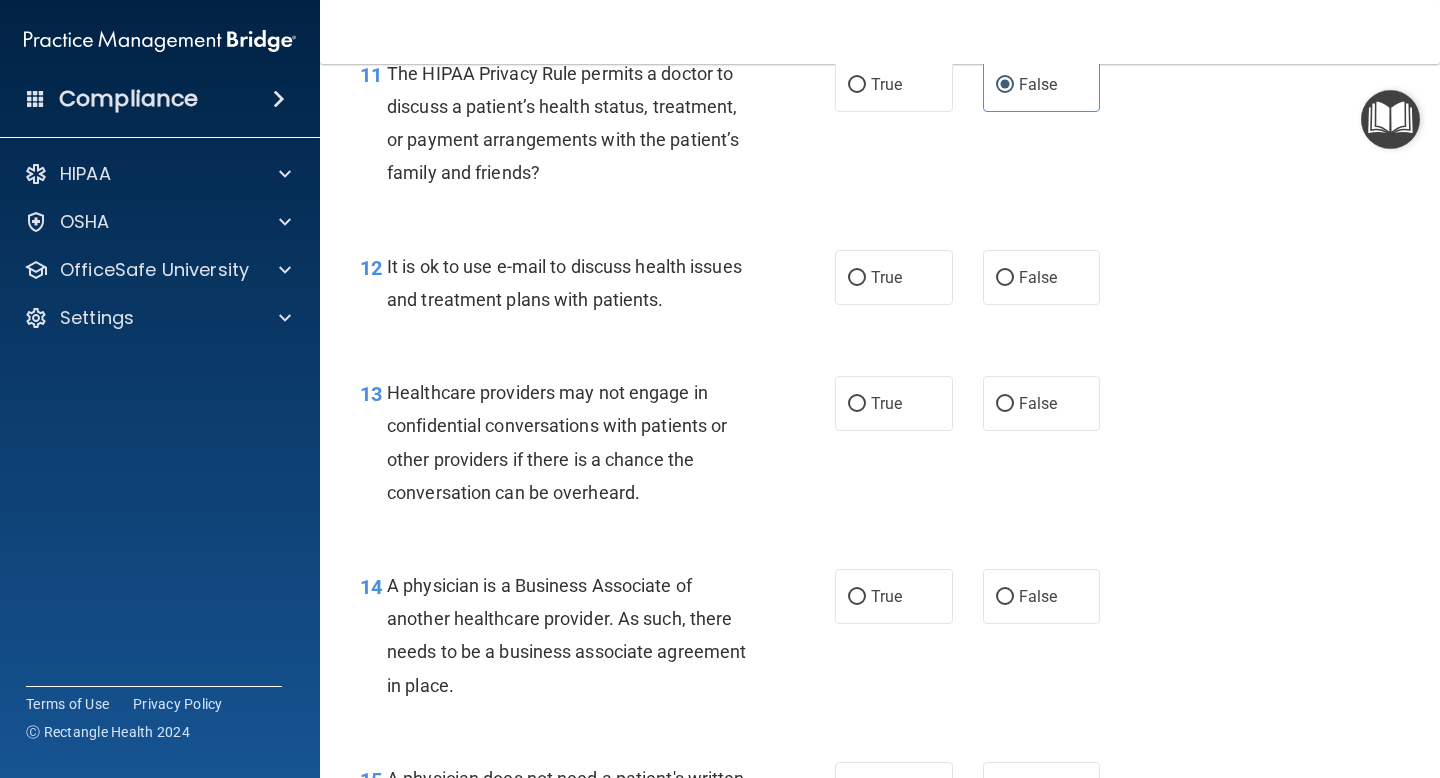 scroll, scrollTop: 2131, scrollLeft: 0, axis: vertical 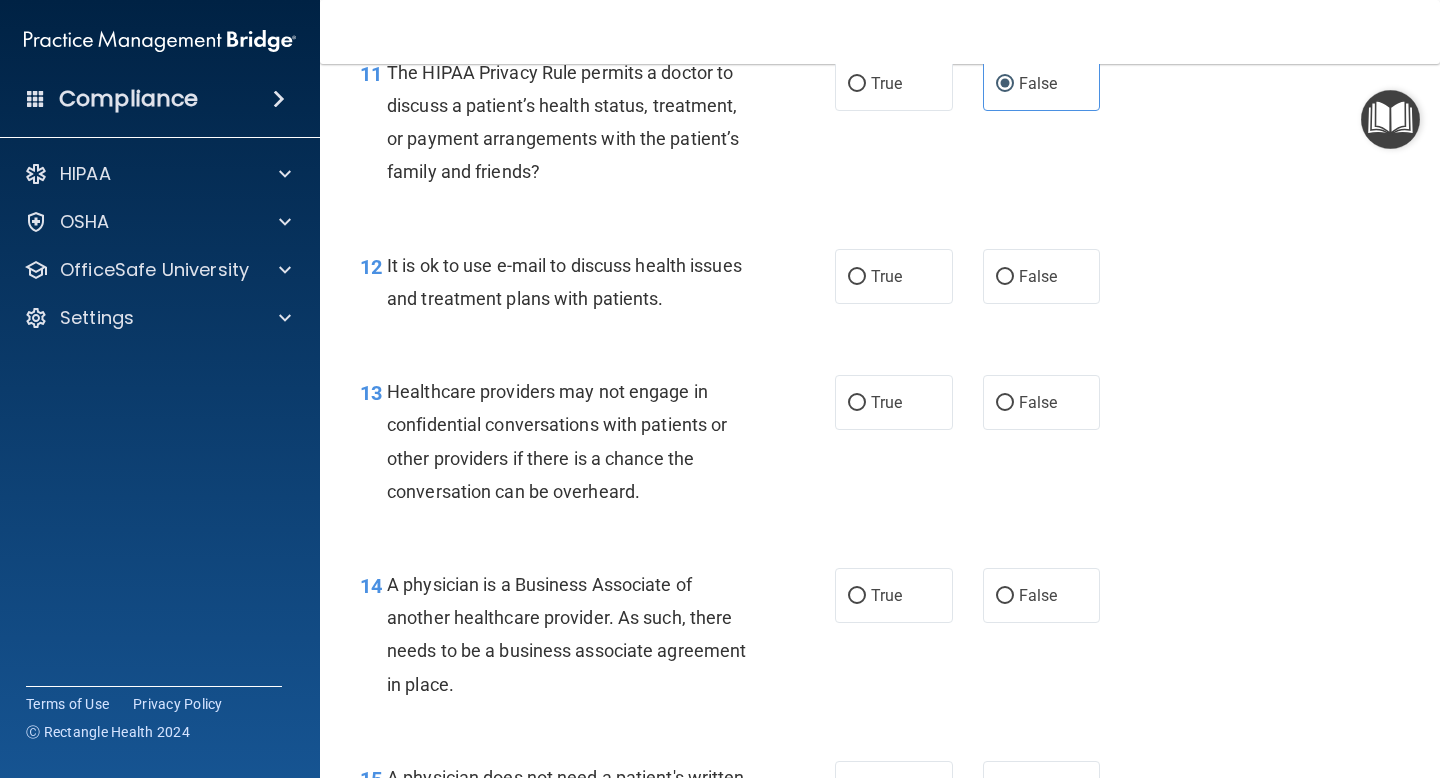 drag, startPoint x: 390, startPoint y: 263, endPoint x: 616, endPoint y: 297, distance: 228.54321 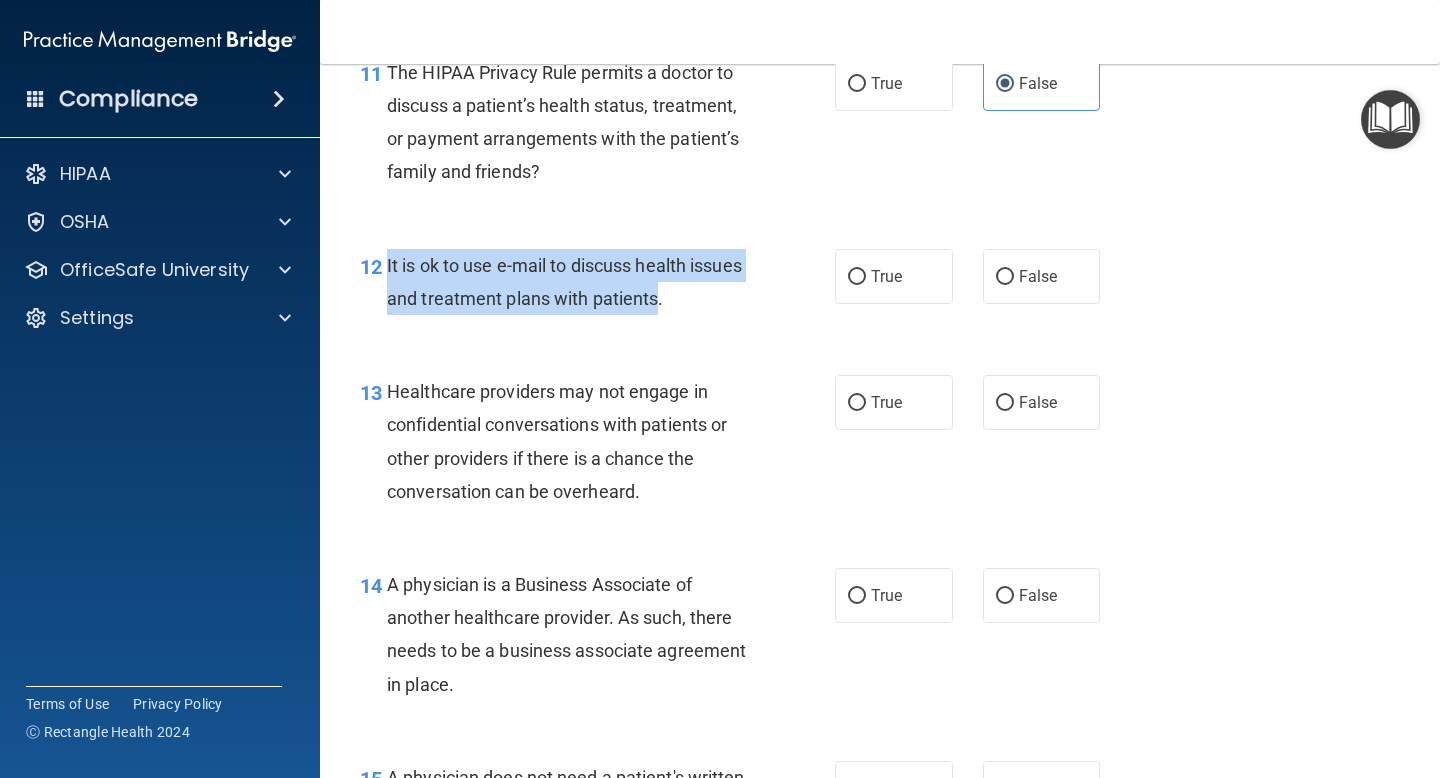 drag, startPoint x: 659, startPoint y: 301, endPoint x: 386, endPoint y: 262, distance: 275.77164 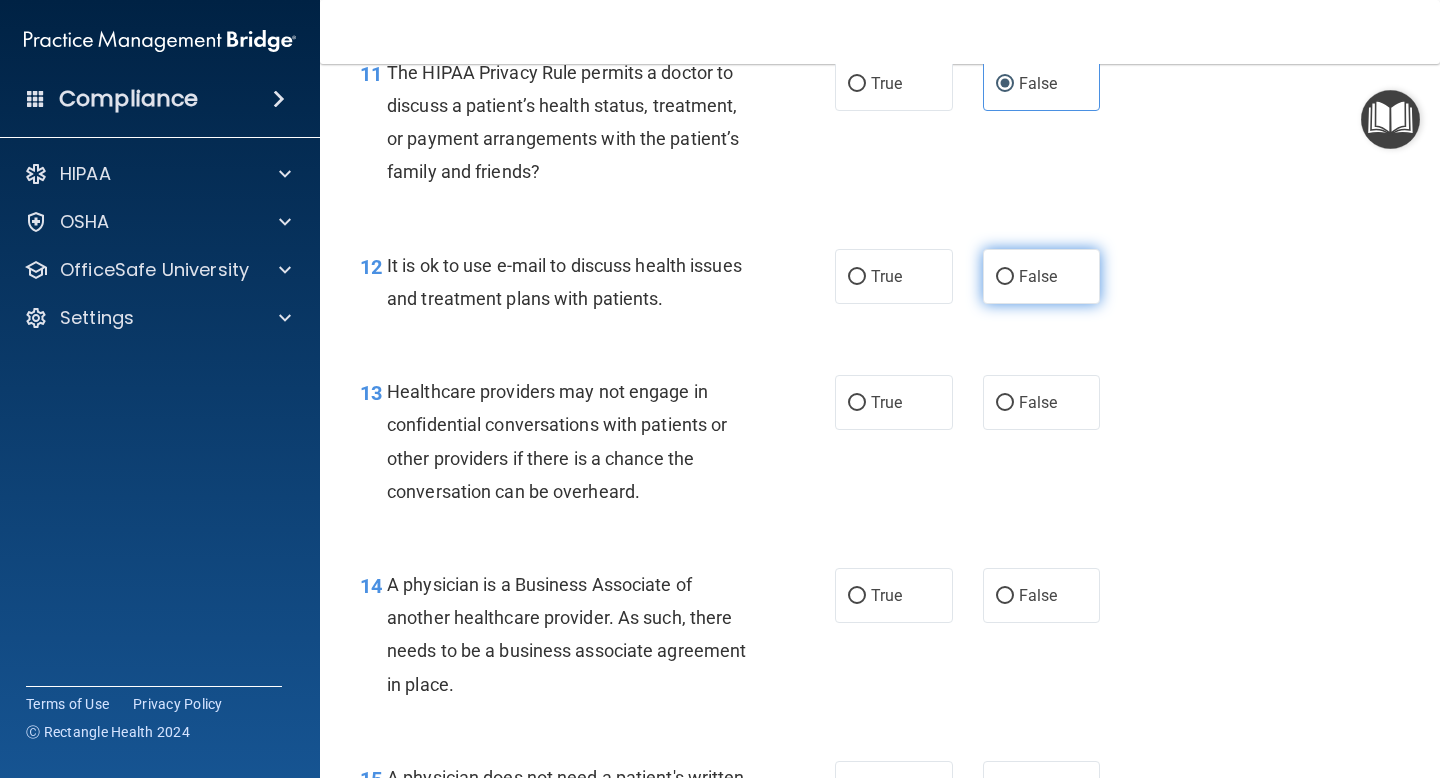 click on "False" at bounding box center [1042, 276] 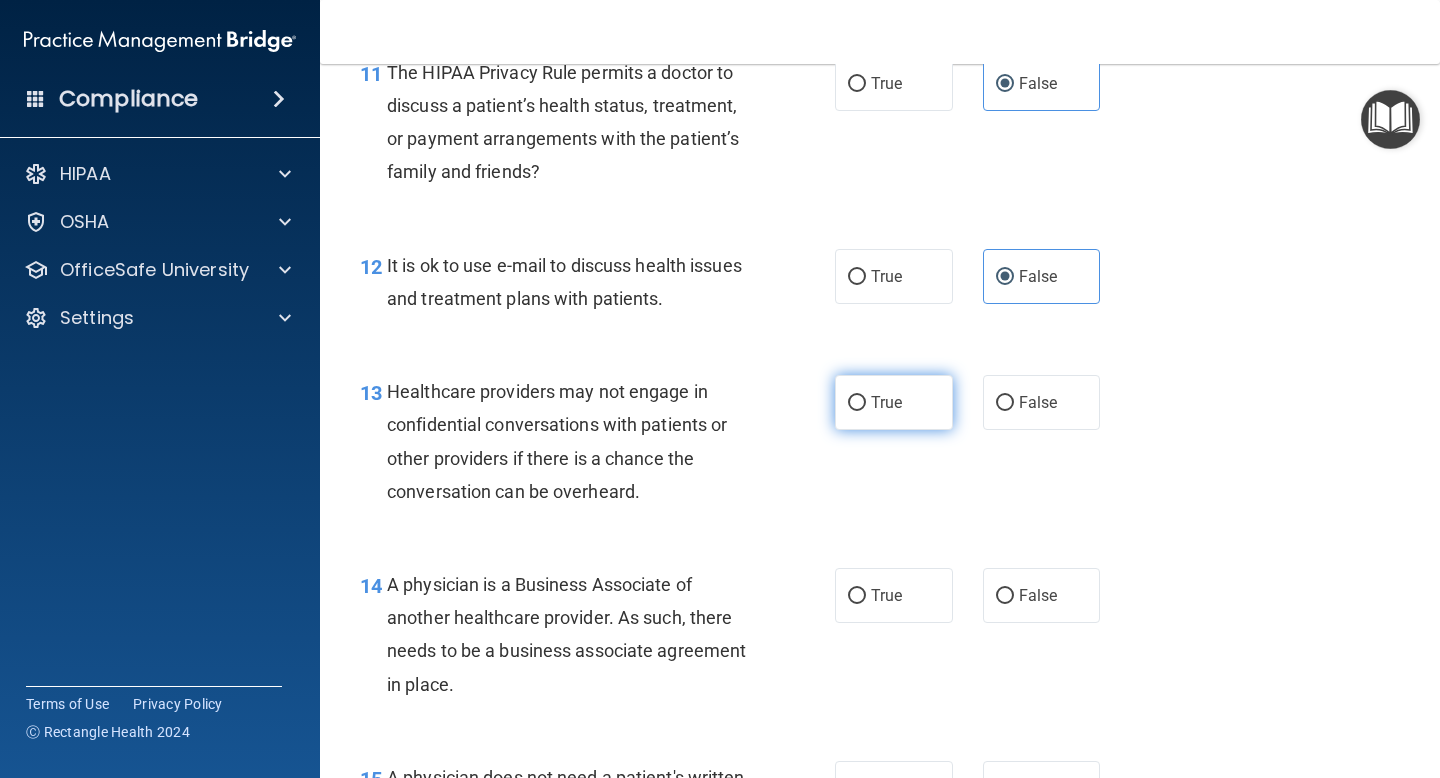 click on "True" at bounding box center [894, 402] 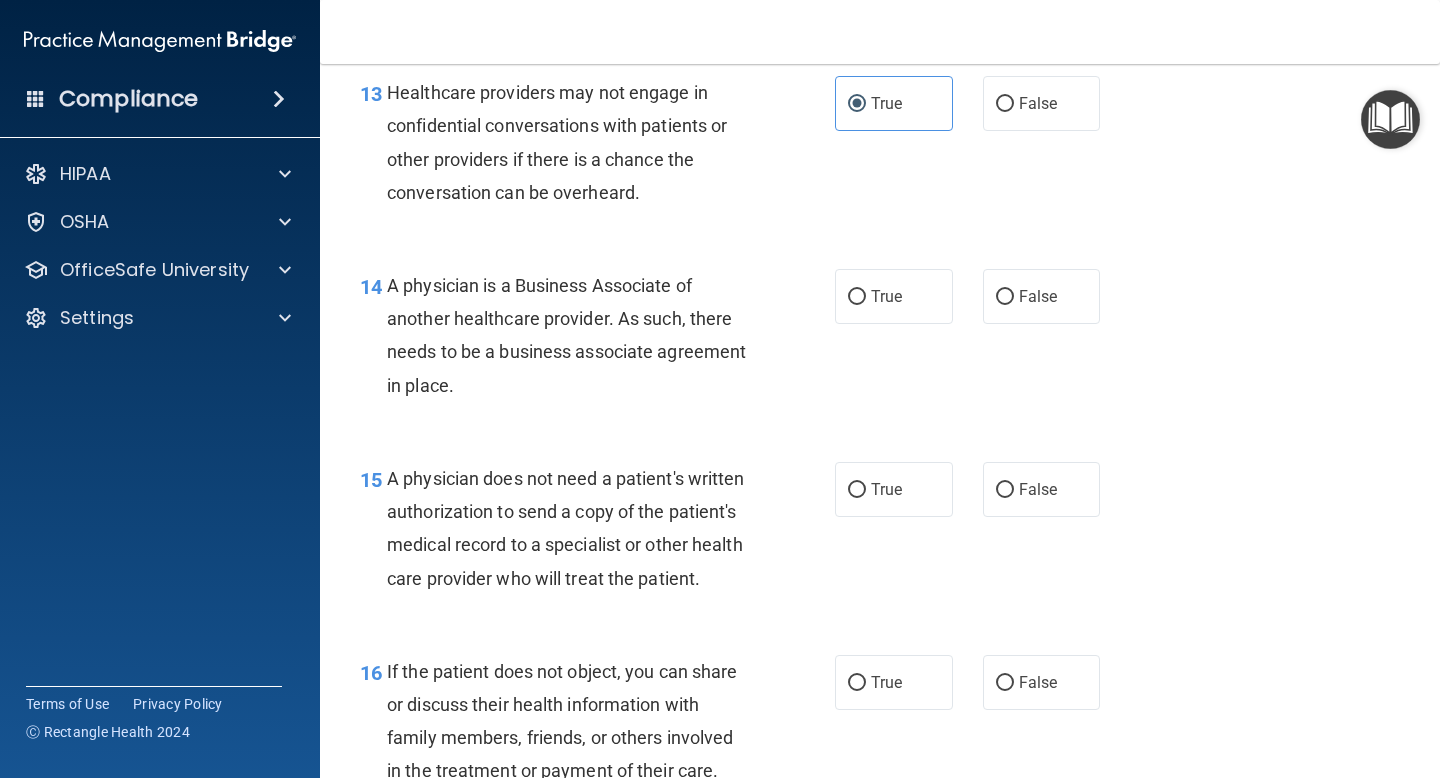 scroll, scrollTop: 2439, scrollLeft: 0, axis: vertical 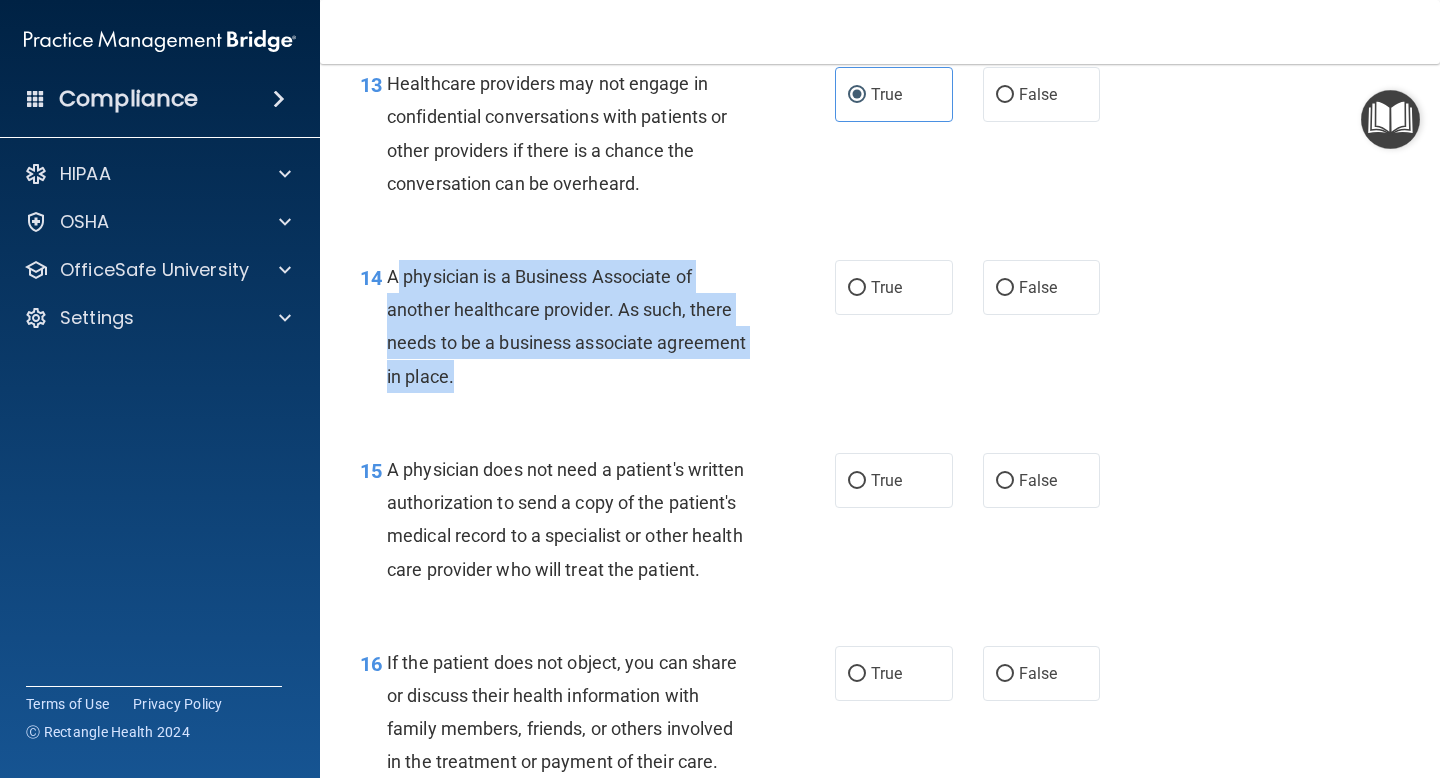 drag, startPoint x: 390, startPoint y: 277, endPoint x: 446, endPoint y: 382, distance: 119 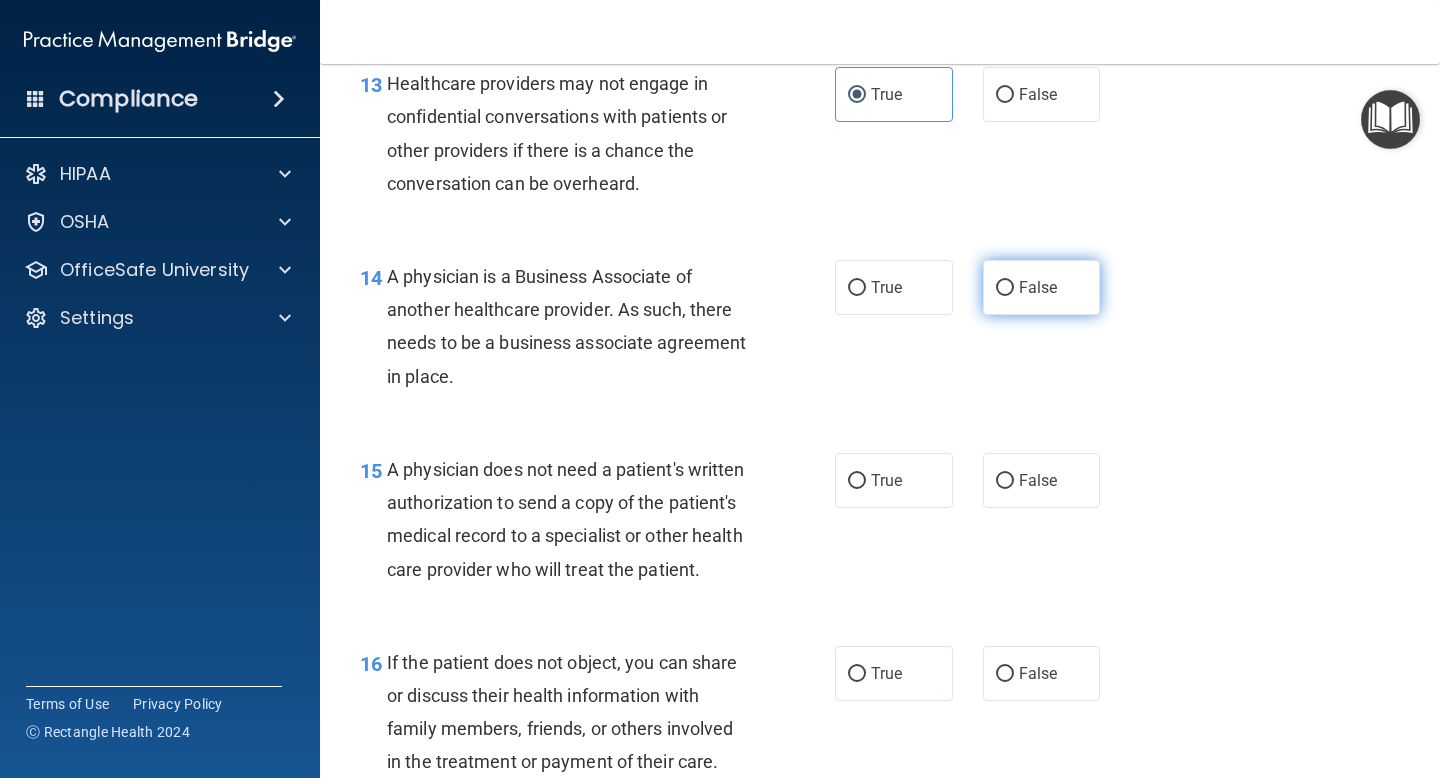 click on "False" at bounding box center [1042, 287] 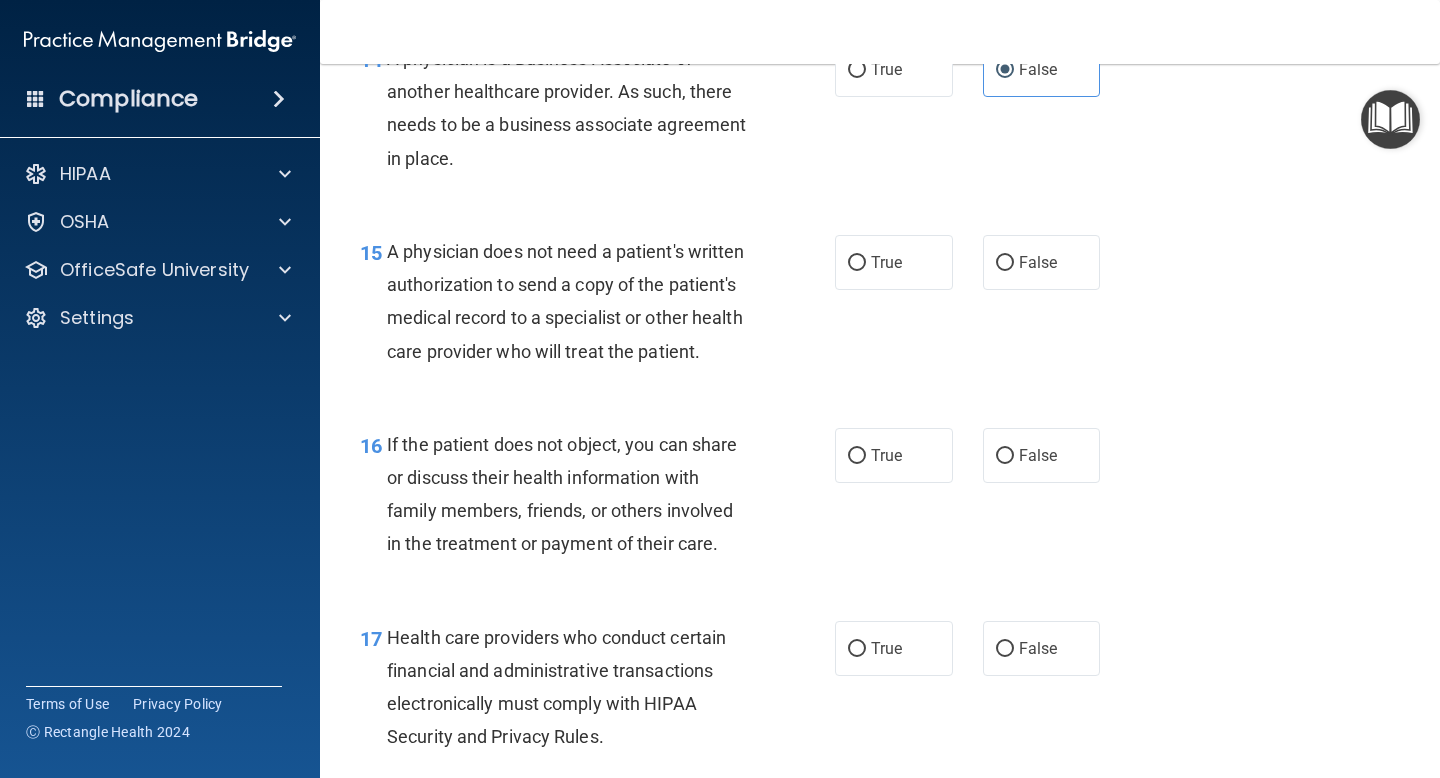 scroll, scrollTop: 2667, scrollLeft: 0, axis: vertical 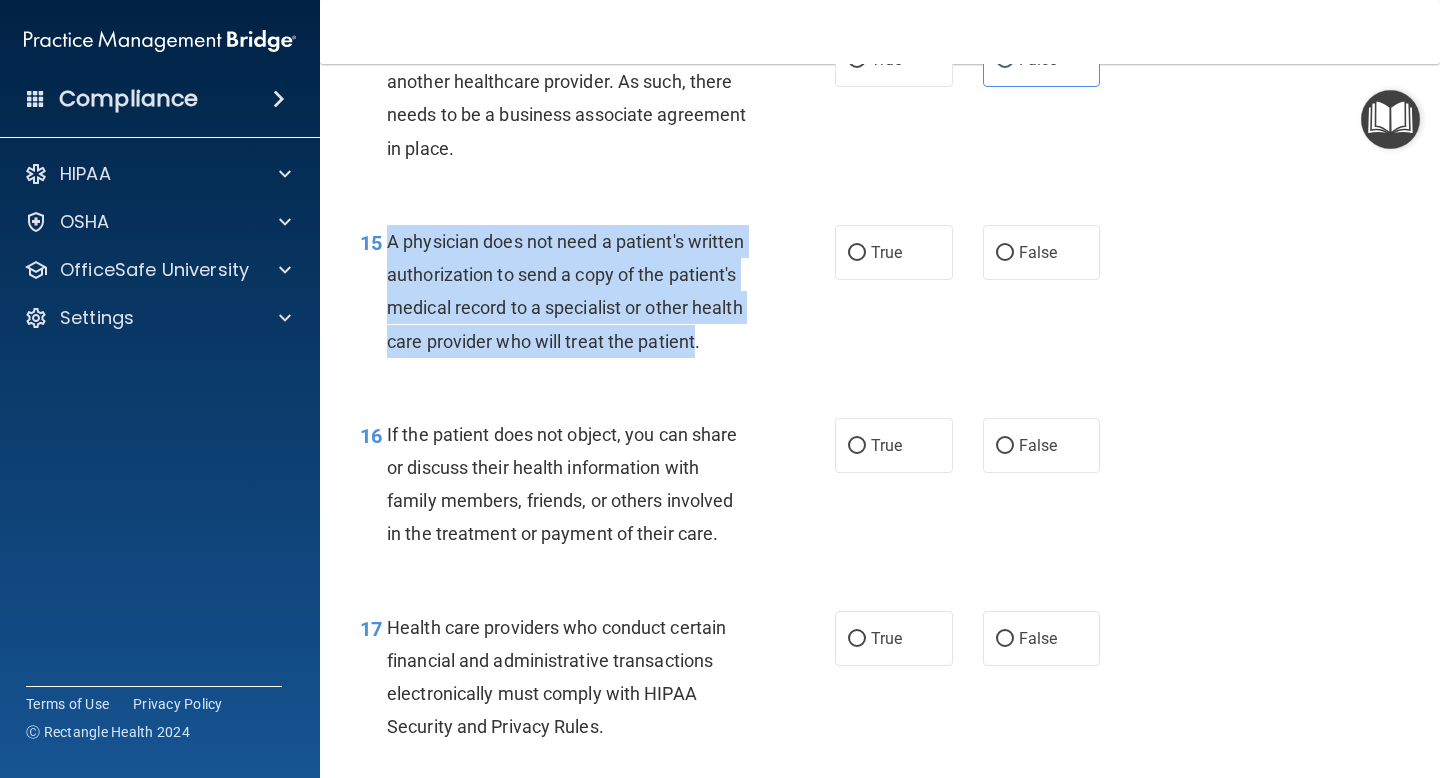 drag, startPoint x: 391, startPoint y: 242, endPoint x: 698, endPoint y: 345, distance: 323.81784 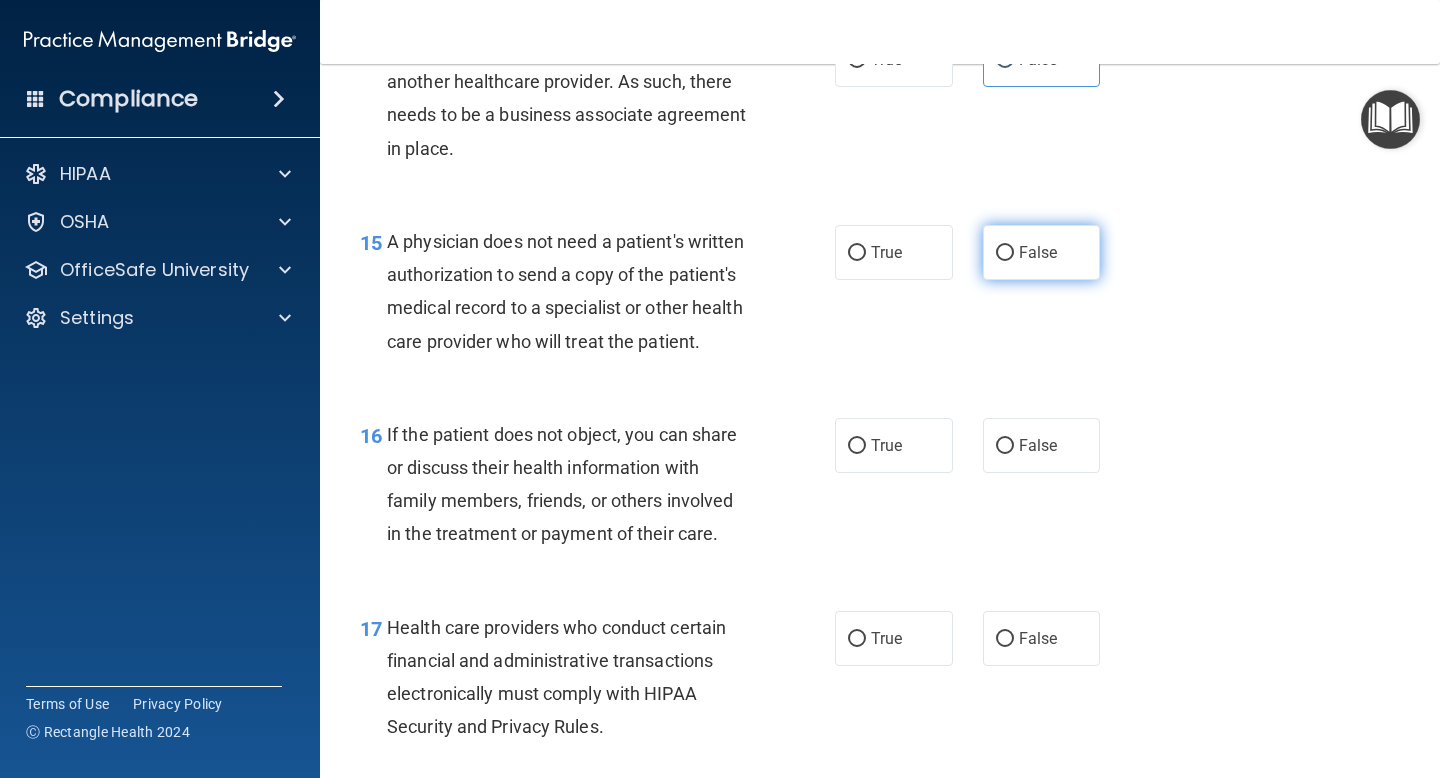 click on "False" at bounding box center [1042, 252] 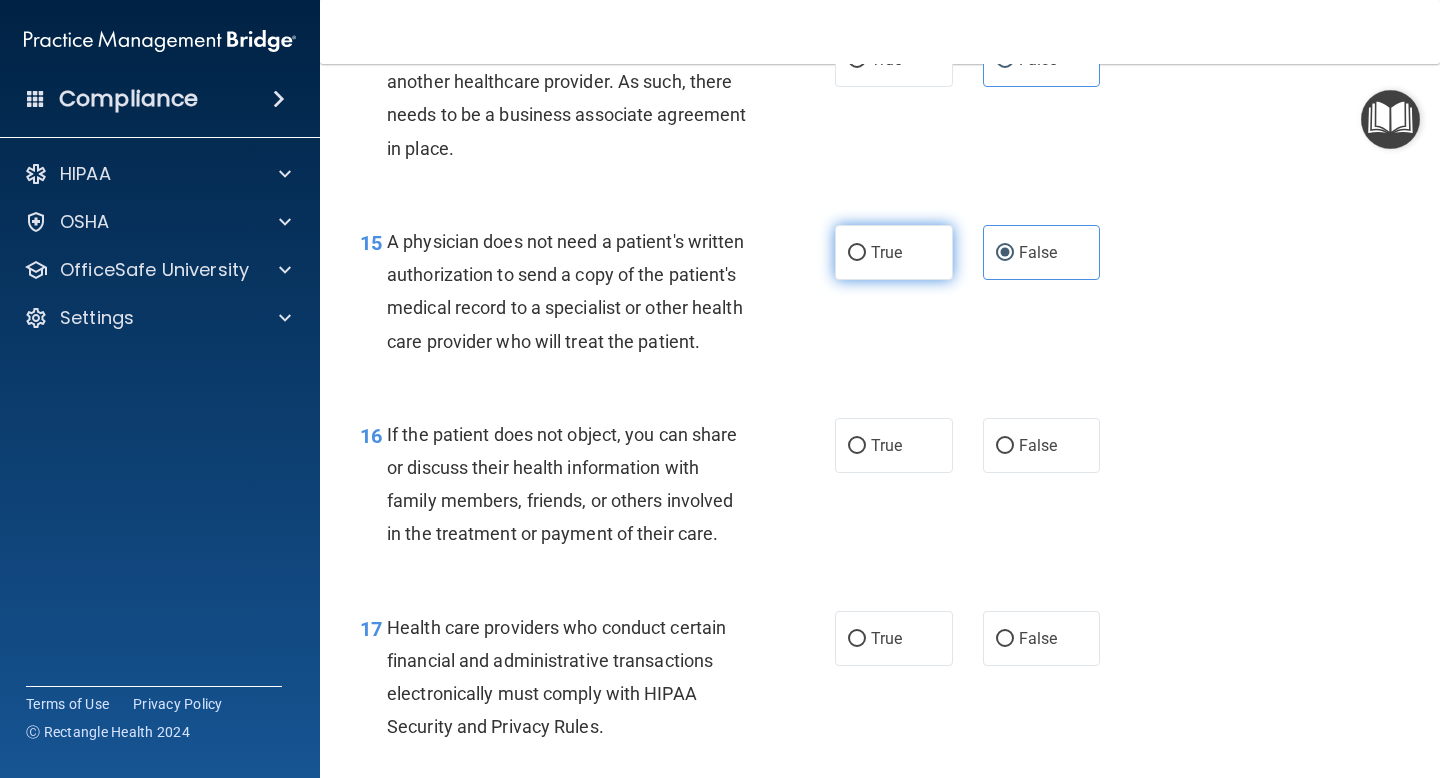 click on "True" at bounding box center (894, 252) 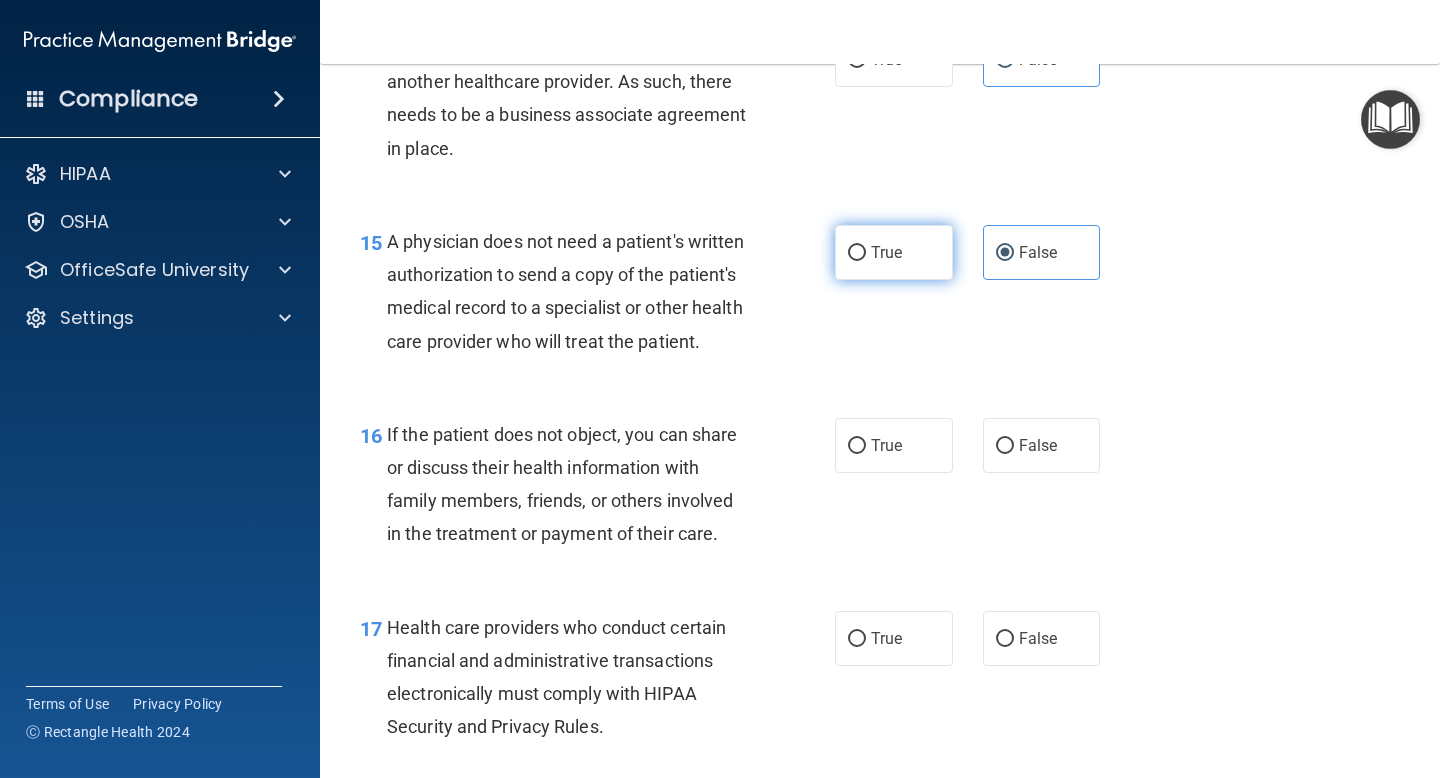 radio on "true" 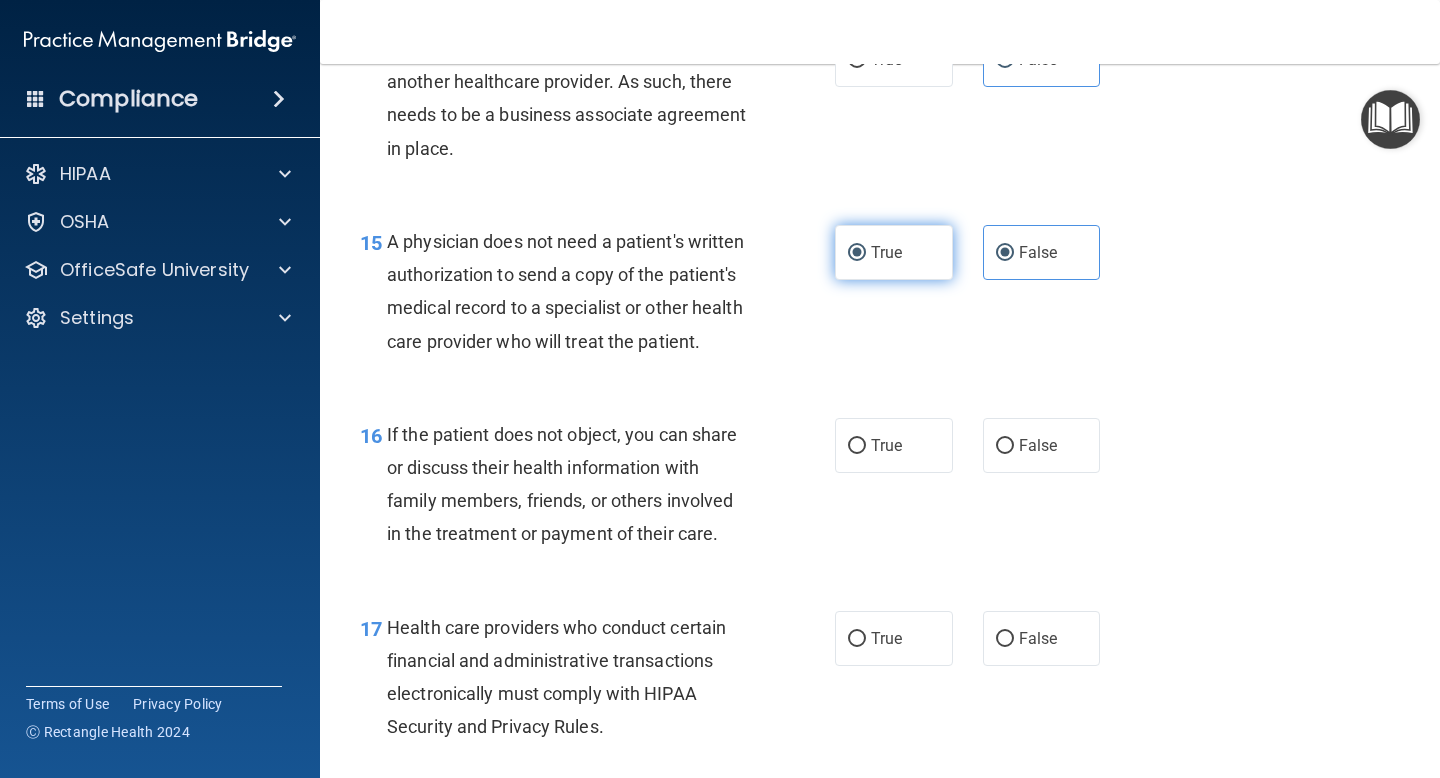 radio on "false" 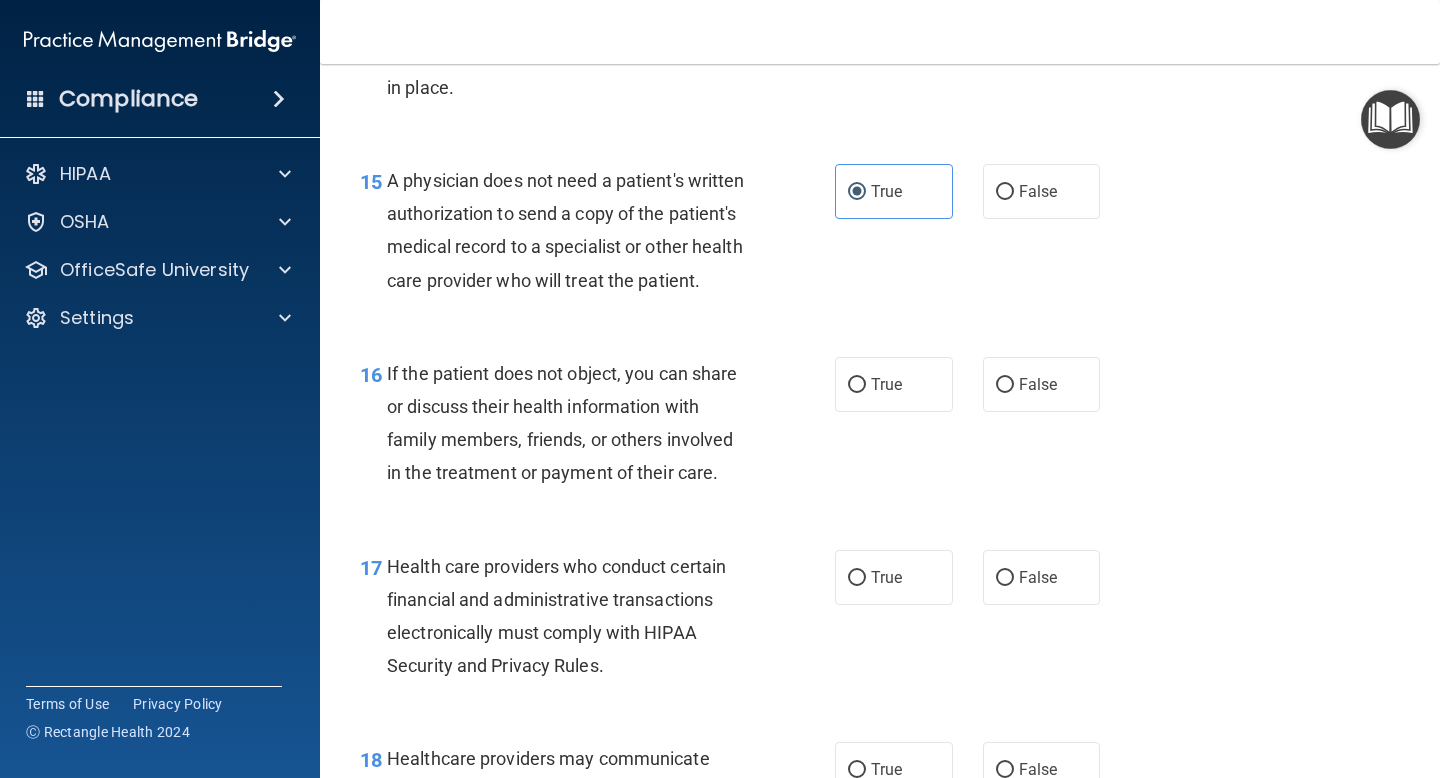 scroll, scrollTop: 2740, scrollLeft: 0, axis: vertical 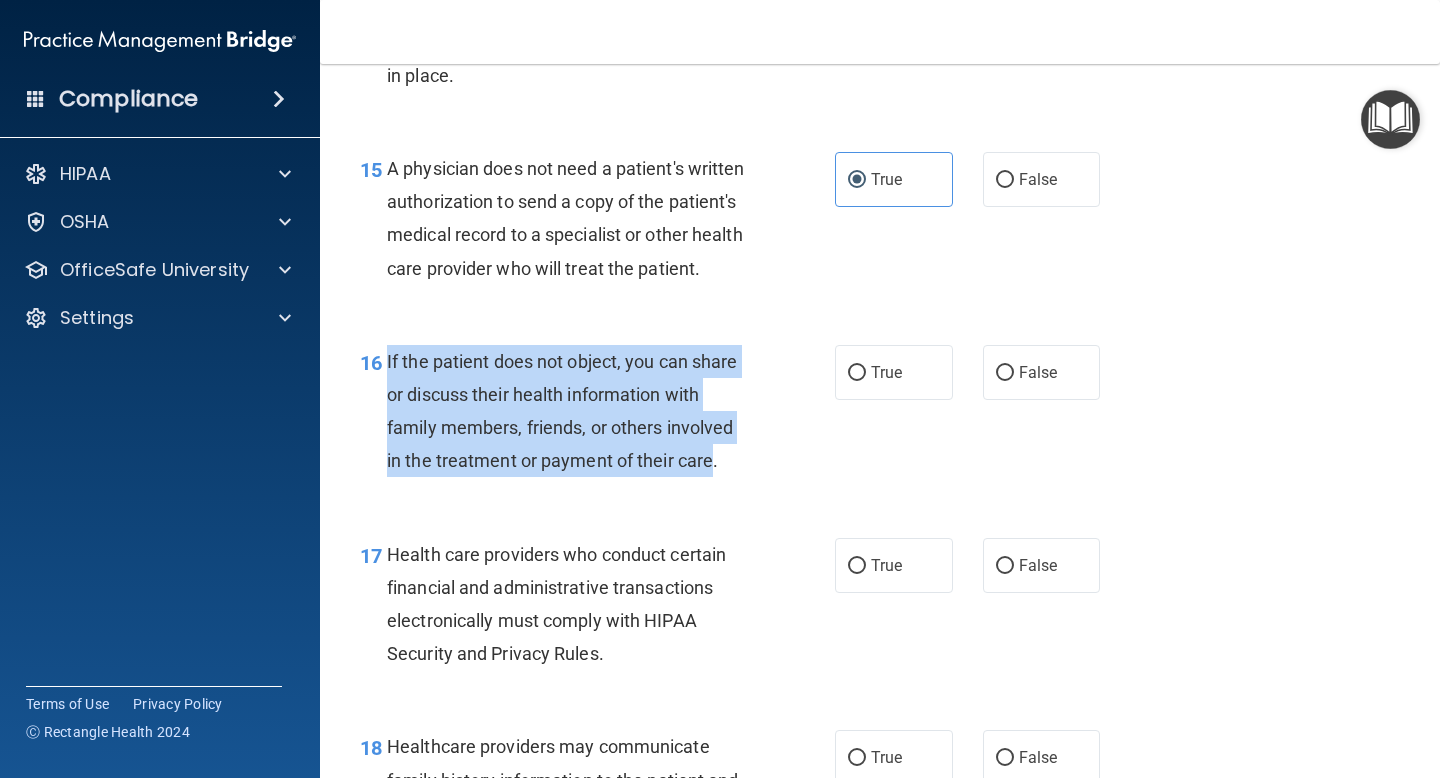 drag, startPoint x: 387, startPoint y: 357, endPoint x: 711, endPoint y: 467, distance: 342.1637 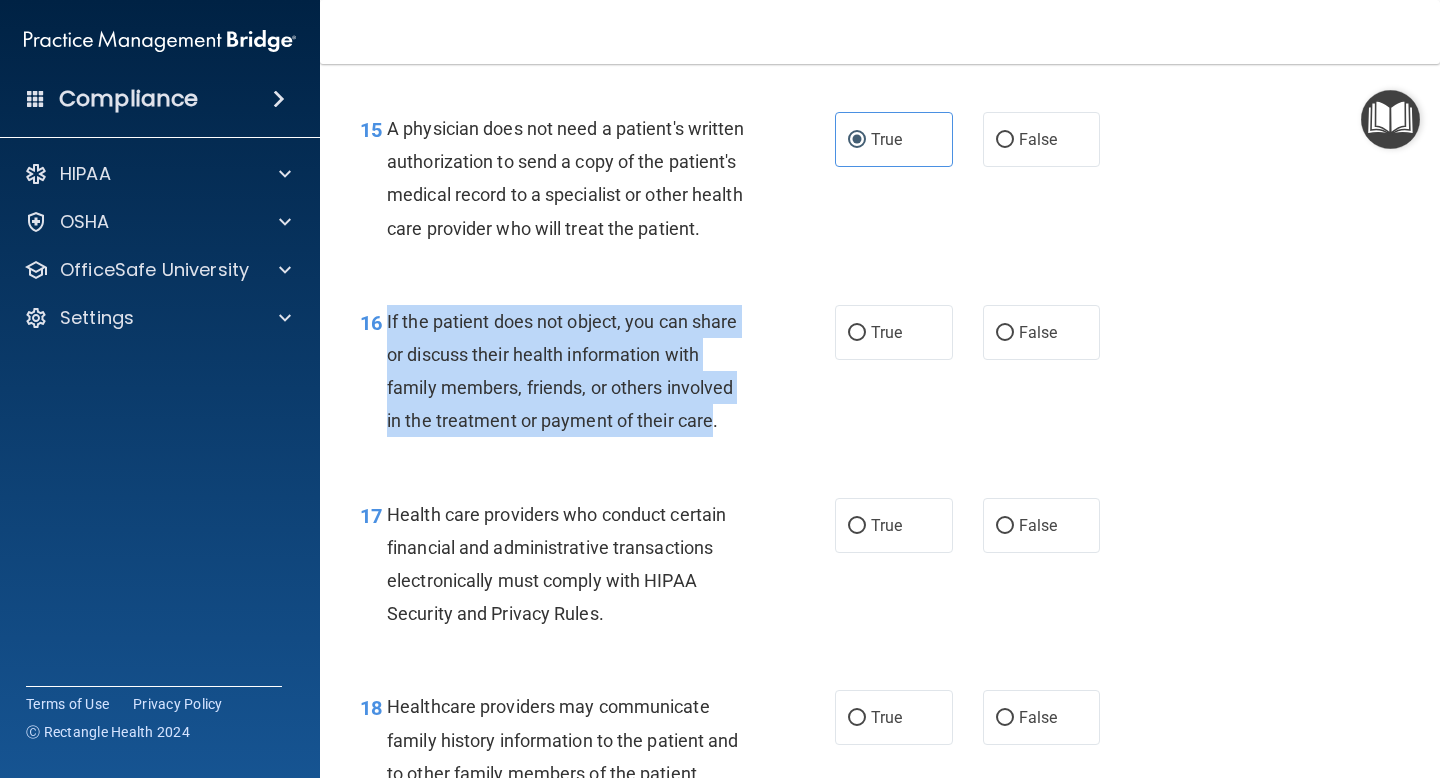 scroll, scrollTop: 2781, scrollLeft: 0, axis: vertical 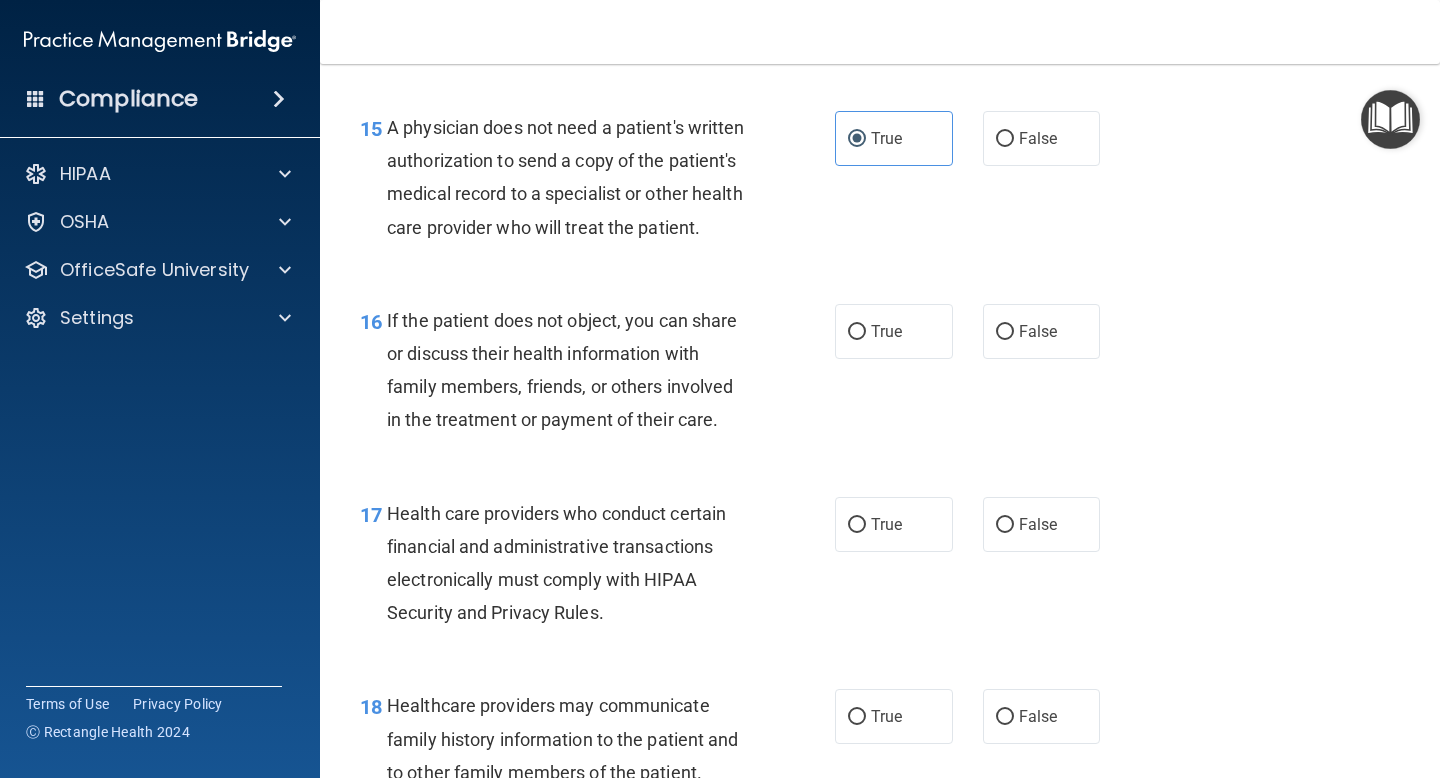 click on "16       If the patient does not object, you can share or discuss their health information with family members, friends, or others involved in the treatment or payment of their care.                   True           False" at bounding box center (880, 375) 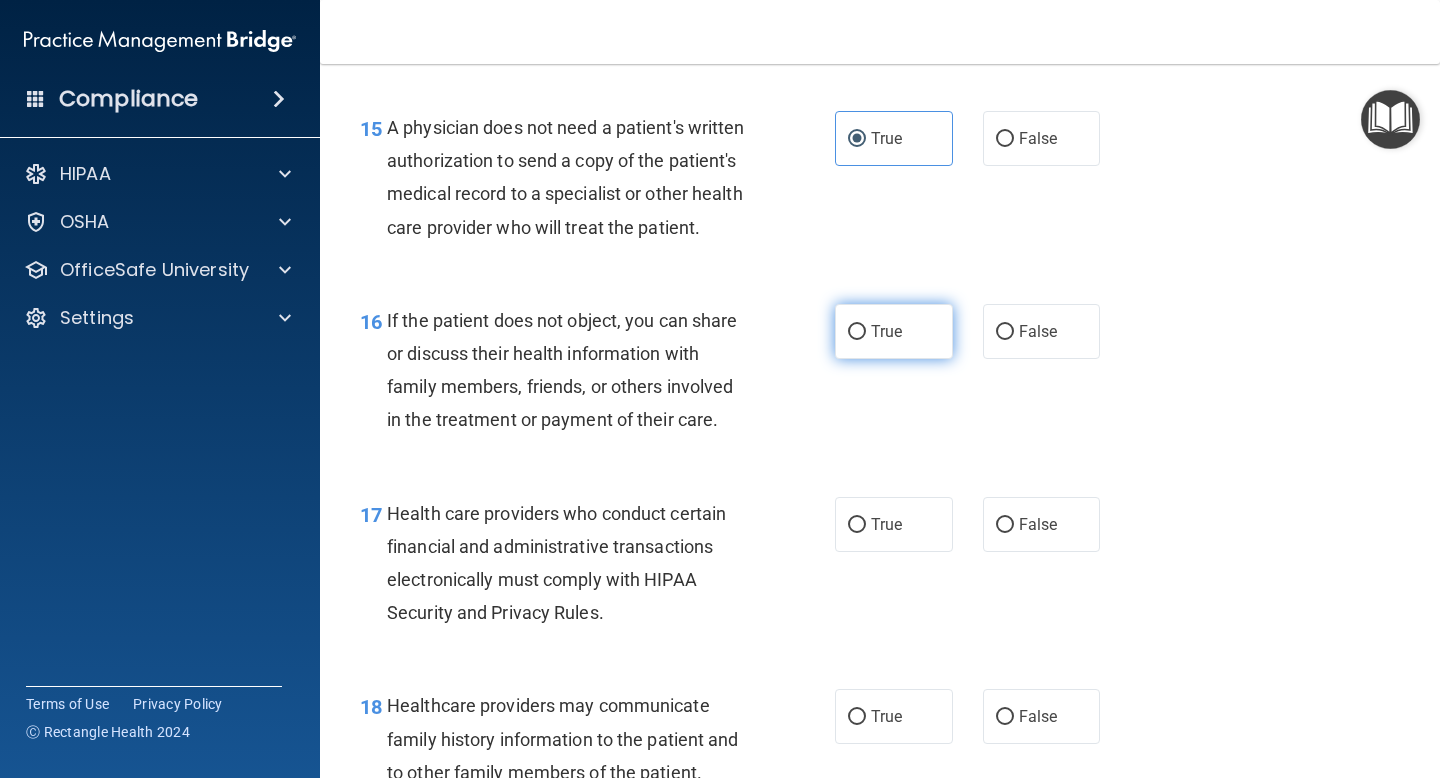 click on "True" at bounding box center (894, 331) 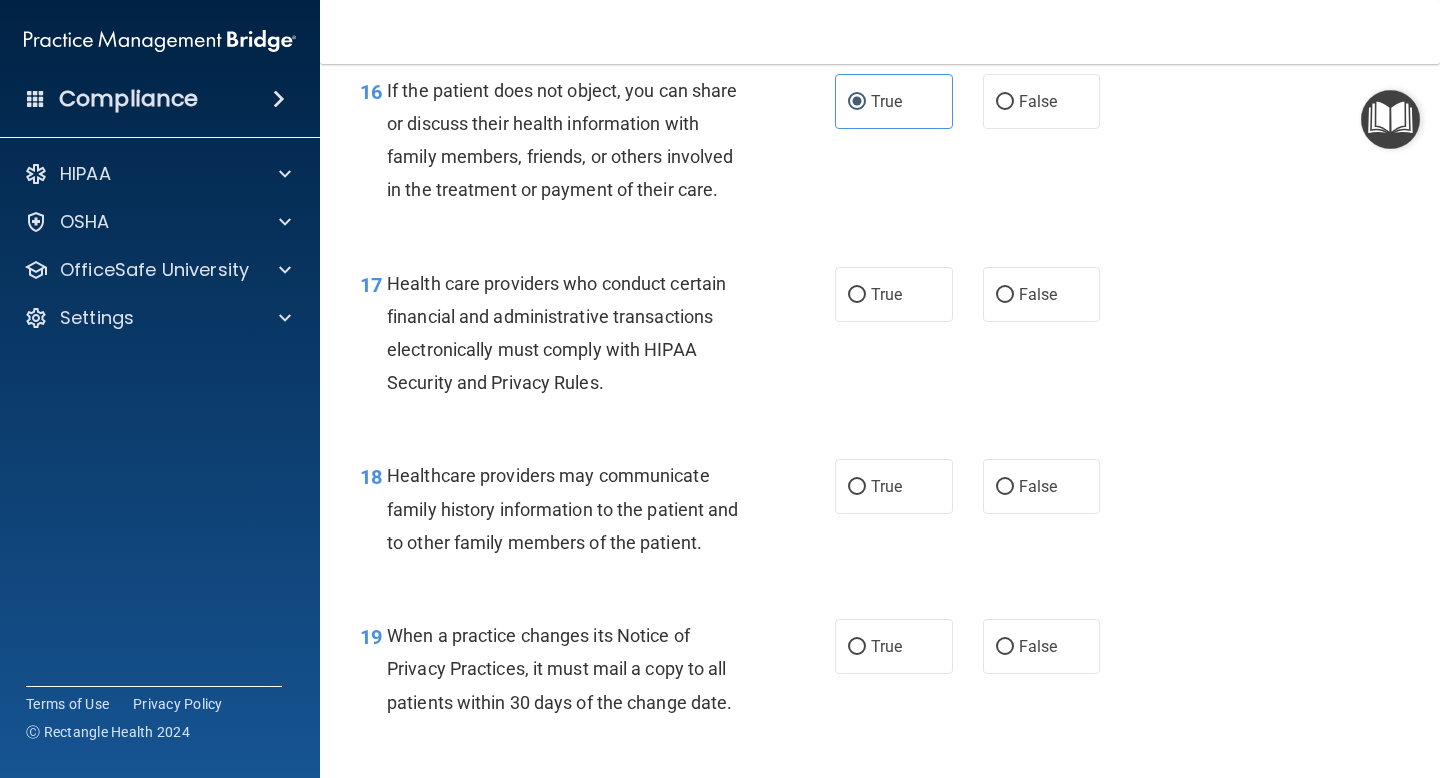 scroll, scrollTop: 3019, scrollLeft: 0, axis: vertical 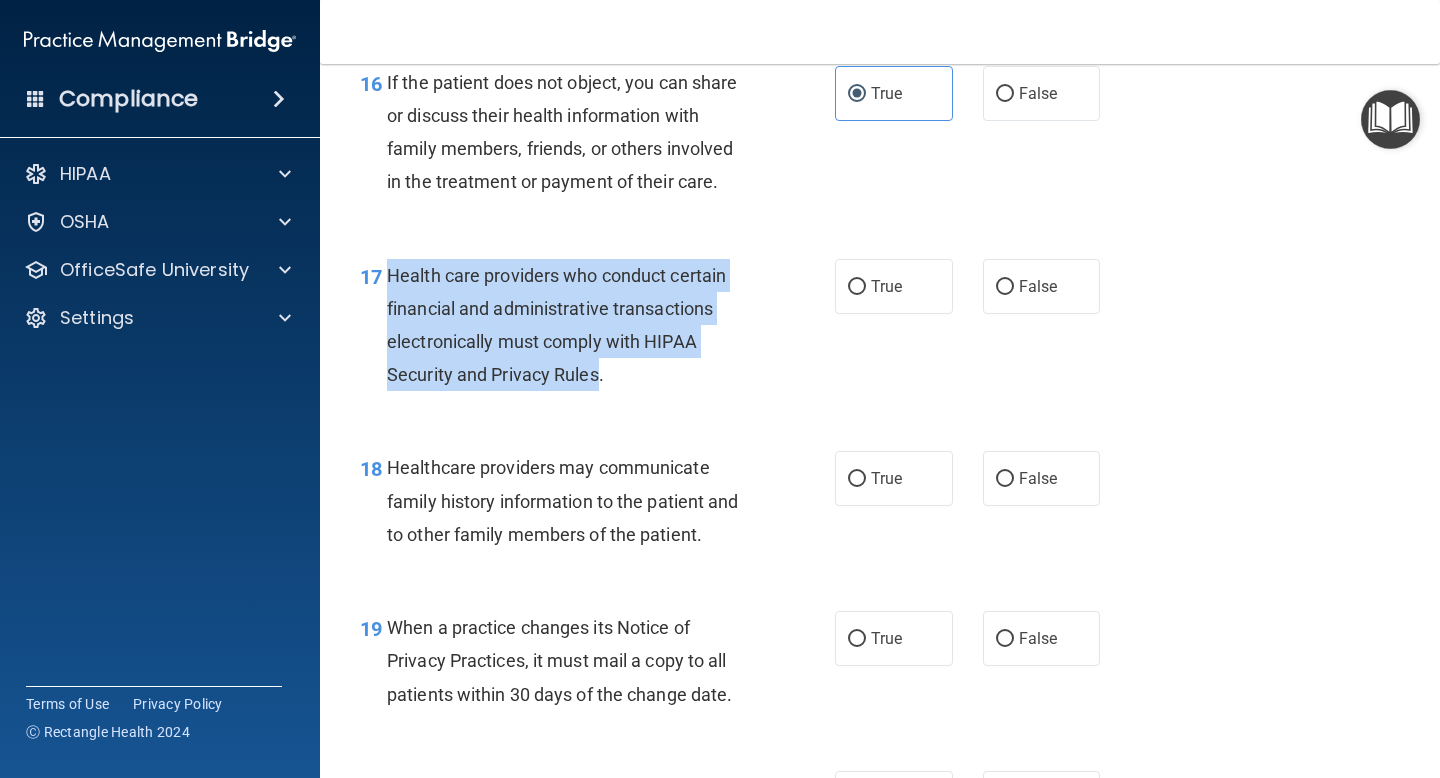 drag, startPoint x: 390, startPoint y: 278, endPoint x: 600, endPoint y: 382, distance: 234.34163 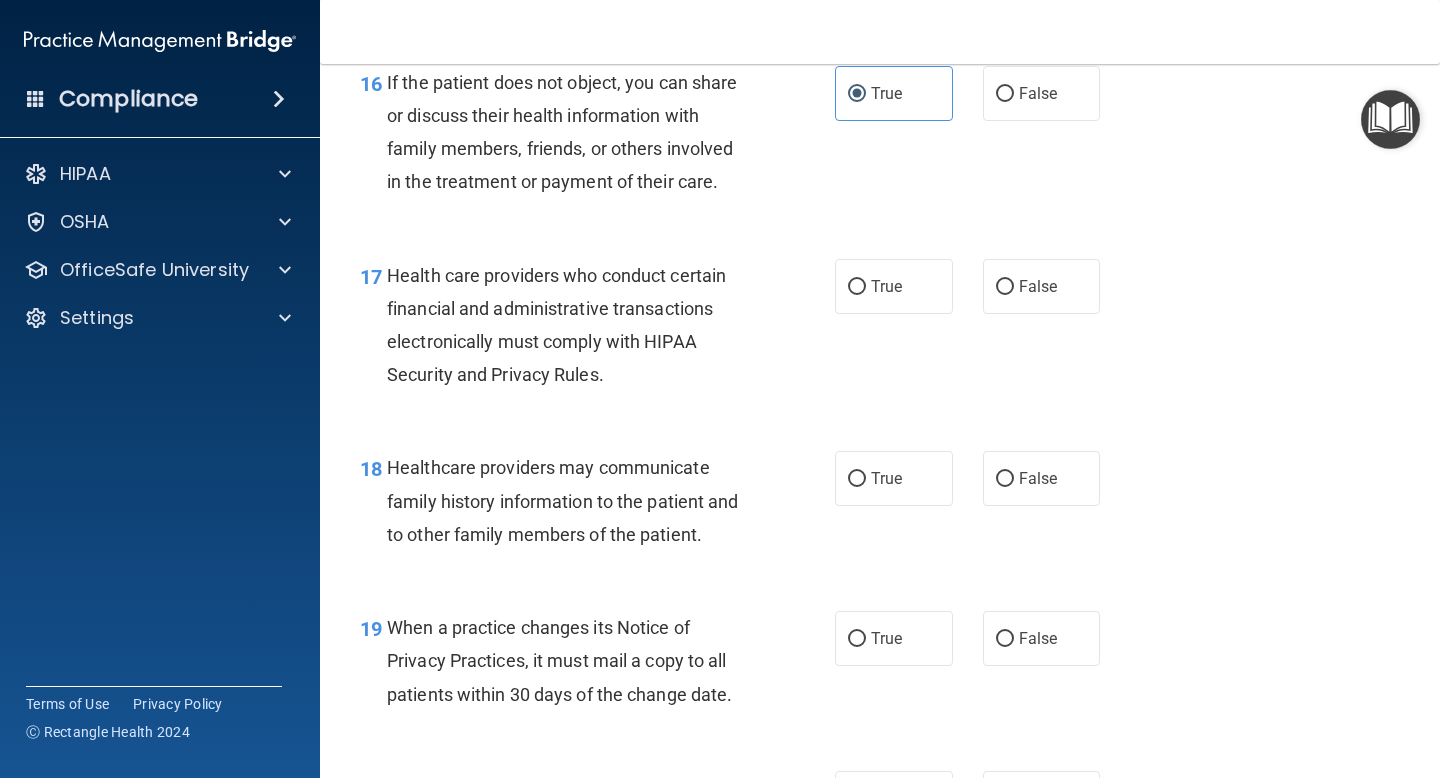 click on "Health care providers who conduct certain financial and administrative transactions electronically must comply with HIPAA Security and Privacy Rules." at bounding box center (576, 325) 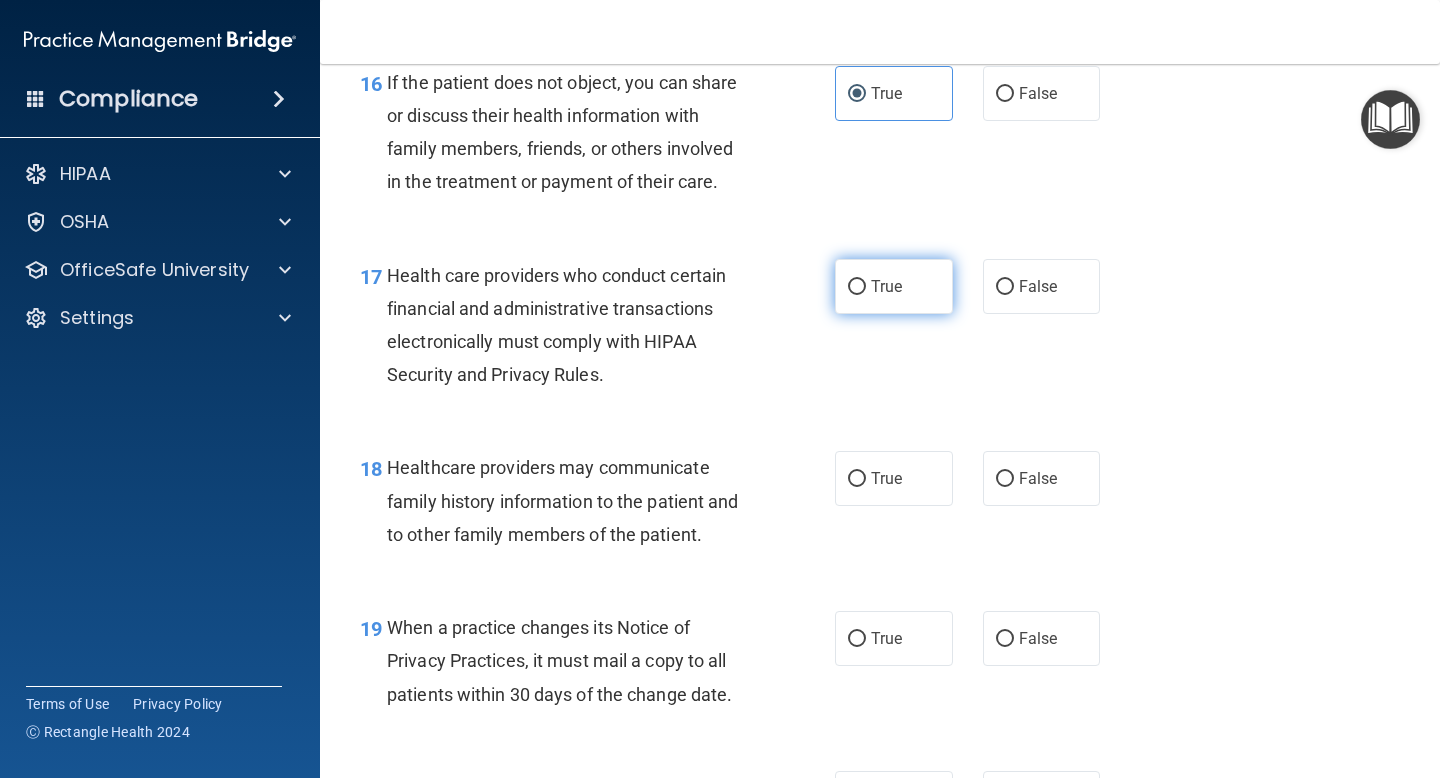 click on "True" at bounding box center (894, 286) 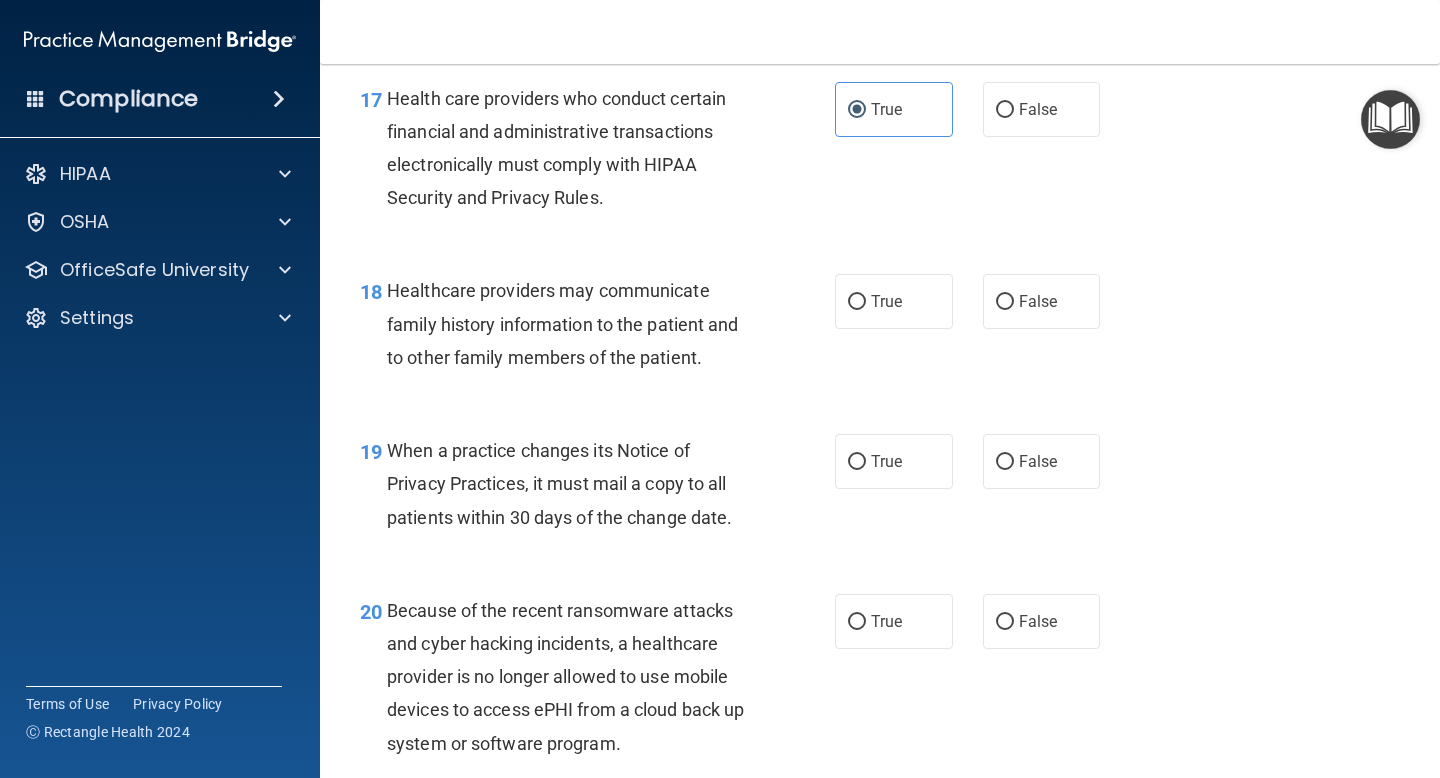 scroll, scrollTop: 3238, scrollLeft: 0, axis: vertical 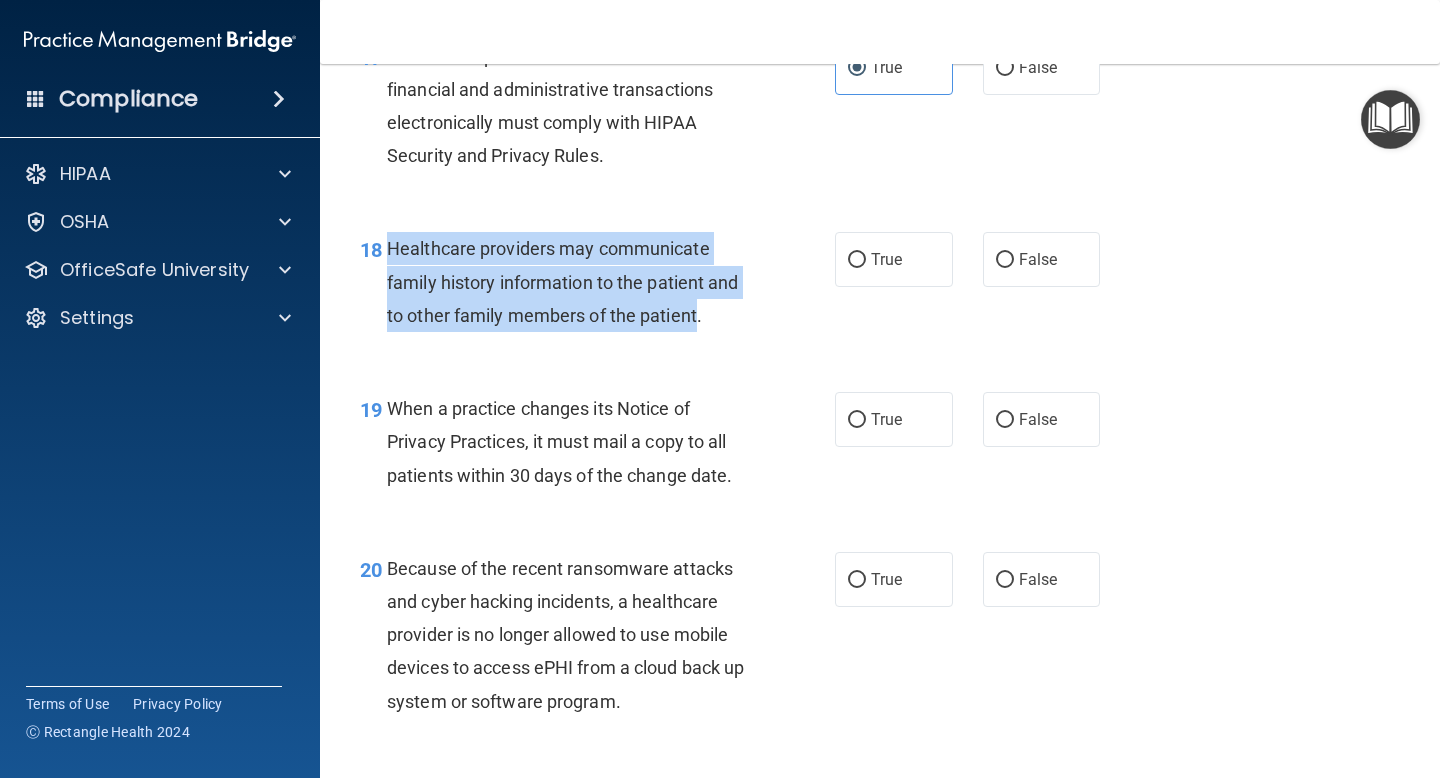 drag, startPoint x: 386, startPoint y: 248, endPoint x: 699, endPoint y: 316, distance: 320.30142 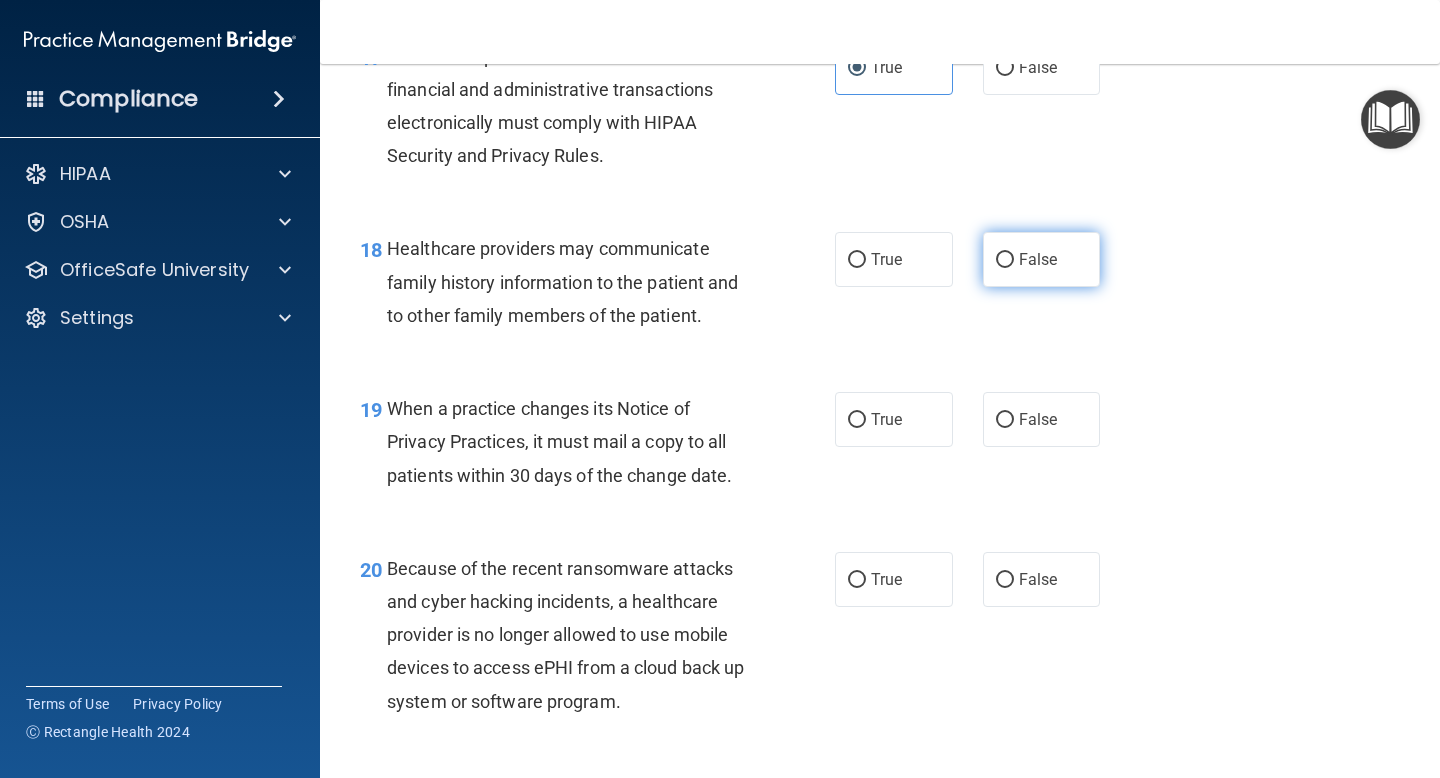 click on "False" at bounding box center [1038, 259] 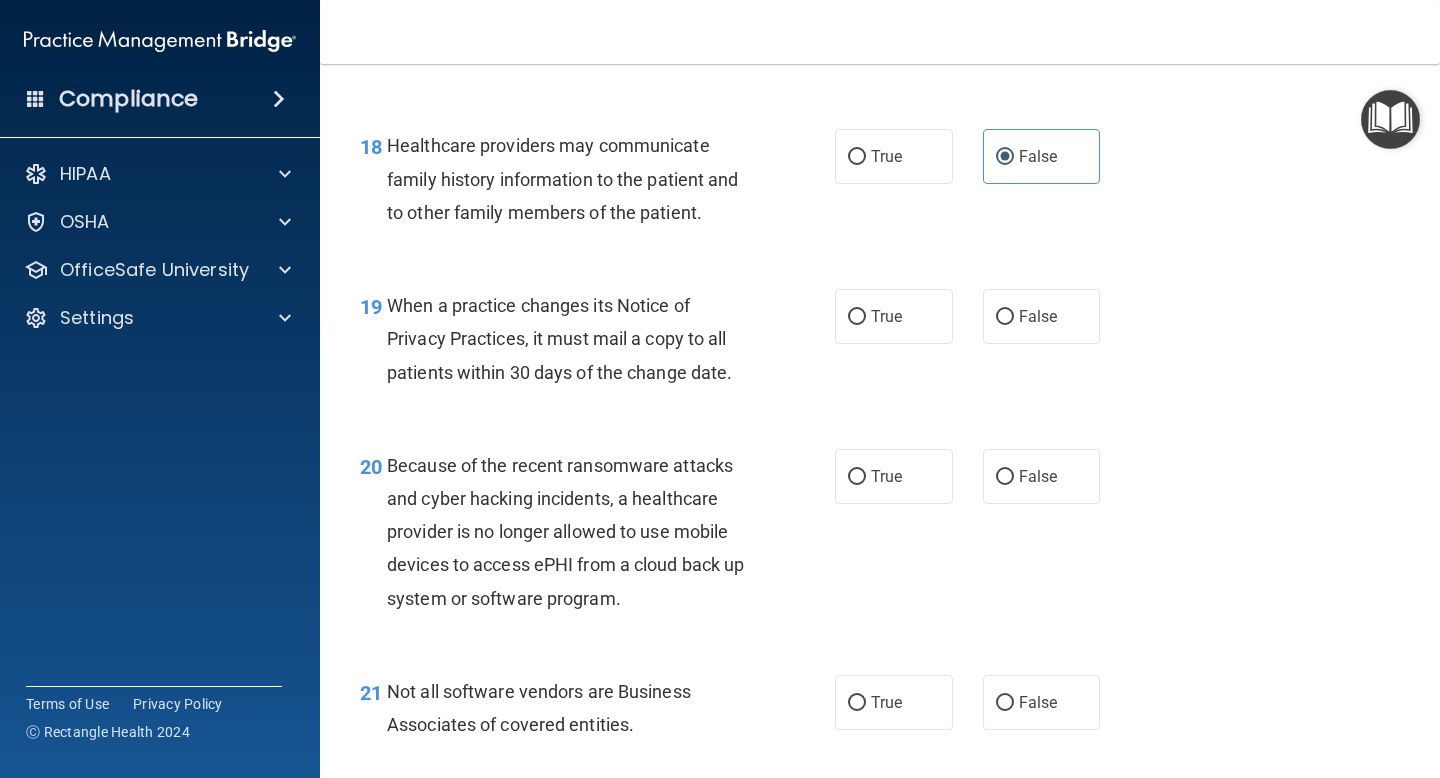 scroll, scrollTop: 3342, scrollLeft: 0, axis: vertical 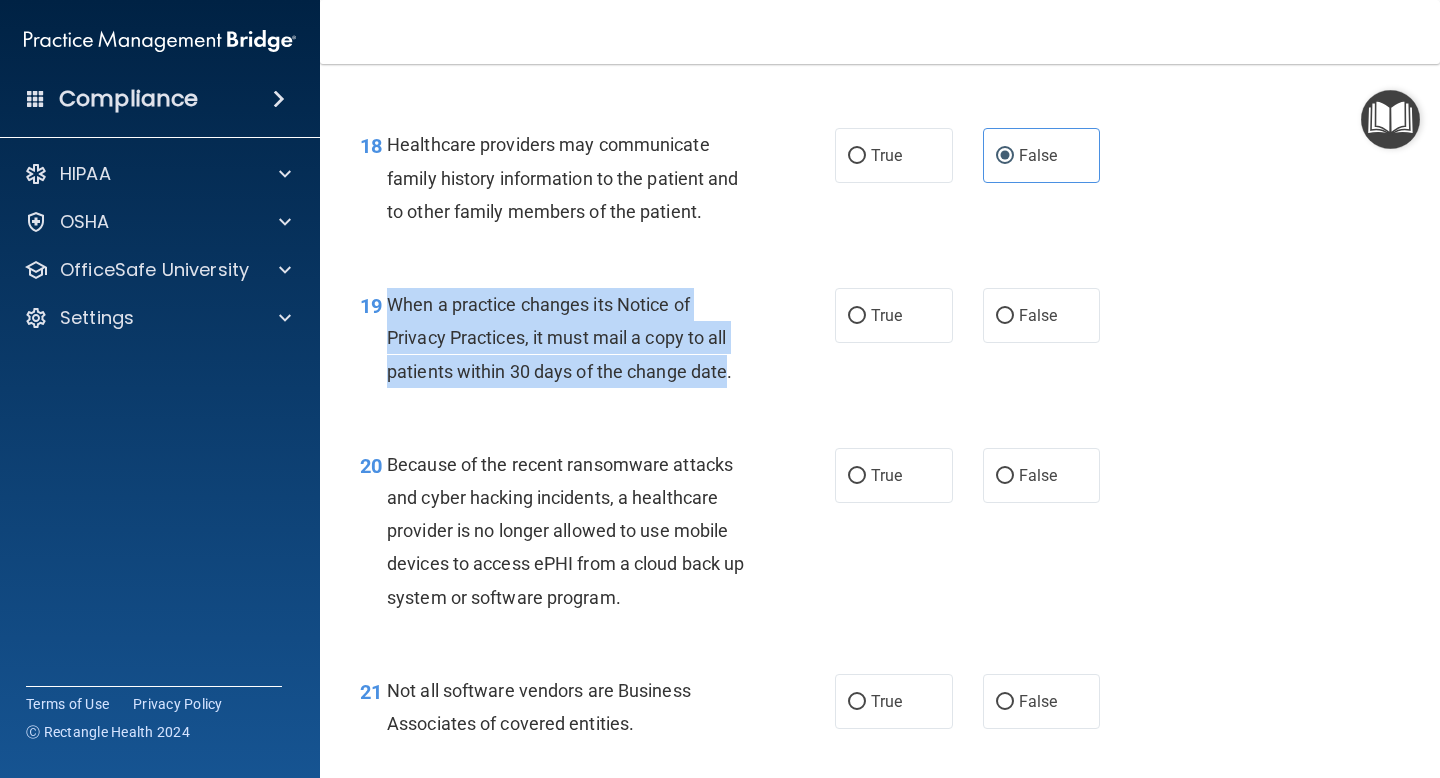 drag, startPoint x: 391, startPoint y: 304, endPoint x: 728, endPoint y: 375, distance: 344.39804 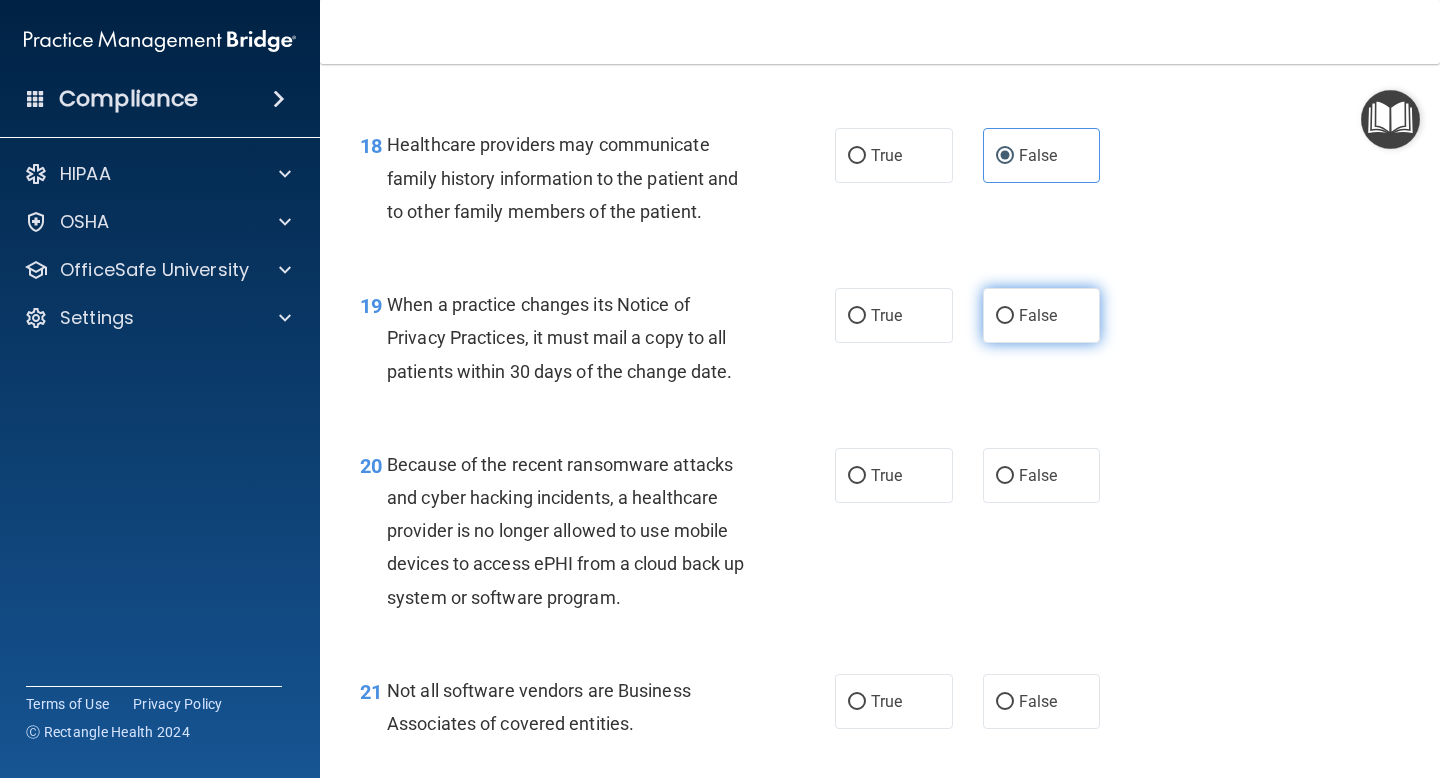 click on "False" at bounding box center (1042, 315) 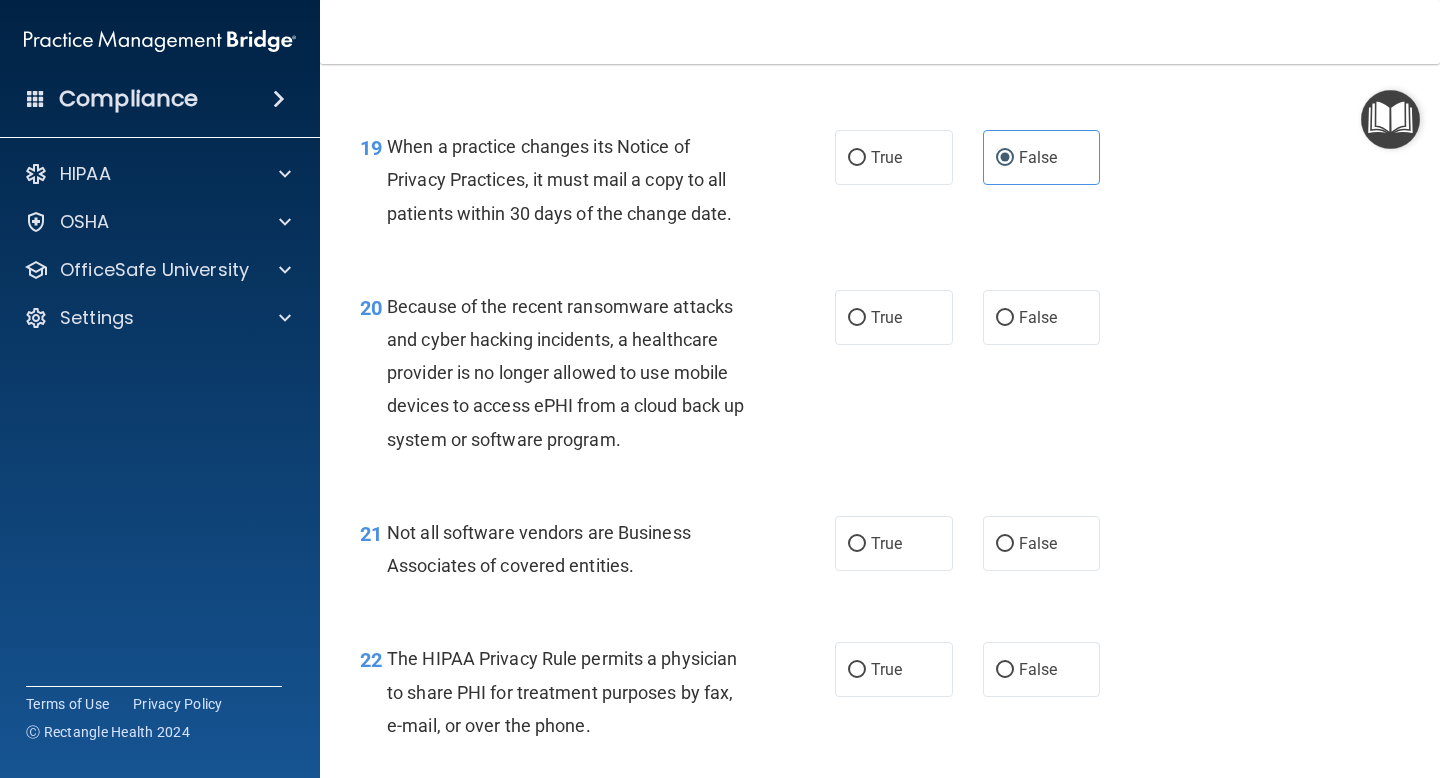 scroll, scrollTop: 3529, scrollLeft: 0, axis: vertical 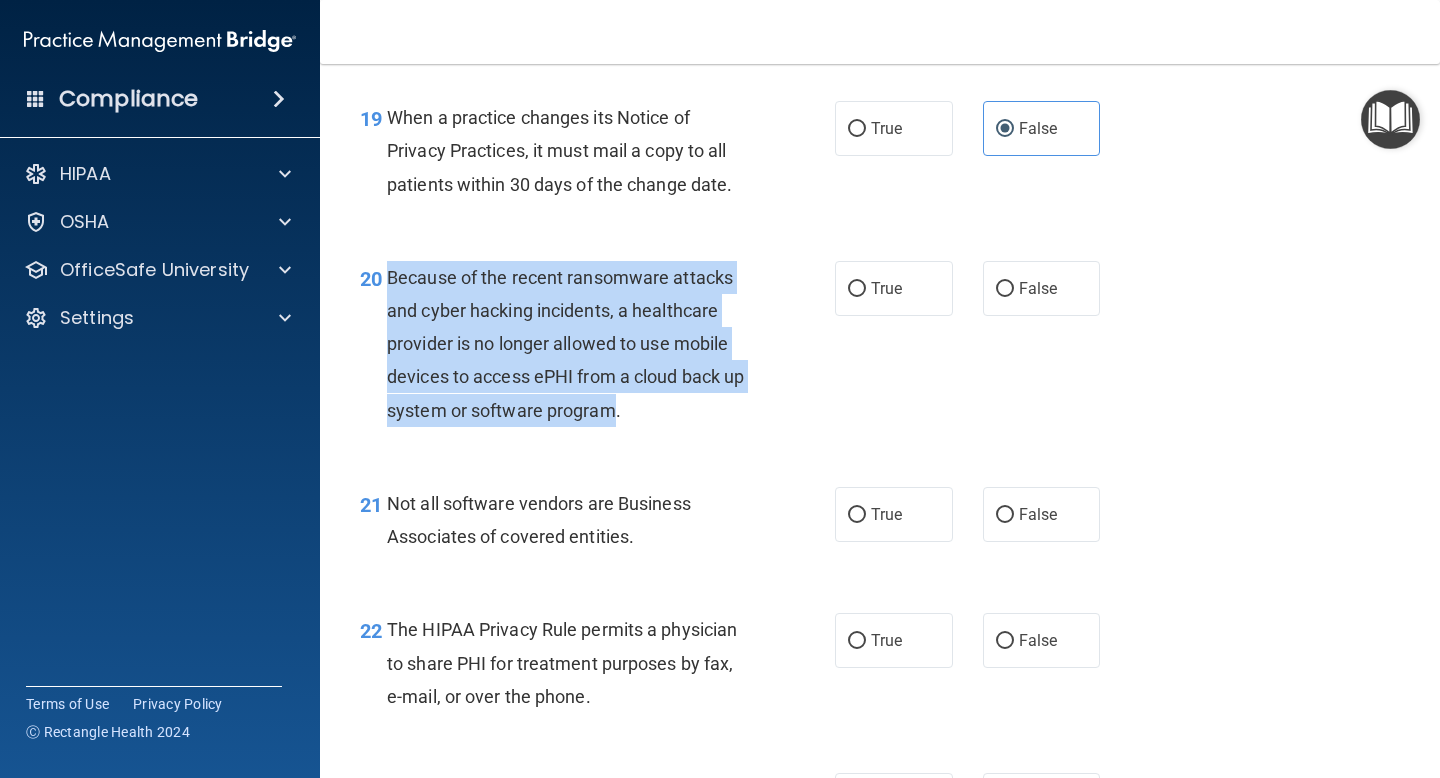drag, startPoint x: 391, startPoint y: 276, endPoint x: 617, endPoint y: 405, distance: 260.2249 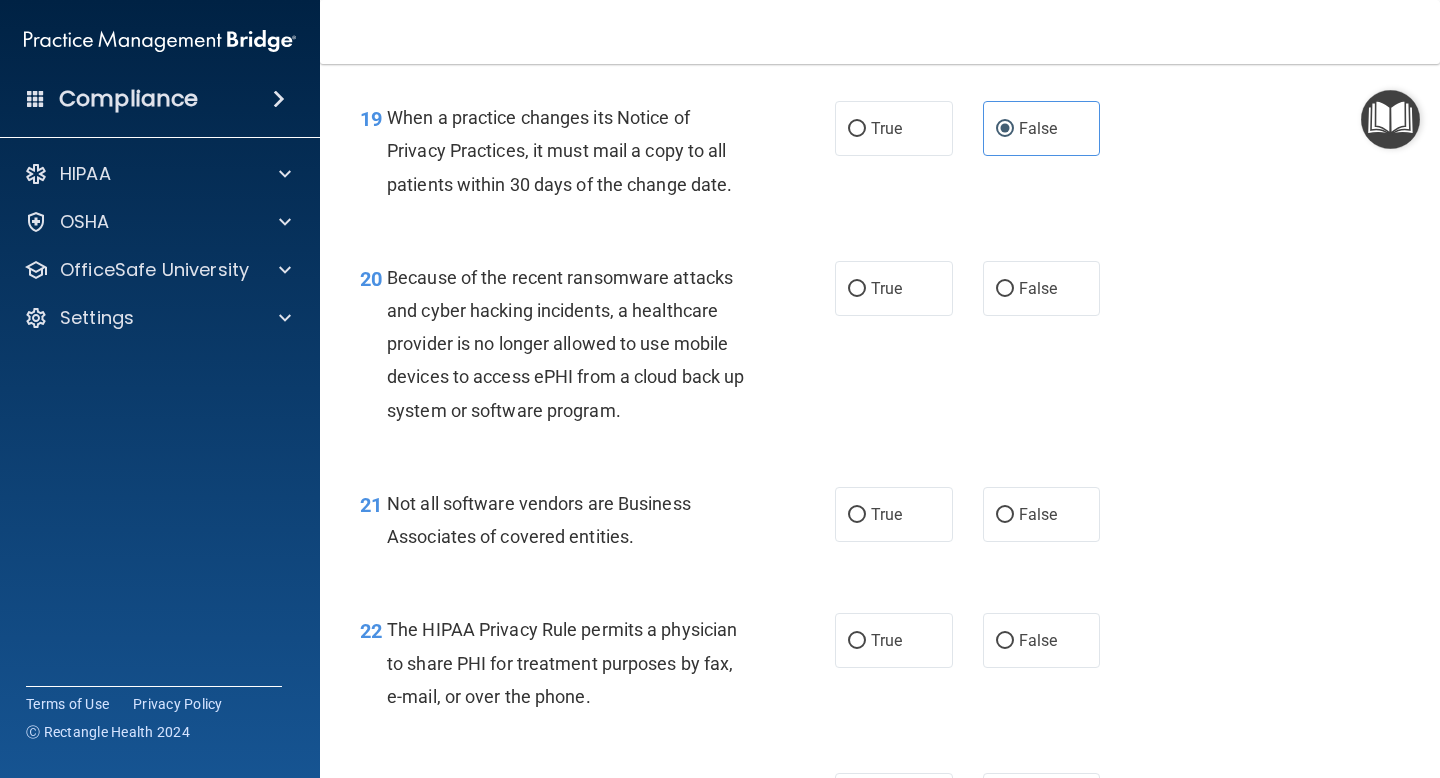 click on "20       Because of the recent ransomware attacks and cyber hacking incidents, a healthcare provider is no longer allowed to use mobile devices to access ePHI from a cloud back up system or software program.                 True           False" at bounding box center (880, 349) 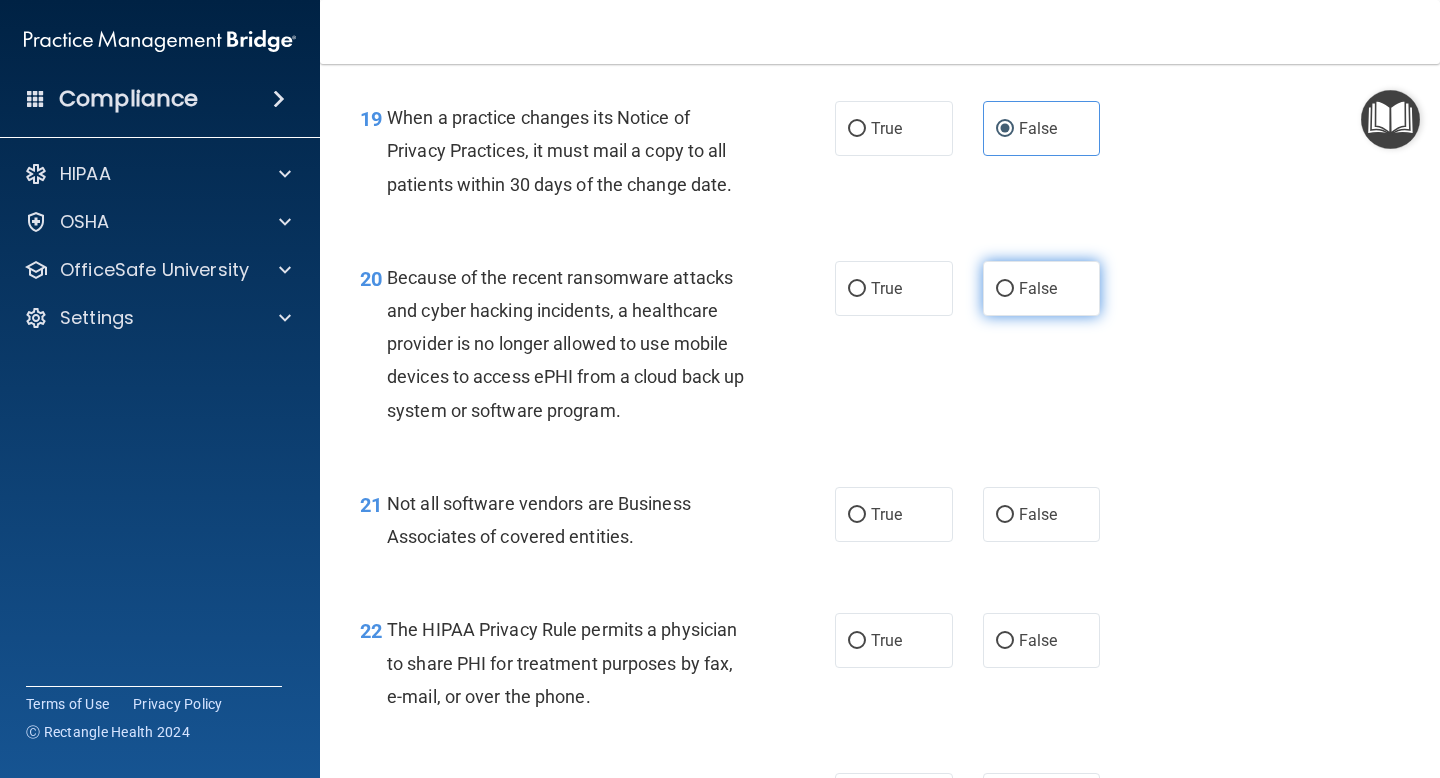 click on "False" at bounding box center (1038, 288) 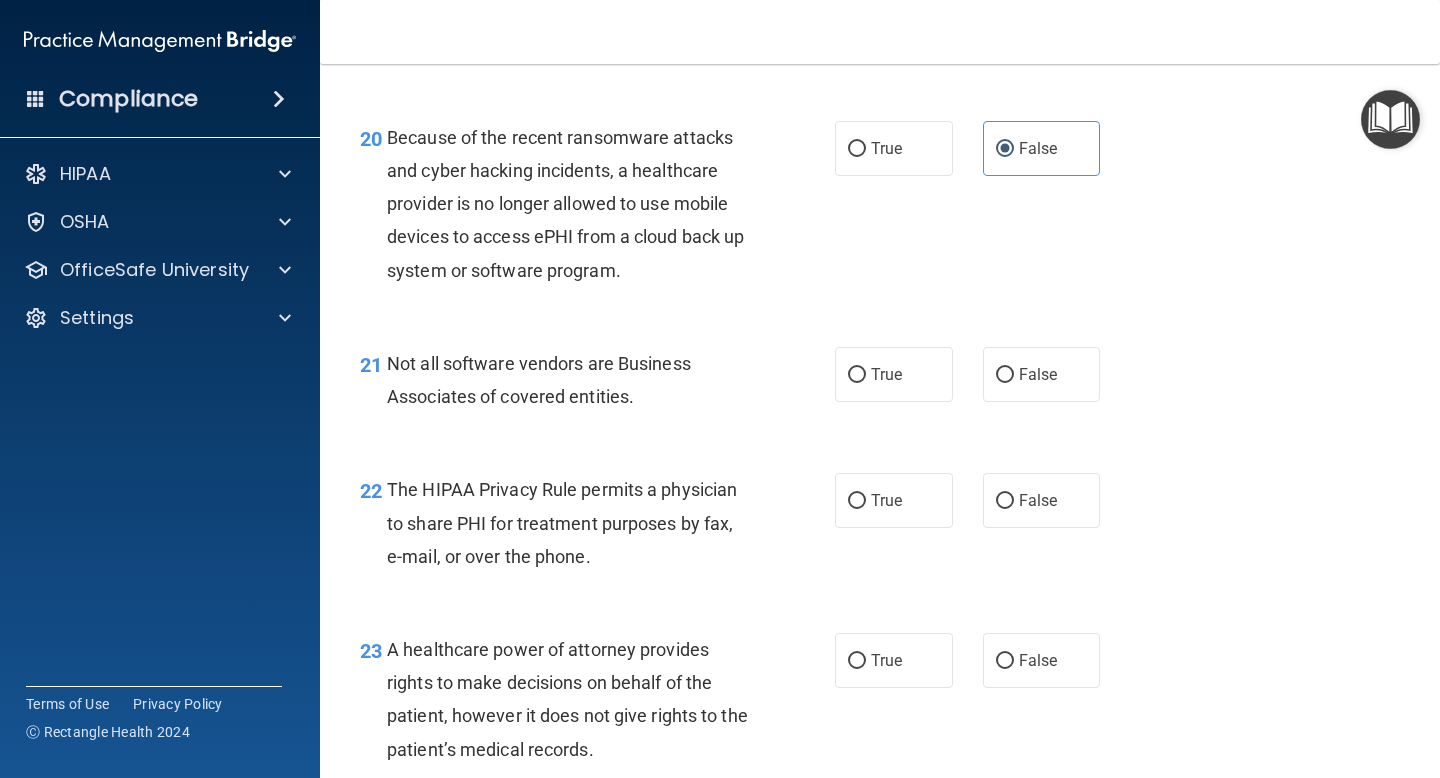 scroll, scrollTop: 3693, scrollLeft: 0, axis: vertical 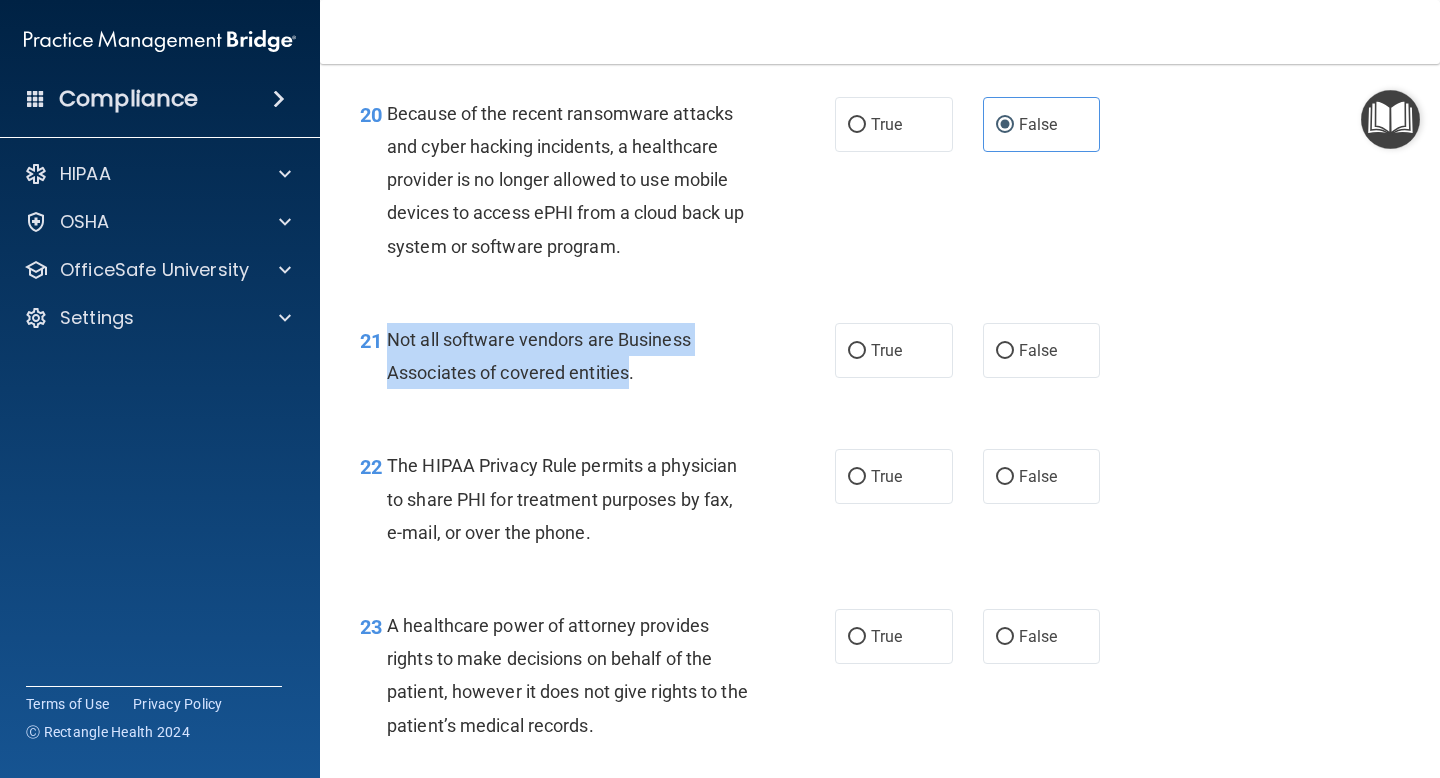 drag, startPoint x: 388, startPoint y: 336, endPoint x: 627, endPoint y: 364, distance: 240.63458 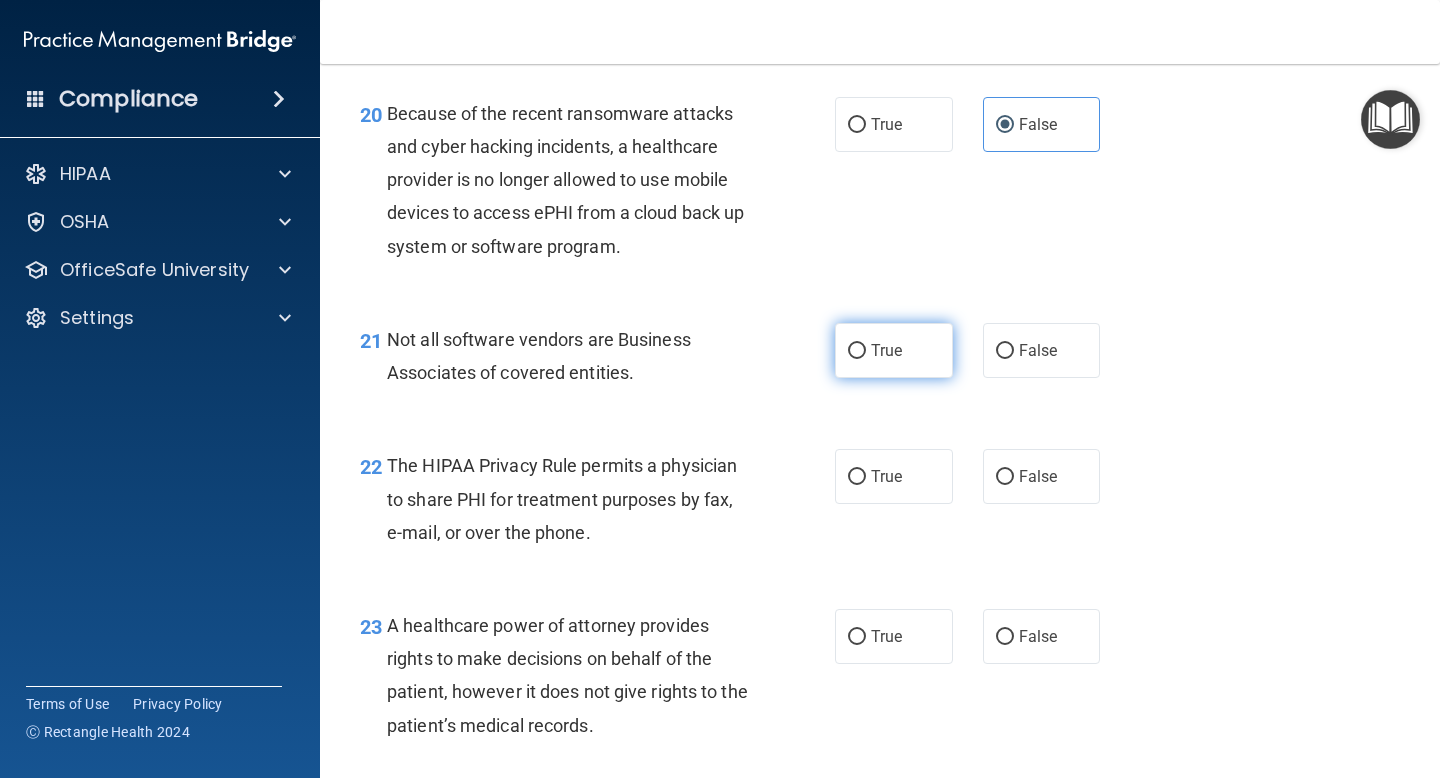 click on "True" at bounding box center [886, 350] 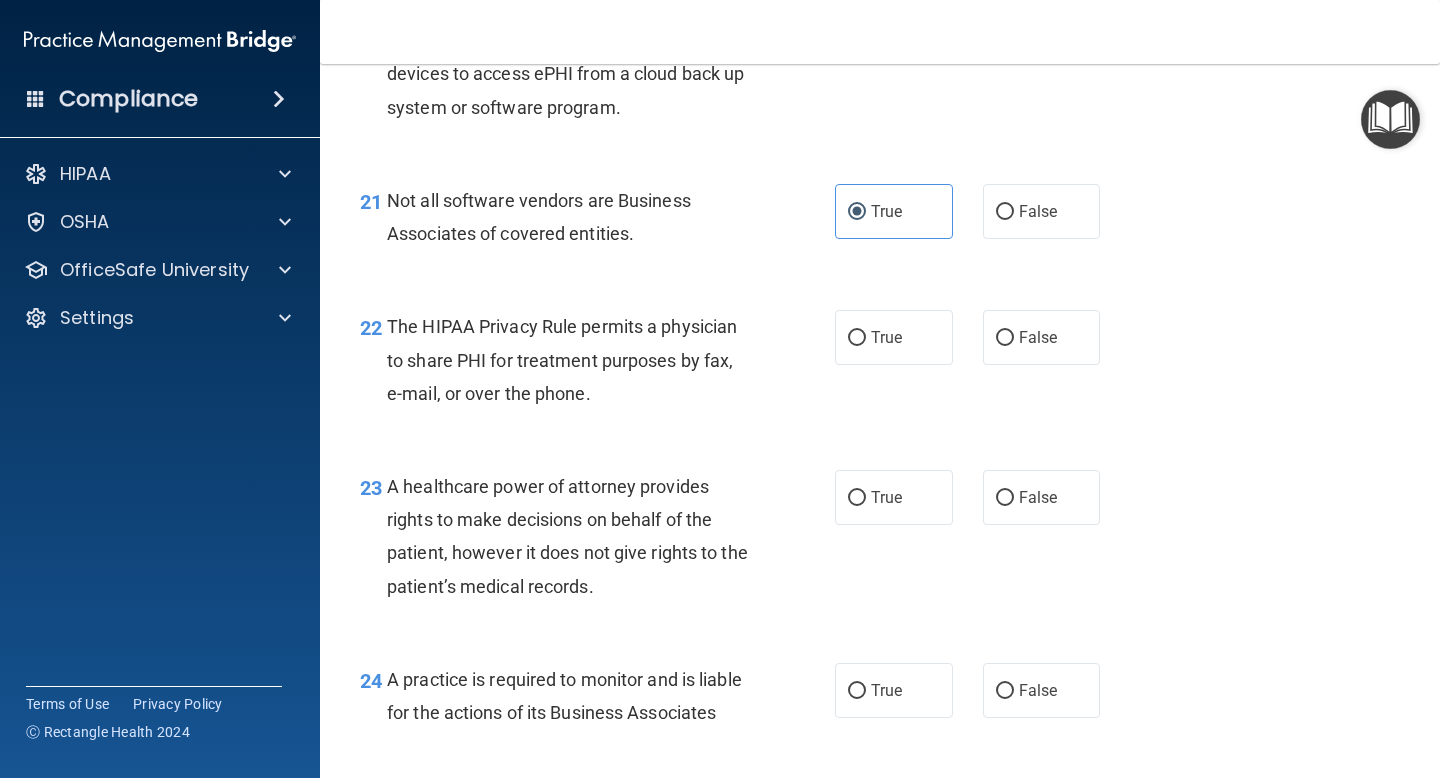 scroll, scrollTop: 3833, scrollLeft: 0, axis: vertical 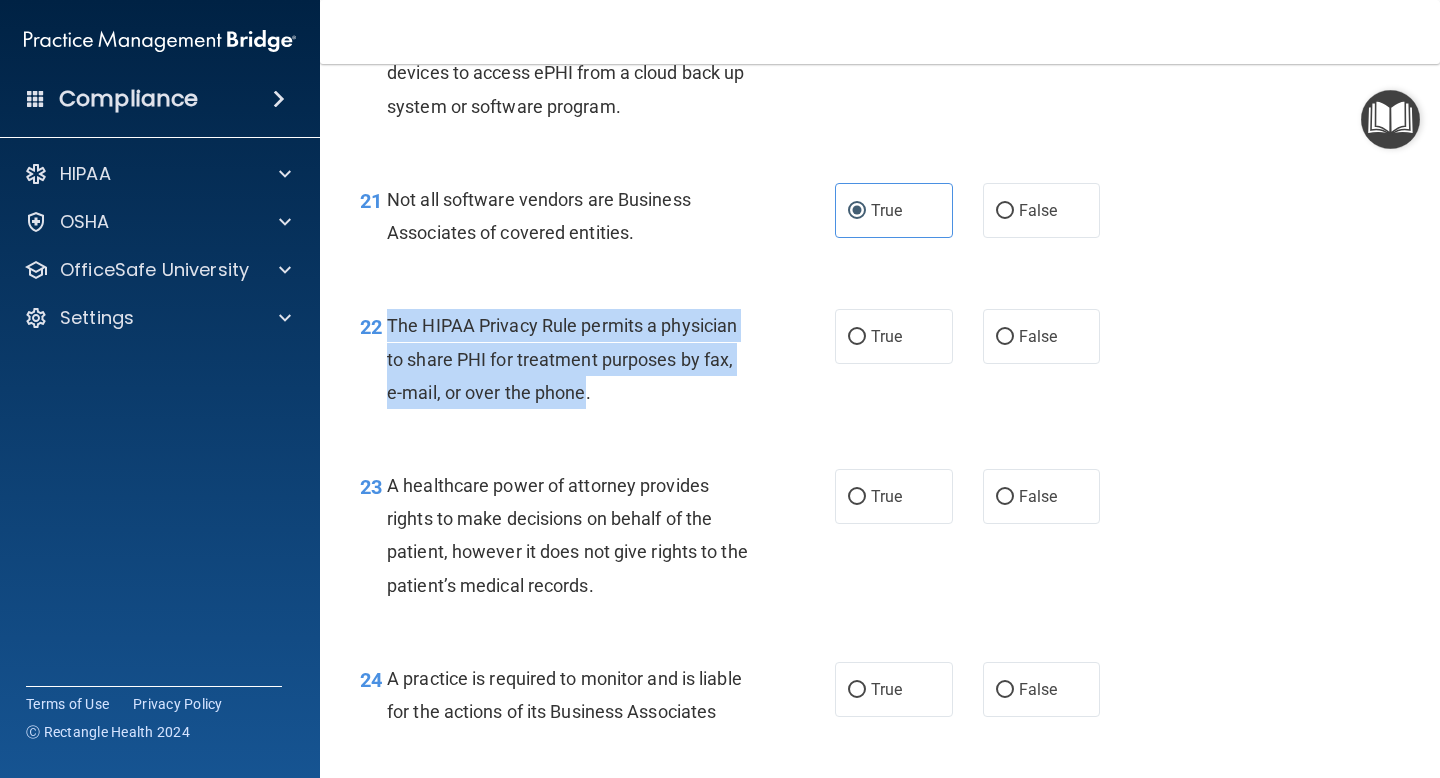 drag, startPoint x: 390, startPoint y: 327, endPoint x: 584, endPoint y: 401, distance: 207.6343 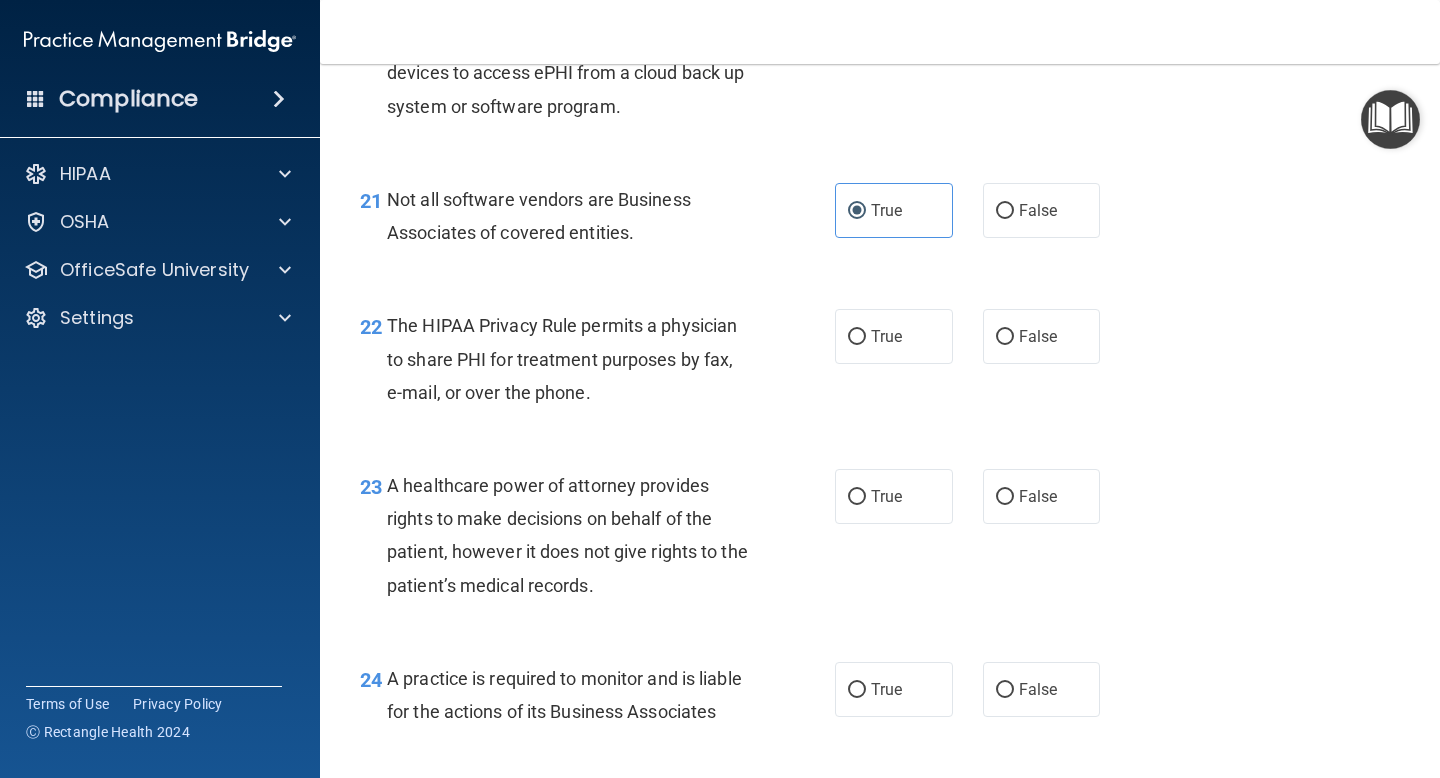 click on "22       The HIPAA Privacy Rule permits a physician to share PHI for treatment purposes by fax, e-mail, or over the phone.                 True           False" at bounding box center (880, 364) 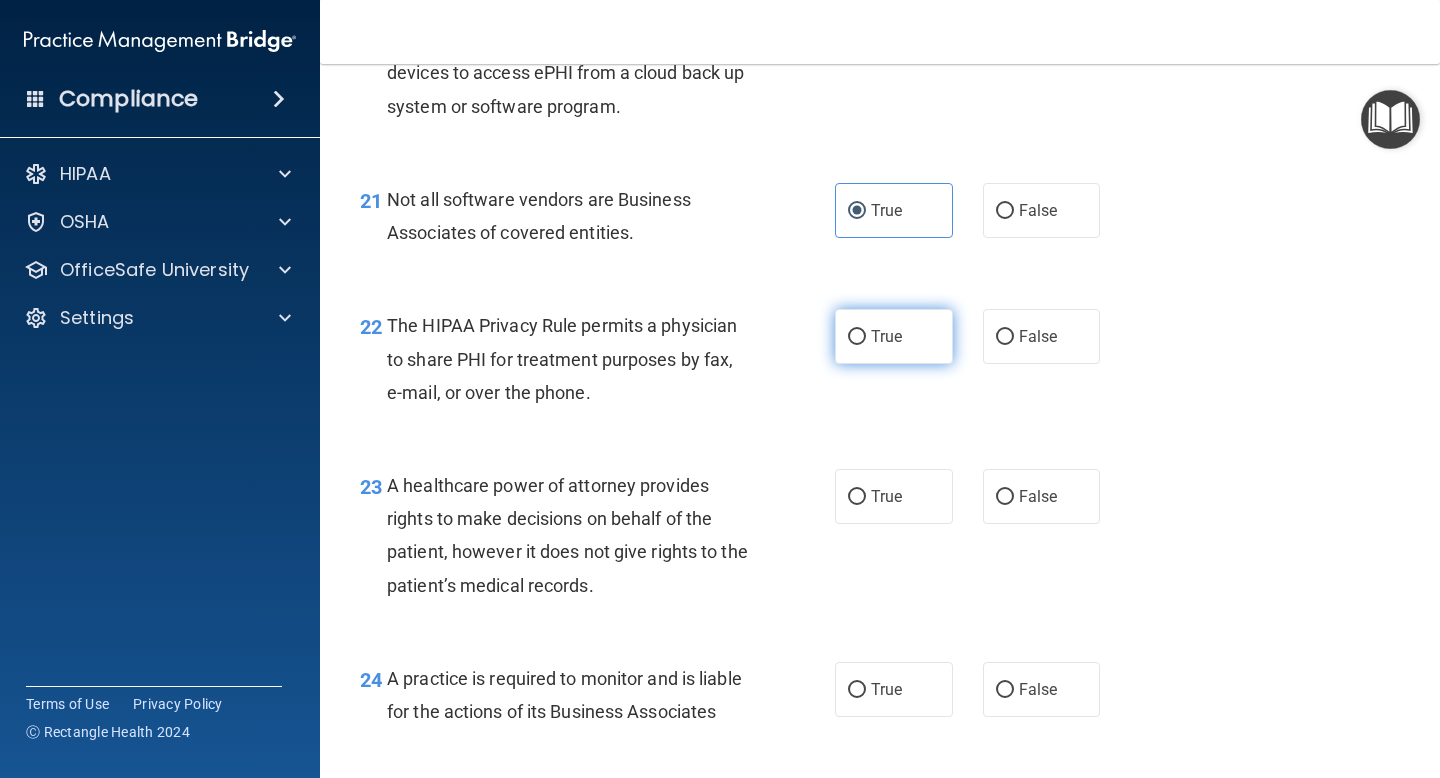 click on "True" at bounding box center [894, 336] 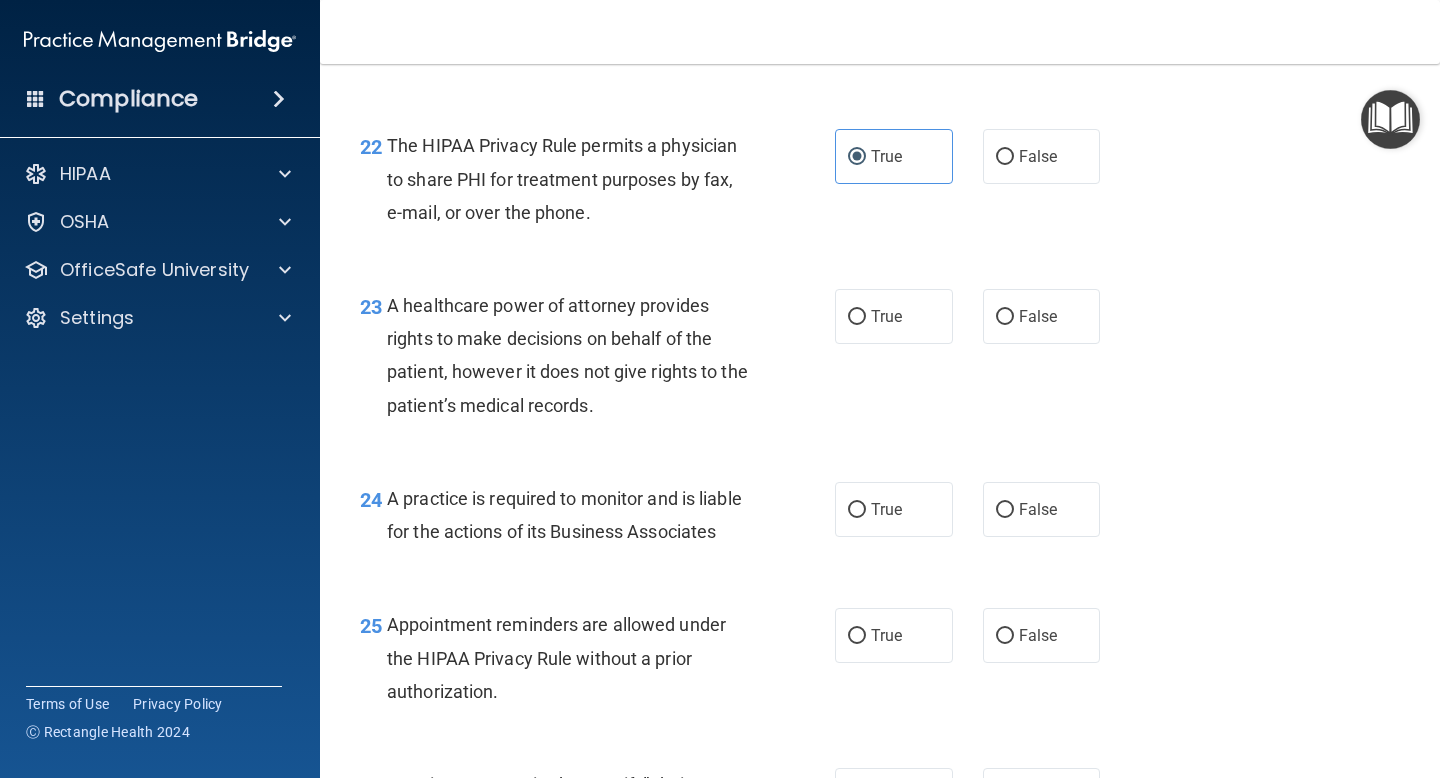 scroll, scrollTop: 4047, scrollLeft: 0, axis: vertical 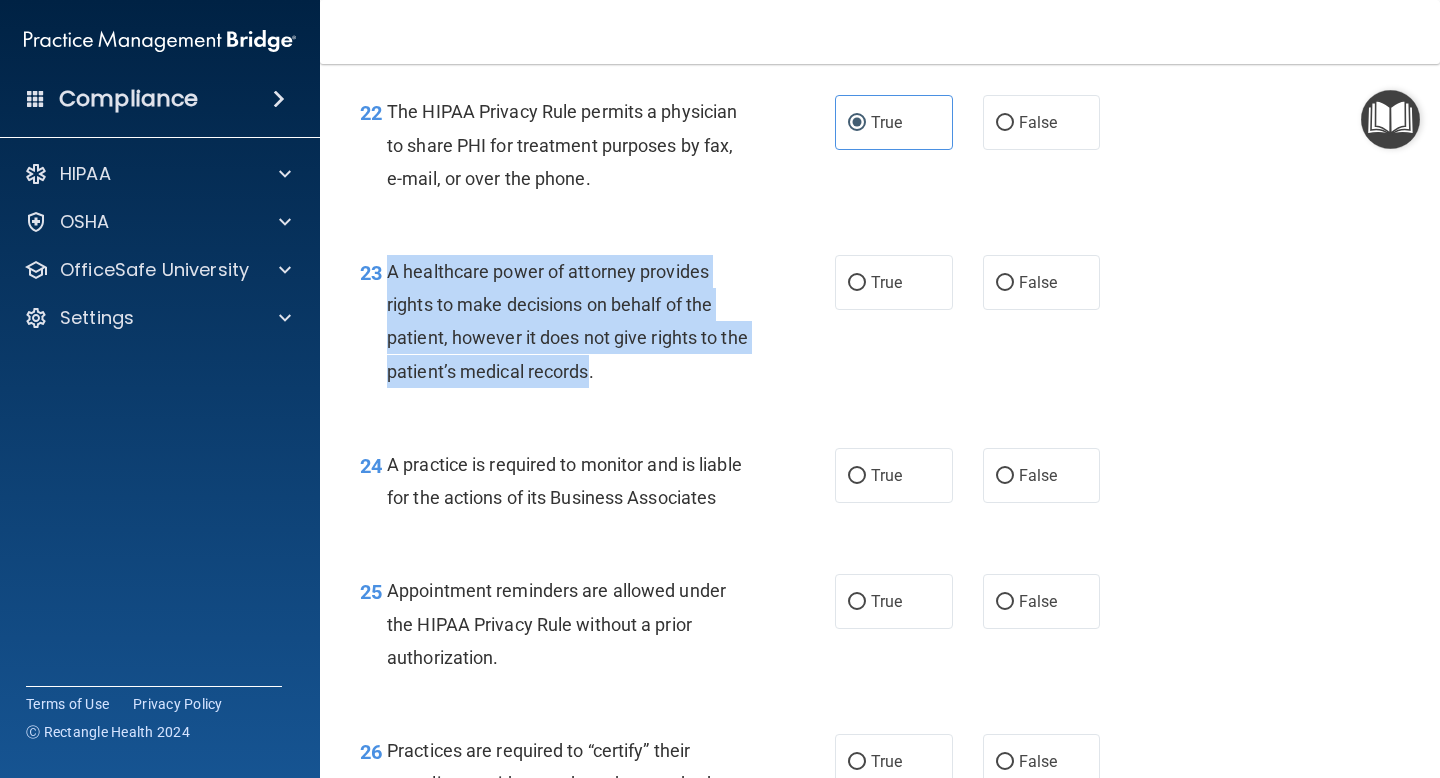 drag, startPoint x: 388, startPoint y: 275, endPoint x: 590, endPoint y: 366, distance: 221.55135 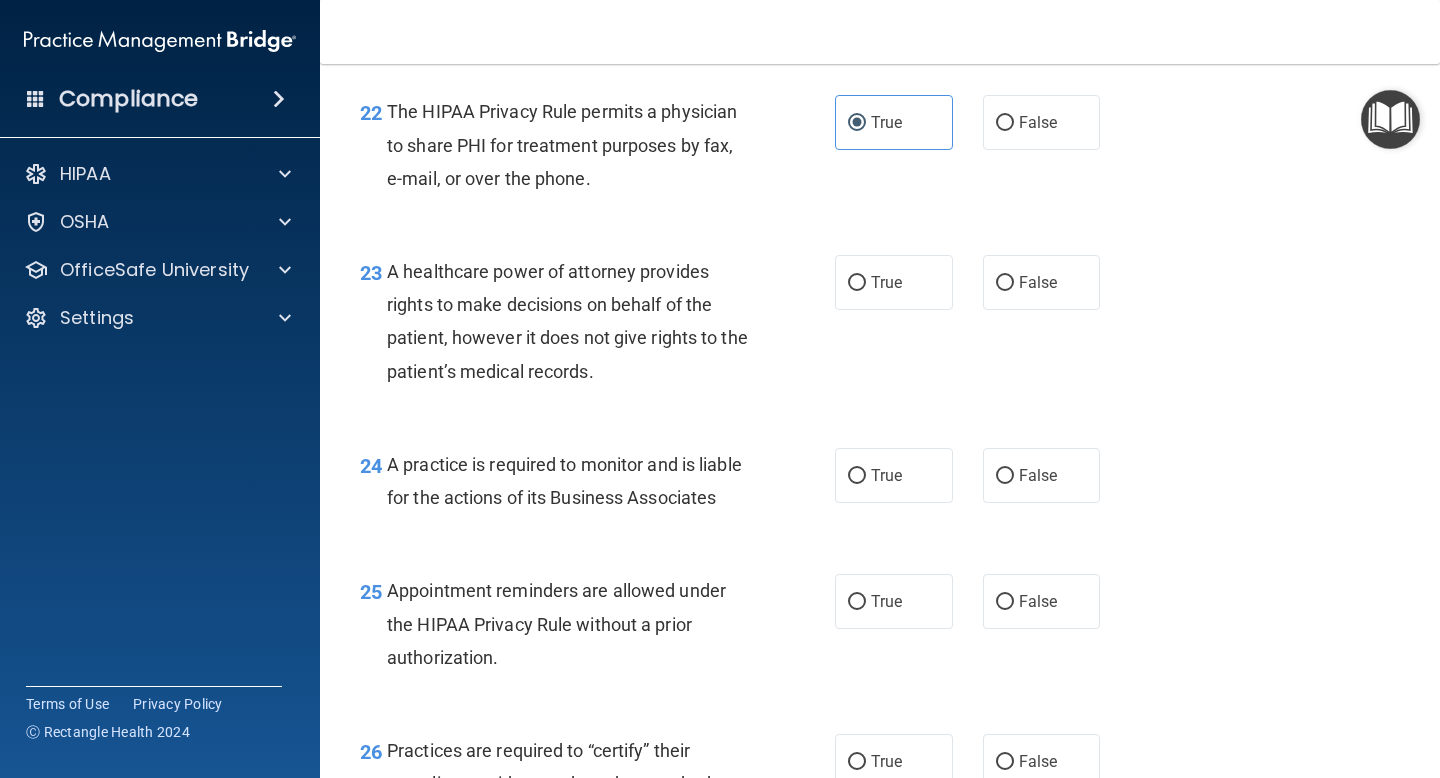 click on "23       A healthcare power of attorney provides rights to make decisions on behalf of the patient, however it does not give rights to the patient’s medical records." at bounding box center [597, 326] 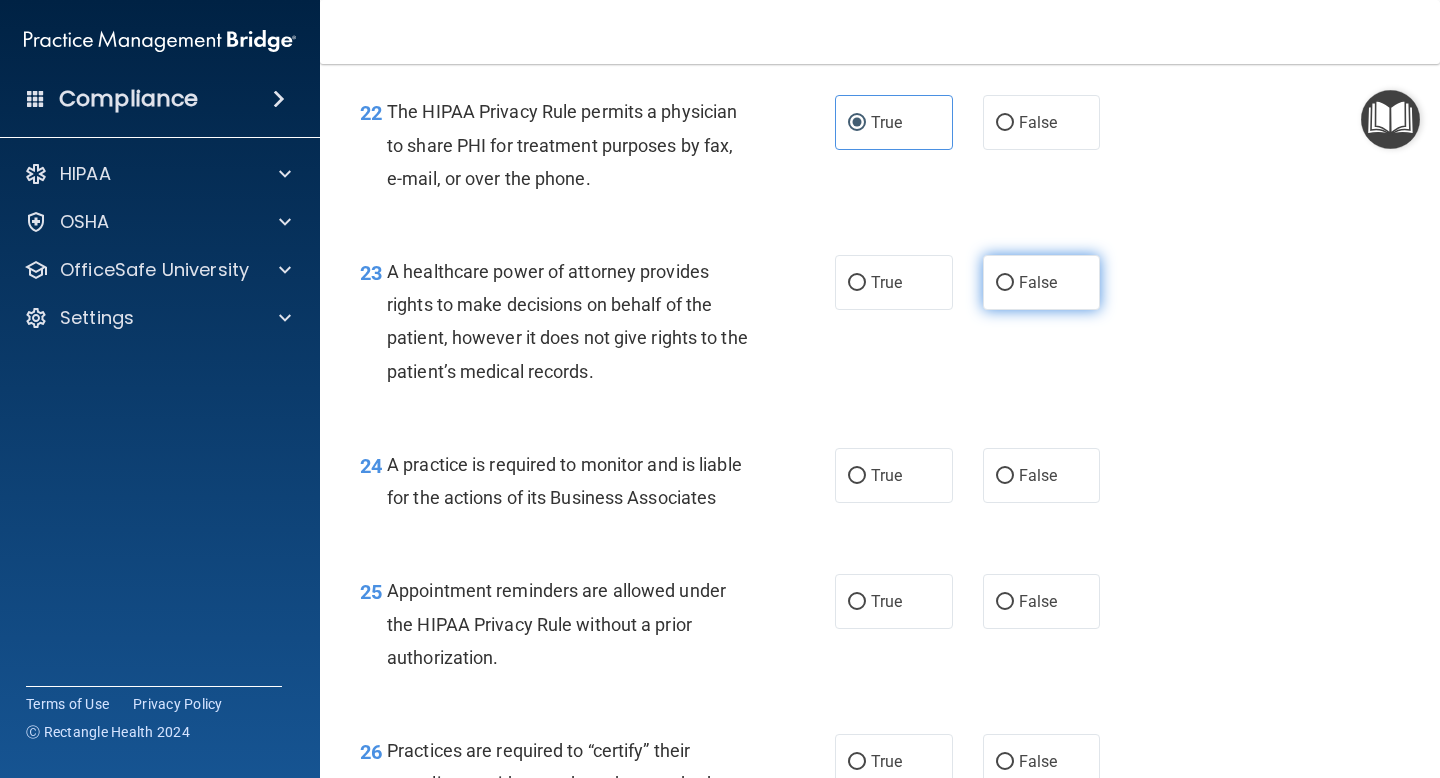 click on "False" at bounding box center (1038, 282) 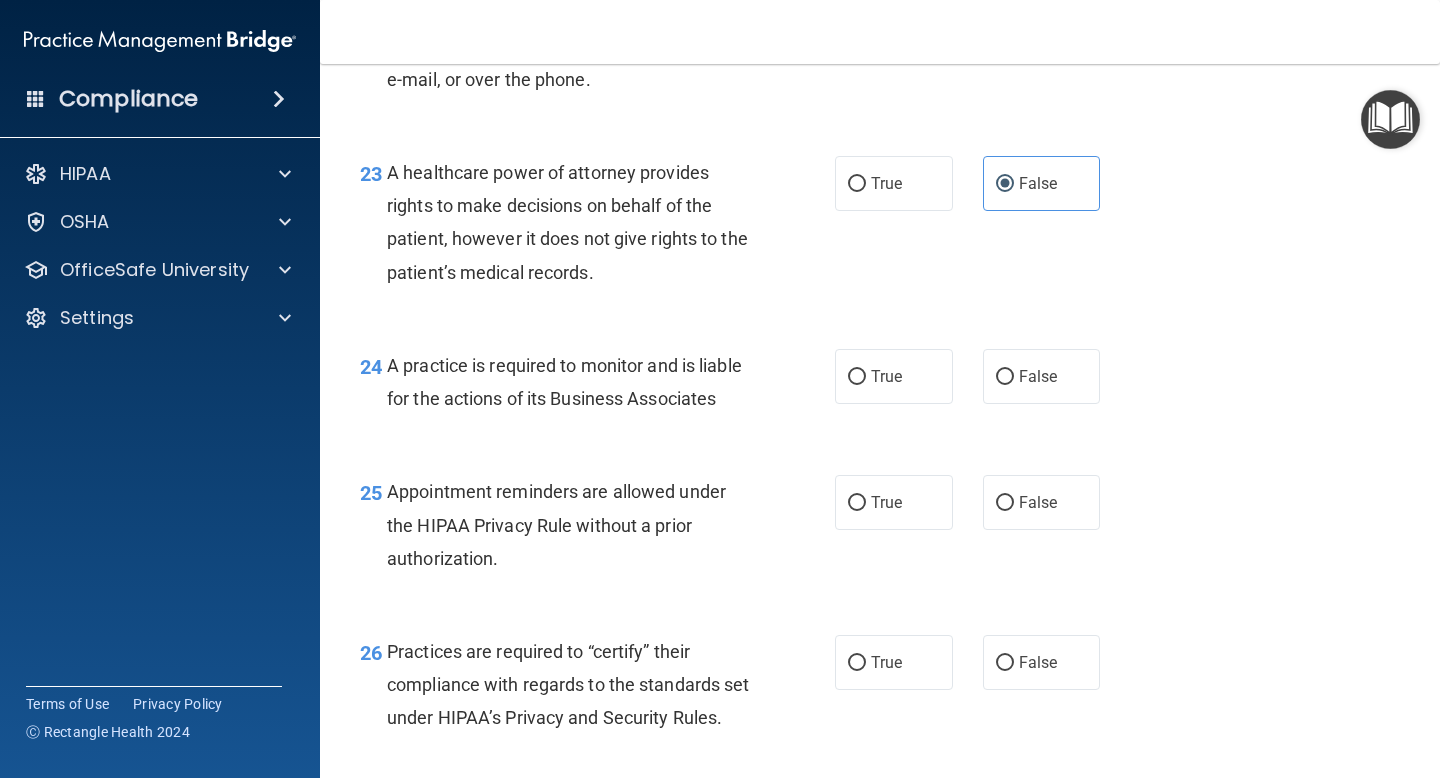 scroll, scrollTop: 4167, scrollLeft: 0, axis: vertical 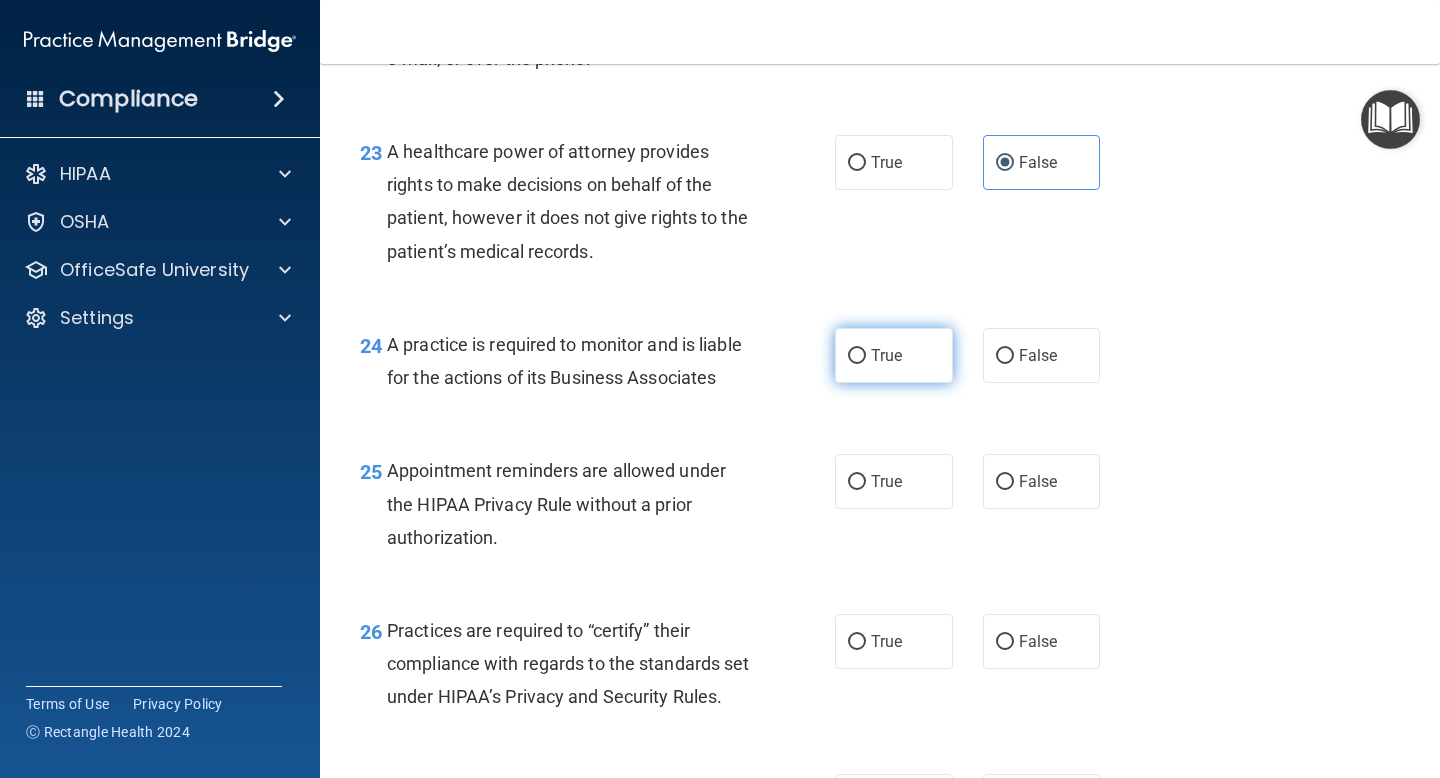 click on "True" at bounding box center [886, 355] 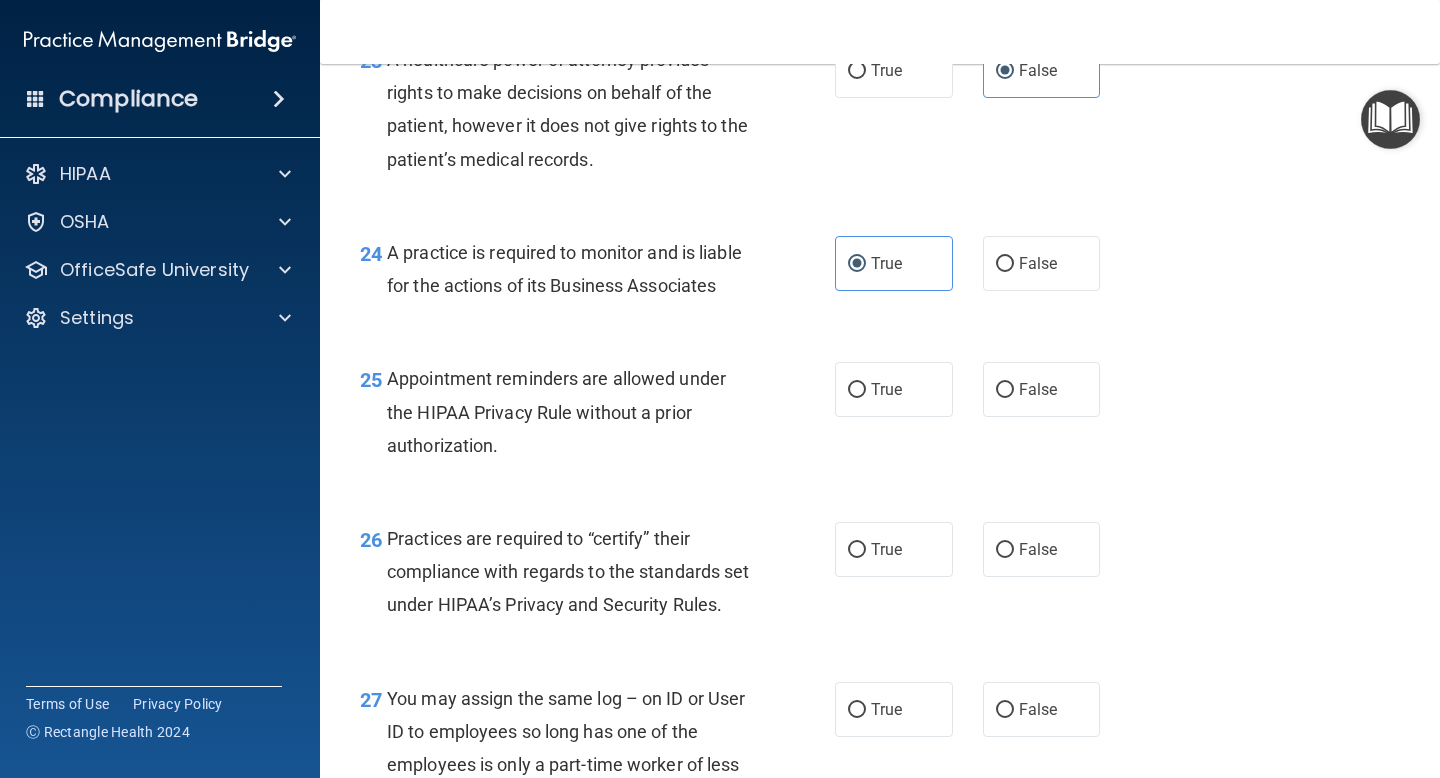 scroll, scrollTop: 4263, scrollLeft: 0, axis: vertical 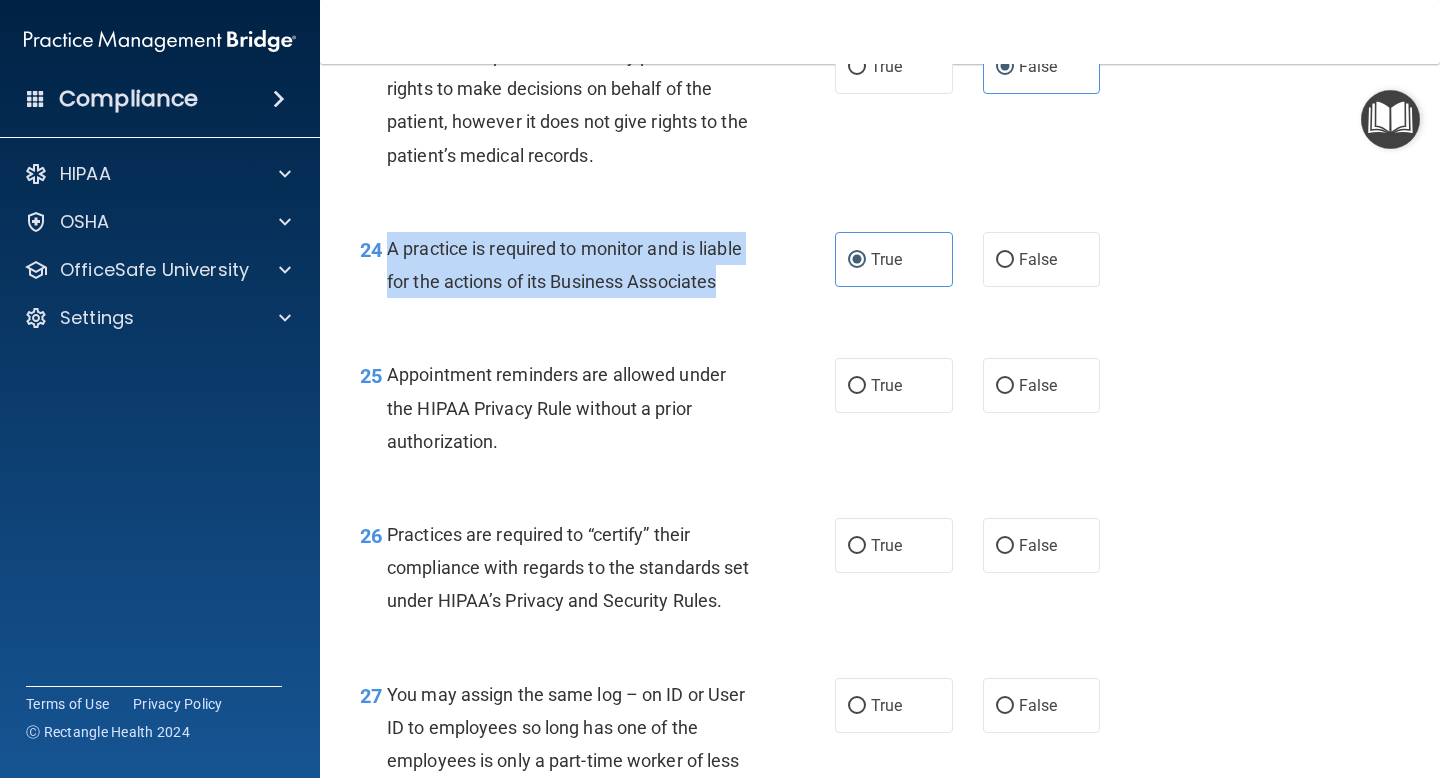drag, startPoint x: 391, startPoint y: 252, endPoint x: 720, endPoint y: 282, distance: 330.36496 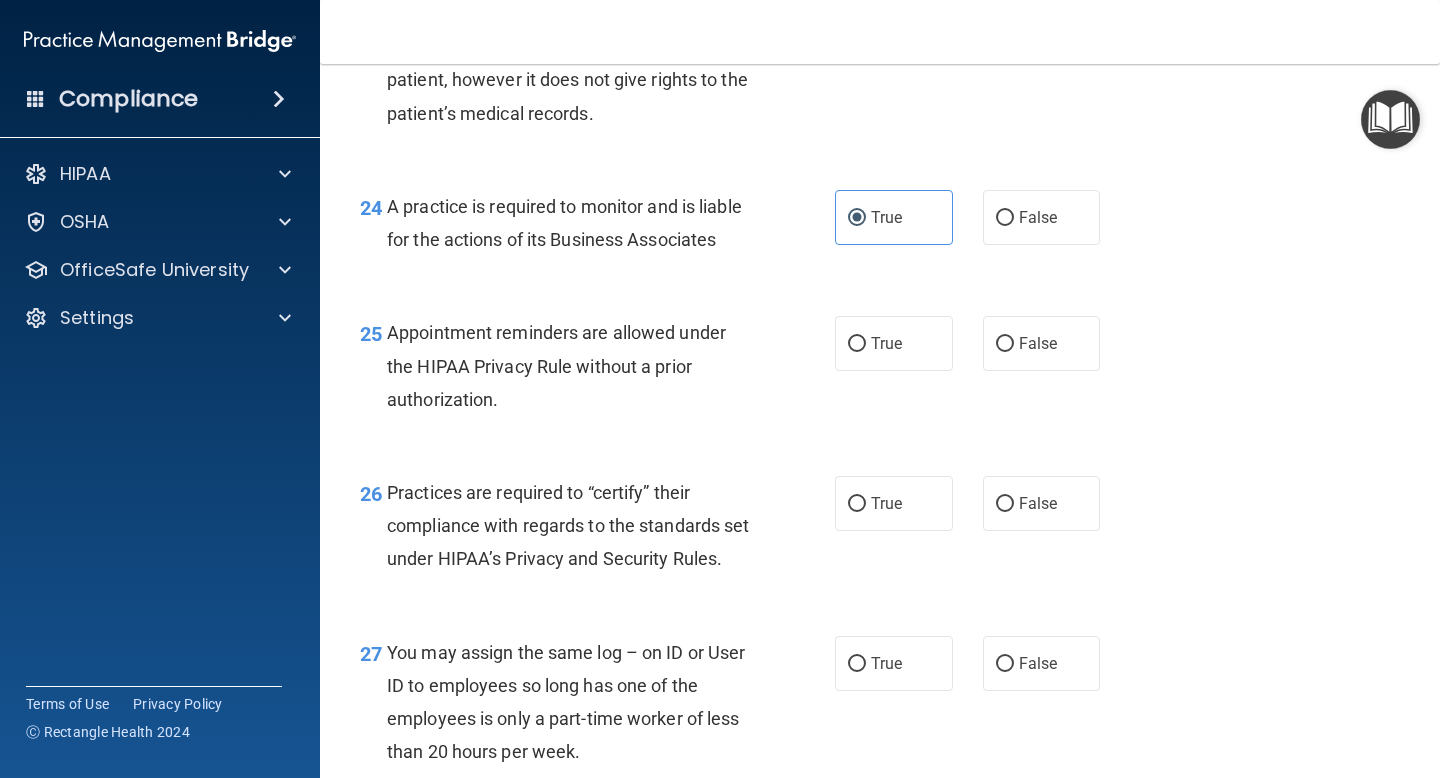 scroll, scrollTop: 4330, scrollLeft: 0, axis: vertical 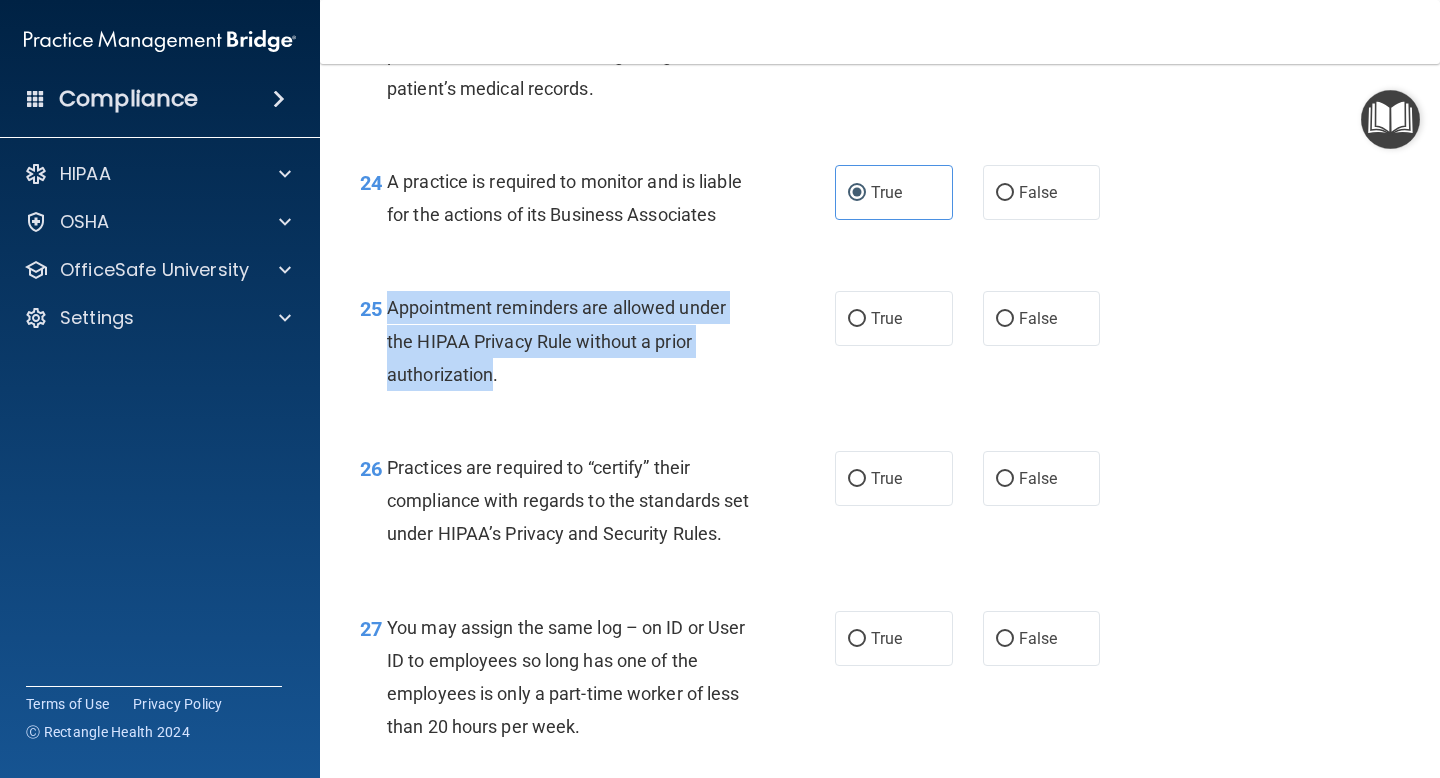 drag, startPoint x: 390, startPoint y: 308, endPoint x: 492, endPoint y: 378, distance: 123.709335 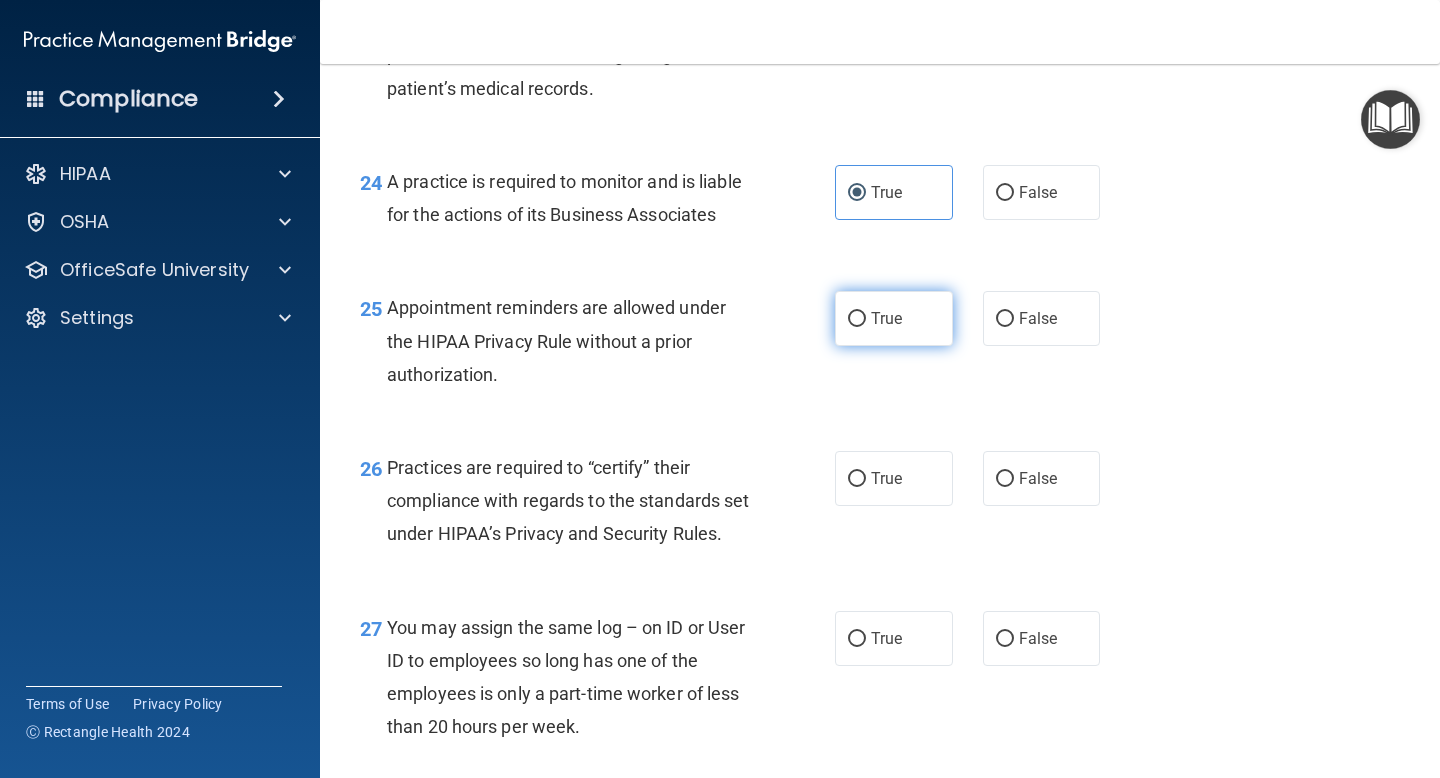 click on "True" at bounding box center (894, 318) 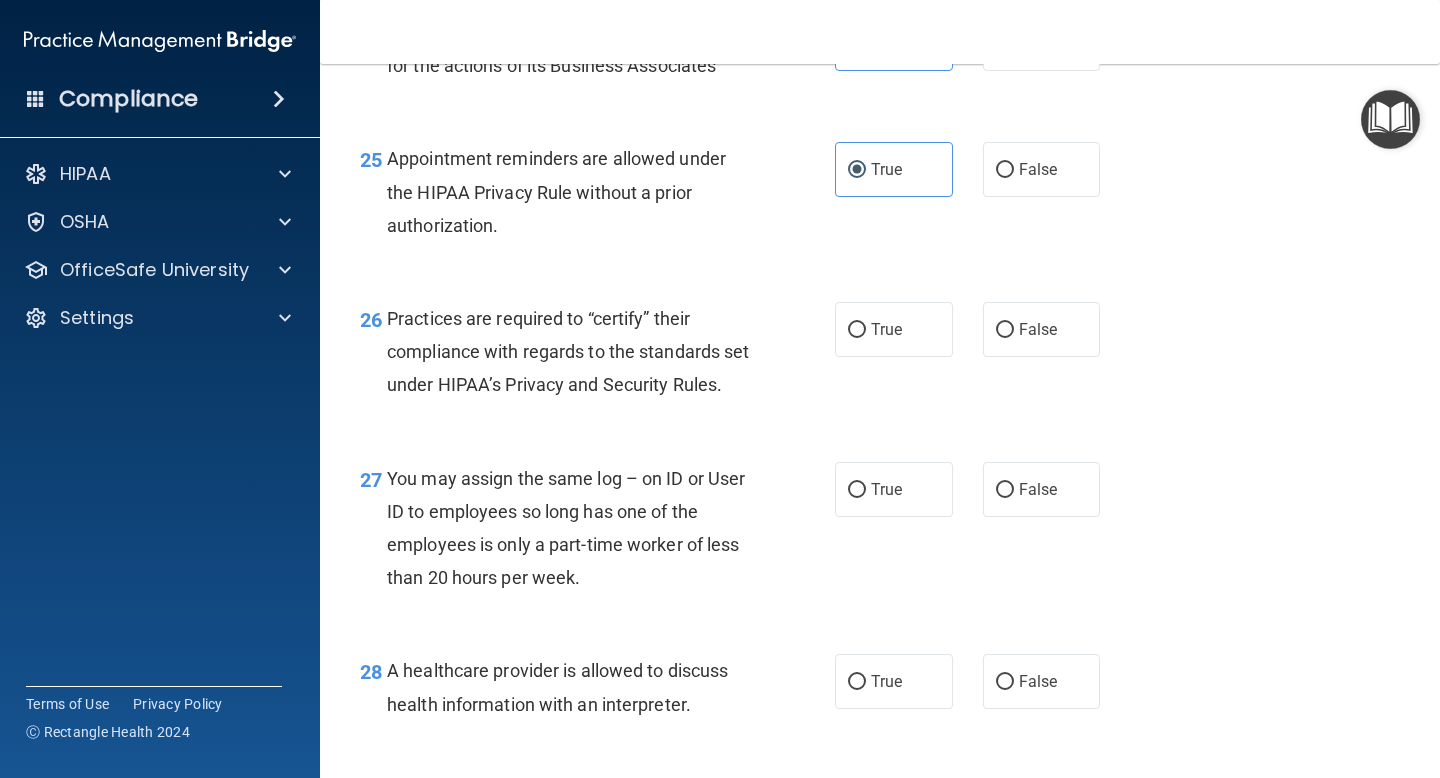 scroll, scrollTop: 4553, scrollLeft: 0, axis: vertical 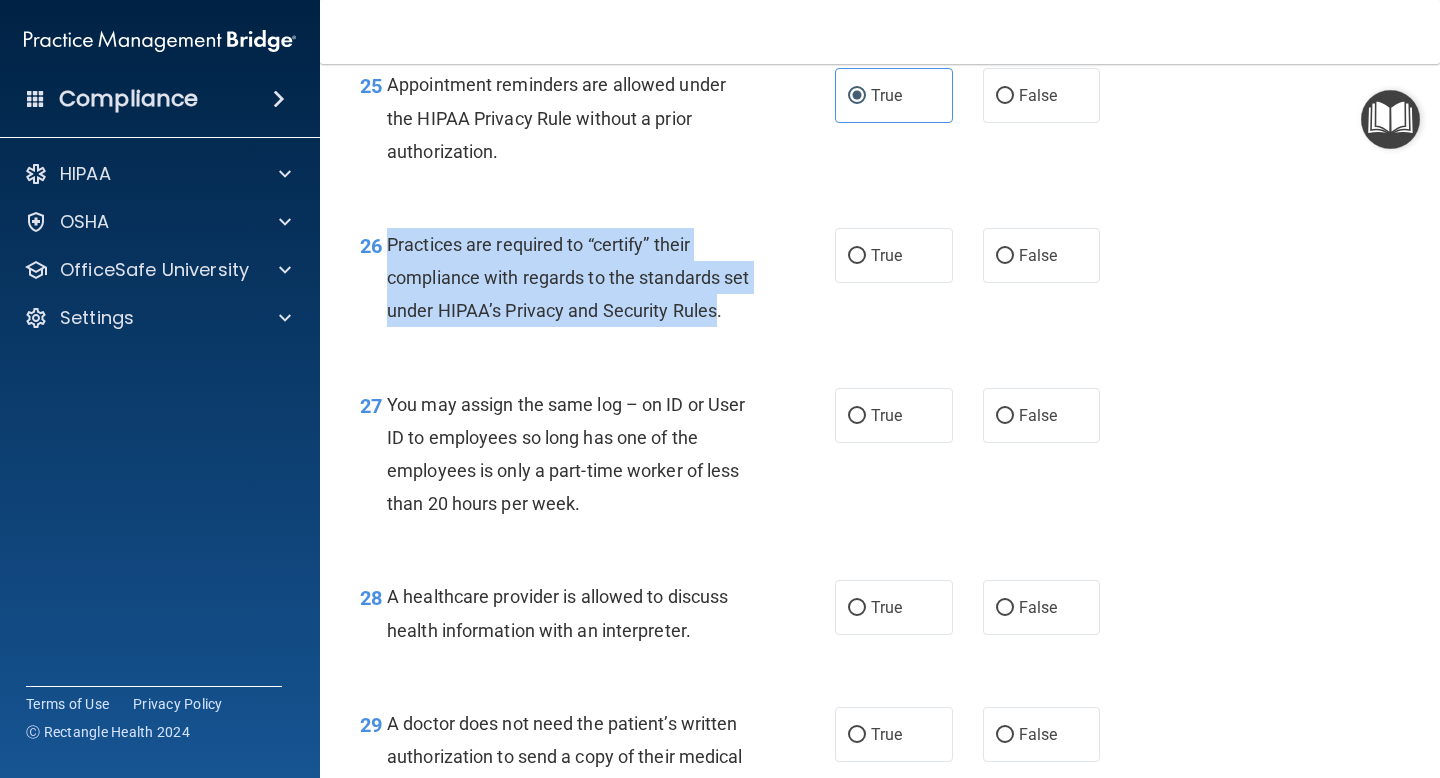 drag, startPoint x: 389, startPoint y: 244, endPoint x: 430, endPoint y: 339, distance: 103.4698 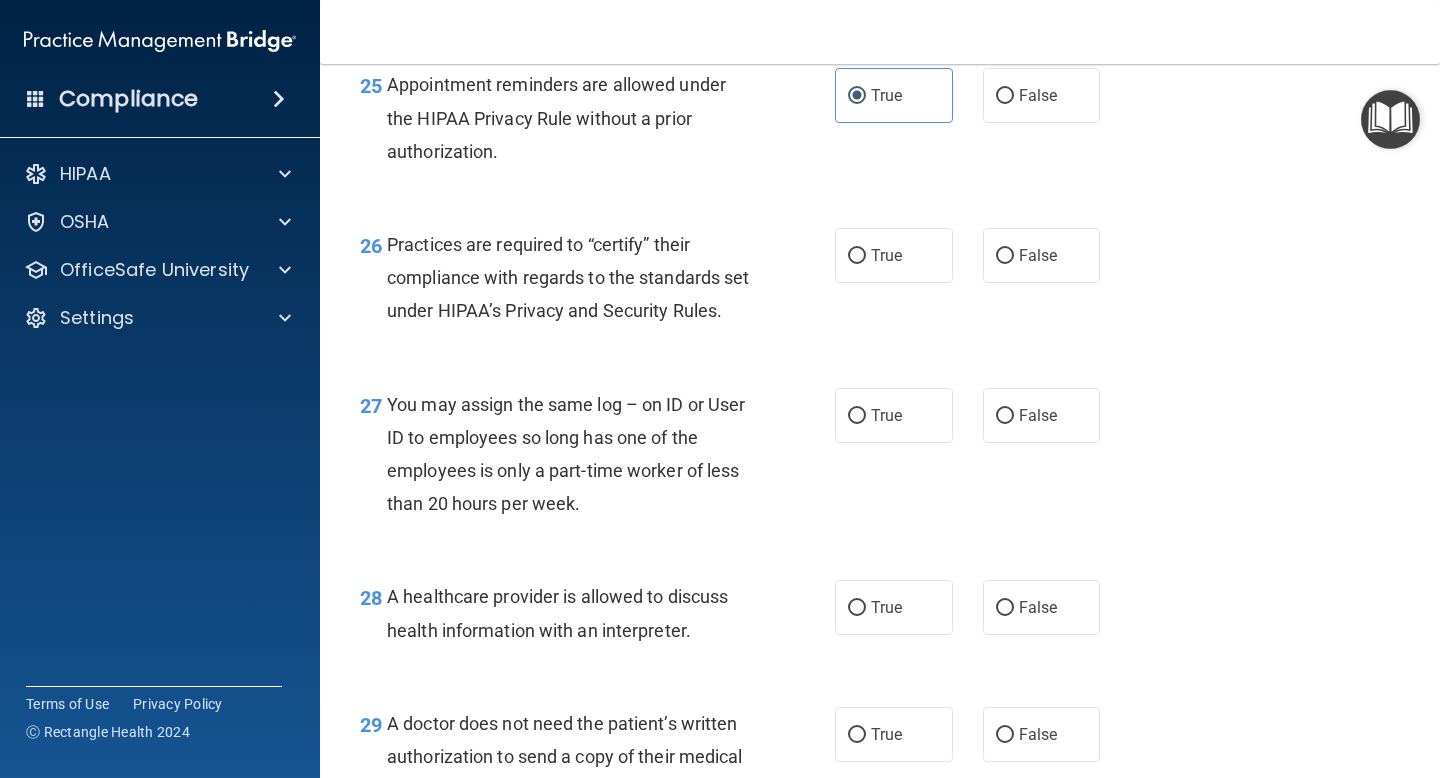 click on "26       Practices are required to “certify” their compliance with regards to the standards set under HIPAA’s Privacy and Security Rules." at bounding box center (597, 283) 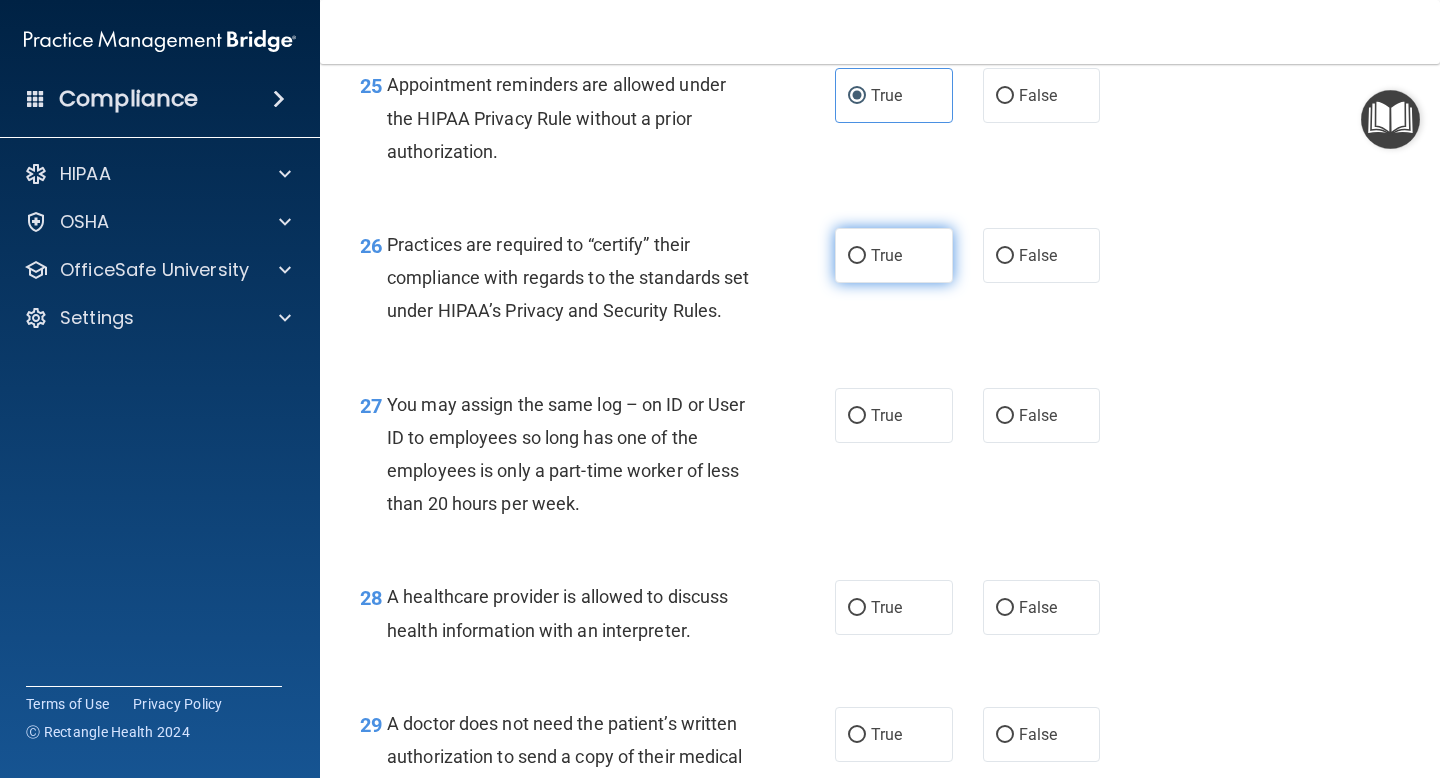 click on "True" at bounding box center (857, 256) 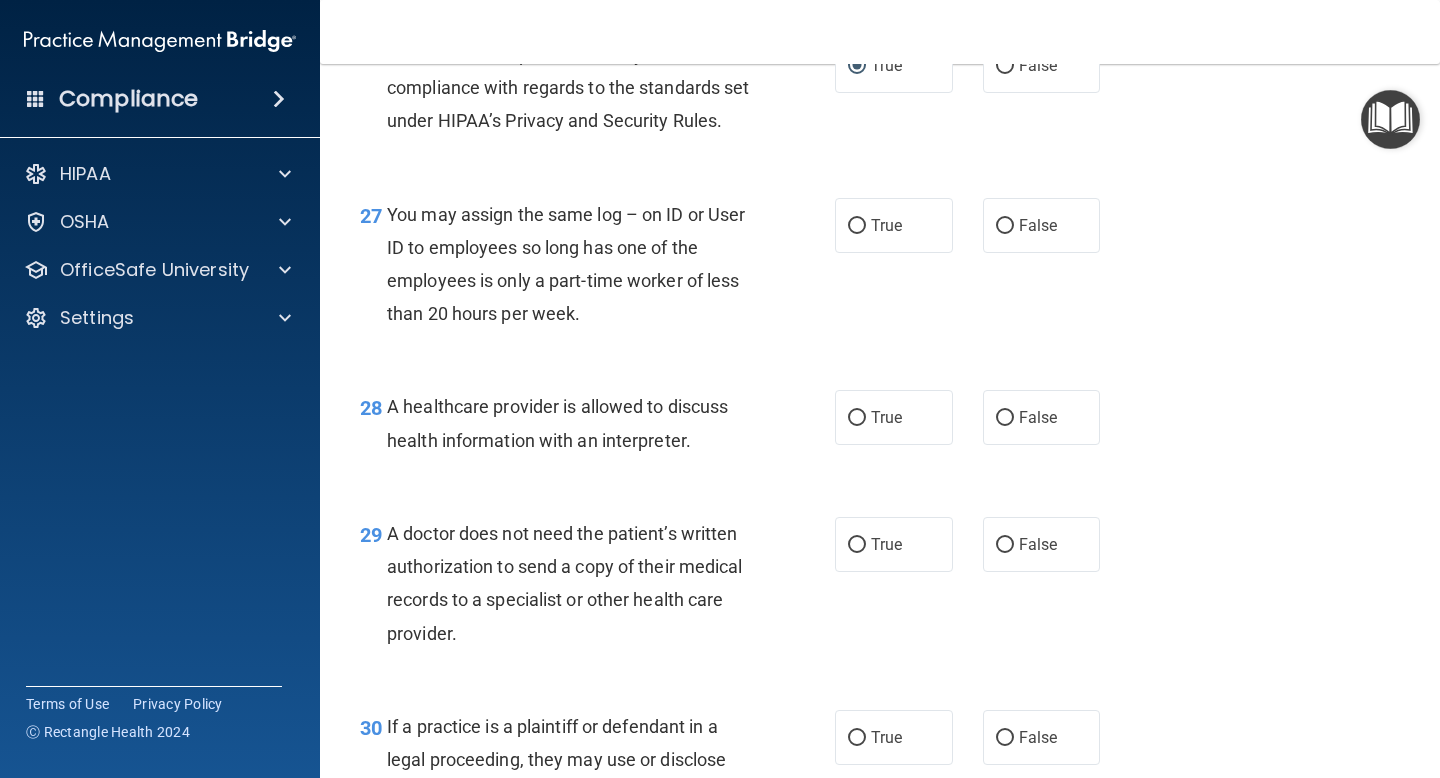 scroll, scrollTop: 4744, scrollLeft: 0, axis: vertical 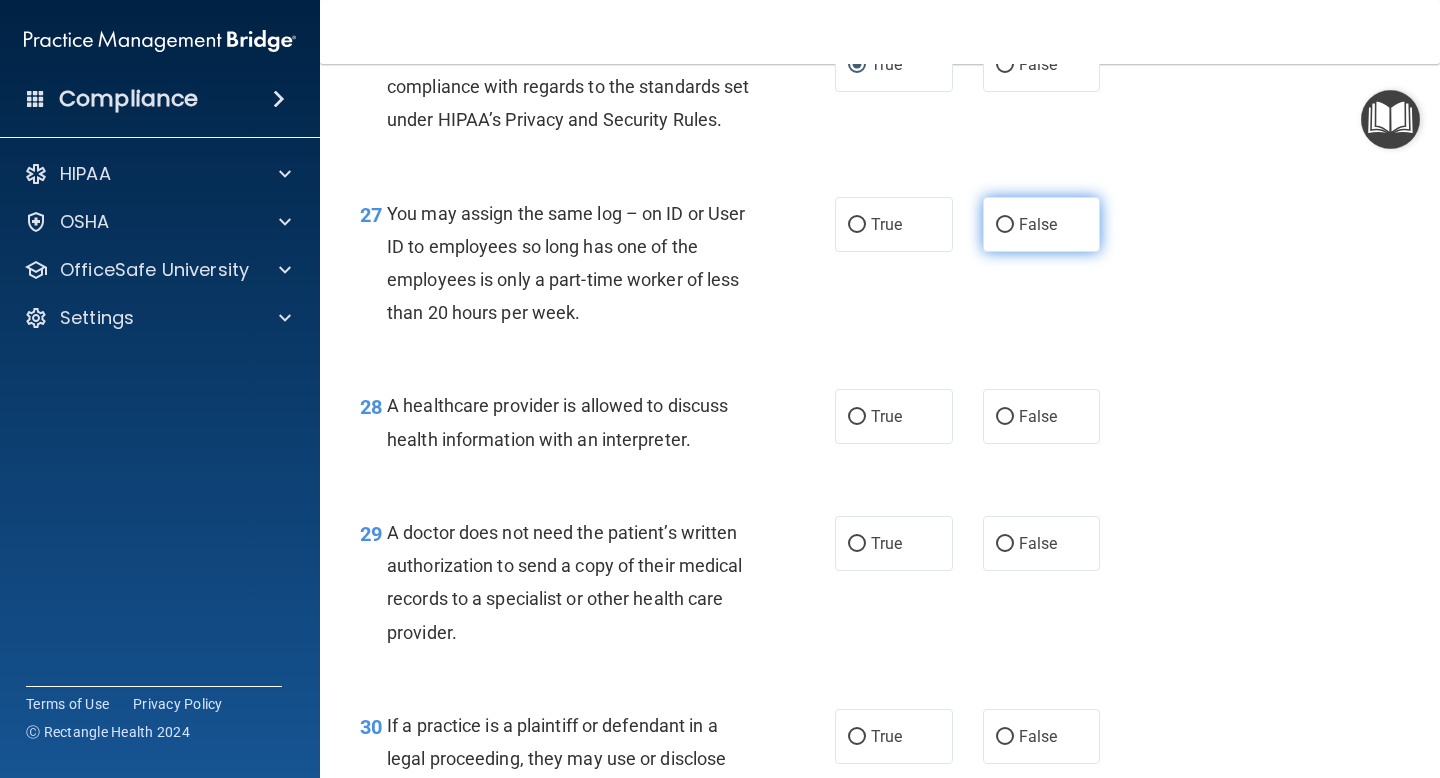 click on "False" at bounding box center [1038, 224] 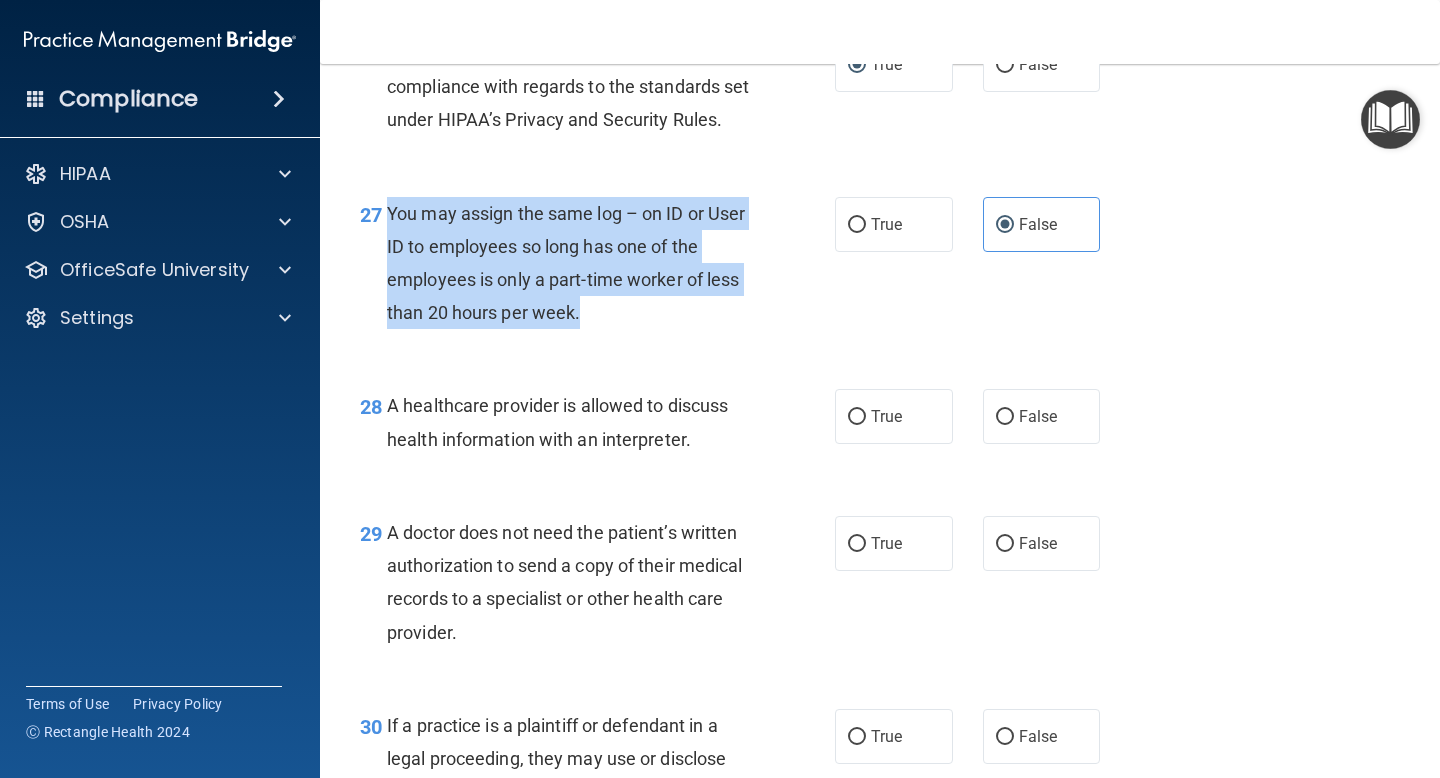 drag, startPoint x: 389, startPoint y: 248, endPoint x: 579, endPoint y: 350, distance: 215.64786 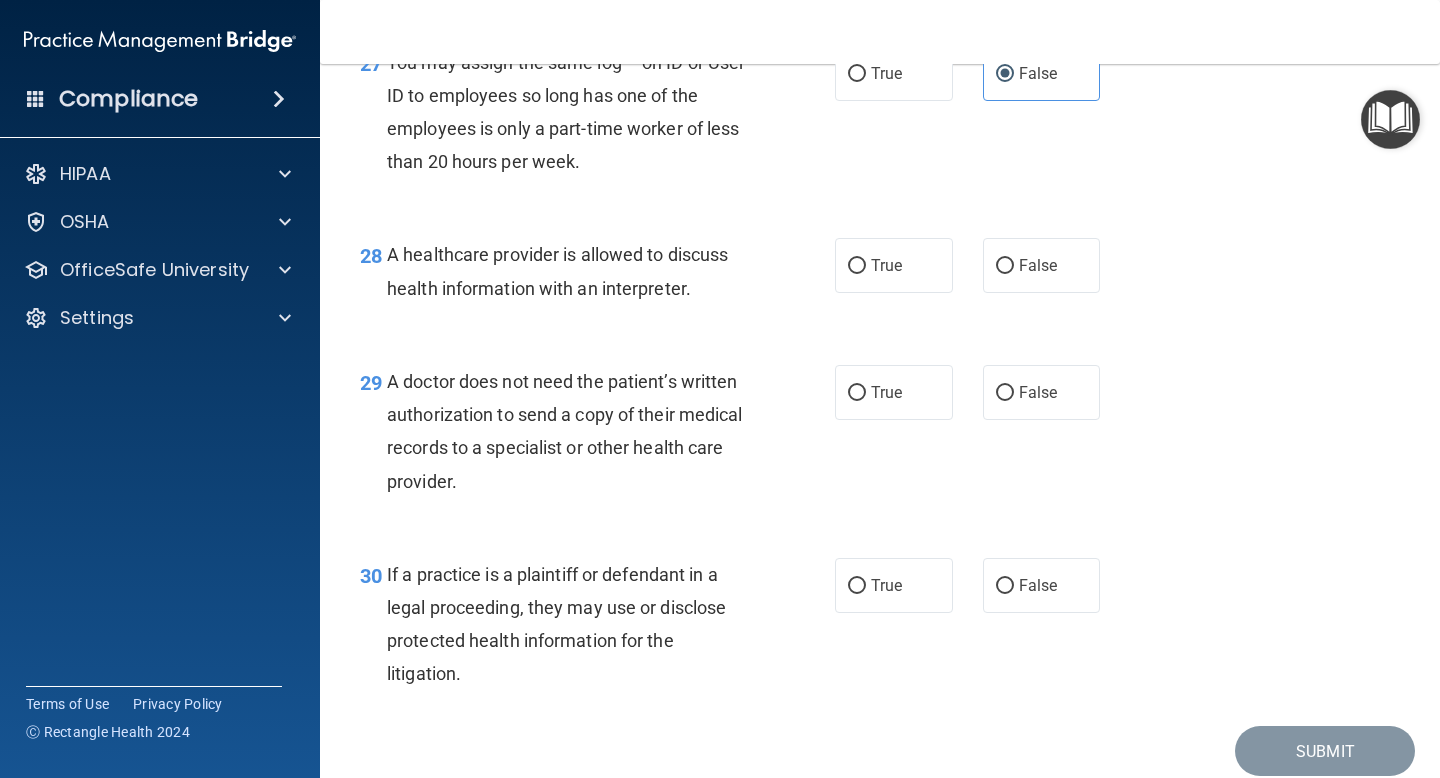 scroll, scrollTop: 4899, scrollLeft: 0, axis: vertical 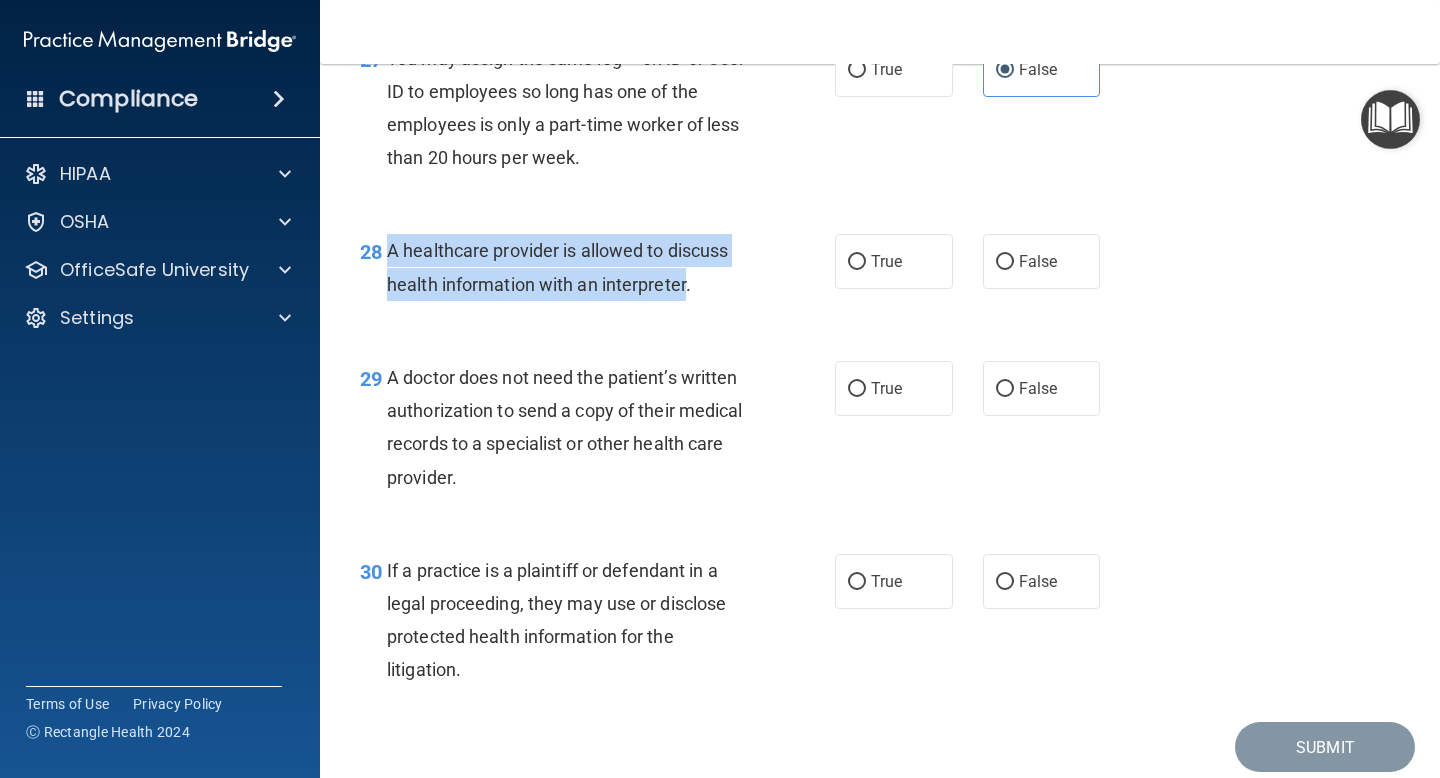 drag, startPoint x: 390, startPoint y: 284, endPoint x: 685, endPoint y: 314, distance: 296.5215 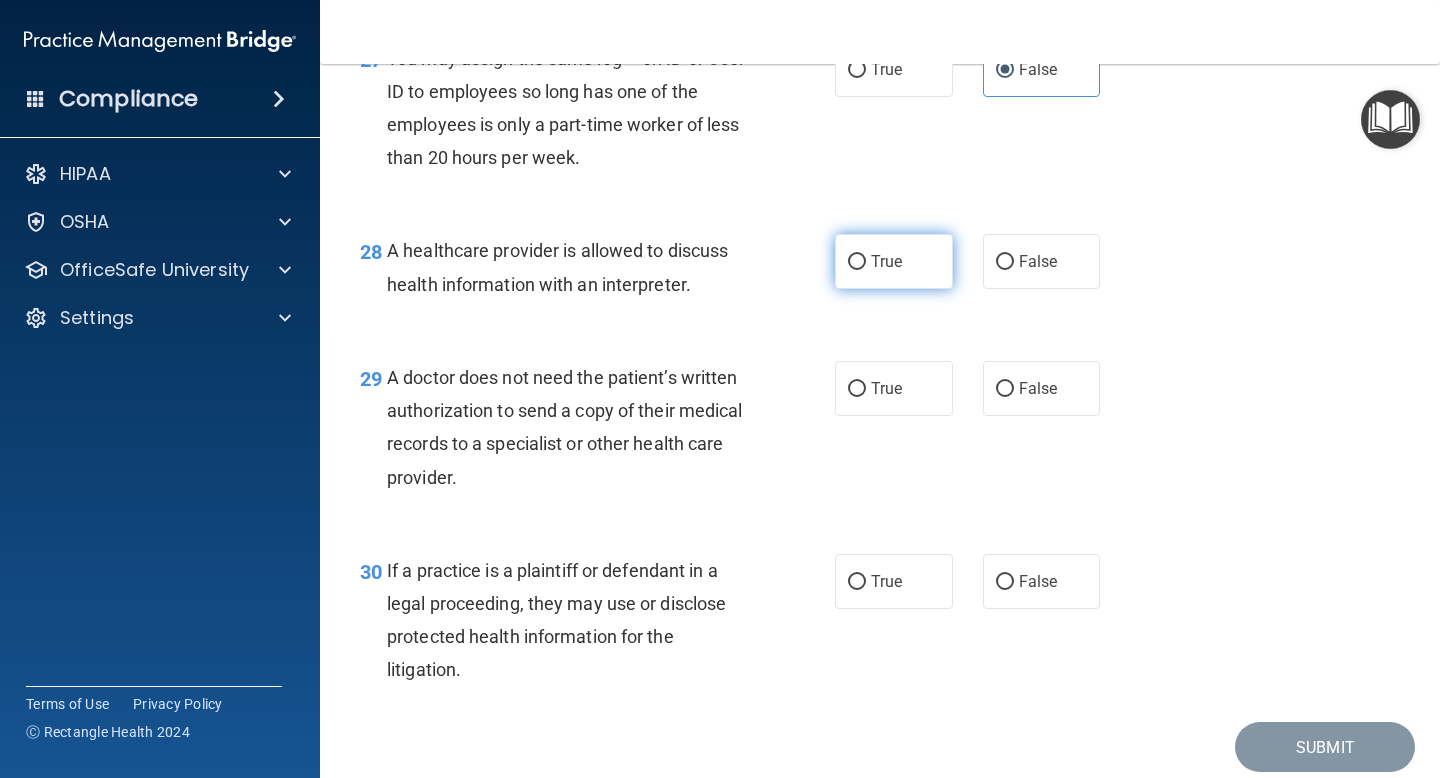 click on "True" at bounding box center [886, 261] 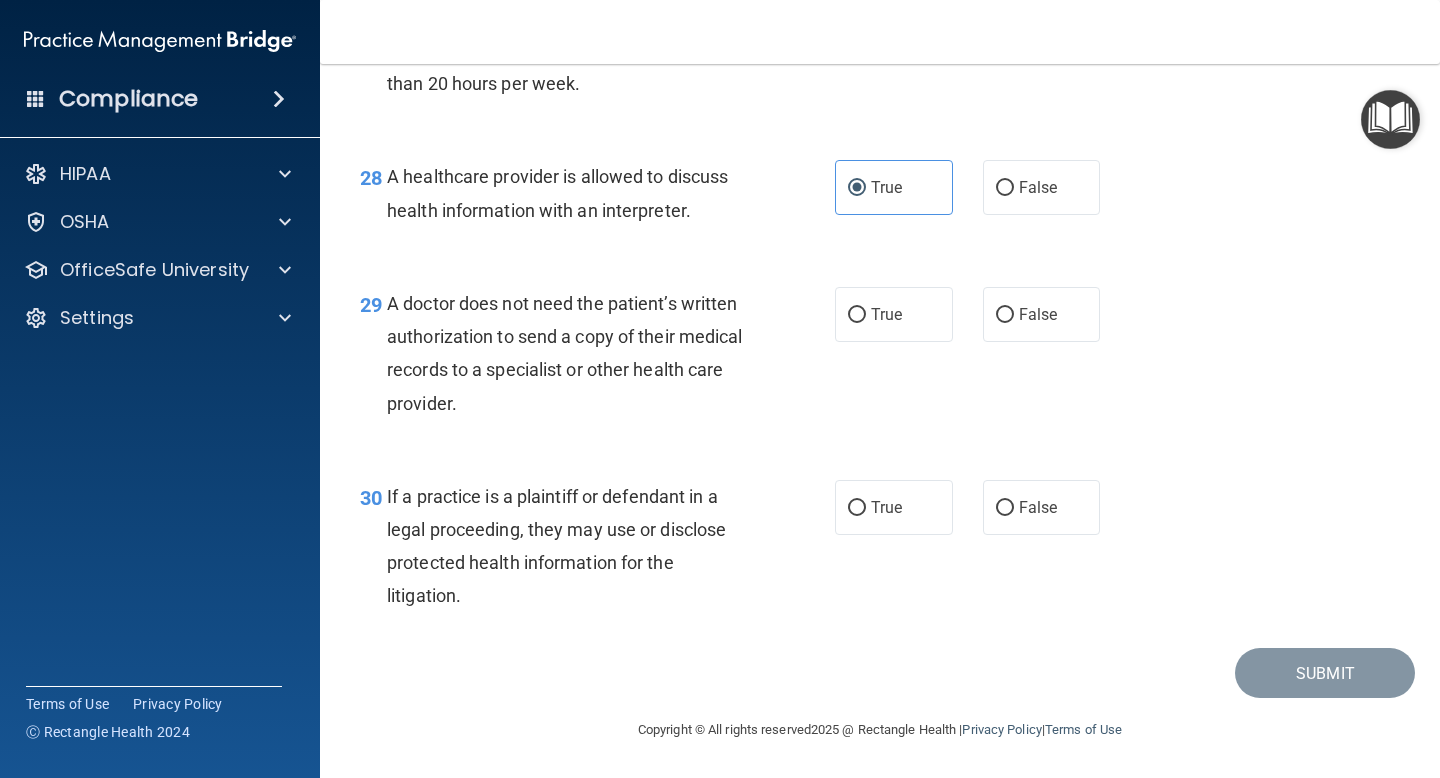 scroll, scrollTop: 4998, scrollLeft: 0, axis: vertical 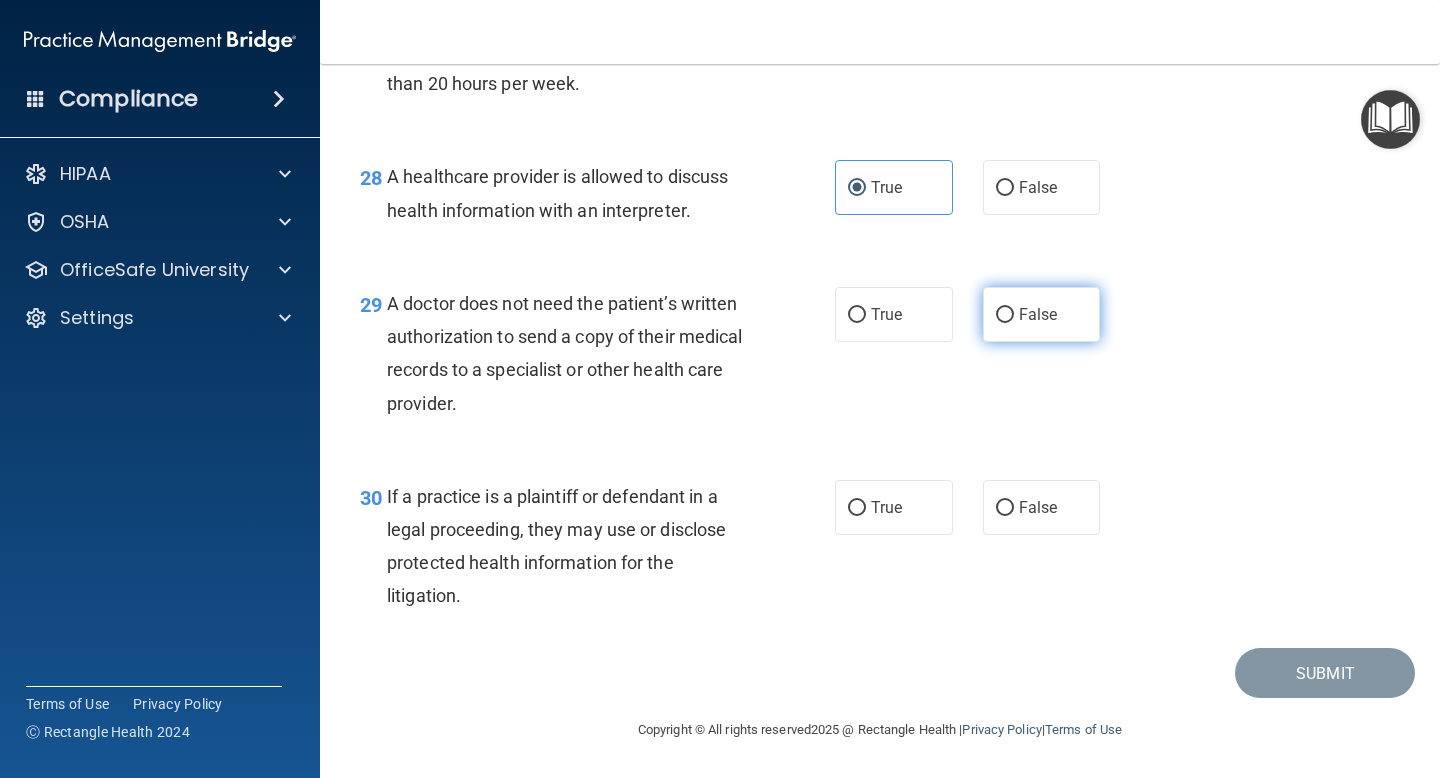 click on "False" at bounding box center (1042, 314) 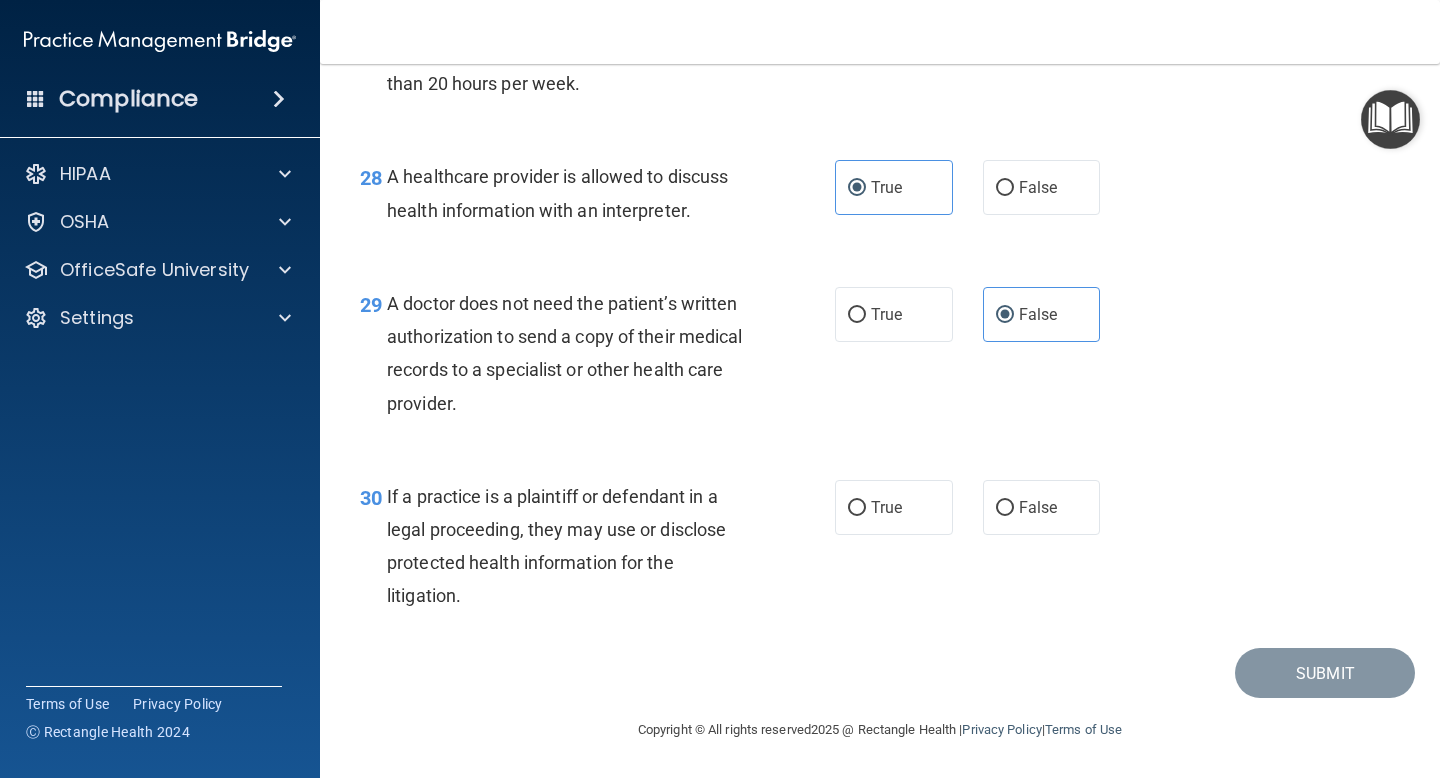 click on "A doctor does not need the patient’s written authorization to send a copy of their medical records to a specialist or other health care provider." at bounding box center [576, 353] 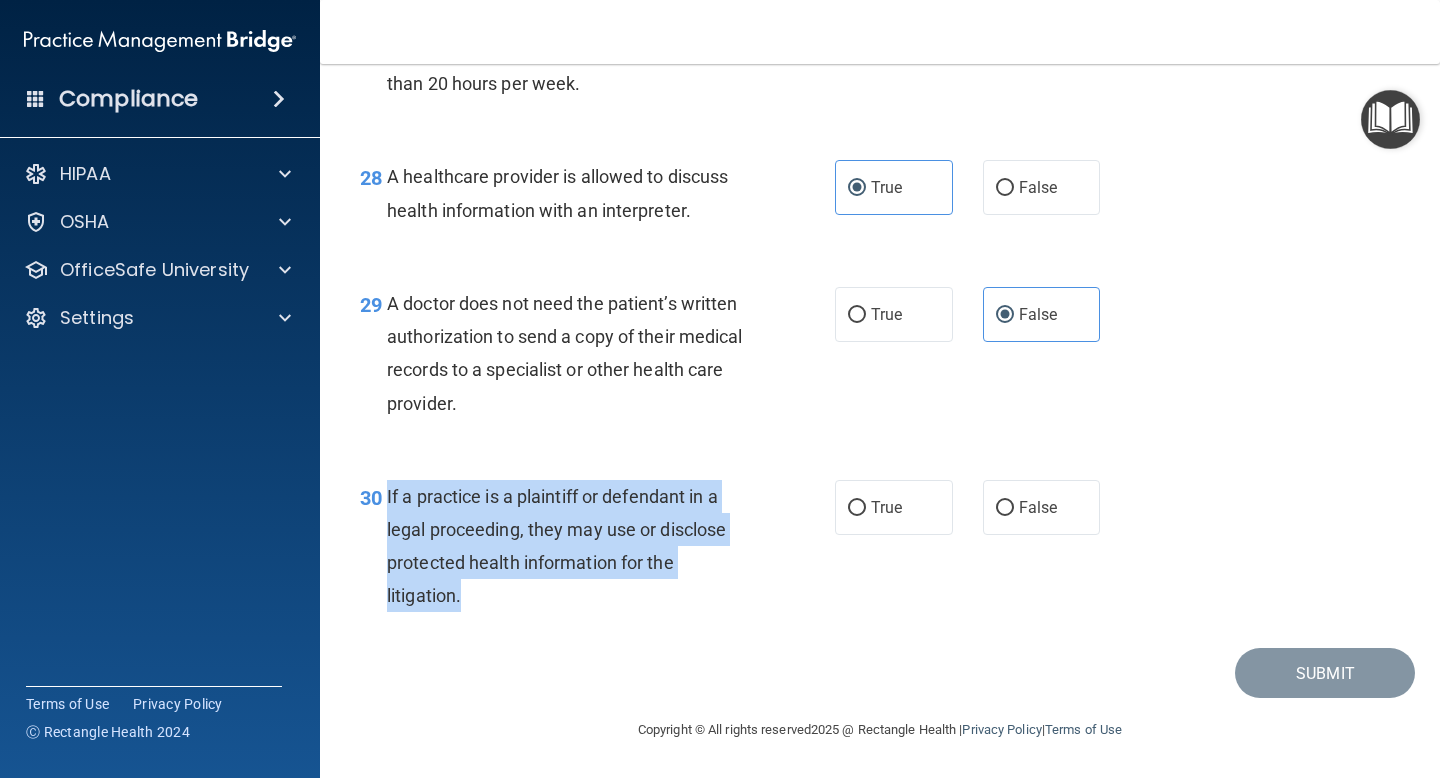 drag, startPoint x: 386, startPoint y: 494, endPoint x: 461, endPoint y: 595, distance: 125.80143 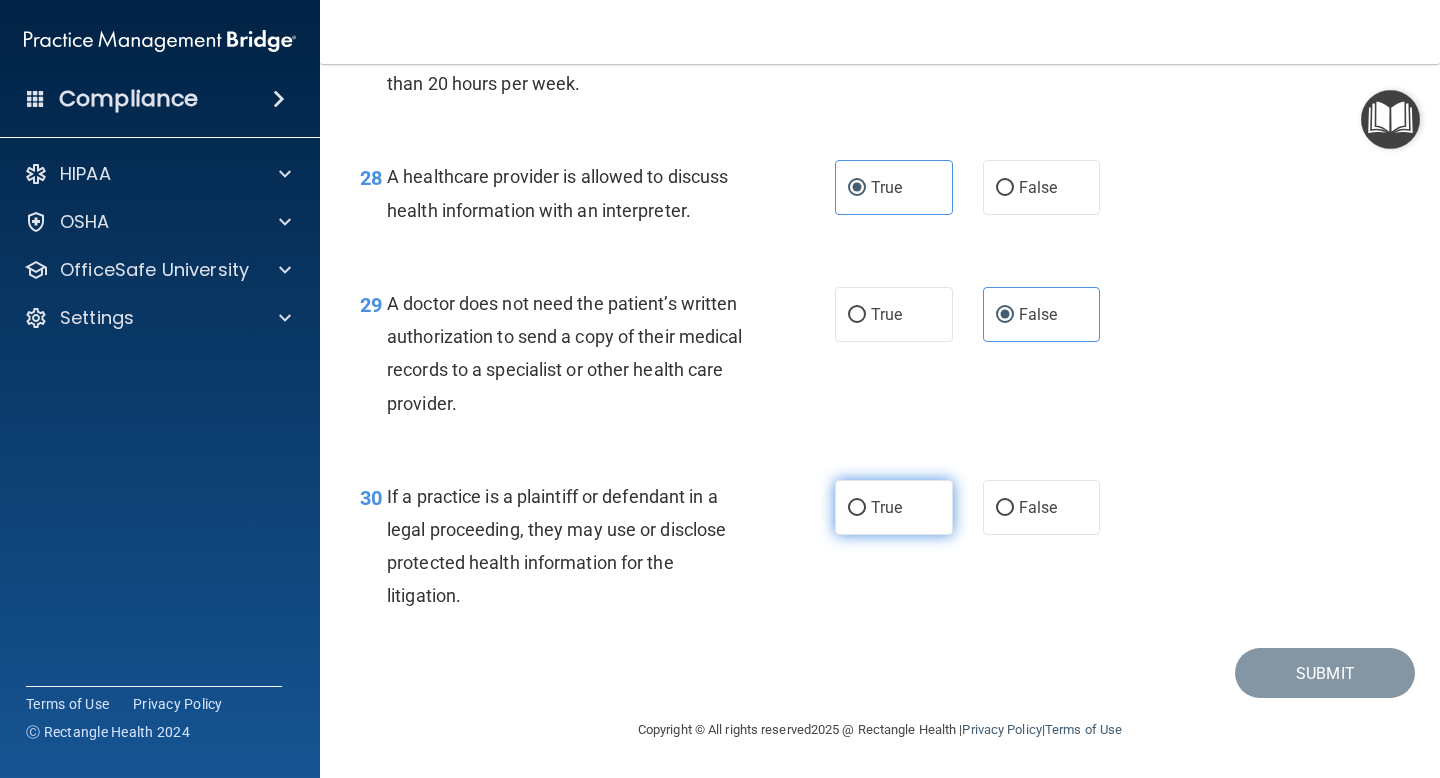 click on "True" at bounding box center (894, 507) 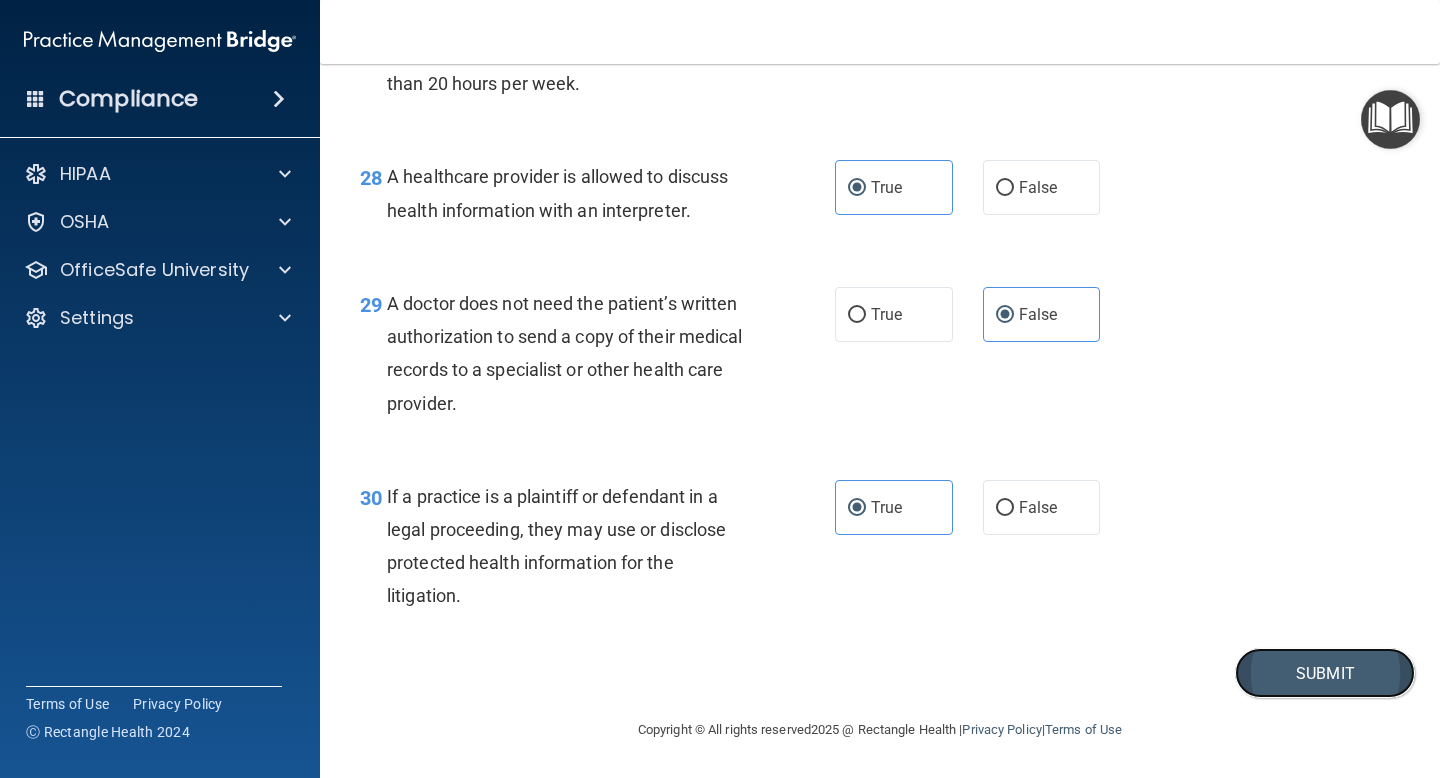click on "Submit" at bounding box center [1325, 673] 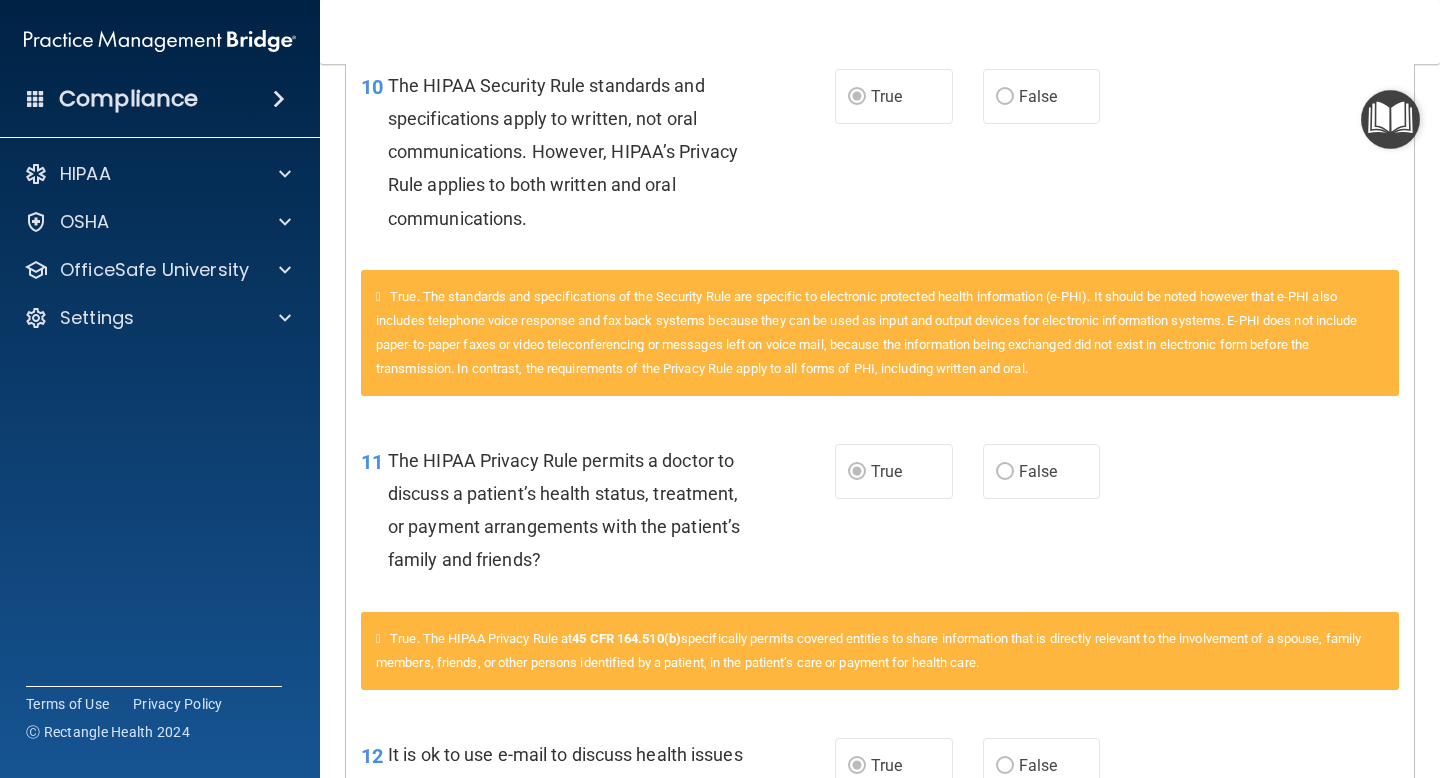 scroll, scrollTop: 0, scrollLeft: 0, axis: both 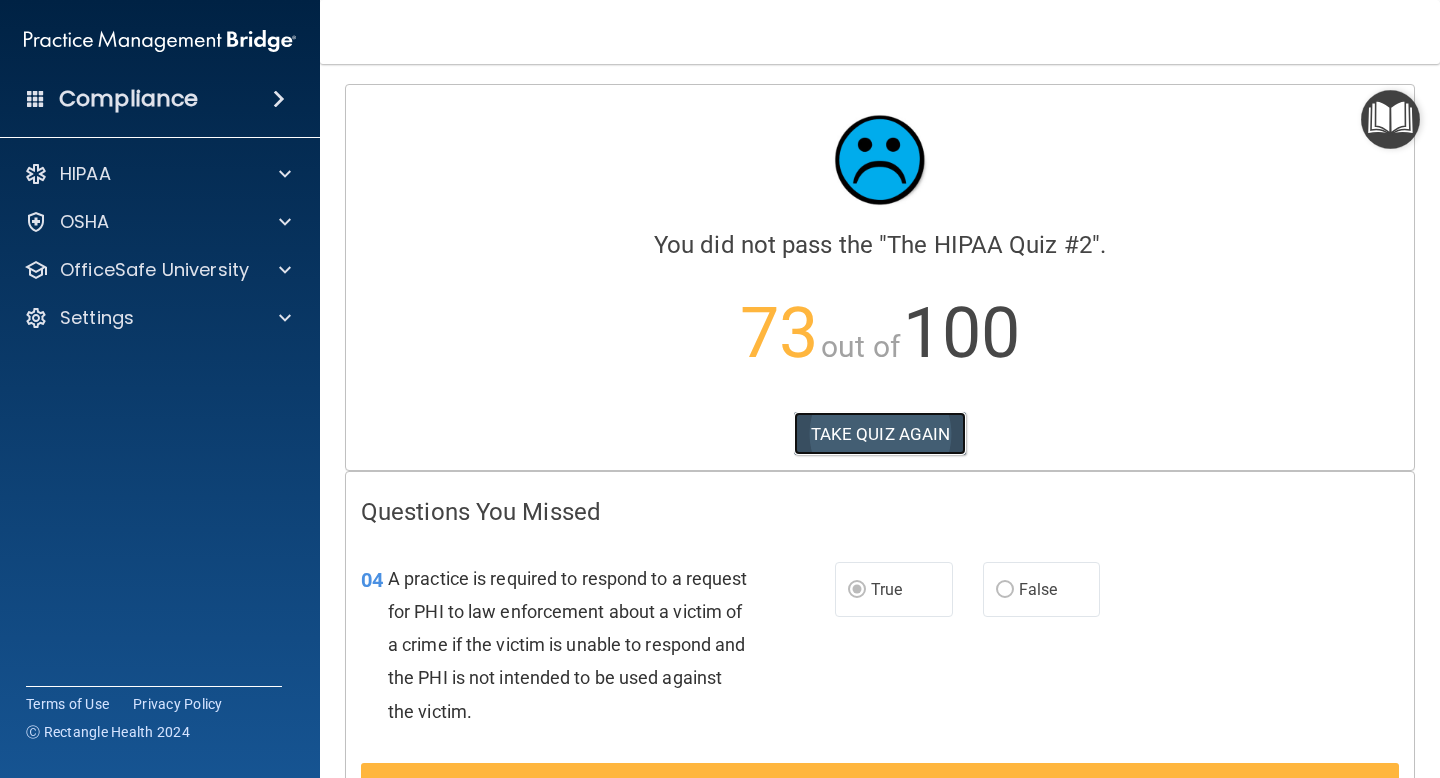 click on "TAKE QUIZ AGAIN" at bounding box center [880, 434] 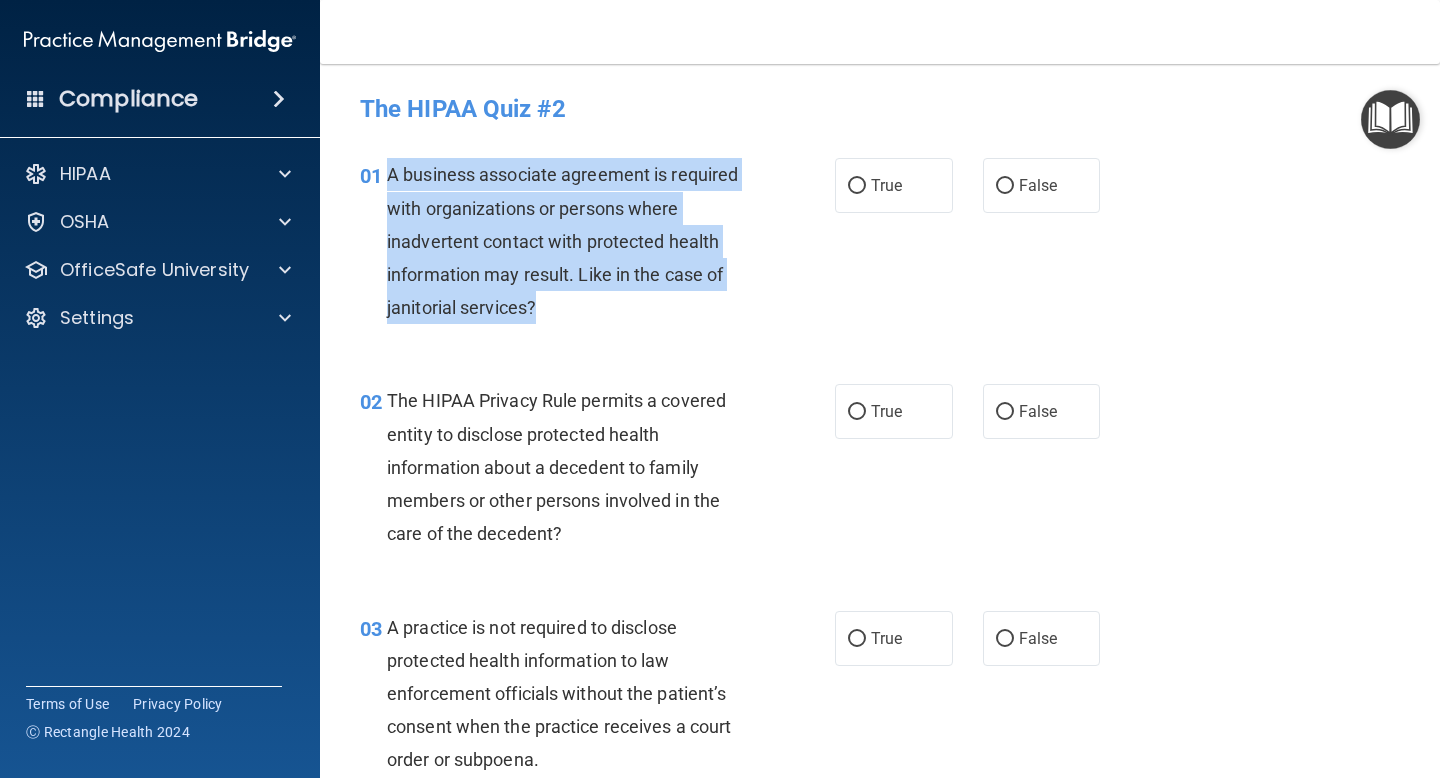drag, startPoint x: 388, startPoint y: 173, endPoint x: 542, endPoint y: 303, distance: 201.53412 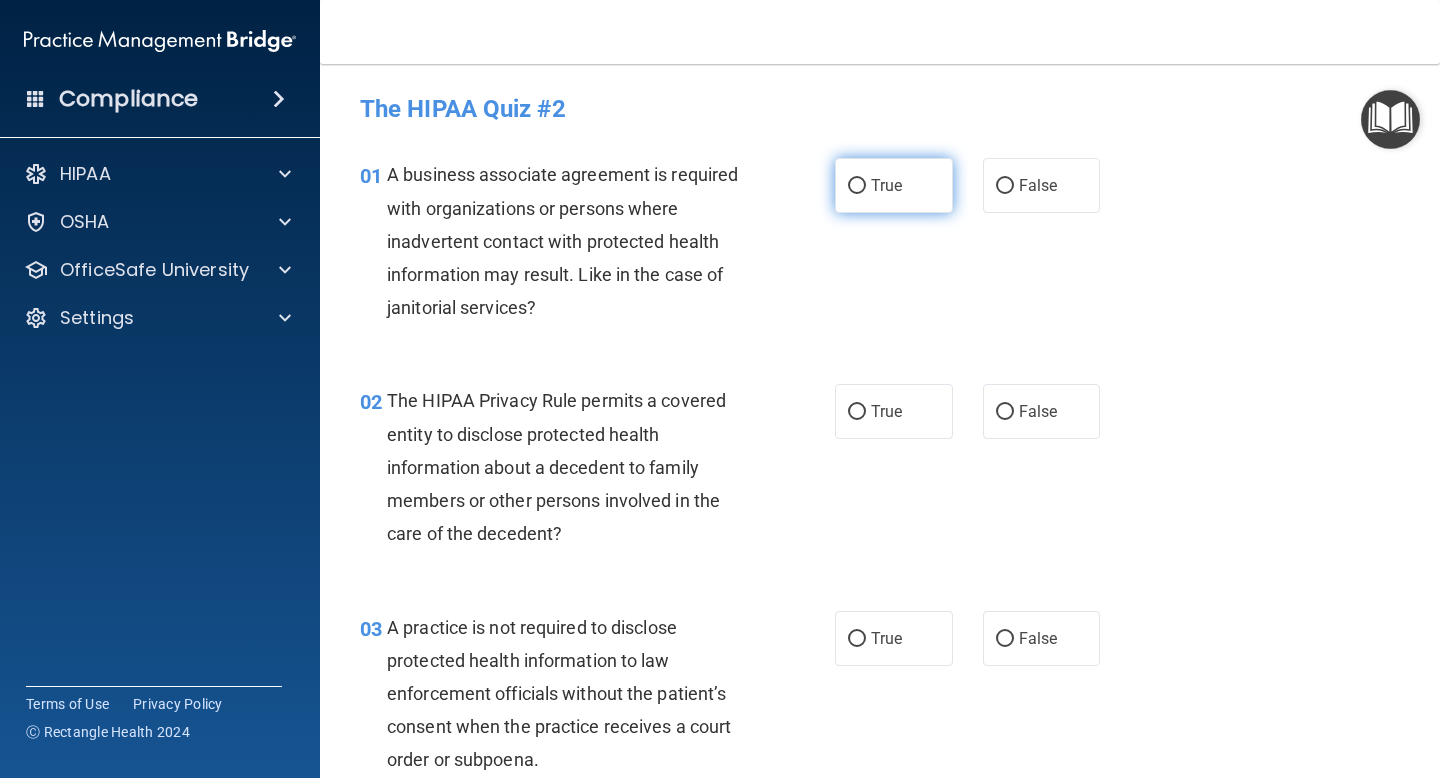 click on "True" at bounding box center (894, 185) 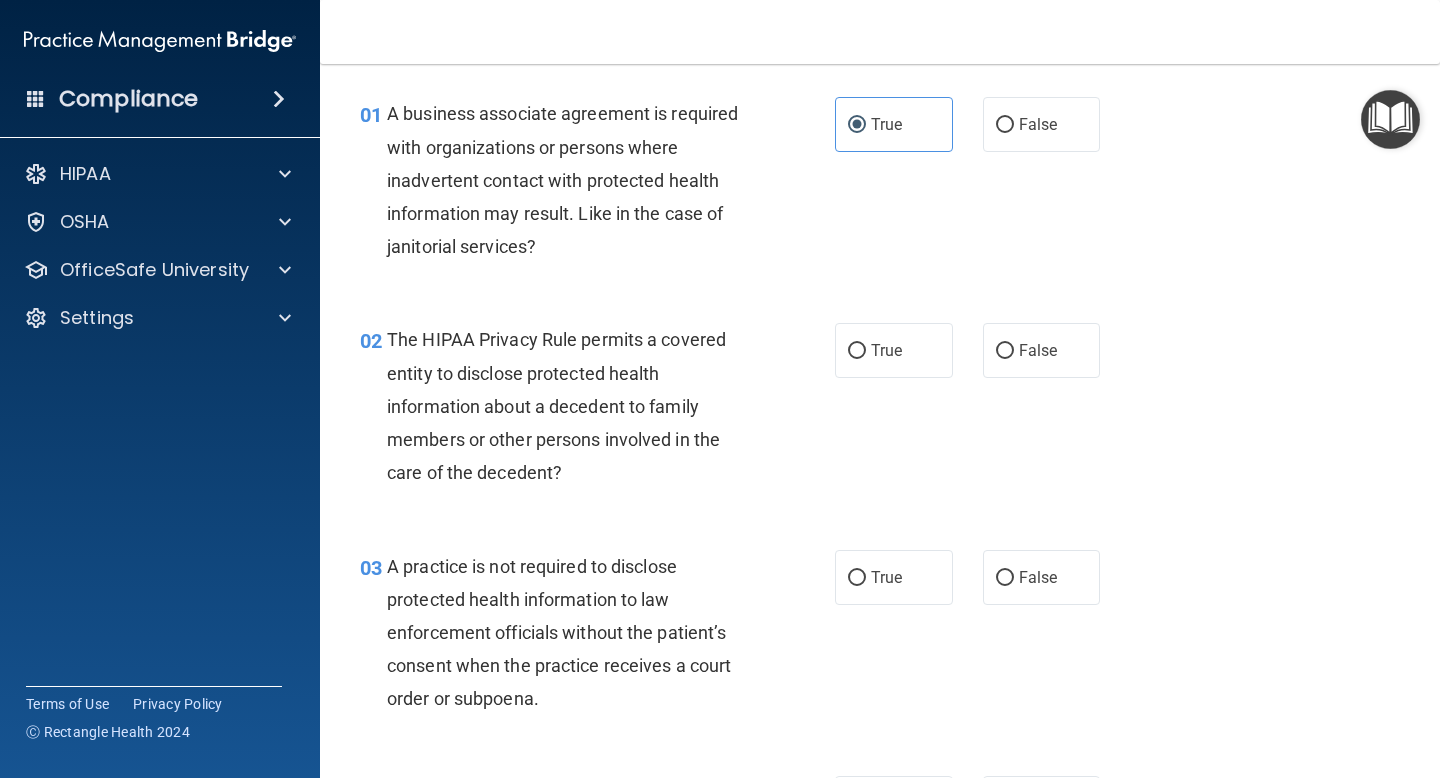 click on "The HIPAA Privacy Rule permits a covered entity to disclose protected health information about a decedent to family members or other persons involved in the care of the decedent?" at bounding box center [576, 406] 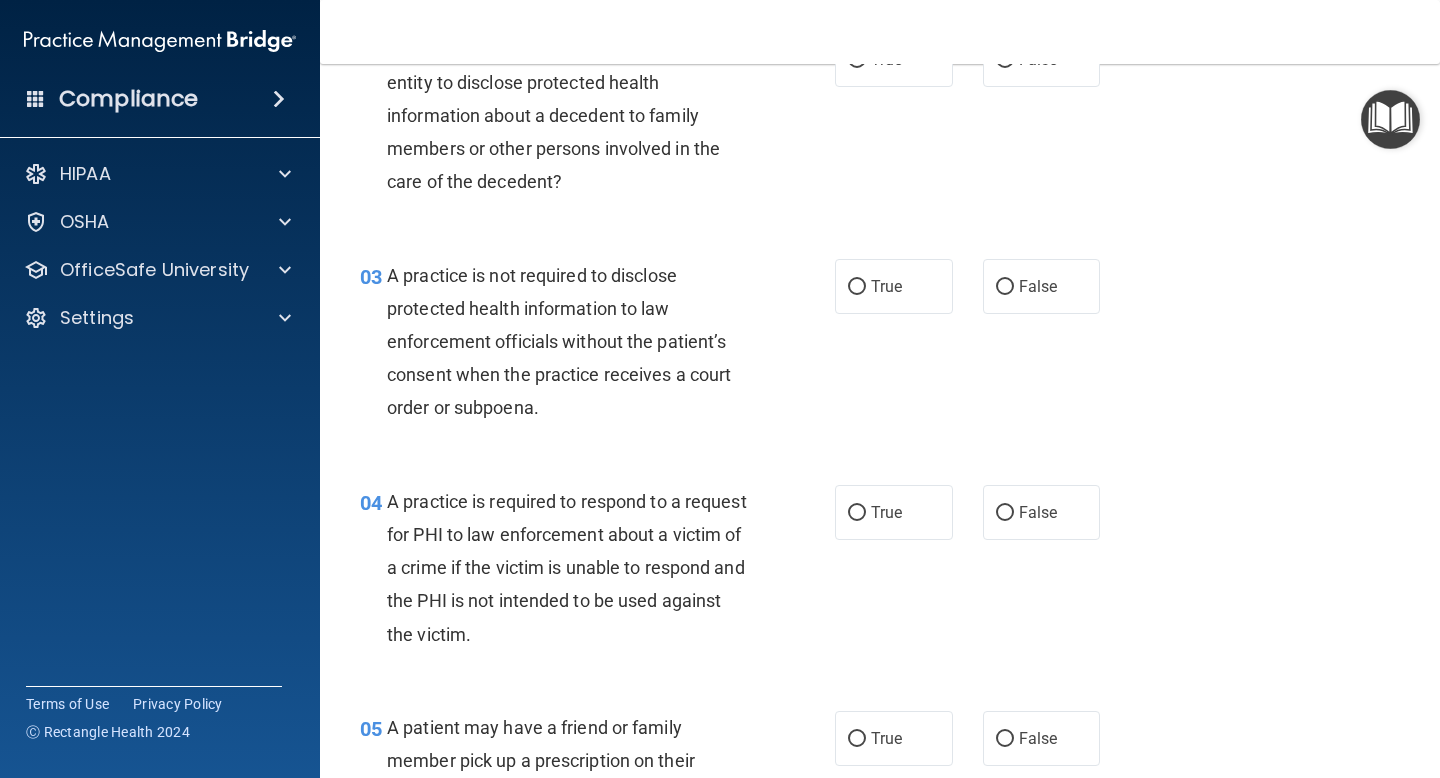 scroll, scrollTop: 370, scrollLeft: 0, axis: vertical 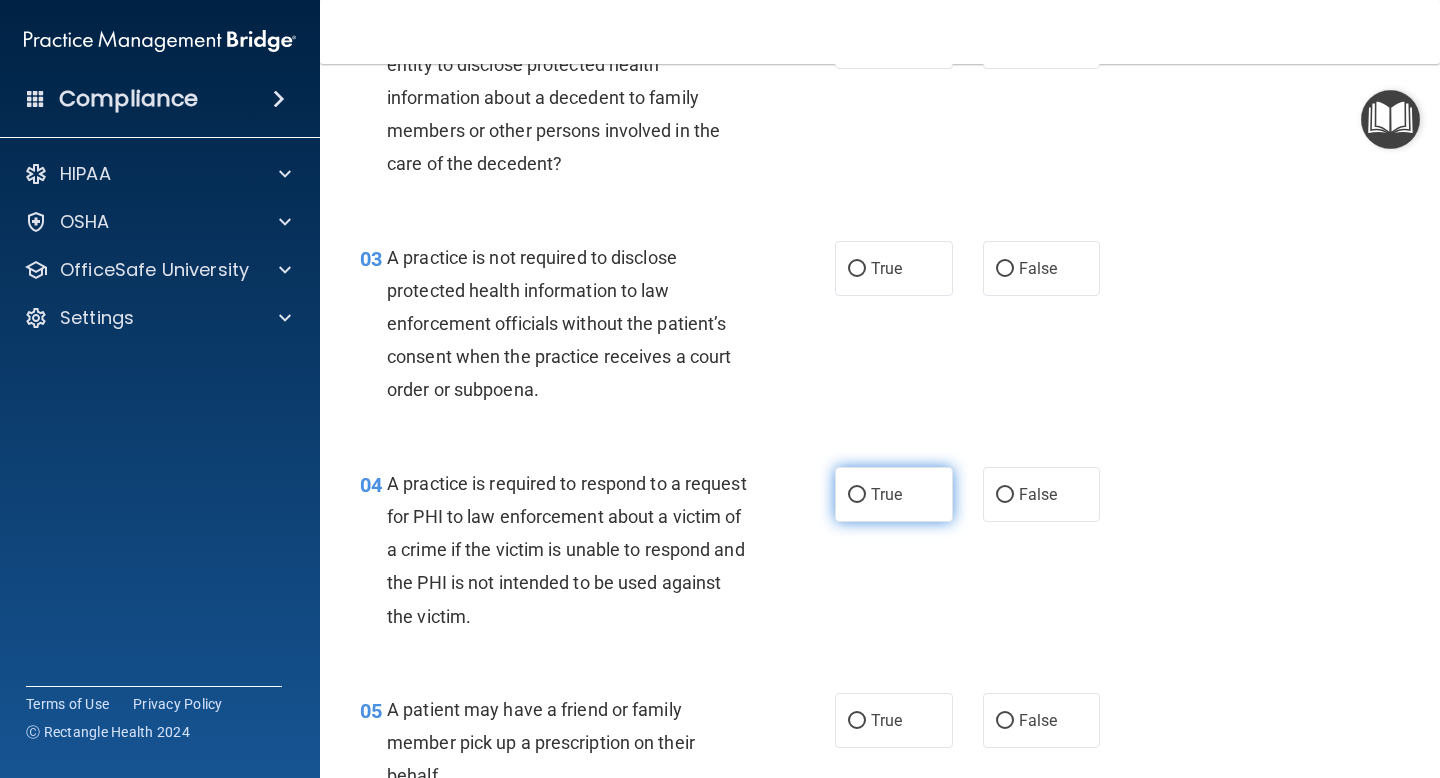 click on "True" at bounding box center (886, 494) 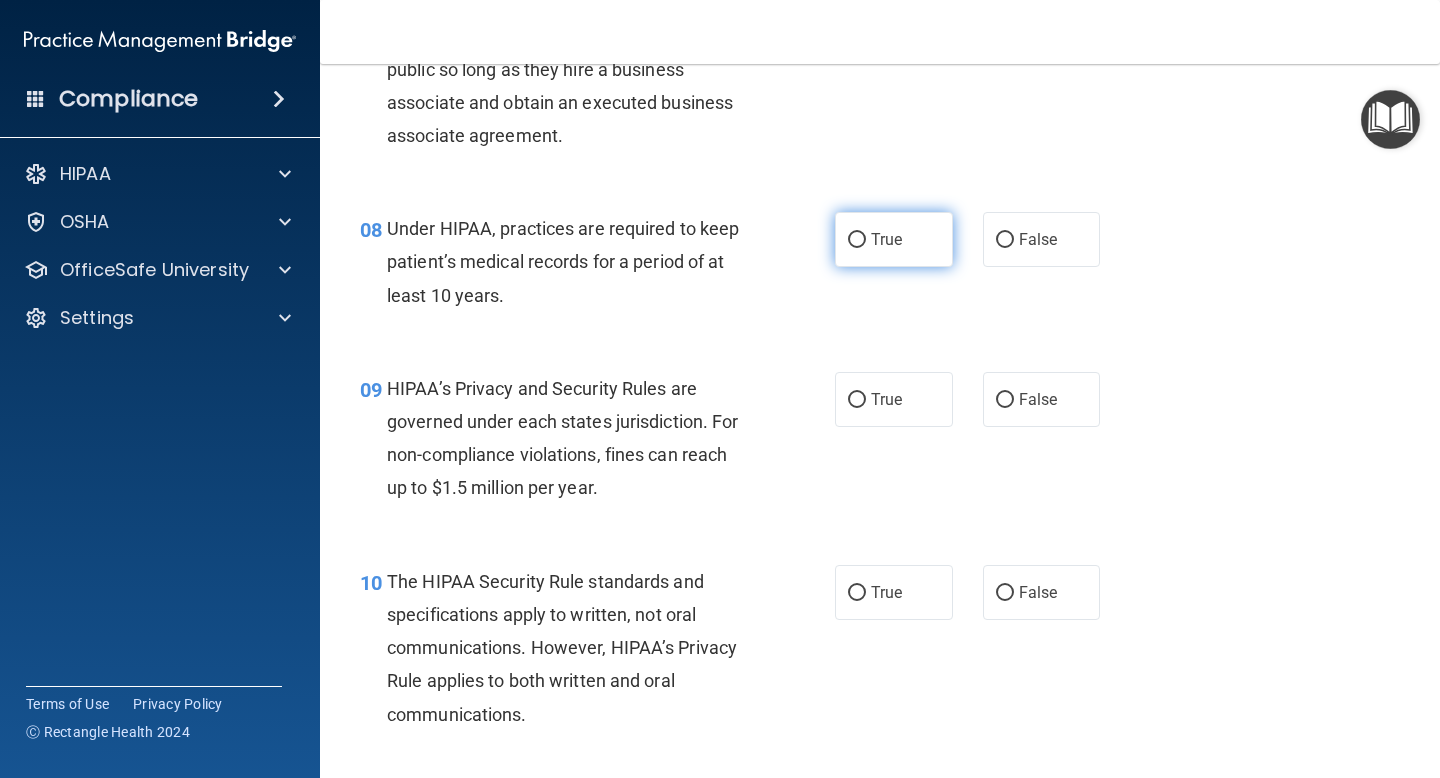 scroll, scrollTop: 1407, scrollLeft: 0, axis: vertical 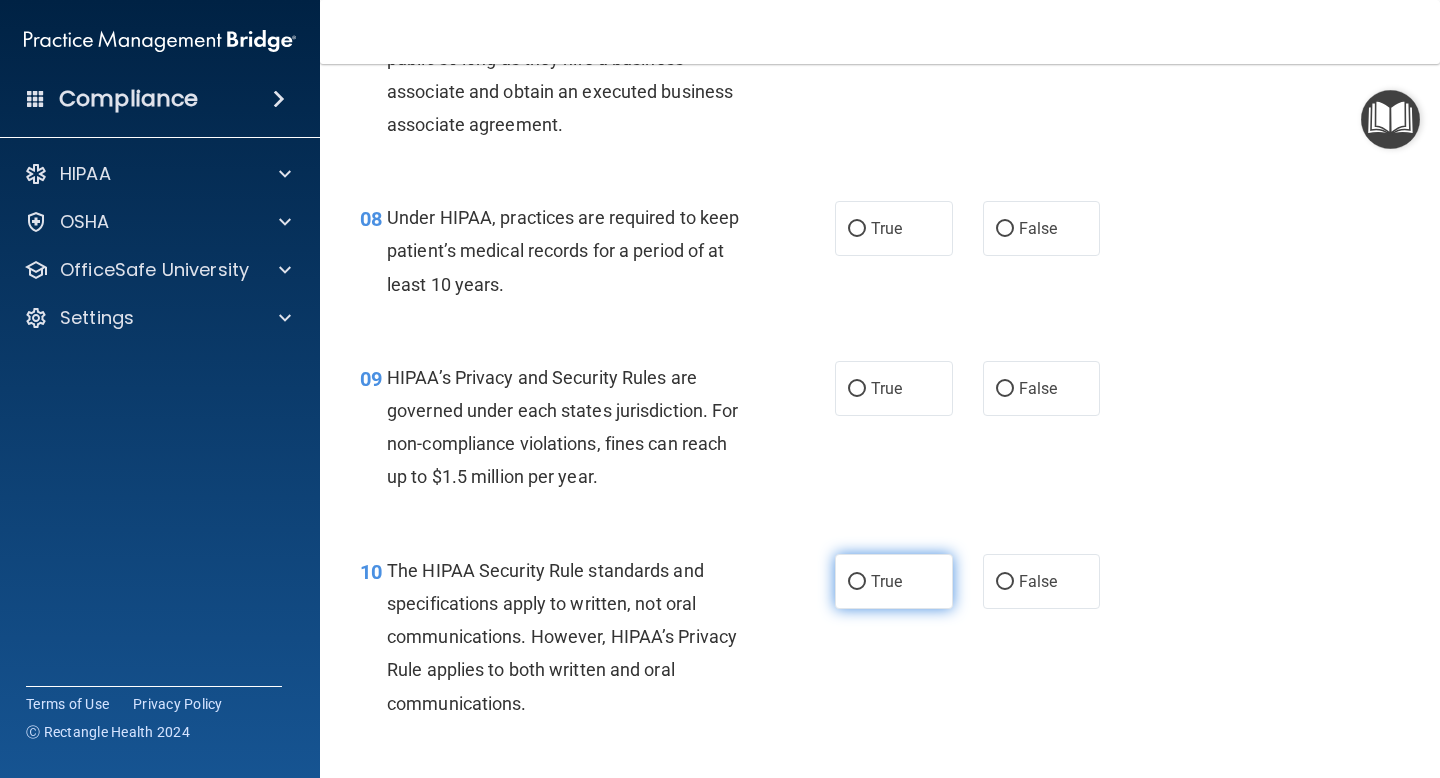 click on "True" at bounding box center [857, 582] 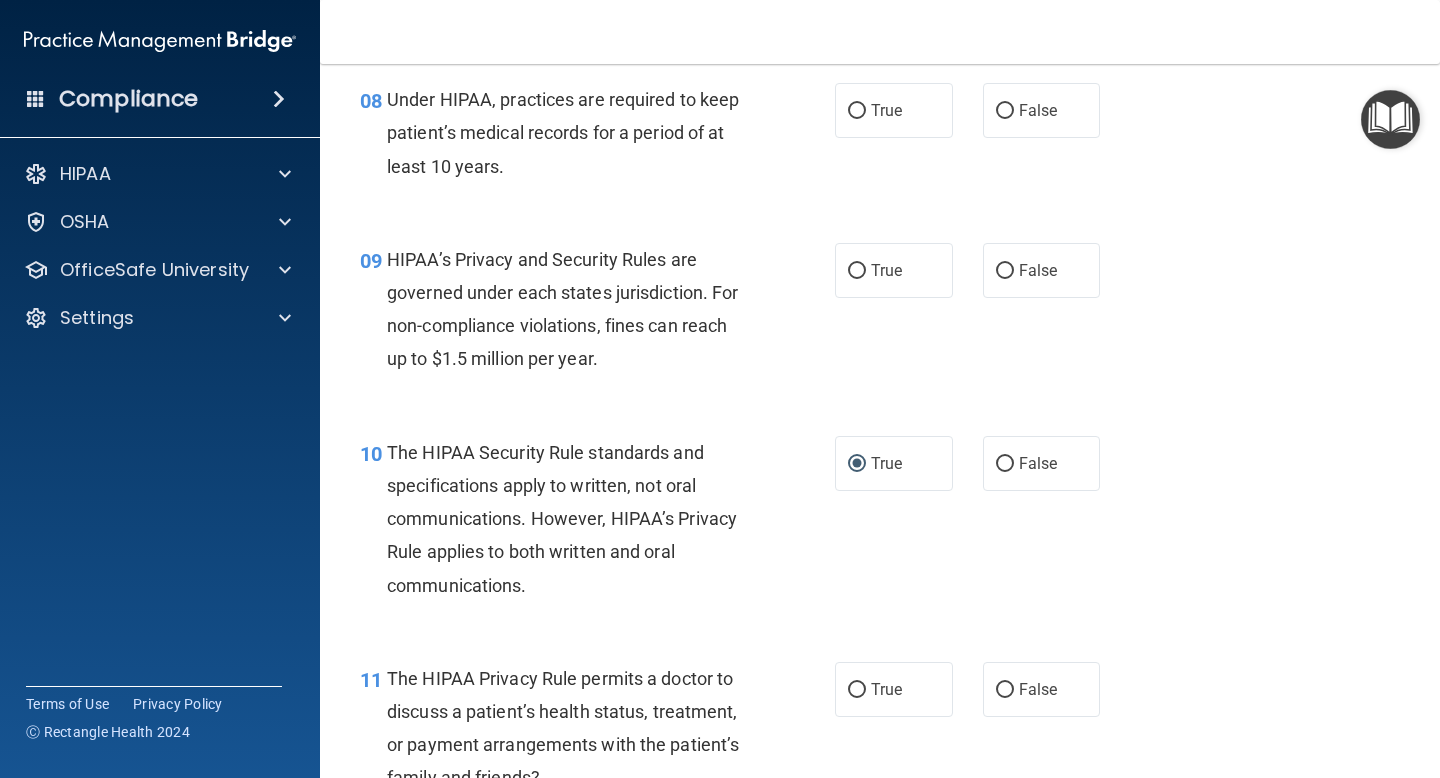 scroll, scrollTop: 1649, scrollLeft: 0, axis: vertical 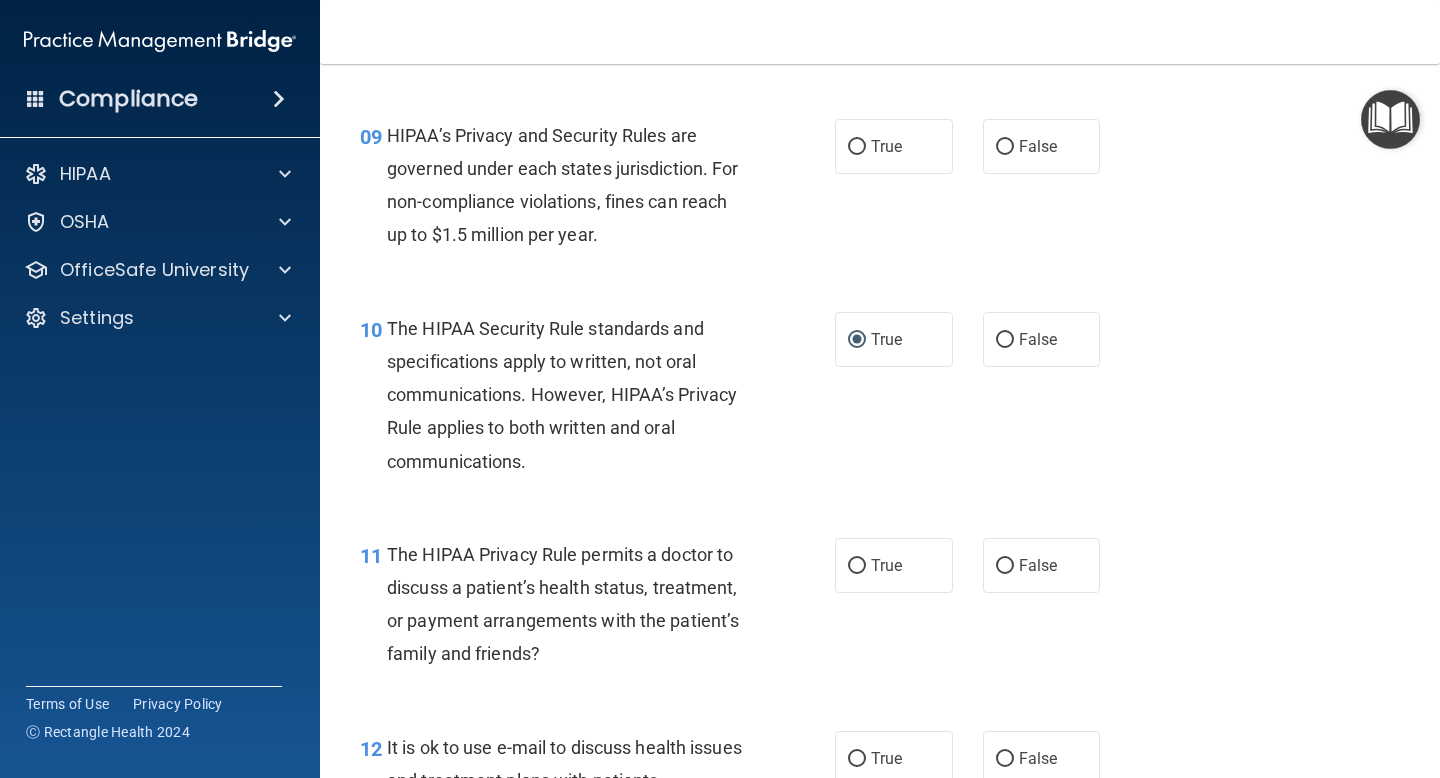 click on "11       The HIPAA Privacy Rule permits a doctor to discuss a patient’s health status, treatment, or payment arrangements with the patient’s family and friends?" at bounding box center [597, 609] 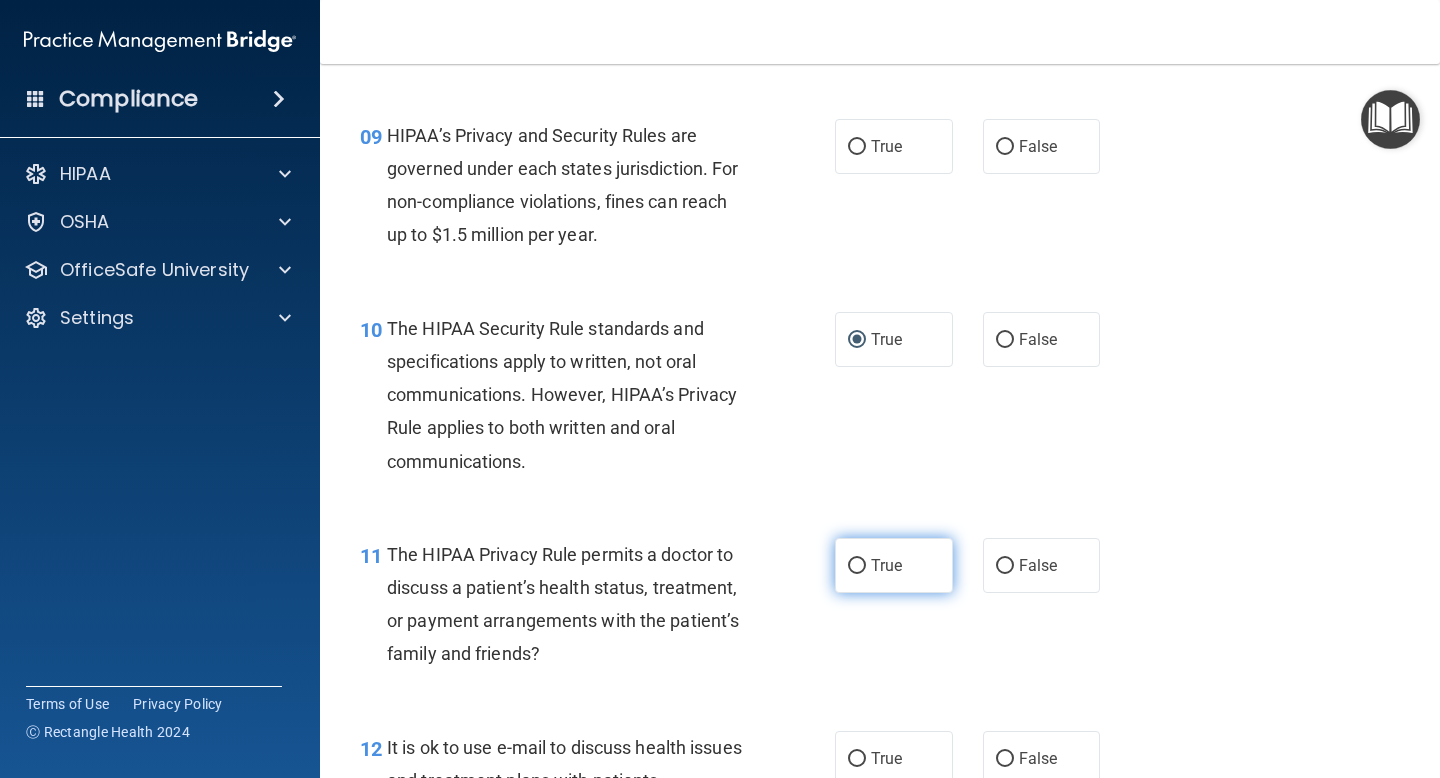 click on "True" at bounding box center (857, 566) 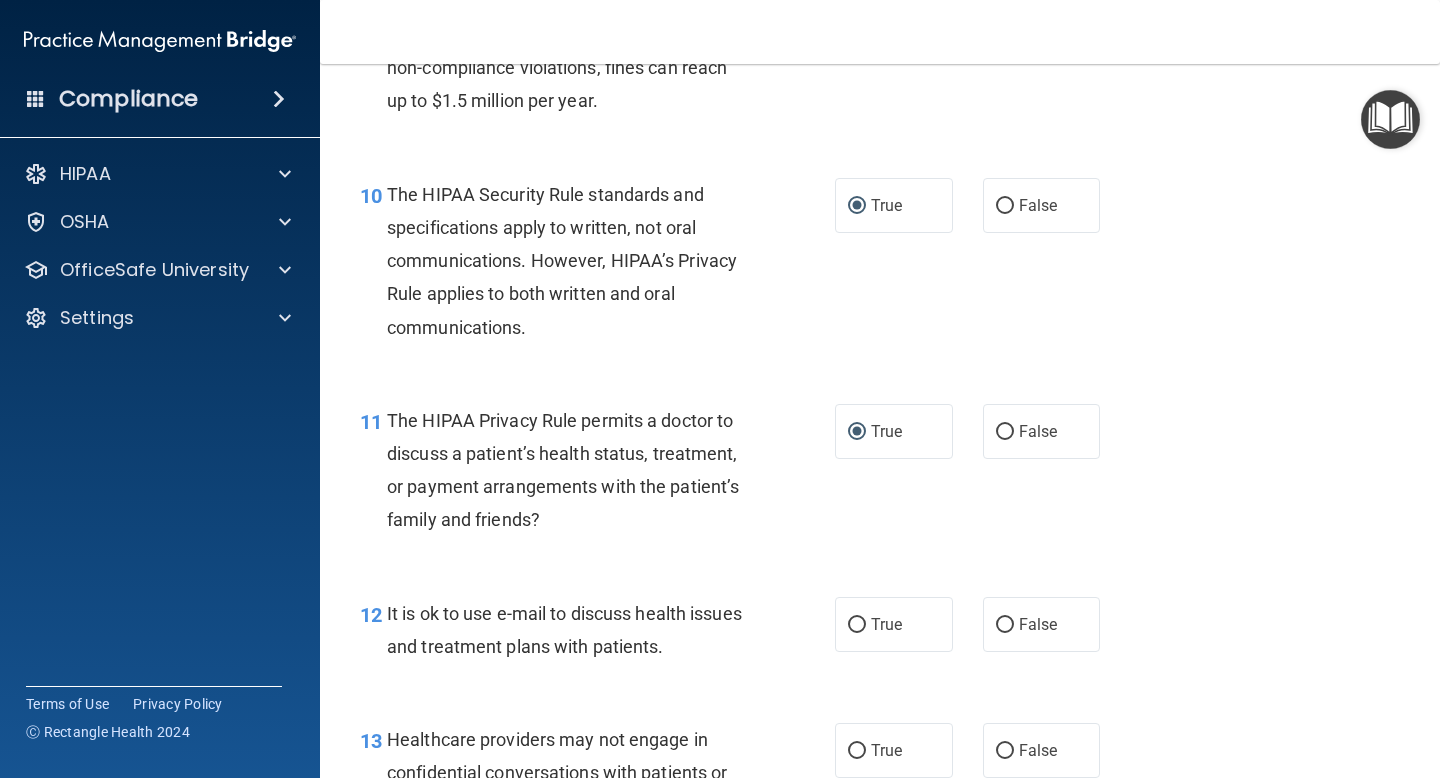 scroll, scrollTop: 1817, scrollLeft: 0, axis: vertical 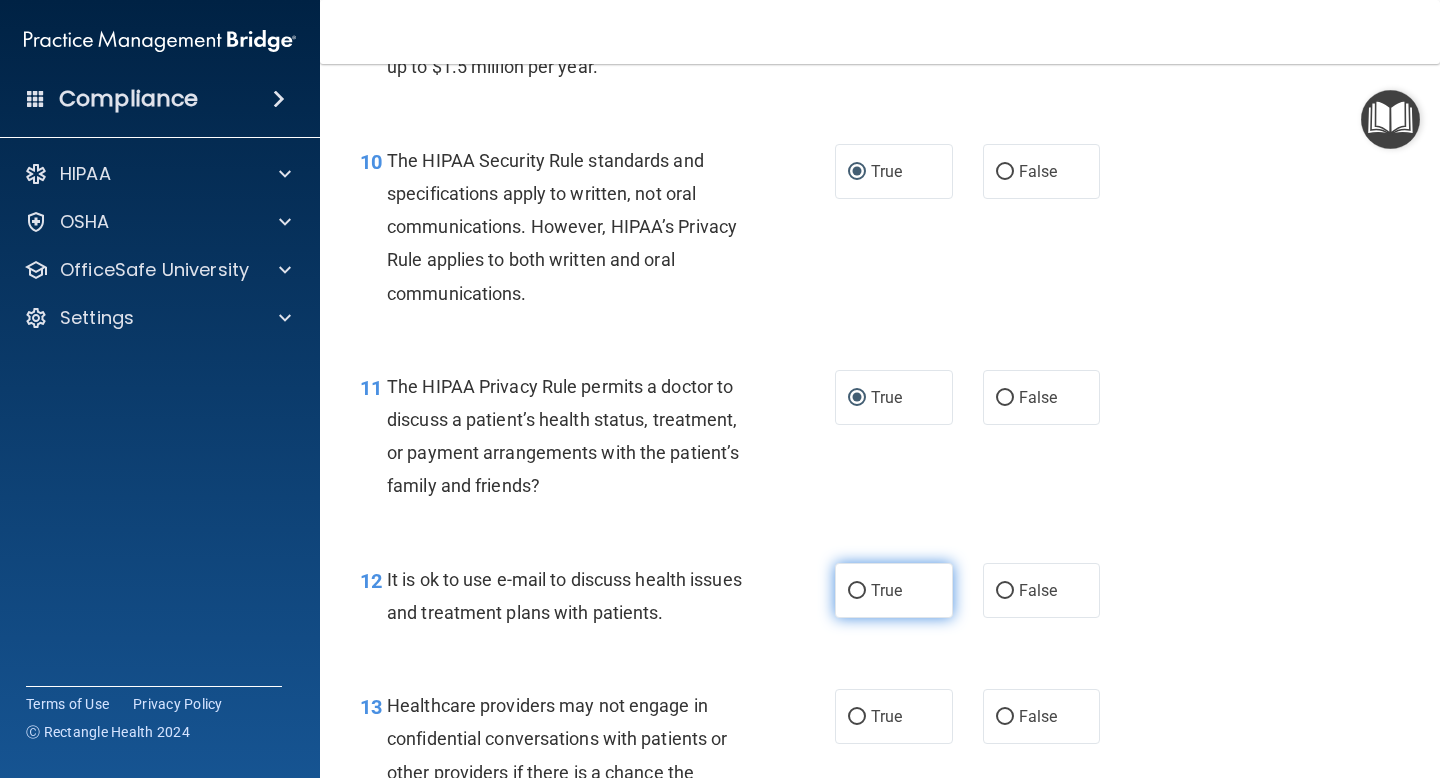 click on "True" at bounding box center (894, 590) 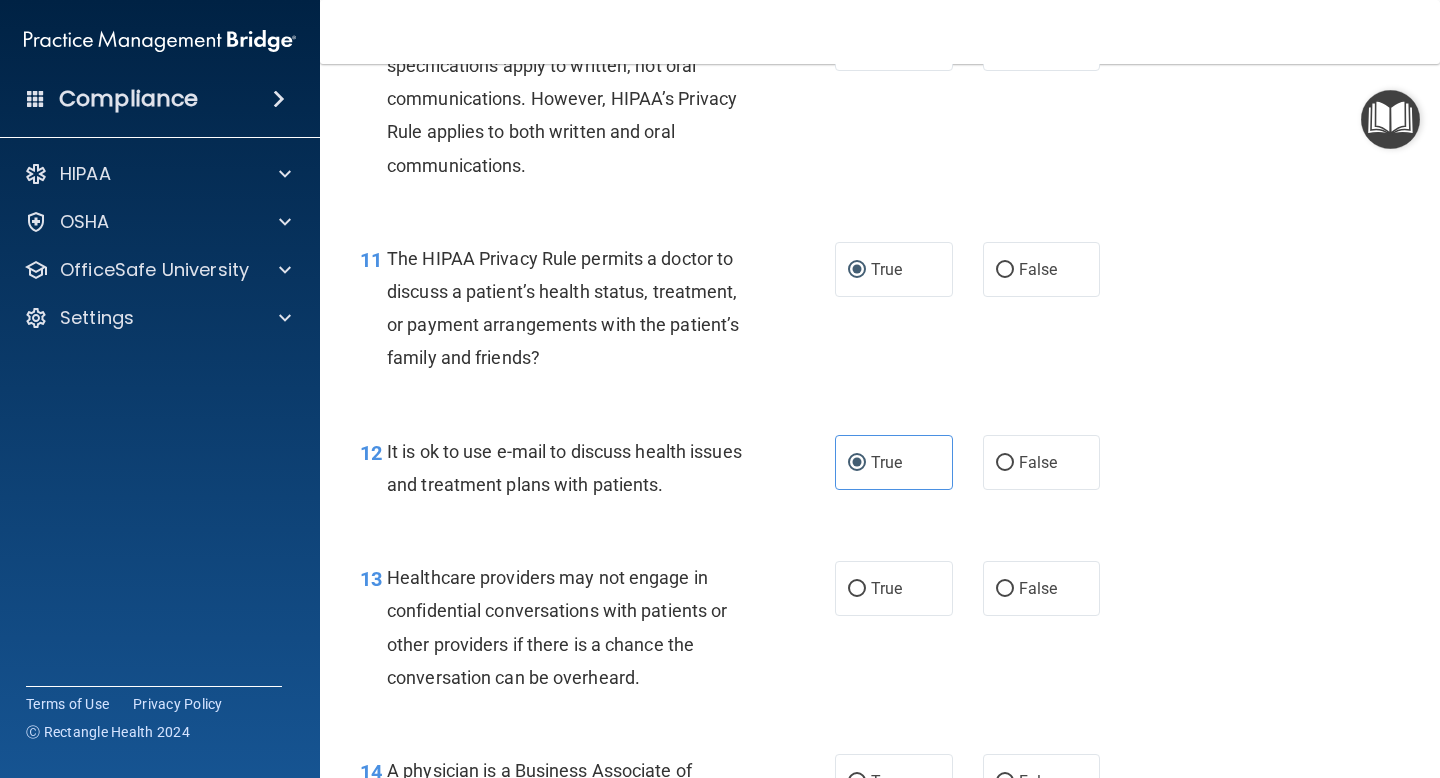 scroll, scrollTop: 1951, scrollLeft: 0, axis: vertical 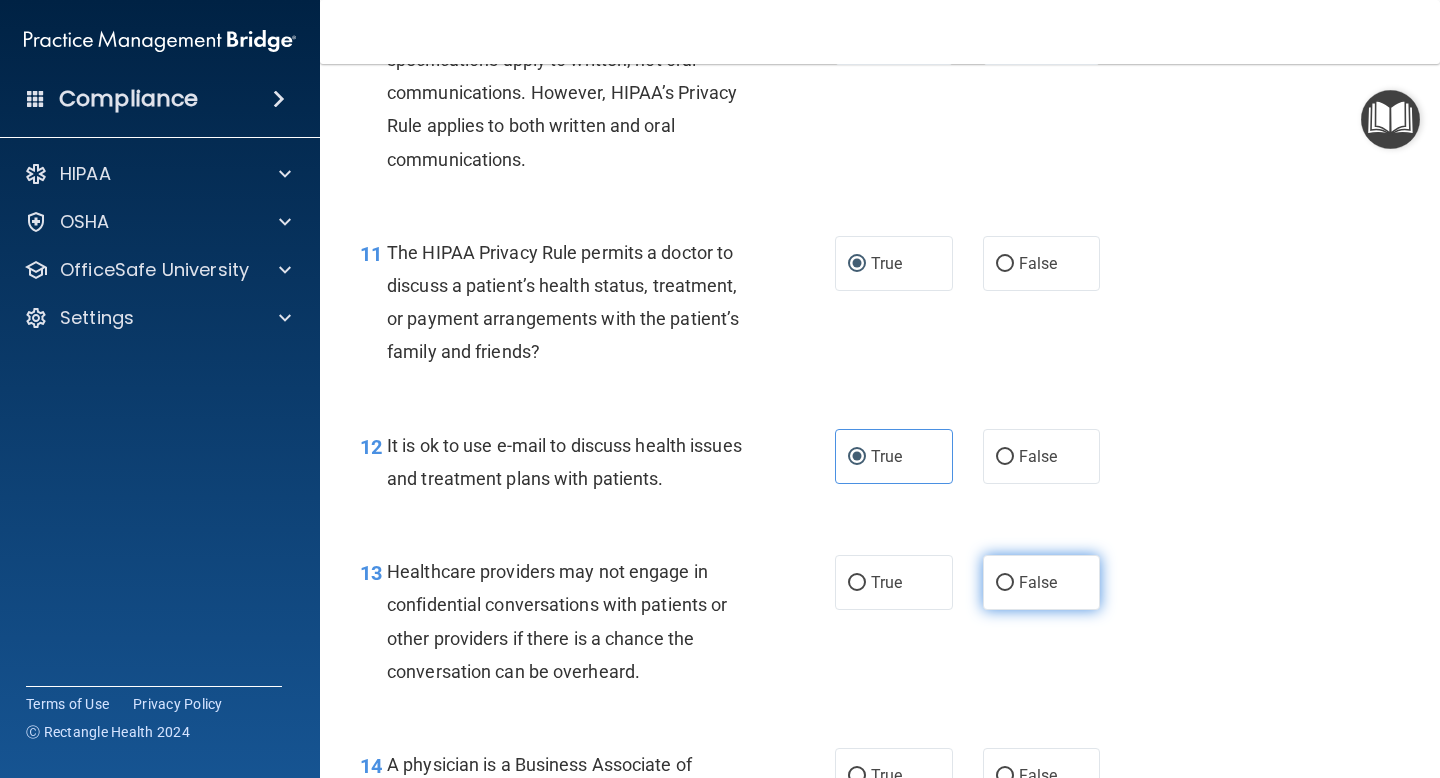 click on "False" at bounding box center [1042, 582] 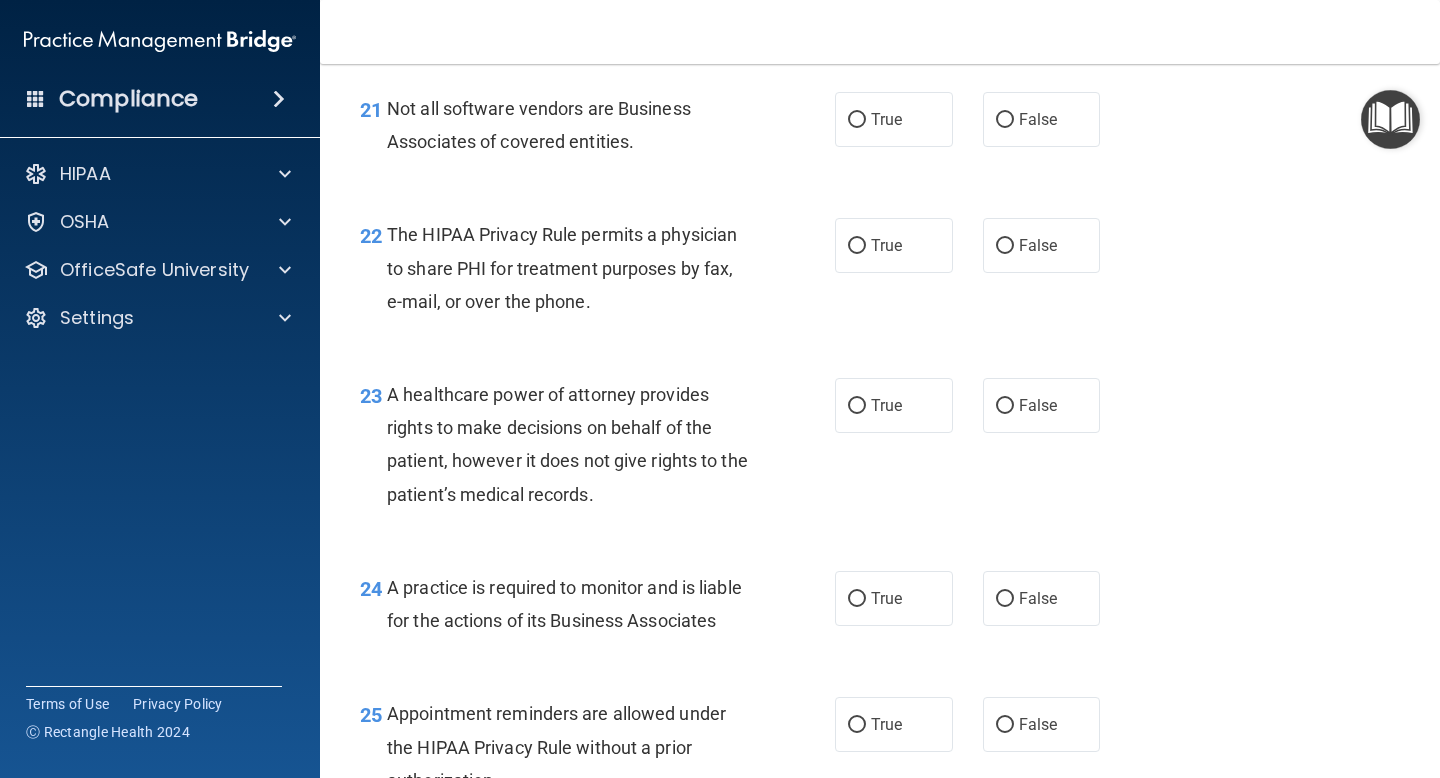 scroll, scrollTop: 3923, scrollLeft: 0, axis: vertical 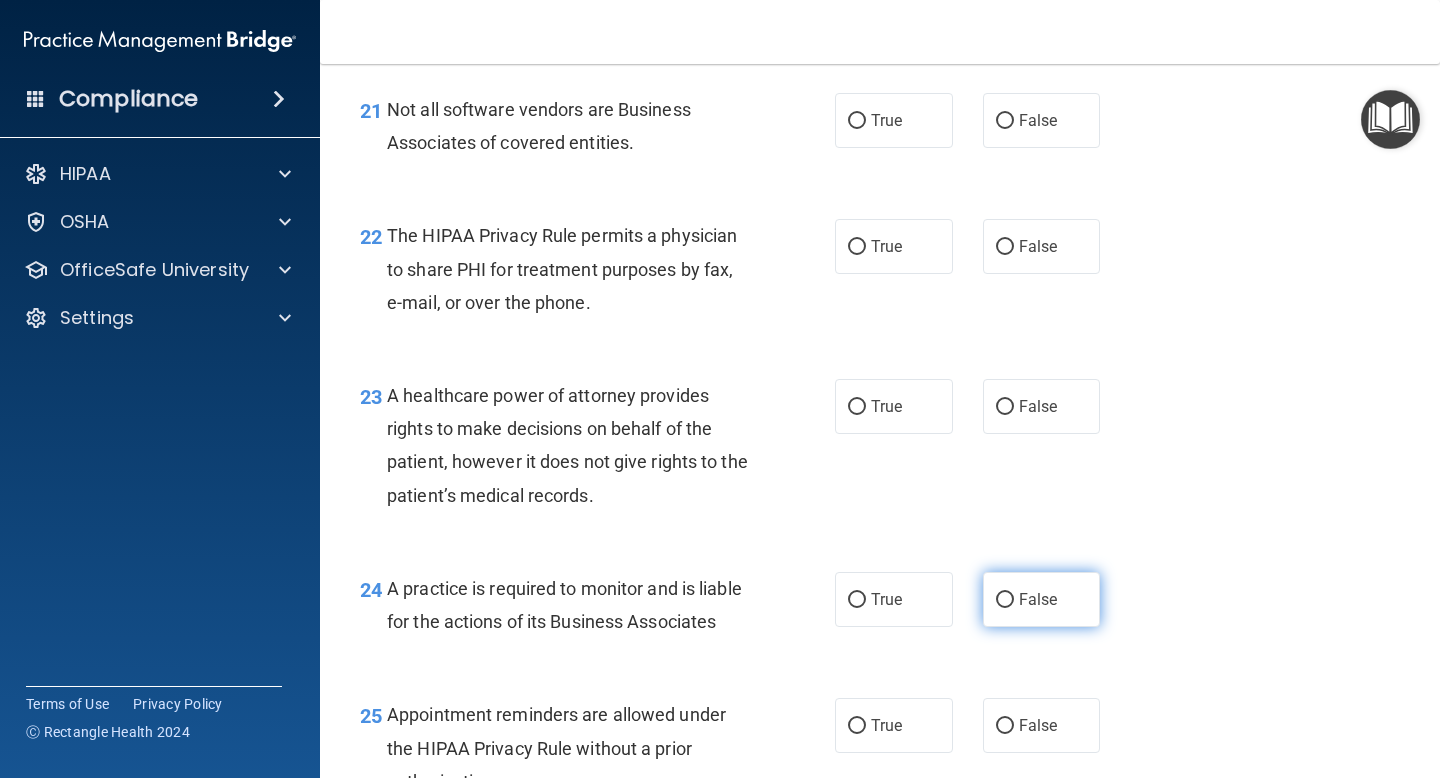 click on "False" at bounding box center [1005, 600] 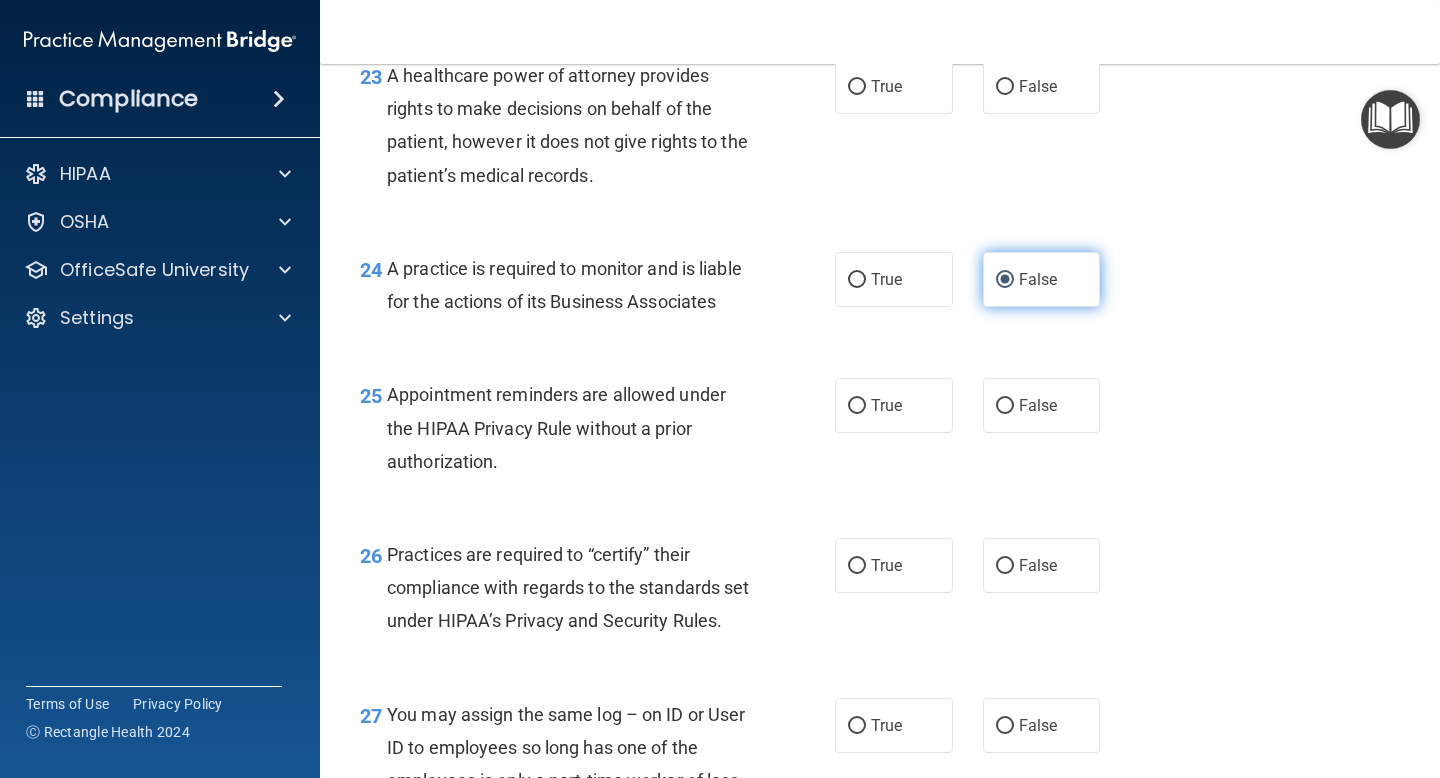 scroll, scrollTop: 4309, scrollLeft: 0, axis: vertical 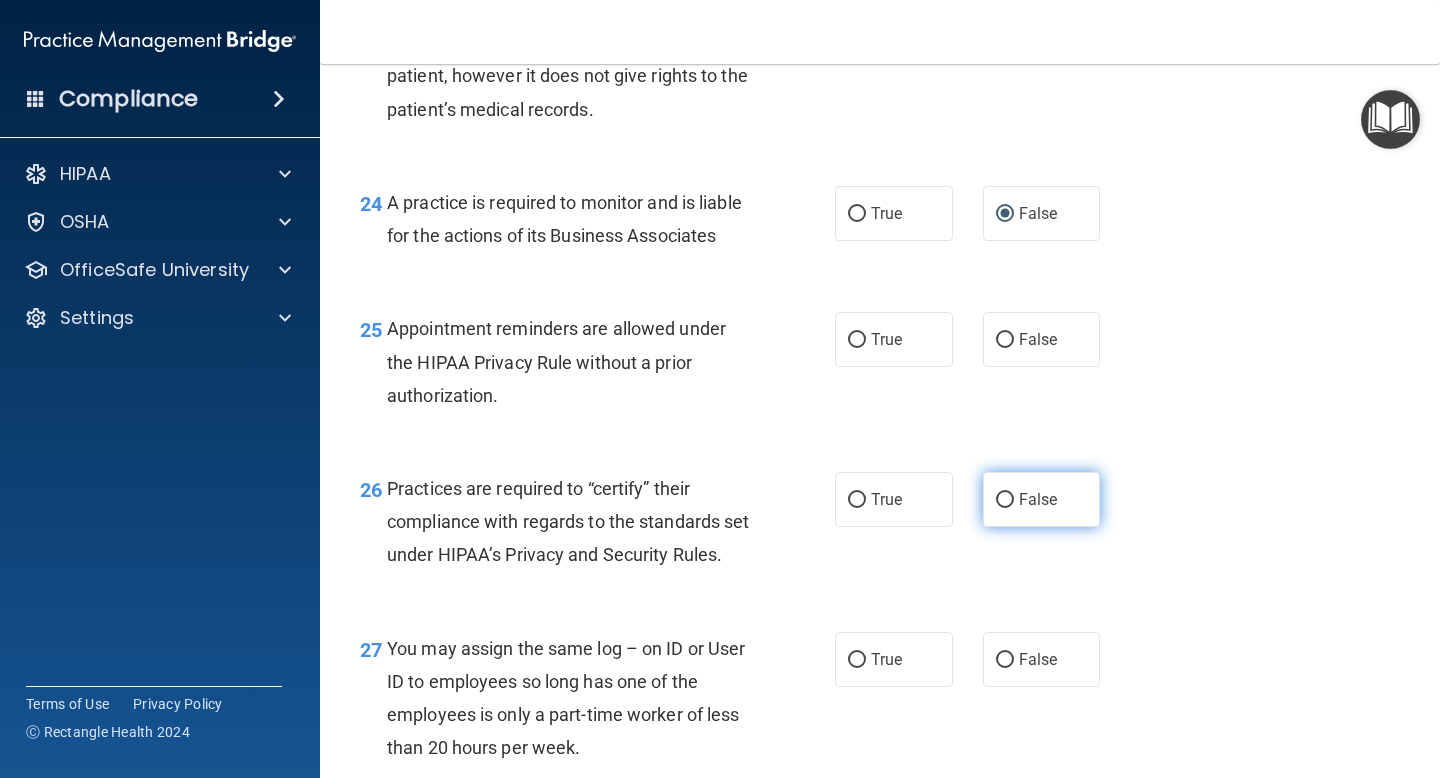click on "False" at bounding box center (1042, 499) 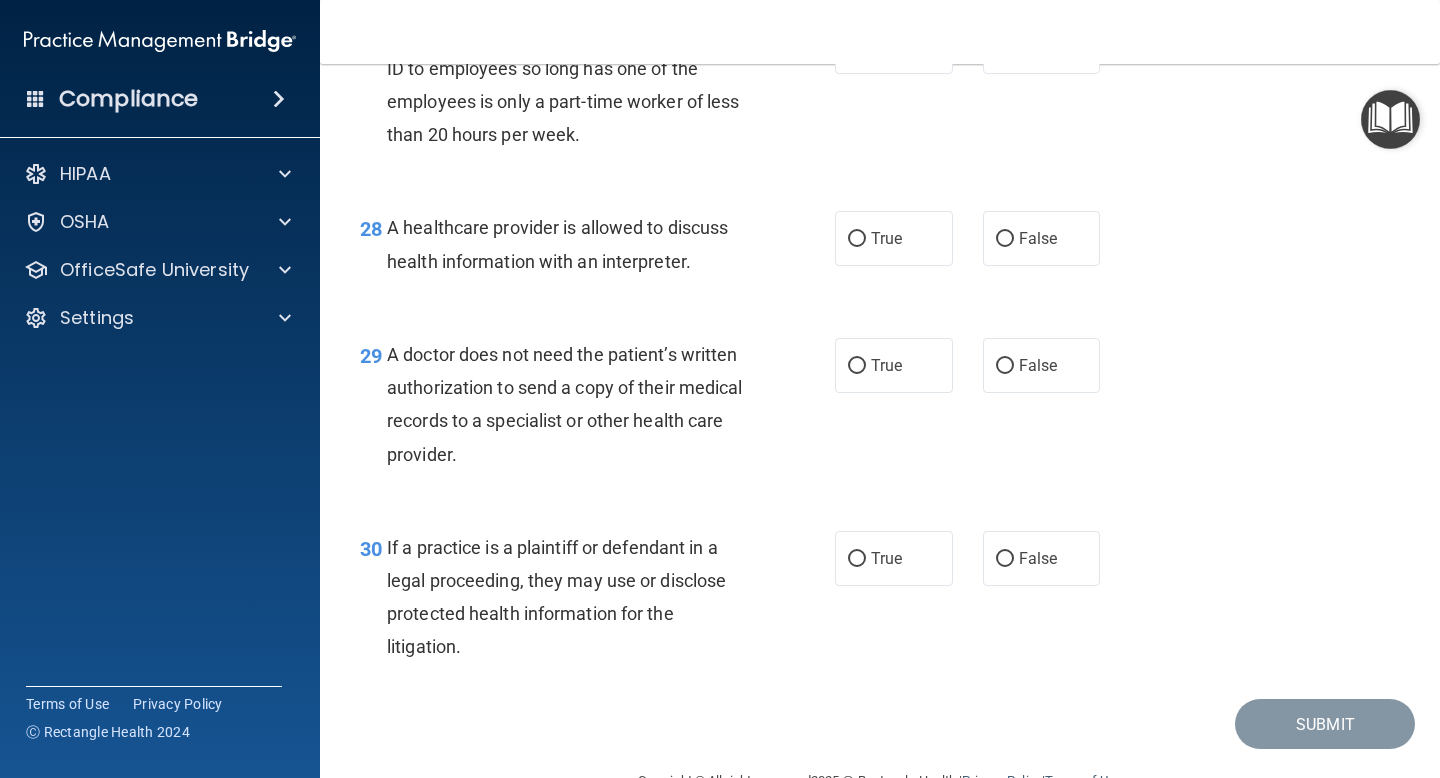 scroll, scrollTop: 4943, scrollLeft: 0, axis: vertical 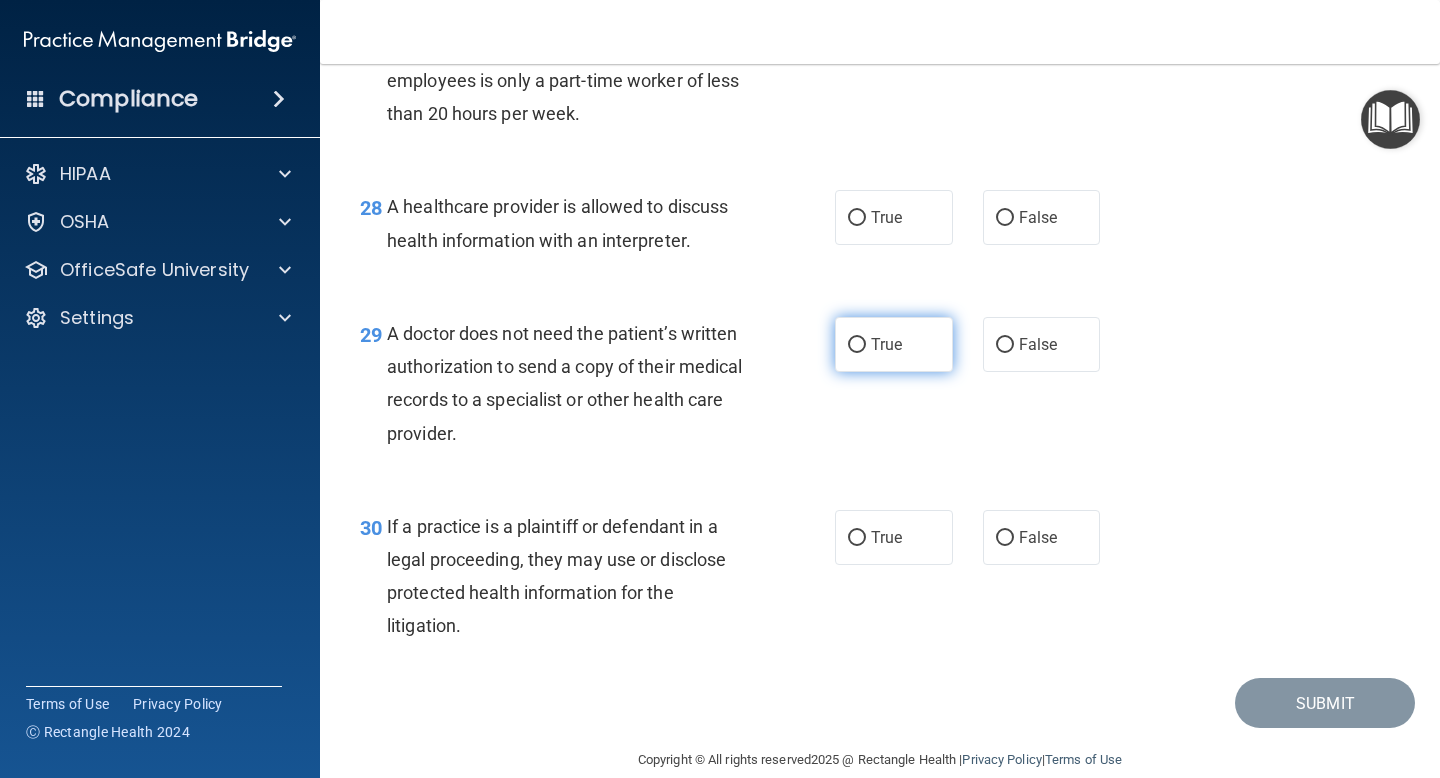 click on "True" at bounding box center (886, 344) 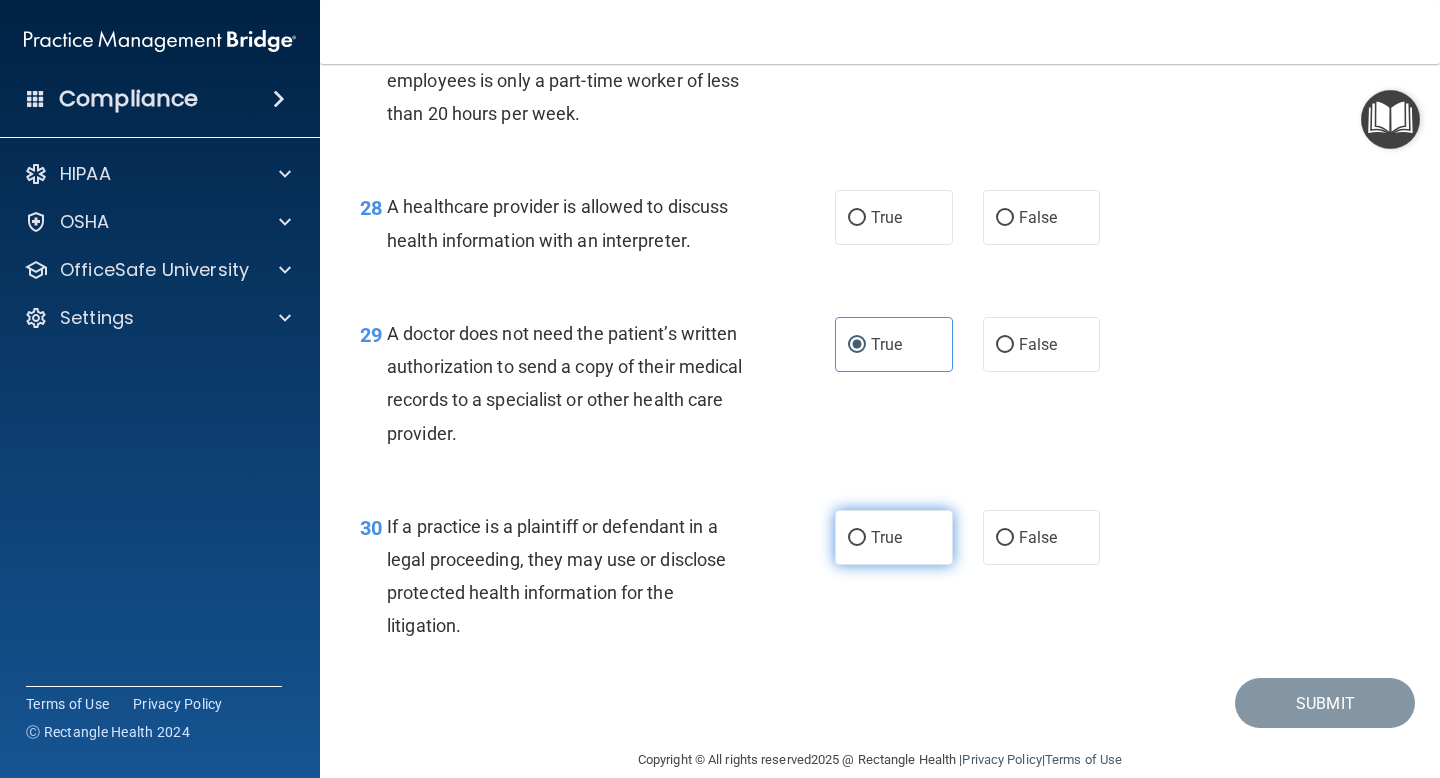 click on "True" at bounding box center [894, 537] 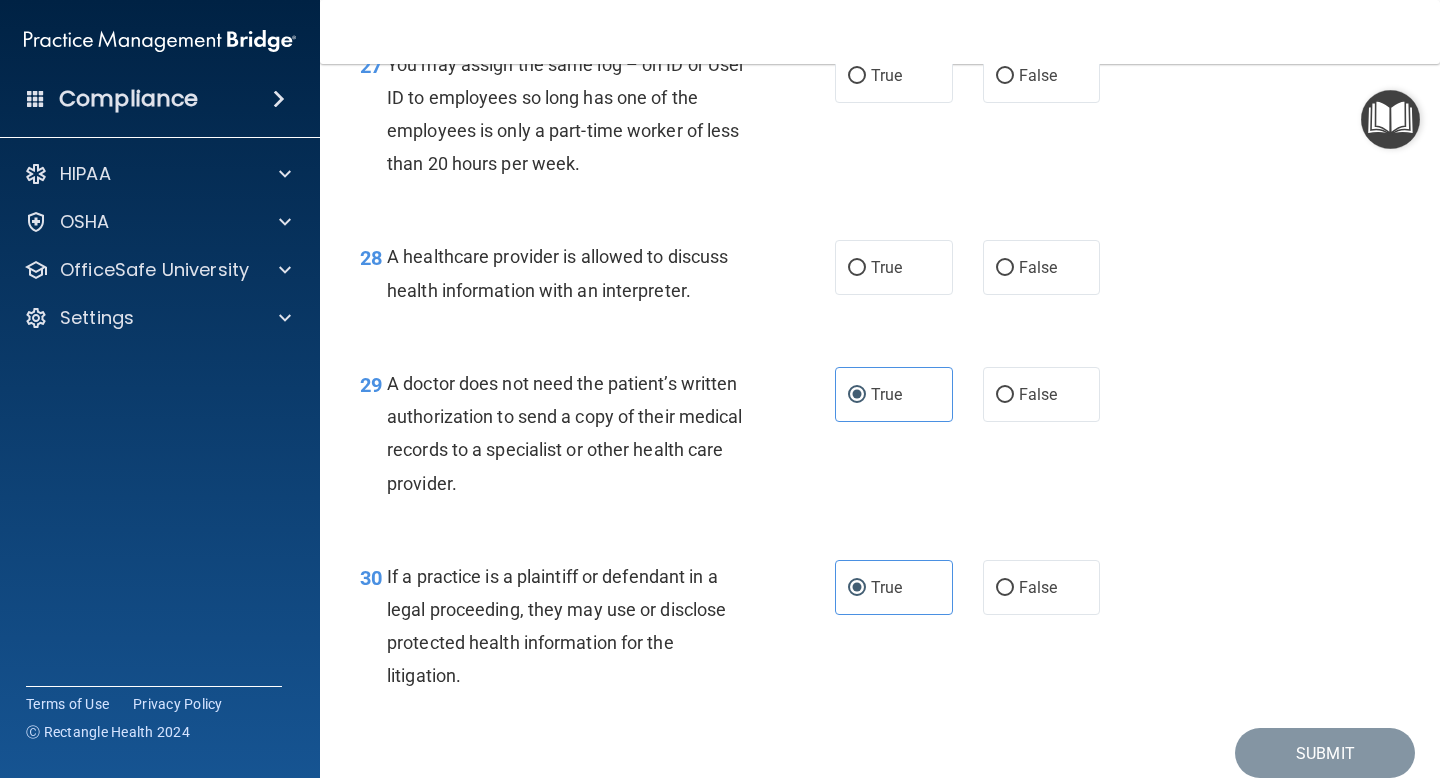scroll, scrollTop: 4873, scrollLeft: 0, axis: vertical 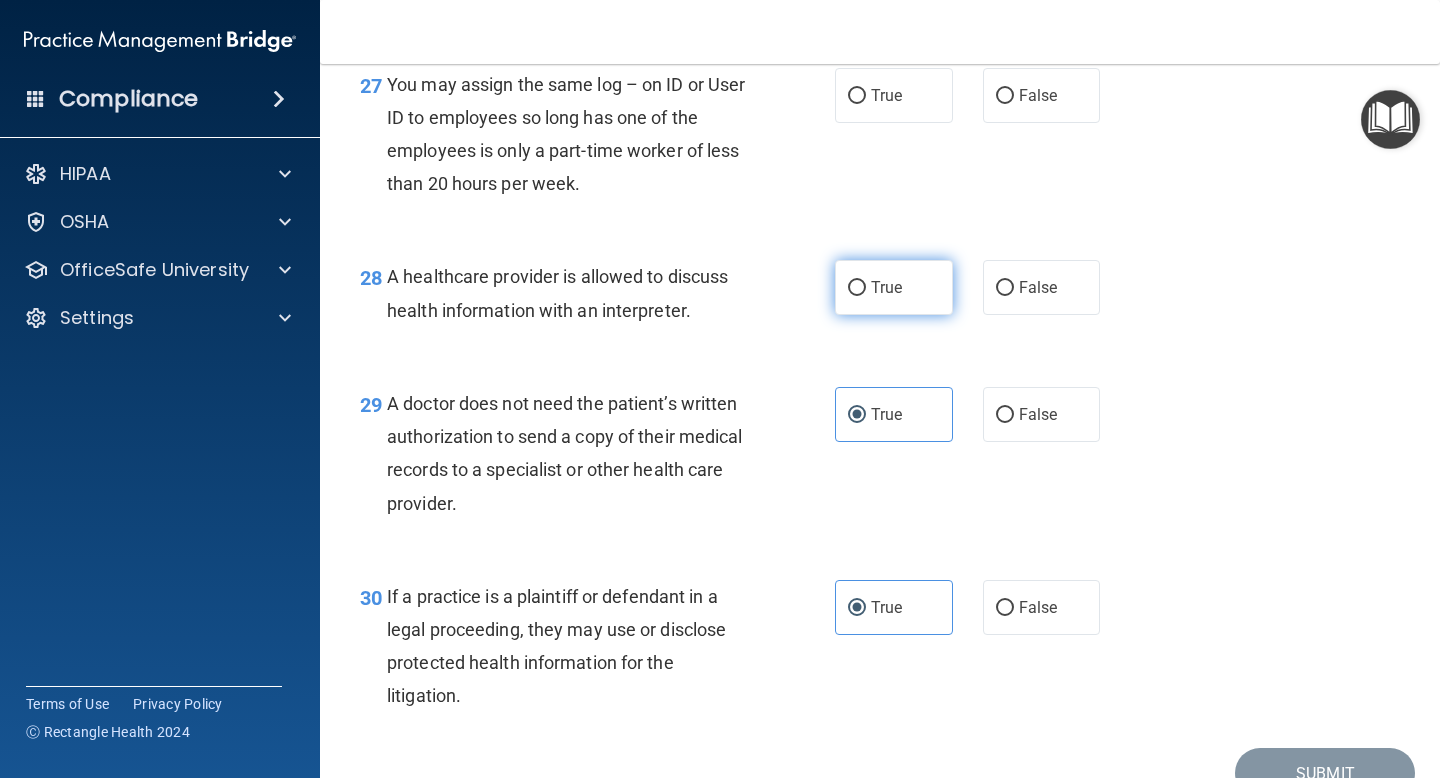 click on "True" at bounding box center [894, 287] 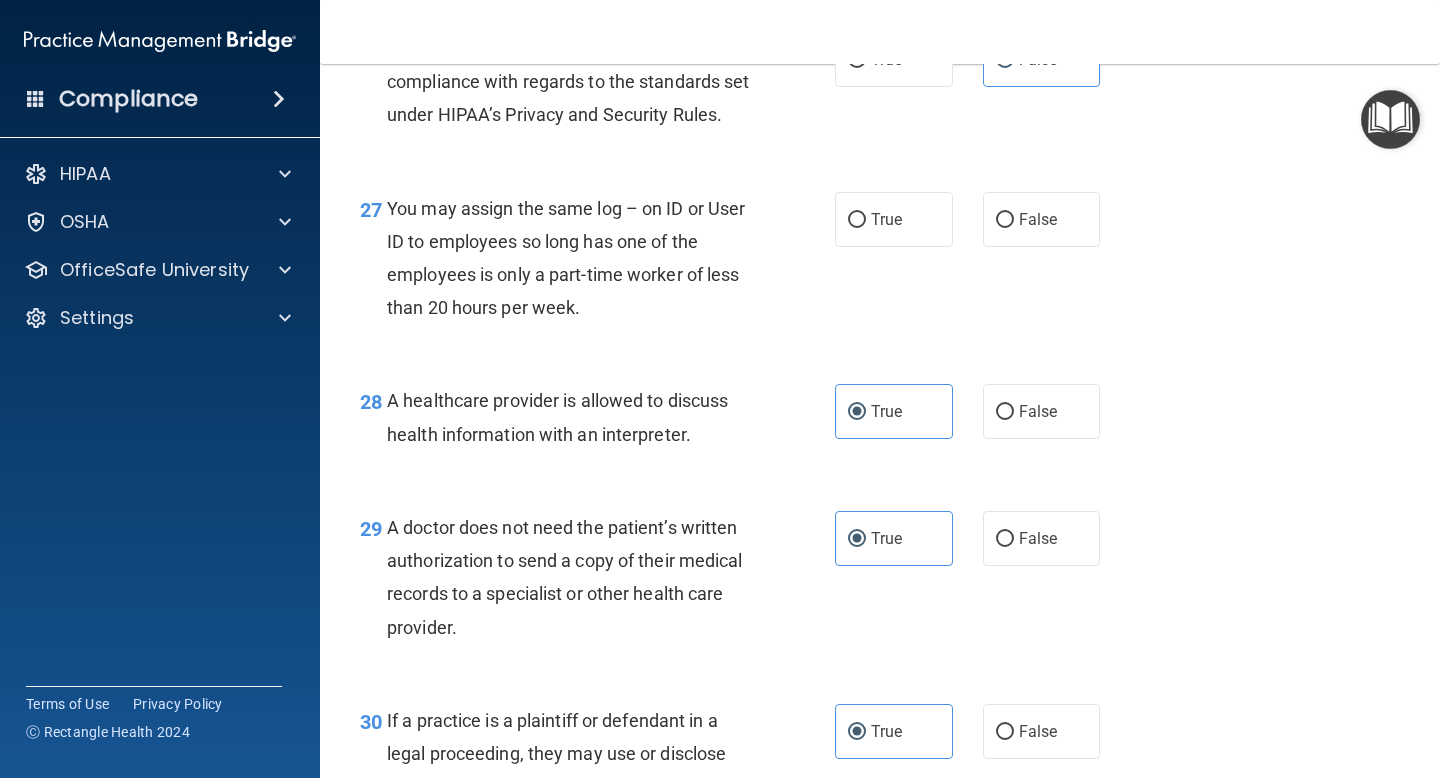 scroll, scrollTop: 4673, scrollLeft: 0, axis: vertical 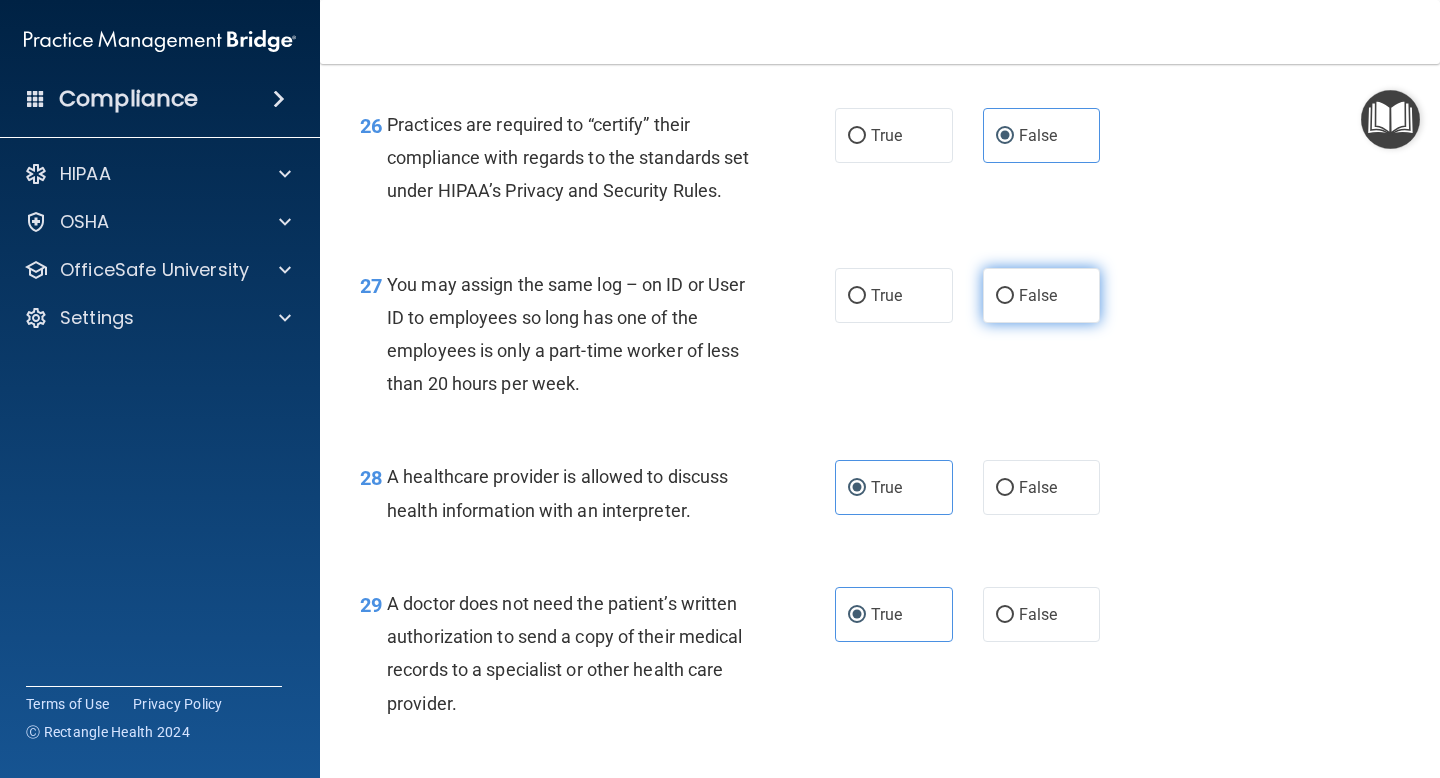 click on "False" at bounding box center (1038, 295) 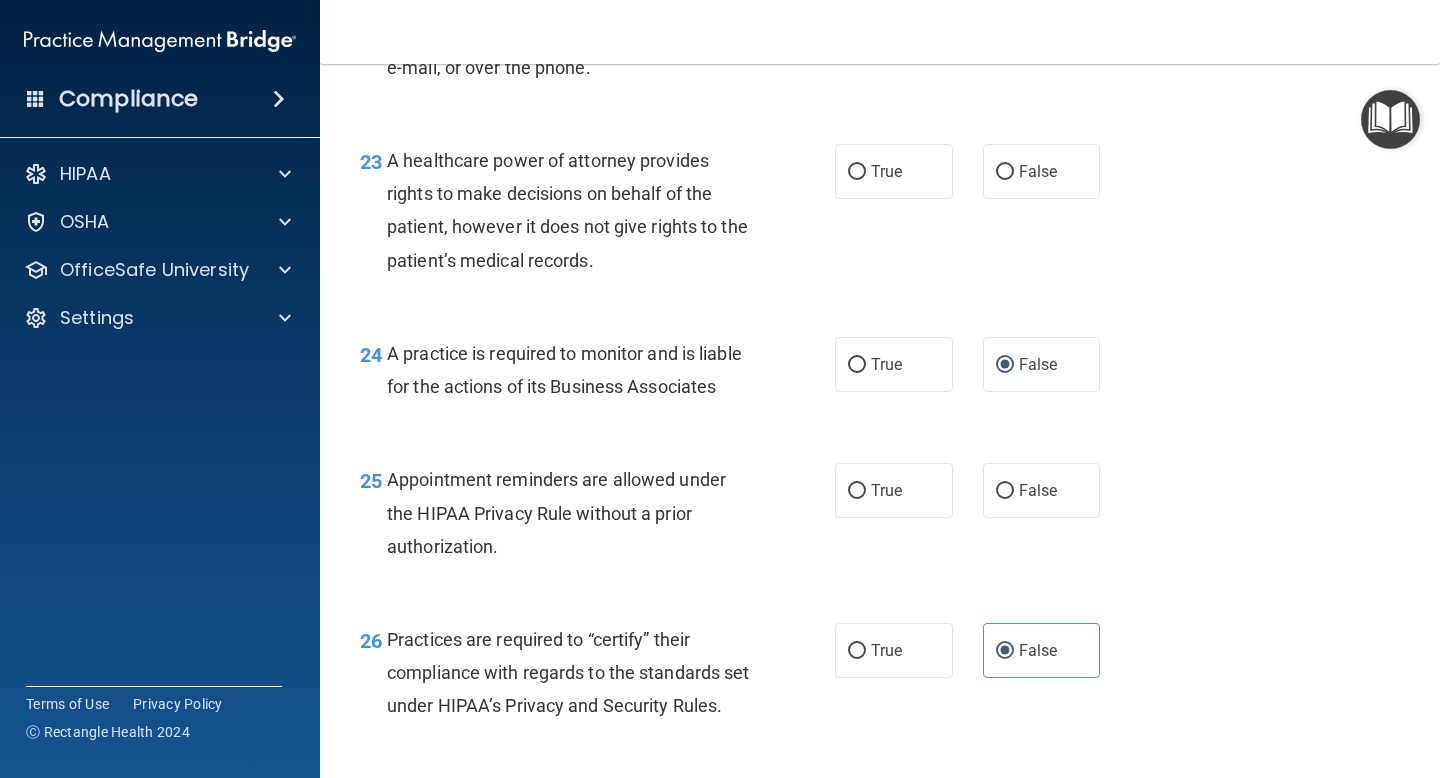 scroll, scrollTop: 4150, scrollLeft: 0, axis: vertical 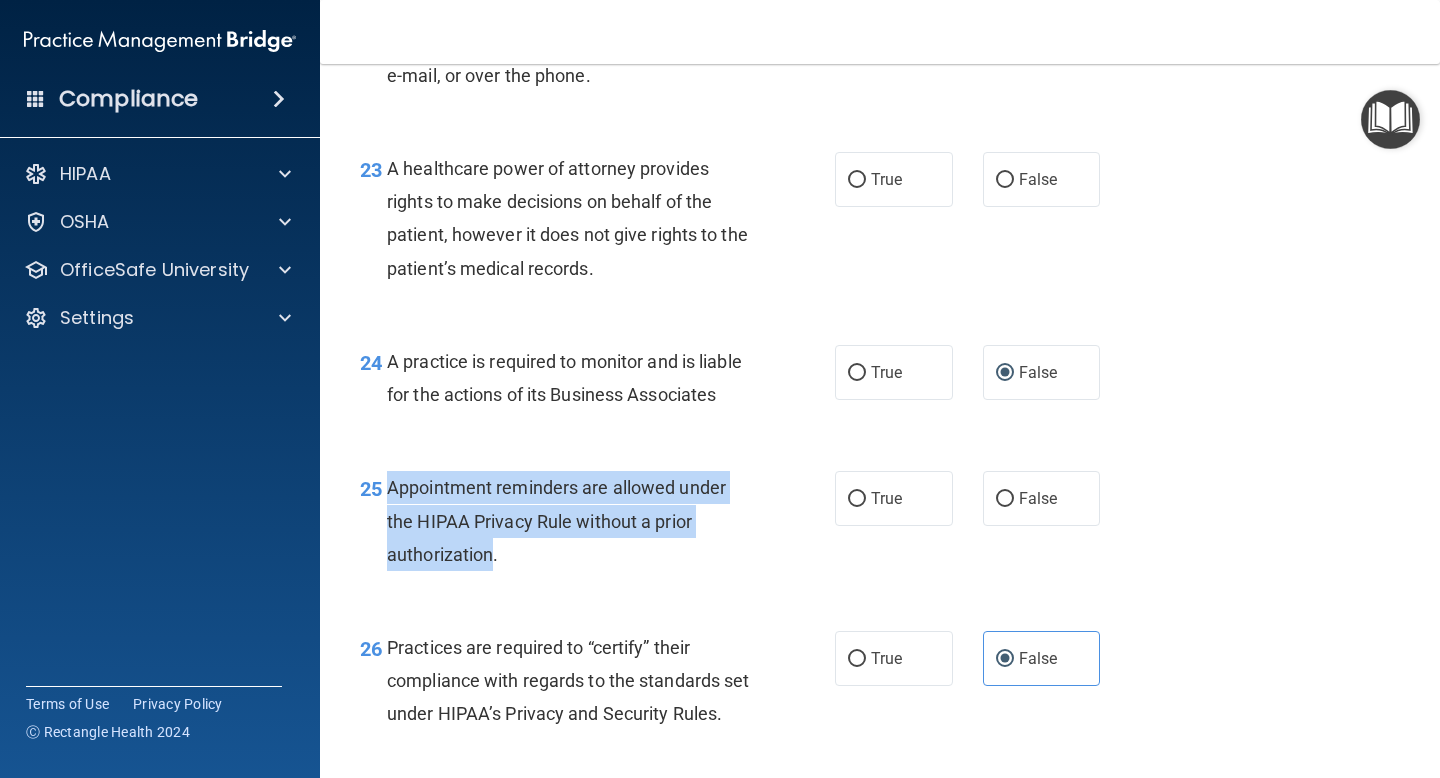 drag, startPoint x: 390, startPoint y: 488, endPoint x: 492, endPoint y: 547, distance: 117.83463 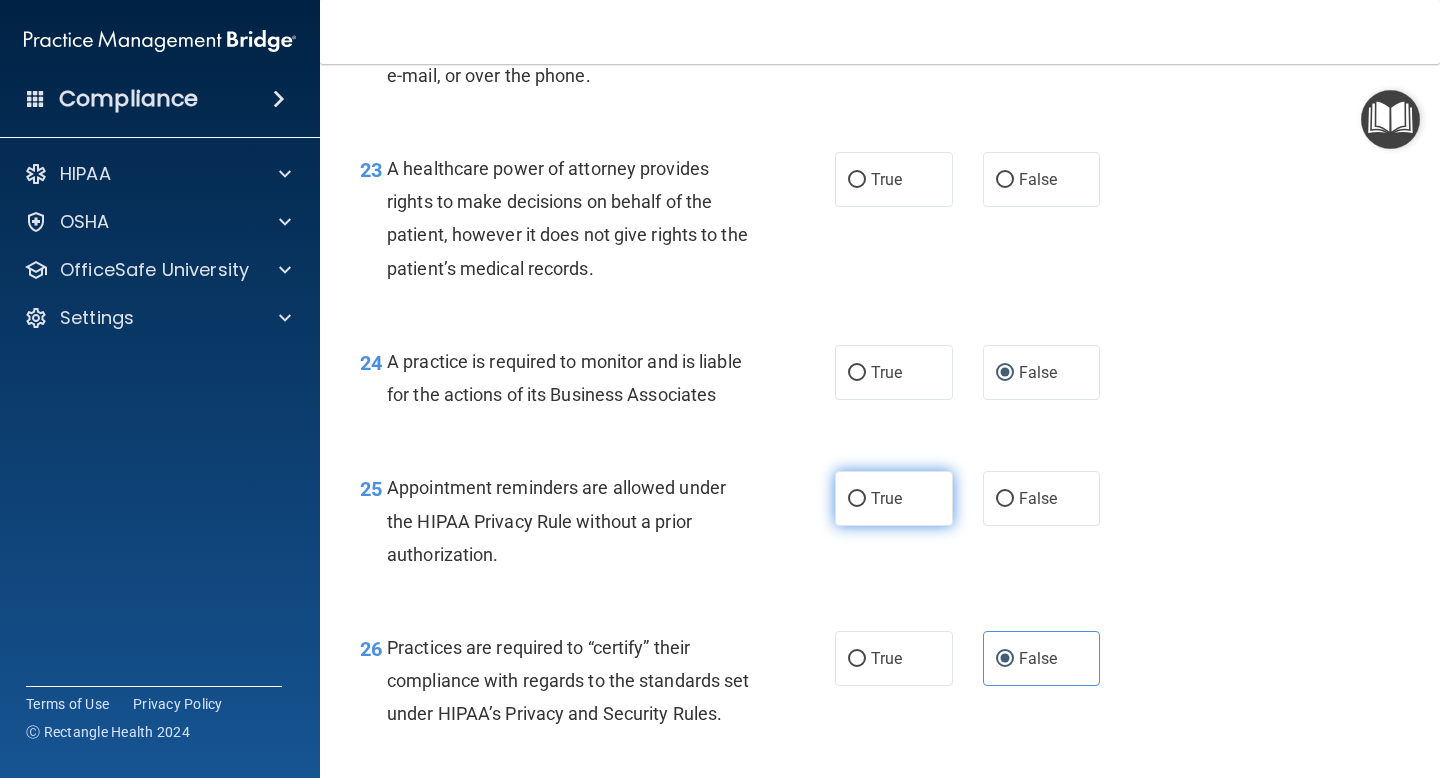 click on "True" at bounding box center (894, 498) 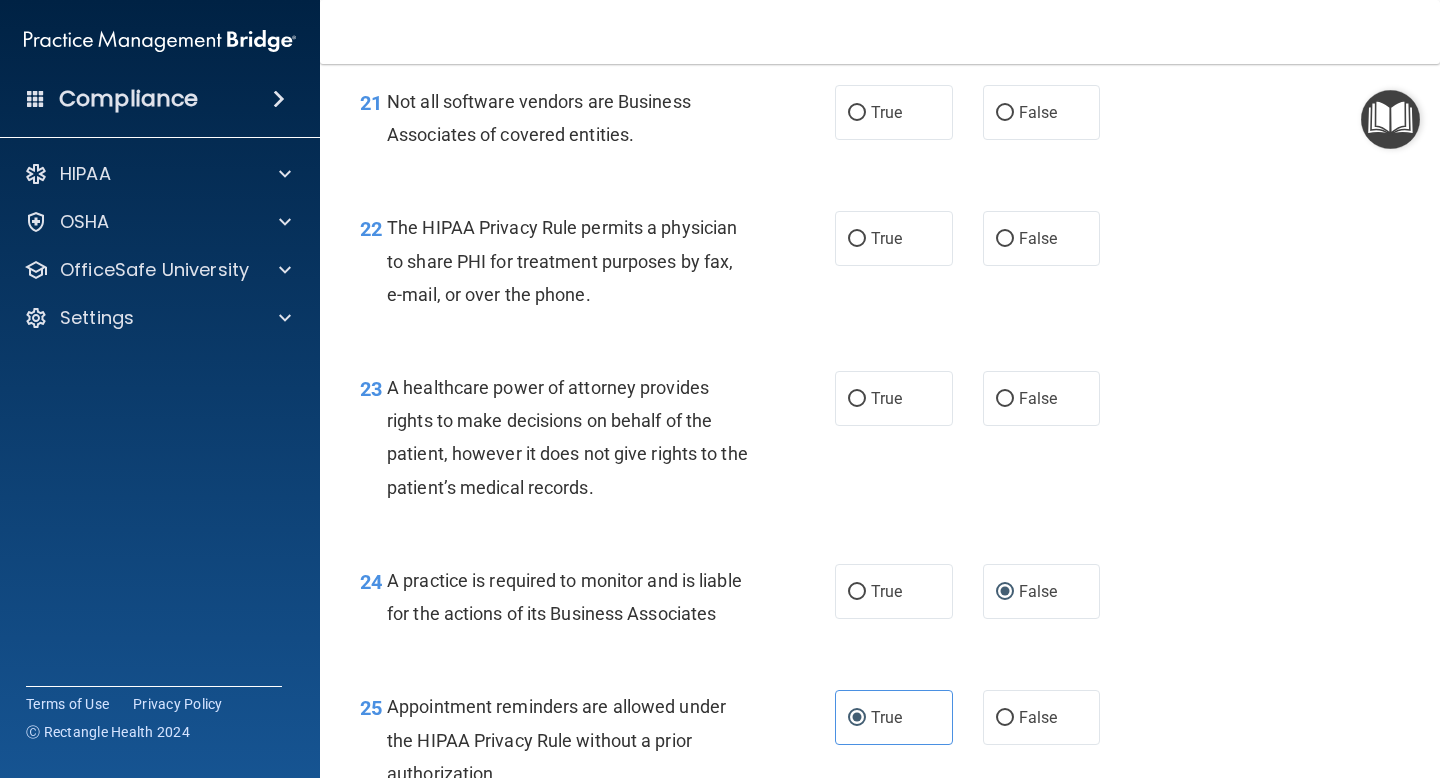 scroll, scrollTop: 3916, scrollLeft: 0, axis: vertical 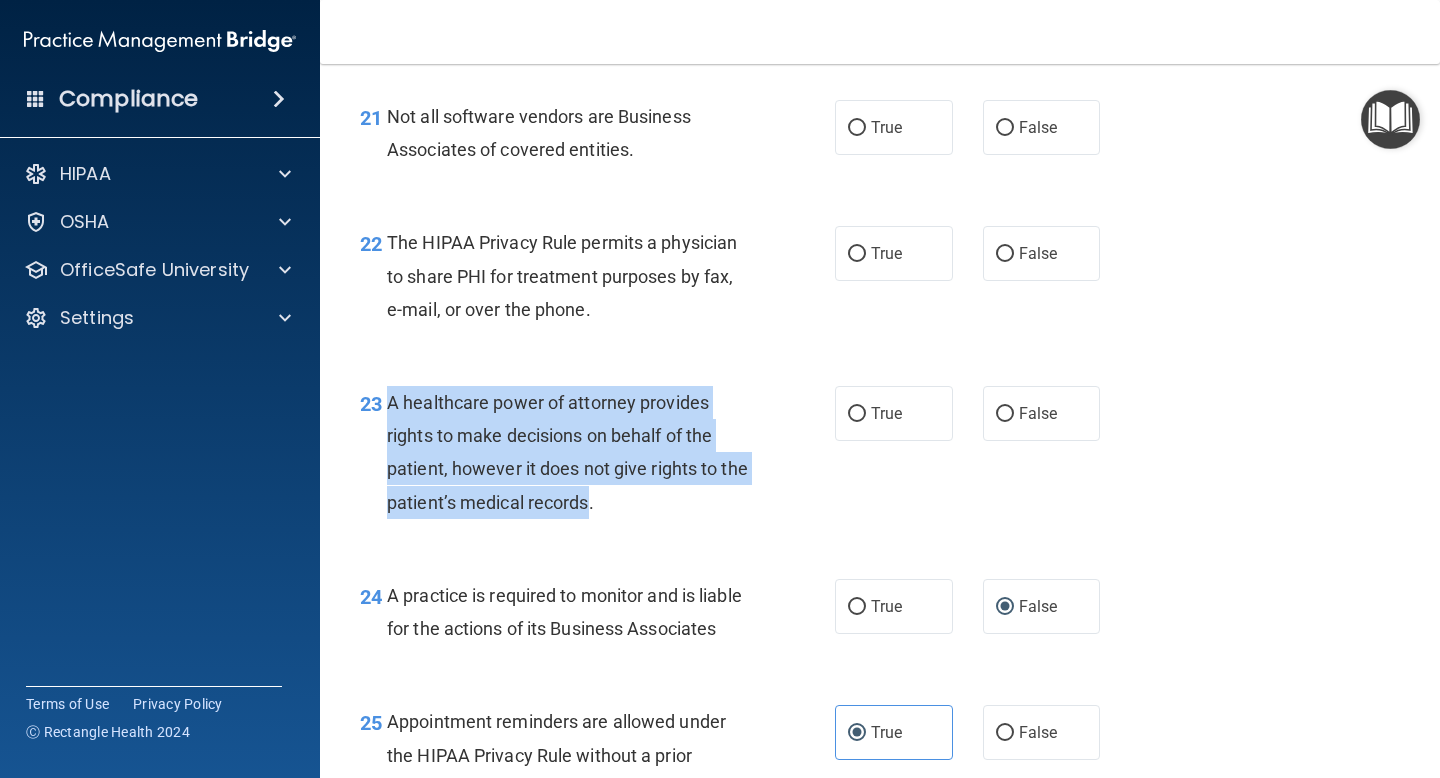 drag, startPoint x: 391, startPoint y: 402, endPoint x: 588, endPoint y: 513, distance: 226.11943 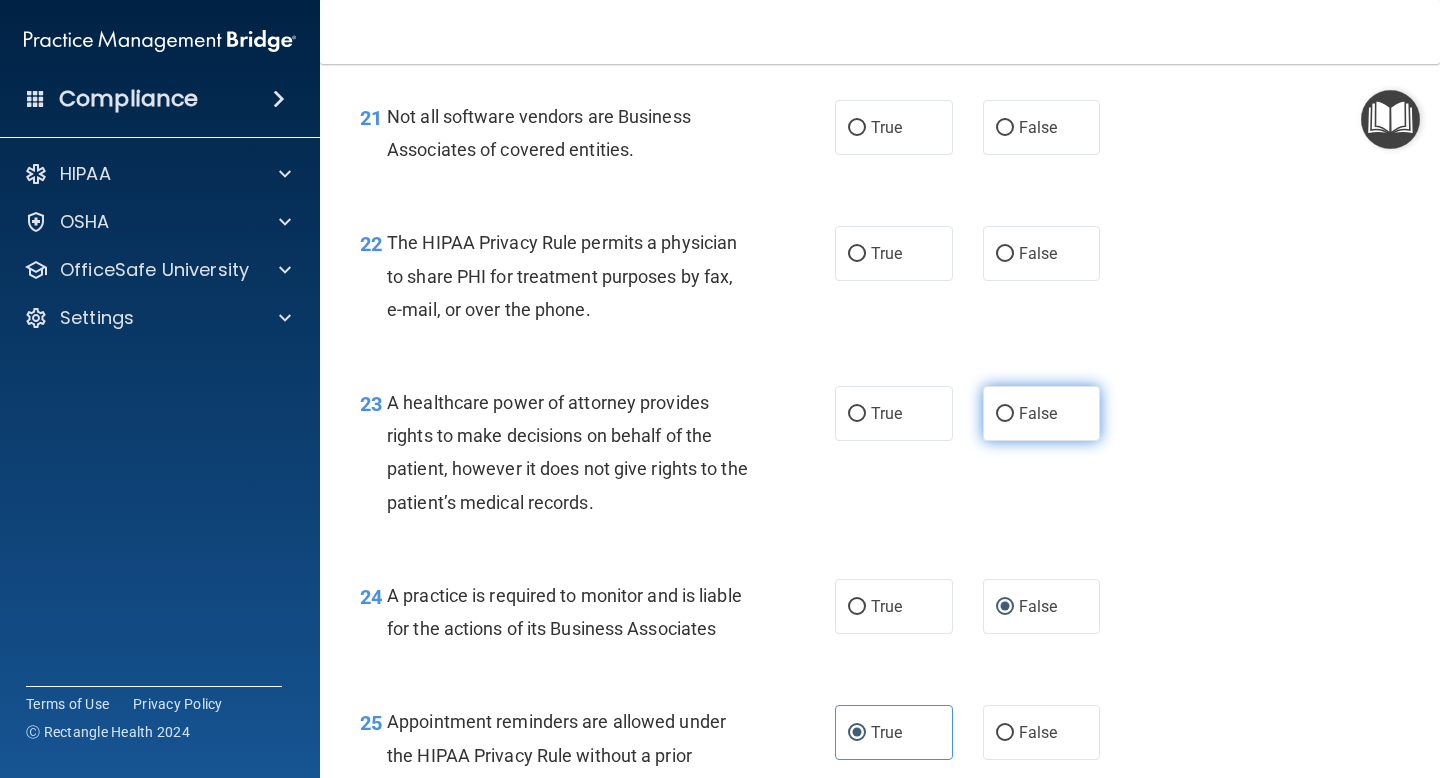 click on "False" at bounding box center [1038, 413] 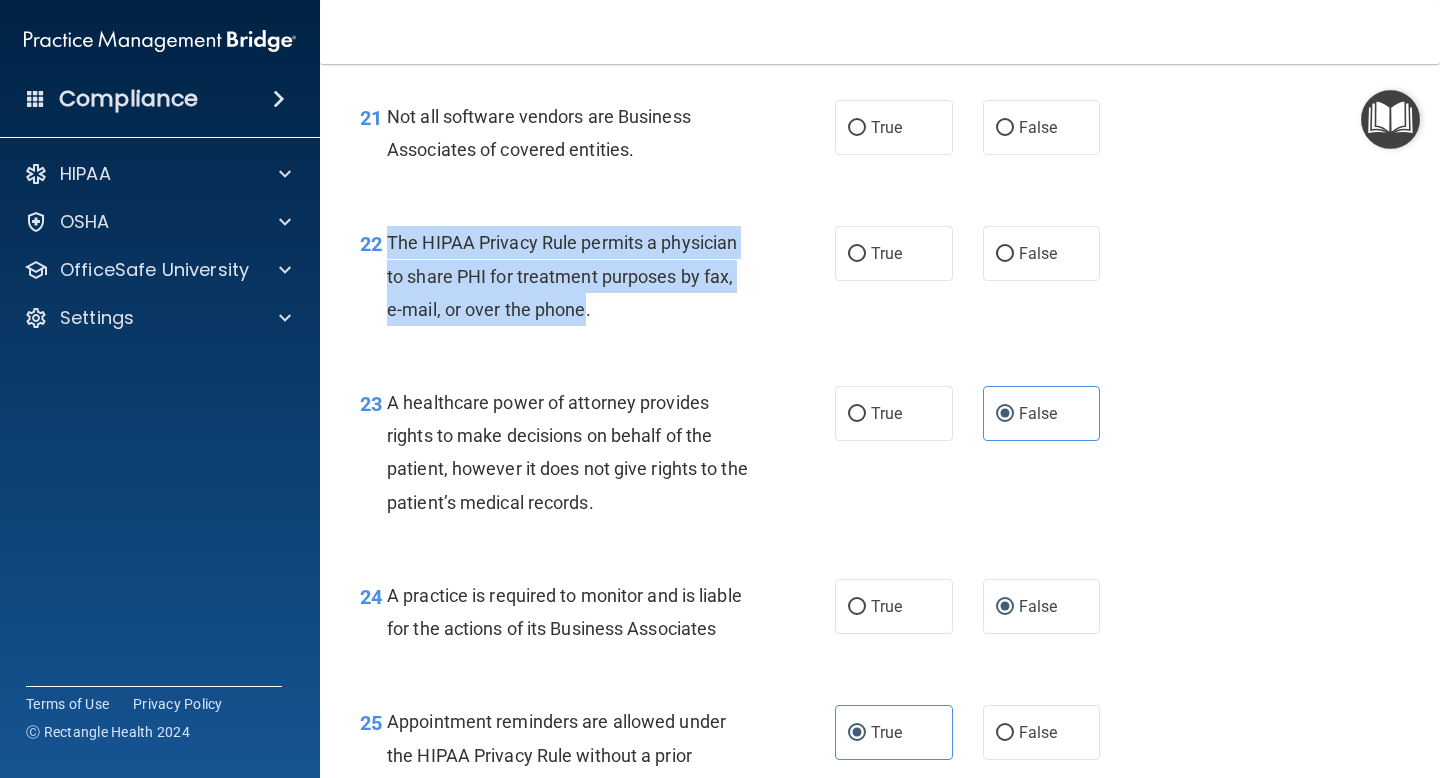 drag, startPoint x: 387, startPoint y: 245, endPoint x: 585, endPoint y: 314, distance: 209.67833 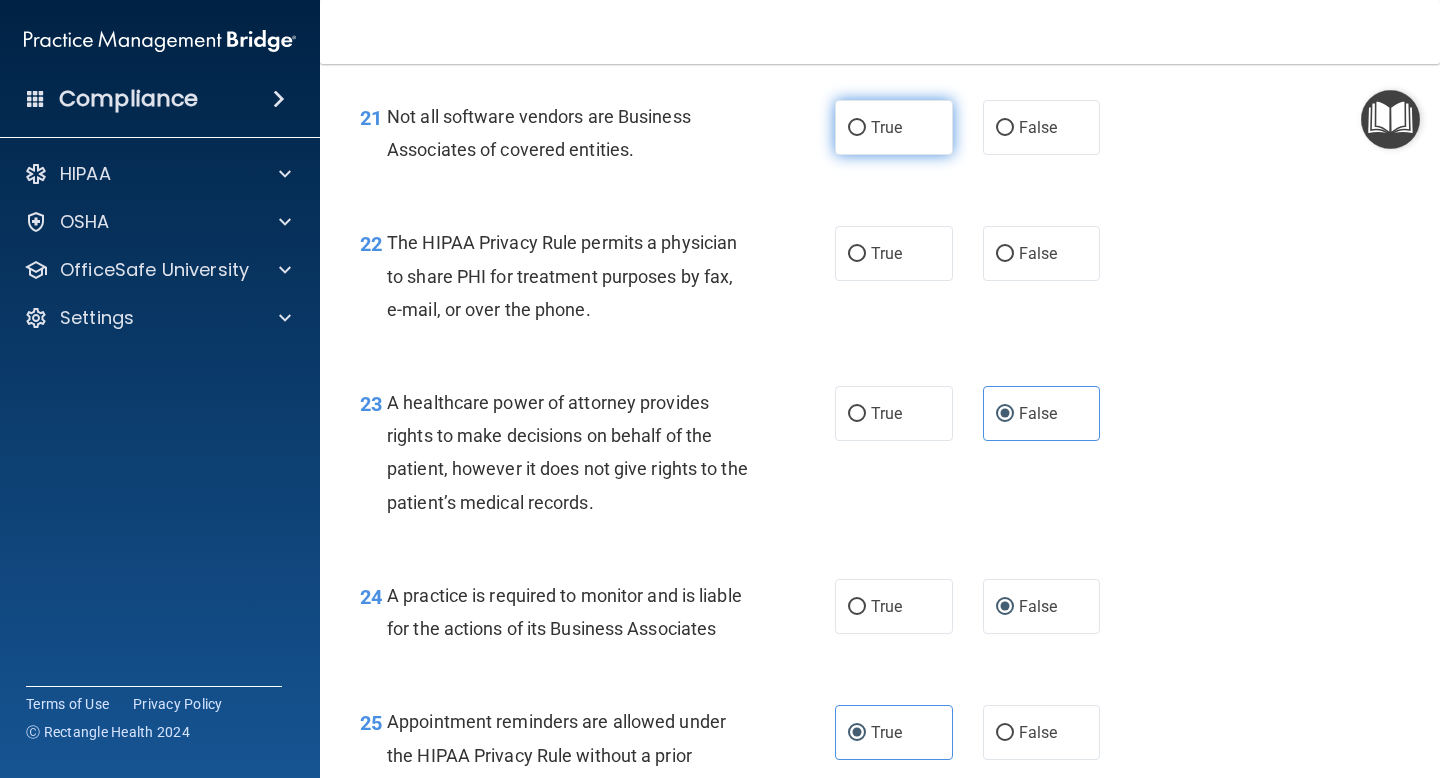 click on "True" at bounding box center (894, 127) 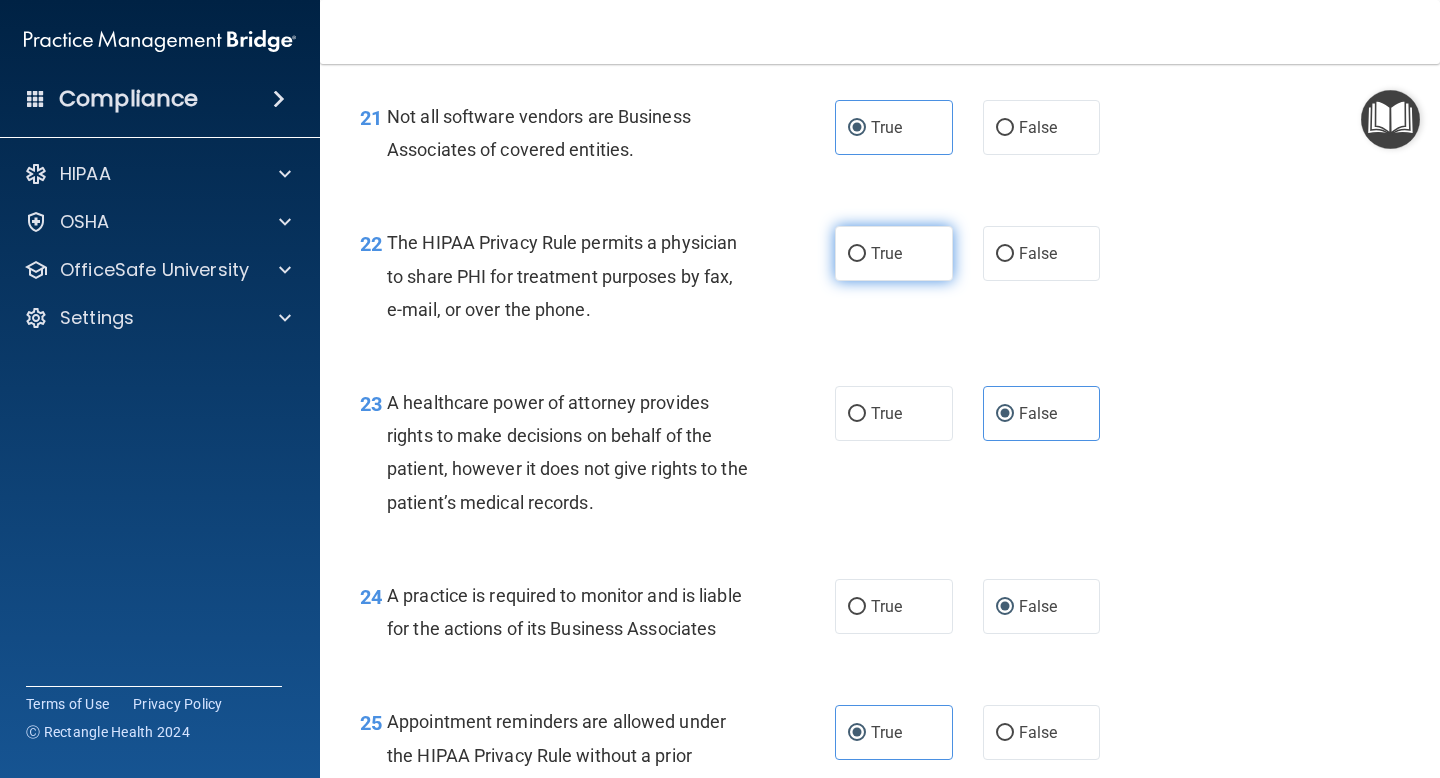 click on "True" at bounding box center (894, 253) 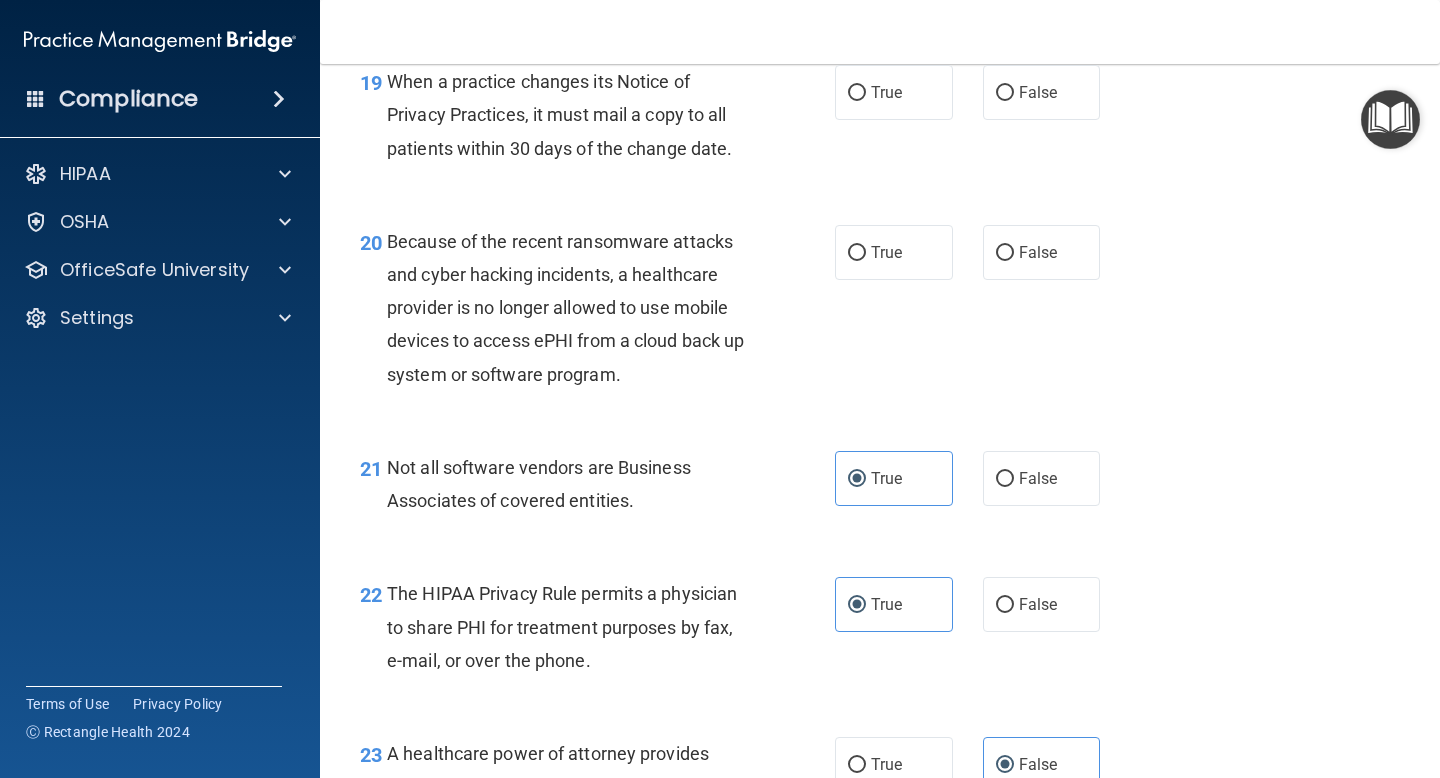 scroll, scrollTop: 3482, scrollLeft: 0, axis: vertical 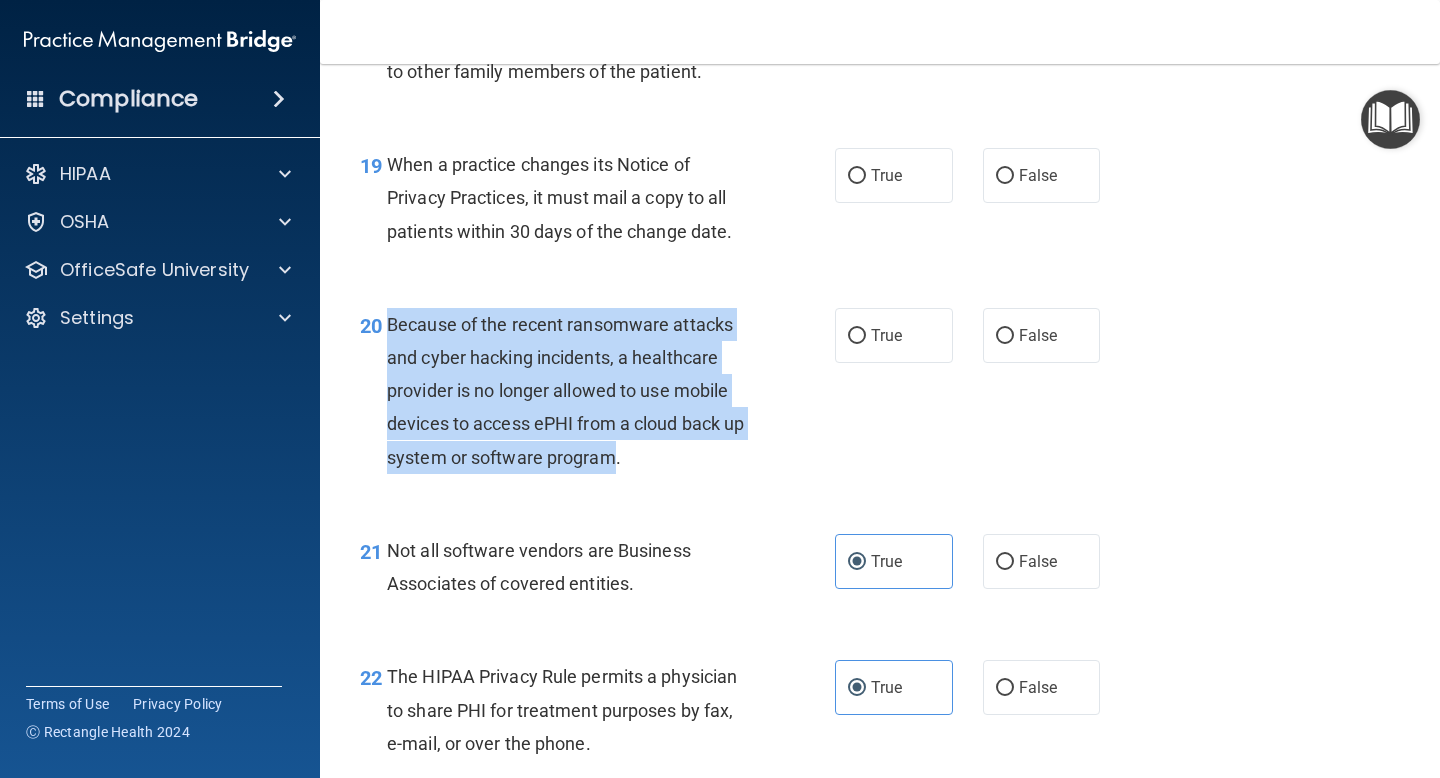 drag, startPoint x: 391, startPoint y: 327, endPoint x: 615, endPoint y: 458, distance: 259.49374 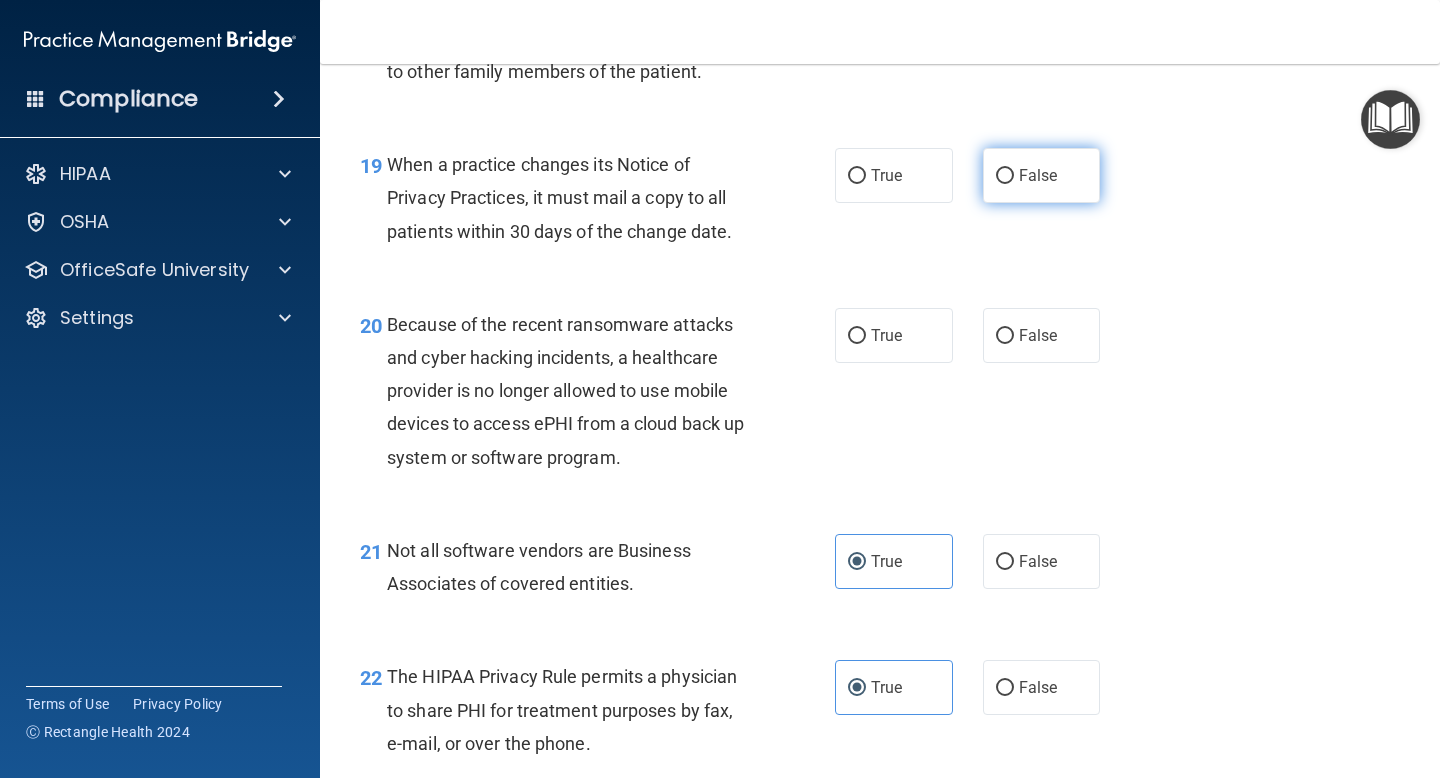 click on "False" at bounding box center [1042, 175] 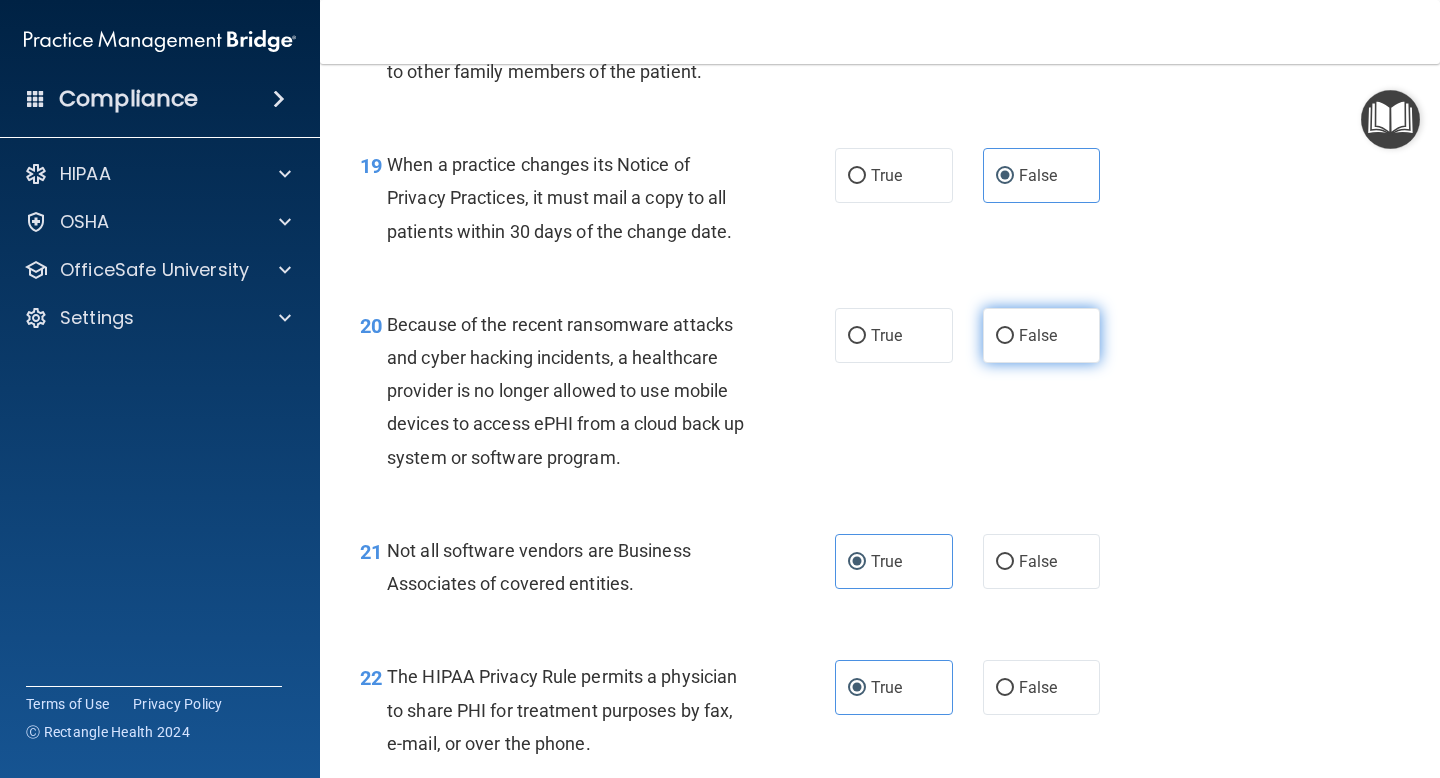 click on "False" at bounding box center (1042, 335) 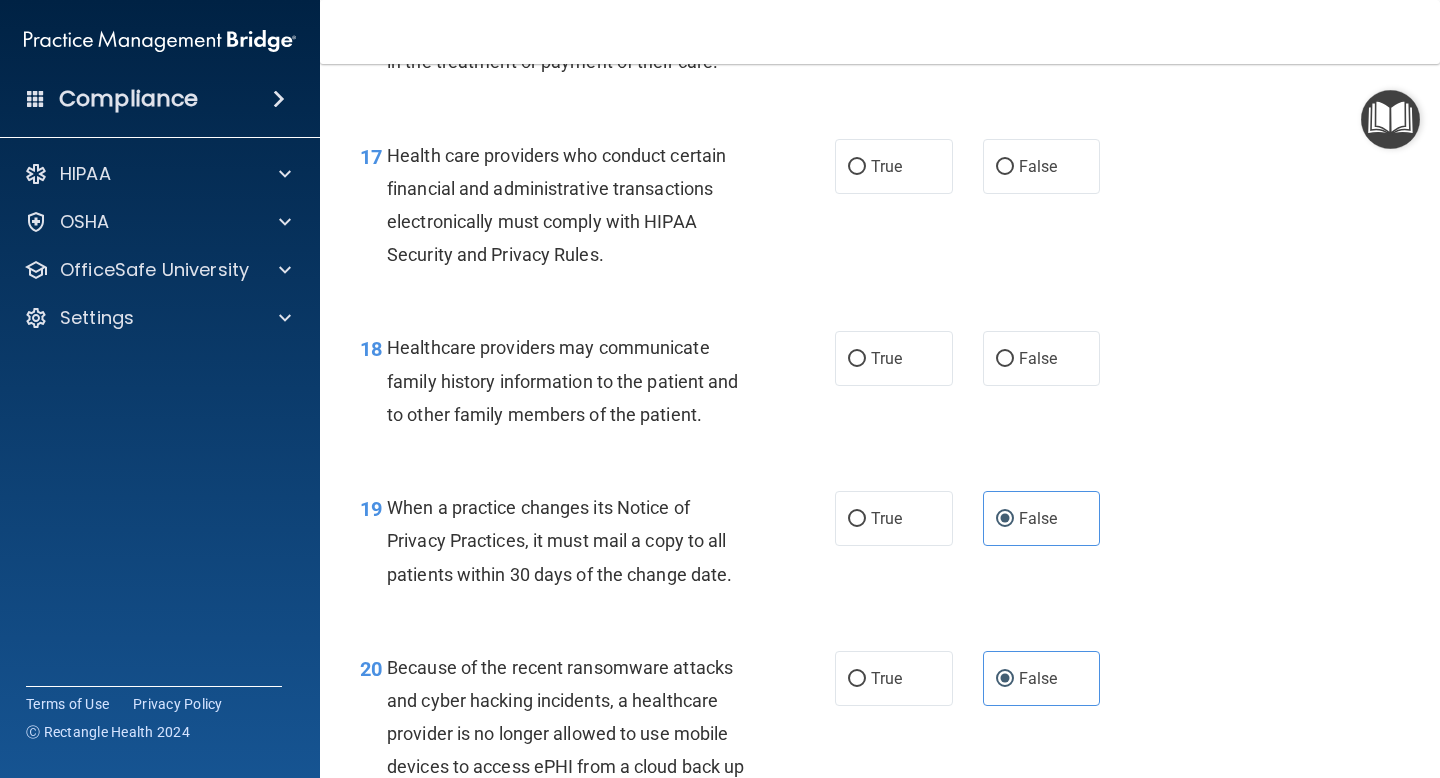 scroll, scrollTop: 3130, scrollLeft: 0, axis: vertical 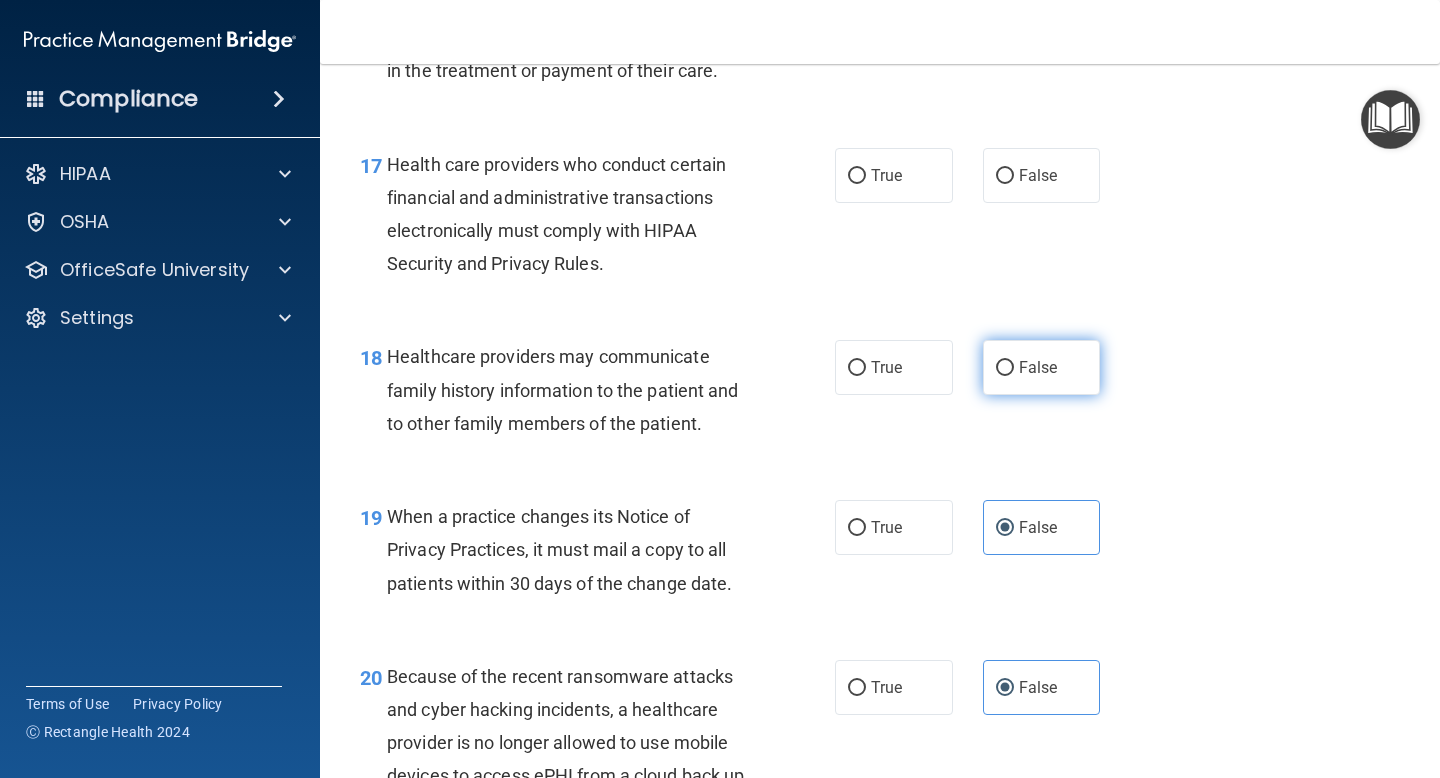 click on "False" at bounding box center (1042, 367) 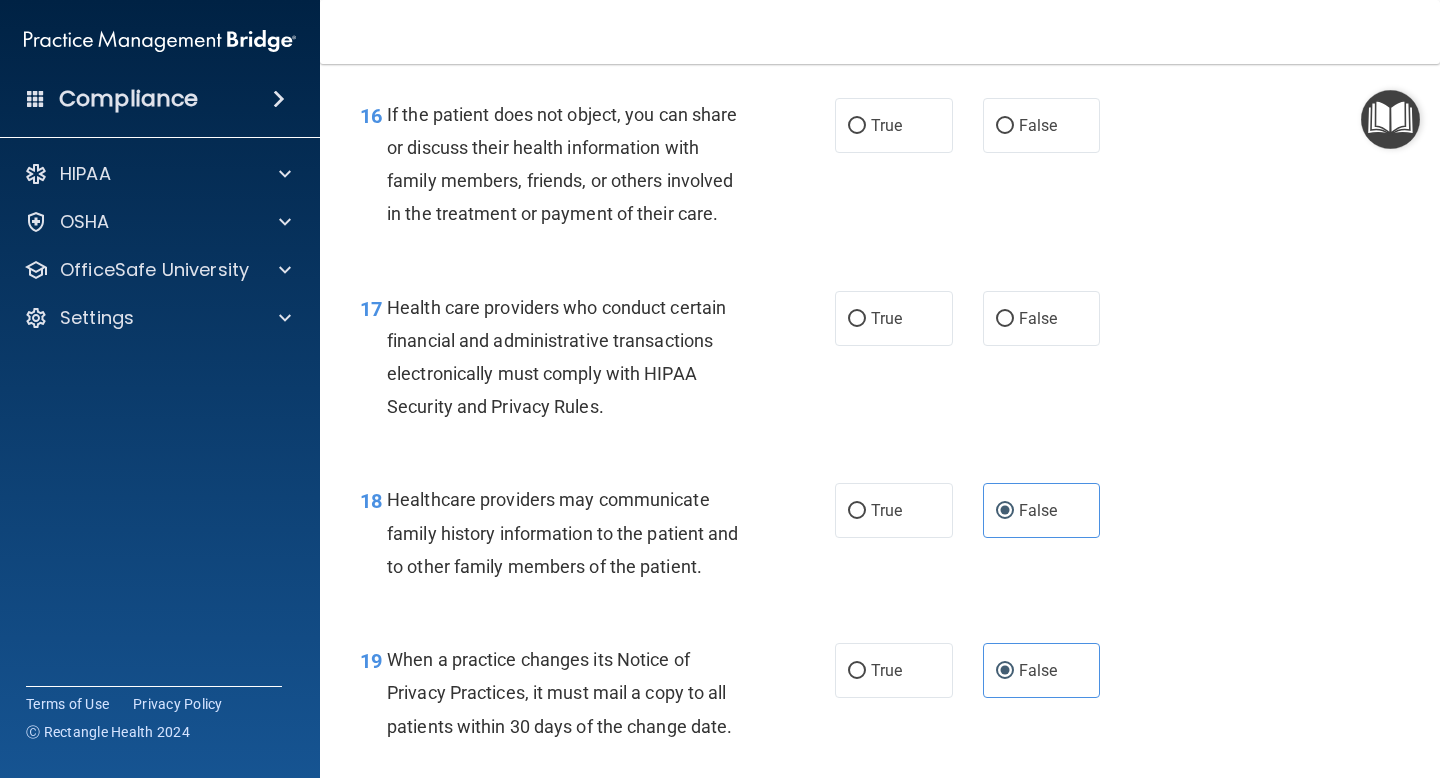 scroll, scrollTop: 2975, scrollLeft: 0, axis: vertical 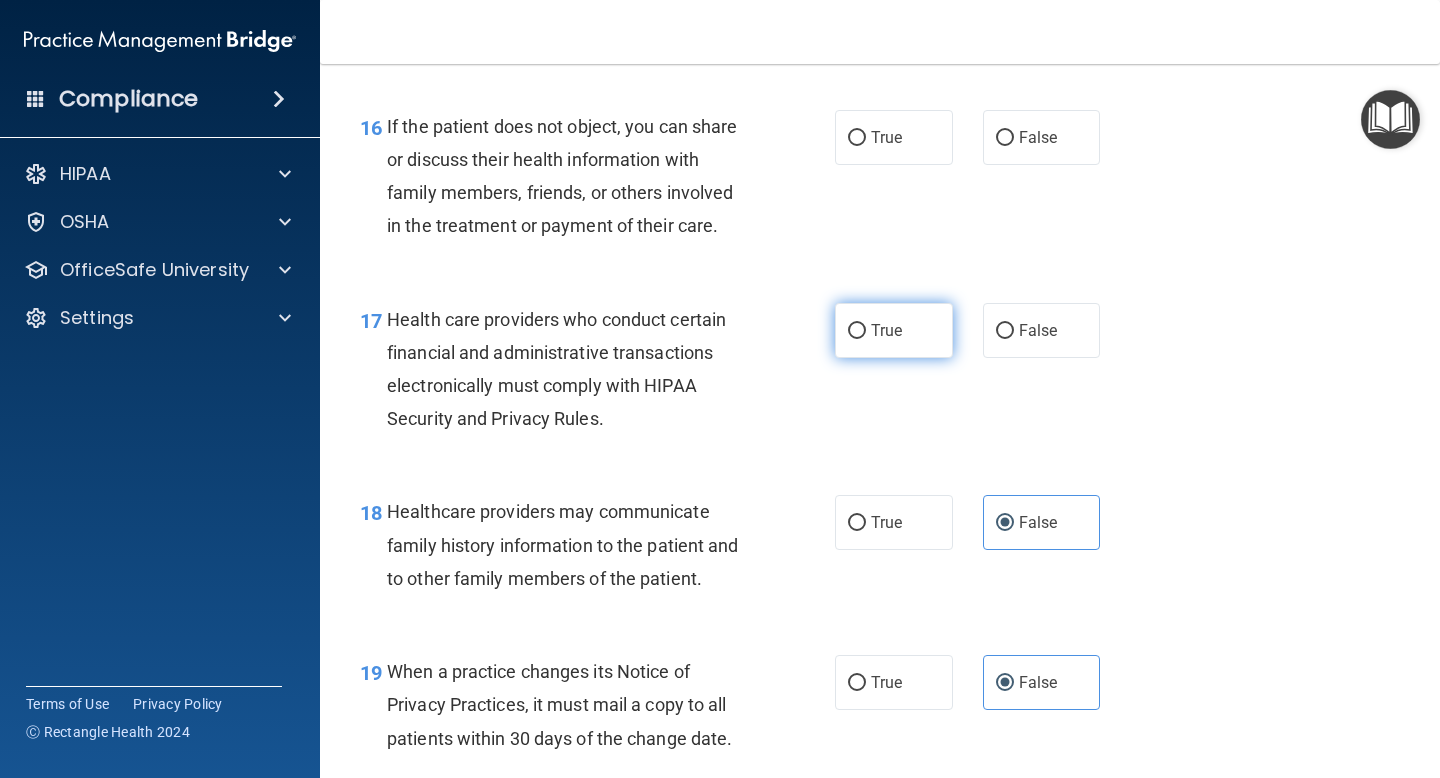 click on "True" at bounding box center (894, 330) 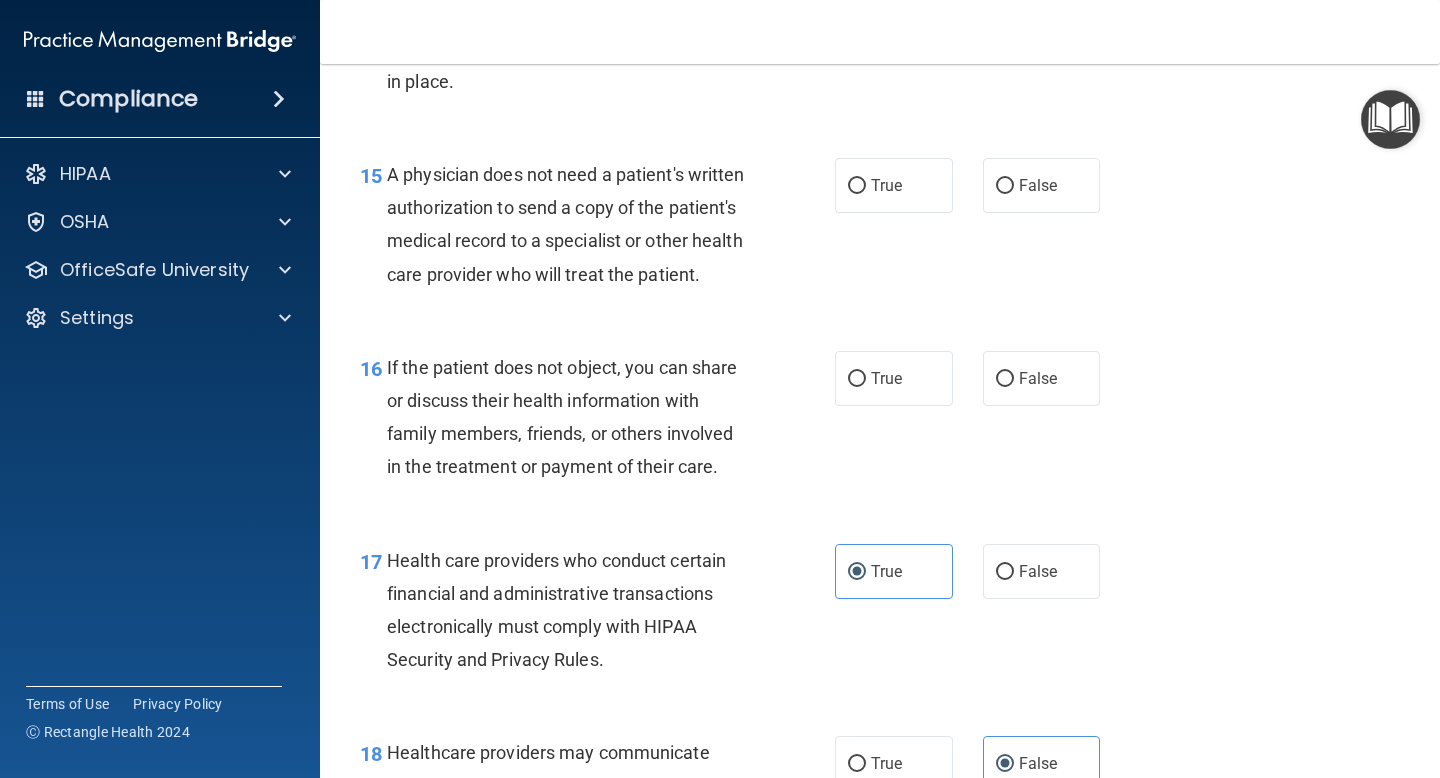 scroll, scrollTop: 2726, scrollLeft: 0, axis: vertical 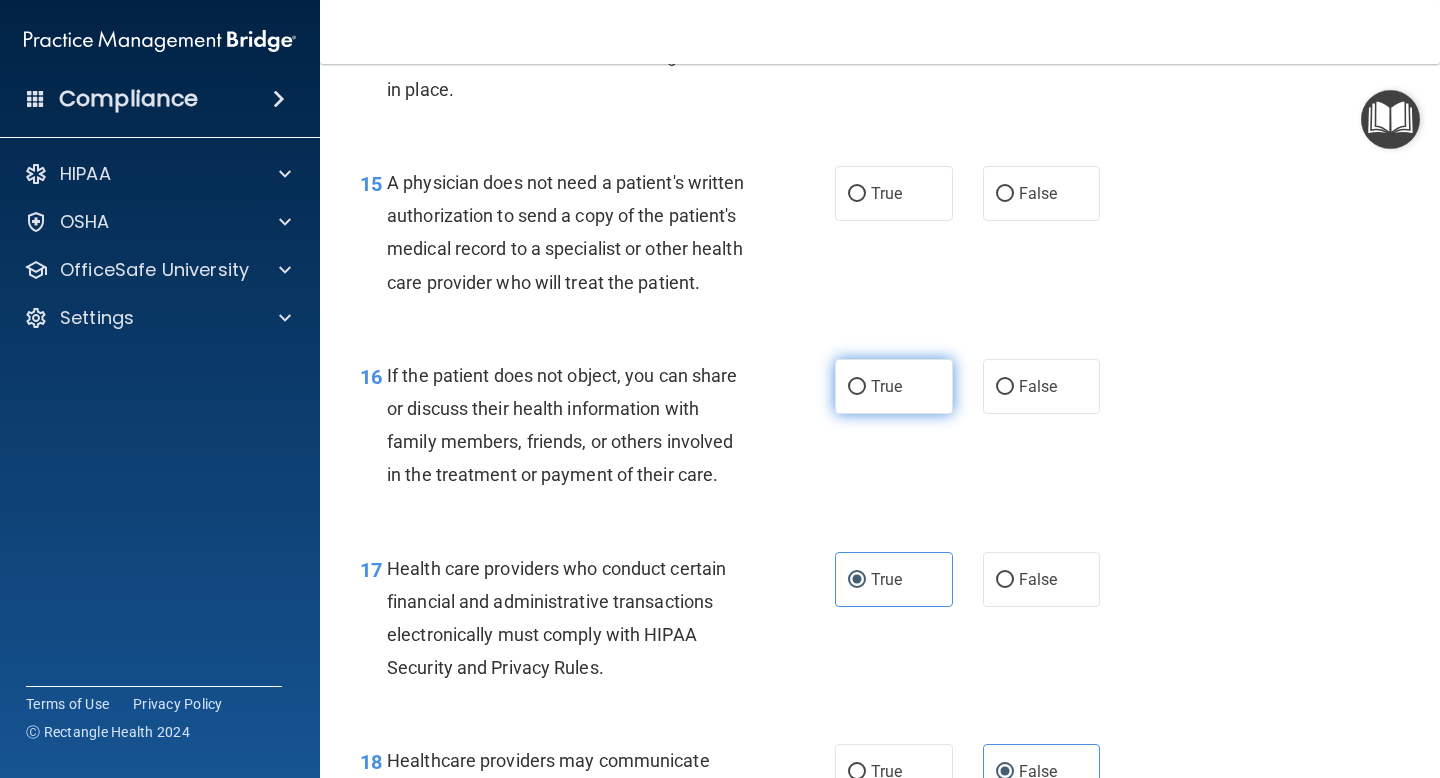 click on "True" at bounding box center [894, 386] 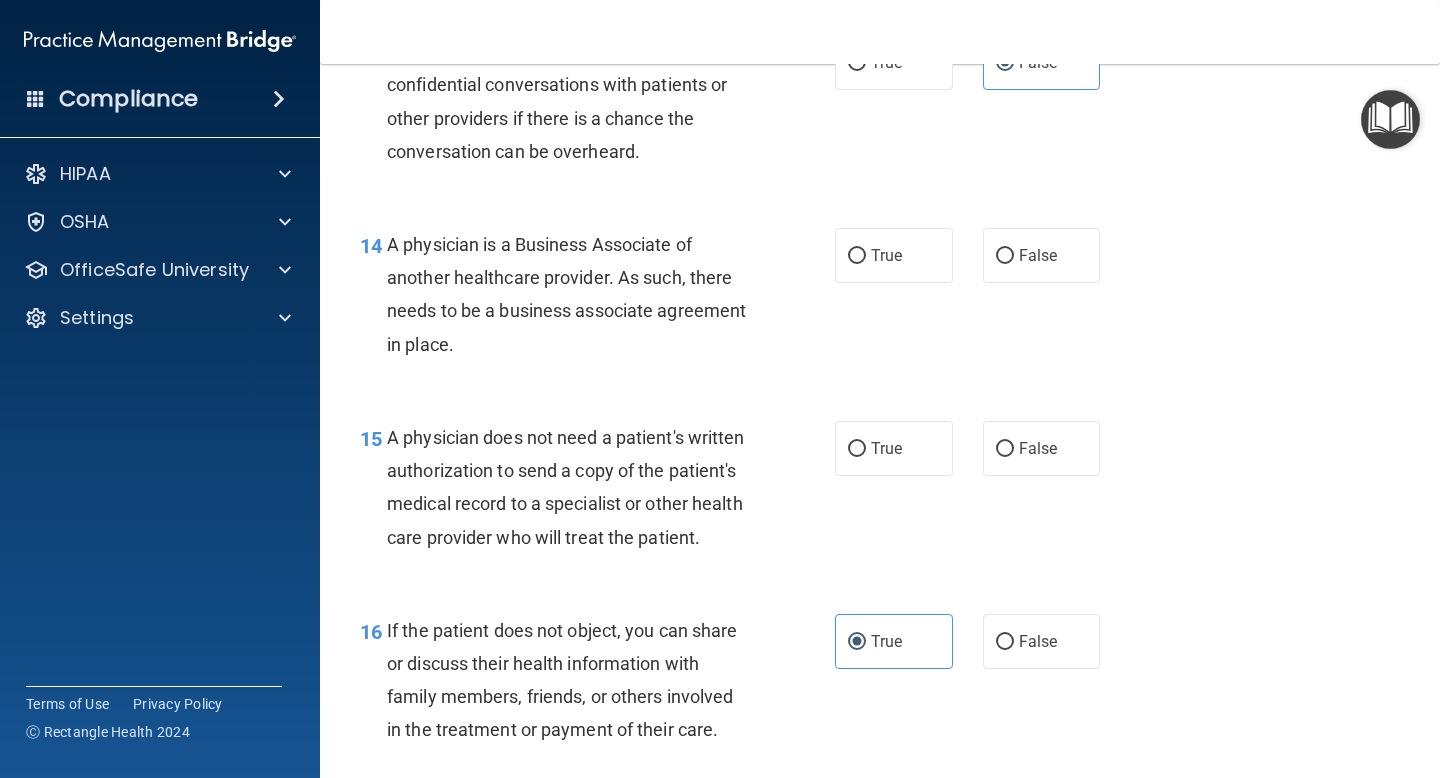 scroll, scrollTop: 2467, scrollLeft: 0, axis: vertical 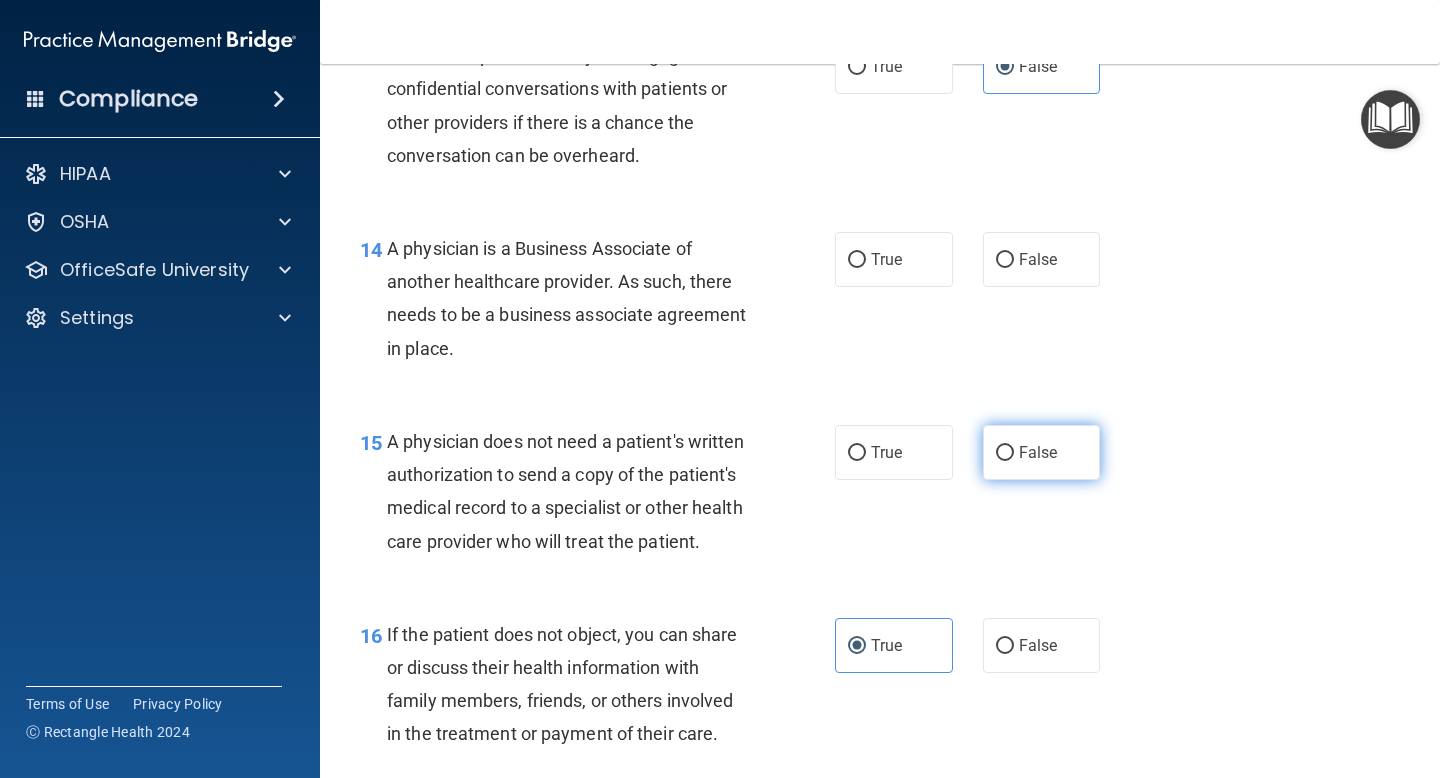 click on "False" at bounding box center [1042, 452] 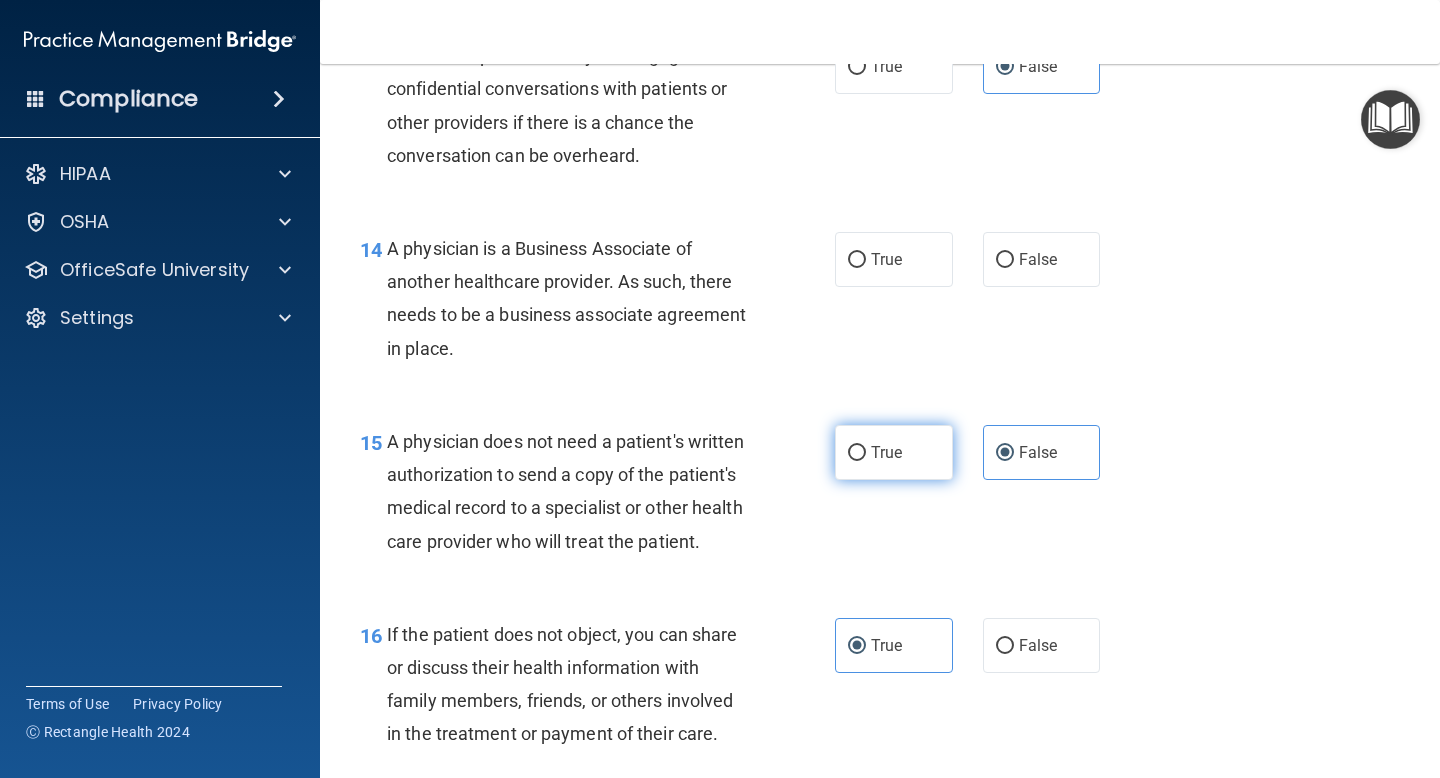 click on "True" at bounding box center [894, 452] 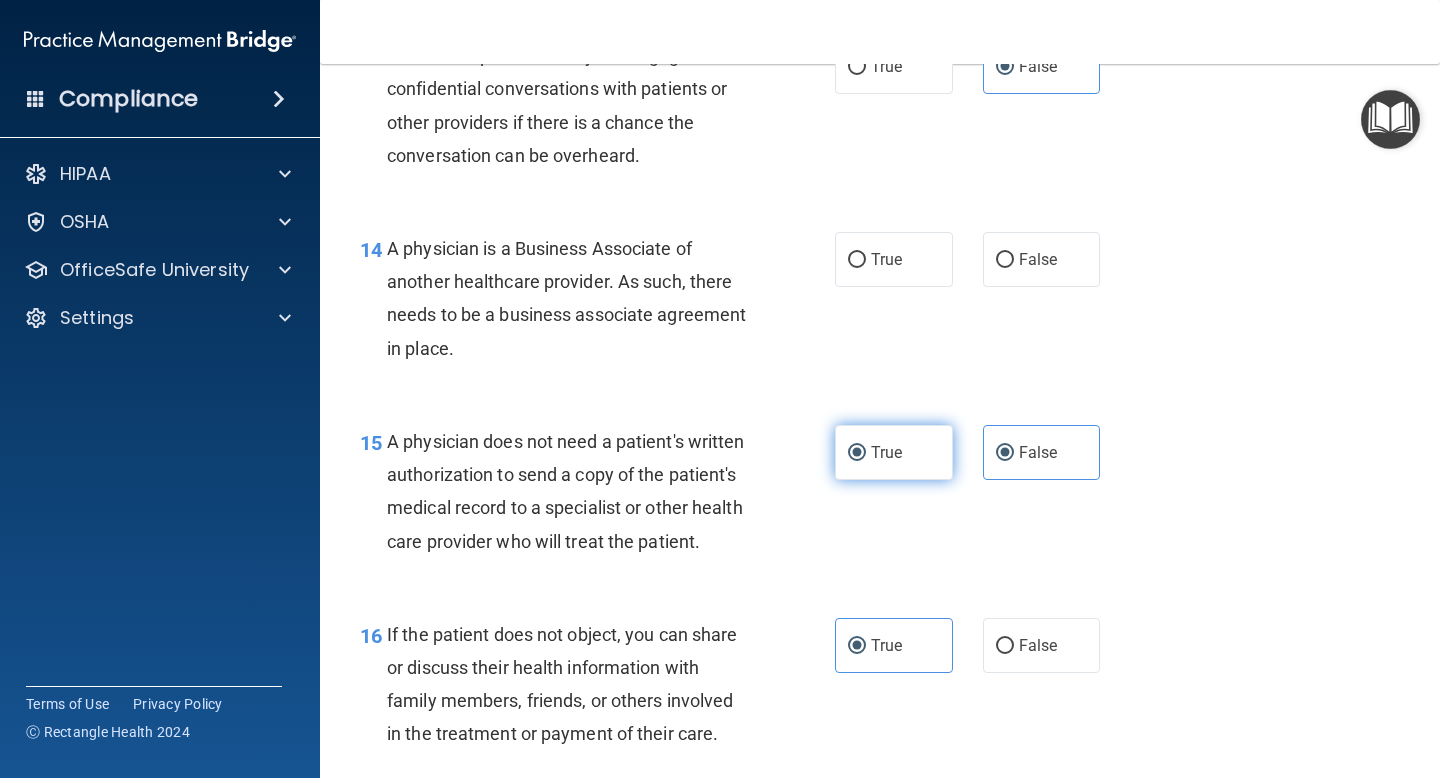 radio on "false" 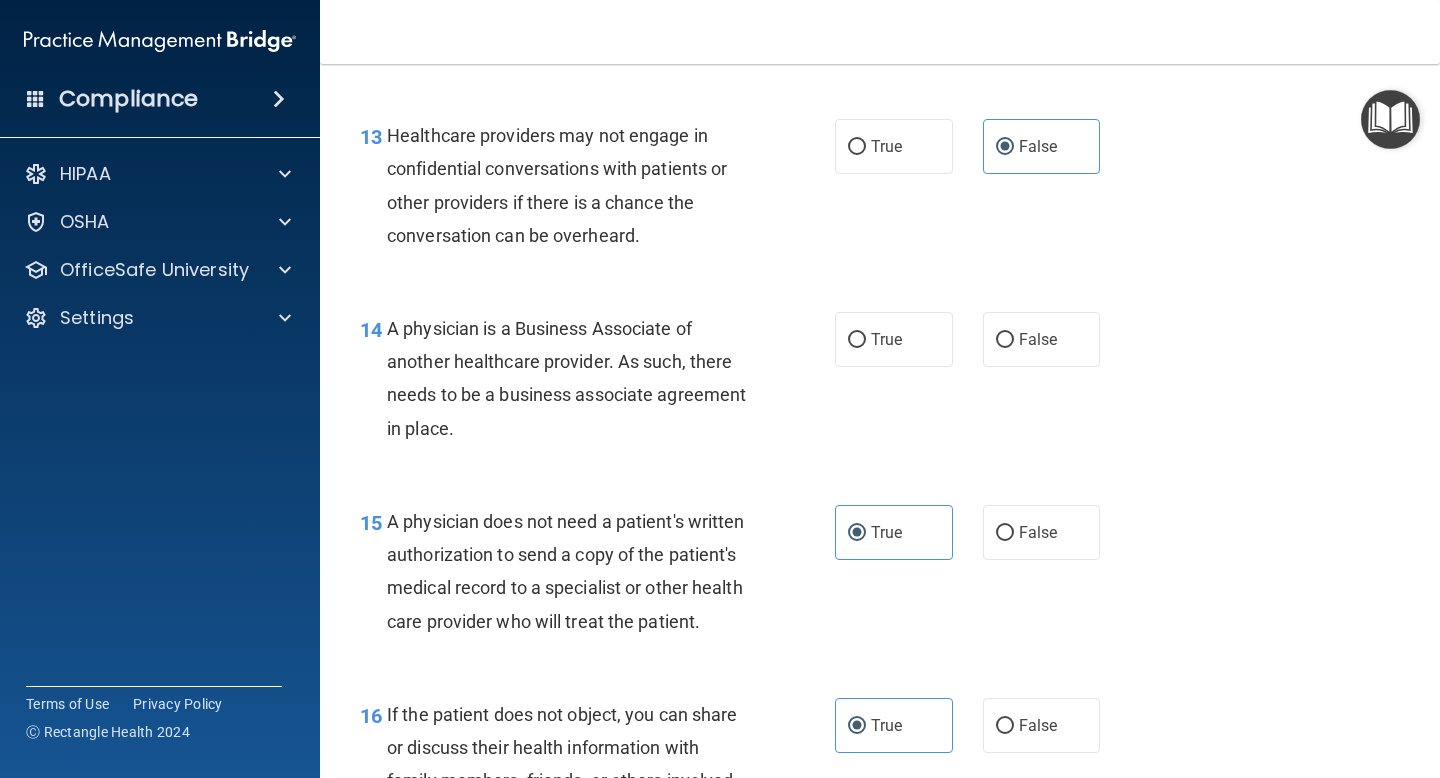scroll, scrollTop: 2382, scrollLeft: 0, axis: vertical 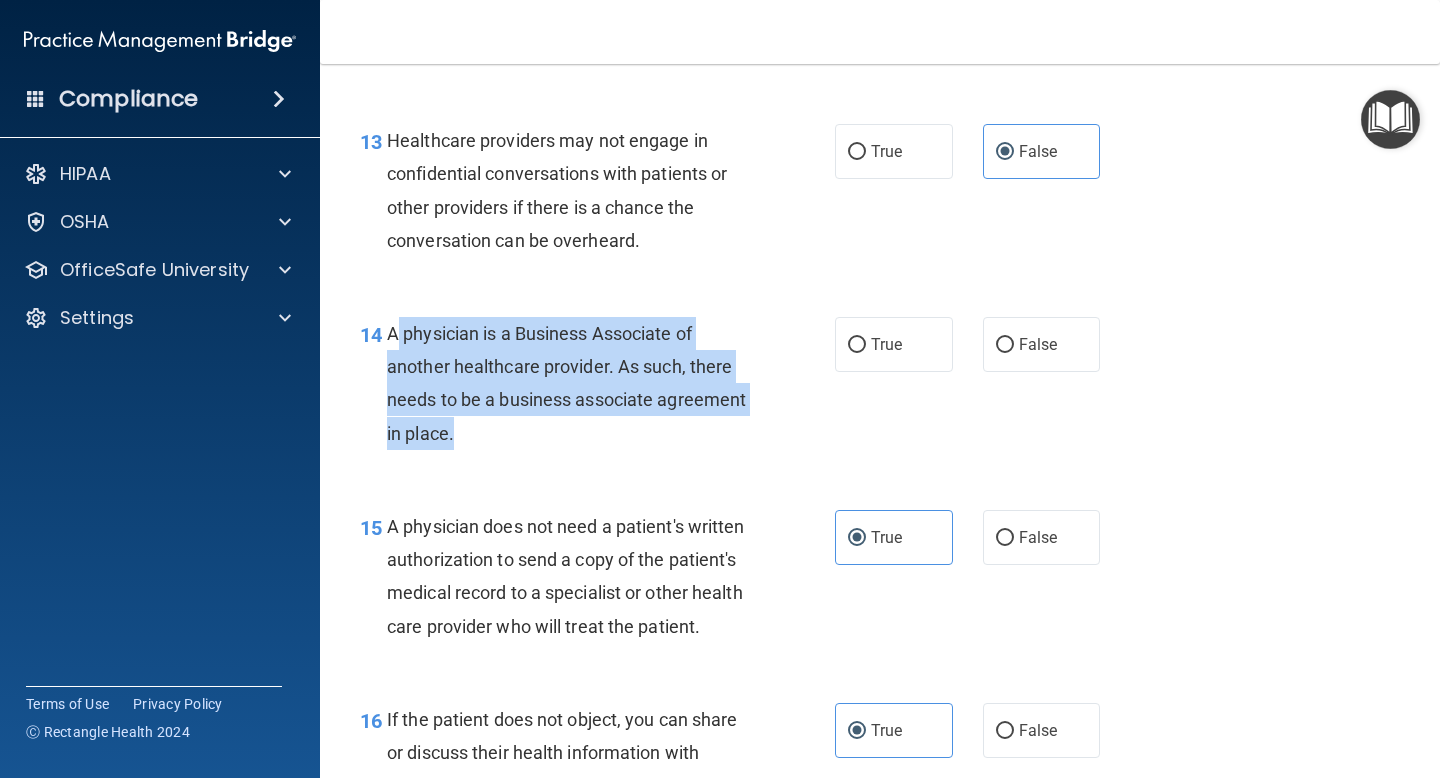 drag, startPoint x: 390, startPoint y: 333, endPoint x: 448, endPoint y: 426, distance: 109.60383 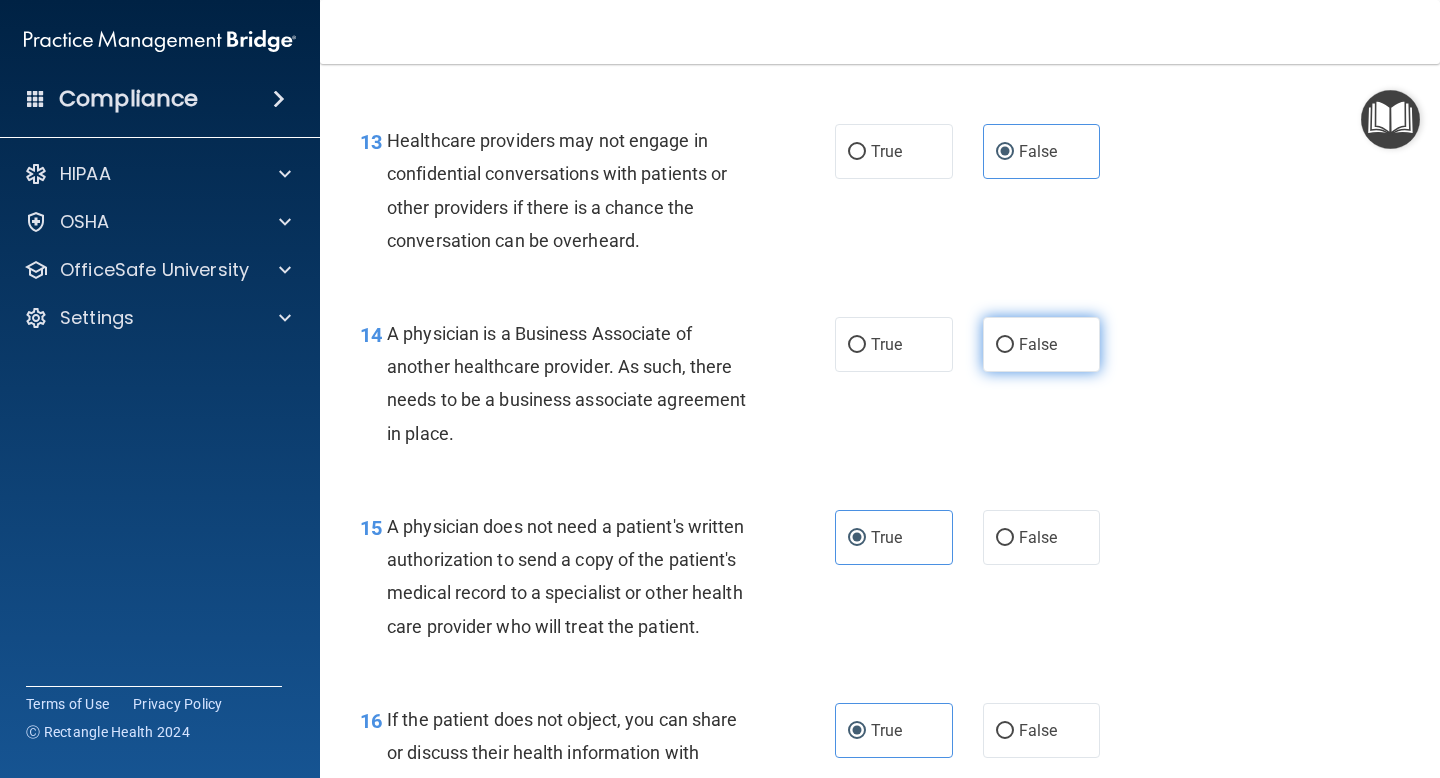 click on "False" at bounding box center [1042, 344] 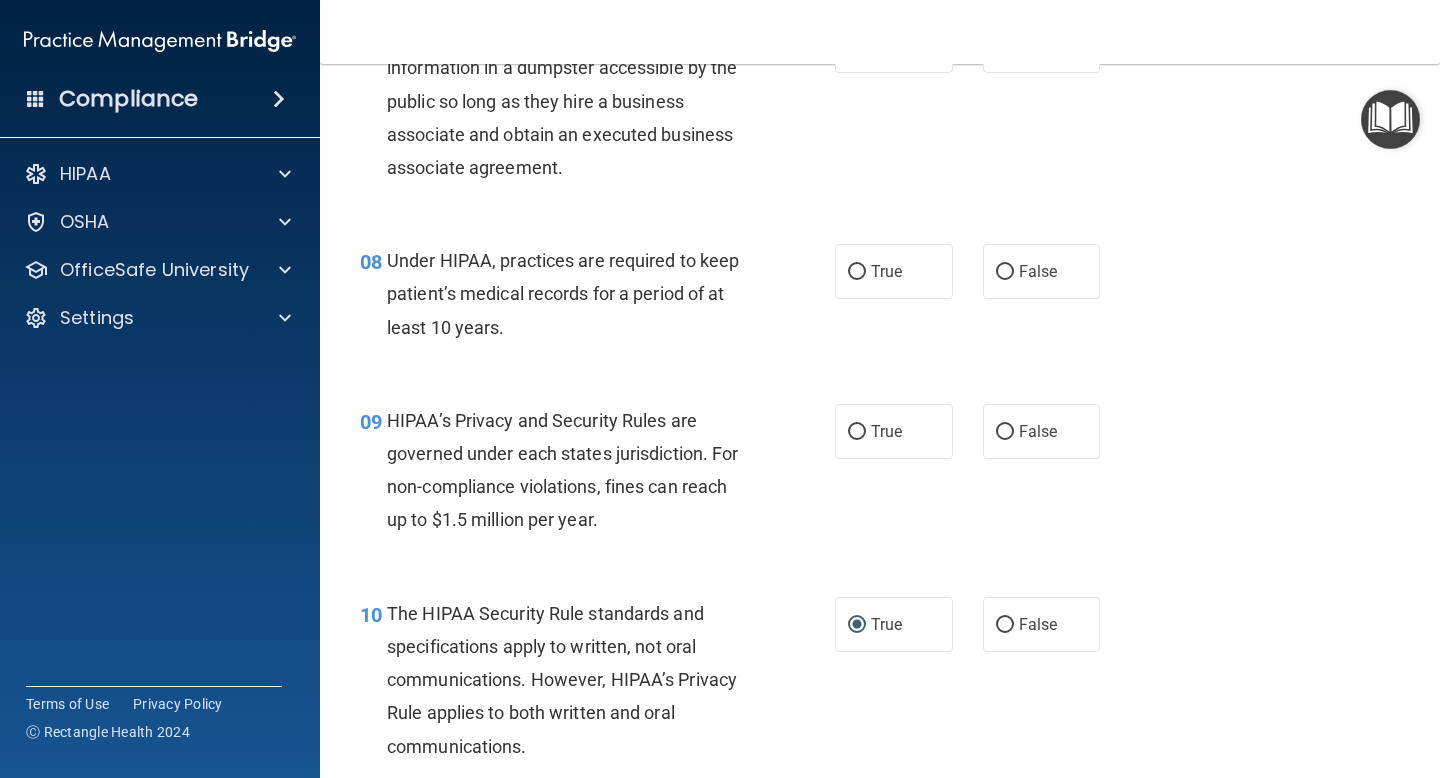scroll, scrollTop: 1363, scrollLeft: 0, axis: vertical 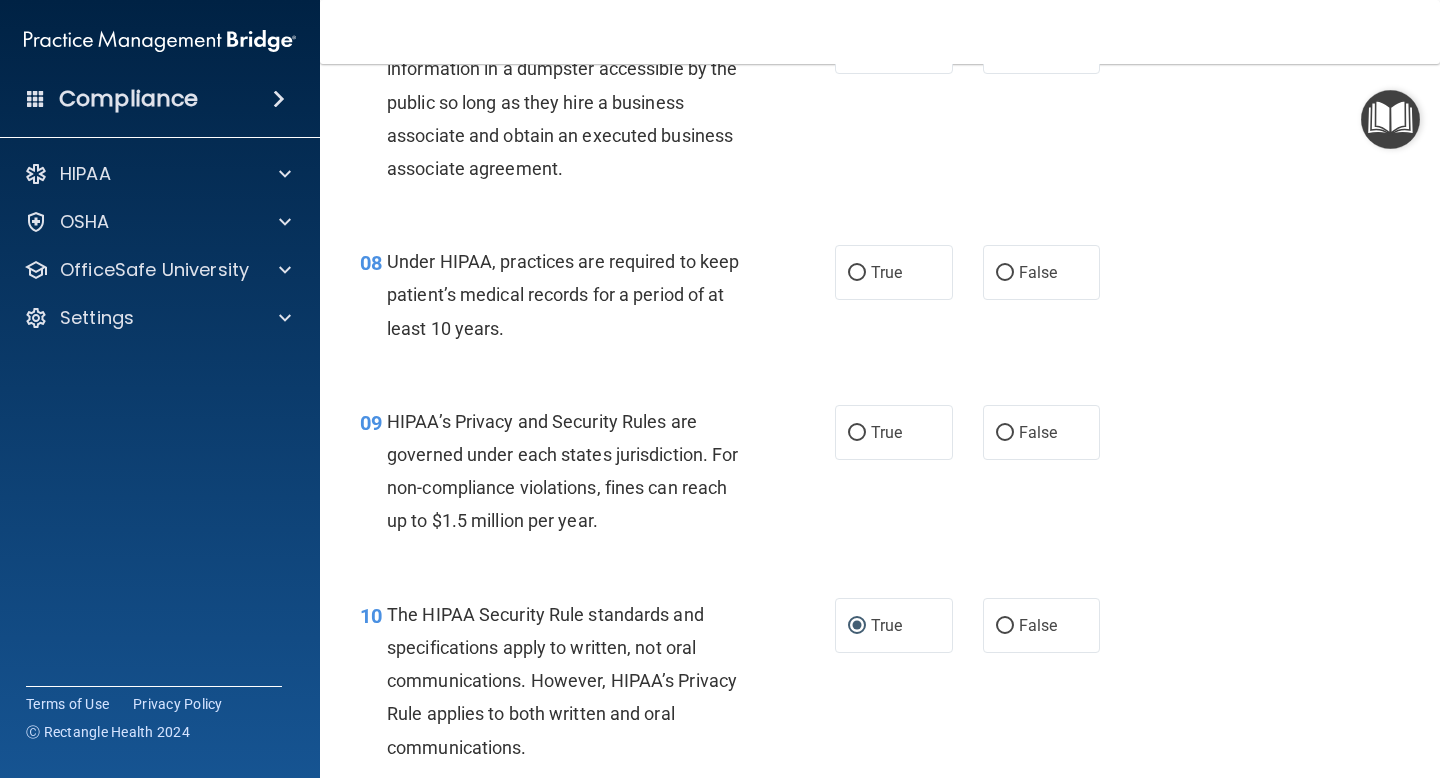 click on "HIPAA’s Privacy and Security Rules are governed under each states jurisdiction.  For non-compliance violations, fines can reach up to $1.5 million per year." at bounding box center (562, 471) 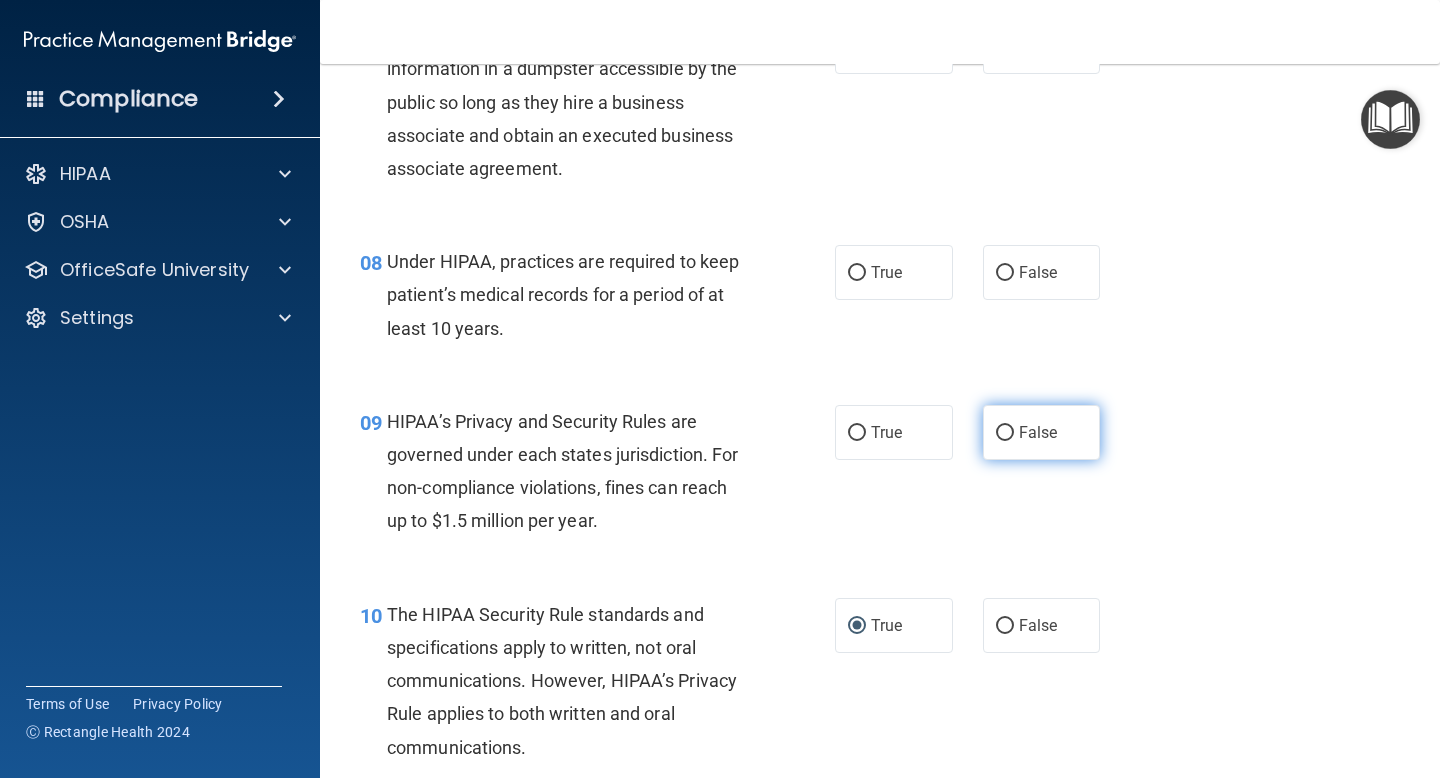 click on "False" at bounding box center [1042, 432] 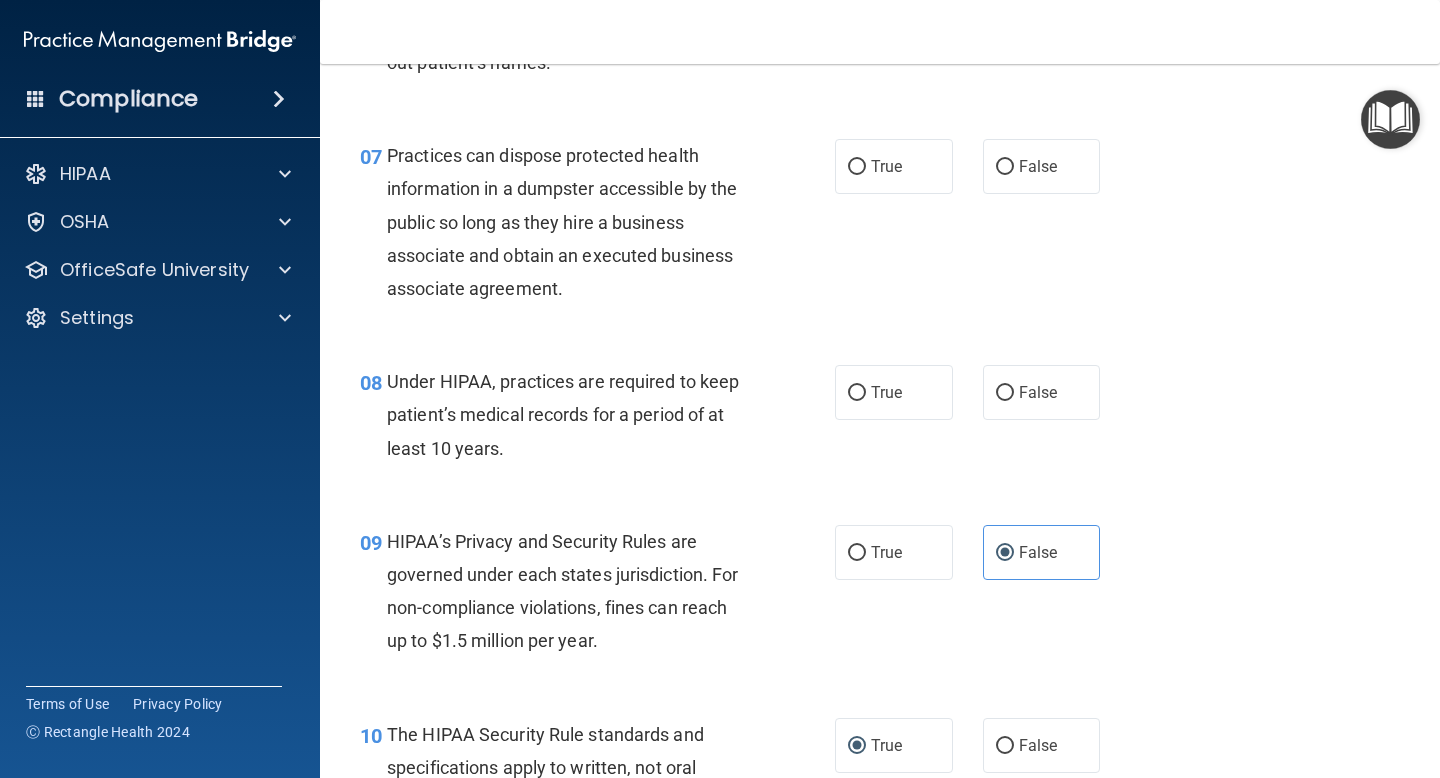scroll, scrollTop: 1242, scrollLeft: 0, axis: vertical 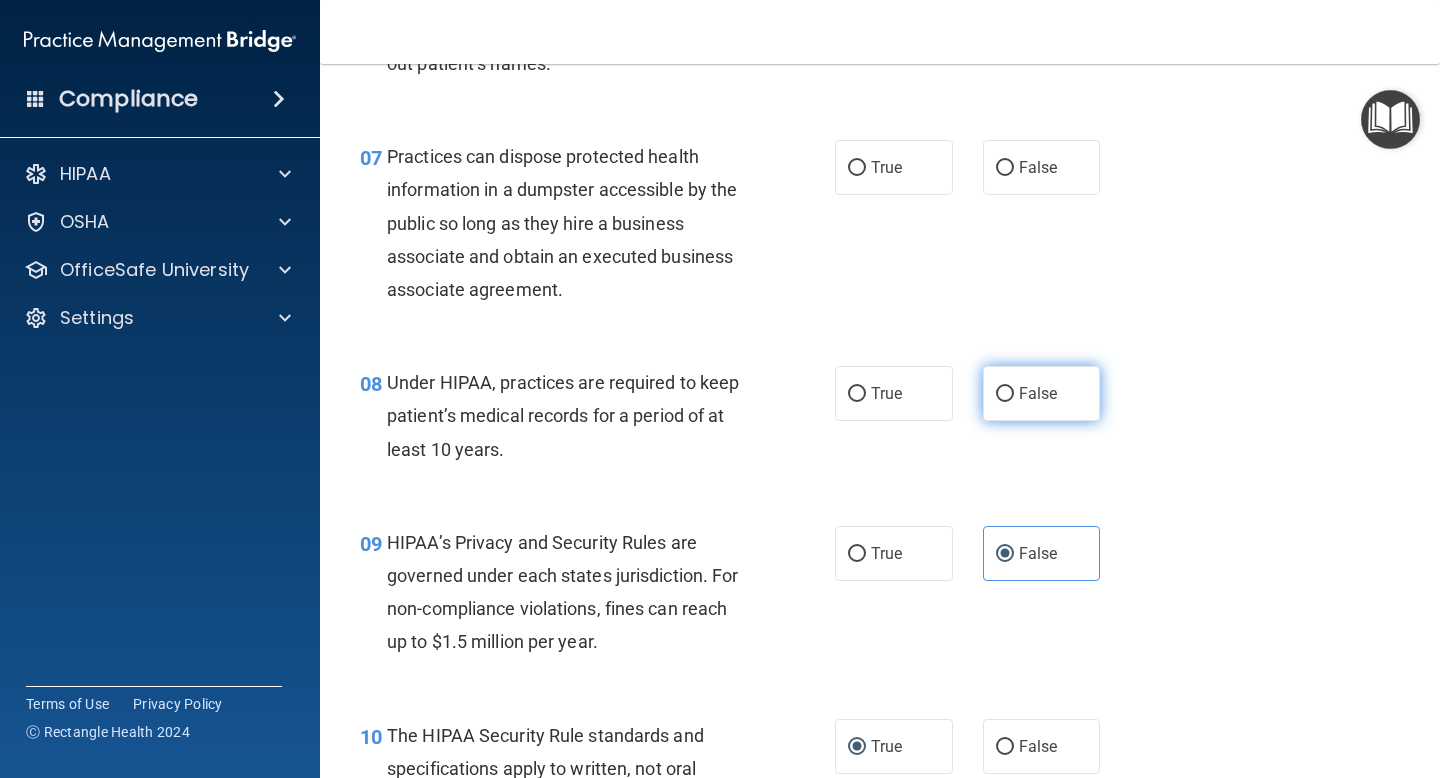 click on "False" at bounding box center [1038, 393] 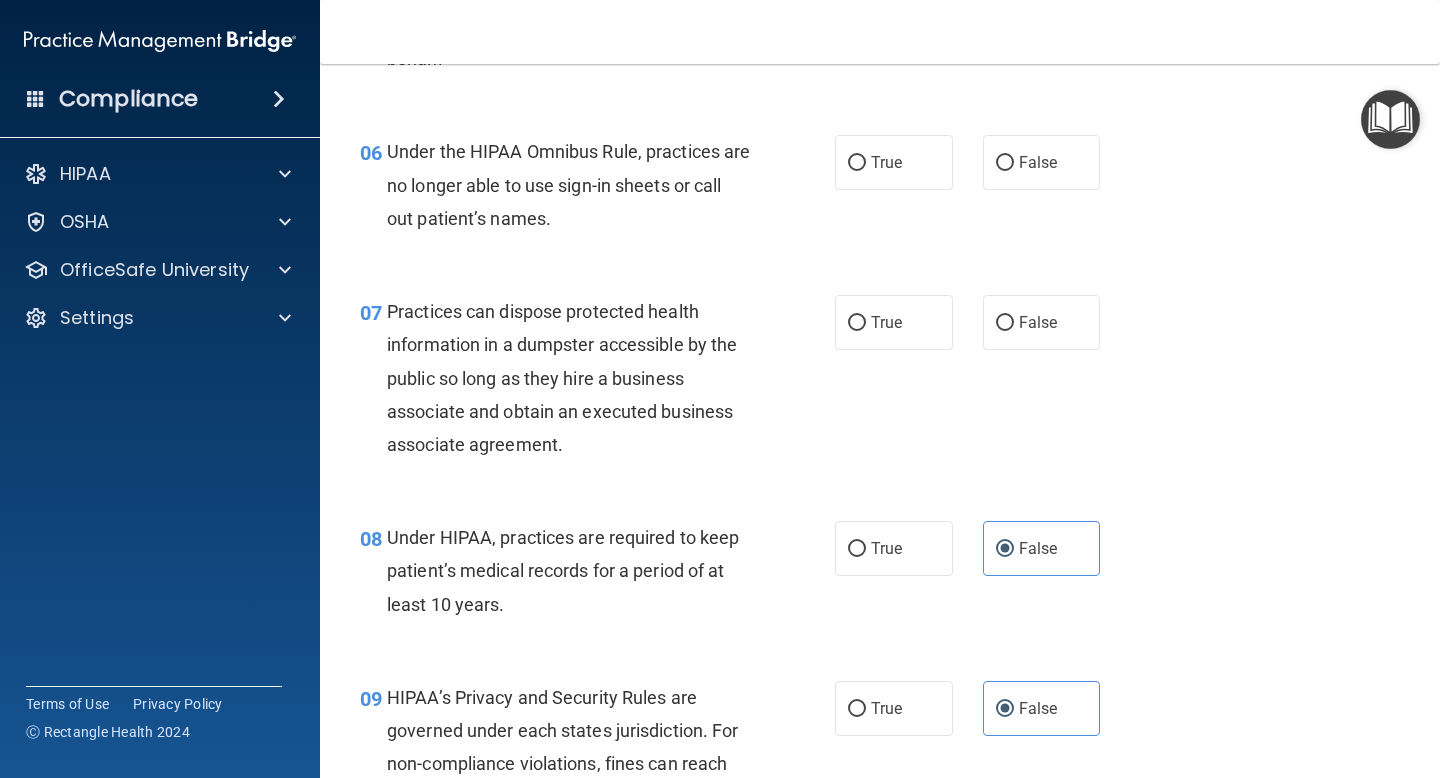 scroll, scrollTop: 1086, scrollLeft: 0, axis: vertical 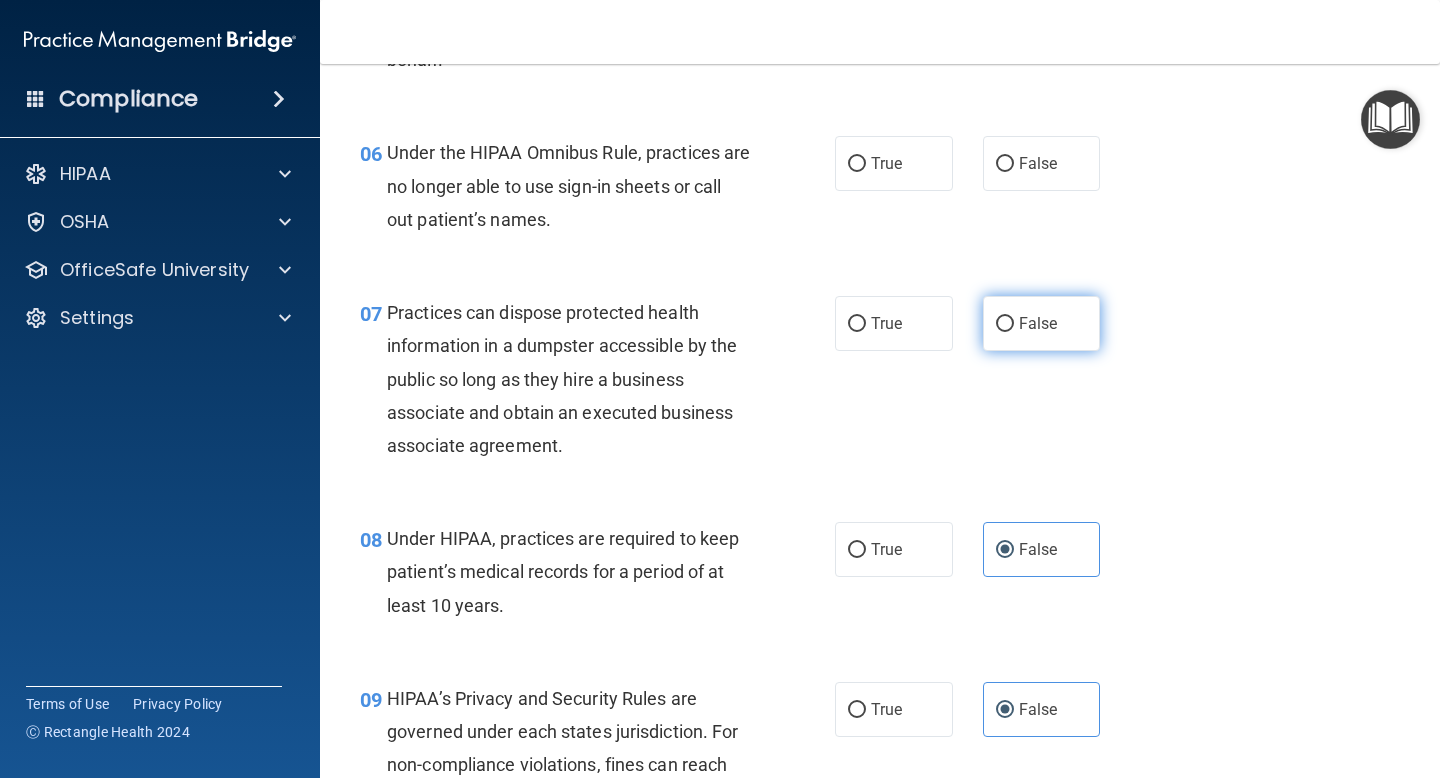 click on "False" at bounding box center (1038, 323) 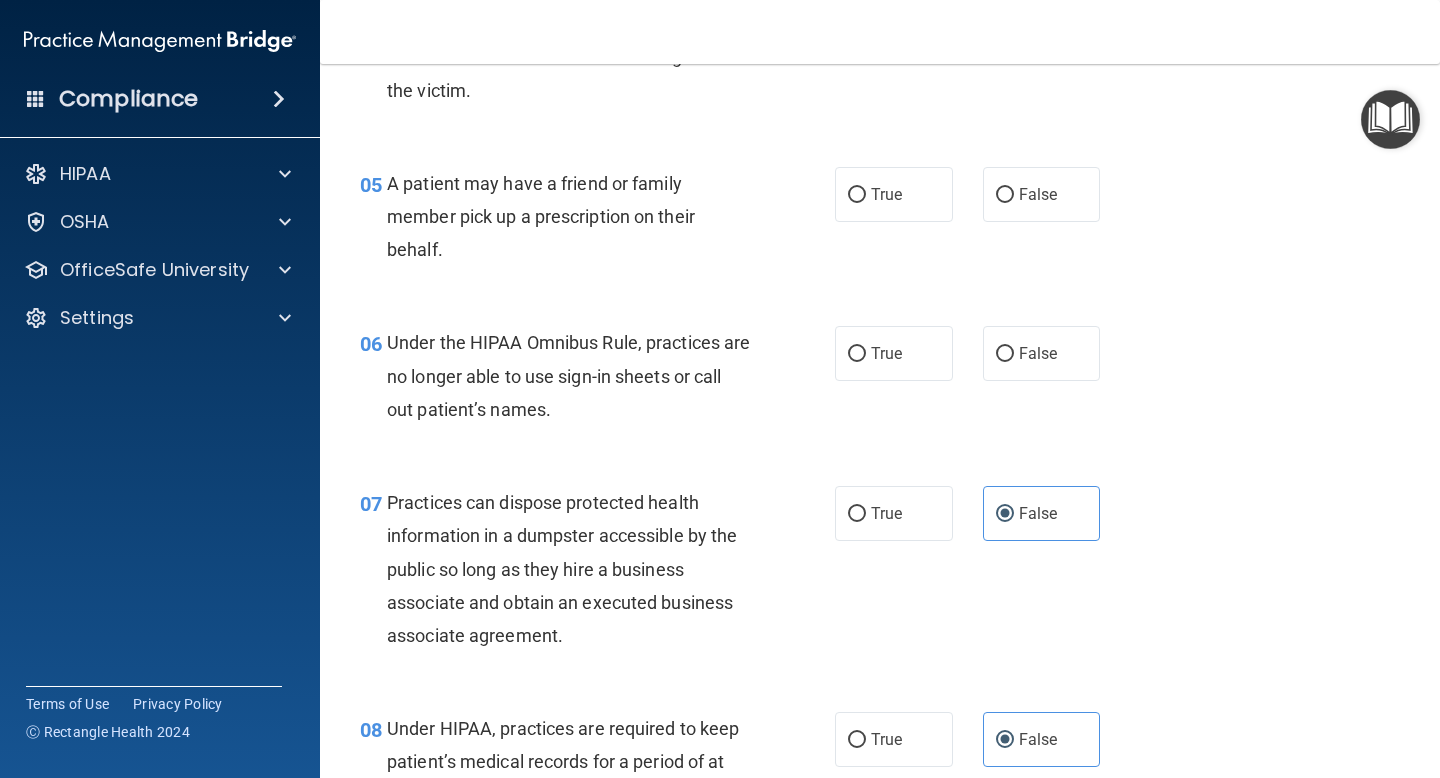 scroll, scrollTop: 882, scrollLeft: 0, axis: vertical 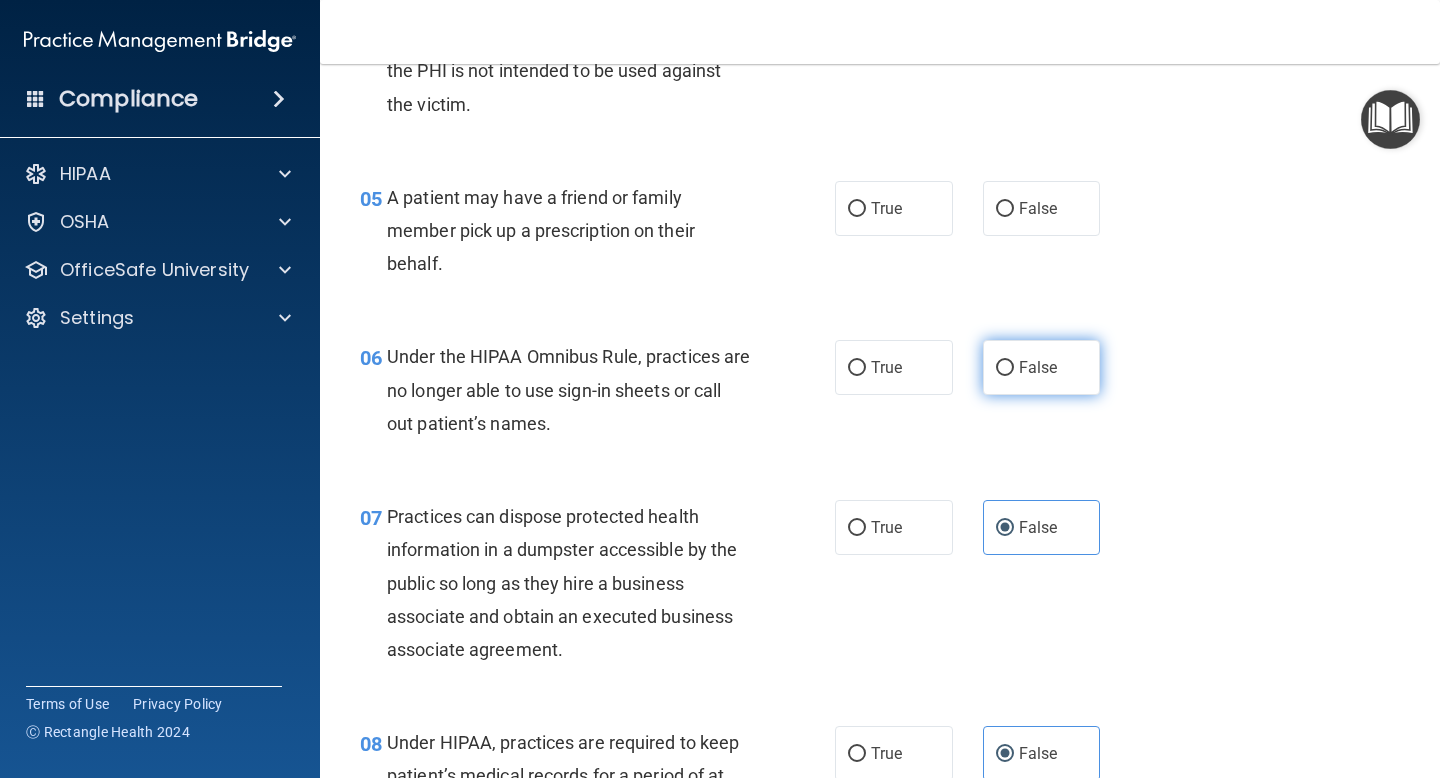 click on "False" at bounding box center [1042, 367] 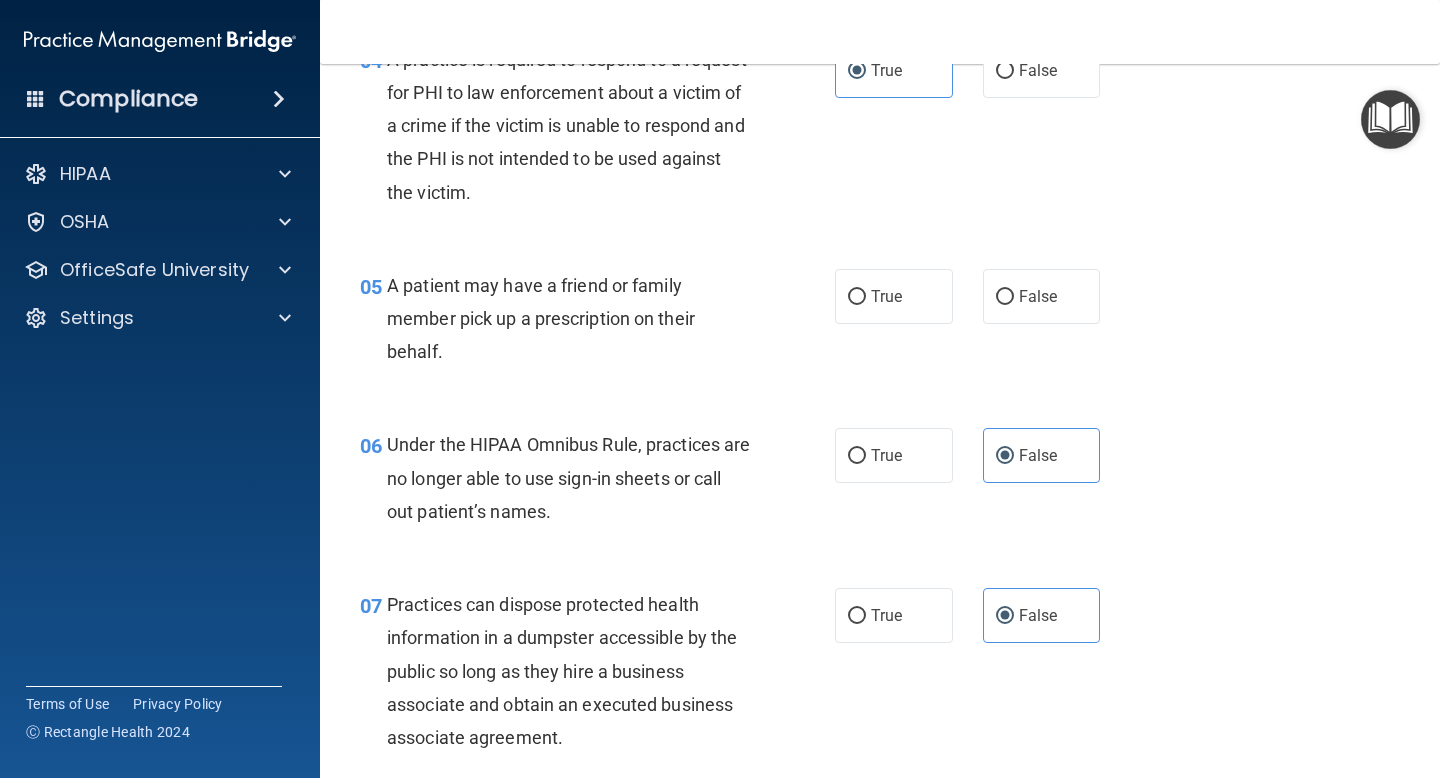 scroll, scrollTop: 791, scrollLeft: 0, axis: vertical 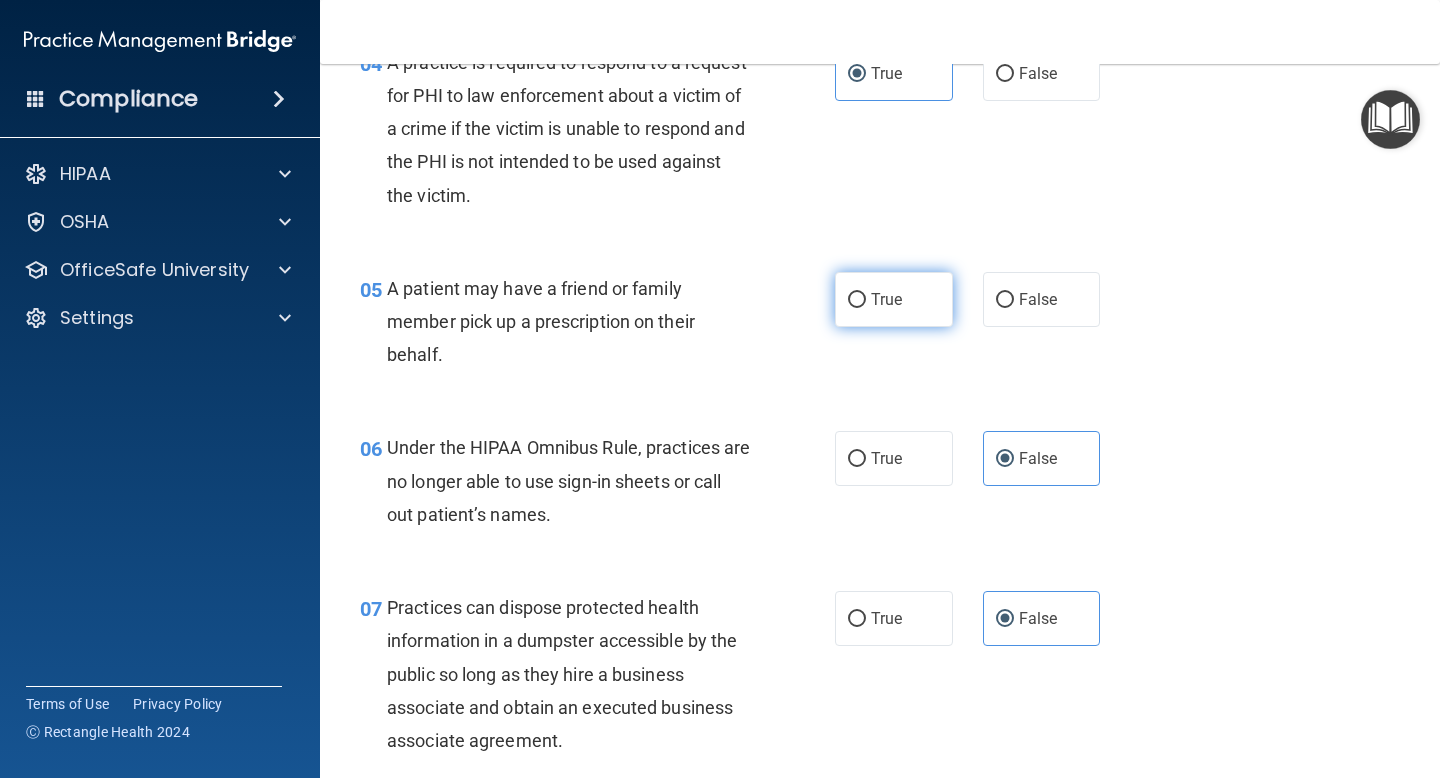 click on "True" at bounding box center (894, 299) 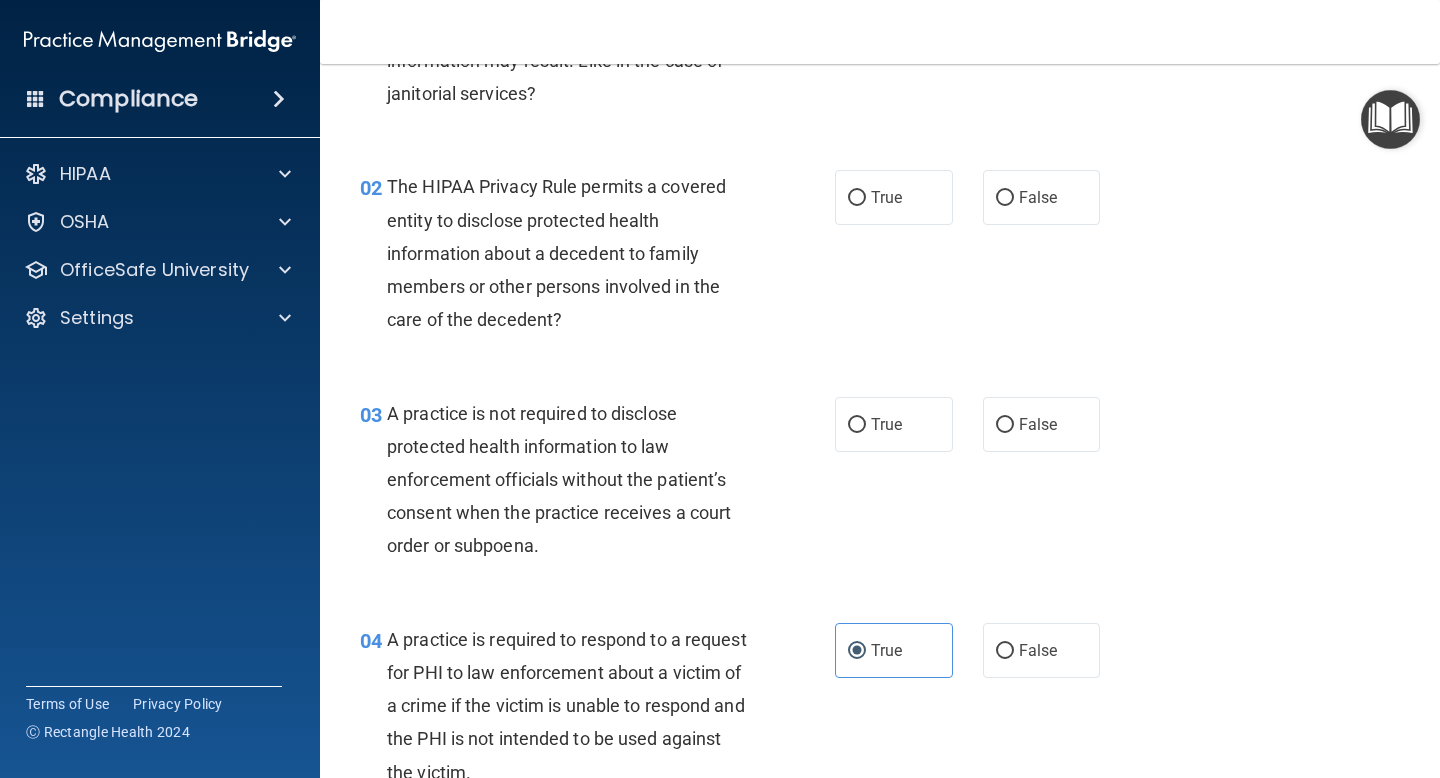 scroll, scrollTop: 204, scrollLeft: 0, axis: vertical 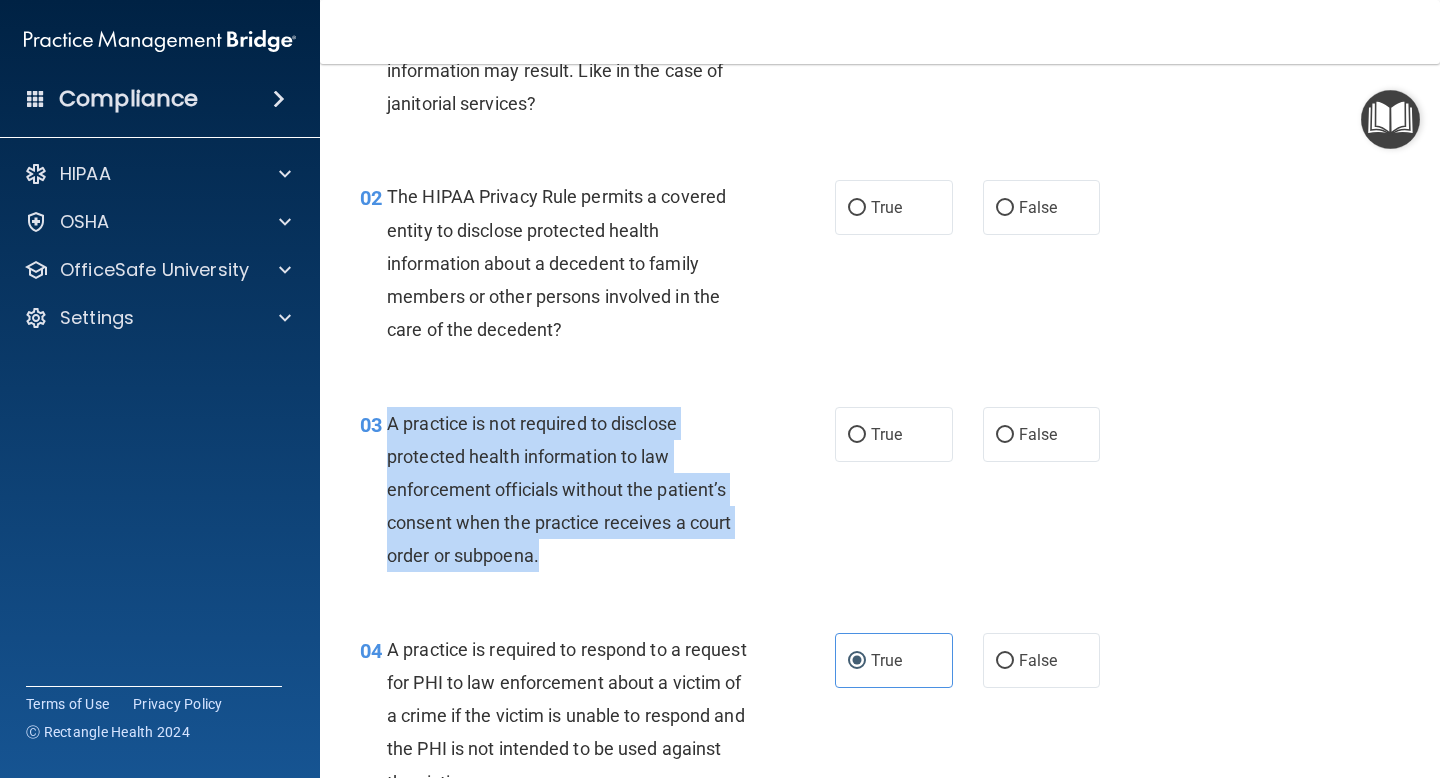 drag, startPoint x: 390, startPoint y: 423, endPoint x: 537, endPoint y: 561, distance: 201.62589 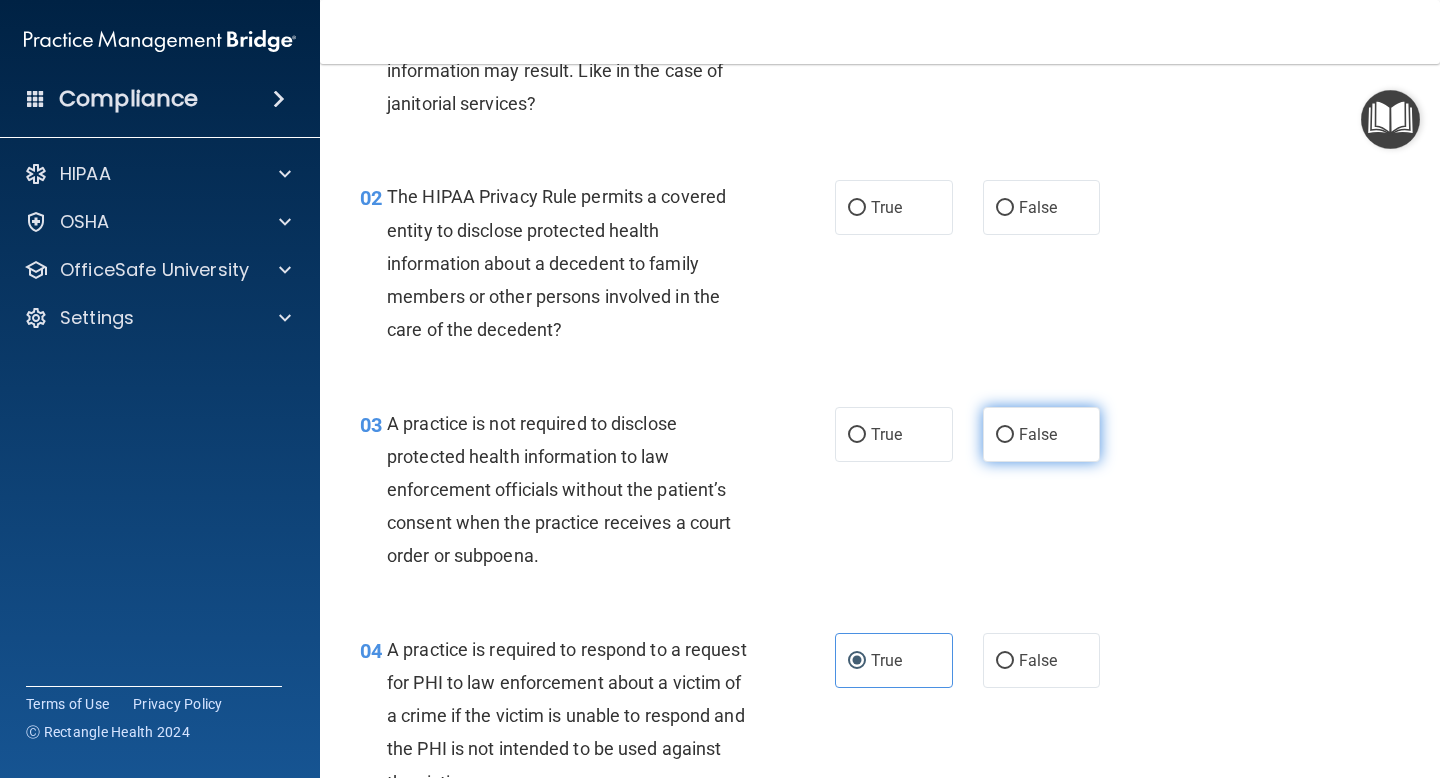 click on "False" at bounding box center [1042, 434] 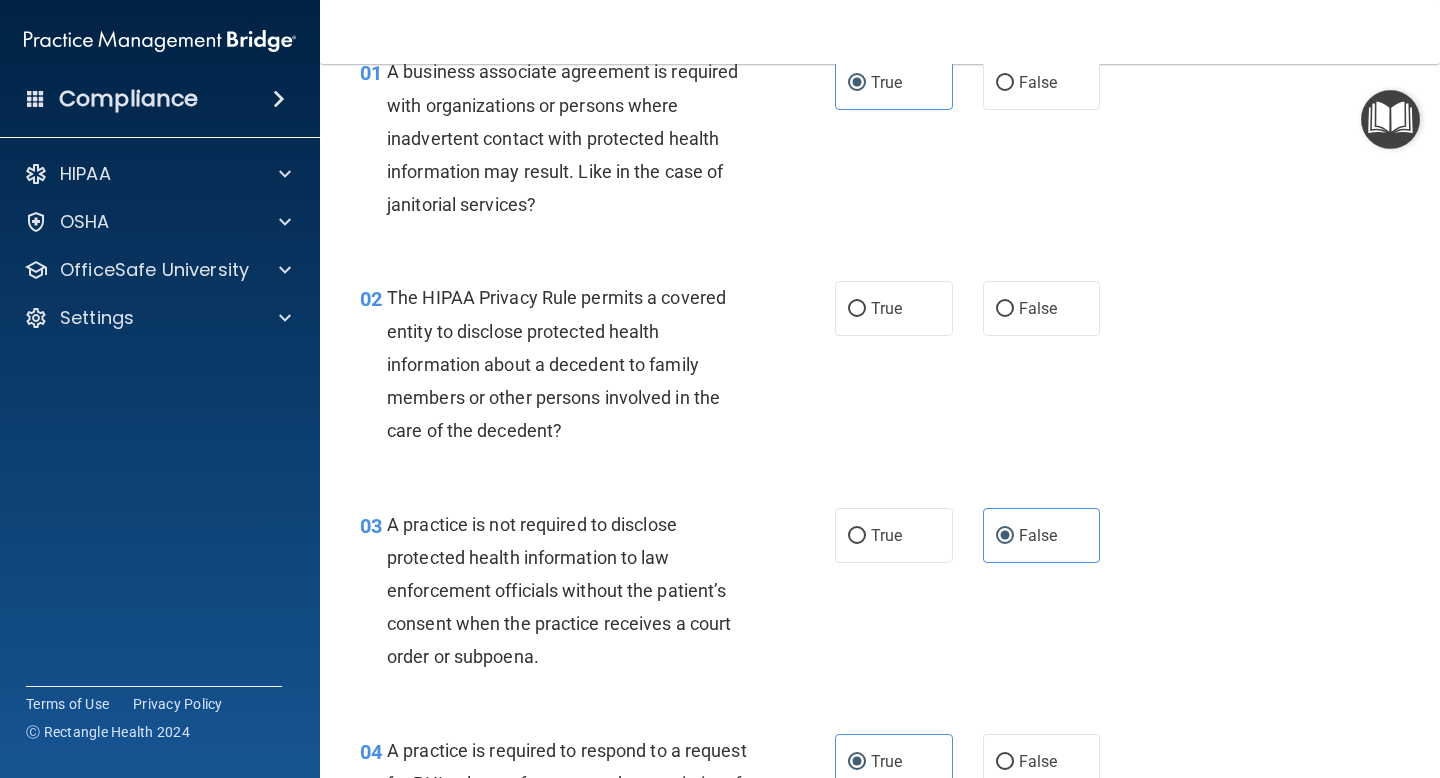 scroll, scrollTop: 74, scrollLeft: 0, axis: vertical 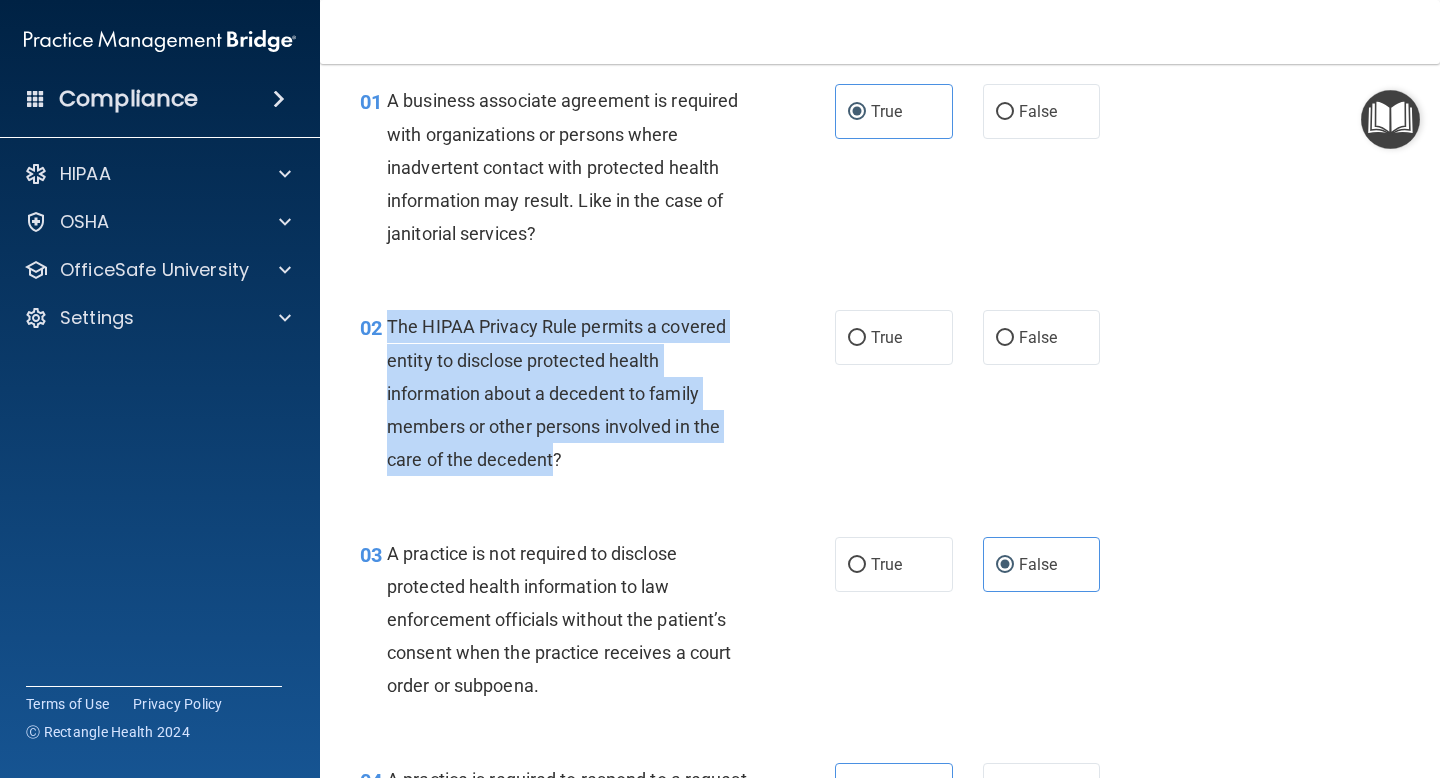 drag, startPoint x: 387, startPoint y: 325, endPoint x: 555, endPoint y: 458, distance: 214.2732 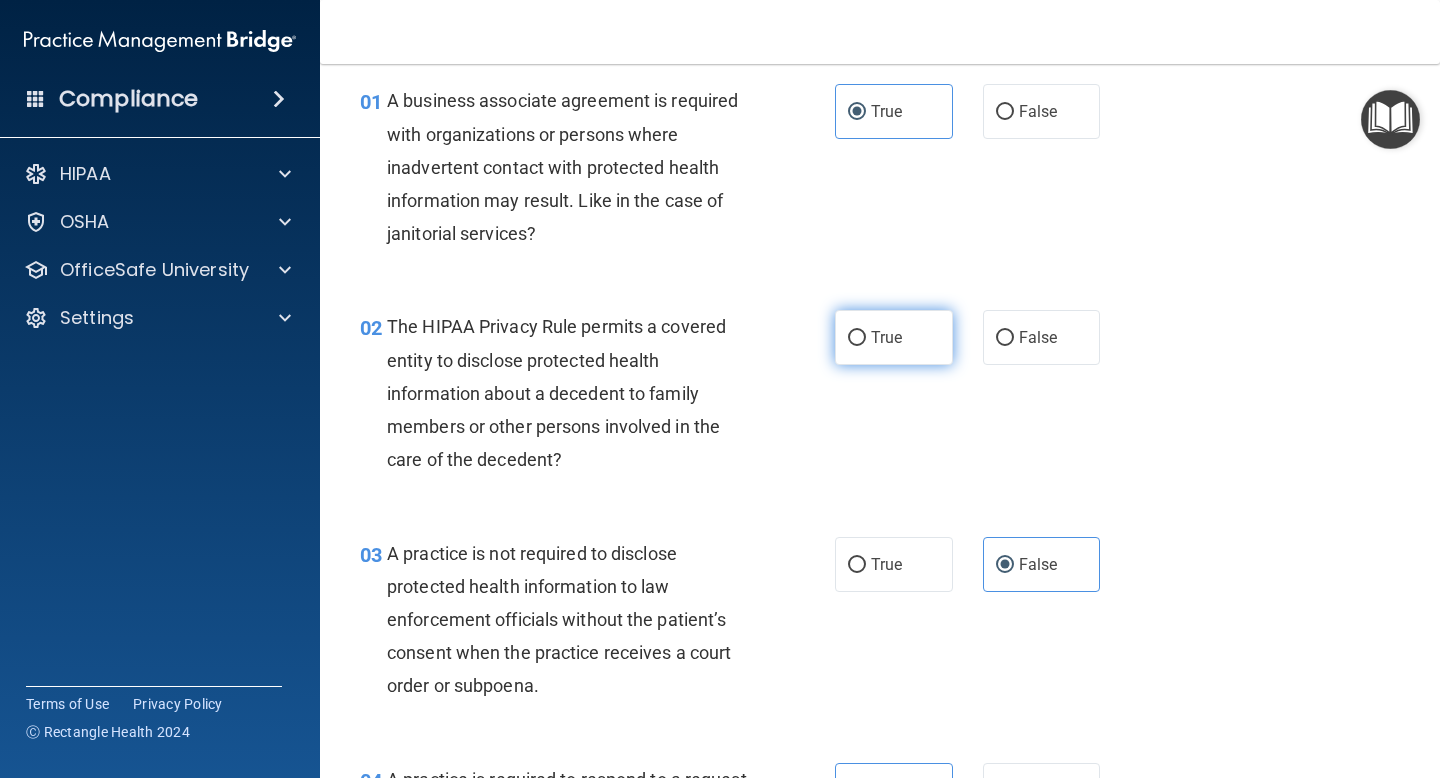 click on "True" at bounding box center [894, 337] 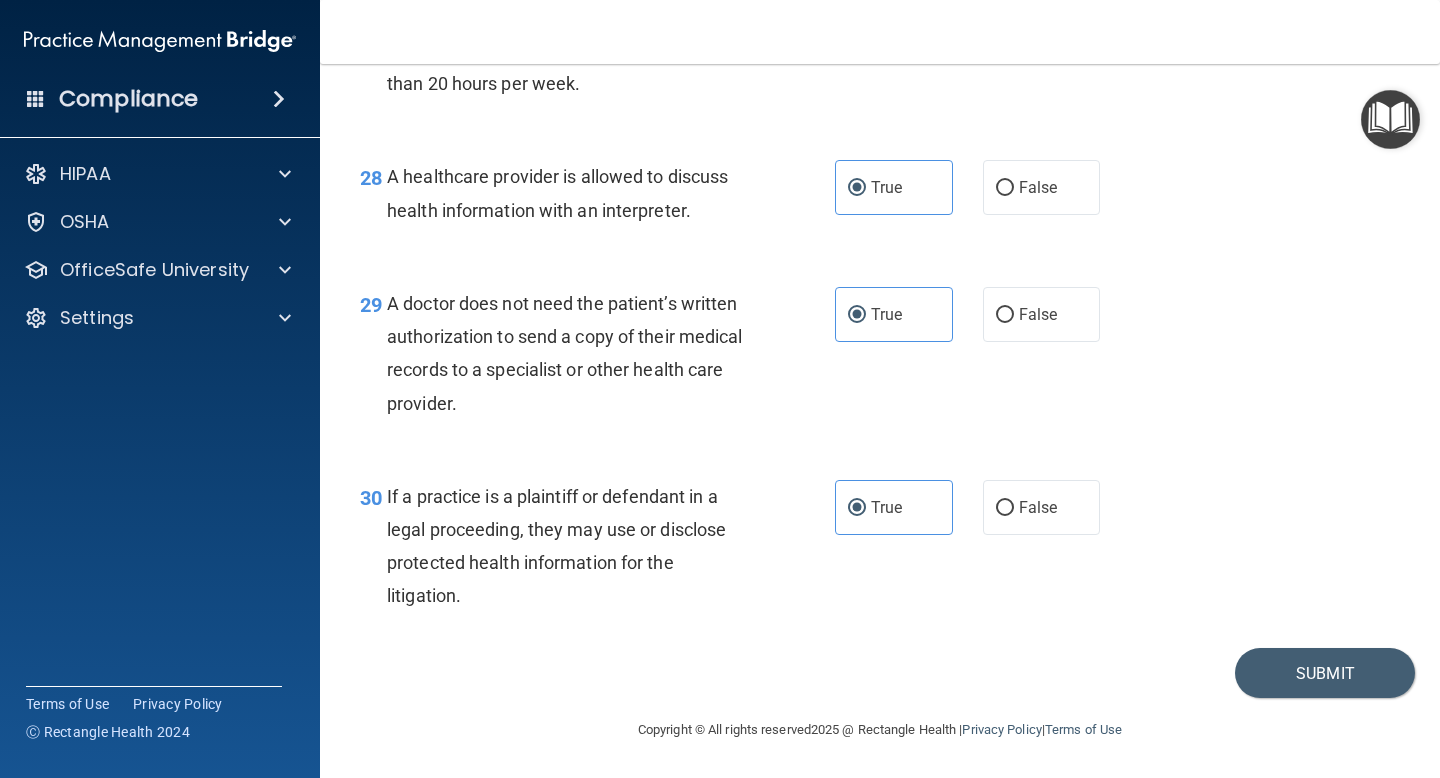 scroll, scrollTop: 5007, scrollLeft: 0, axis: vertical 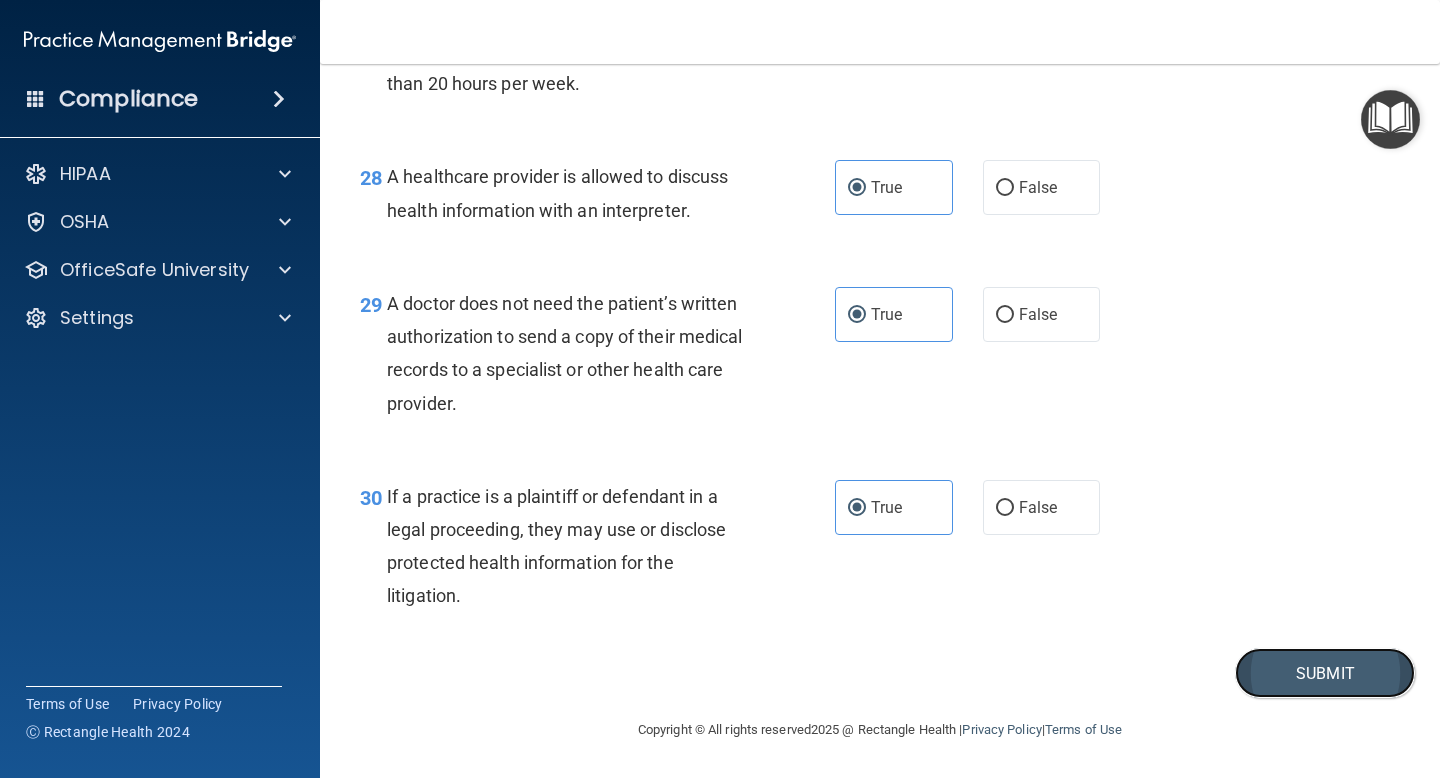 click on "Submit" at bounding box center (1325, 673) 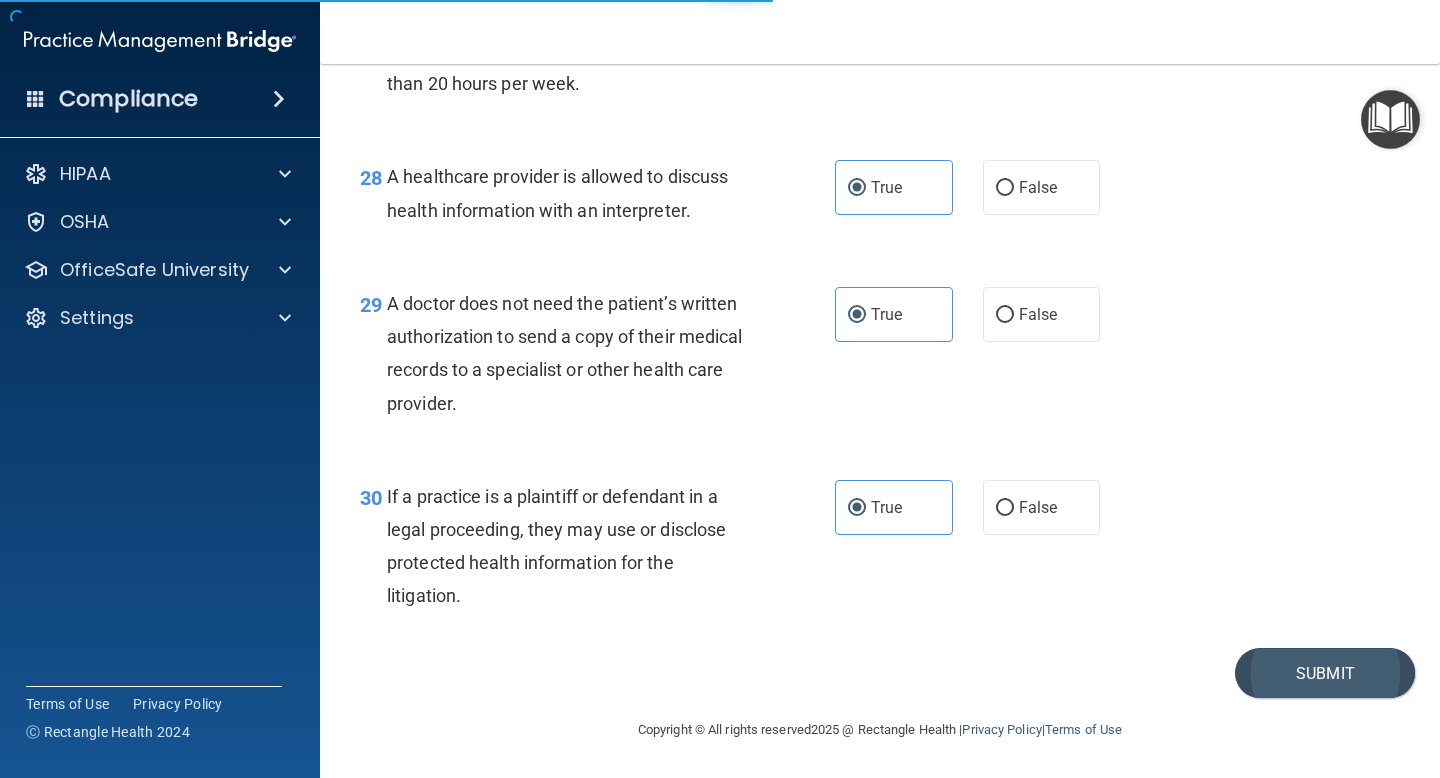 scroll, scrollTop: 0, scrollLeft: 0, axis: both 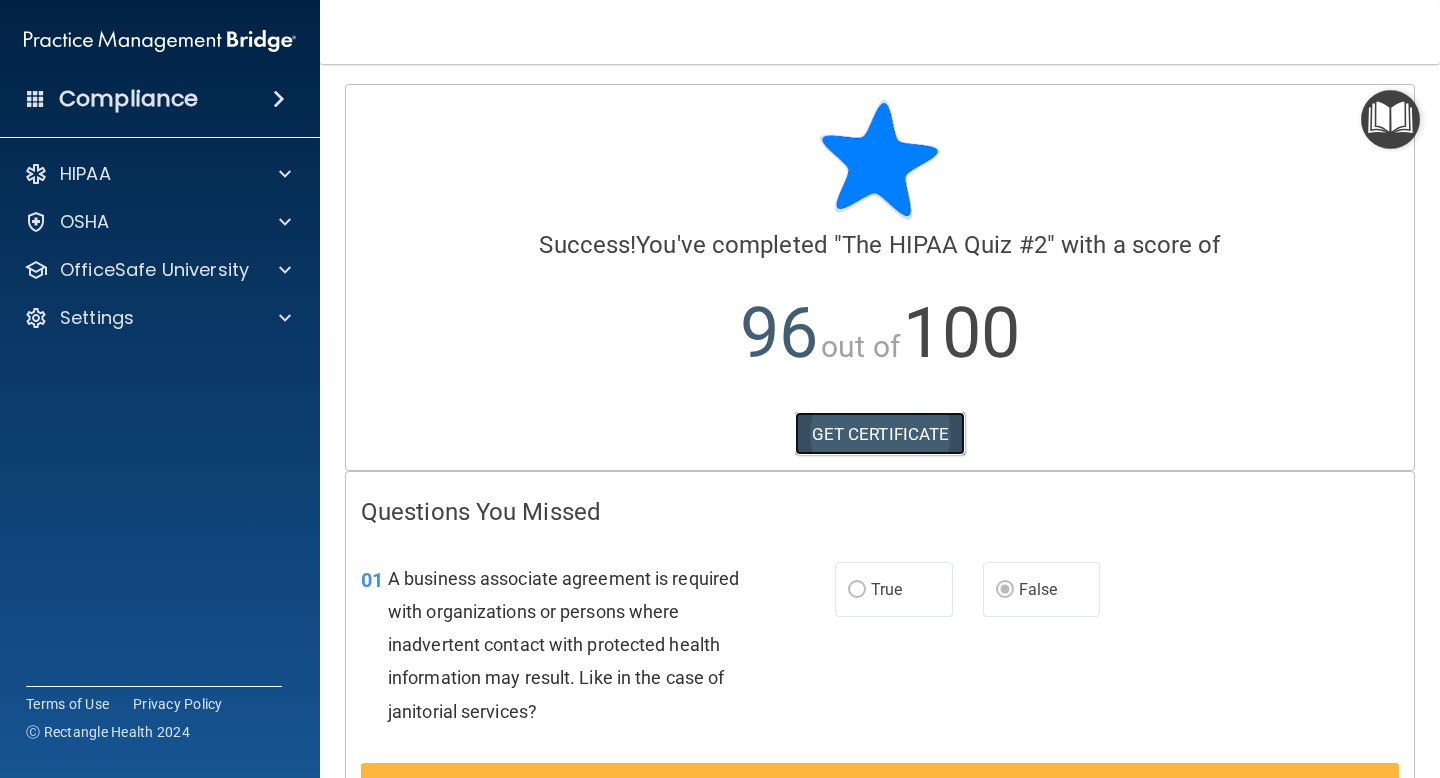 click on "GET CERTIFICATE" at bounding box center (880, 434) 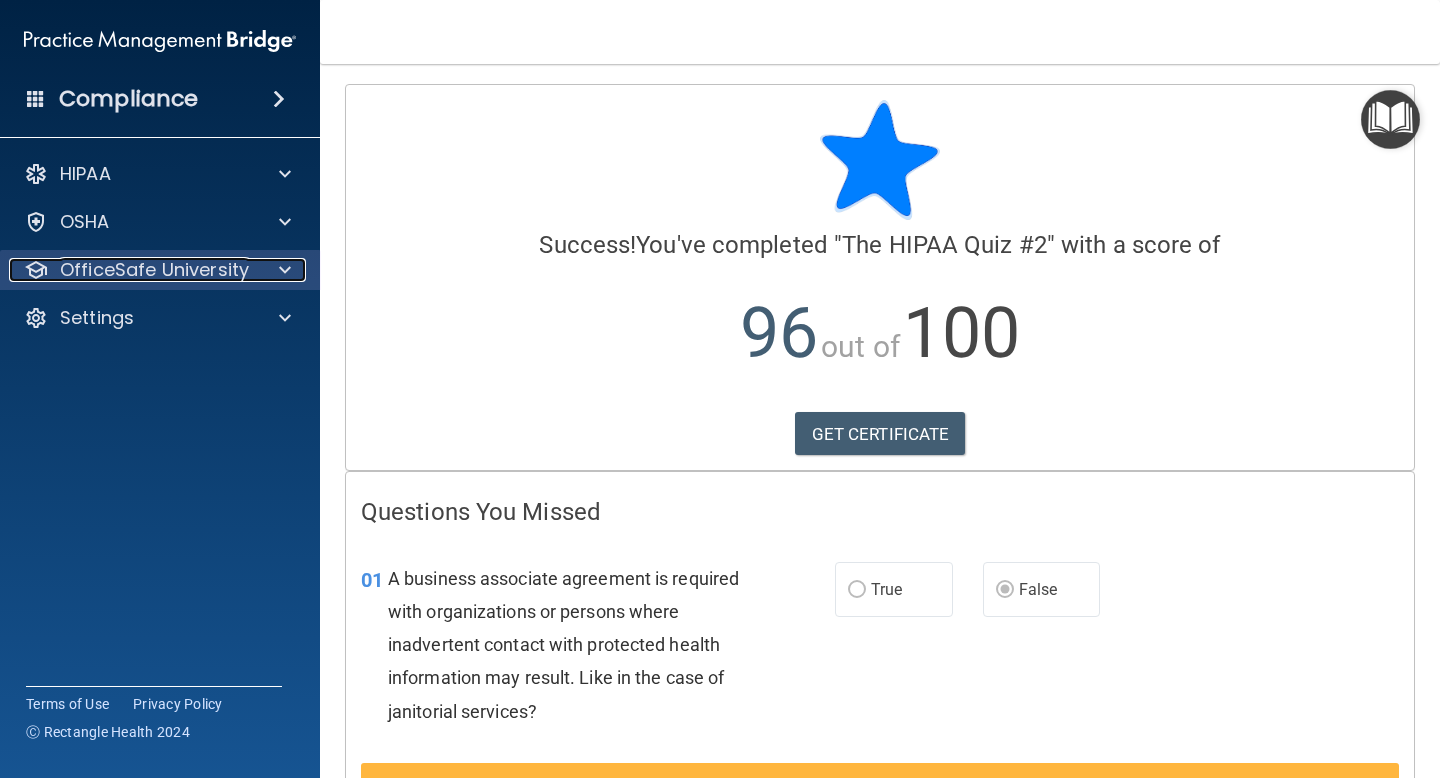 click at bounding box center (282, 270) 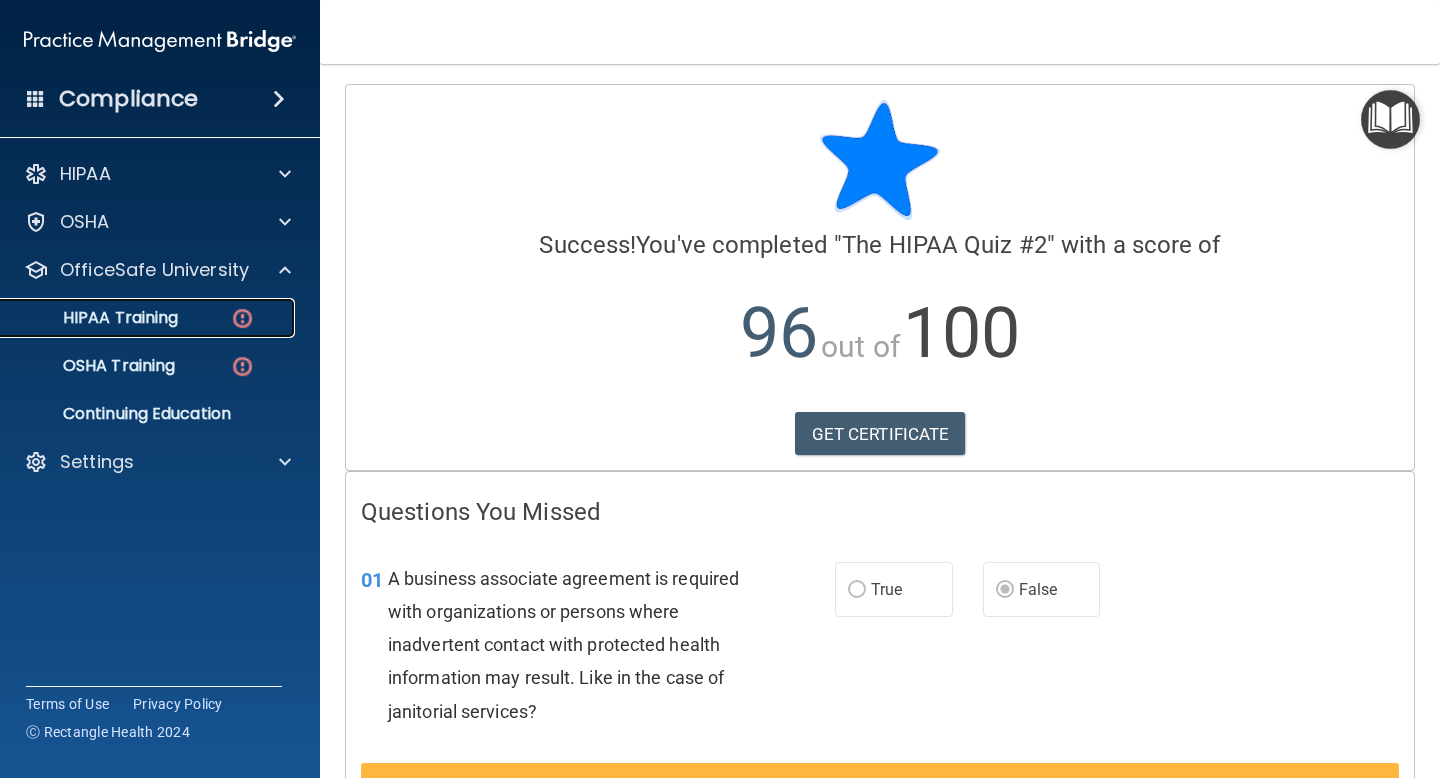 click on "HIPAA Training" at bounding box center [137, 318] 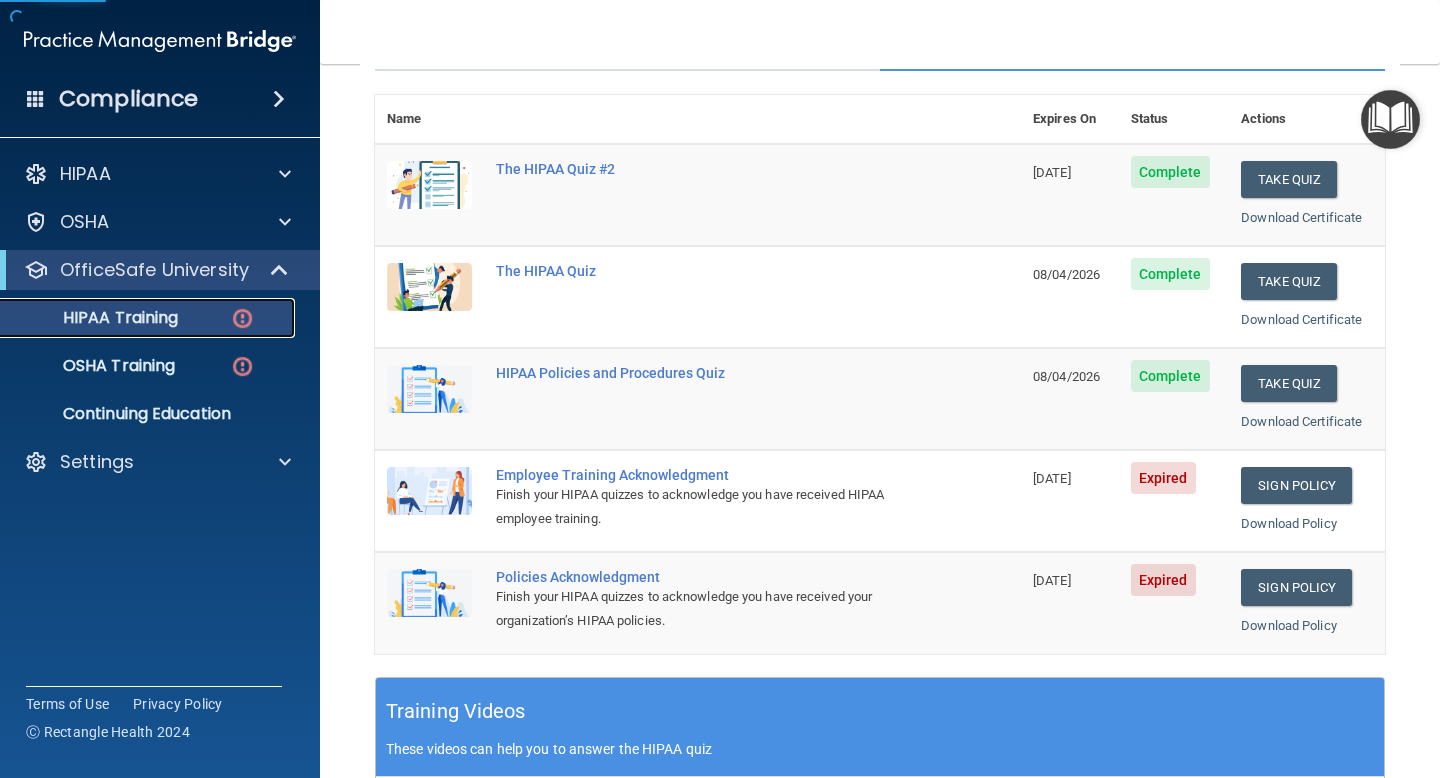 scroll, scrollTop: 248, scrollLeft: 0, axis: vertical 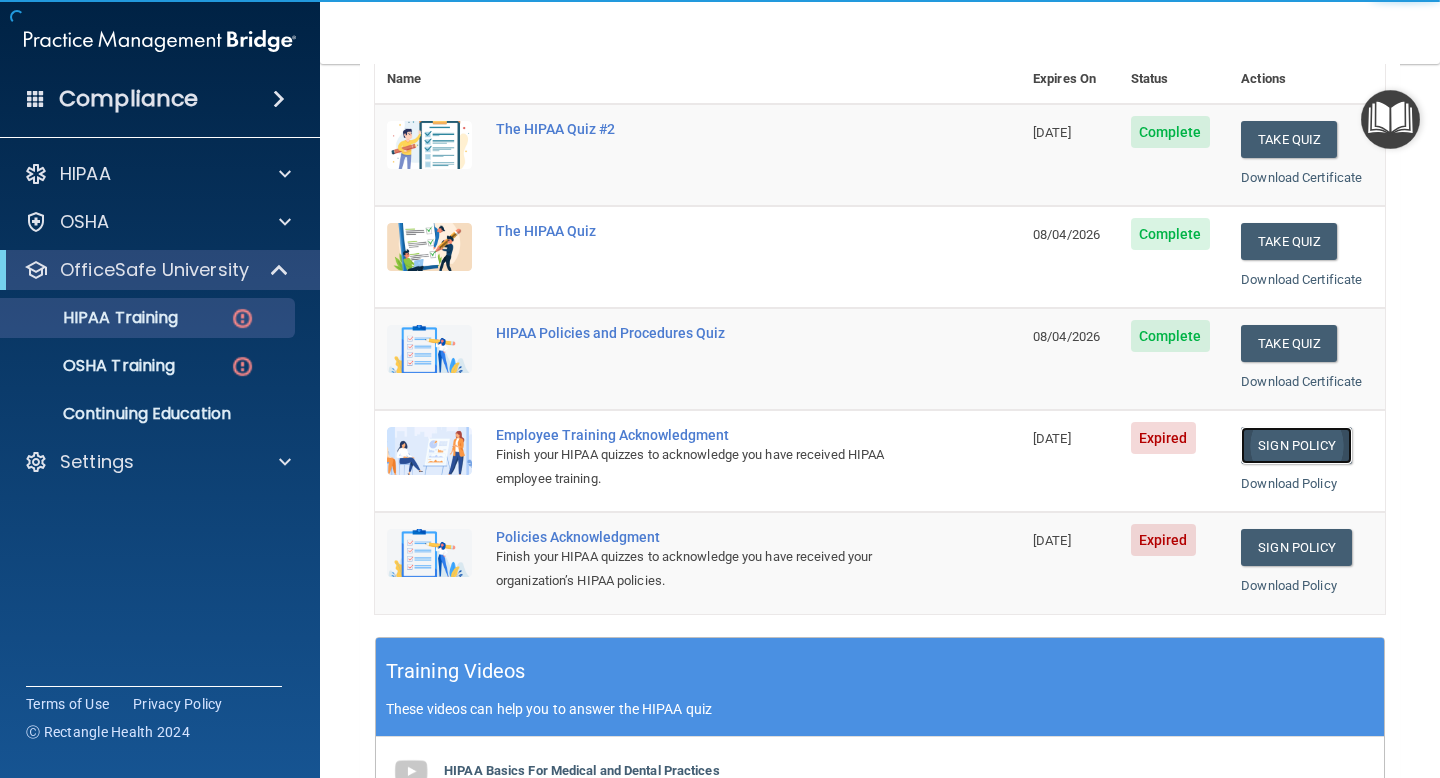 click on "Sign Policy" at bounding box center (1296, 445) 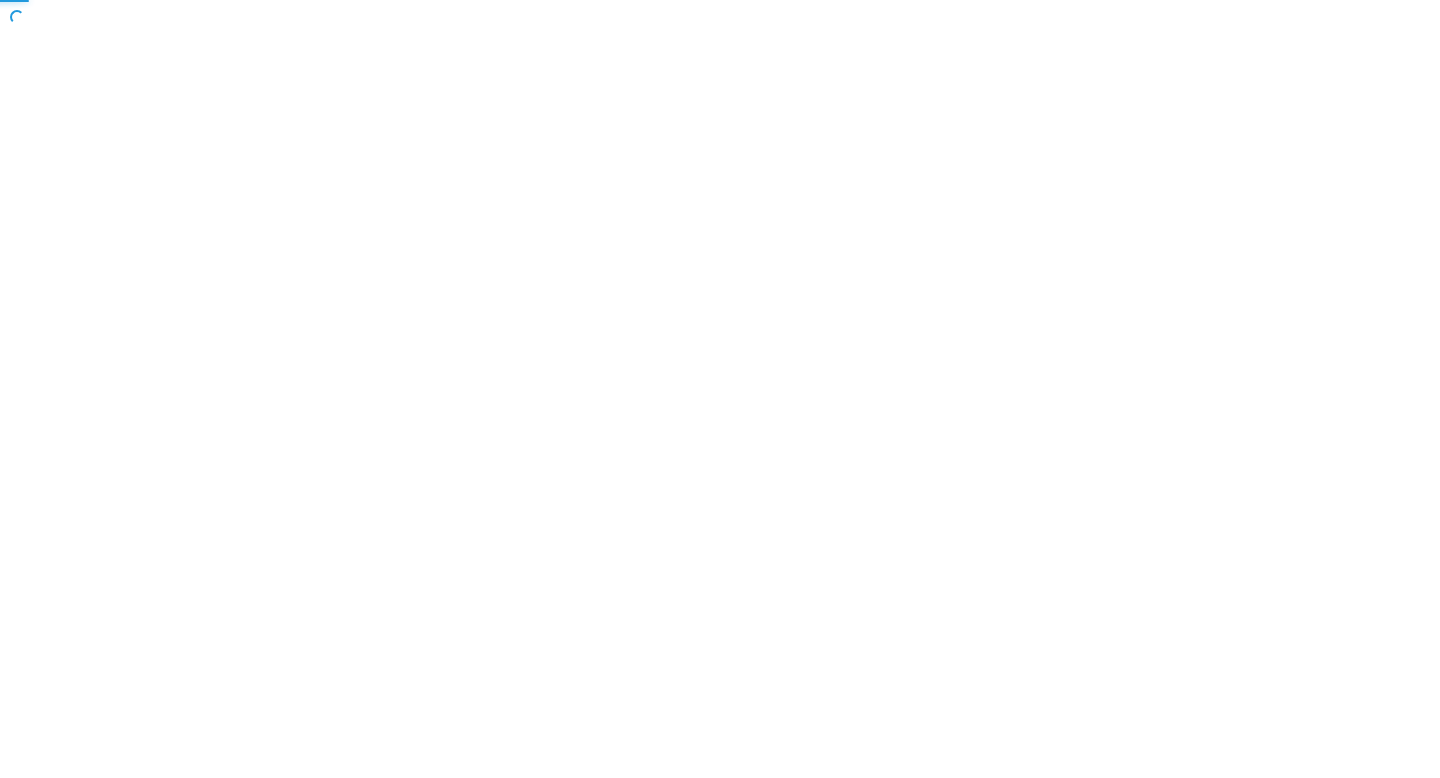 scroll, scrollTop: 0, scrollLeft: 0, axis: both 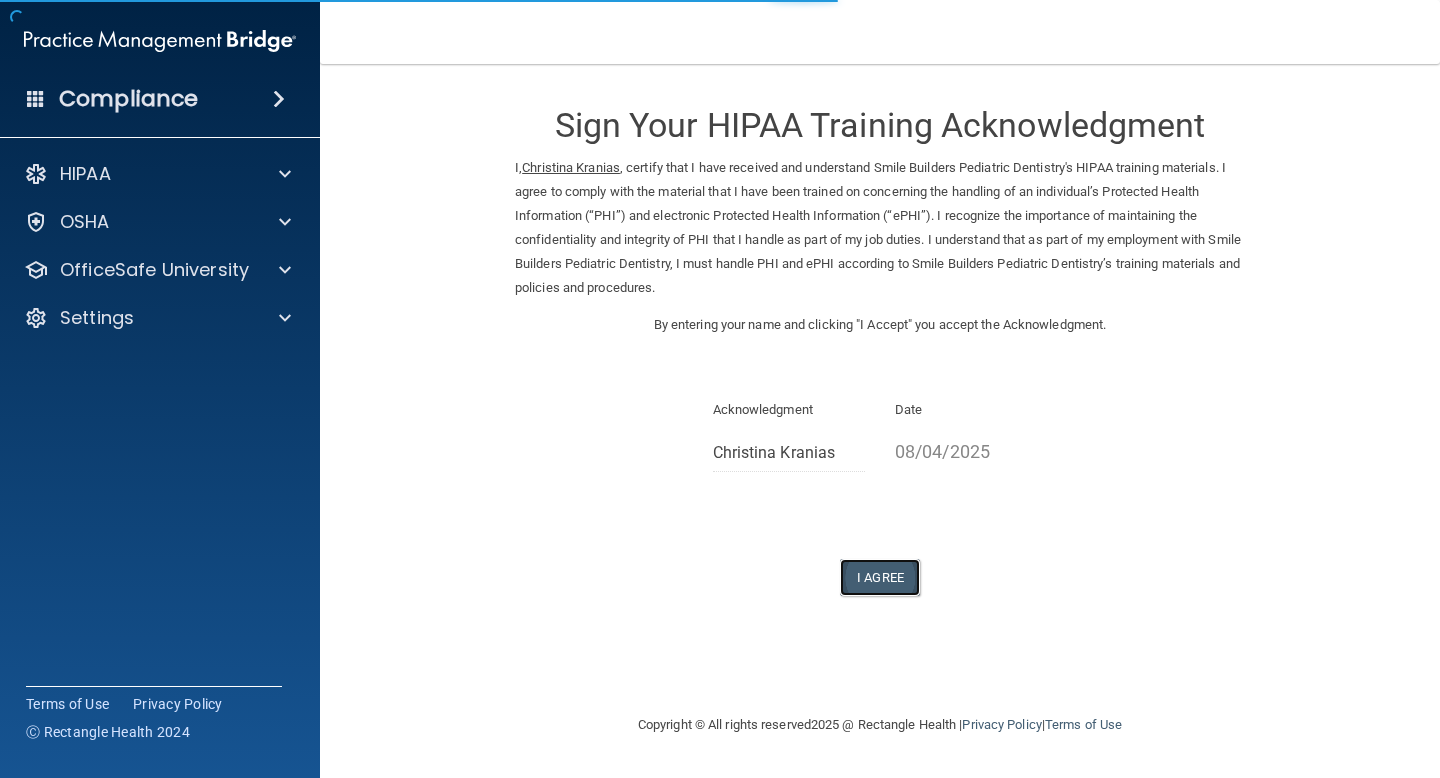 click on "I Agree" at bounding box center (880, 577) 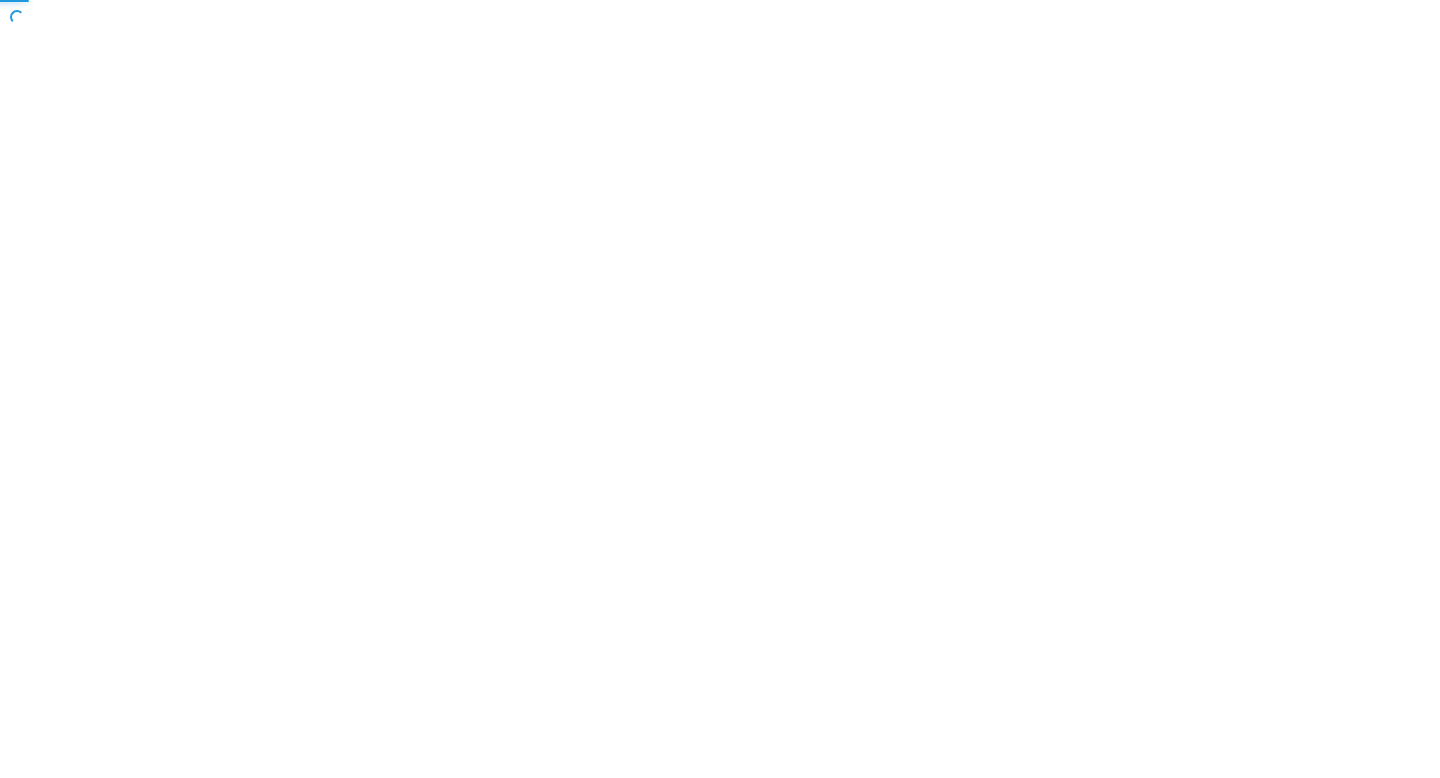 scroll, scrollTop: 0, scrollLeft: 0, axis: both 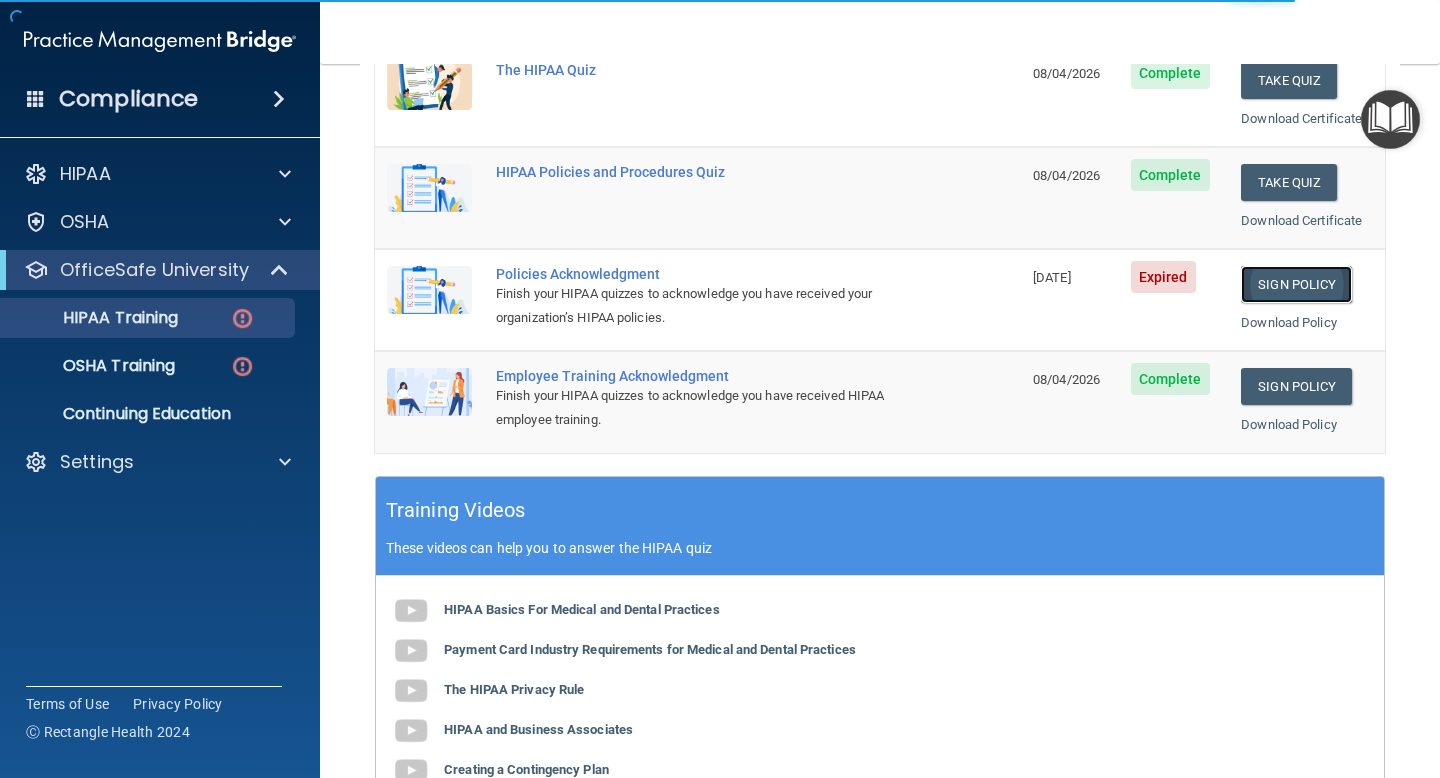 click on "Sign Policy" at bounding box center (1296, 284) 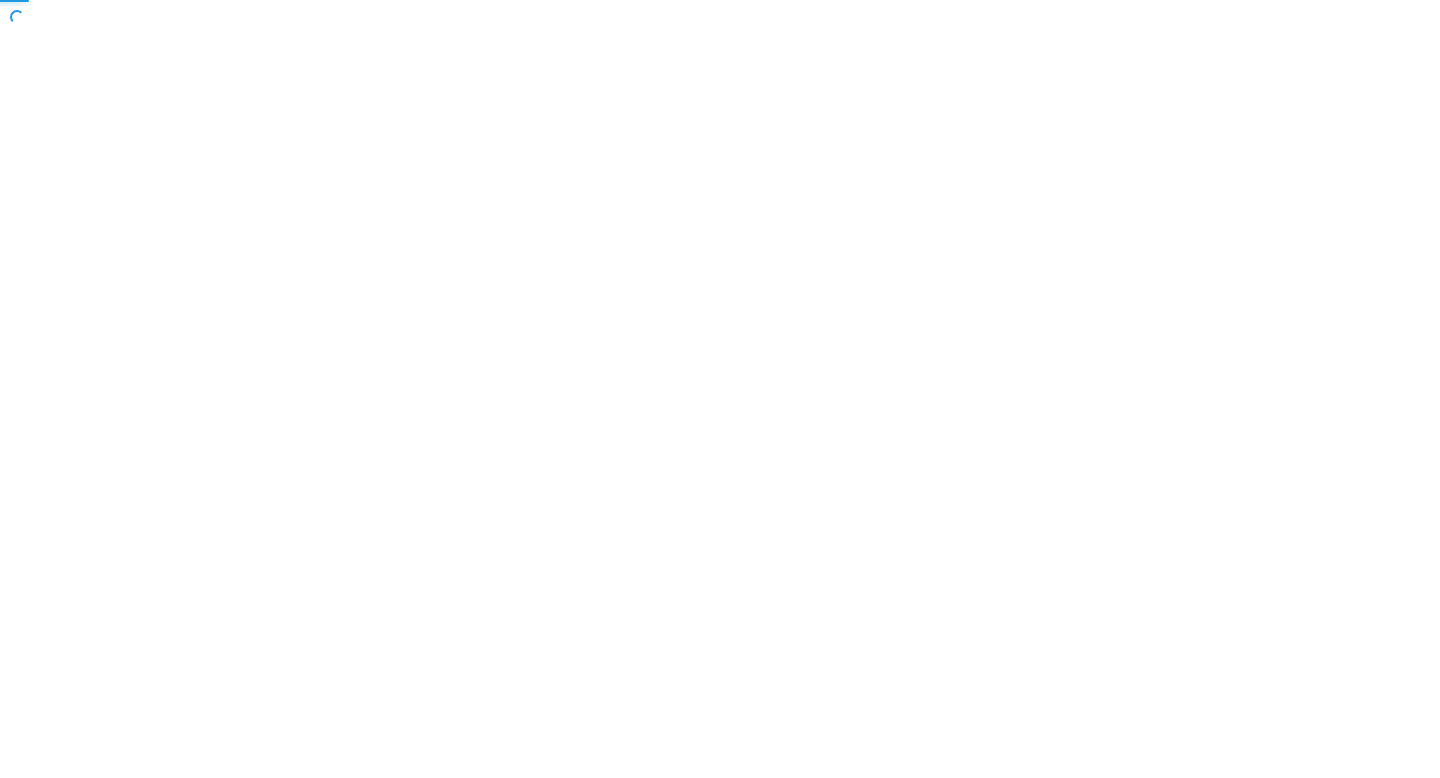 scroll, scrollTop: 0, scrollLeft: 0, axis: both 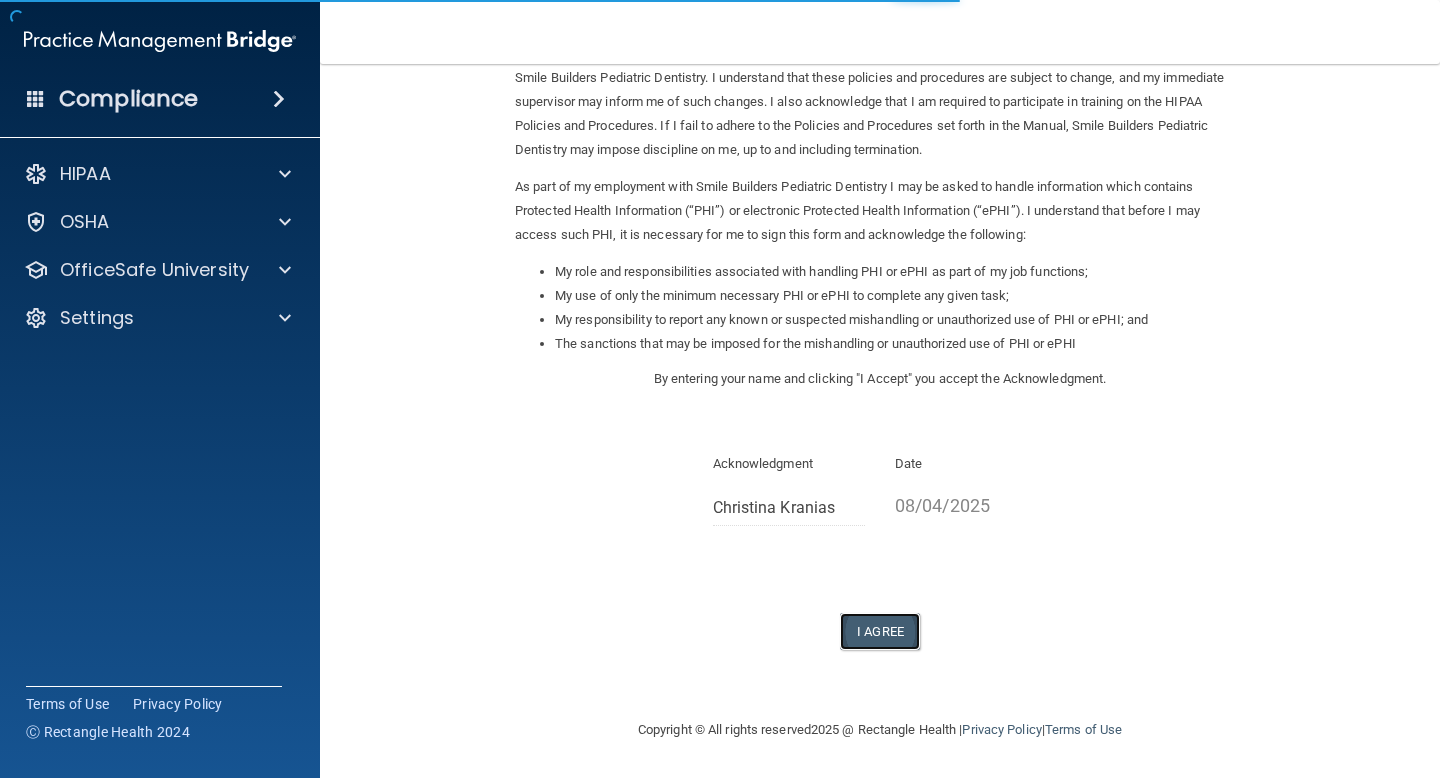 click on "I Agree" at bounding box center [880, 631] 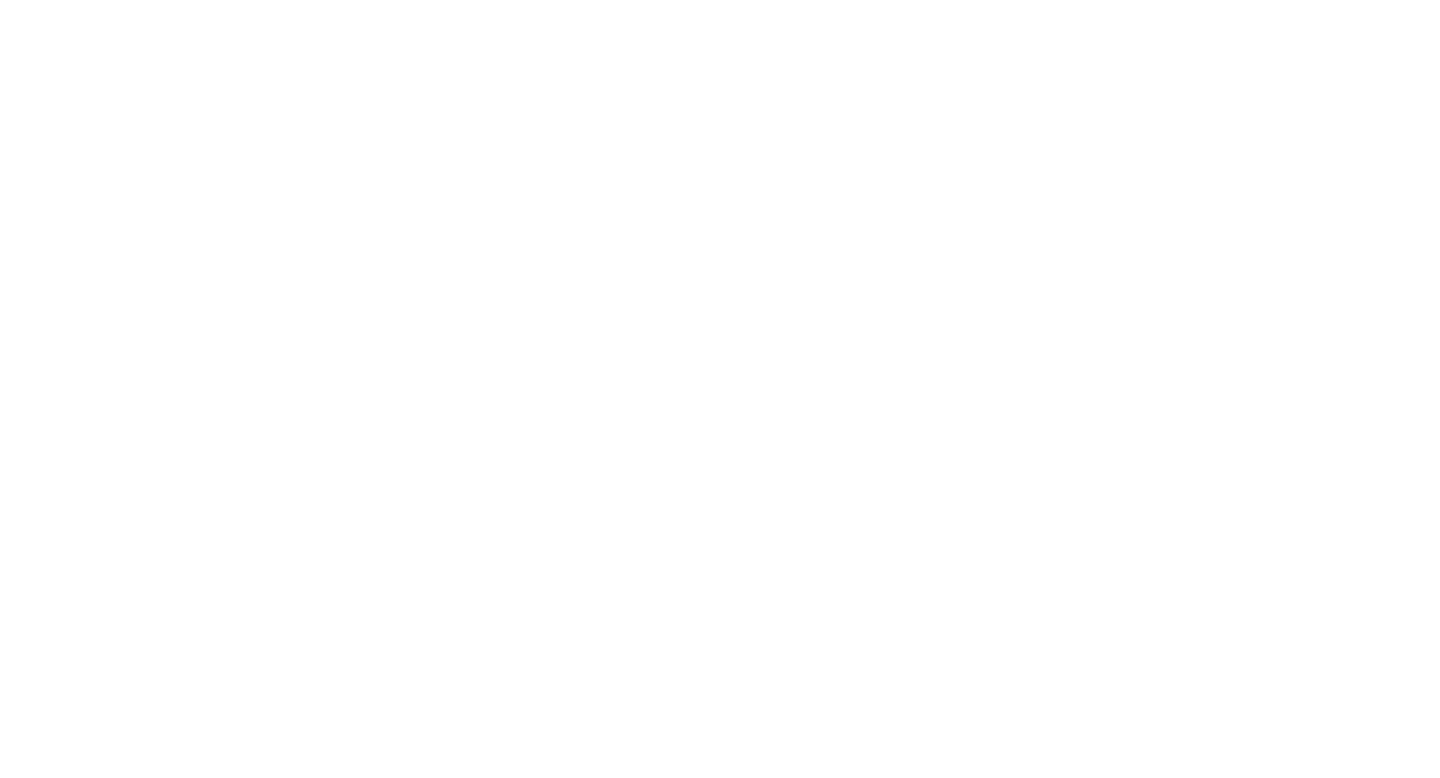 scroll, scrollTop: 0, scrollLeft: 0, axis: both 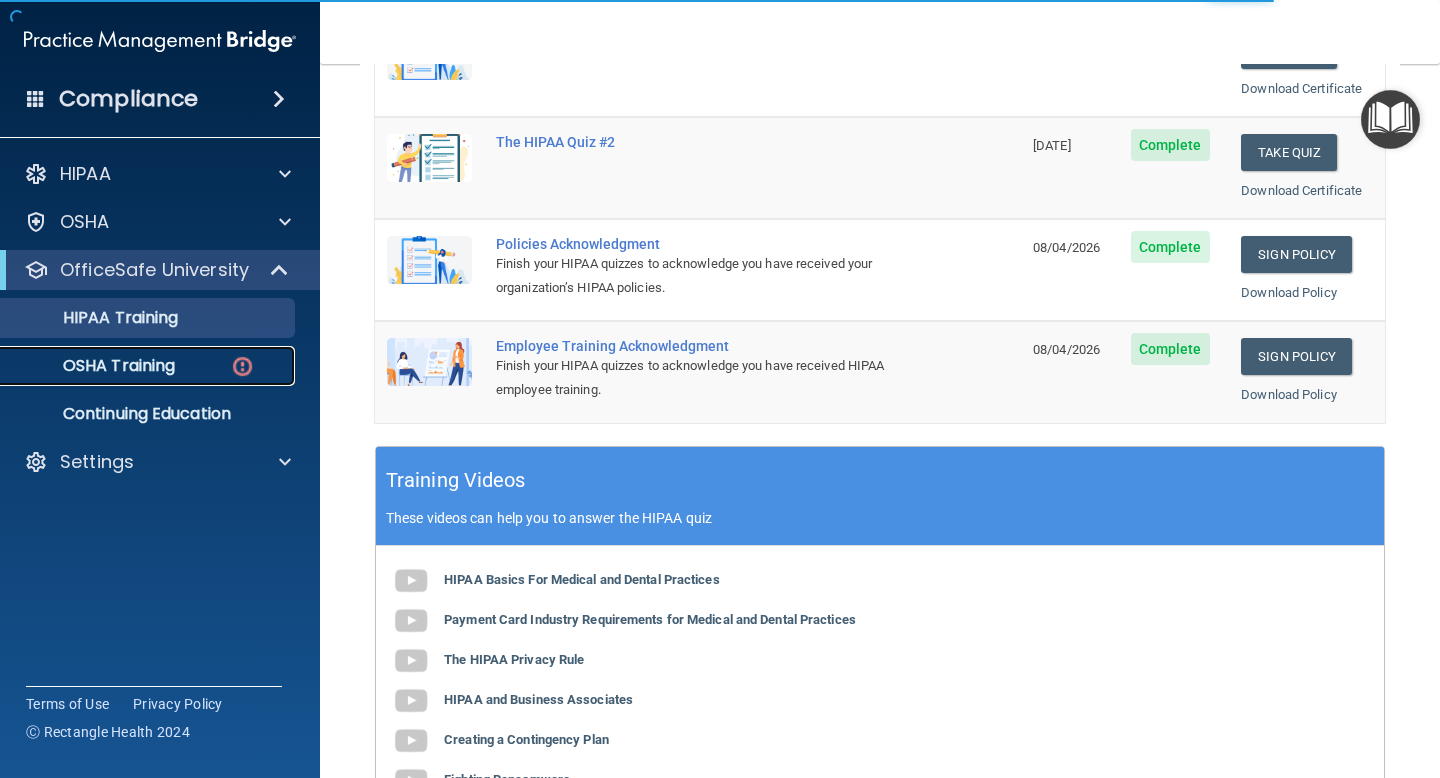 click at bounding box center [242, 366] 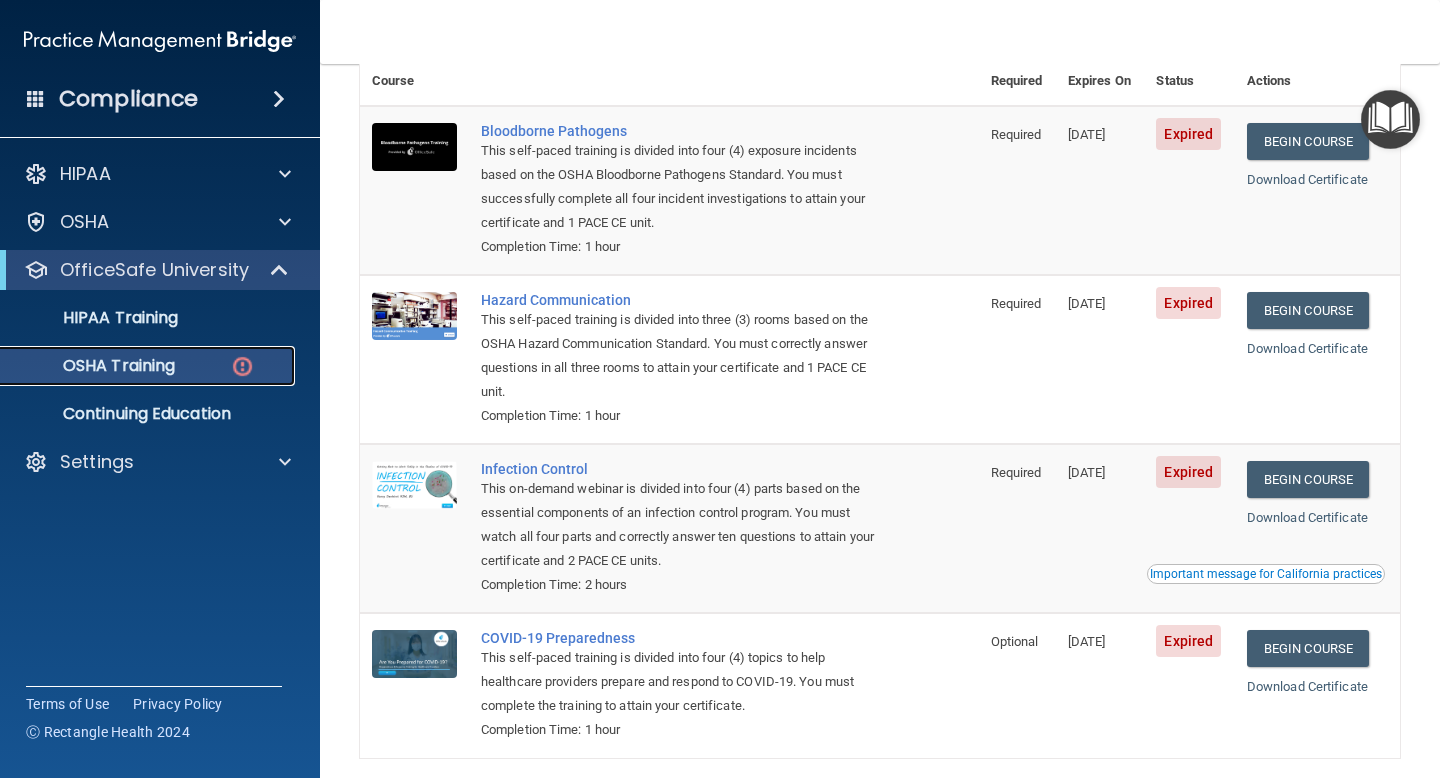 scroll, scrollTop: 170, scrollLeft: 0, axis: vertical 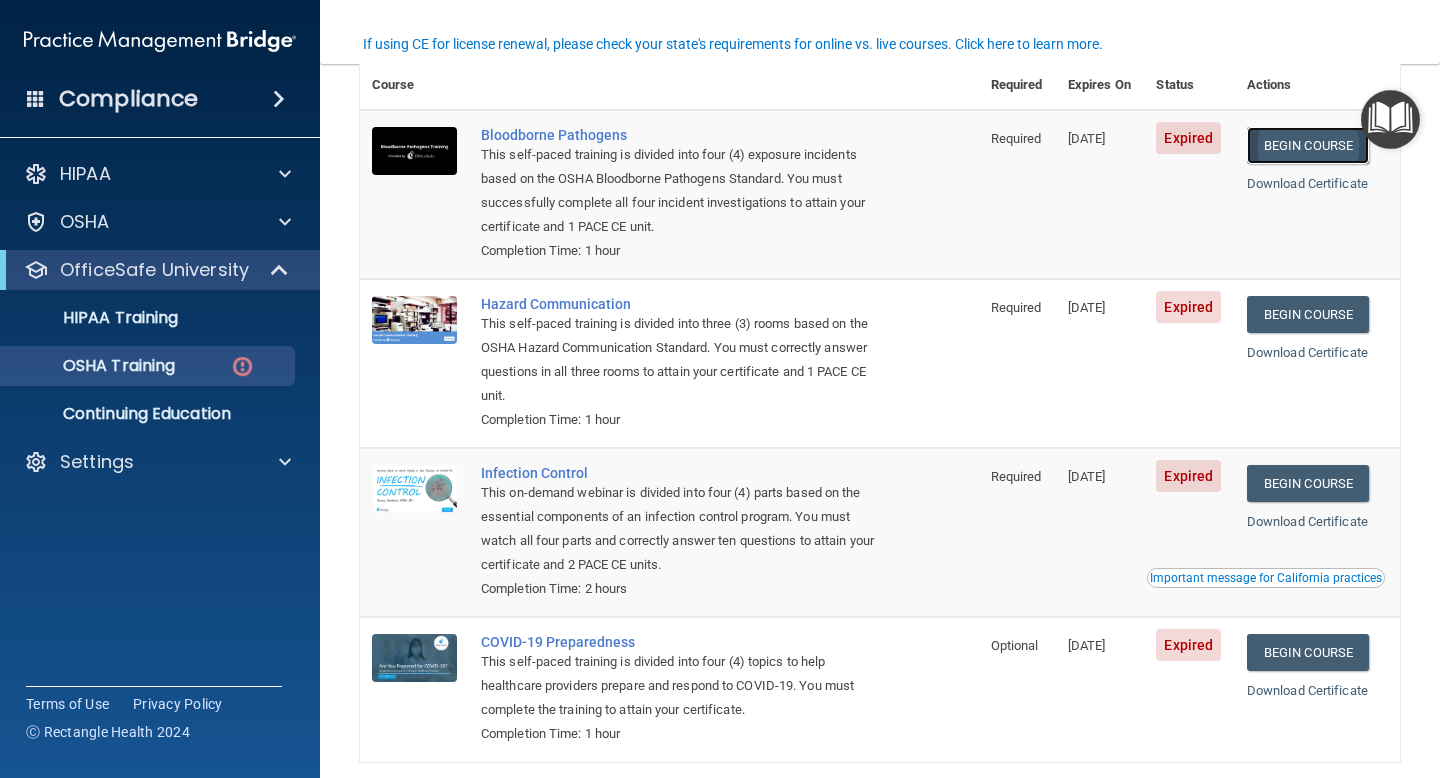 click on "Begin Course" at bounding box center (1308, 145) 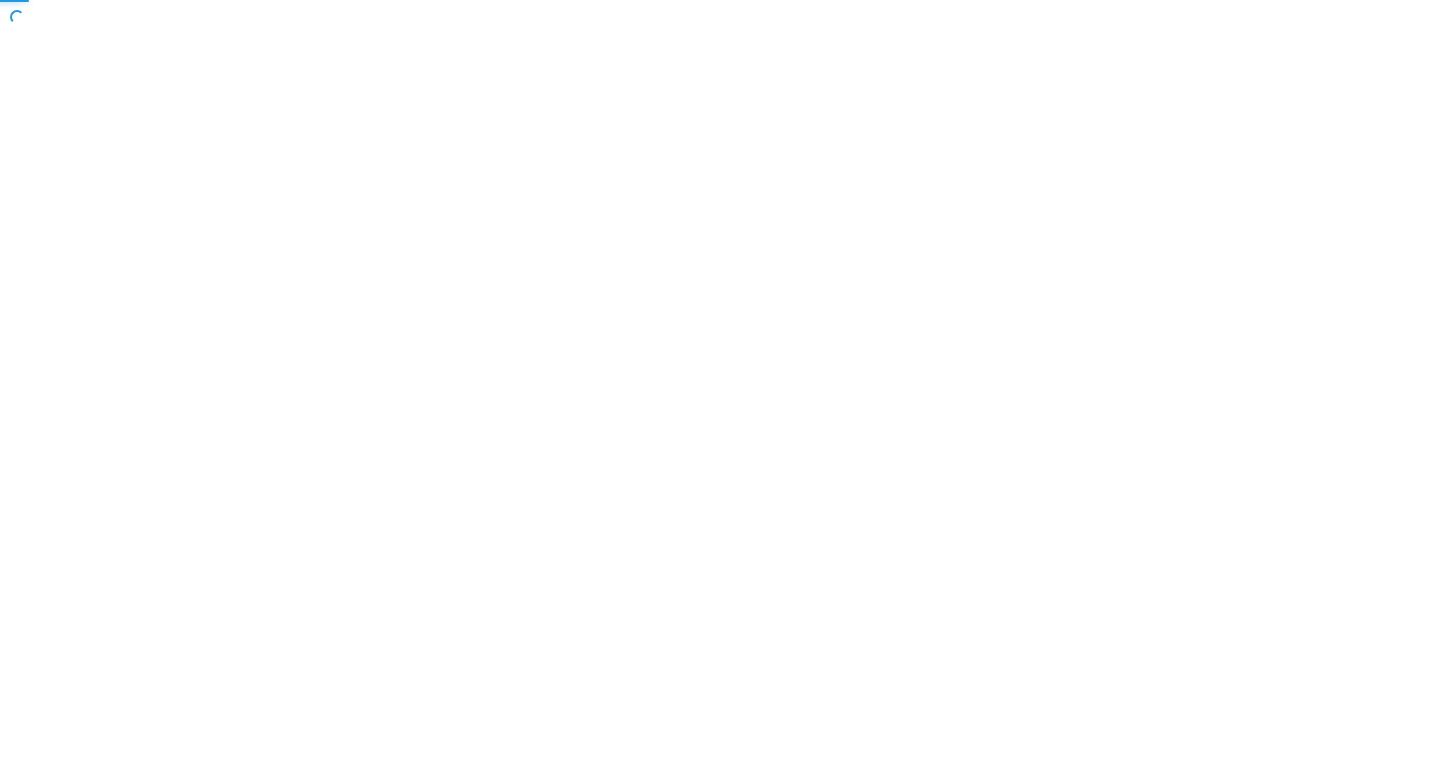 scroll, scrollTop: 0, scrollLeft: 0, axis: both 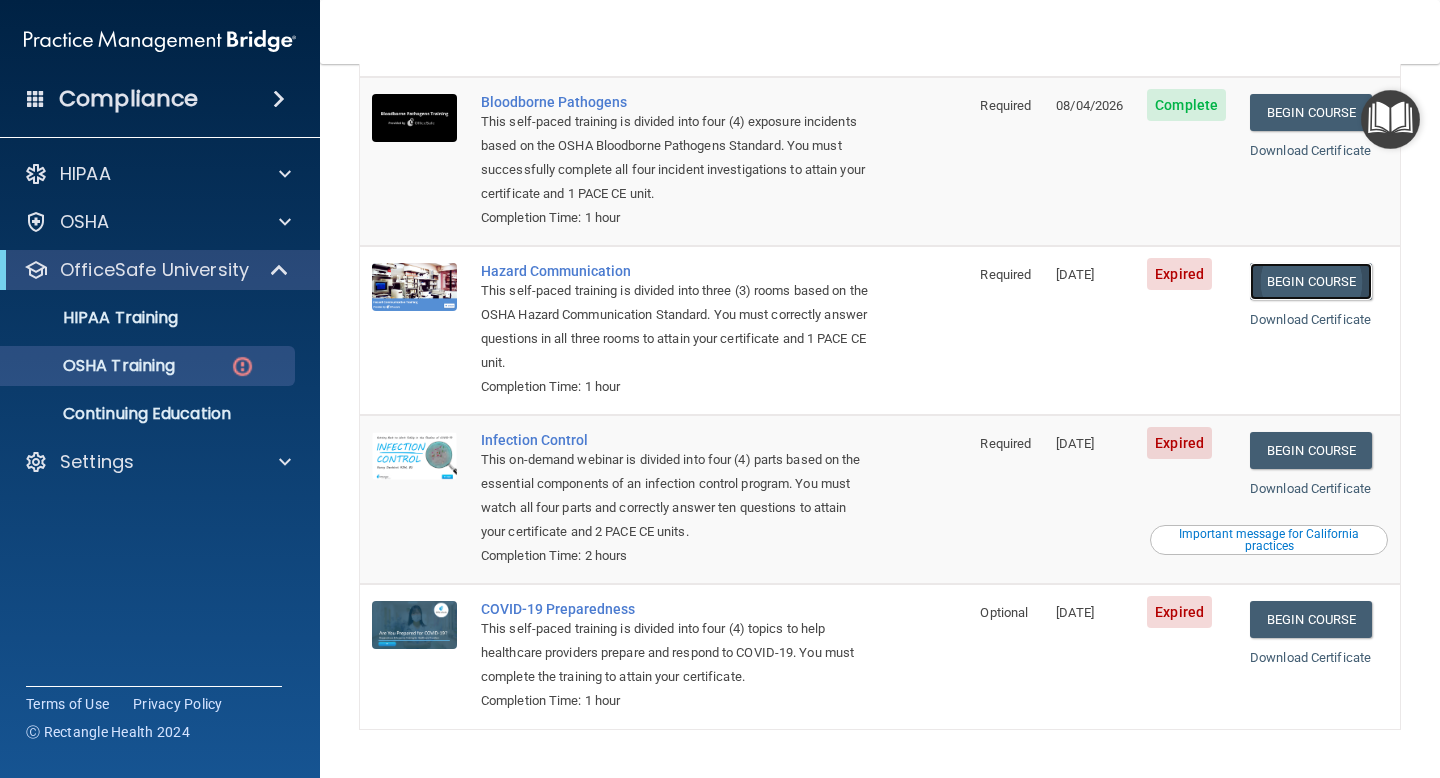 click on "Begin Course" at bounding box center (1311, 281) 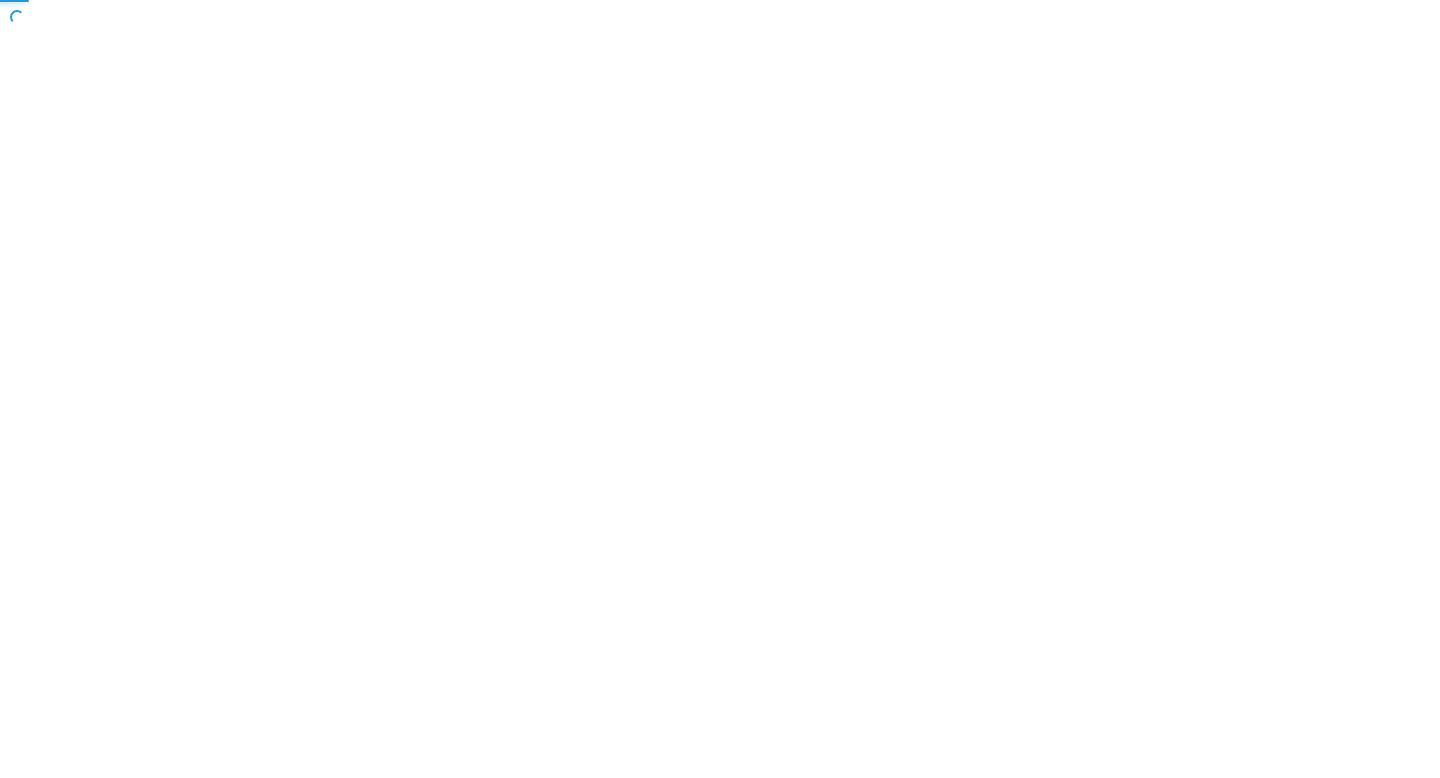 scroll, scrollTop: 0, scrollLeft: 0, axis: both 